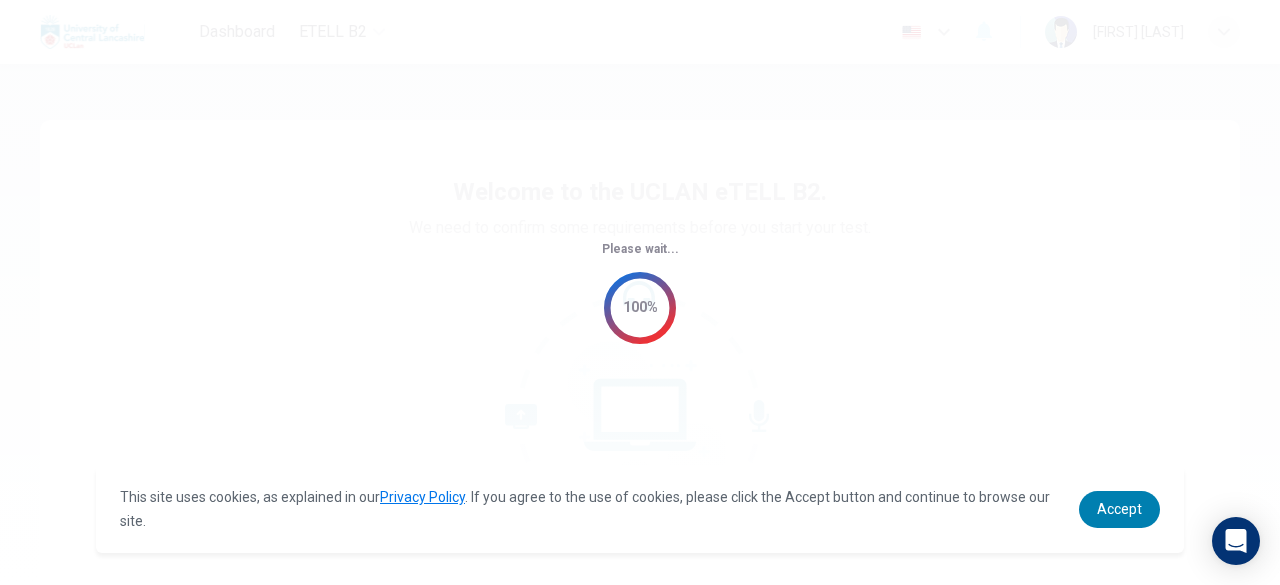 scroll, scrollTop: 0, scrollLeft: 0, axis: both 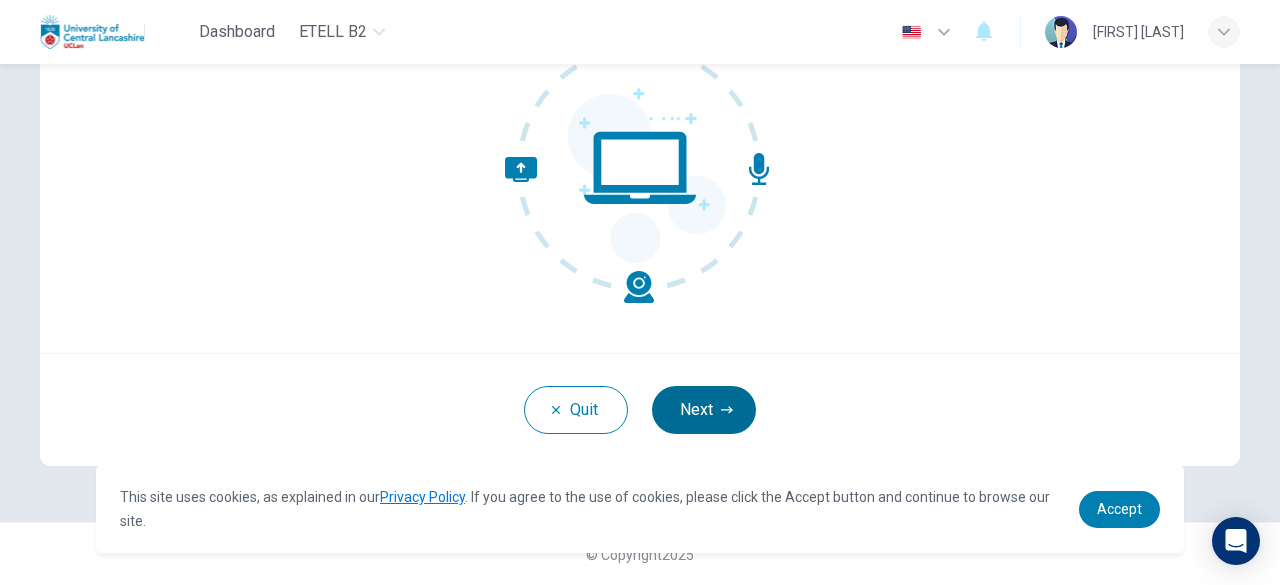 click on "Next" at bounding box center [704, 410] 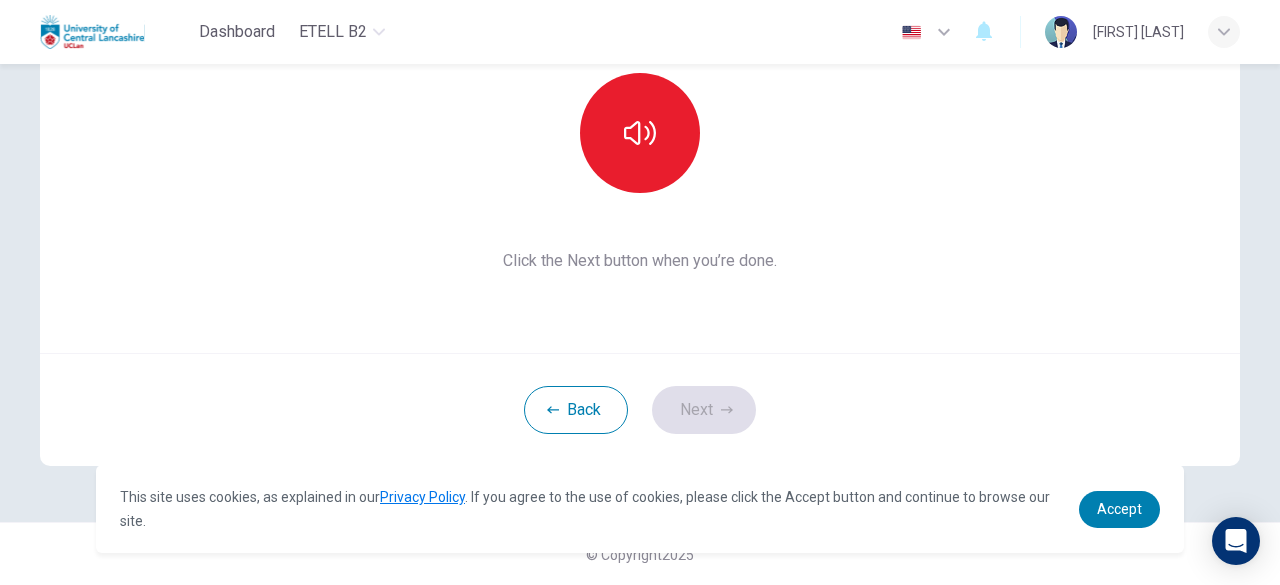 scroll, scrollTop: 147, scrollLeft: 0, axis: vertical 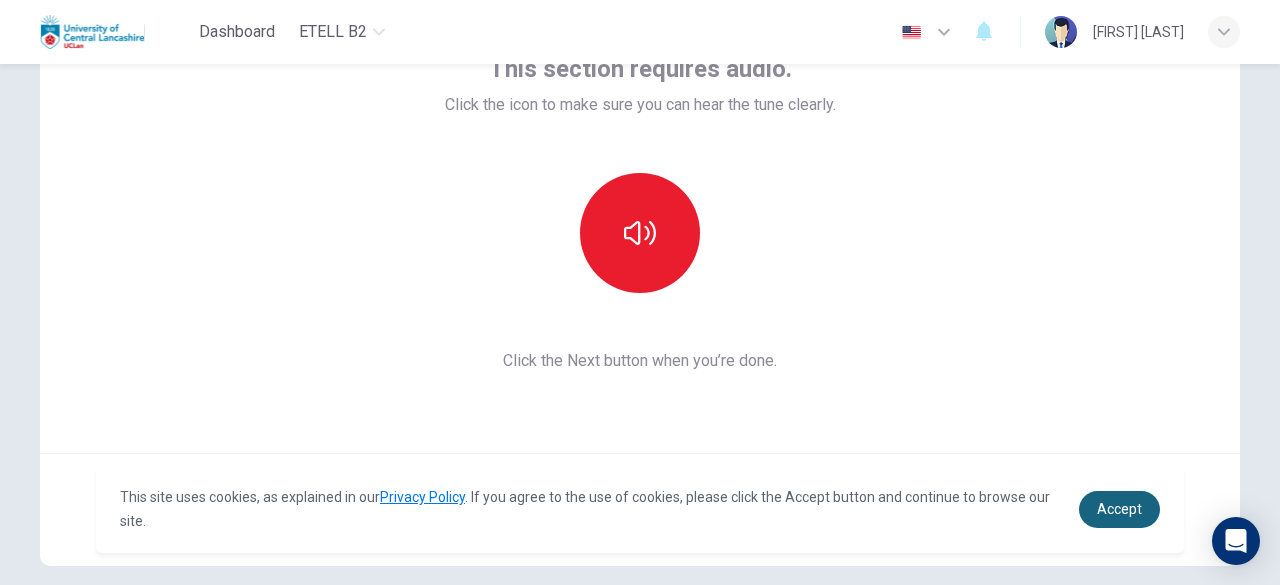 click on "Accept" at bounding box center [1119, 509] 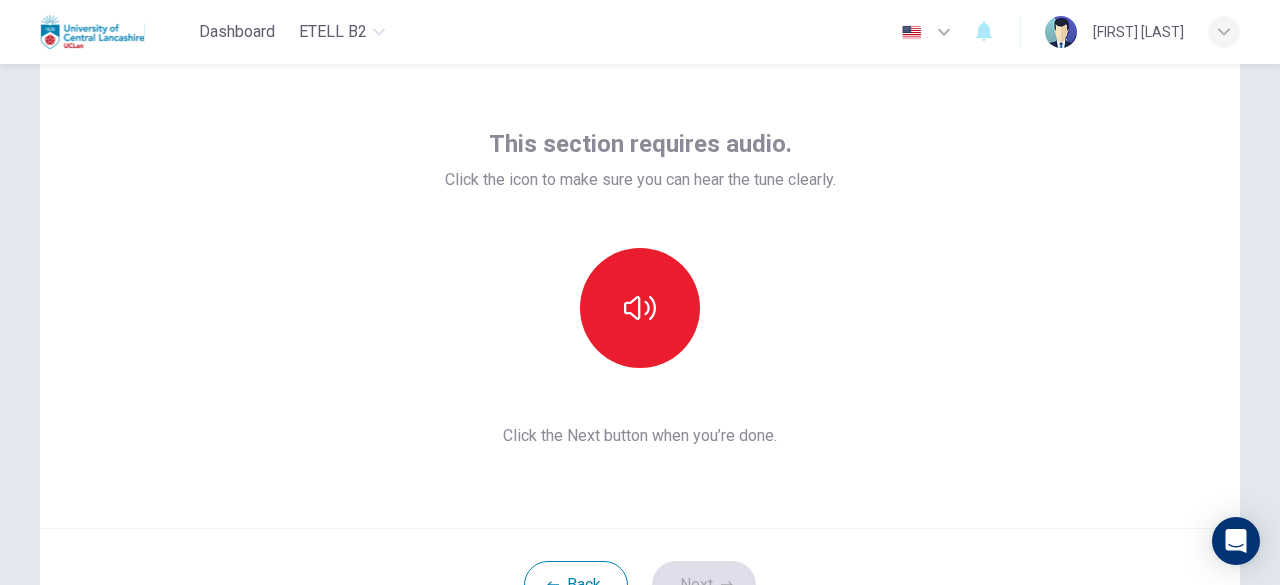 scroll, scrollTop: 0, scrollLeft: 0, axis: both 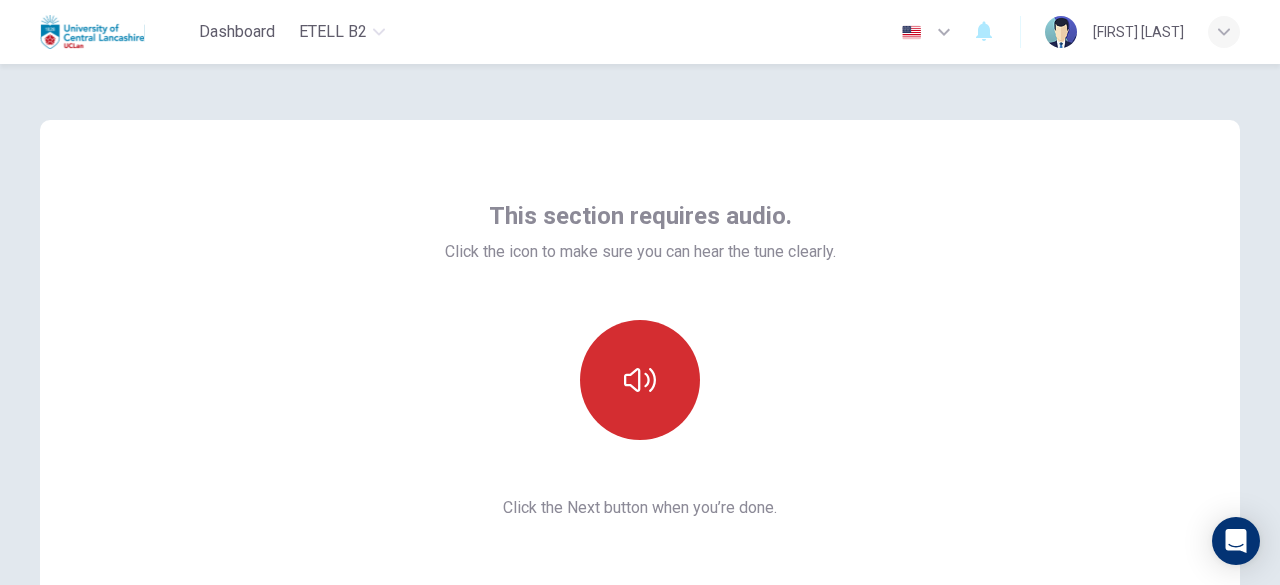 click 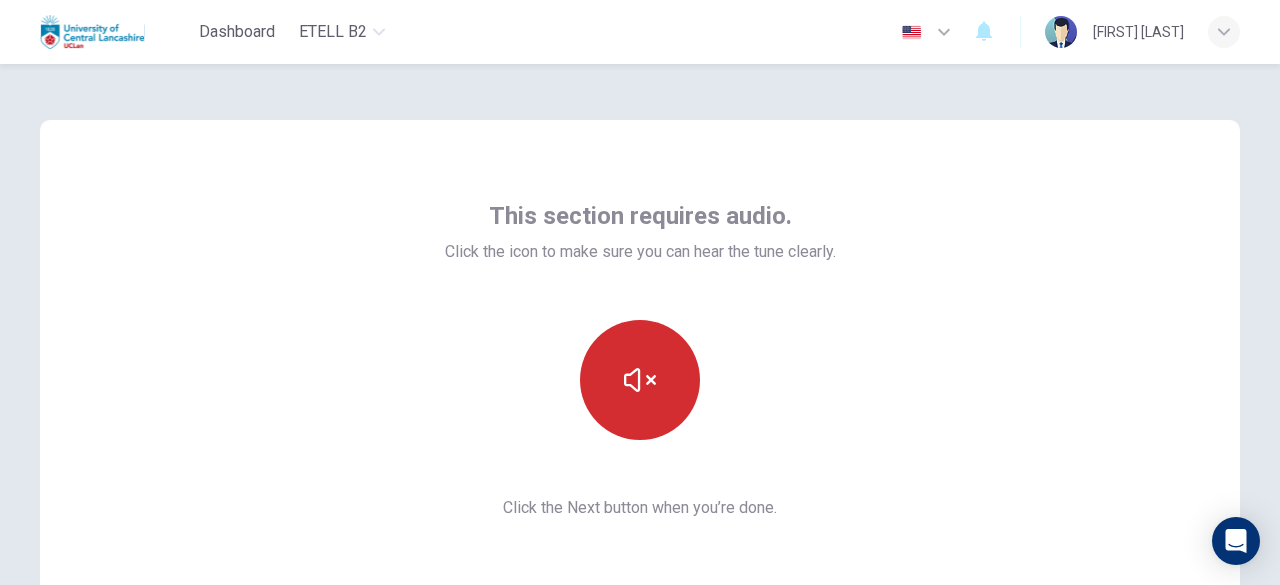 click 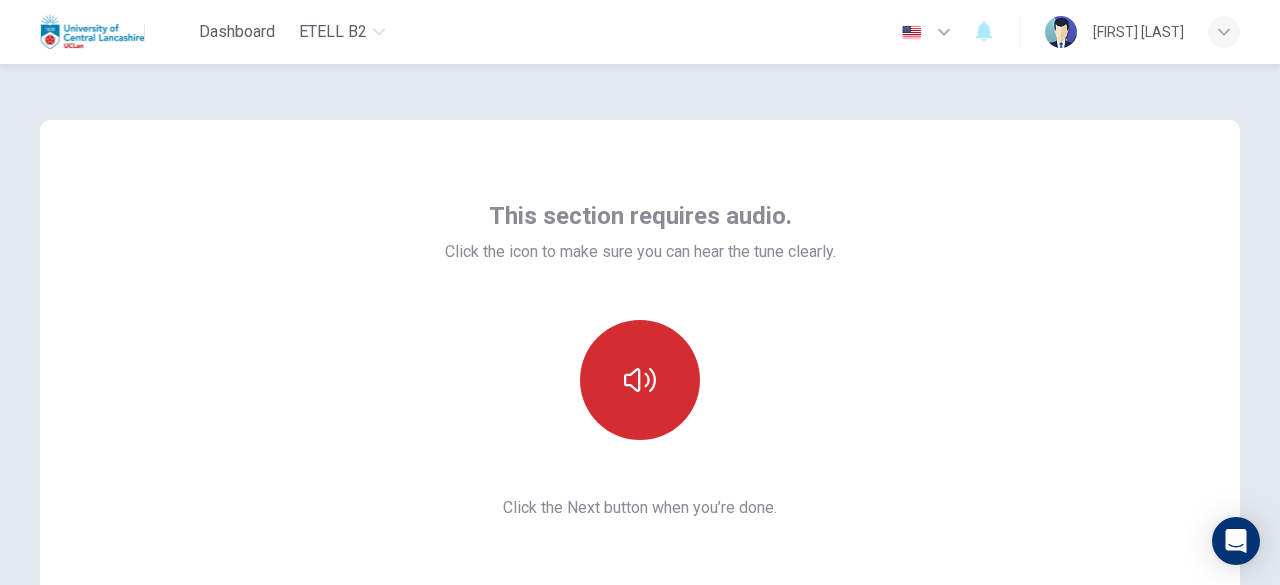 click 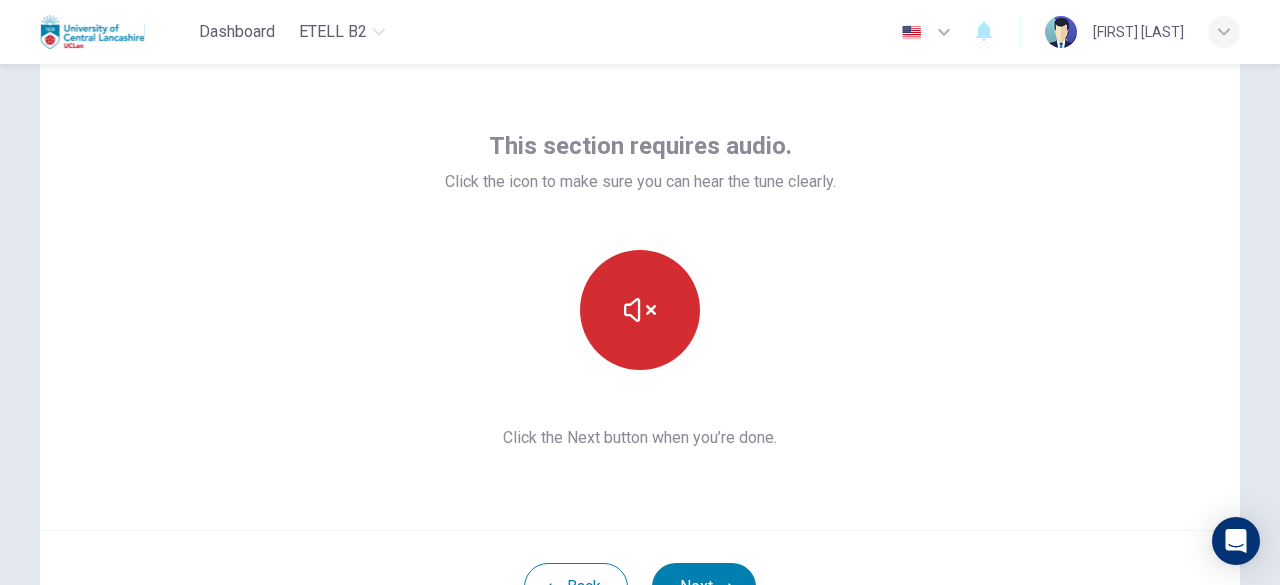 scroll, scrollTop: 100, scrollLeft: 0, axis: vertical 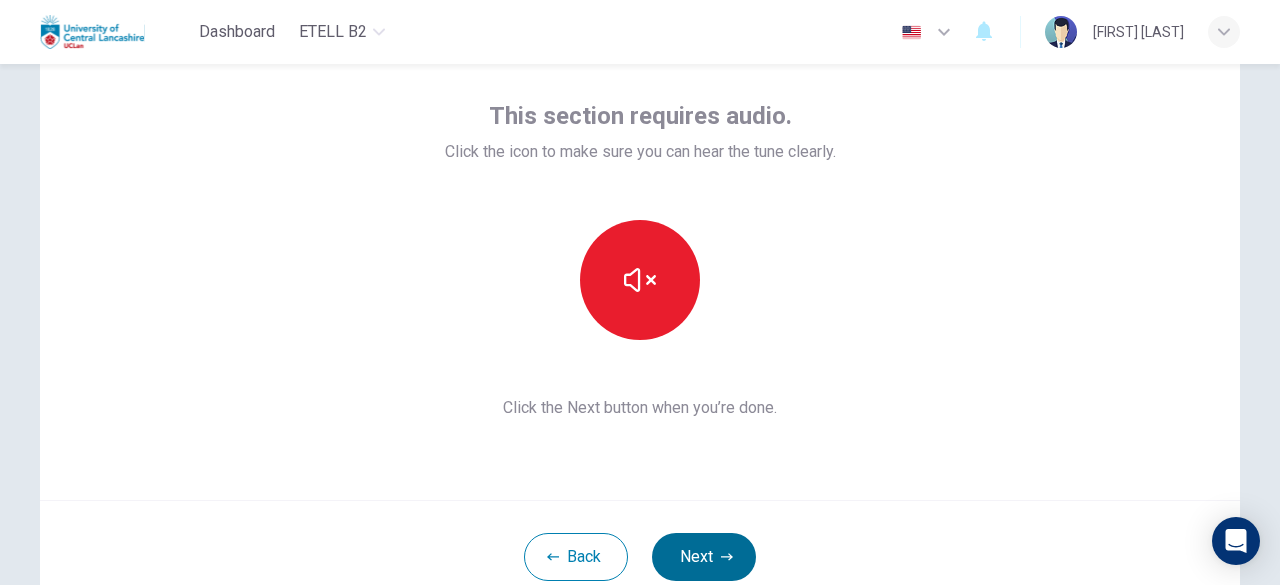 click on "Next" at bounding box center [704, 557] 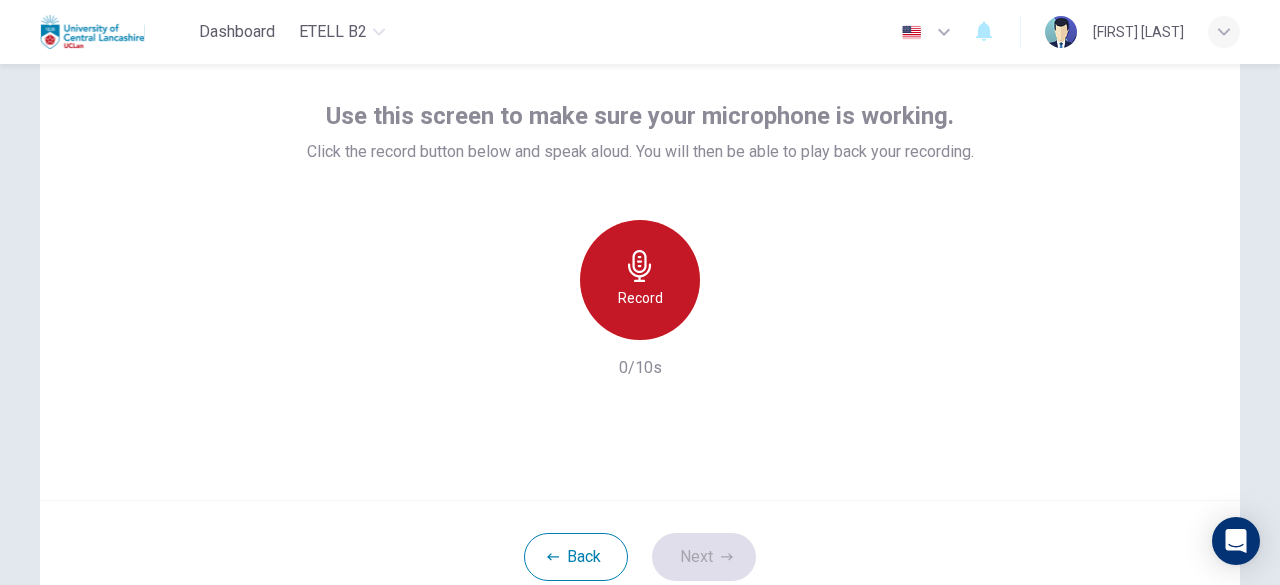 click 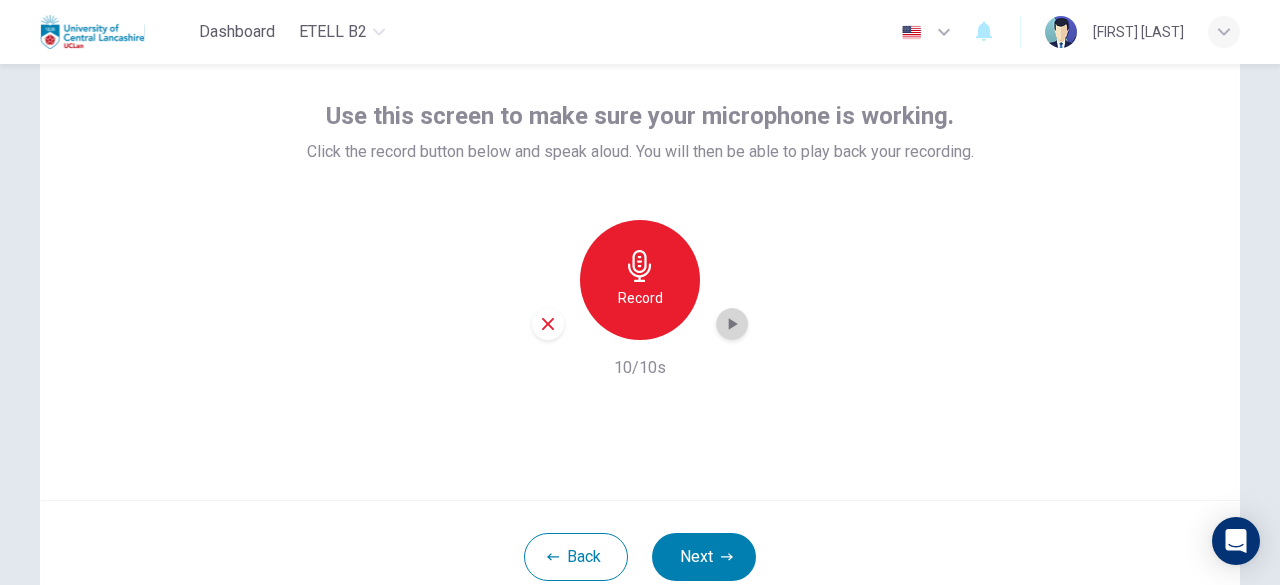click at bounding box center [732, 324] 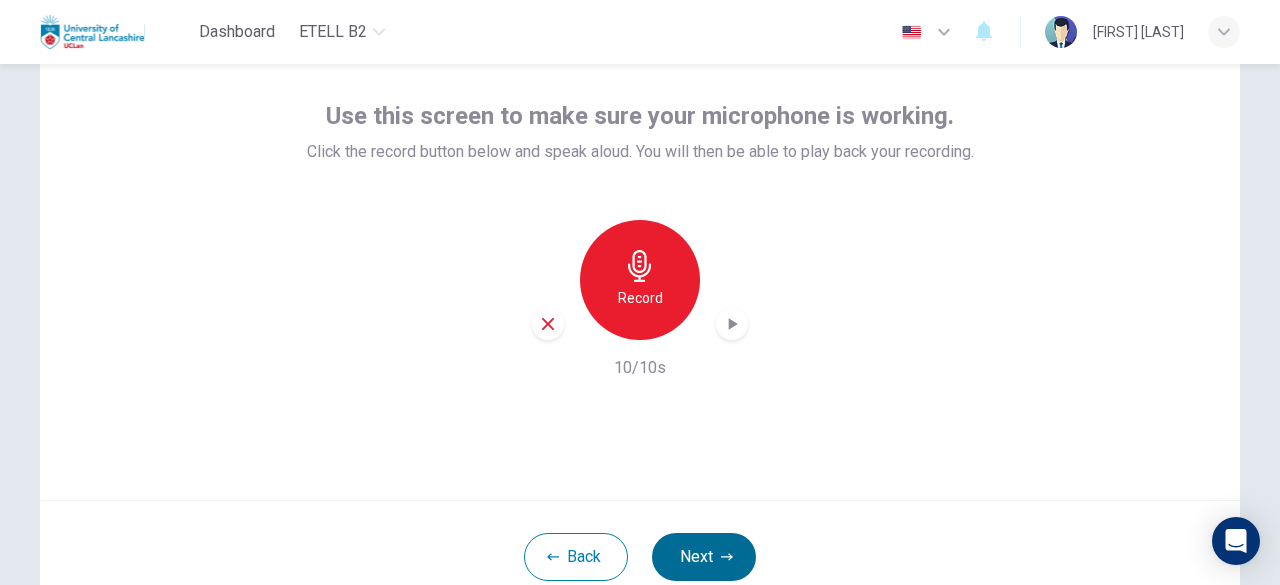click on "Next" at bounding box center (704, 557) 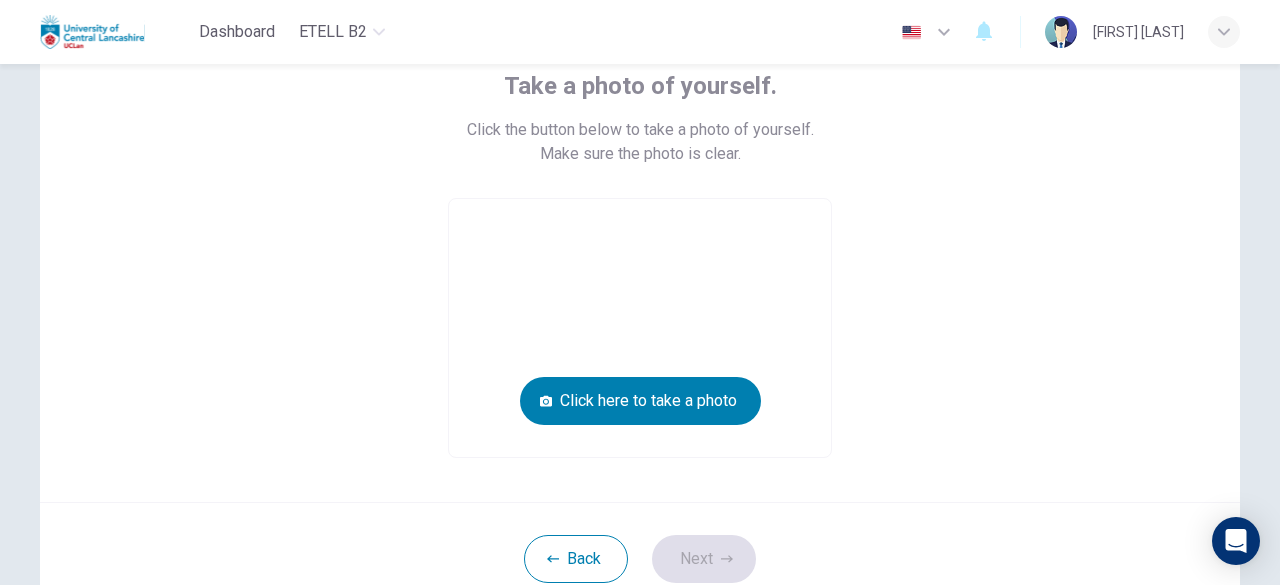 scroll, scrollTop: 79, scrollLeft: 0, axis: vertical 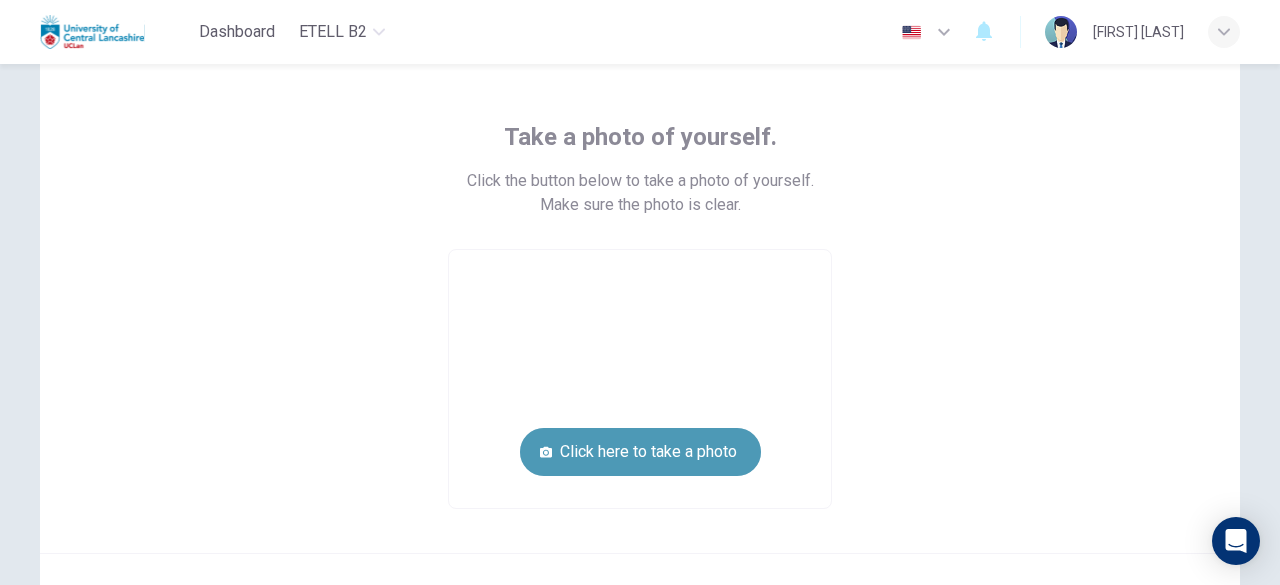 click on "Click here to take a photo" at bounding box center [640, 452] 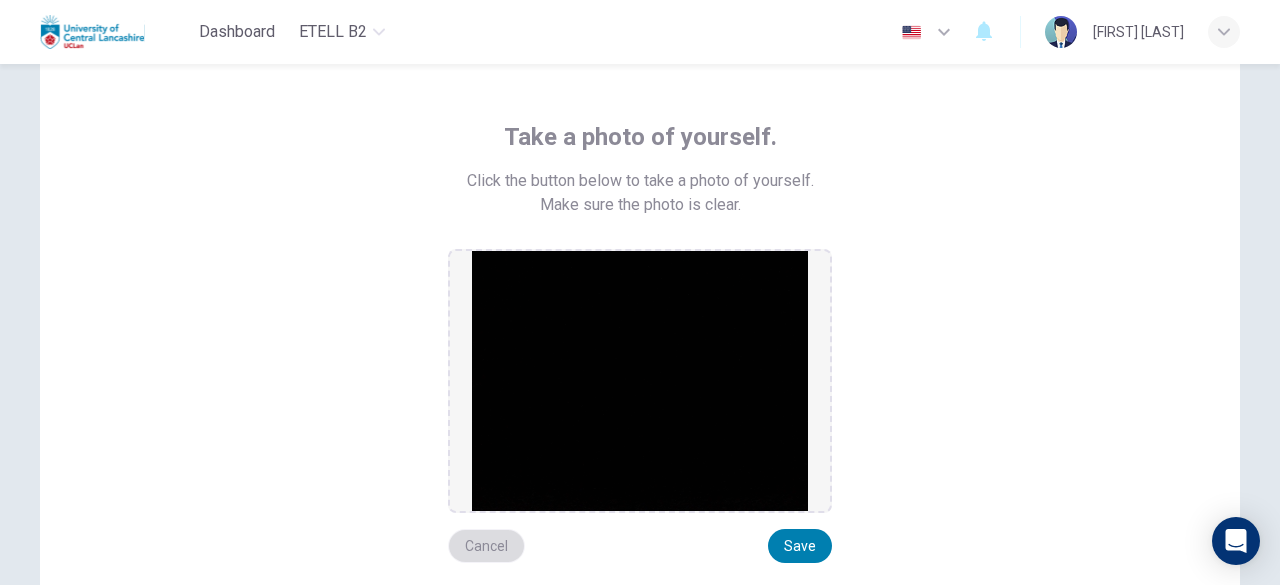 click on "Cancel" at bounding box center (486, 546) 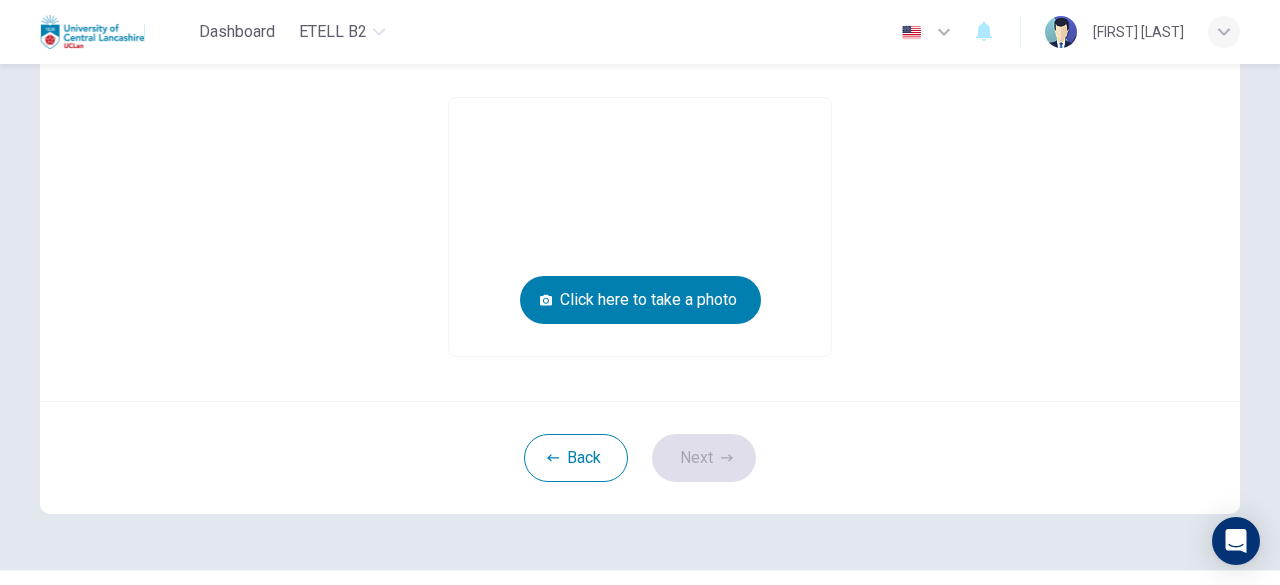 scroll, scrollTop: 279, scrollLeft: 0, axis: vertical 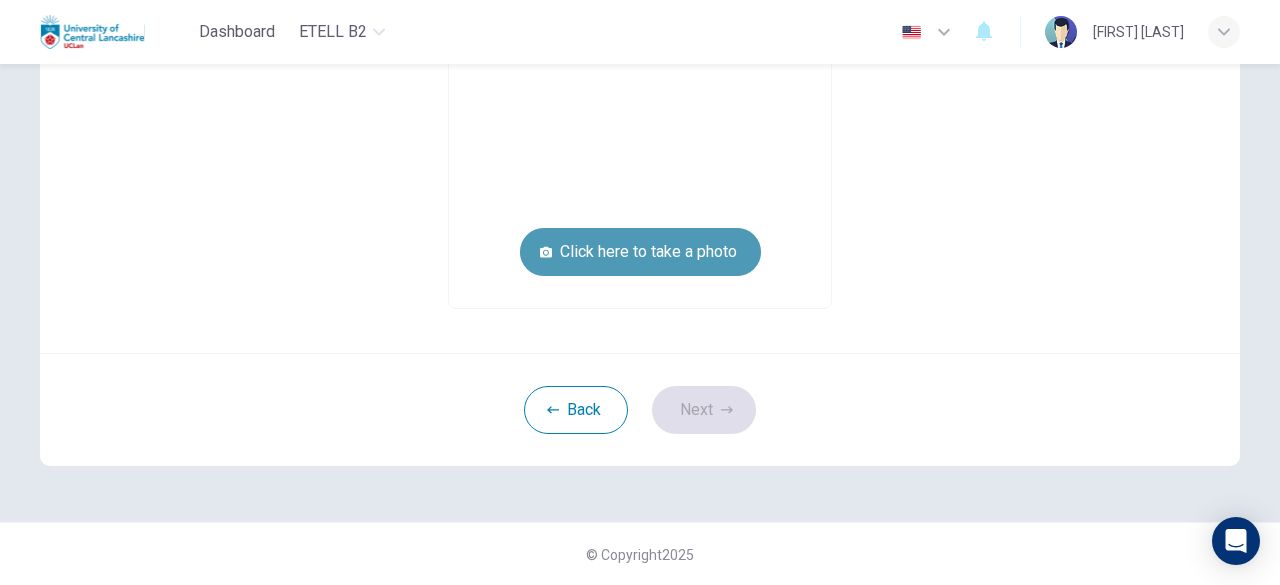 click on "Click here to take a photo" at bounding box center (640, 252) 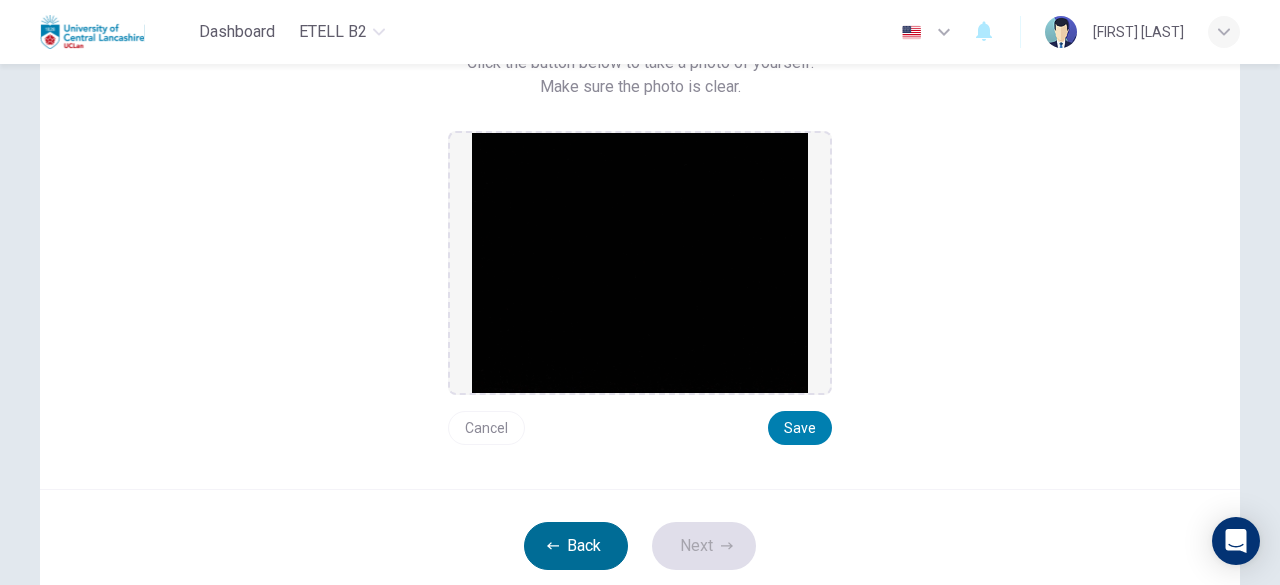 scroll, scrollTop: 179, scrollLeft: 0, axis: vertical 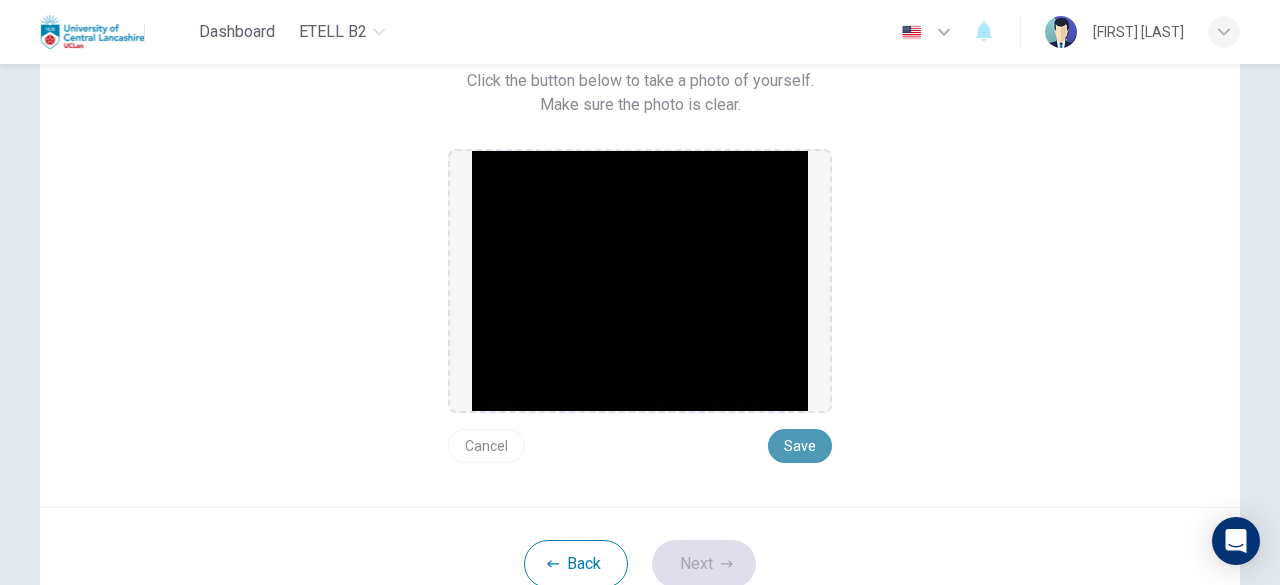click on "Save" at bounding box center [800, 446] 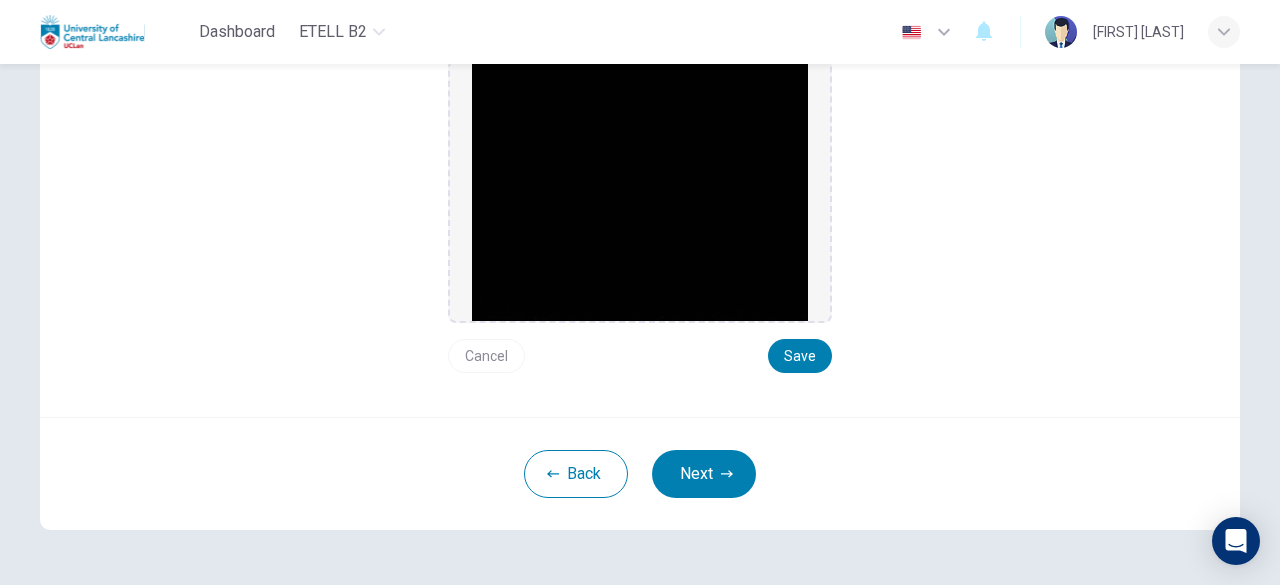 scroll, scrollTop: 300, scrollLeft: 0, axis: vertical 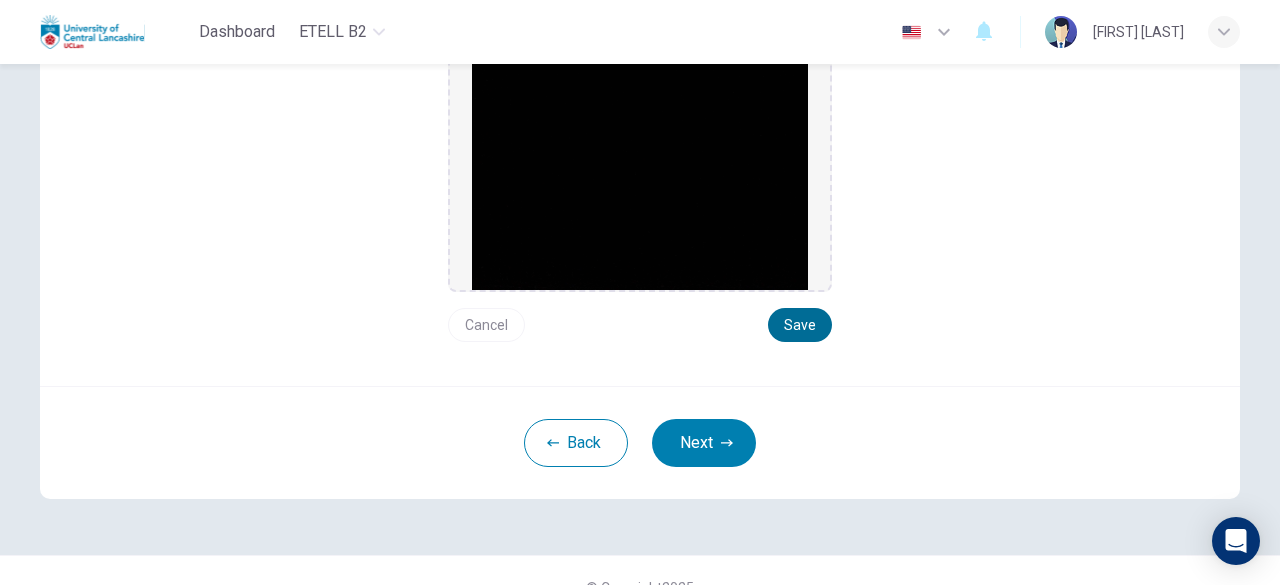 click on "Save" at bounding box center (800, 325) 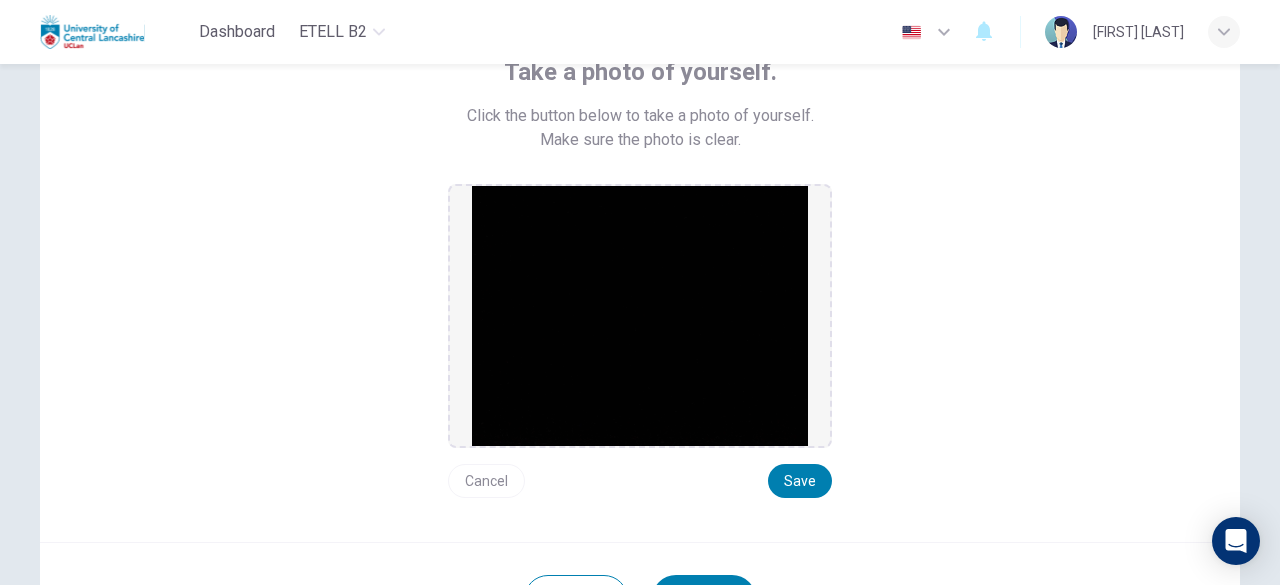 scroll, scrollTop: 100, scrollLeft: 0, axis: vertical 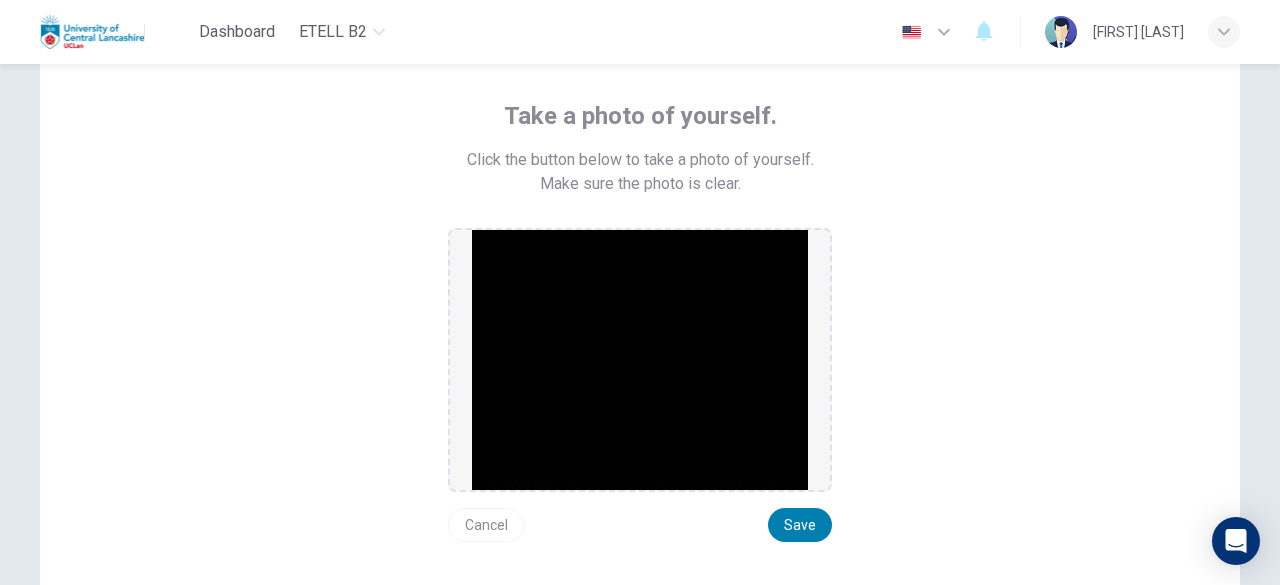 click on "Cancel" at bounding box center (486, 525) 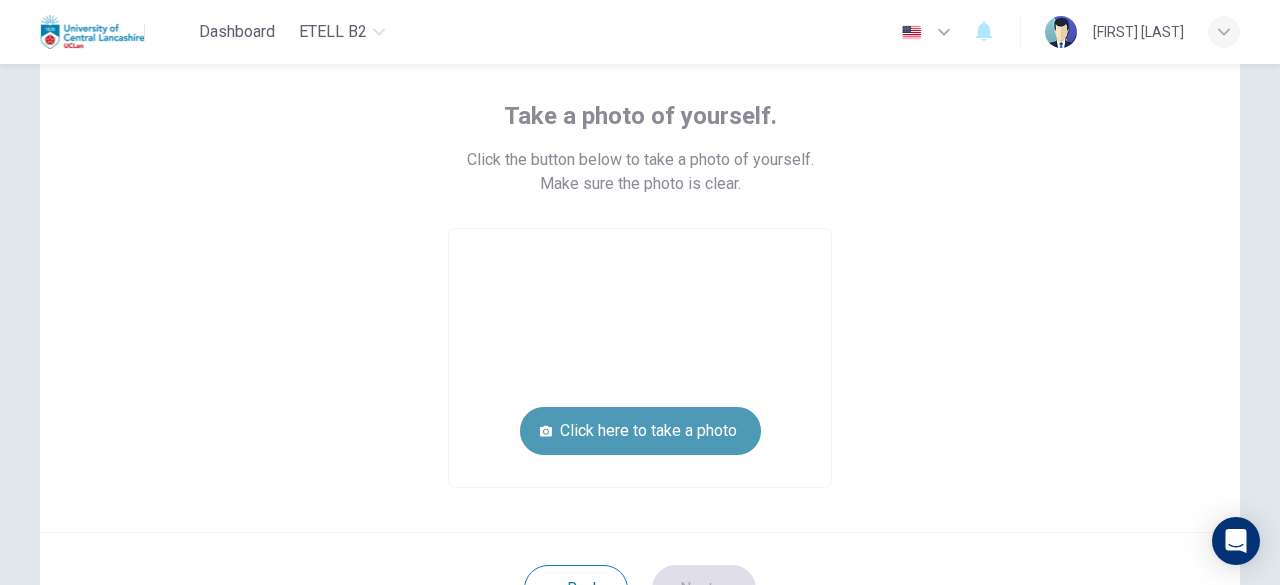 click on "Click here to take a photo" at bounding box center (640, 431) 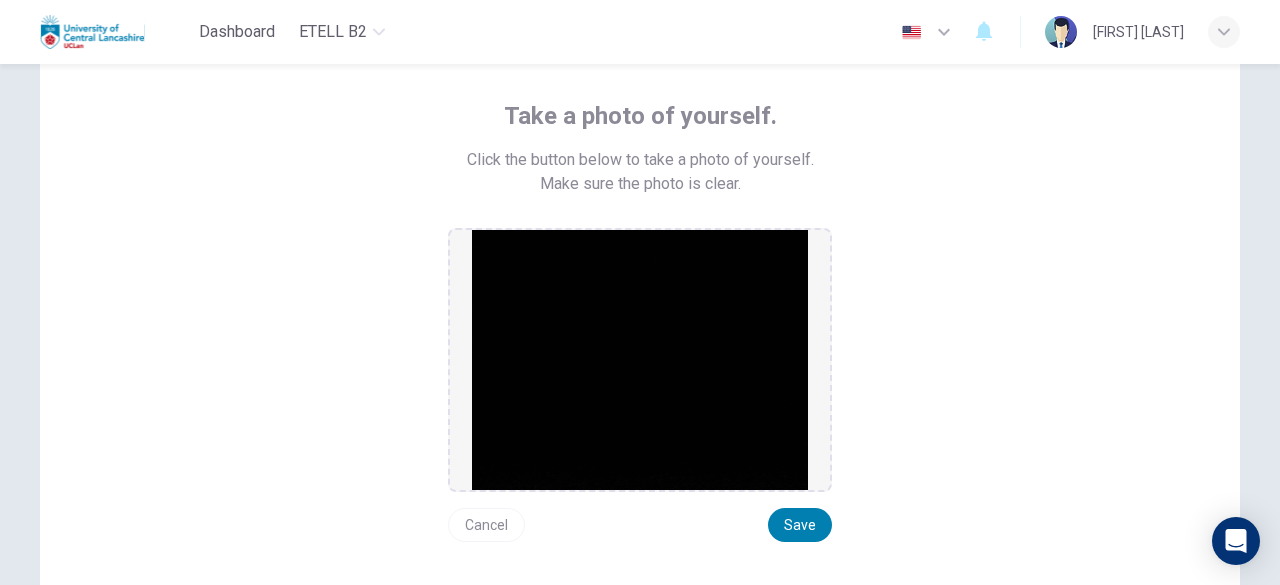 click on "Cancel" at bounding box center [486, 525] 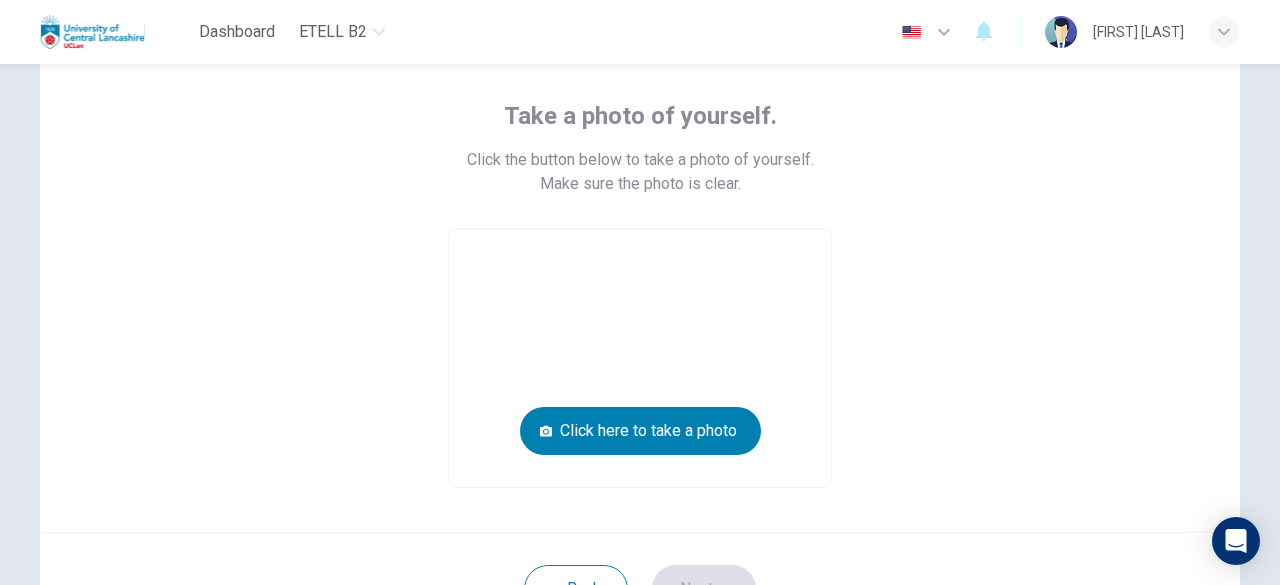 drag, startPoint x: 760, startPoint y: 301, endPoint x: 890, endPoint y: 433, distance: 185.26738 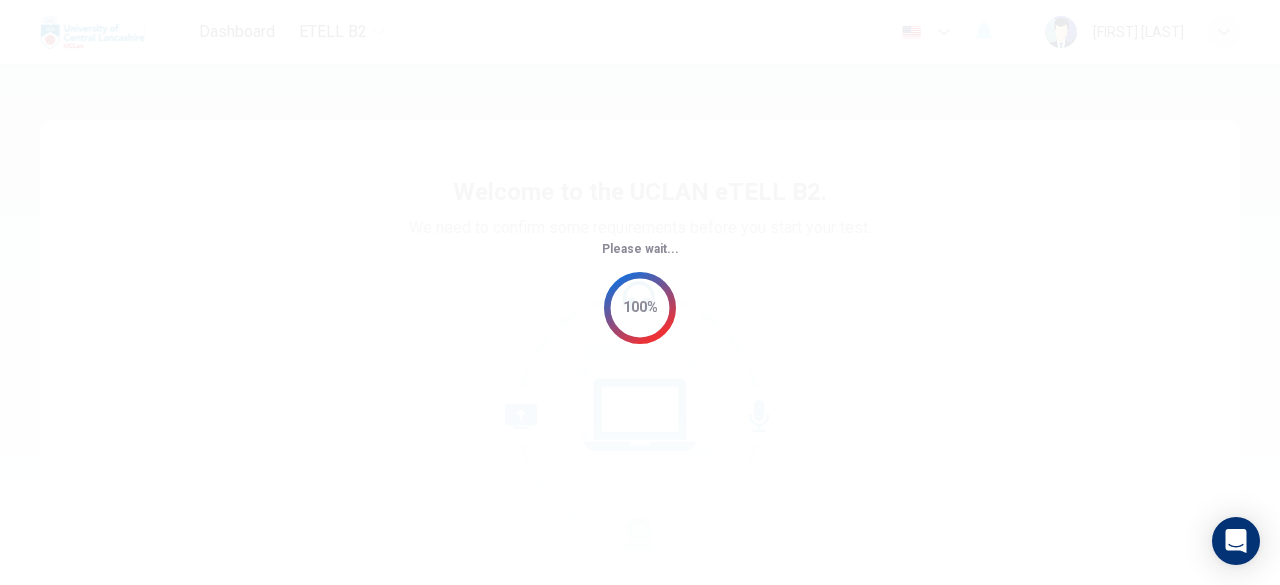 scroll, scrollTop: 0, scrollLeft: 0, axis: both 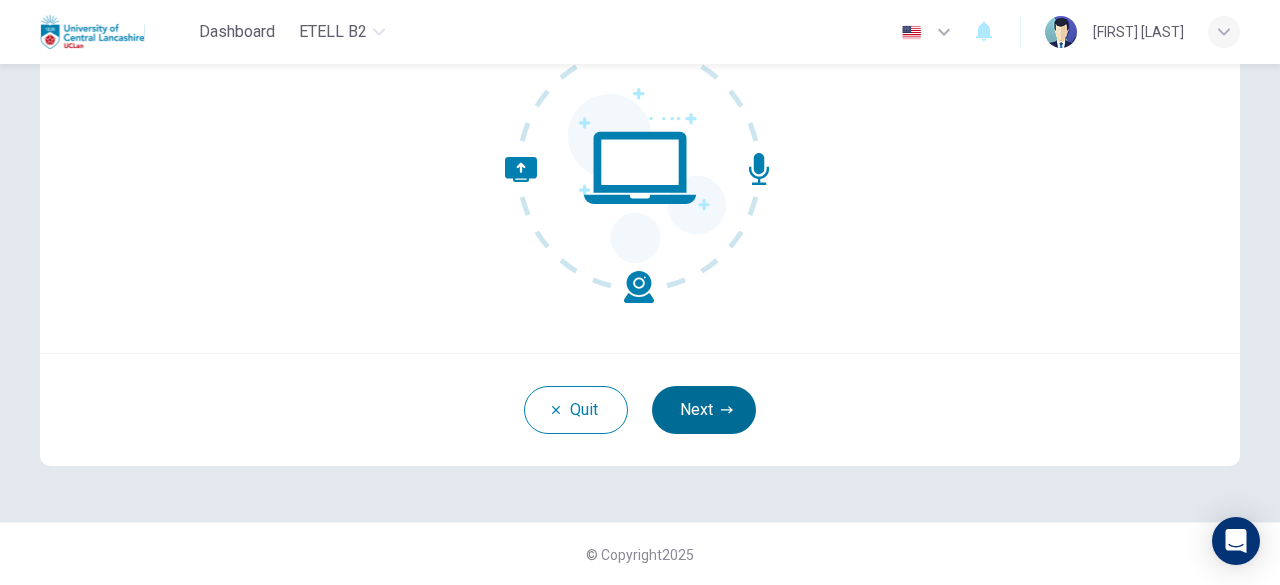 click on "Next" at bounding box center [704, 410] 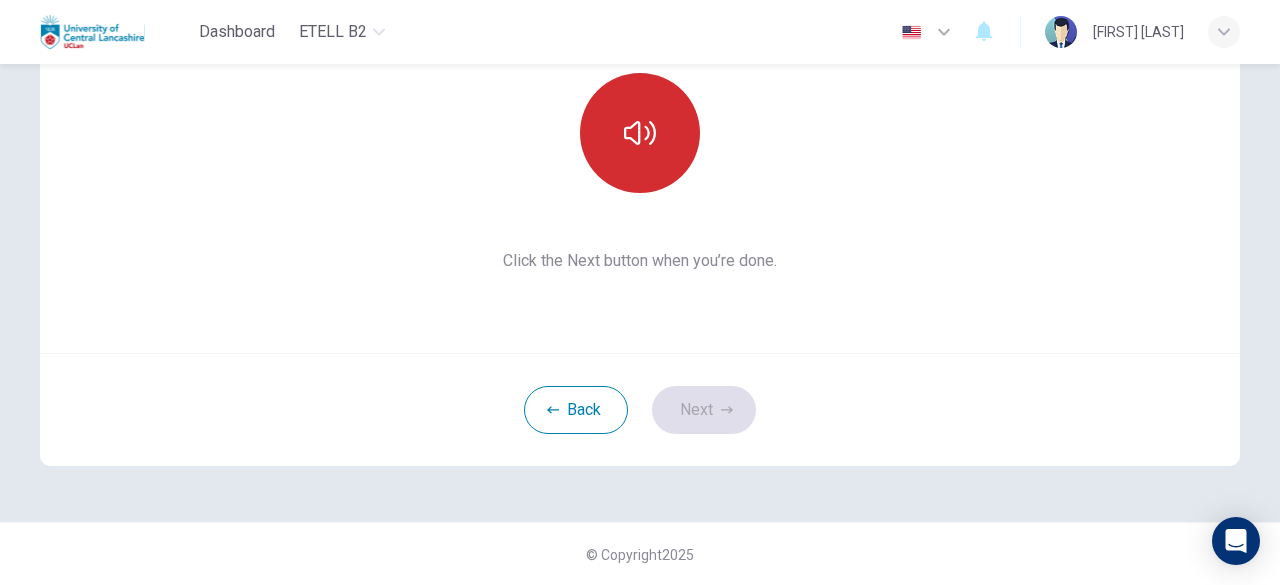 click at bounding box center (640, 133) 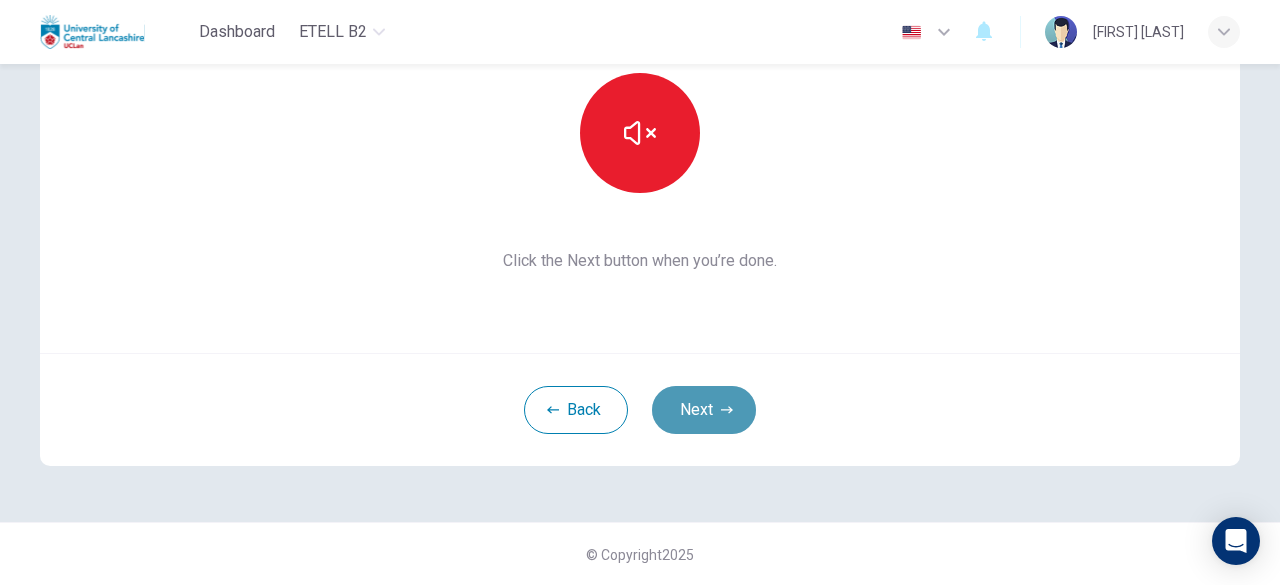 click on "Next" at bounding box center (704, 410) 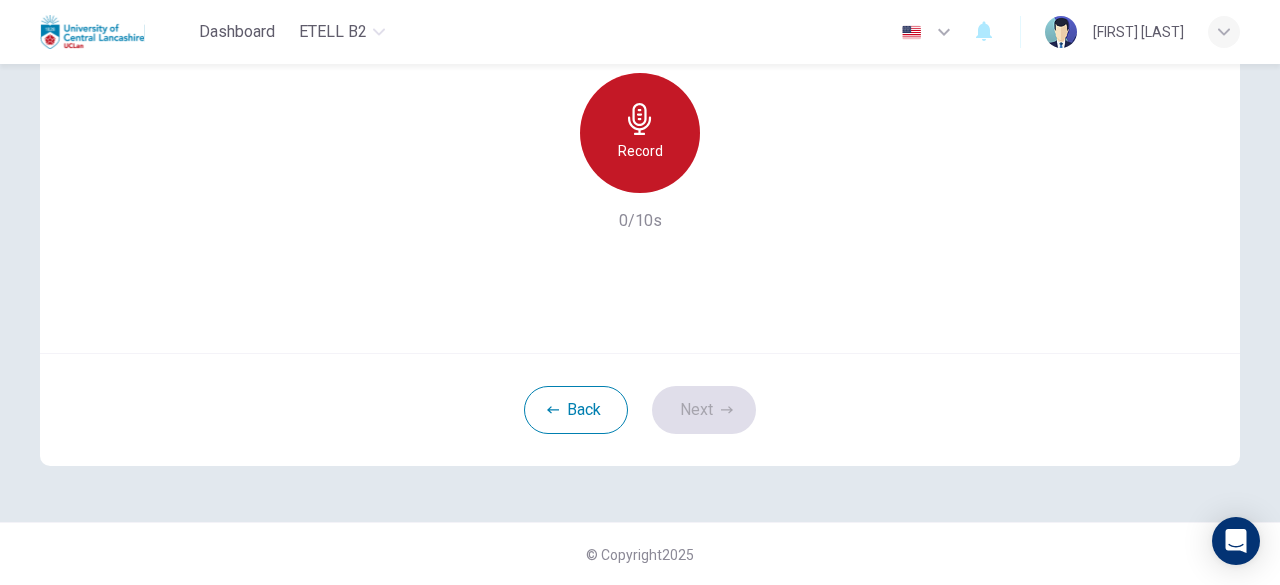 click on "Record" at bounding box center [640, 133] 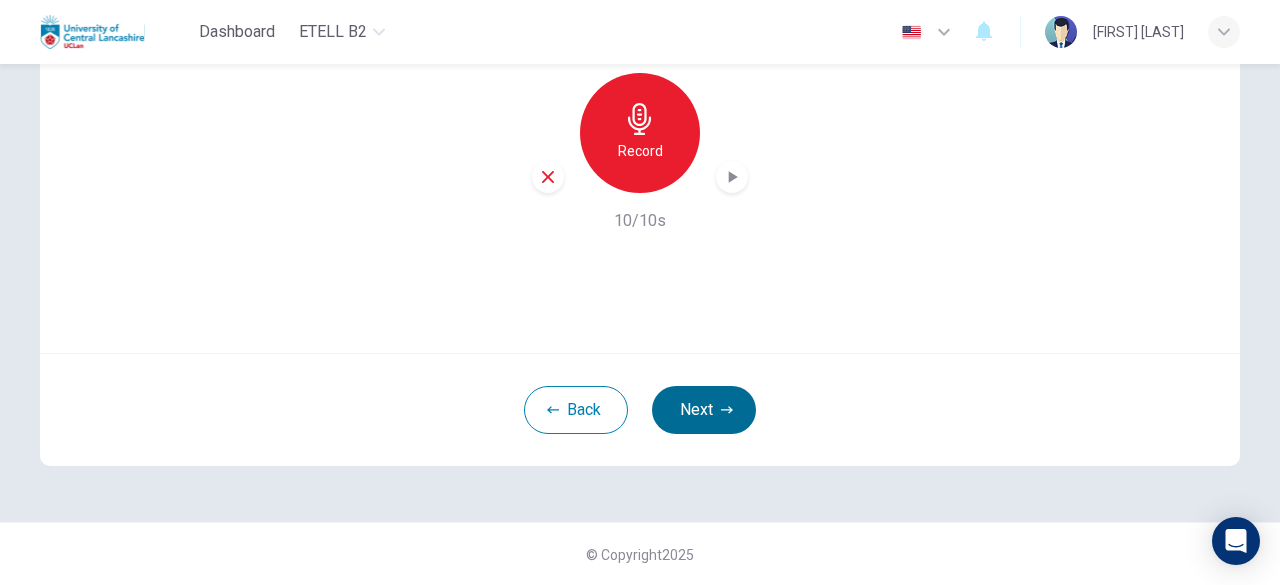 click on "Next" at bounding box center (704, 410) 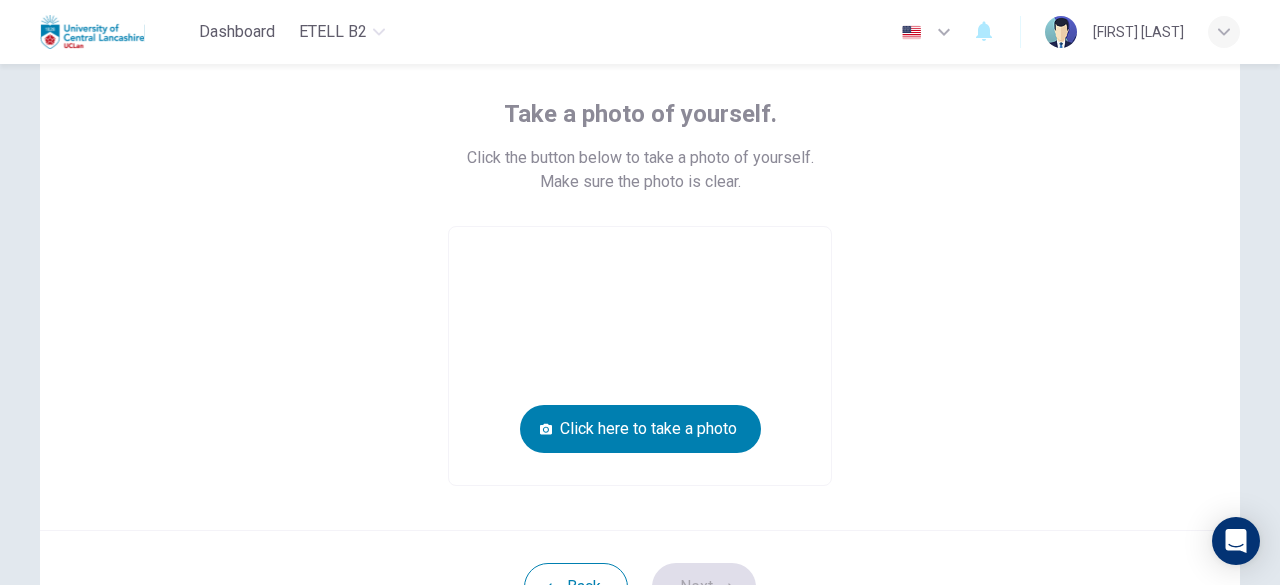 scroll, scrollTop: 147, scrollLeft: 0, axis: vertical 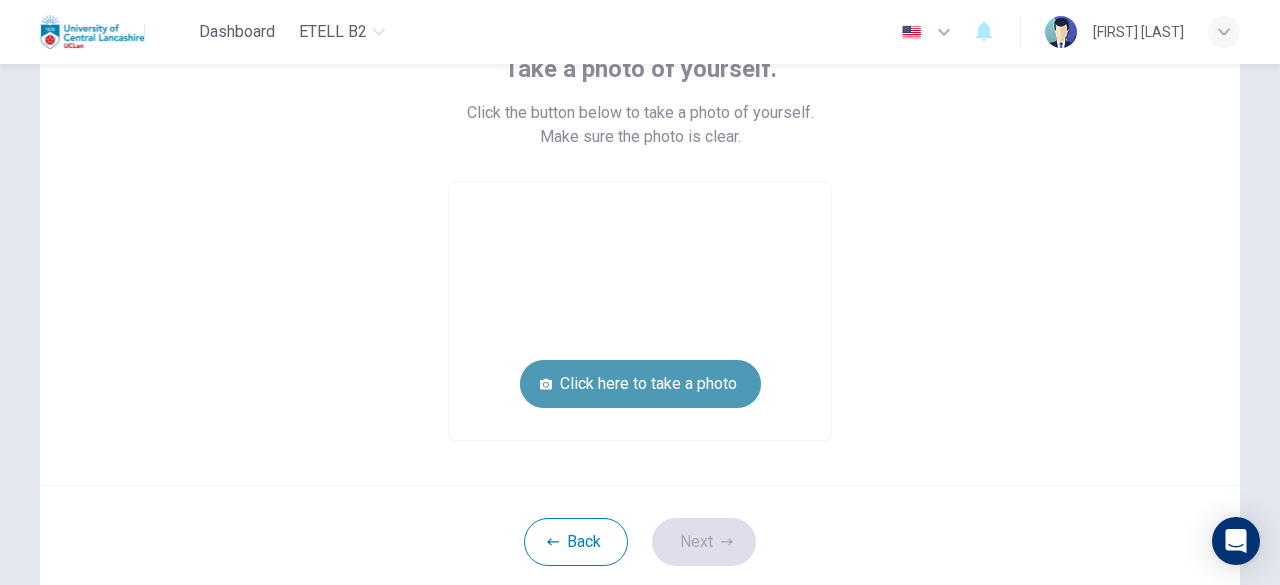 click on "Click here to take a photo" at bounding box center (640, 384) 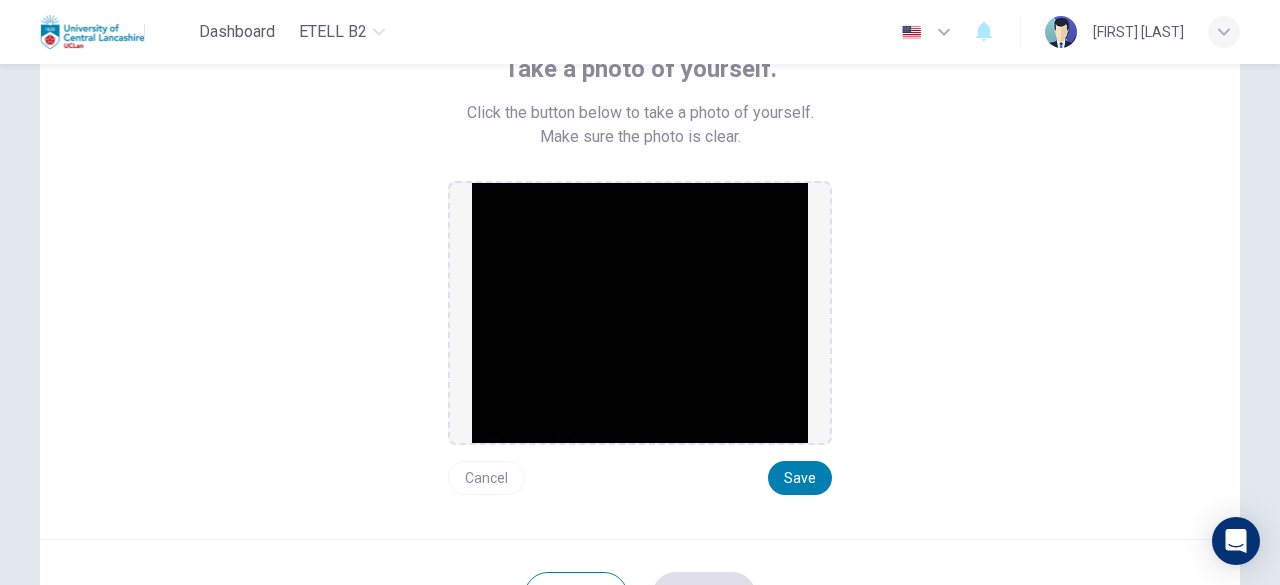 scroll, scrollTop: 332, scrollLeft: 0, axis: vertical 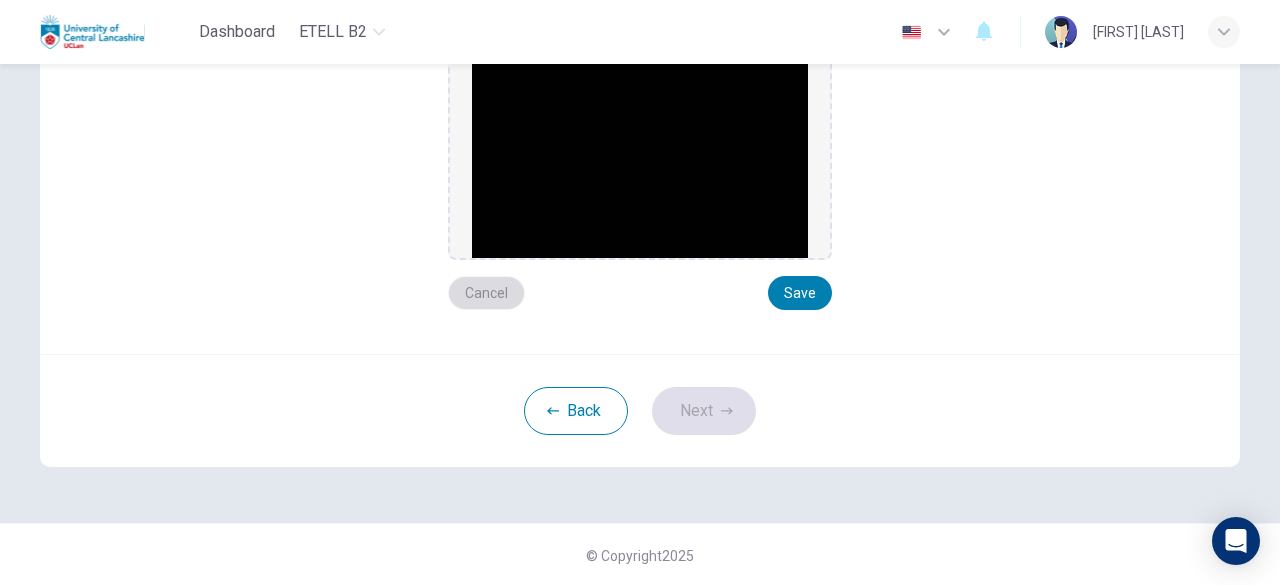 click on "Cancel" at bounding box center (486, 293) 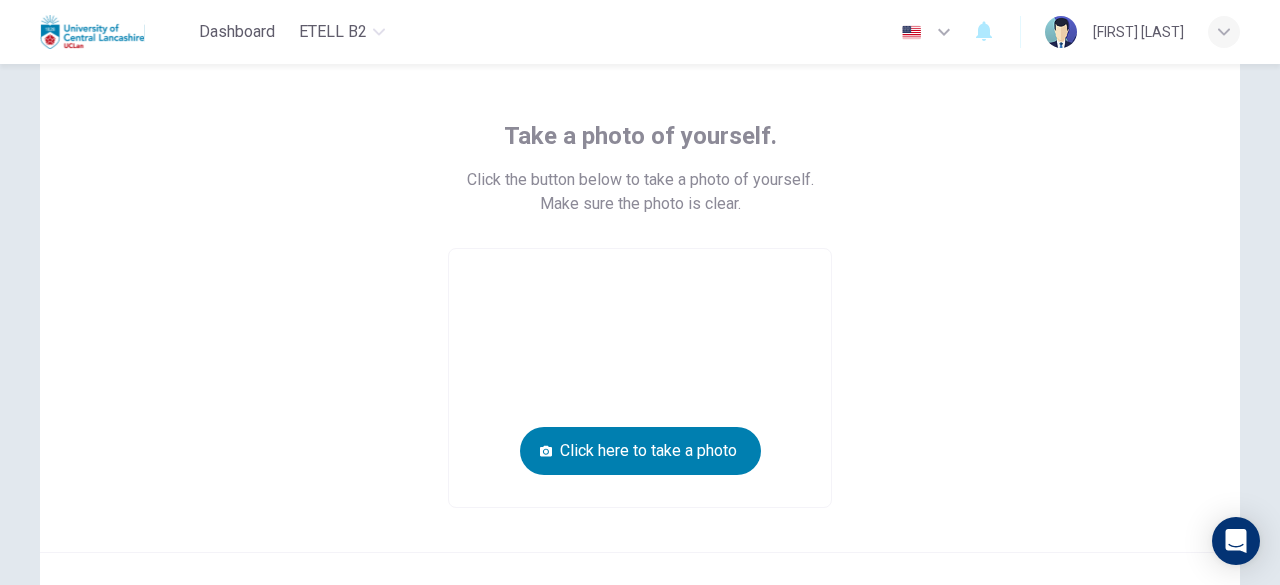 scroll, scrollTop: 79, scrollLeft: 0, axis: vertical 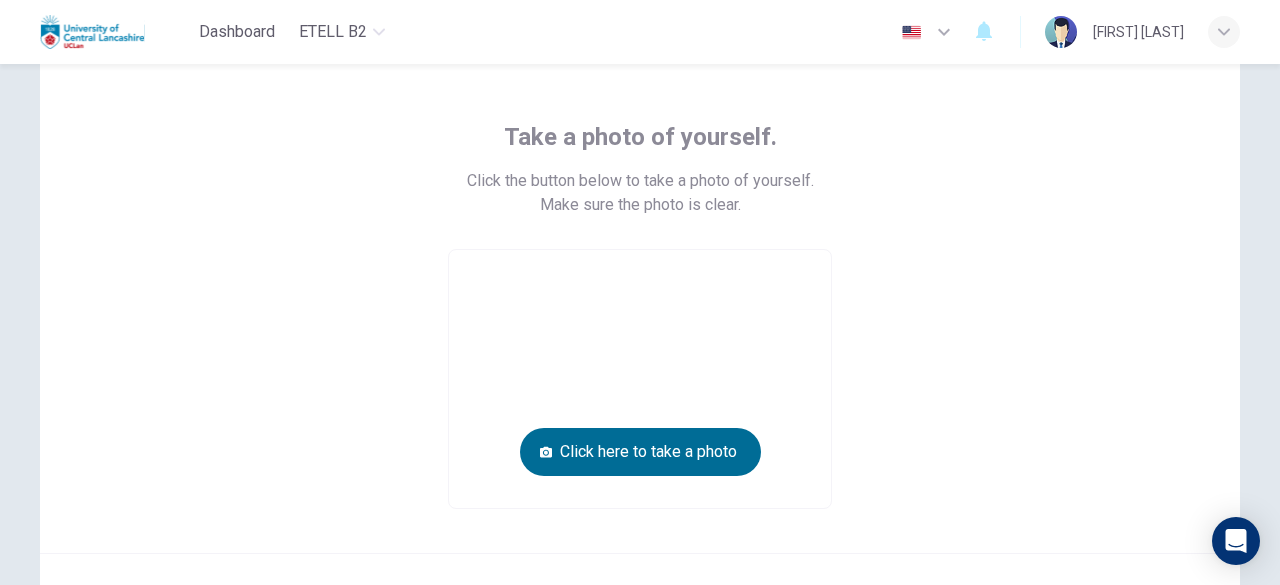 click on "Click here to take a photo" at bounding box center [640, 452] 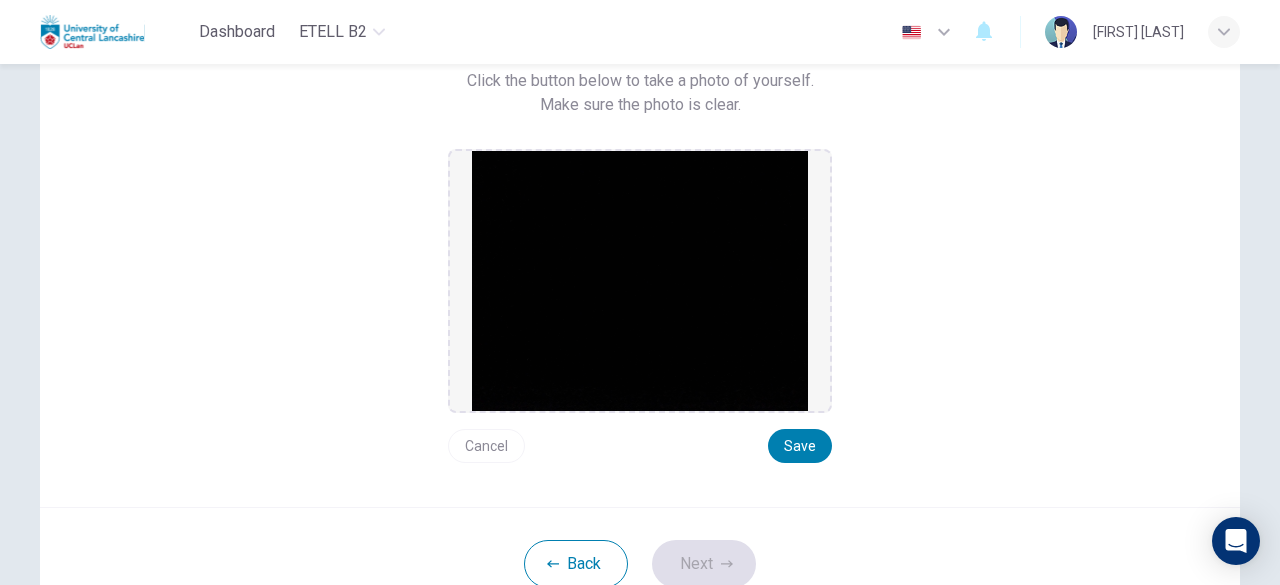 scroll, scrollTop: 279, scrollLeft: 0, axis: vertical 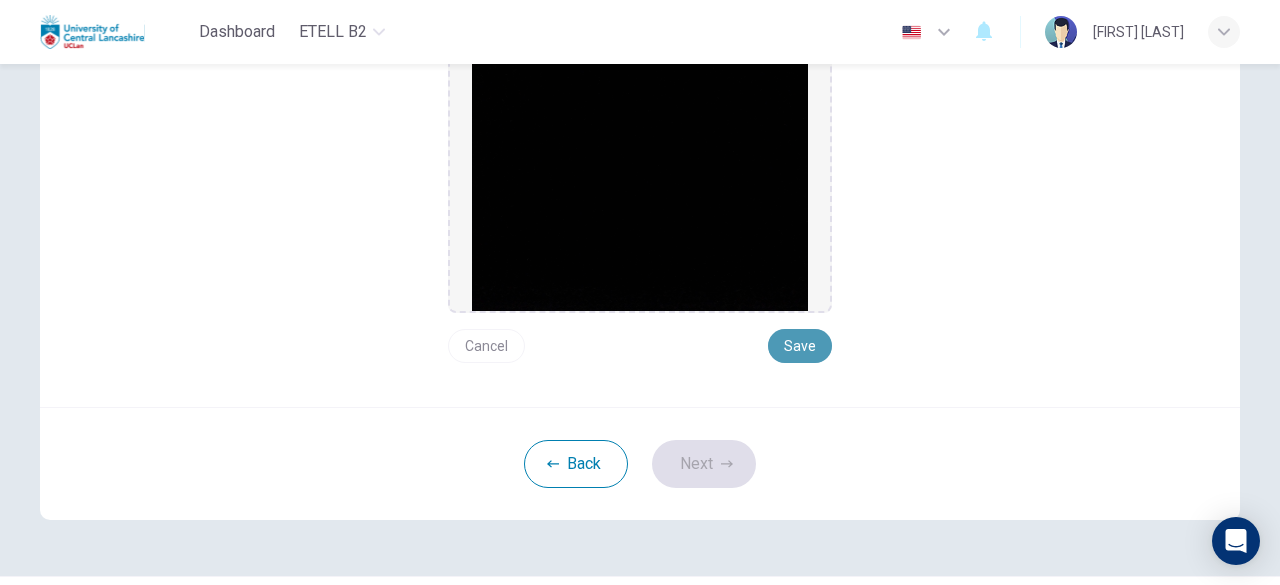 click on "Save" at bounding box center (800, 346) 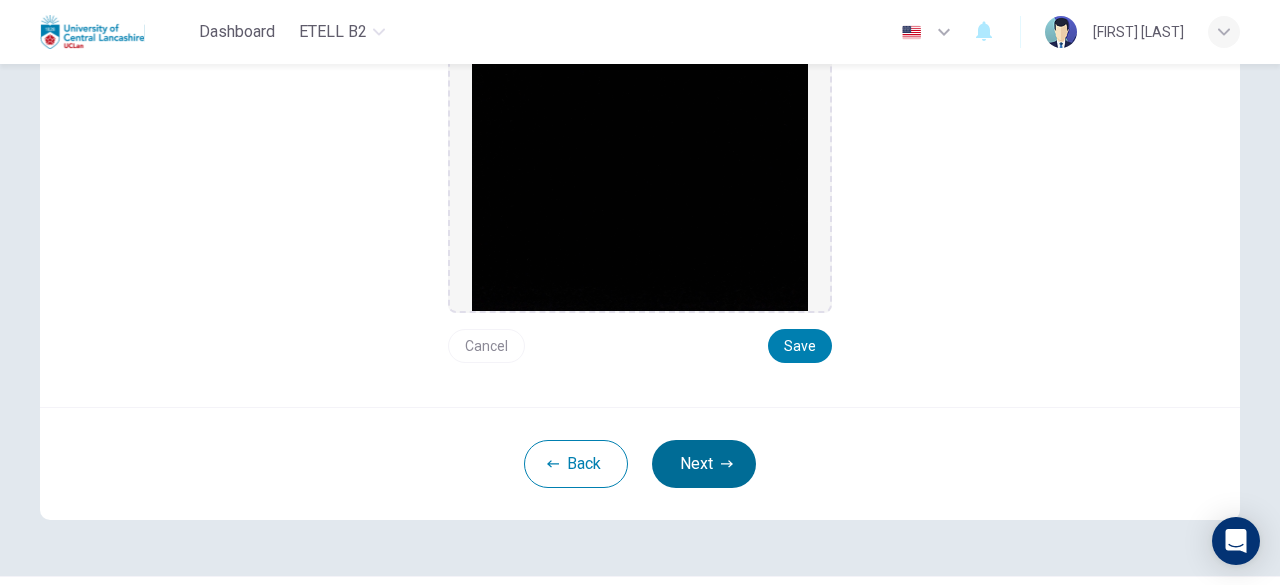 click on "Next" at bounding box center (704, 464) 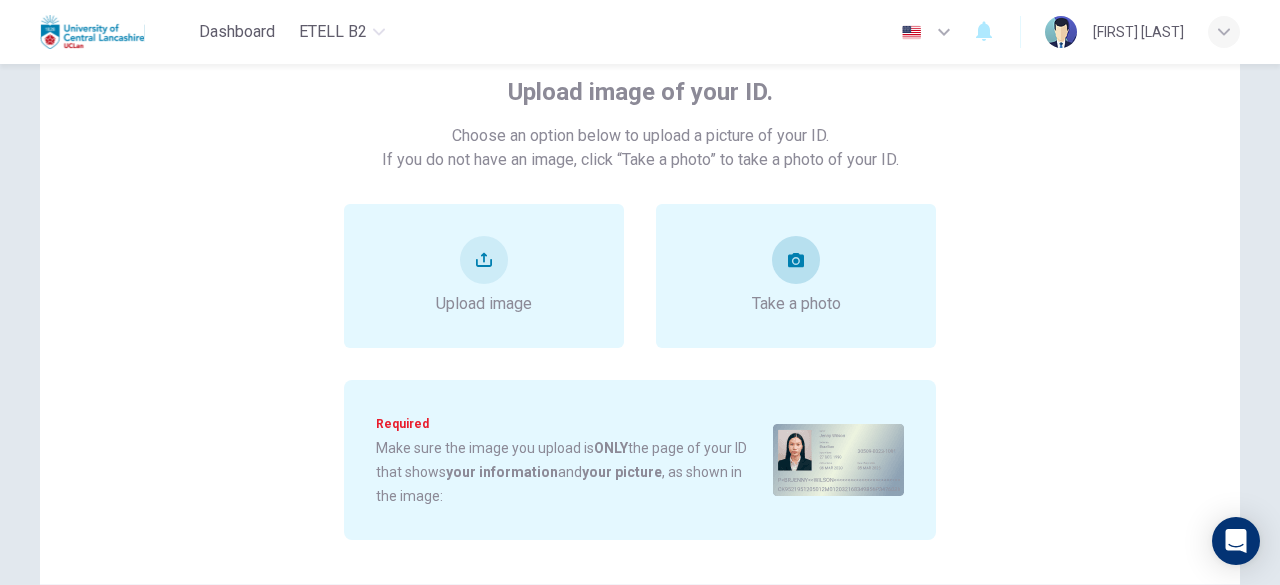 scroll, scrollTop: 79, scrollLeft: 0, axis: vertical 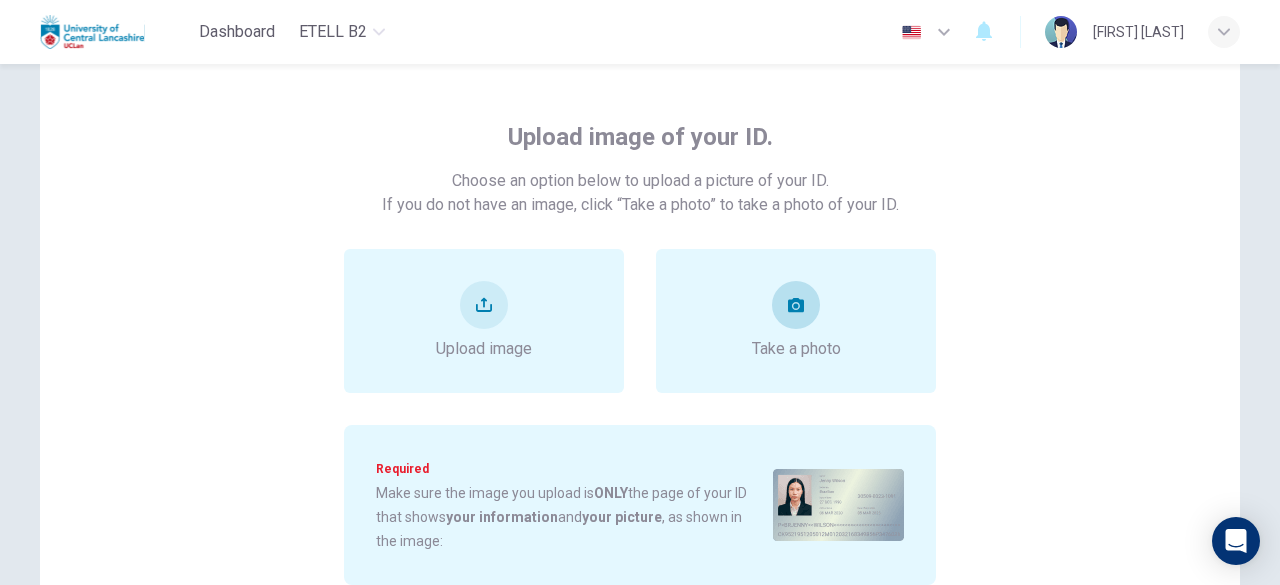click at bounding box center (796, 305) 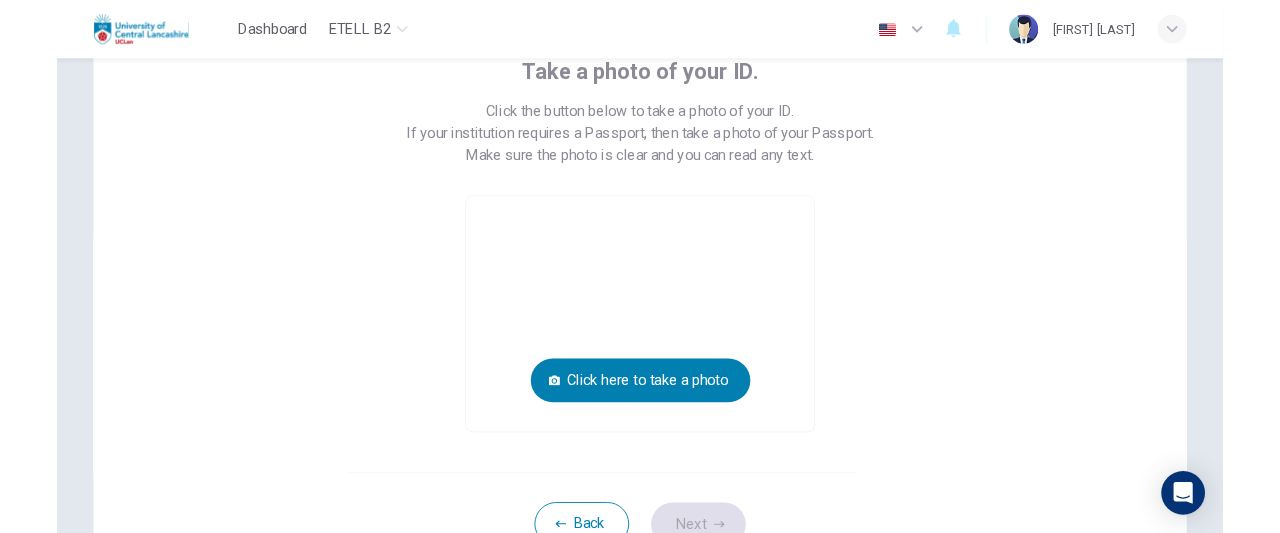 scroll, scrollTop: 179, scrollLeft: 0, axis: vertical 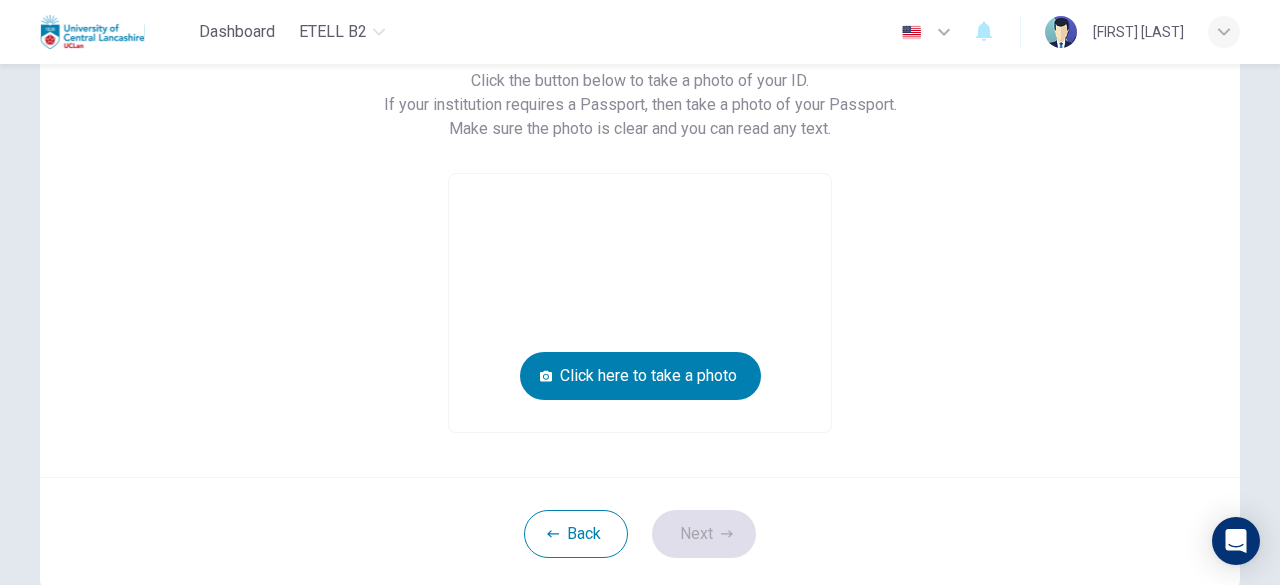 click at bounding box center [640, 303] 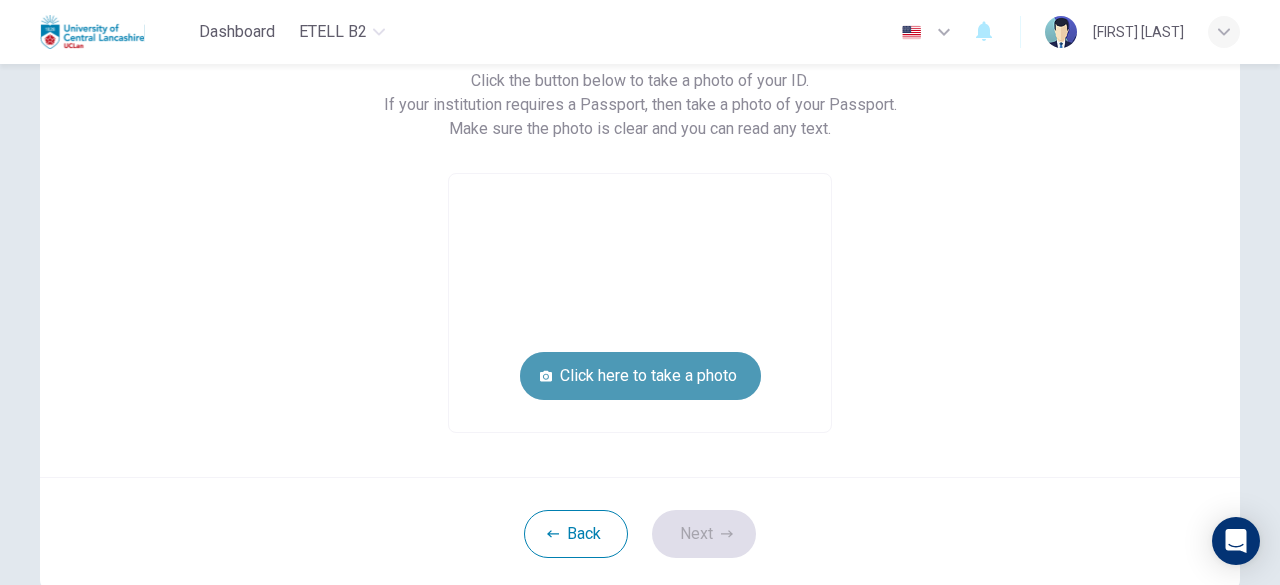click on "Click here to take a photo" at bounding box center (640, 376) 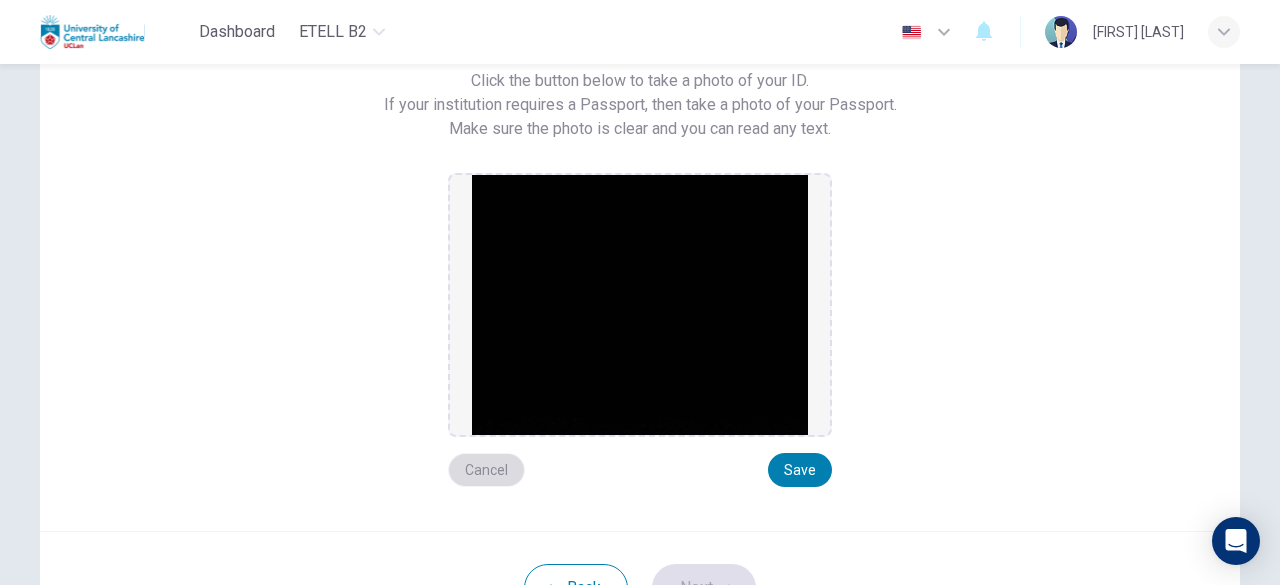 click on "Cancel" at bounding box center [486, 470] 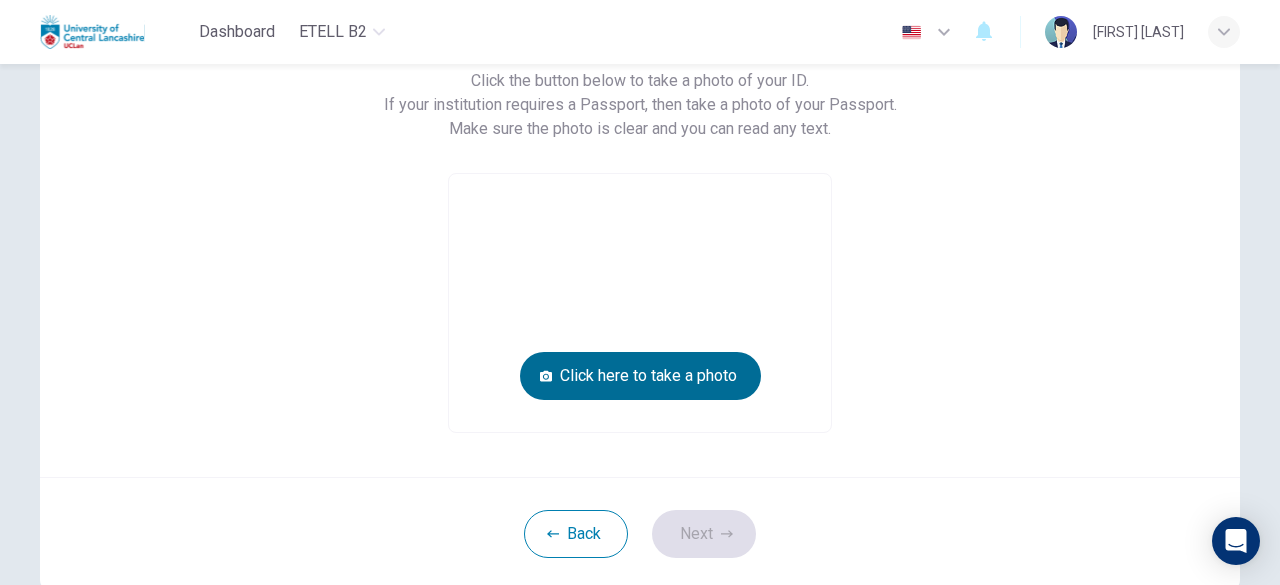 click on "Click here to take a photo" at bounding box center (640, 376) 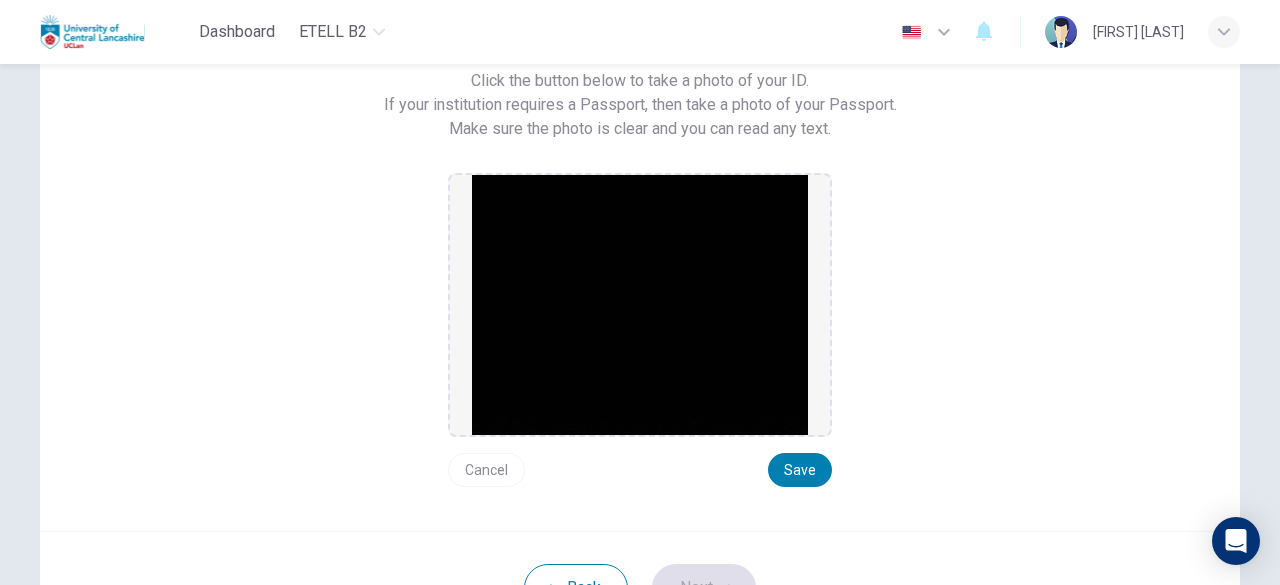 click on "Cancel" at bounding box center [486, 470] 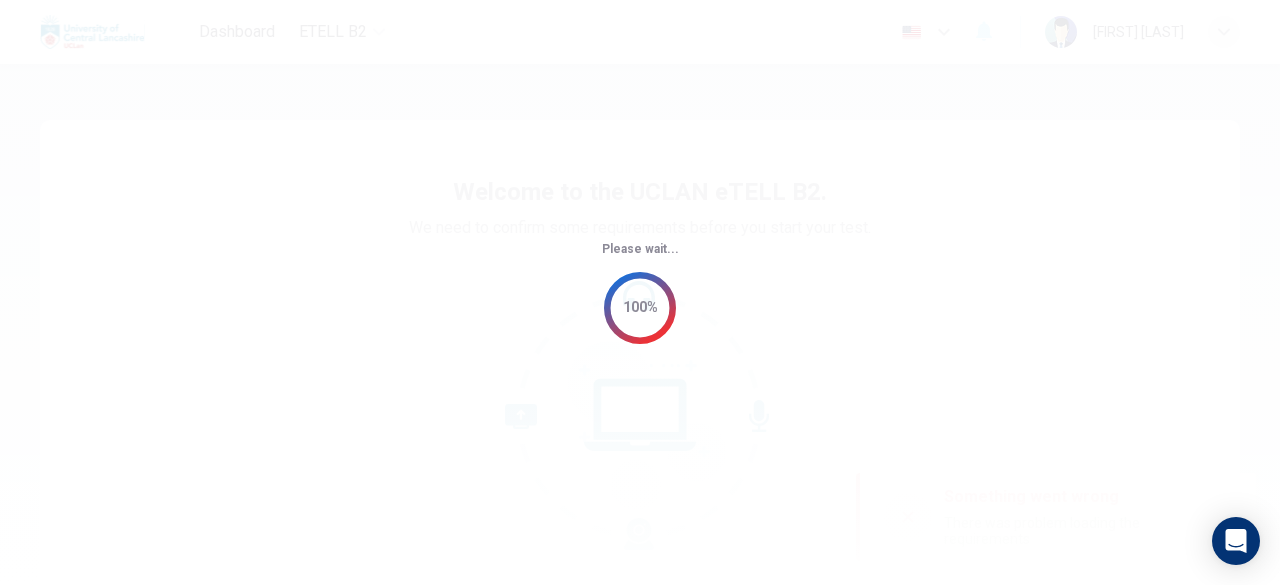 scroll, scrollTop: 0, scrollLeft: 0, axis: both 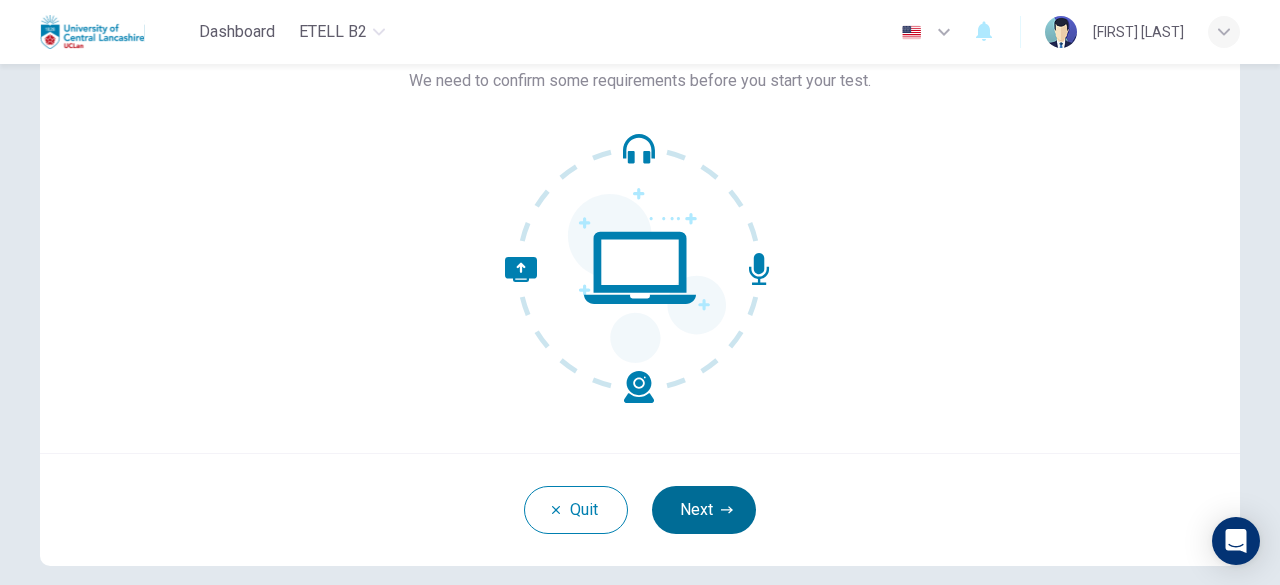 click on "Next" at bounding box center [704, 510] 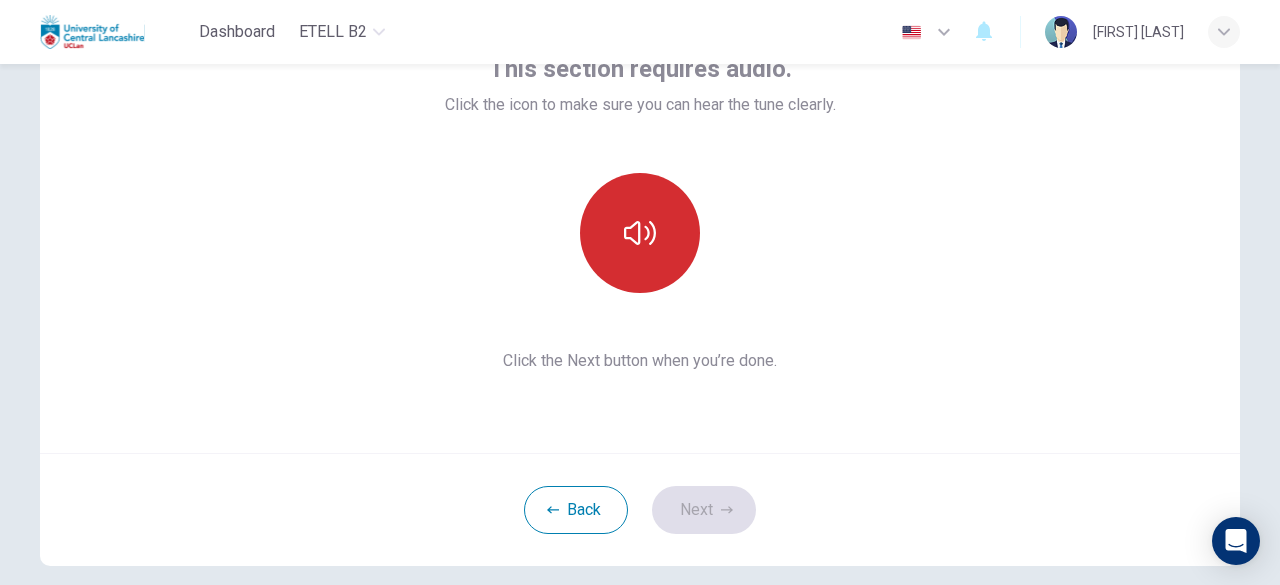 click at bounding box center [640, 233] 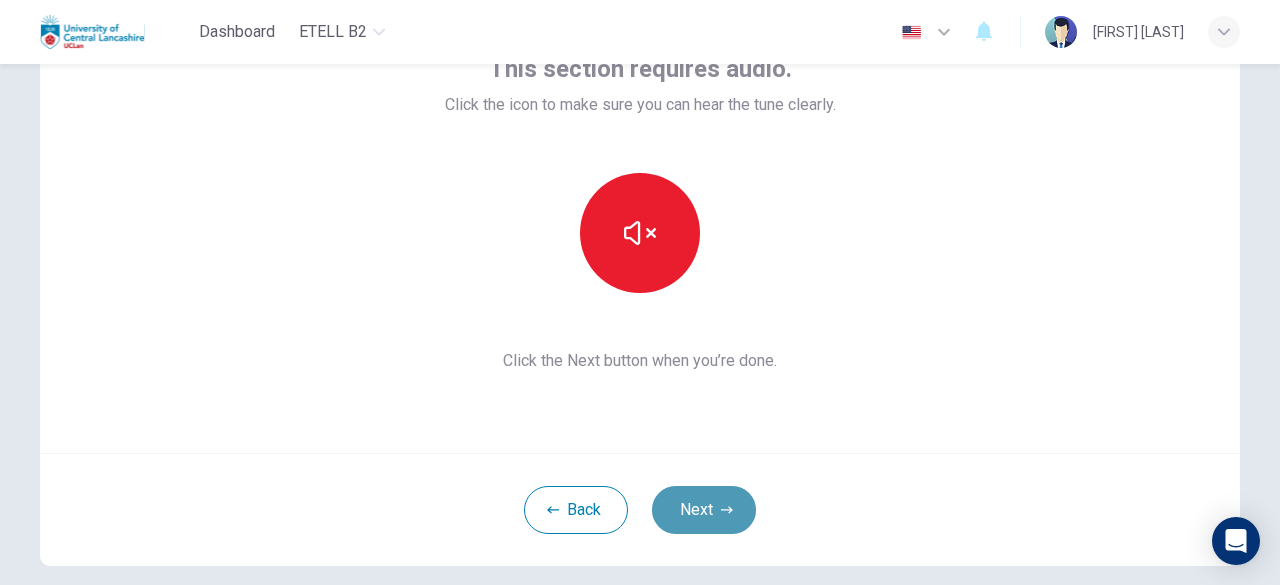 click on "Next" at bounding box center (704, 510) 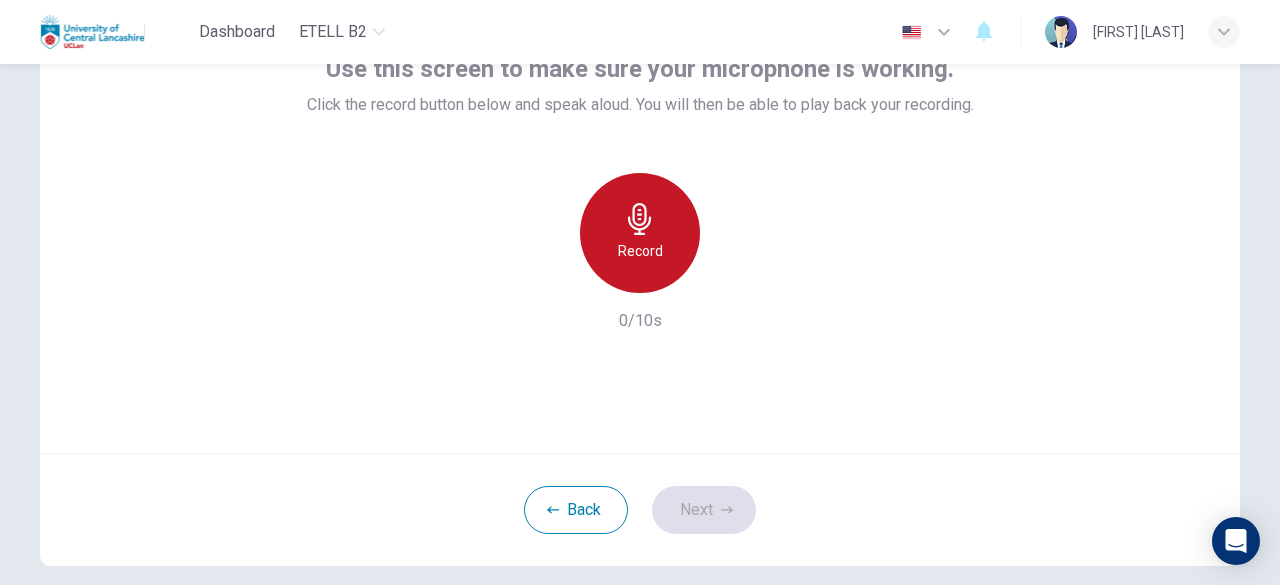 click on "Record" at bounding box center [640, 233] 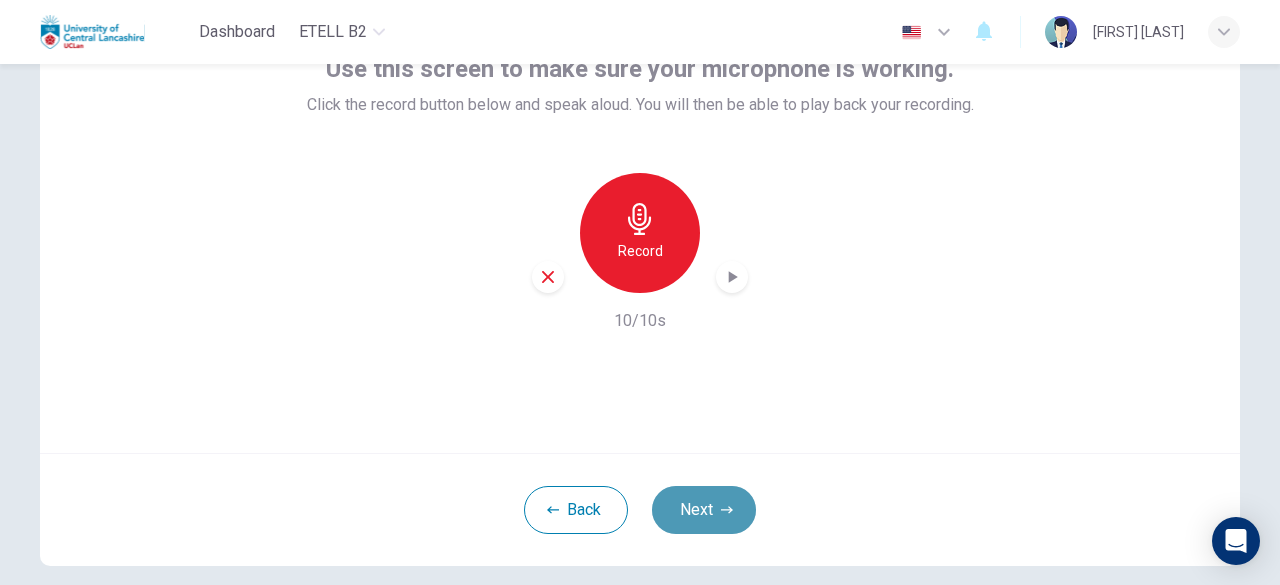 click 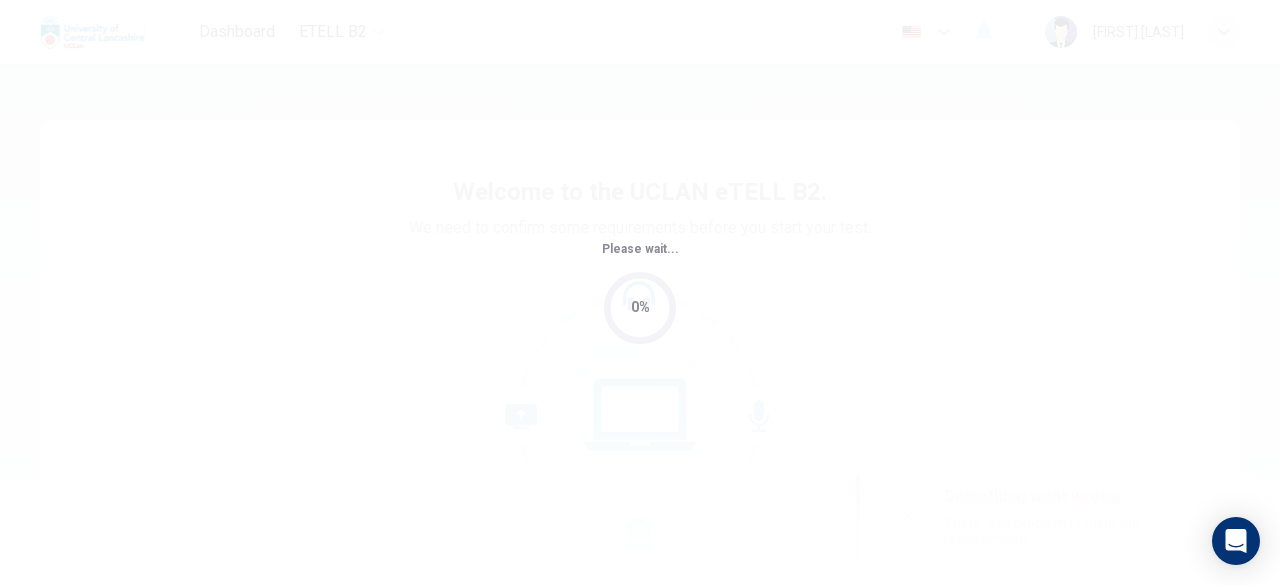 scroll, scrollTop: 0, scrollLeft: 0, axis: both 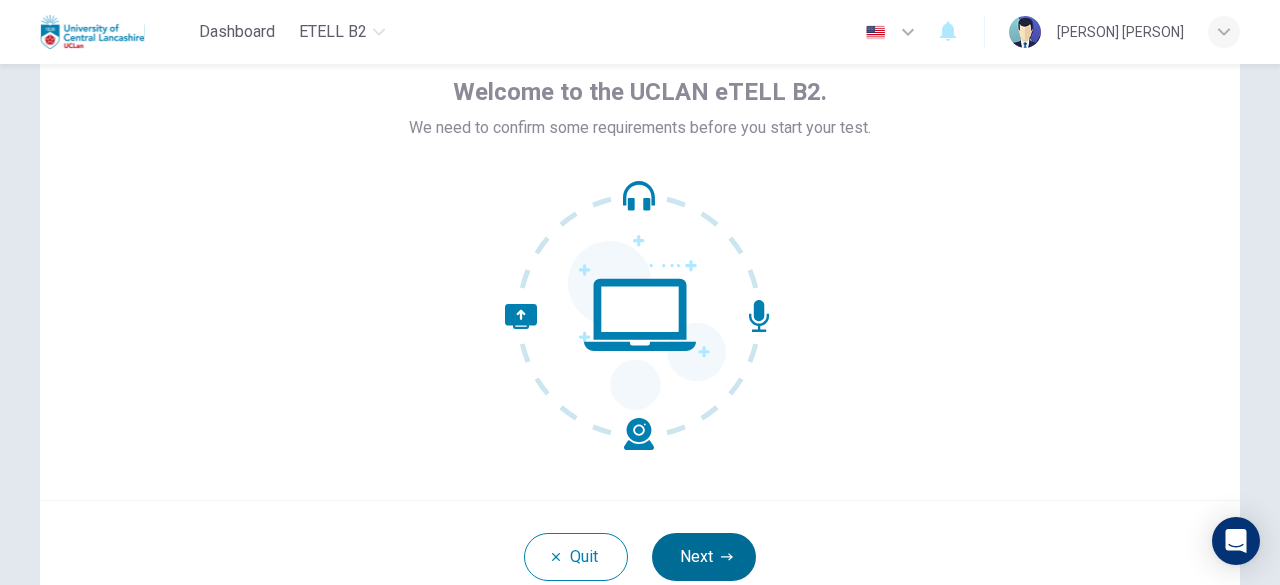 click on "Next" at bounding box center [704, 557] 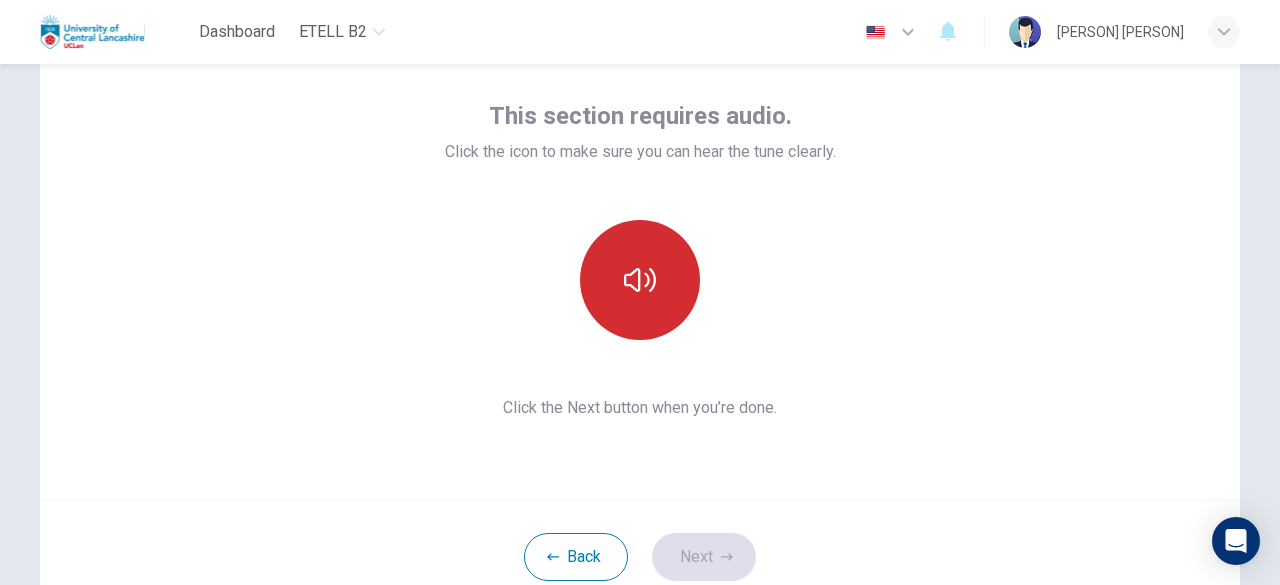 click 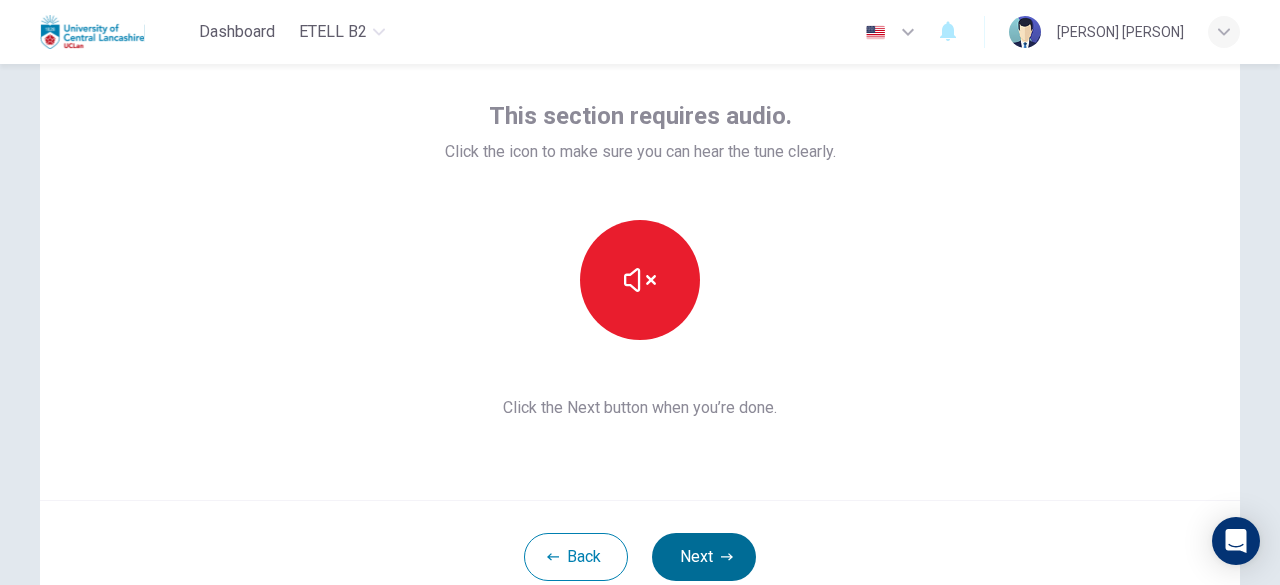 click on "Next" at bounding box center (704, 557) 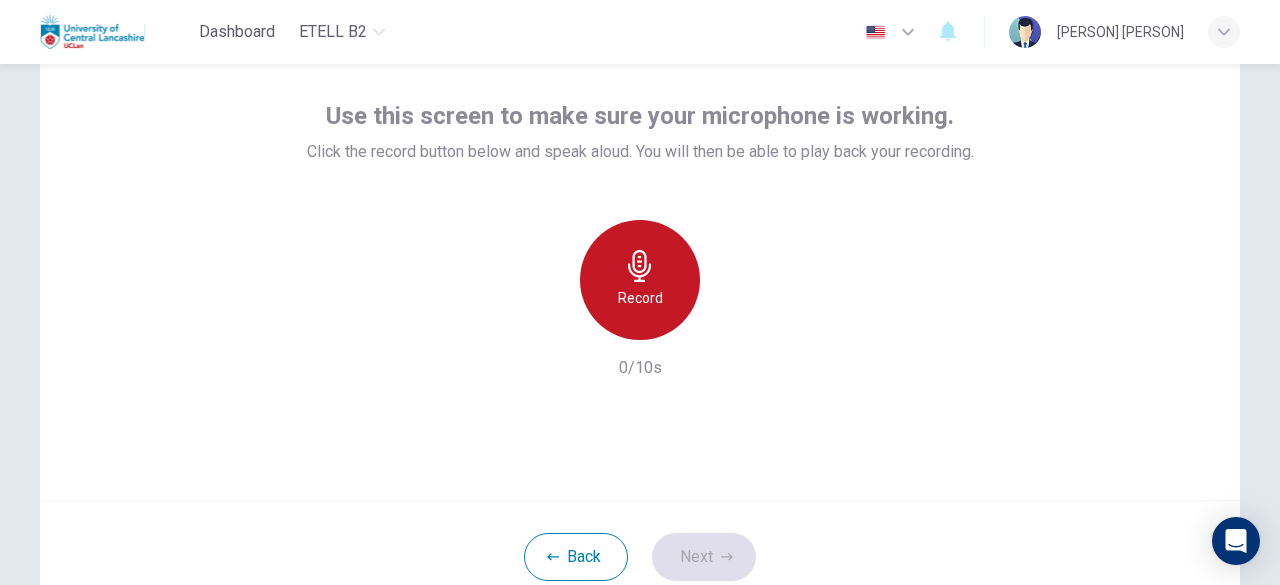 click on "Record" at bounding box center (640, 298) 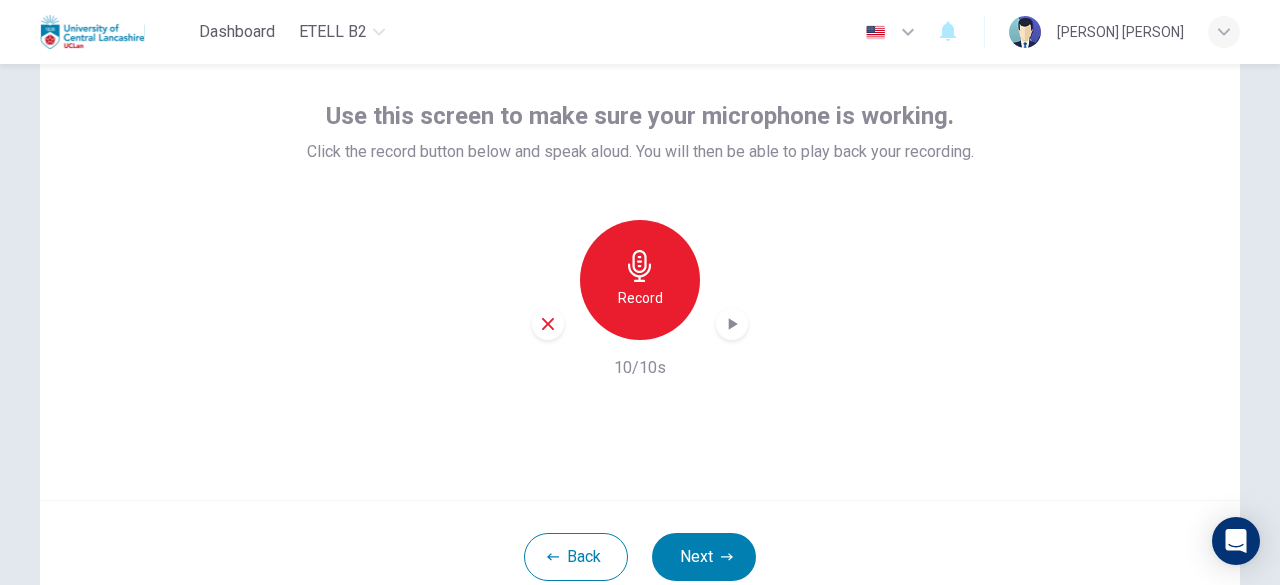 click 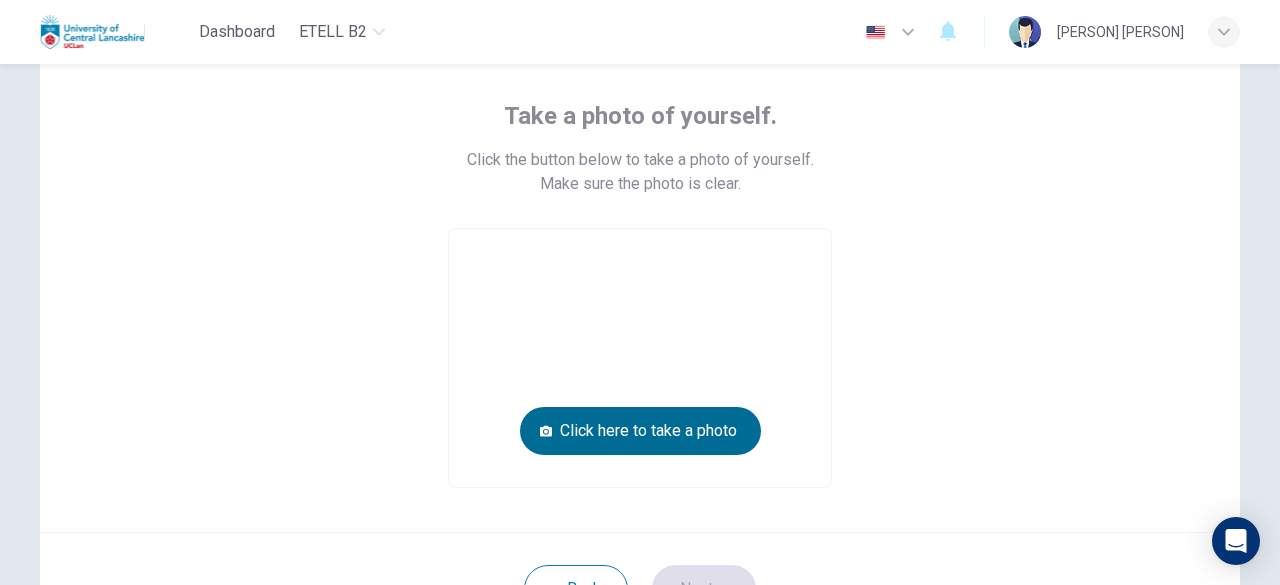 click on "Click here to take a photo" at bounding box center (640, 431) 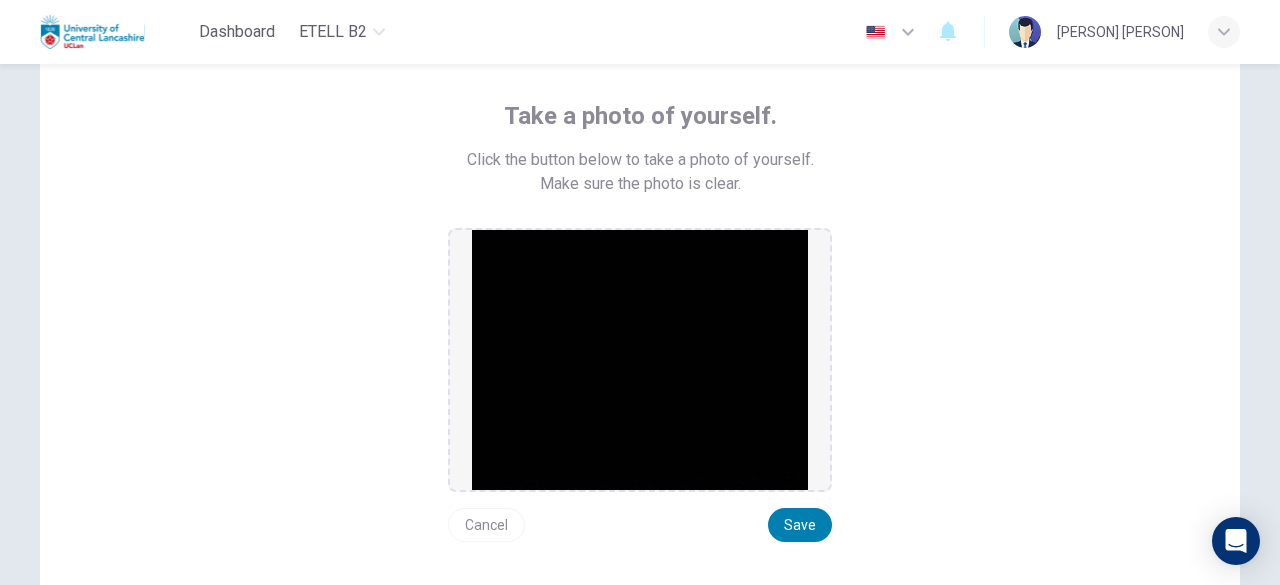 click at bounding box center (640, 360) 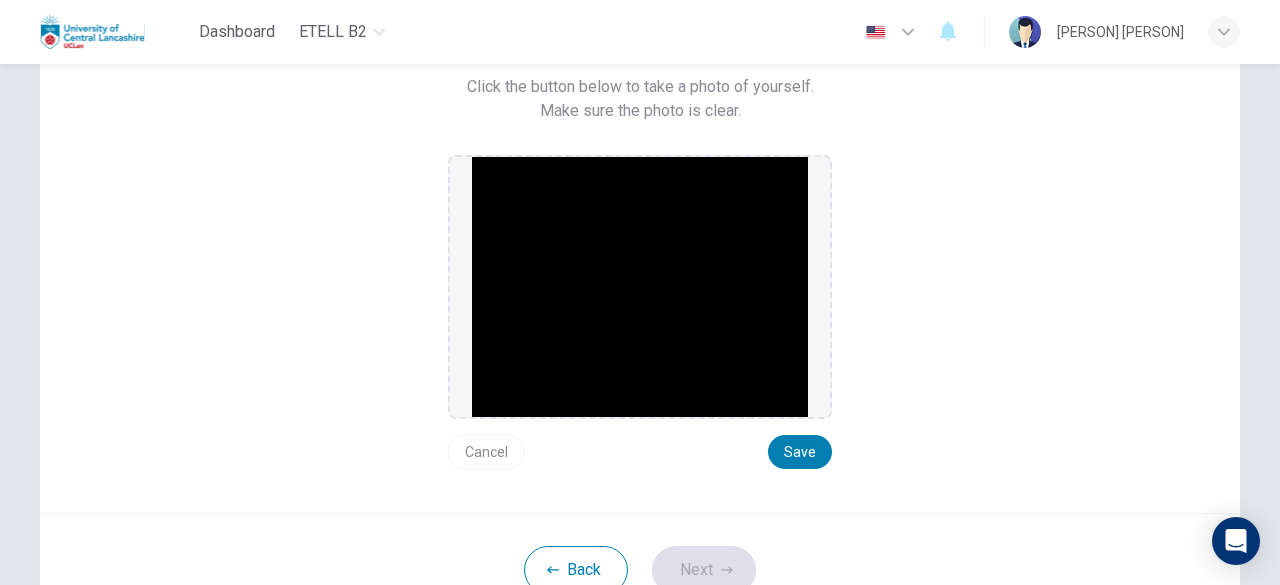 scroll, scrollTop: 200, scrollLeft: 0, axis: vertical 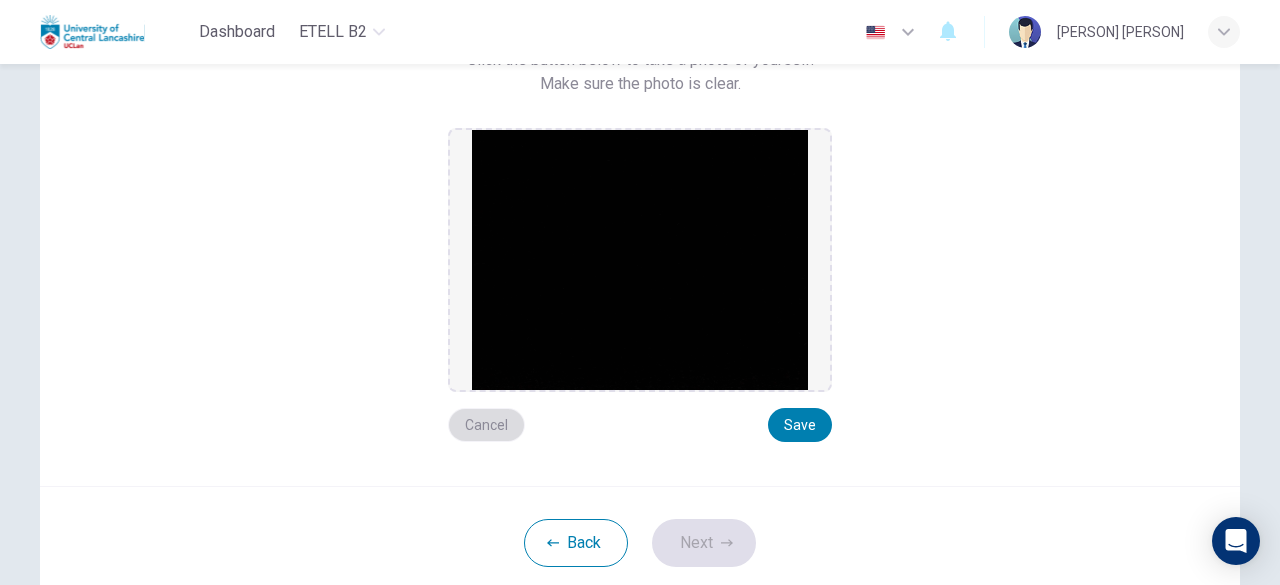 click on "Cancel" at bounding box center [486, 425] 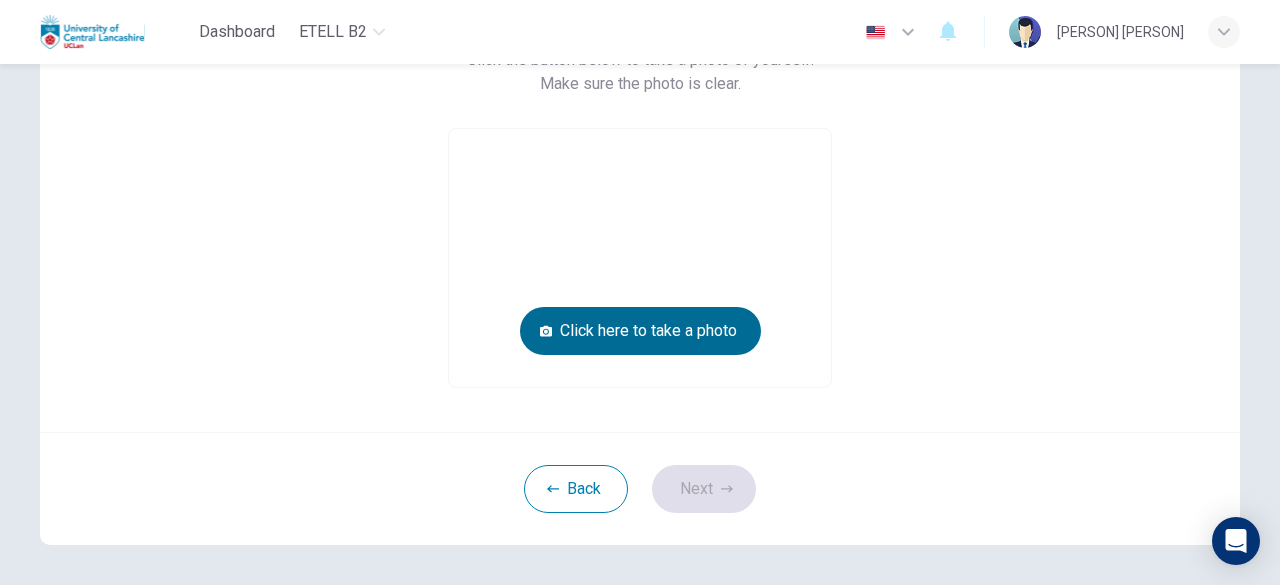 click on "Click here to take a photo" at bounding box center [640, 331] 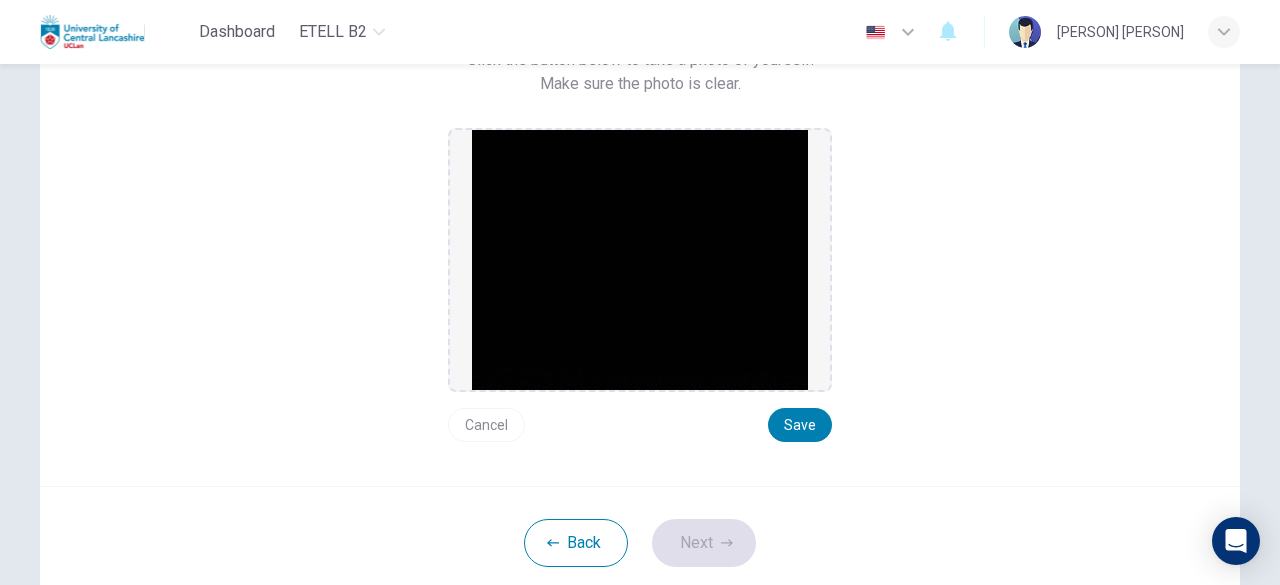scroll, scrollTop: 100, scrollLeft: 0, axis: vertical 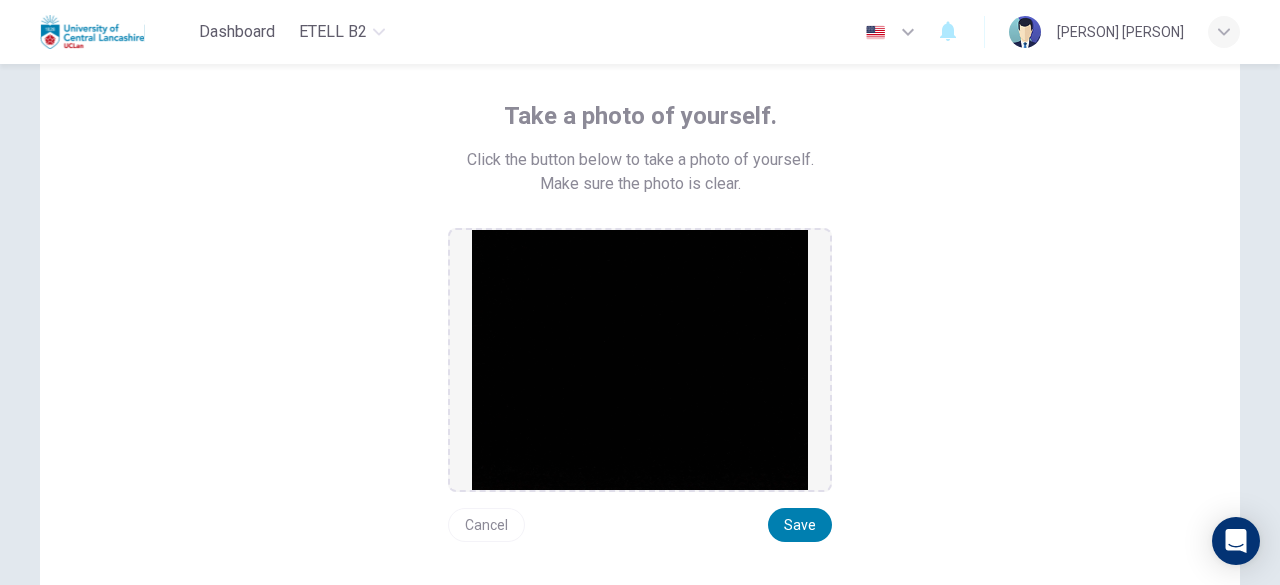click on "Cancel Save" at bounding box center (640, 517) 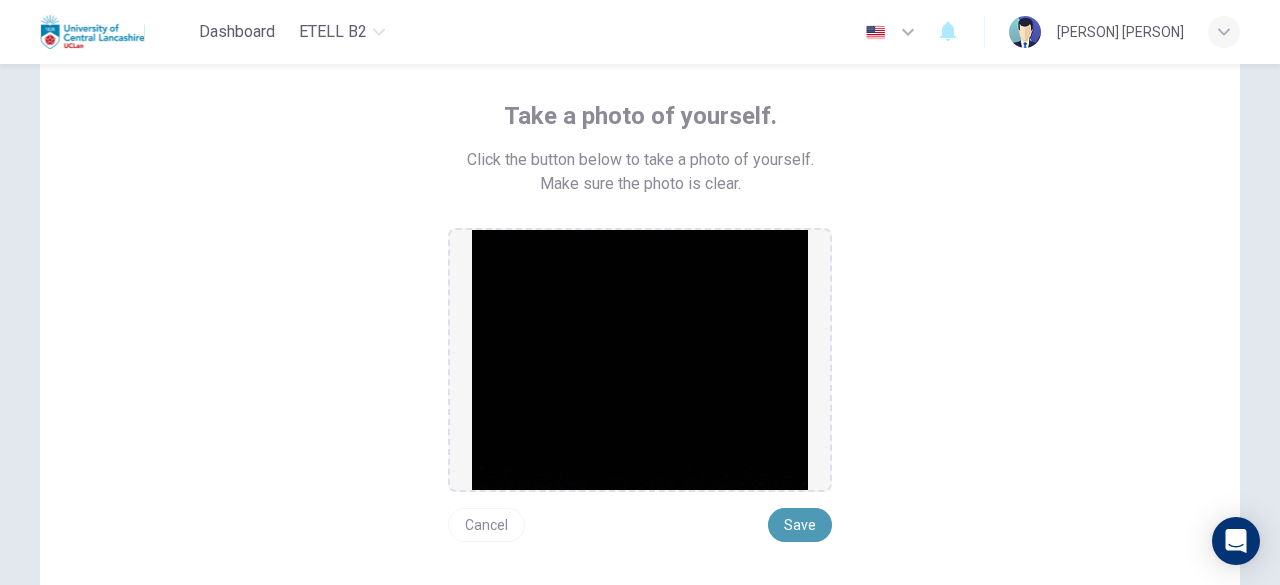 click on "Save" at bounding box center [800, 525] 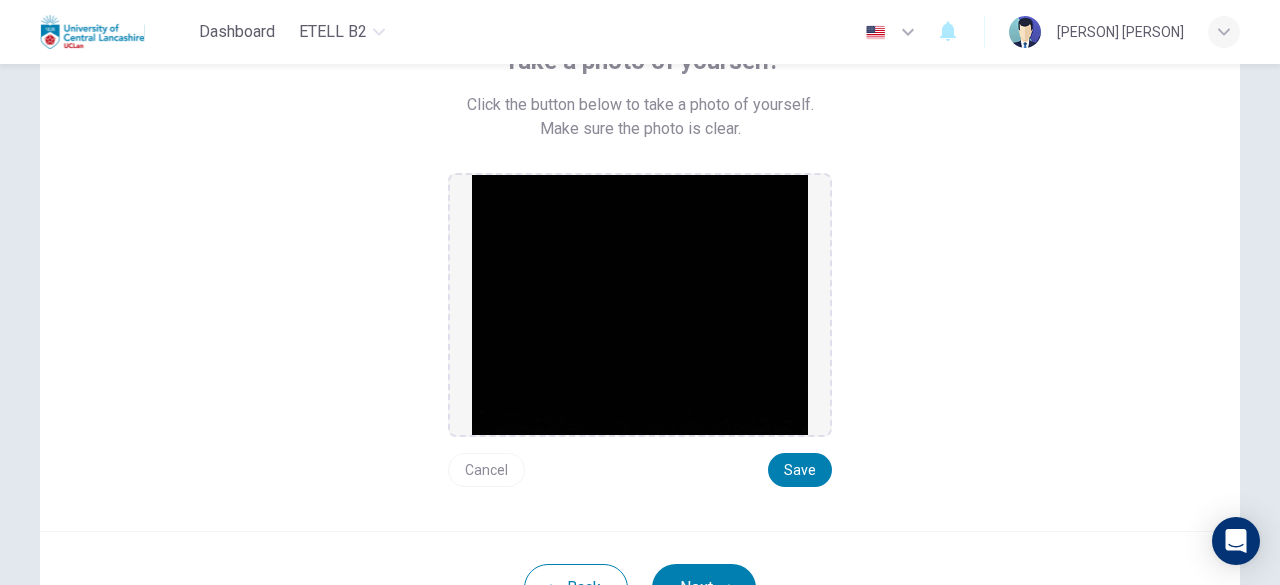 scroll, scrollTop: 200, scrollLeft: 0, axis: vertical 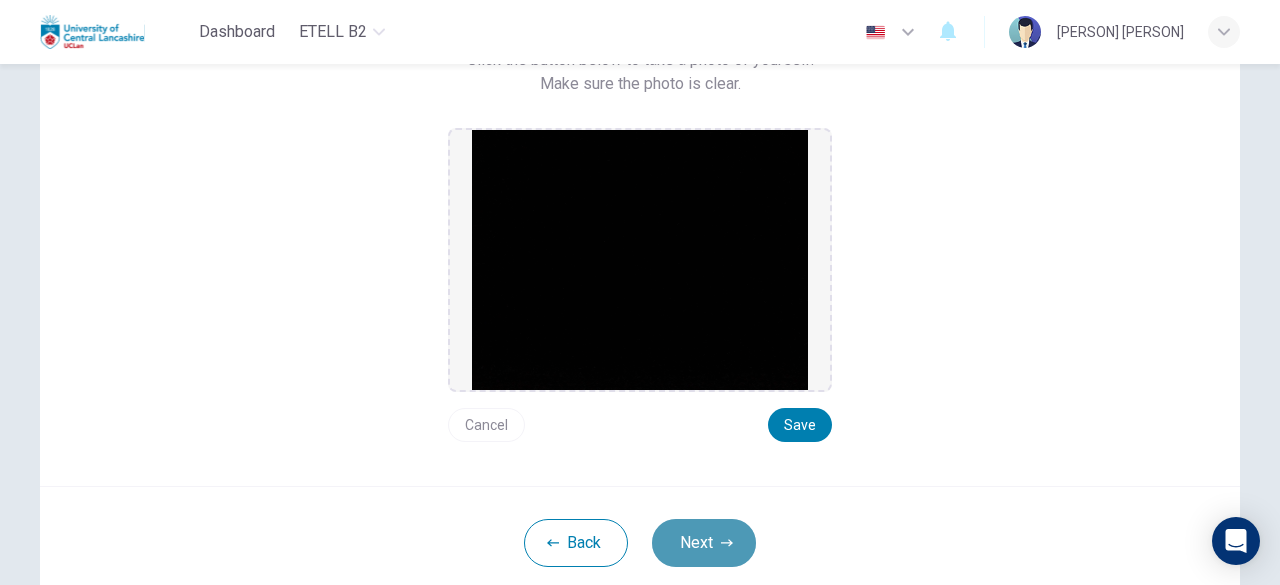 click on "Next" at bounding box center [704, 543] 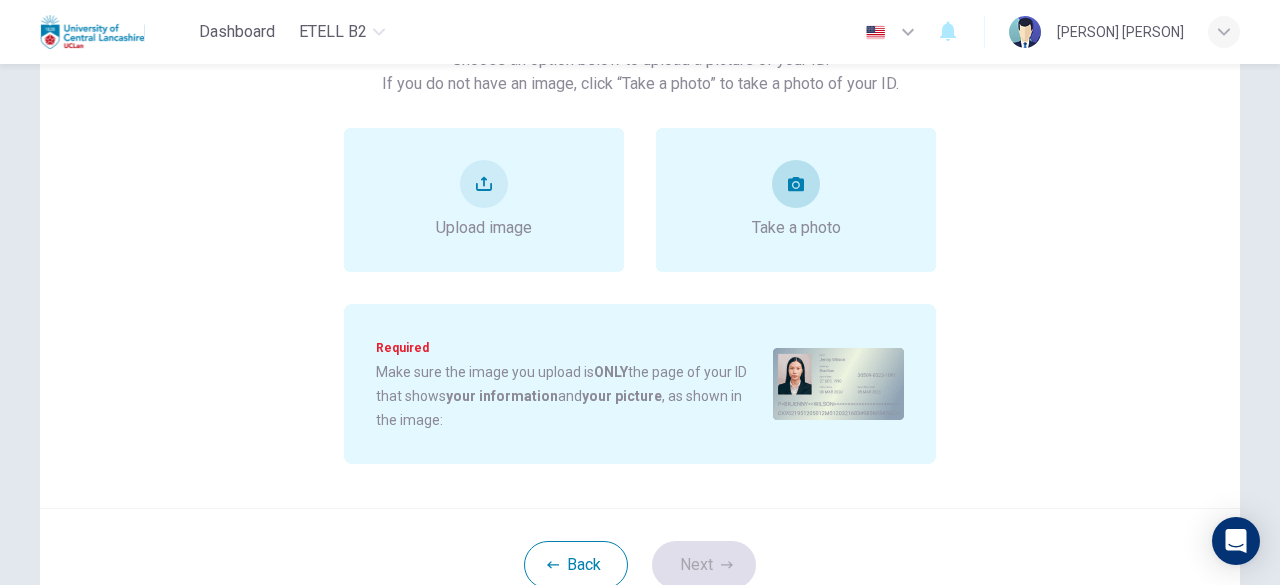 click 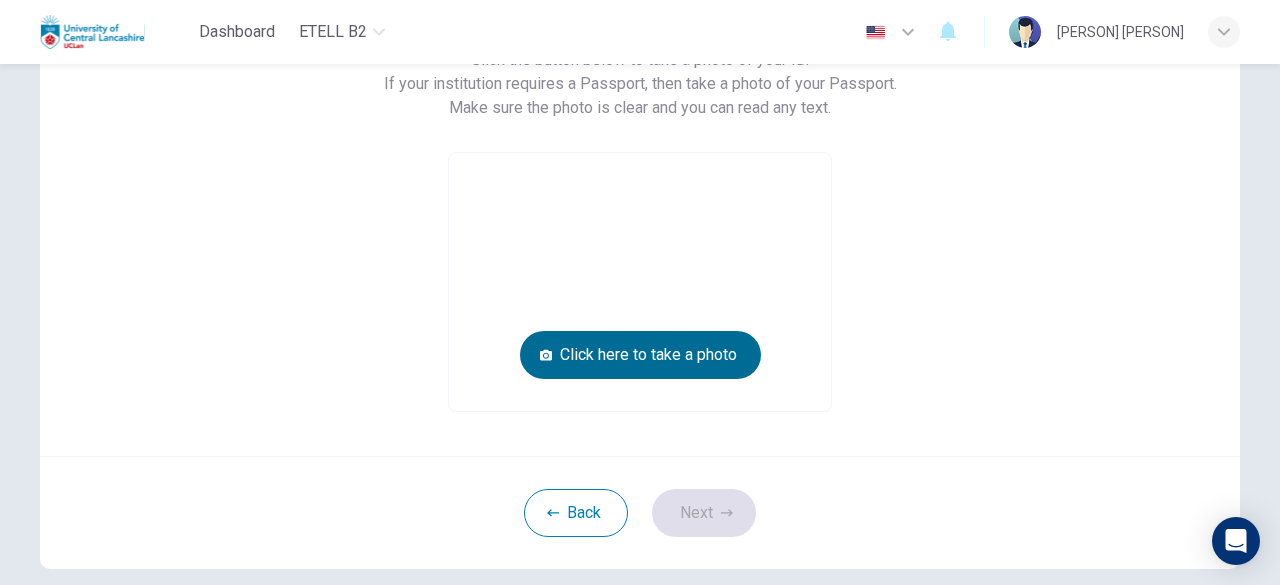 click on "Click here to take a photo" at bounding box center (640, 355) 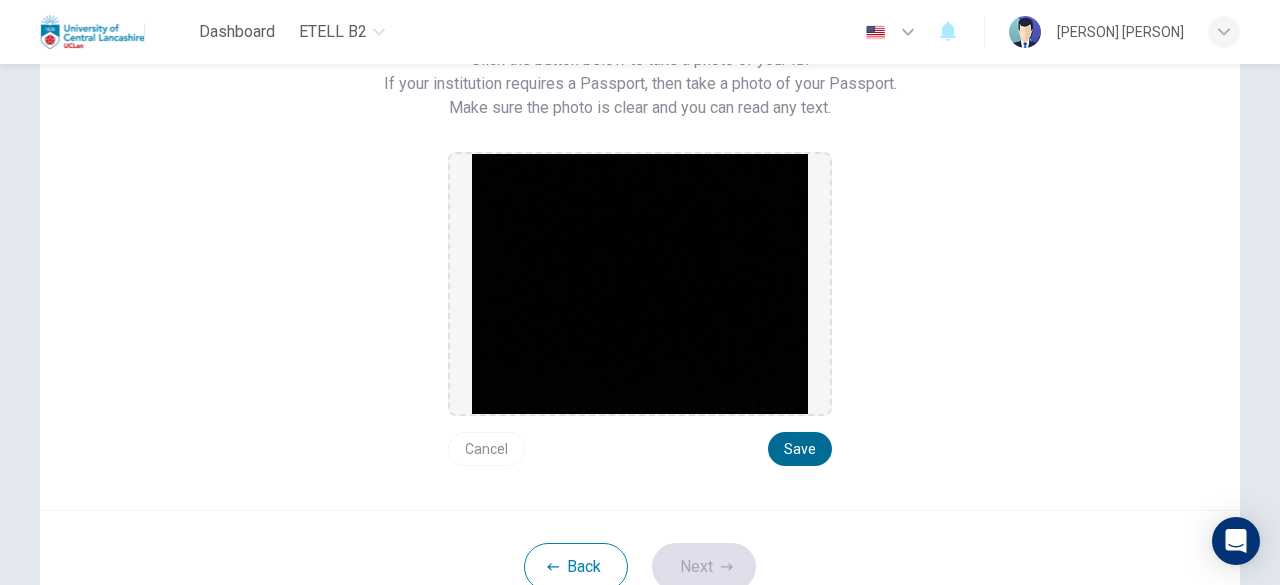 click on "Save" at bounding box center [800, 449] 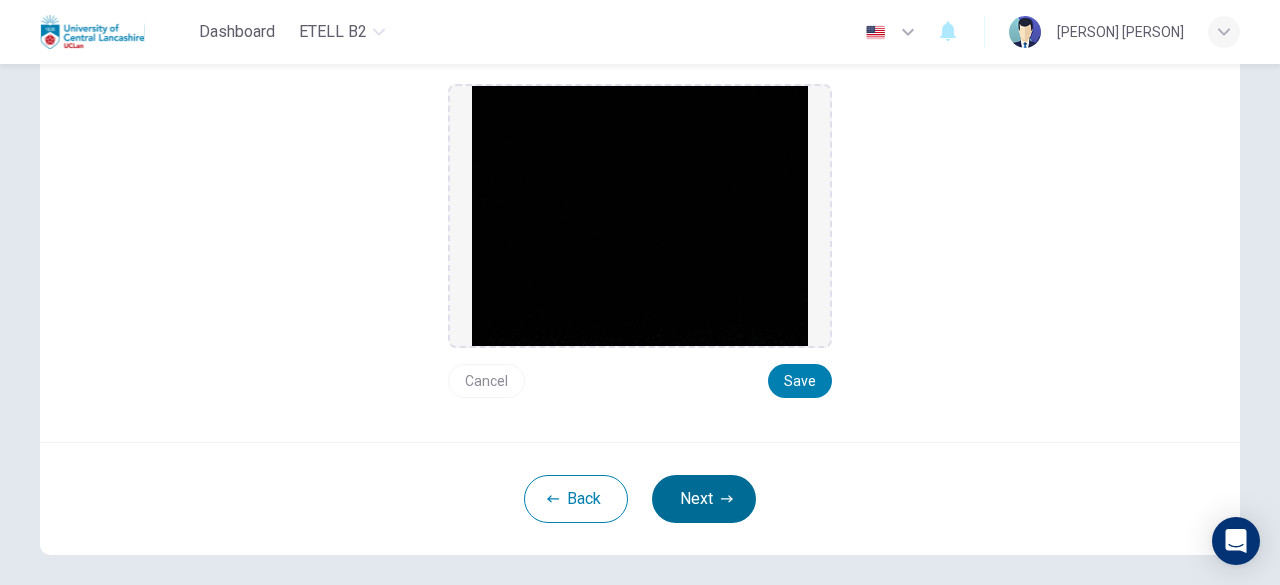 scroll, scrollTop: 300, scrollLeft: 0, axis: vertical 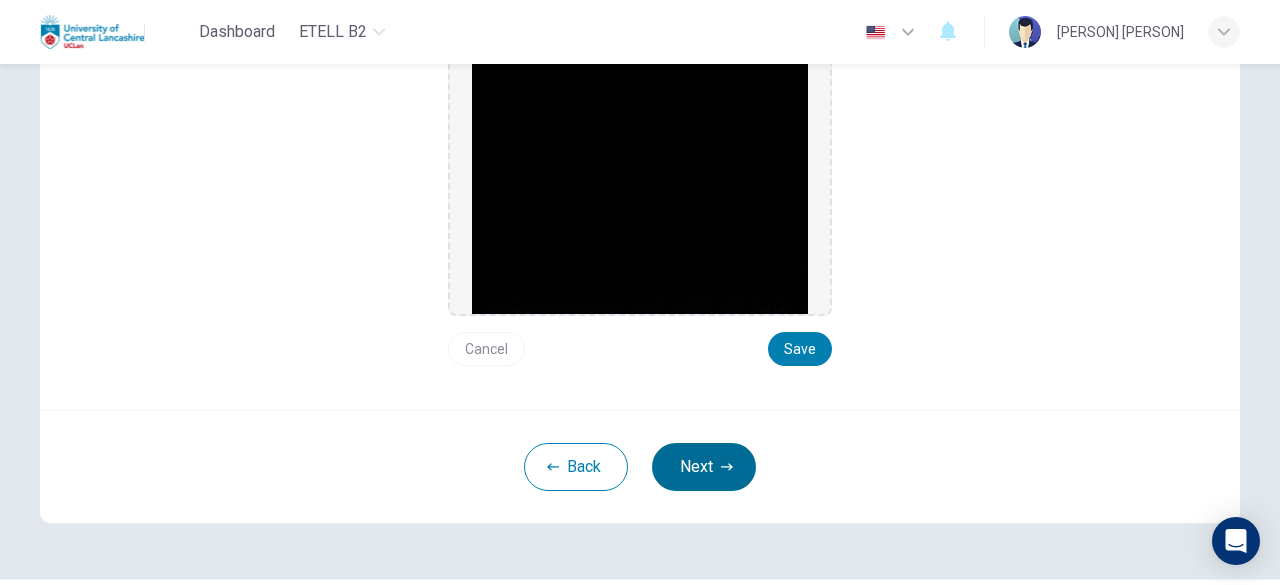 click on "Next" at bounding box center (704, 467) 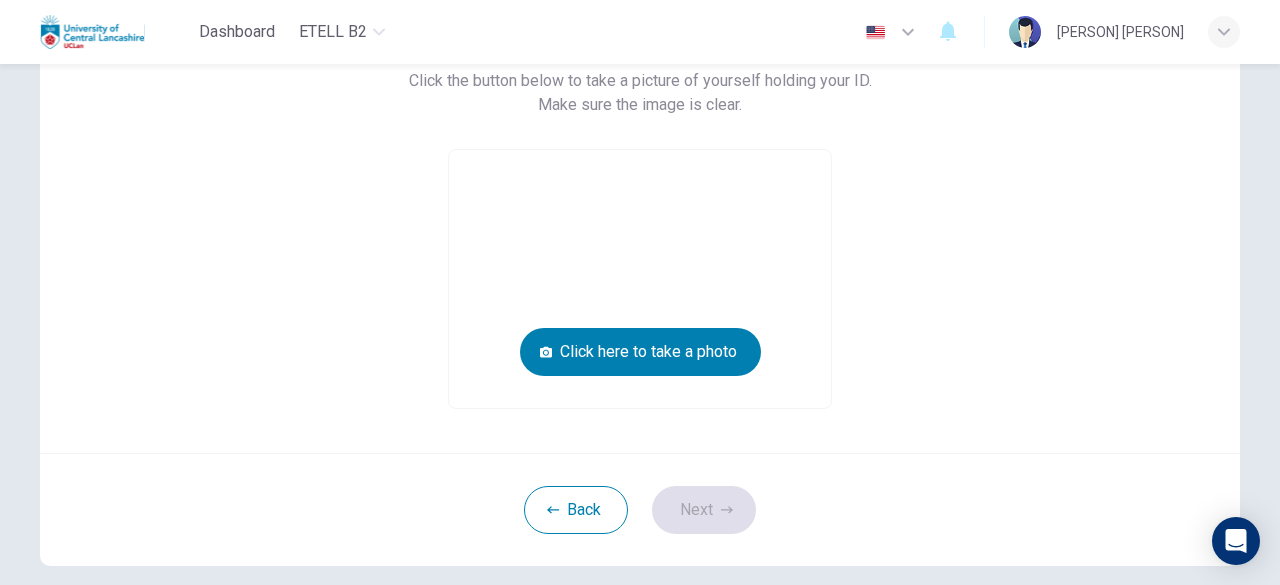 scroll, scrollTop: 0, scrollLeft: 0, axis: both 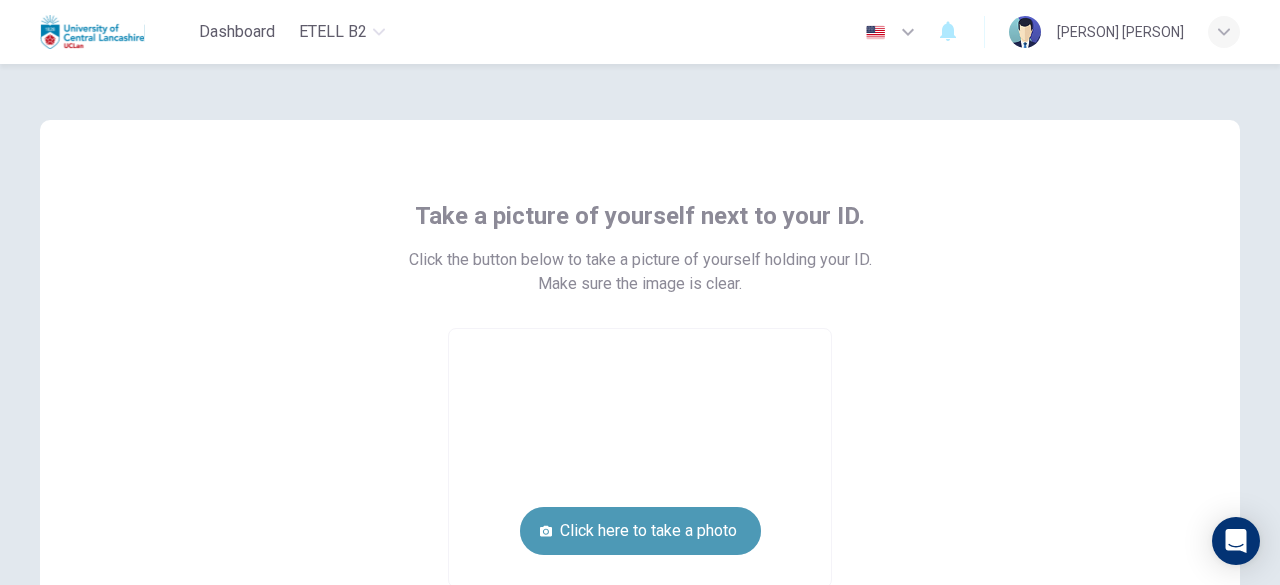 click on "Click here to take a photo" at bounding box center (640, 531) 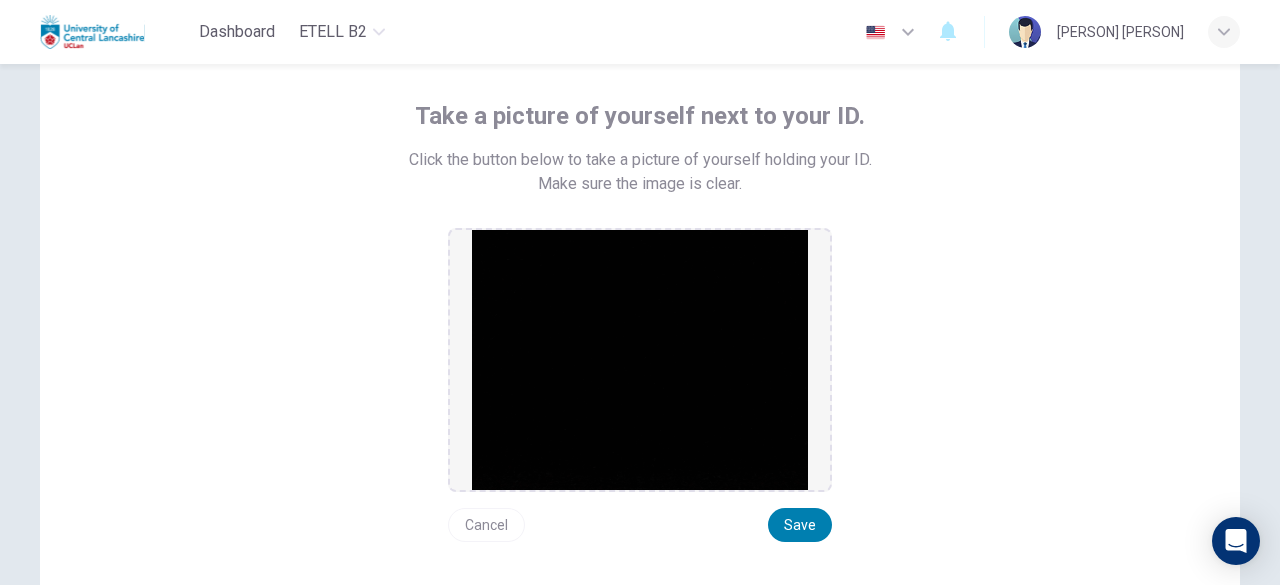 scroll, scrollTop: 200, scrollLeft: 0, axis: vertical 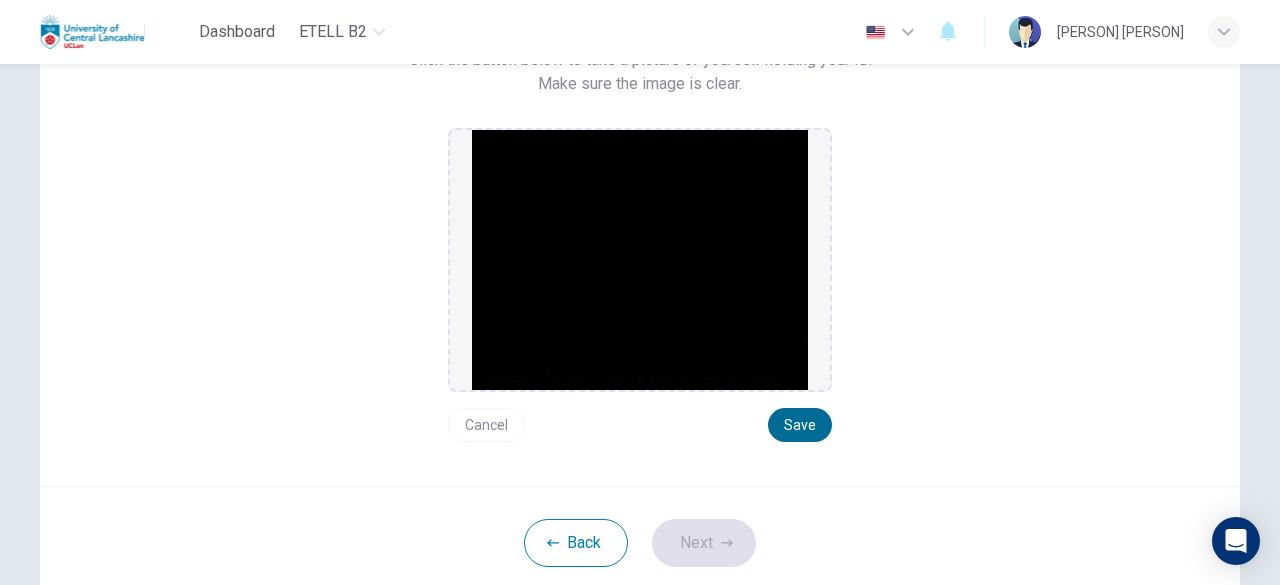 click on "Save" at bounding box center (800, 425) 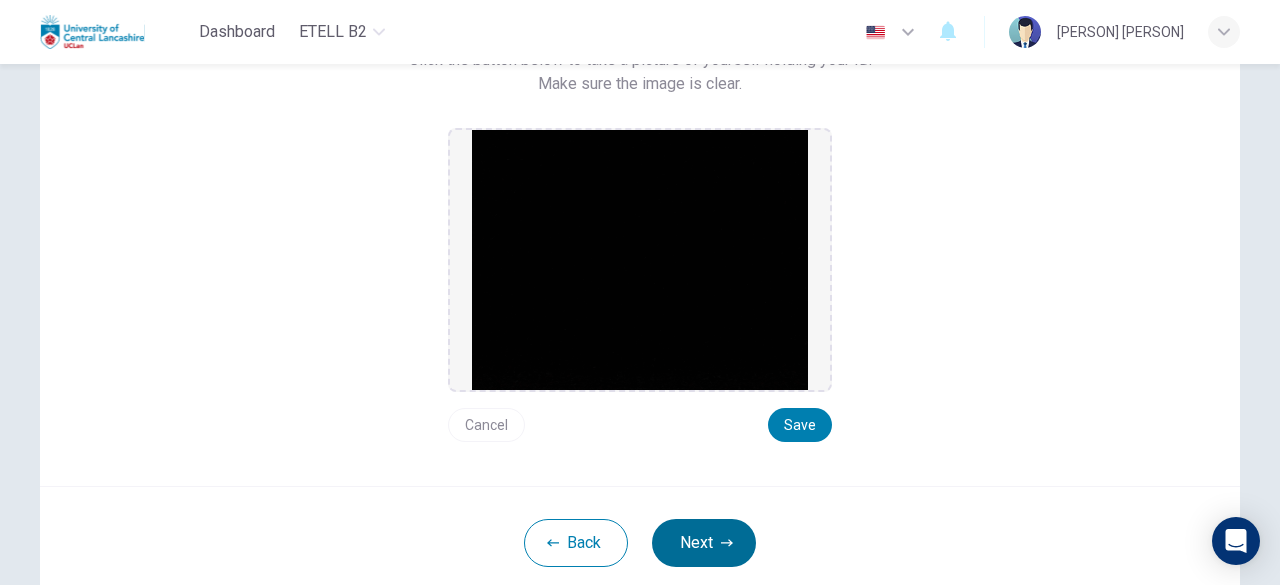 click on "Next" at bounding box center (704, 543) 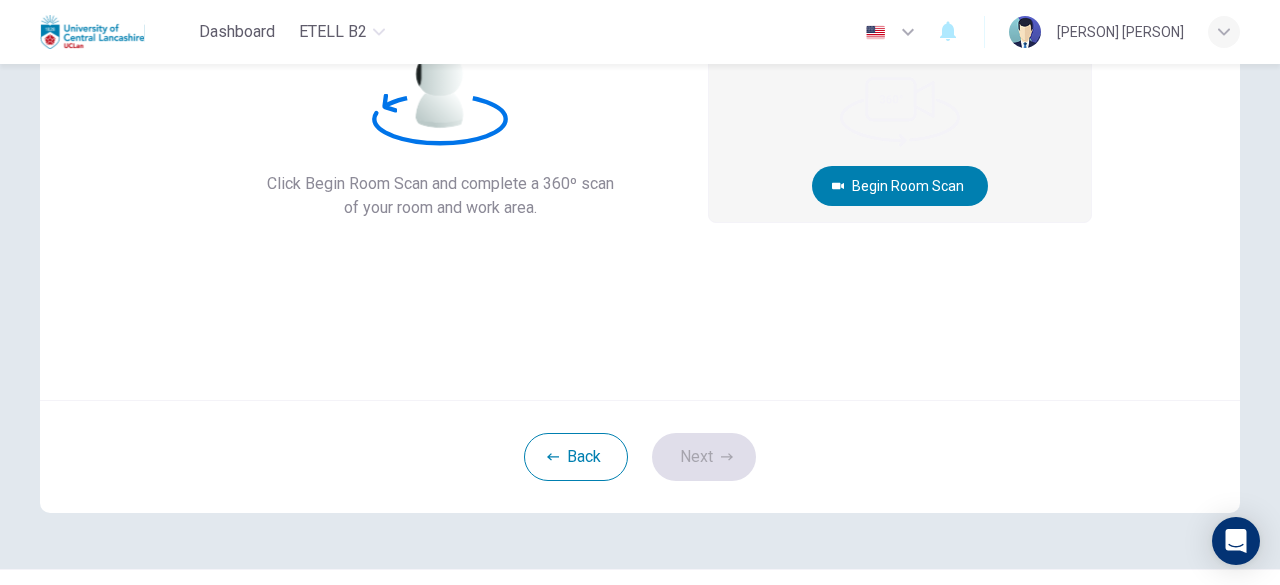 scroll, scrollTop: 100, scrollLeft: 0, axis: vertical 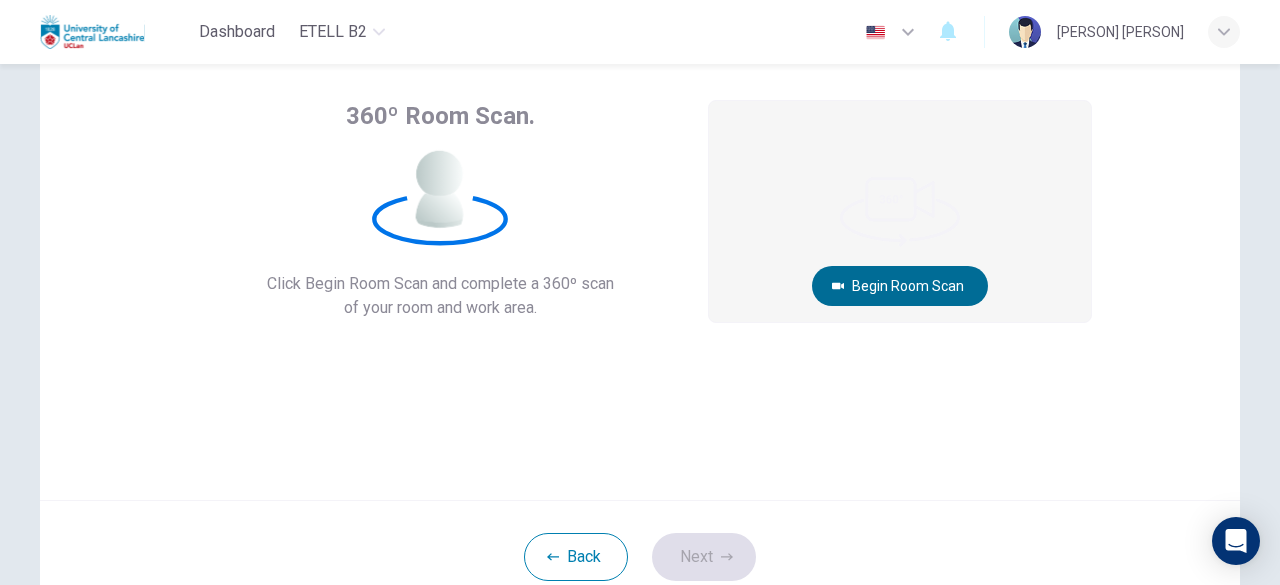 click on "Begin Room Scan" at bounding box center [900, 286] 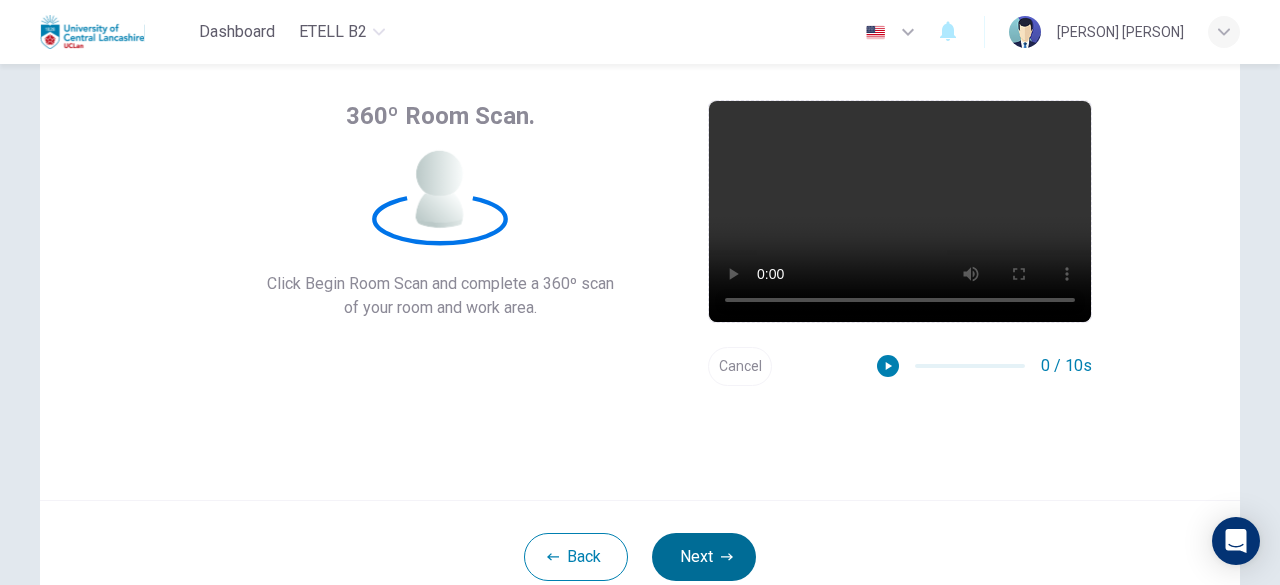 click on "Next" at bounding box center (704, 557) 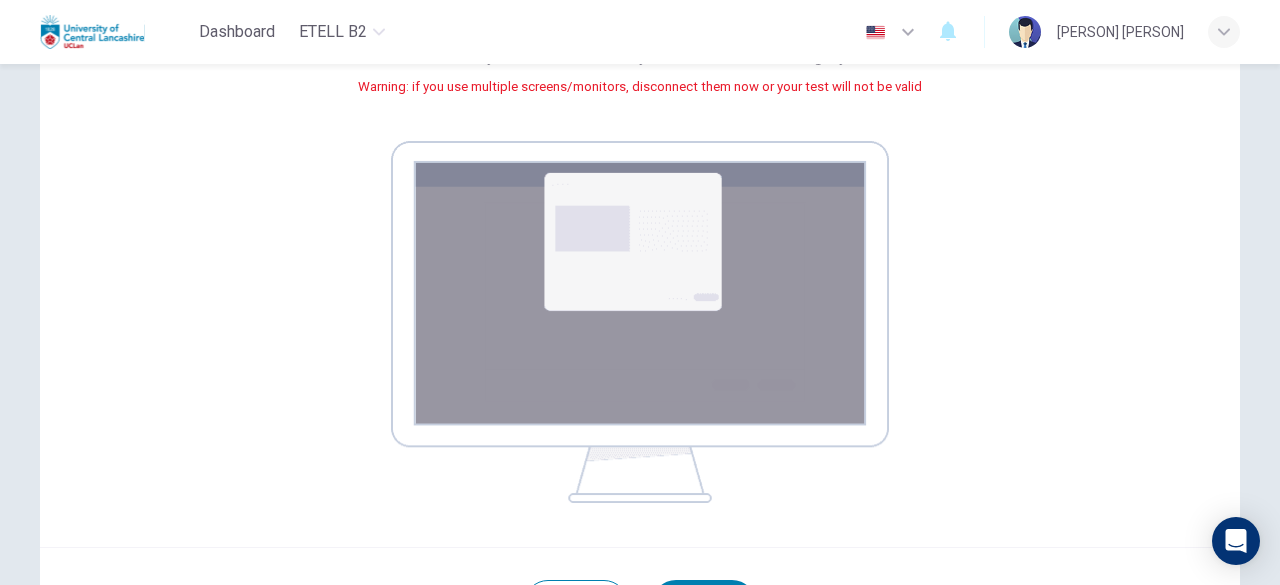 scroll, scrollTop: 453, scrollLeft: 0, axis: vertical 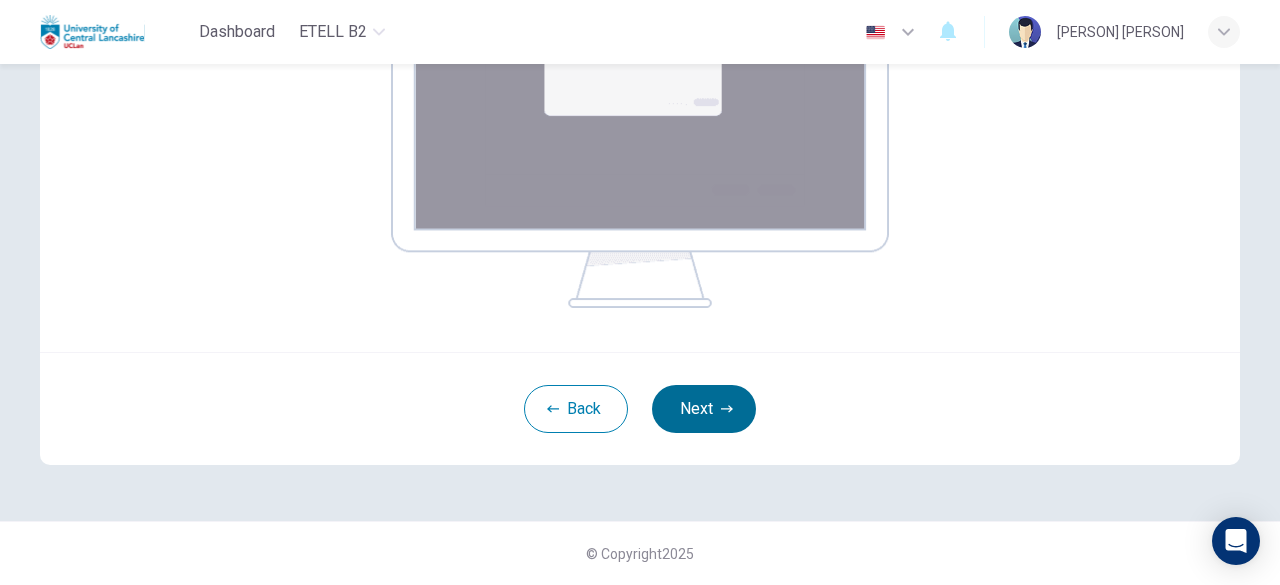 click on "Next" at bounding box center [704, 409] 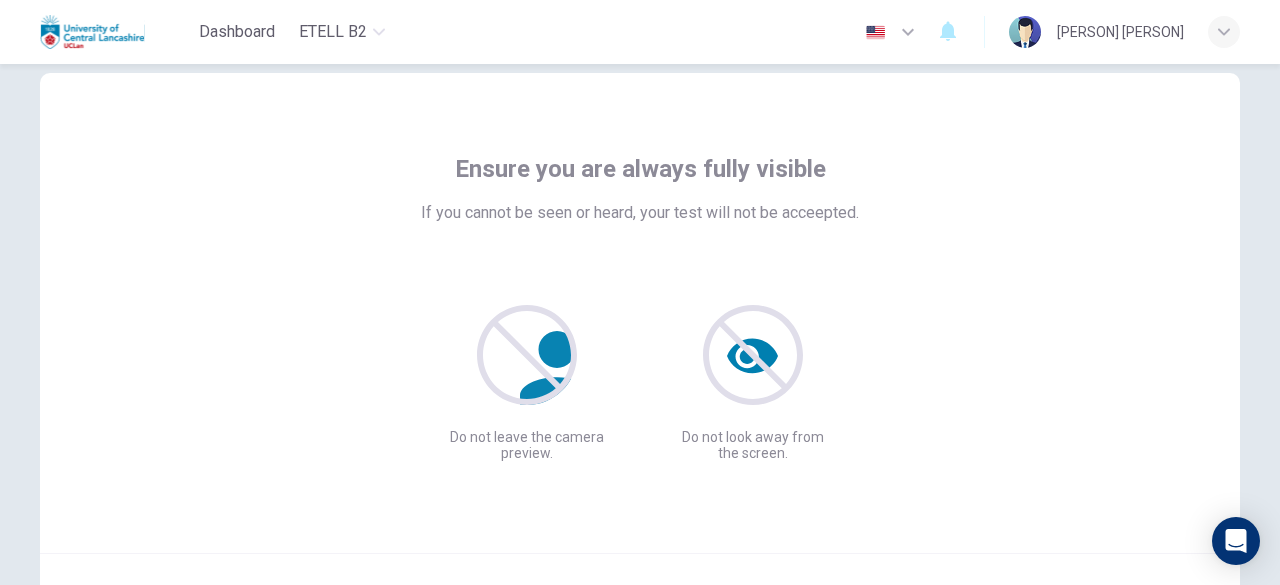 scroll, scrollTop: 247, scrollLeft: 0, axis: vertical 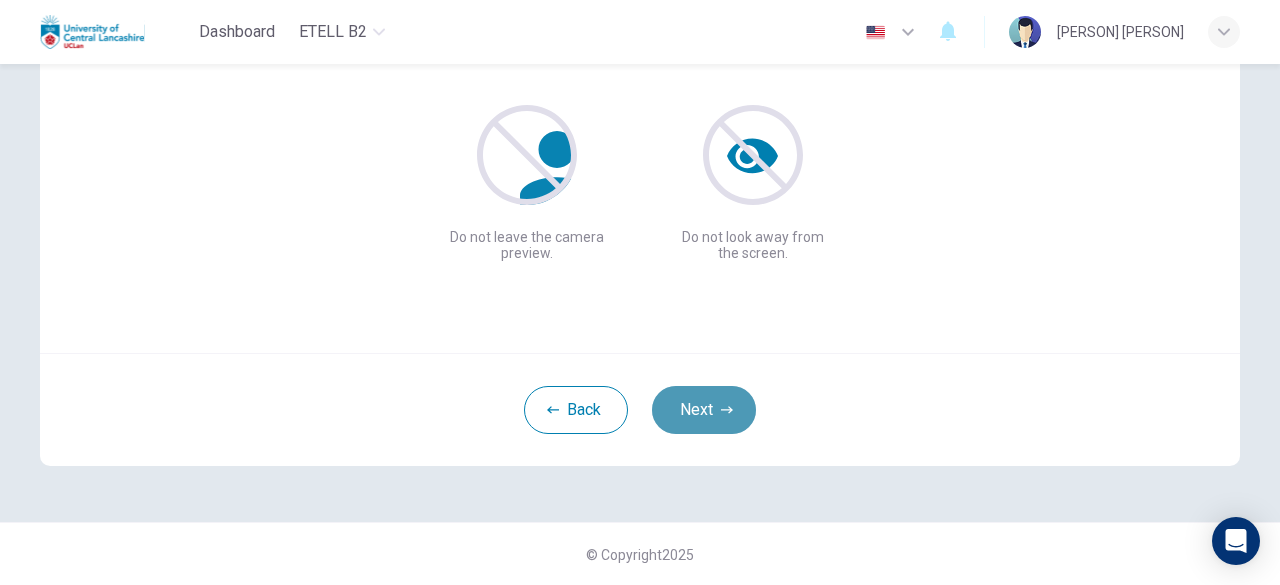 click on "Next" at bounding box center (704, 410) 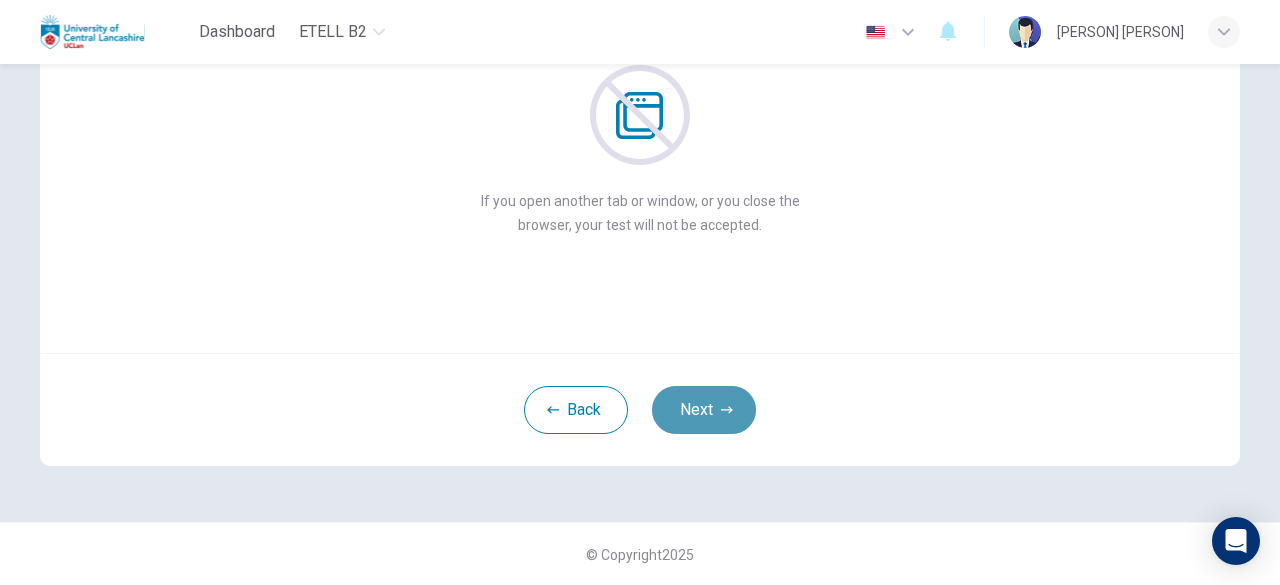 click on "Next" at bounding box center [704, 410] 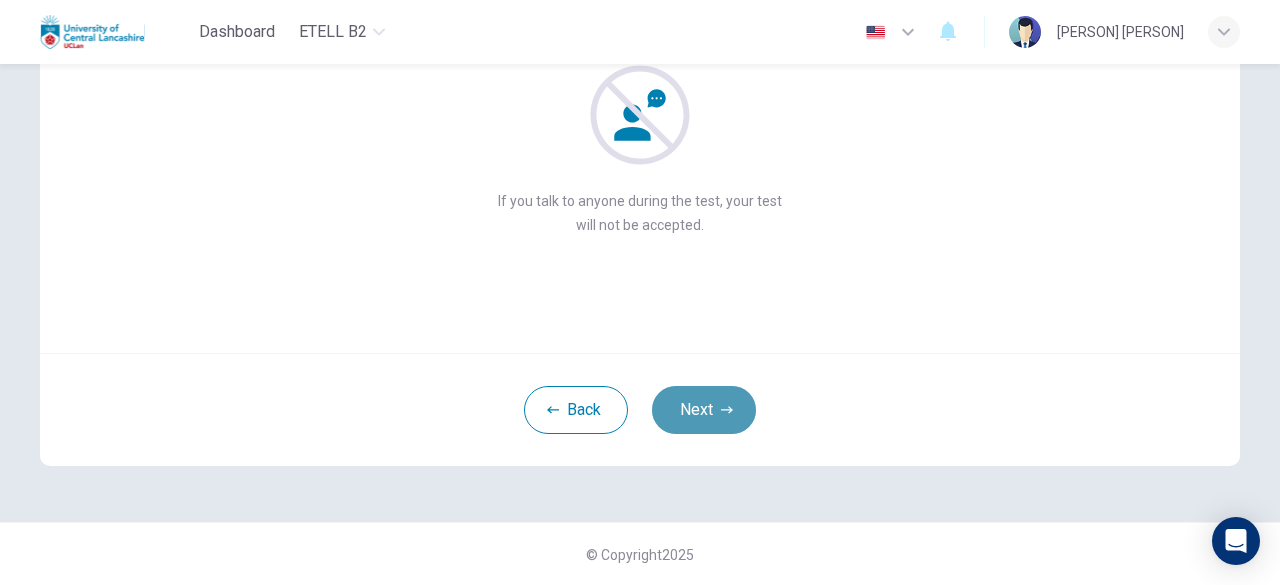 click on "Next" at bounding box center (704, 410) 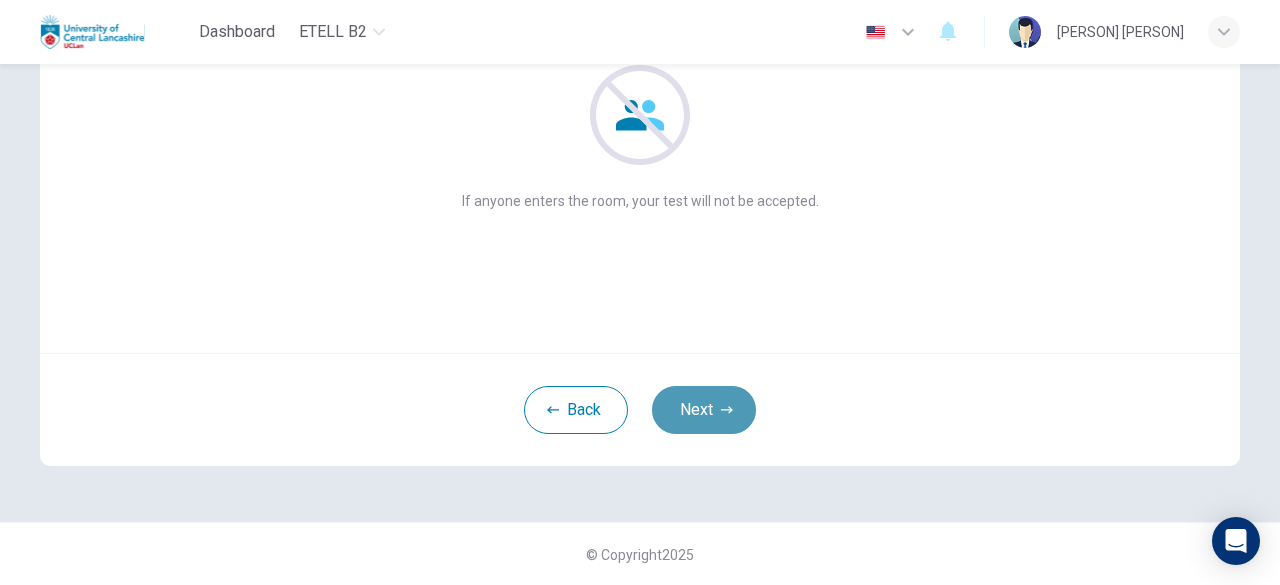 click on "Next" at bounding box center [704, 410] 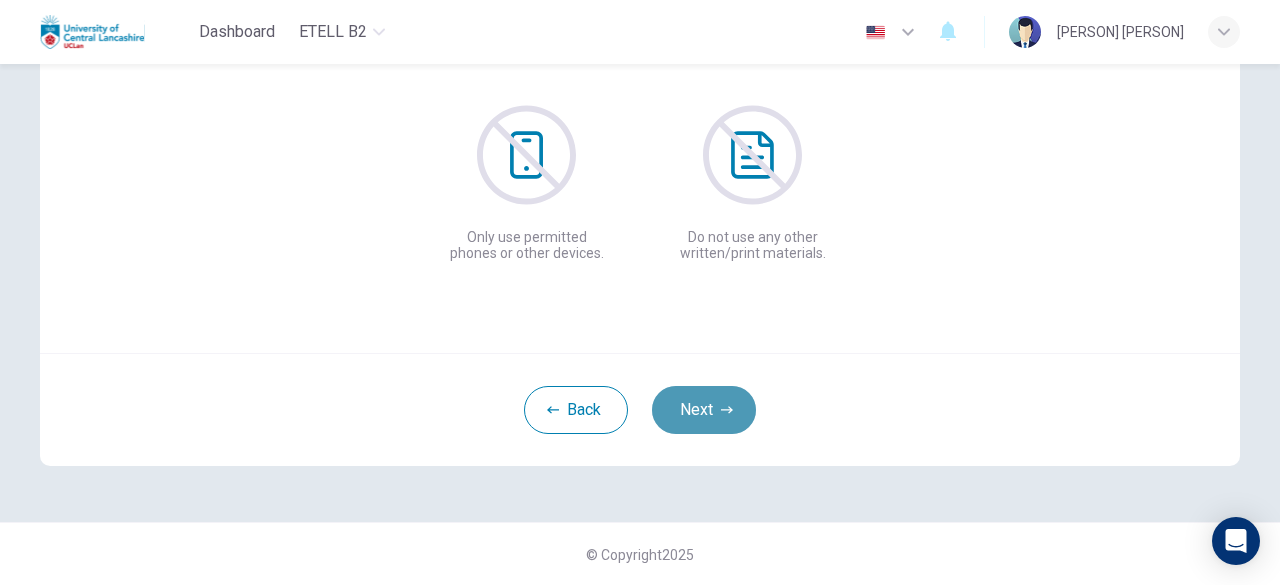 click on "Next" at bounding box center [704, 410] 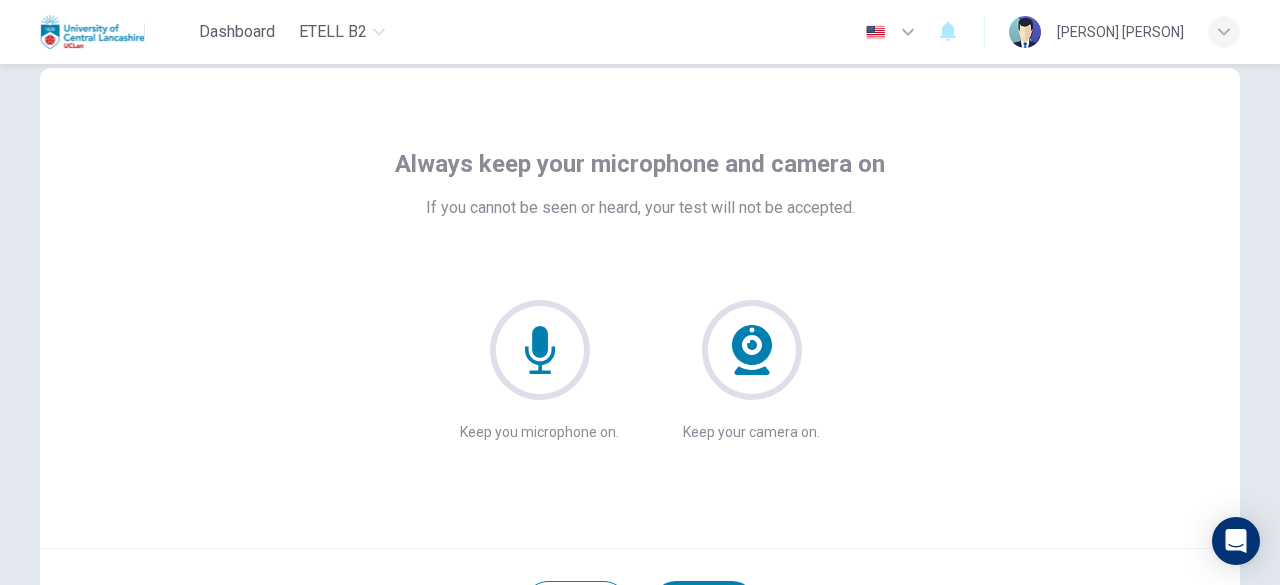 scroll, scrollTop: 47, scrollLeft: 0, axis: vertical 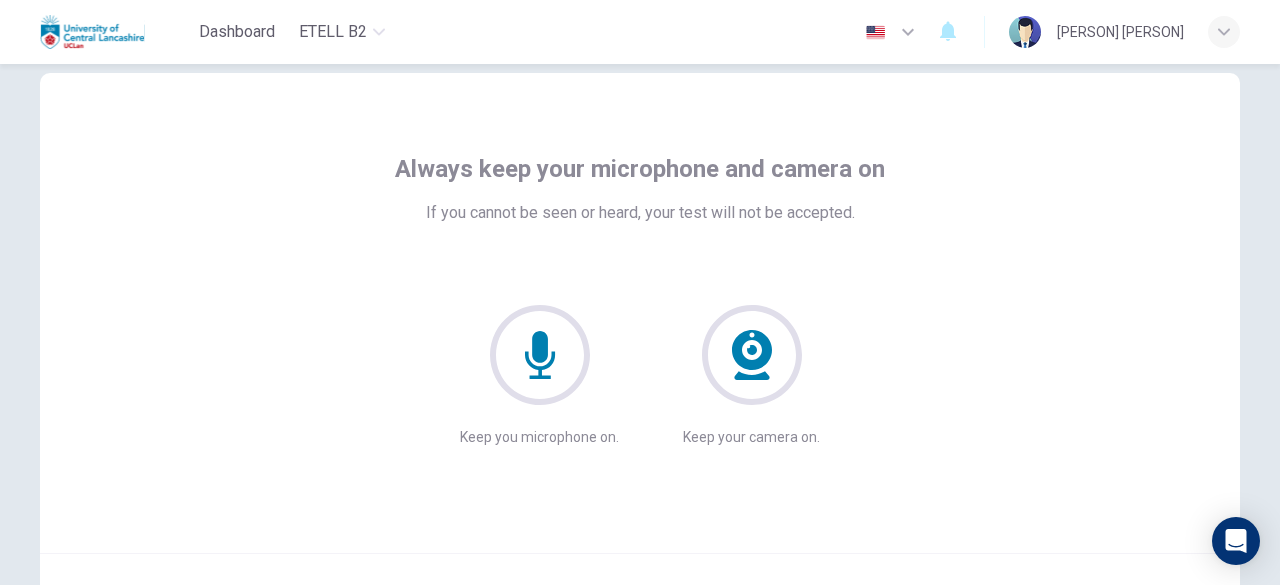 click 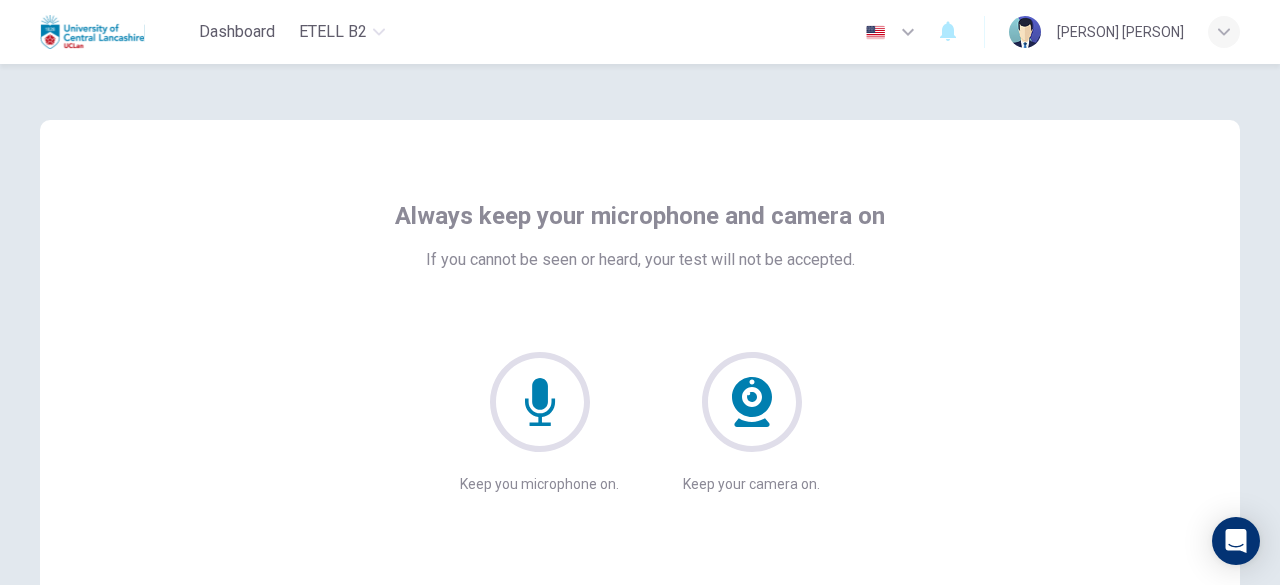 click 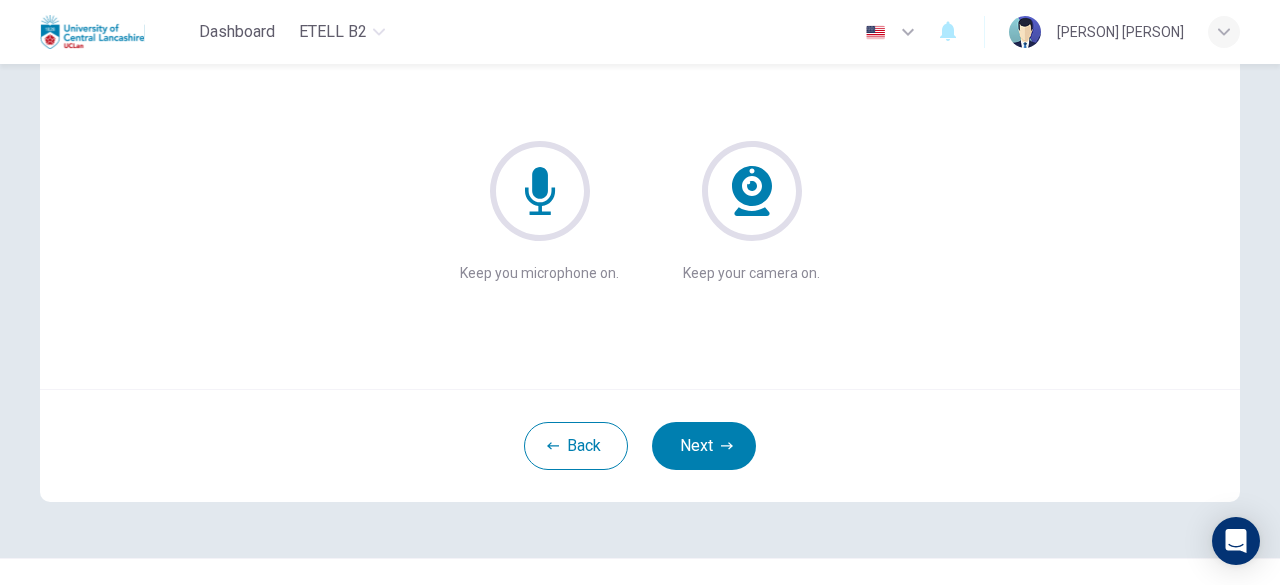 scroll, scrollTop: 247, scrollLeft: 0, axis: vertical 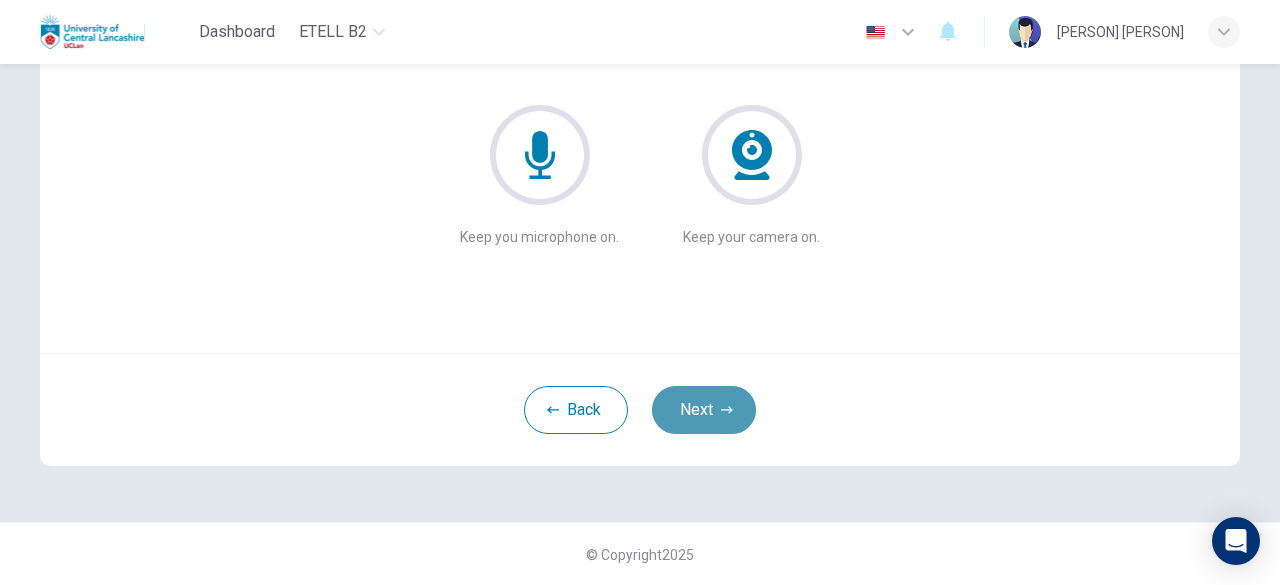 click 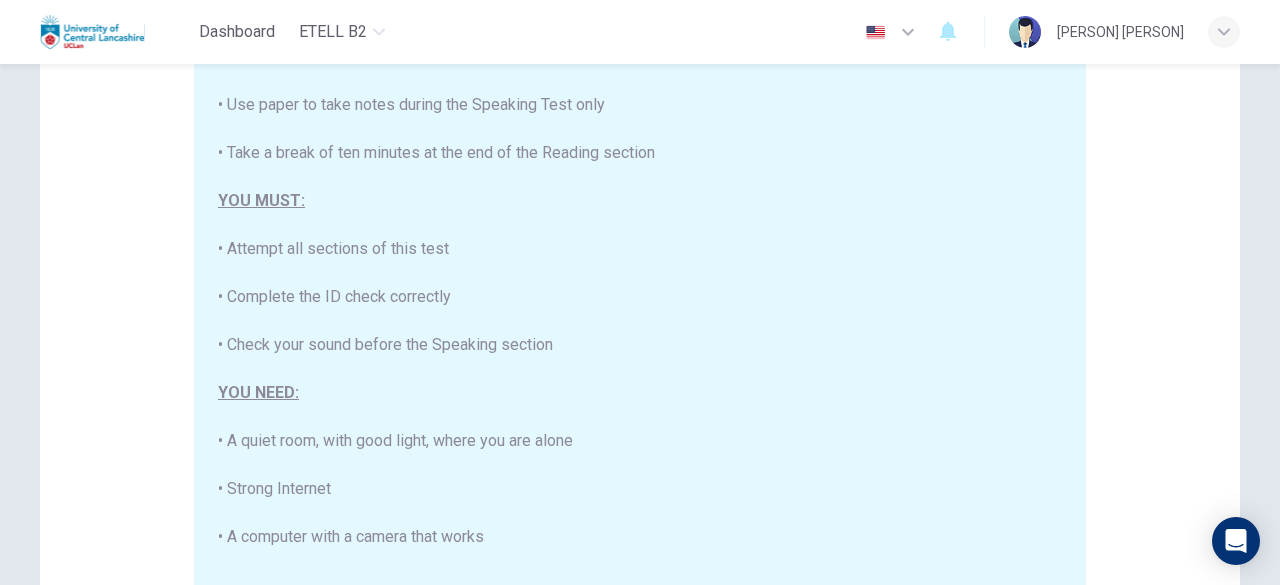 scroll, scrollTop: 380, scrollLeft: 0, axis: vertical 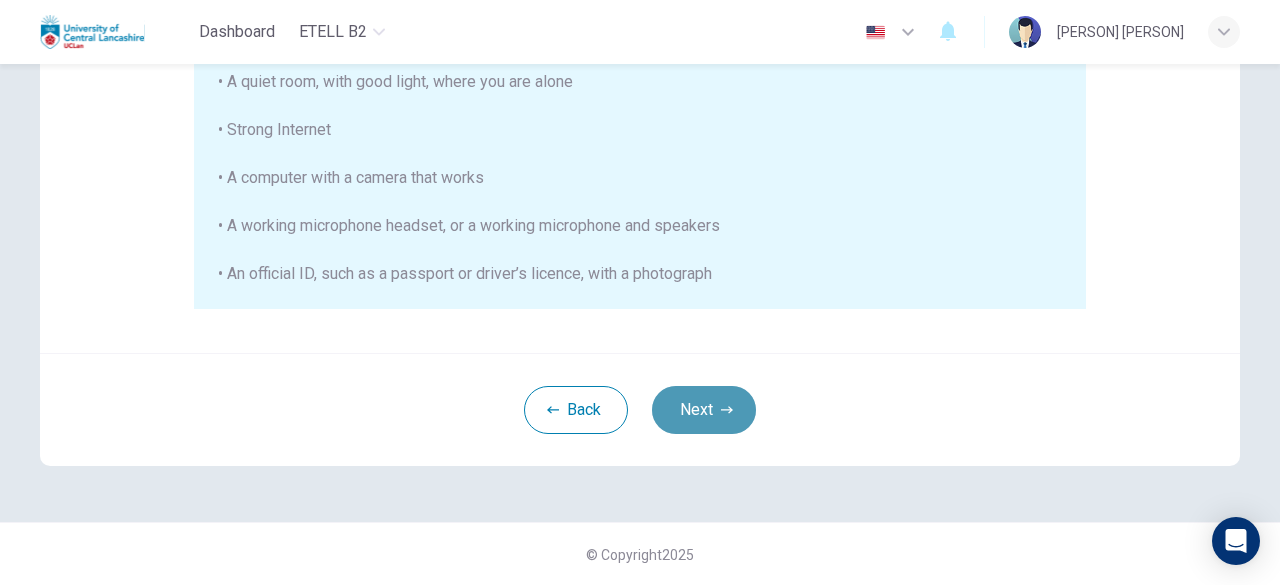 click 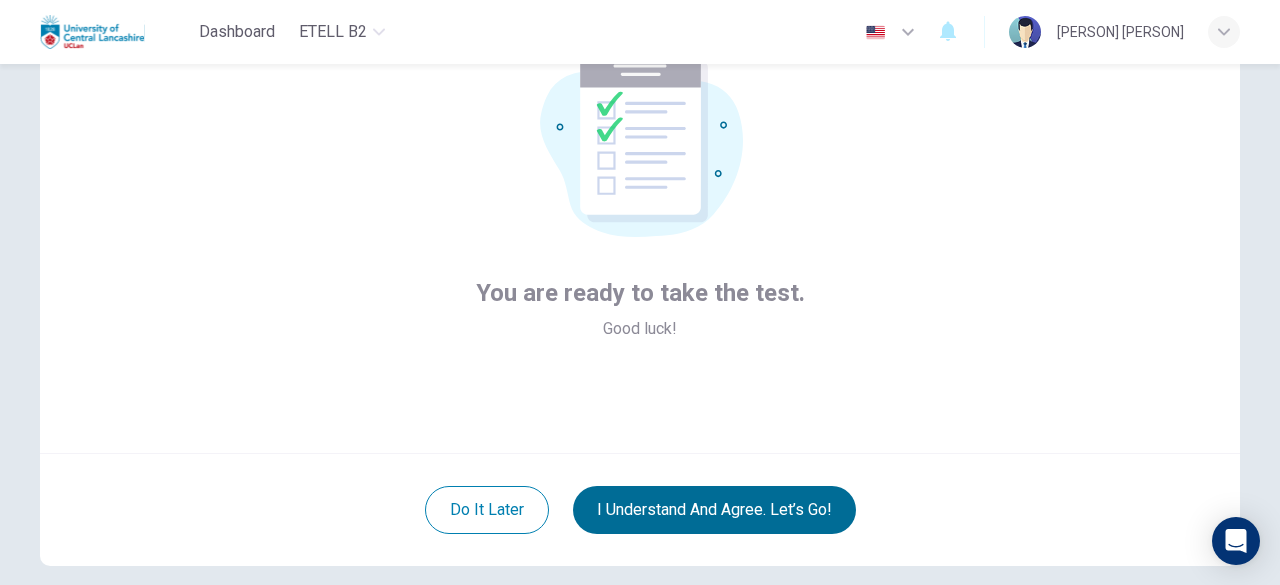 scroll, scrollTop: 247, scrollLeft: 0, axis: vertical 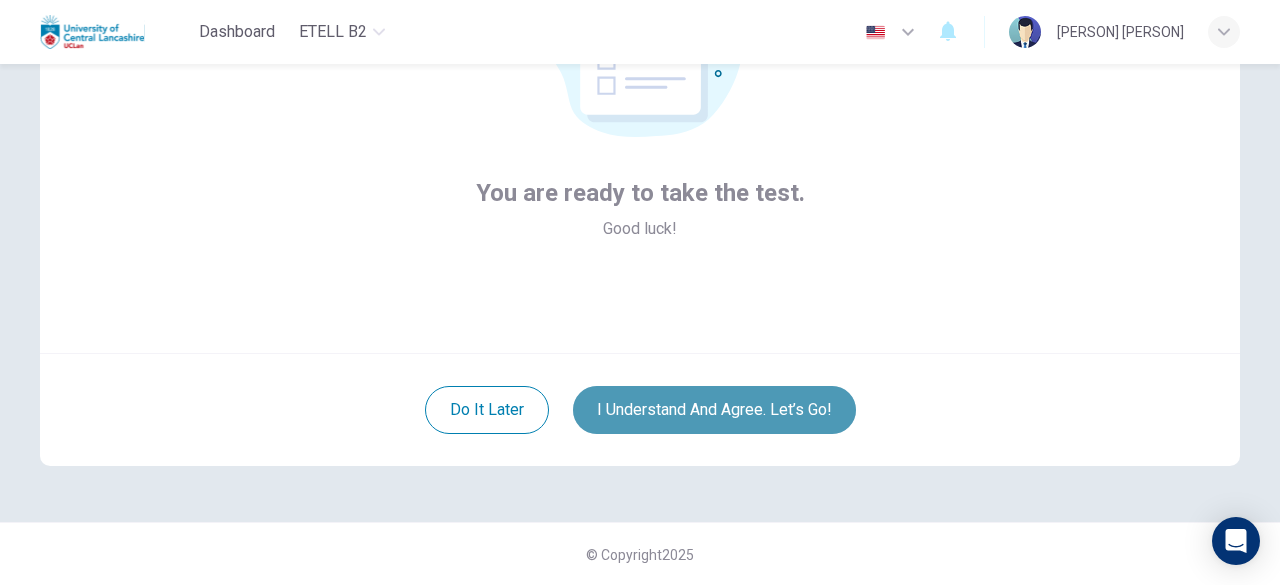 click on "I understand and agree. Let’s go!" at bounding box center (714, 410) 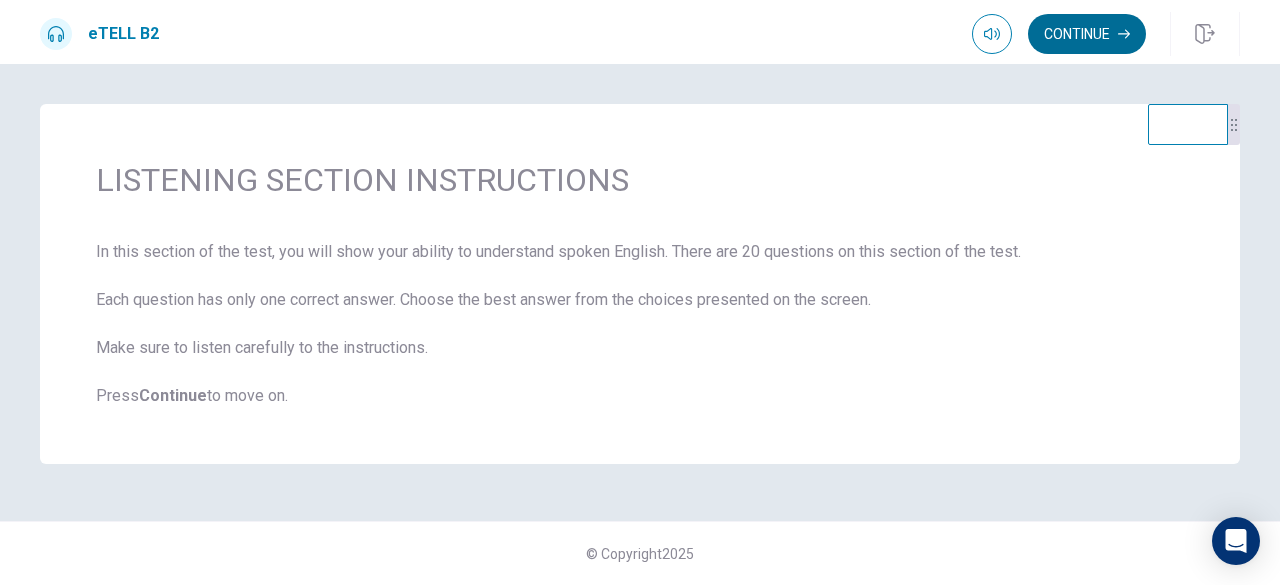 click on "Continue" at bounding box center (1087, 34) 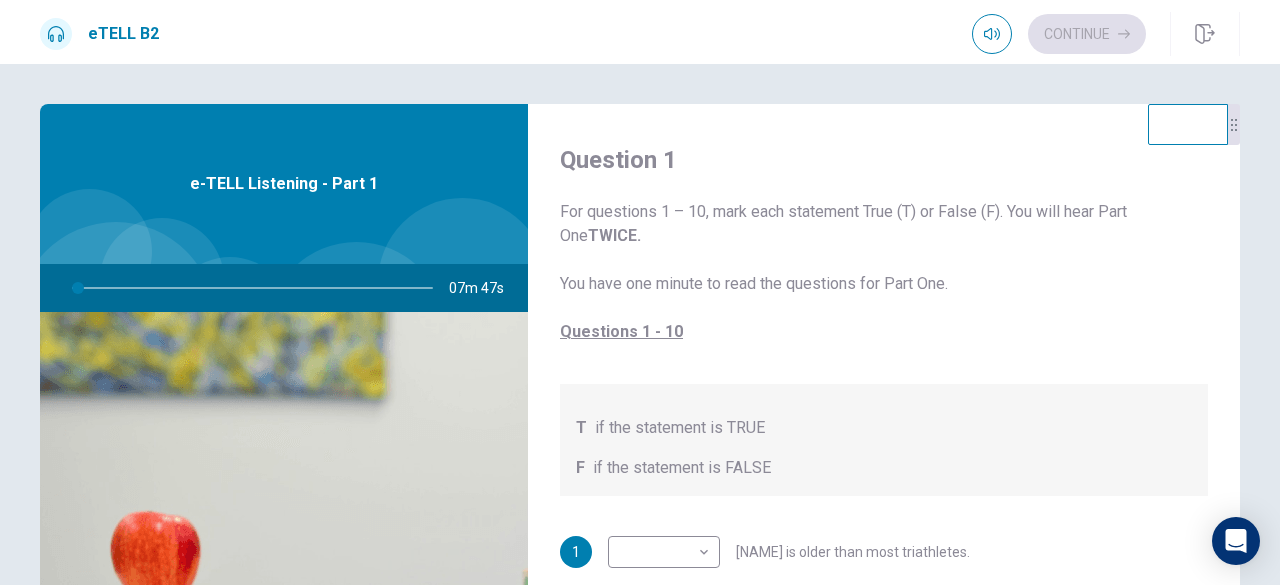 drag, startPoint x: 72, startPoint y: 287, endPoint x: 102, endPoint y: 293, distance: 30.594116 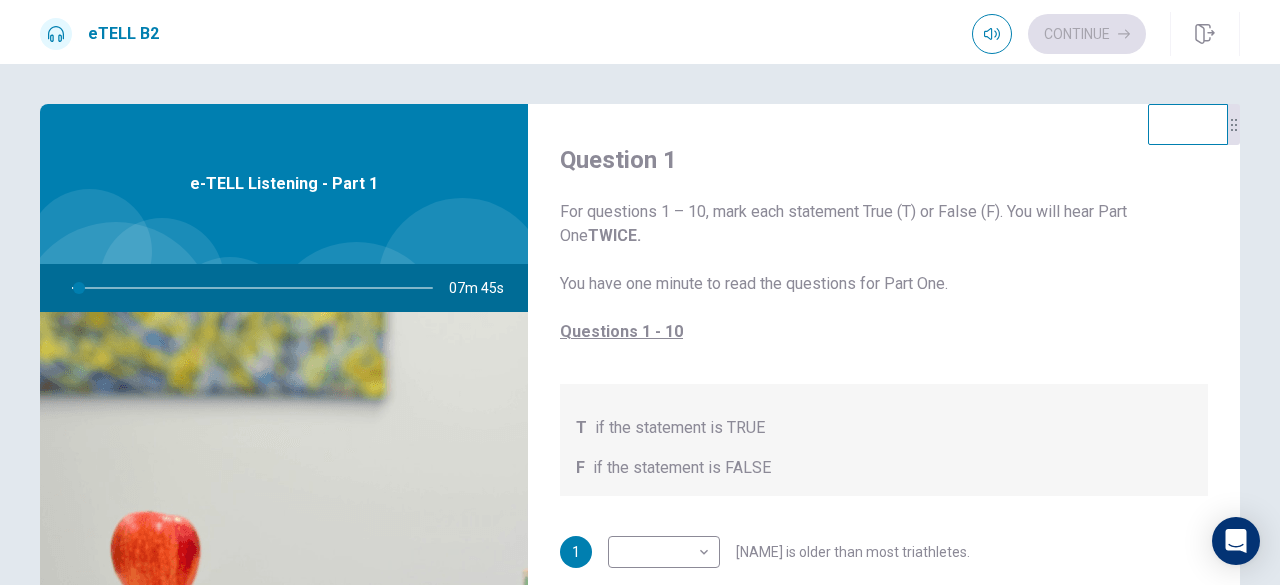 click on "For questions 1 – 10, mark each statement True (T) or False (F). You will hear Part One  TWICE.
You have one minute to read the questions for Part One.
Questions 1 - 10" at bounding box center (884, 272) 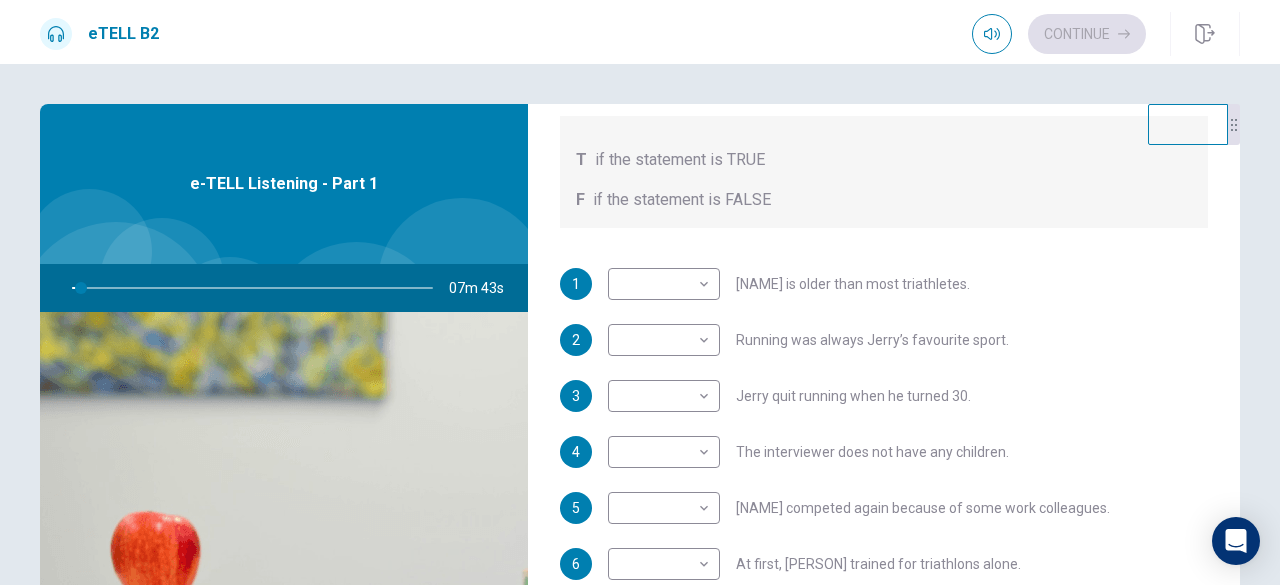 scroll, scrollTop: 300, scrollLeft: 0, axis: vertical 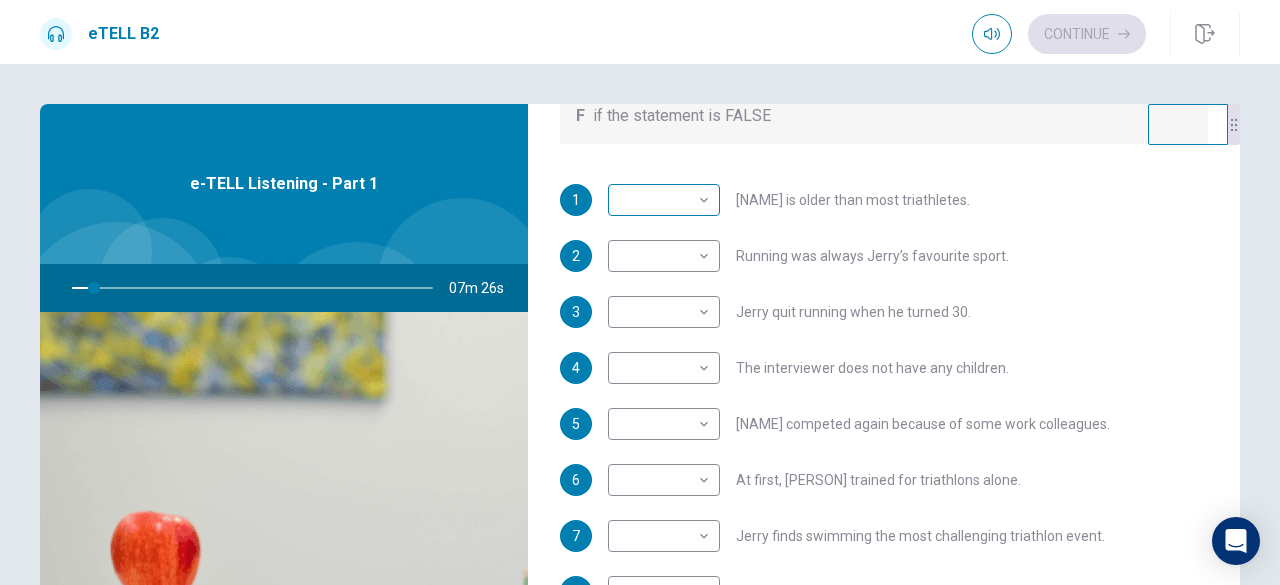 click on "This site uses cookies, as explained in our  Privacy Policy . If you agree to the use of cookies, please click the Accept button and continue to browse our site.   Privacy Policy Accept   eTELL B2 Continue Continue Question 1 For questions 1 – 10, mark each statement True (T) or False (F). You will hear Part One  TWICE.
You have one minute to read the questions for Part One.
Questions 1 - 10 T if the statement is TRUE F if the statement is FALSE 1 ​ ​ Jerry is older than most triathletes.  2 ​ ​ Running was always Jerry’s favourite sport. 3 ​ ​ Jerry quit running when he turned 30. 4 ​ ​ The interviewer does not have any children.  5 ​ ​ Jerry competed again because of some work colleagues. 6 ​ ​ At first, Jerry trained for triathlons alone. 7 ​ ​ Jerry finds swimming the most challenging triathlon event. 8 ​ ​ The interviewer enjoys swimming. 9 ​ ​ Jerry always has a day off from training every week.  10 ​ ​ Jerry trains young people nowadays. 07m 26s 2025 00:00" at bounding box center (640, 292) 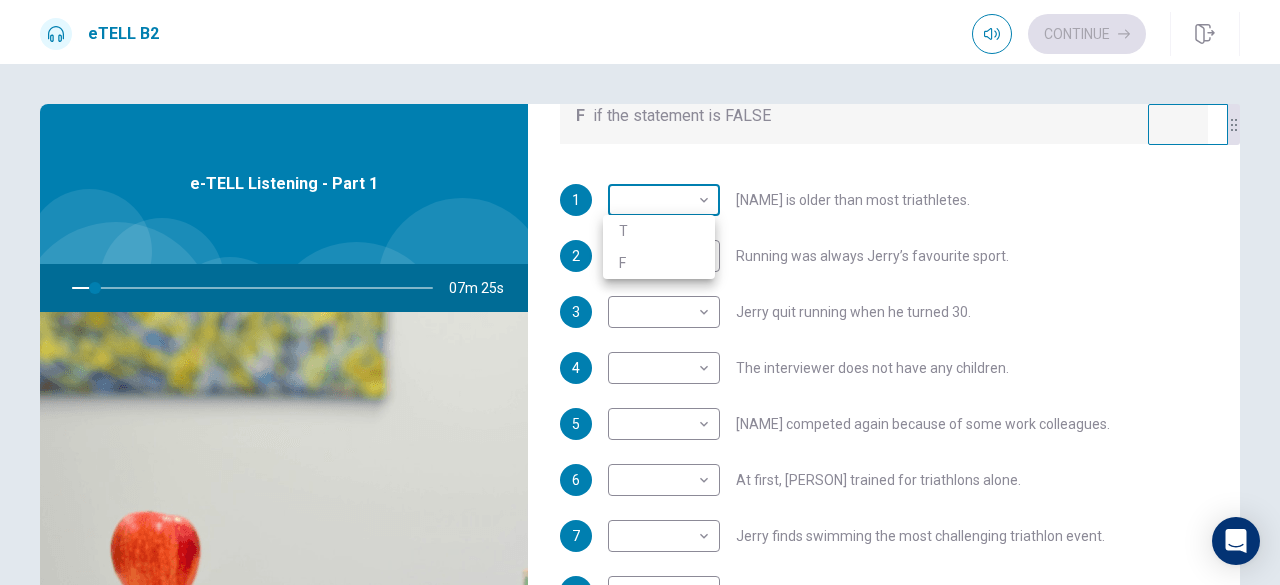 click at bounding box center [640, 292] 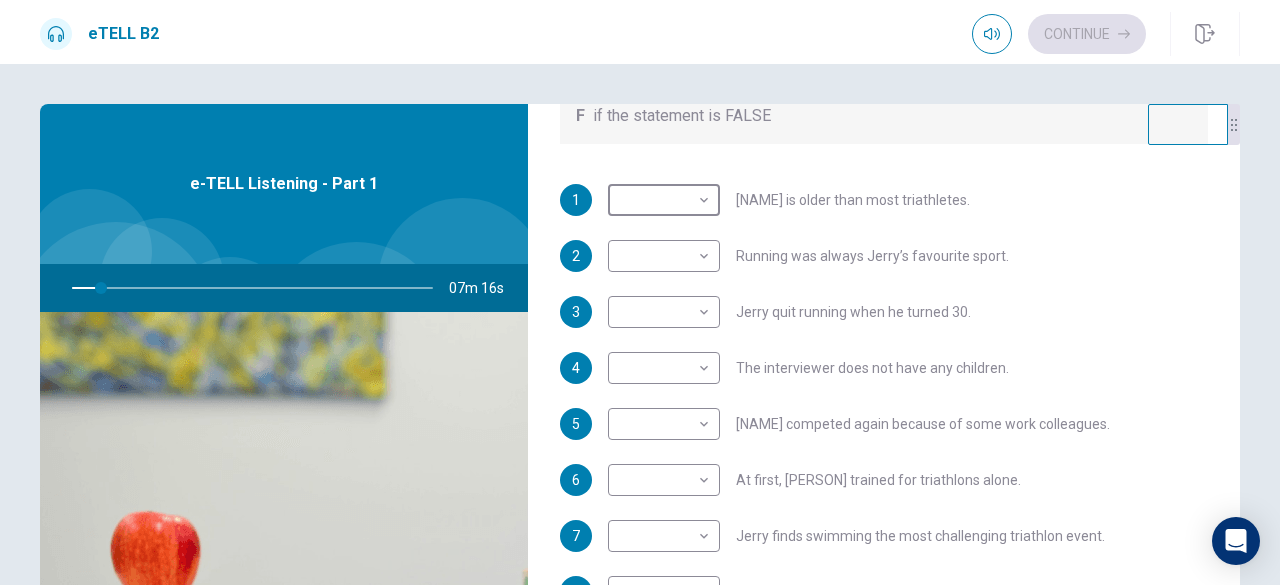click on "Jerry quit running when he turned 30." at bounding box center [853, 312] 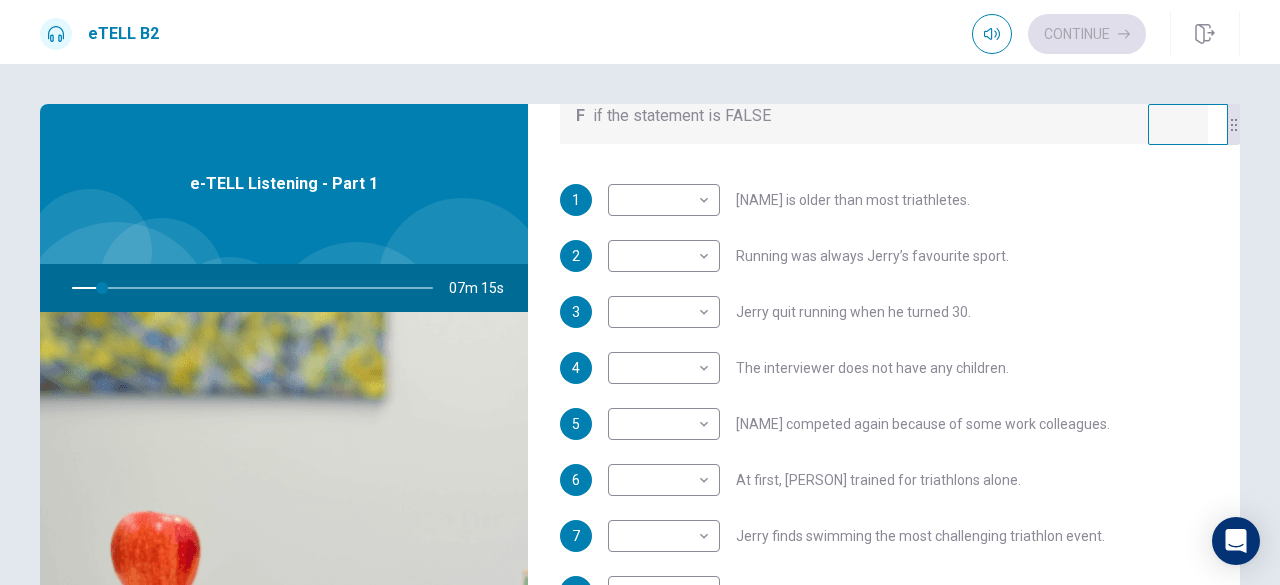 click on "The interviewer does not have any children." at bounding box center [872, 368] 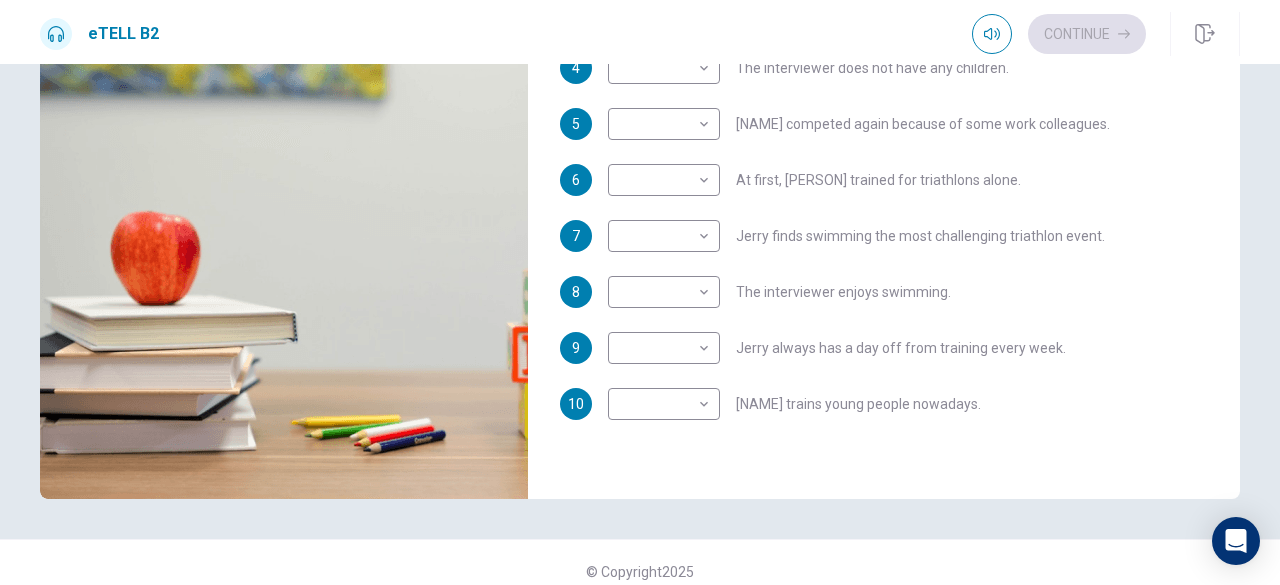 scroll, scrollTop: 318, scrollLeft: 0, axis: vertical 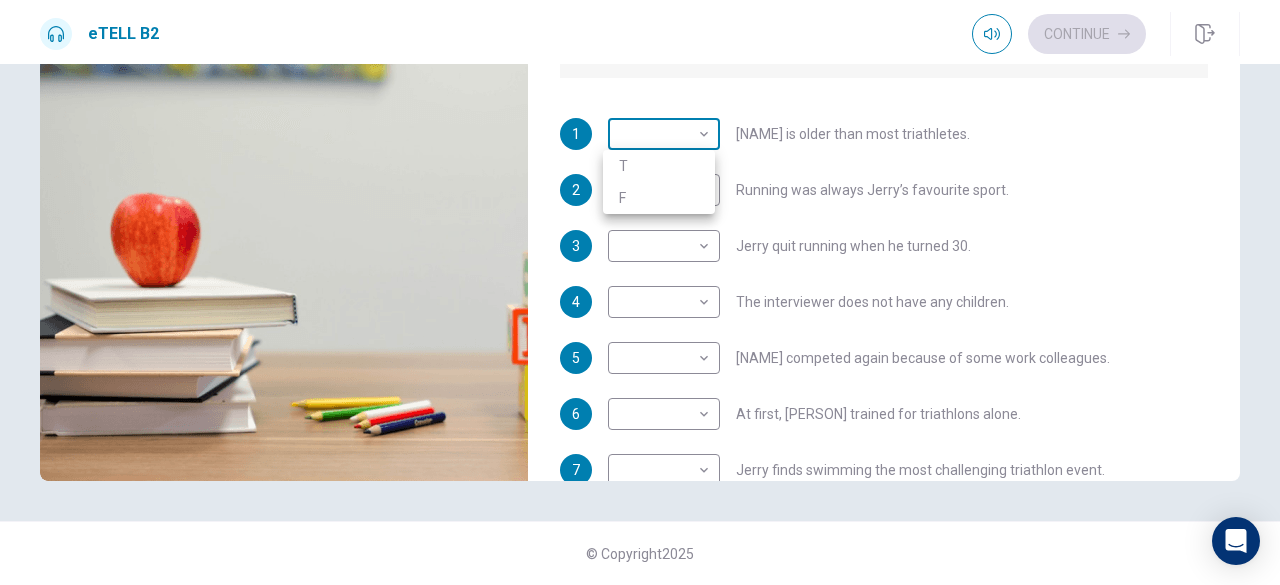 click on "This site uses cookies, as explained in our  Privacy Policy . If you agree to the use of cookies, please click the Accept button and continue to browse our site.   Privacy Policy Accept   eTELL B2 Continue Continue Question 1 For questions 1 – 10, mark each statement True (T) or False (F). You will hear Part One  TWICE.
You have one minute to read the questions for Part One.
Questions 1 - 10 T if the statement is TRUE F if the statement is FALSE 1 ​ ​ Jerry is older than most triathletes.  2 ​ ​ Running was always Jerry’s favourite sport. 3 ​ ​ Jerry quit running when he turned 30. 4 ​ ​ The interviewer does not have any children.  5 ​ ​ Jerry competed again because of some work colleagues. 6 ​ ​ At first, Jerry trained for triathlons alone. 7 ​ ​ Jerry finds swimming the most challenging triathlon event. 8 ​ ​ The interviewer enjoys swimming. 9 ​ ​ Jerry always has a day off from training every week.  10 ​ ​ Jerry trains young people nowadays. 06m 14s 2025 00:00" at bounding box center (640, 292) 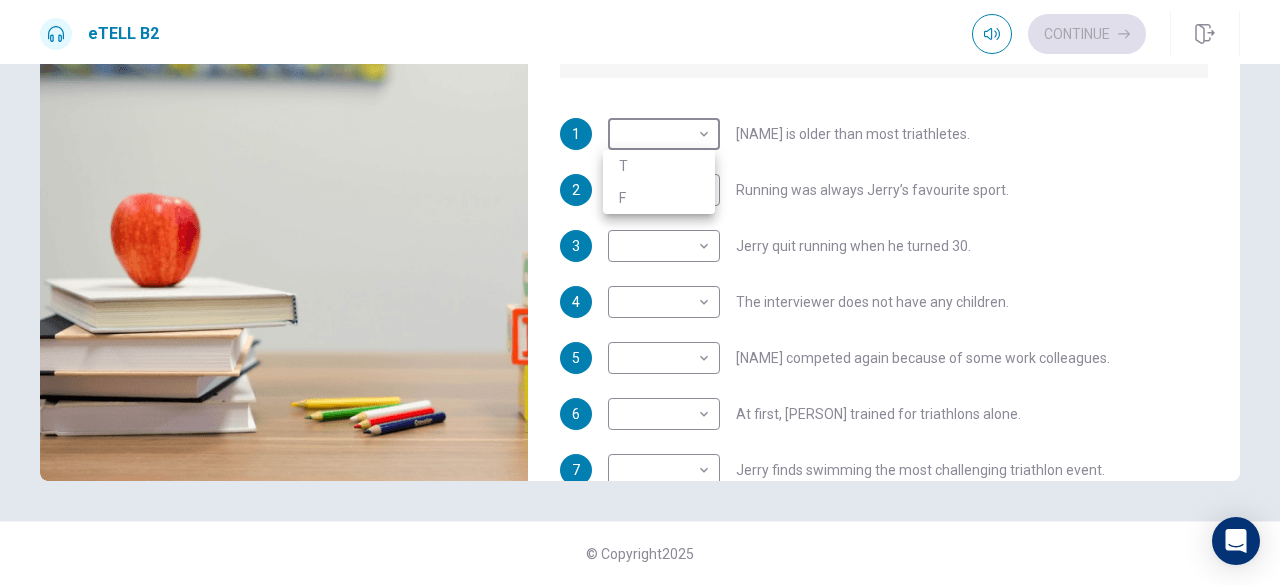 type on "**" 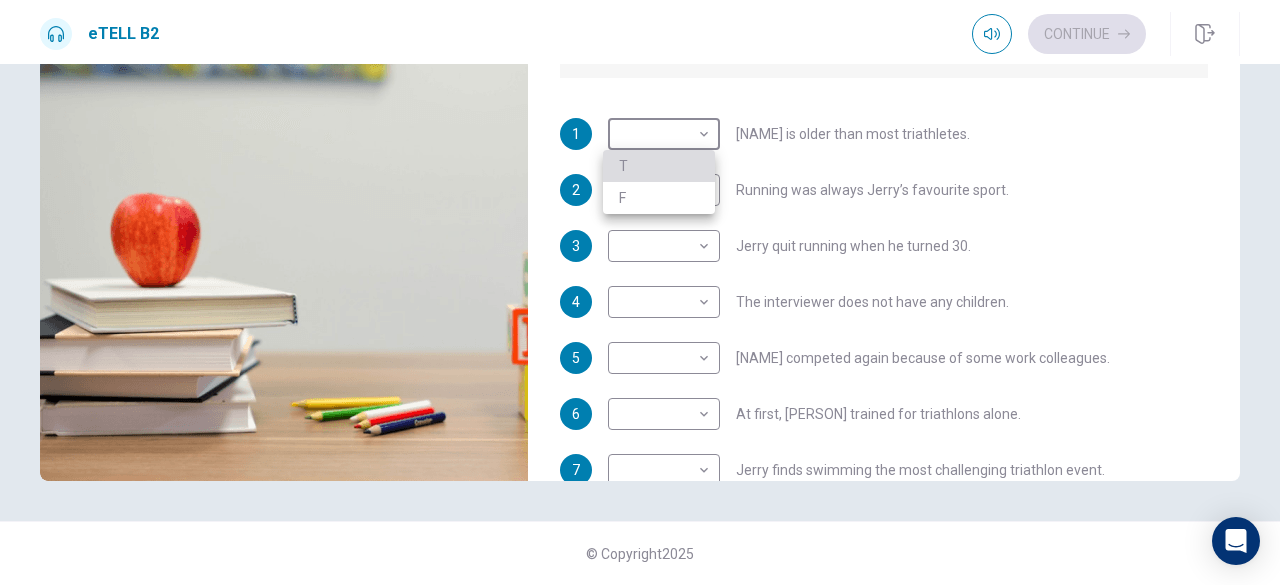 click on "T" at bounding box center [659, 166] 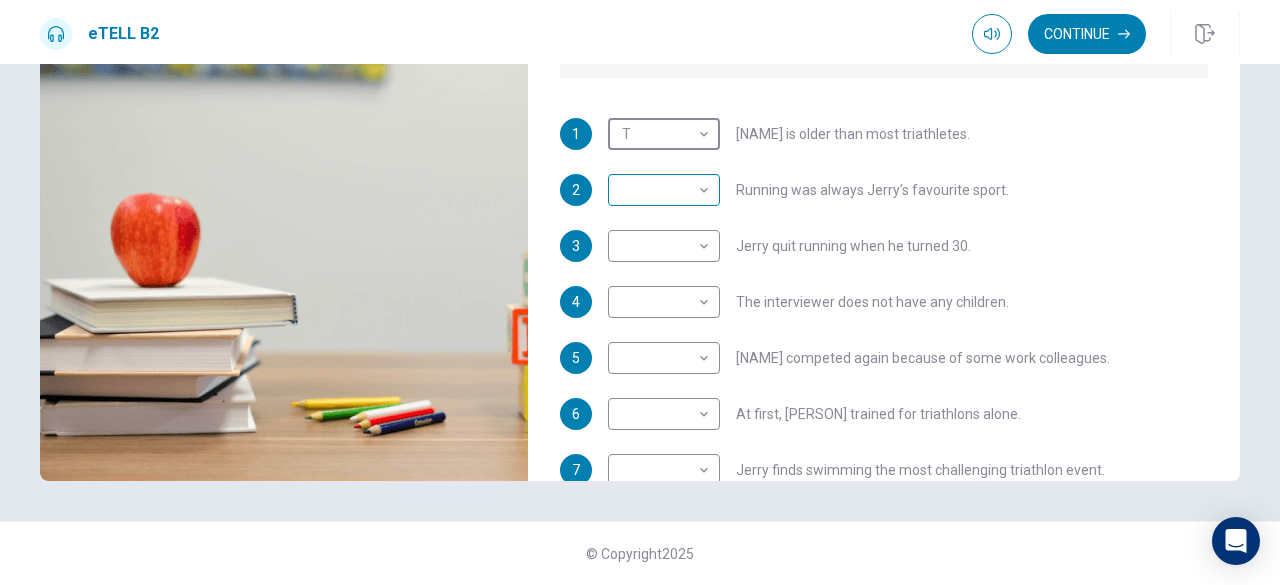 type on "**" 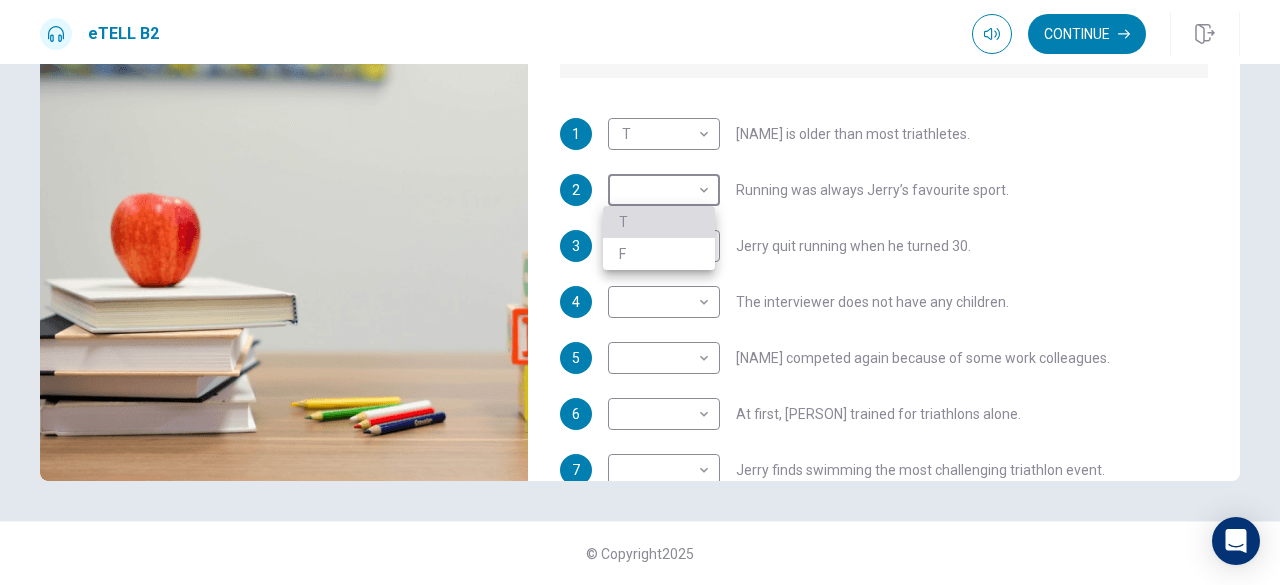 click on "T" at bounding box center [659, 222] 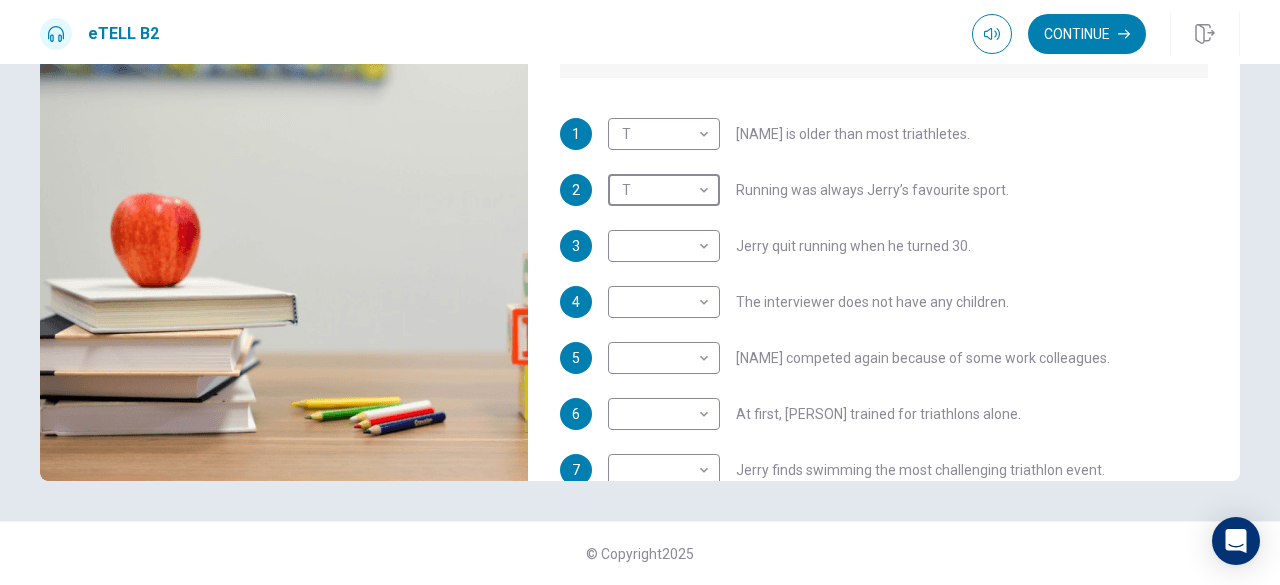 type on "*" 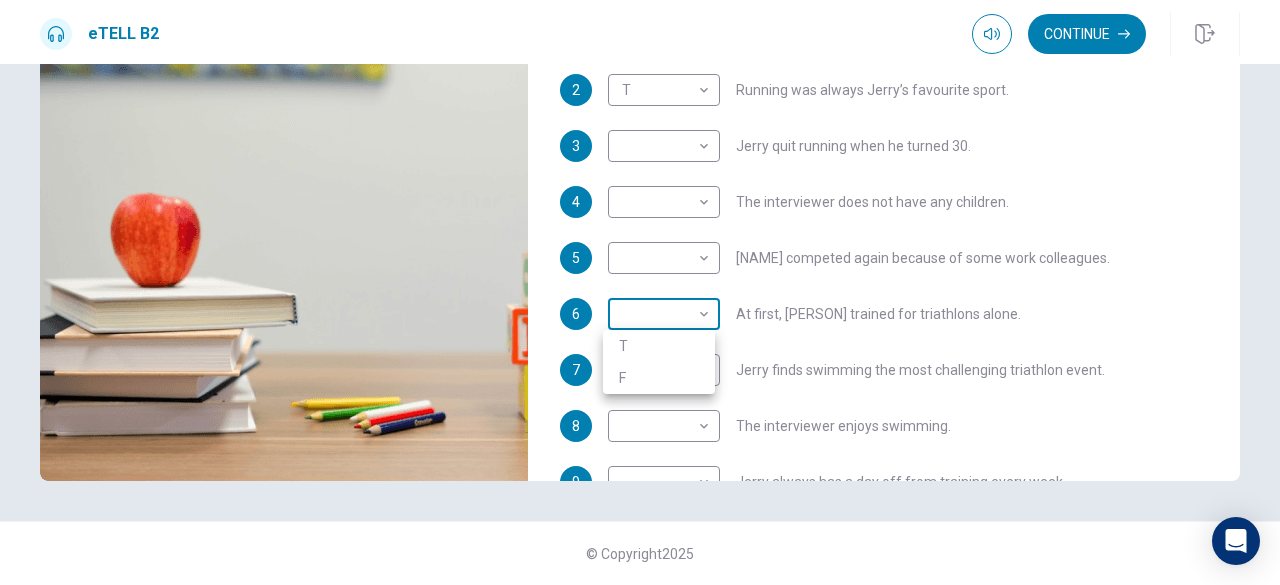 click on "This site uses cookies, as explained in our  Privacy Policy . If you agree to the use of cookies, please click the Accept button and continue to browse our site.   Privacy Policy Accept   eTELL B2 Continue Continue Question 1 For questions 1 – 10, mark each statement True (T) or False (F). You will hear Part One  TWICE.
You have one minute to read the questions for Part One.
Questions 1 - 10 T if the statement is TRUE F if the statement is FALSE 1 T * ​ Jerry is older than most triathletes.  2 T * ​ Running was always Jerry’s favourite sport. 3 ​ ​ Jerry quit running when he turned 30. 4 ​ ​ The interviewer does not have any children.  5 ​ ​ Jerry competed again because of some work colleagues. 6 ​ ​ At first, Jerry trained for triathlons alone. 7 ​ ​ Jerry finds swimming the most challenging triathlon event. 8 ​ ​ The interviewer enjoys swimming. 9 ​ ​ Jerry always has a day off from training every week.  10 ​ ​ Jerry trains young people nowadays. 04m 52s 2025 00:00" at bounding box center (640, 292) 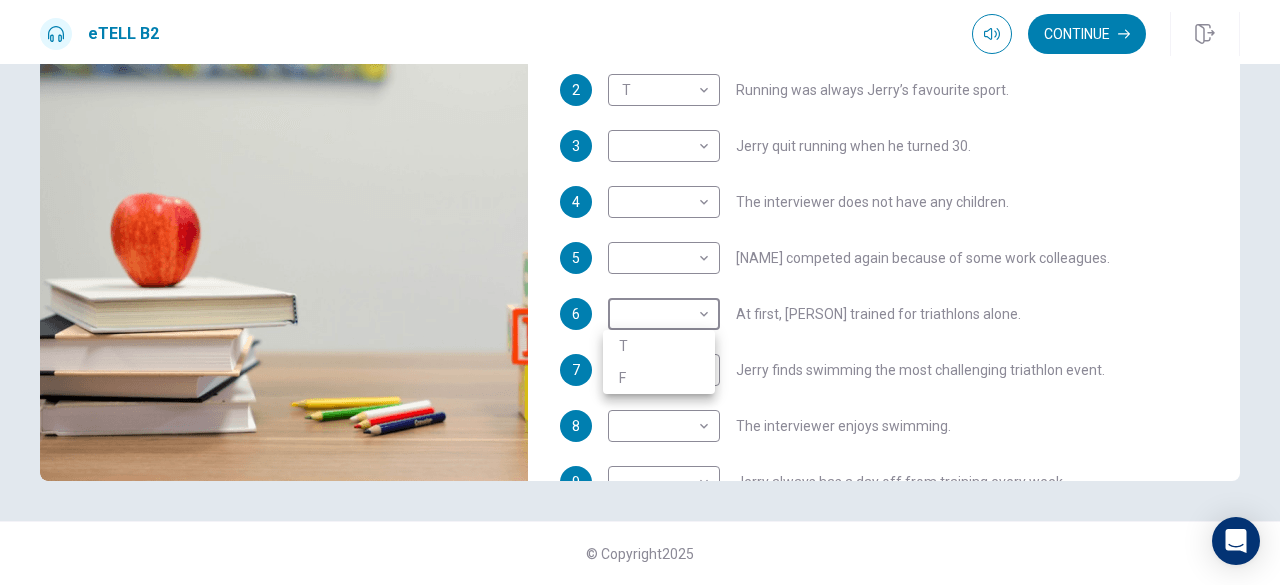 type on "**" 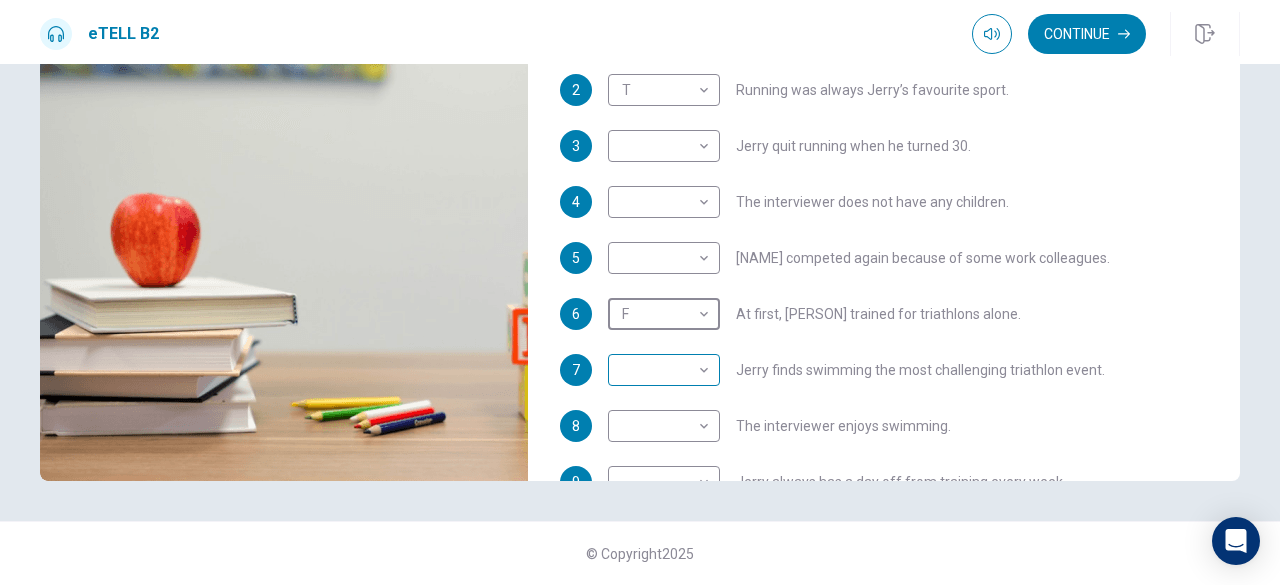 type on "**" 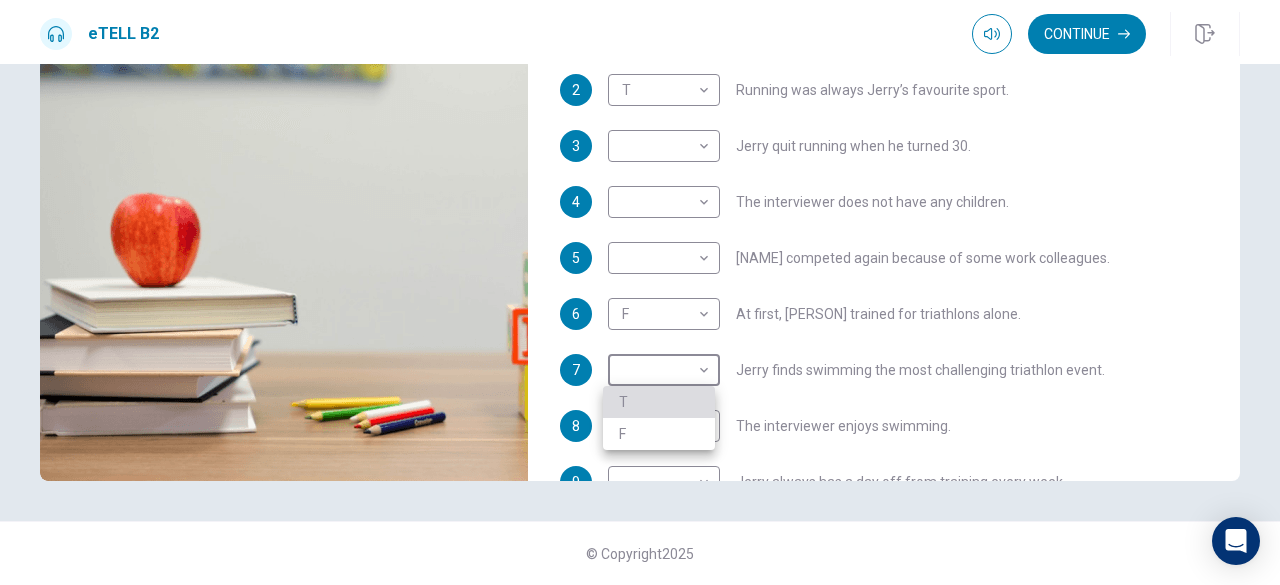 click on "T" at bounding box center [659, 402] 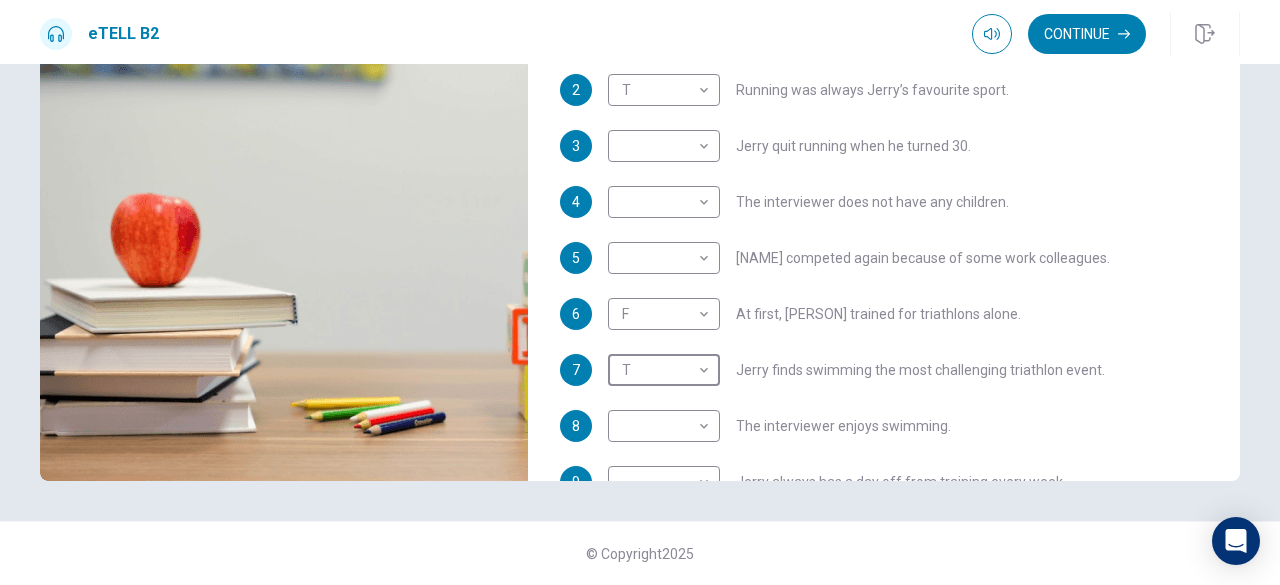 scroll, scrollTop: 300, scrollLeft: 0, axis: vertical 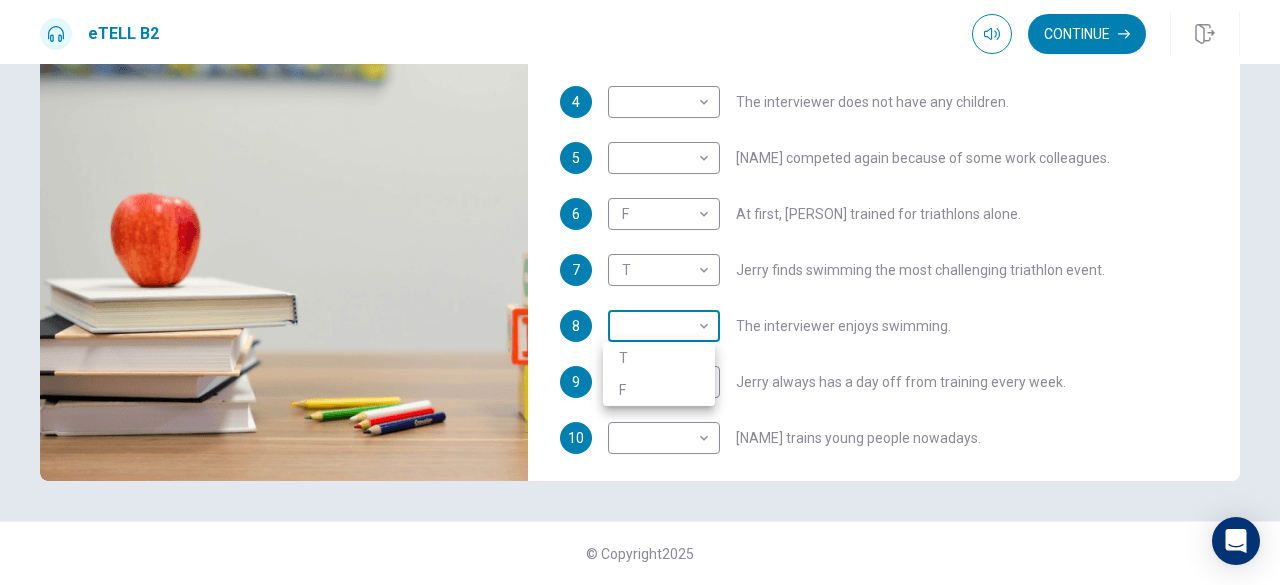 click on "This site uses cookies, as explained in our  Privacy Policy . If you agree to the use of cookies, please click the Accept button and continue to browse our site.   Privacy Policy Accept   eTELL B2 Continue Continue Question 1 For questions 1 – 10, mark each statement True (T) or False (F). You will hear Part One  TWICE.
You have one minute to read the questions for Part One.
Questions 1 - 10 T if the statement is TRUE F if the statement is FALSE 1 T * ​ Jerry is older than most triathletes.  2 T * ​ Running was always Jerry’s favourite sport. 3 ​ ​ Jerry quit running when he turned 30. 4 ​ ​ The interviewer does not have any children.  5 ​ ​ Jerry competed again because of some work colleagues. 6 F * ​ At first, Jerry trained for triathlons alone. 7 T * ​ Jerry finds swimming the most challenging triathlon event. 8 ​ ​ The interviewer enjoys swimming. 9 ​ ​ Jerry always has a day off from training every week.  10 ​ ​ Jerry trains young people nowadays. 04m 37s 2025 00:00" at bounding box center [640, 292] 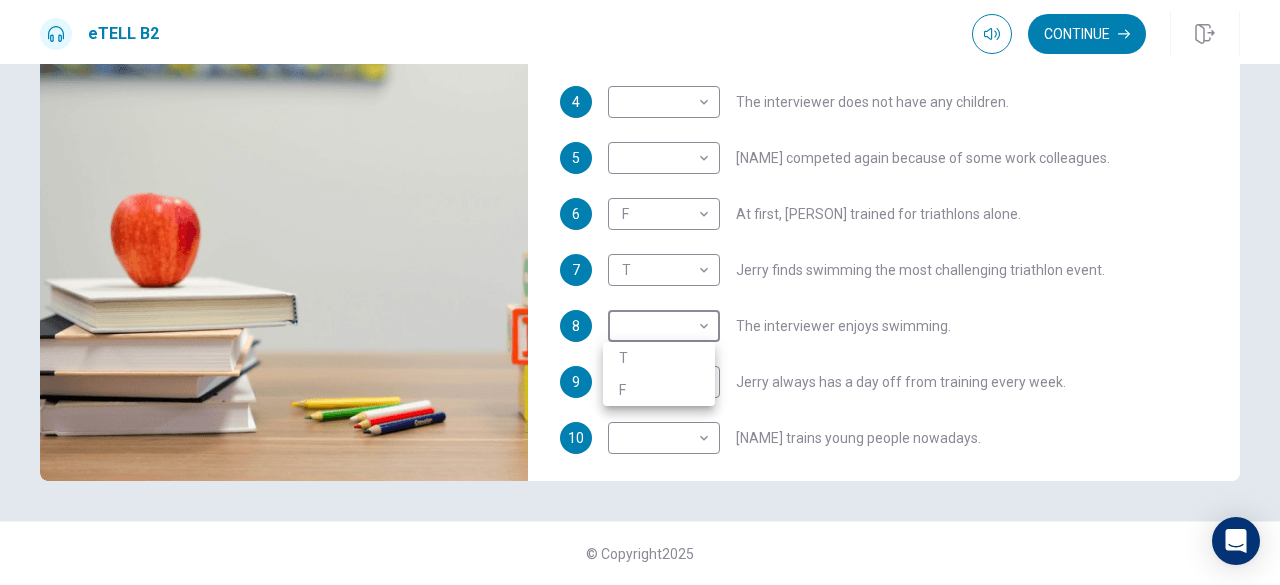 type on "**" 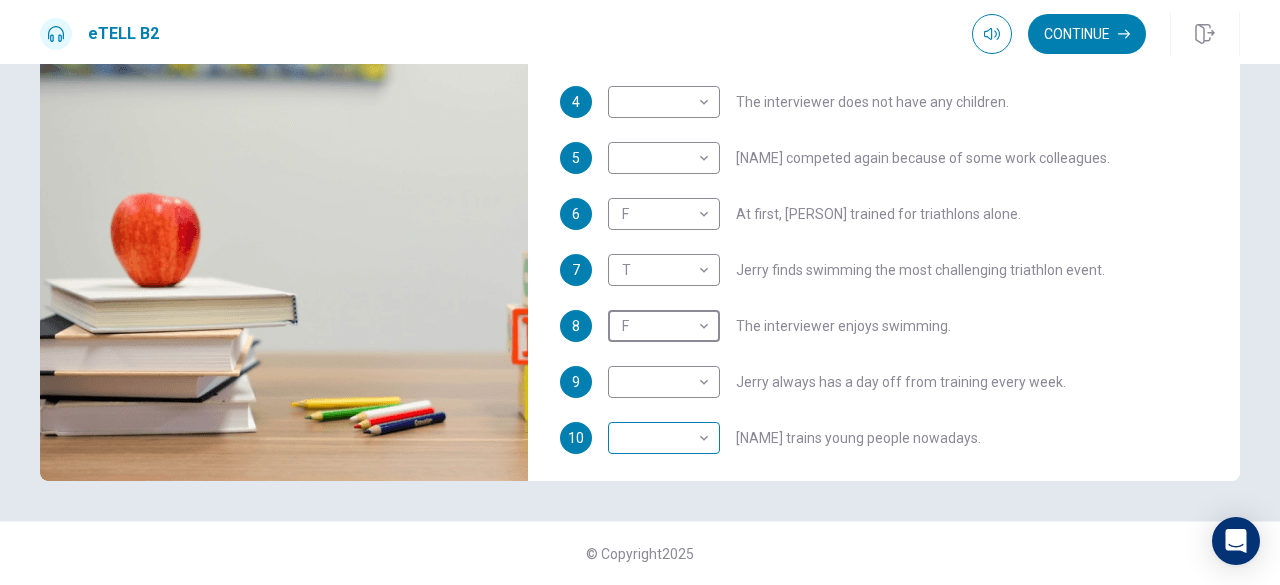 click on "This site uses cookies, as explained in our  Privacy Policy . If you agree to the use of cookies, please click the Accept button and continue to browse our site.   Privacy Policy Accept   eTELL B2 Continue Continue Question 1 For questions 1 – 10, mark each statement True (T) or False (F). You will hear Part One  TWICE.
You have one minute to read the questions for Part One.
Questions 1 - 10 T if the statement is TRUE F if the statement is FALSE 1 T * ​ Jerry is older than most triathletes.  2 T * ​ Running was always Jerry’s favourite sport. 3 ​ ​ Jerry quit running when he turned 30. 4 ​ ​ The interviewer does not have any children.  5 ​ ​ Jerry competed again because of some work colleagues. 6 F * ​ At first, Jerry trained for triathlons alone. 7 T * ​ Jerry finds swimming the most challenging triathlon event. 8 F * ​ The interviewer enjoys swimming. 9 ​ ​ Jerry always has a day off from training every week.  10 ​ ​ Jerry trains young people nowadays. 03m 51s 2025 00:00" at bounding box center (640, 292) 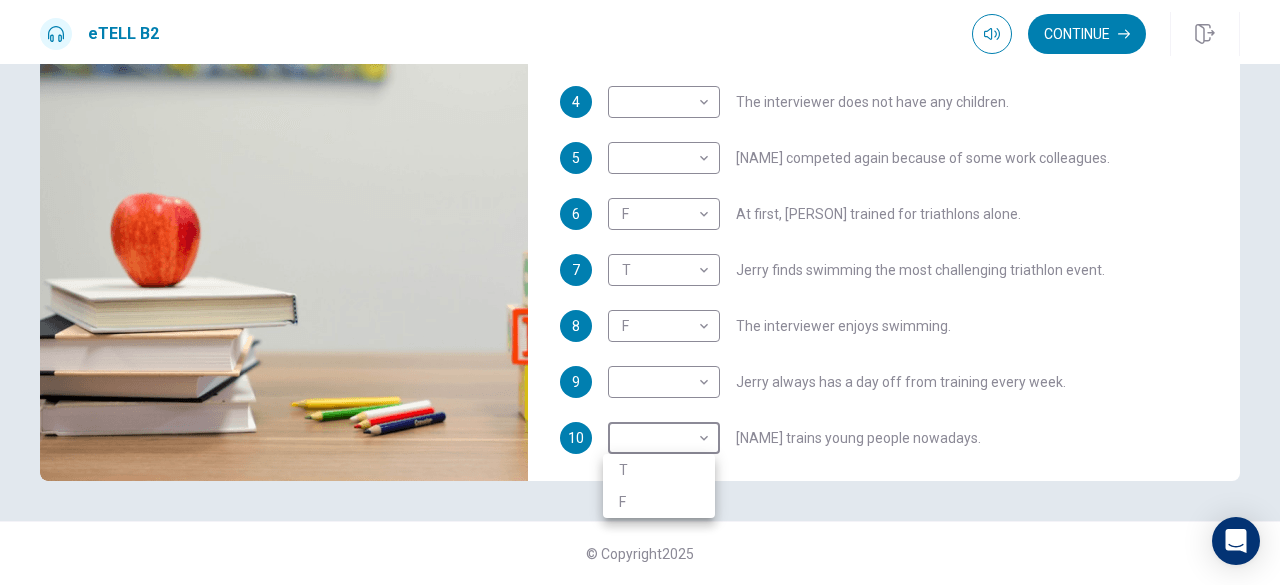 type on "**" 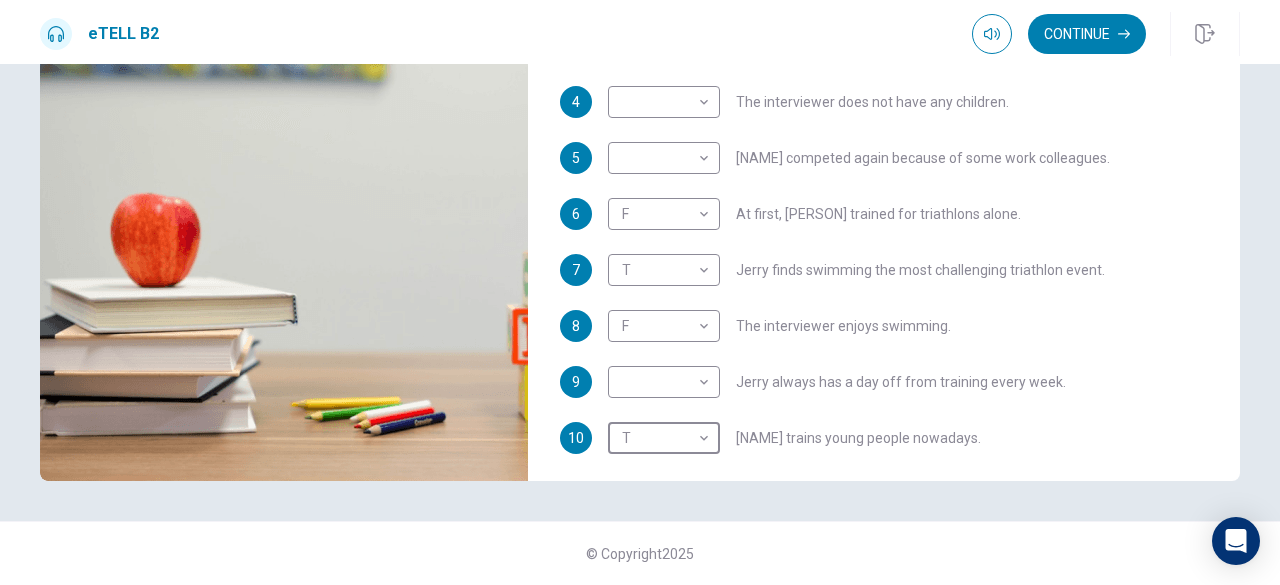 click on "This site uses cookies, as explained in our  Privacy Policy . If you agree to the use of cookies, please click the Accept button and continue to browse our site.   Privacy Policy Accept   eTELL B2 Continue Continue Question 1 For questions 1 – 10, mark each statement True (T) or False (F). You will hear Part One  TWICE.
You have one minute to read the questions for Part One.
Questions 1 - 10 T if the statement is TRUE F if the statement is FALSE 1 T * ​ Jerry is older than most triathletes.  2 T * ​ Running was always Jerry’s favourite sport. 3 ​ ​ Jerry quit running when he turned 30. 4 ​ ​ The interviewer does not have any children.  5 ​ ​ Jerry competed again because of some work colleagues. 6 F * ​ At first, Jerry trained for triathlons alone. 7 T * ​ Jerry finds swimming the most challenging triathlon event. 8 F * ​ The interviewer enjoys swimming. 9 ​ ​ Jerry always has a day off from training every week.  10 T * ​ Jerry trains young people nowadays. 03m 46s 2025 00:00" at bounding box center (640, 292) 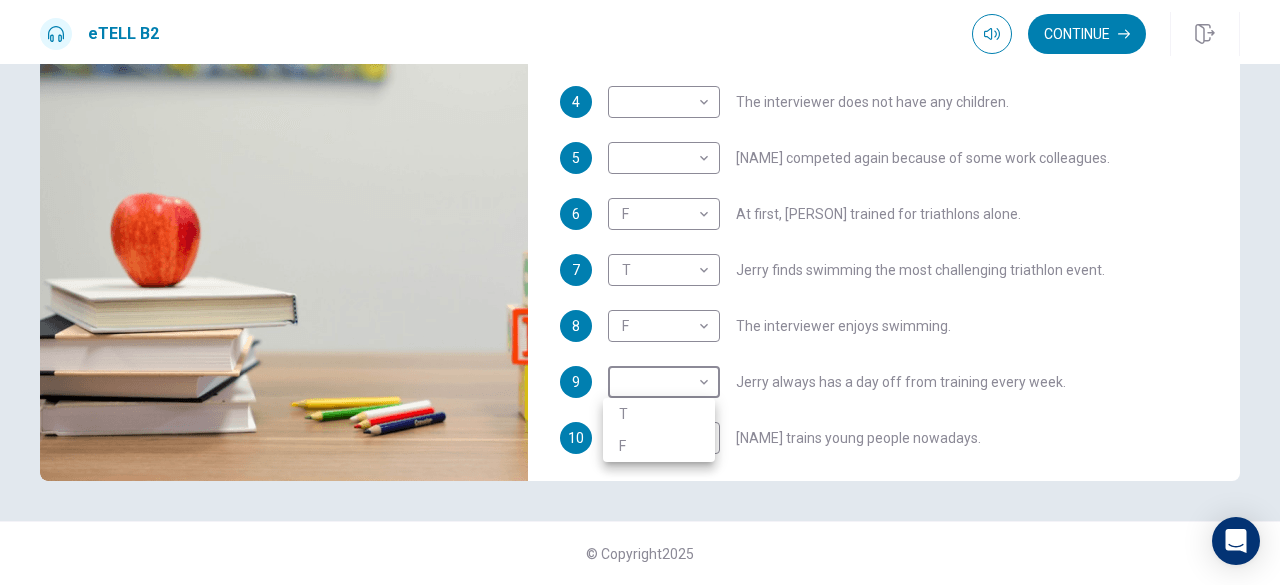 click at bounding box center (640, 292) 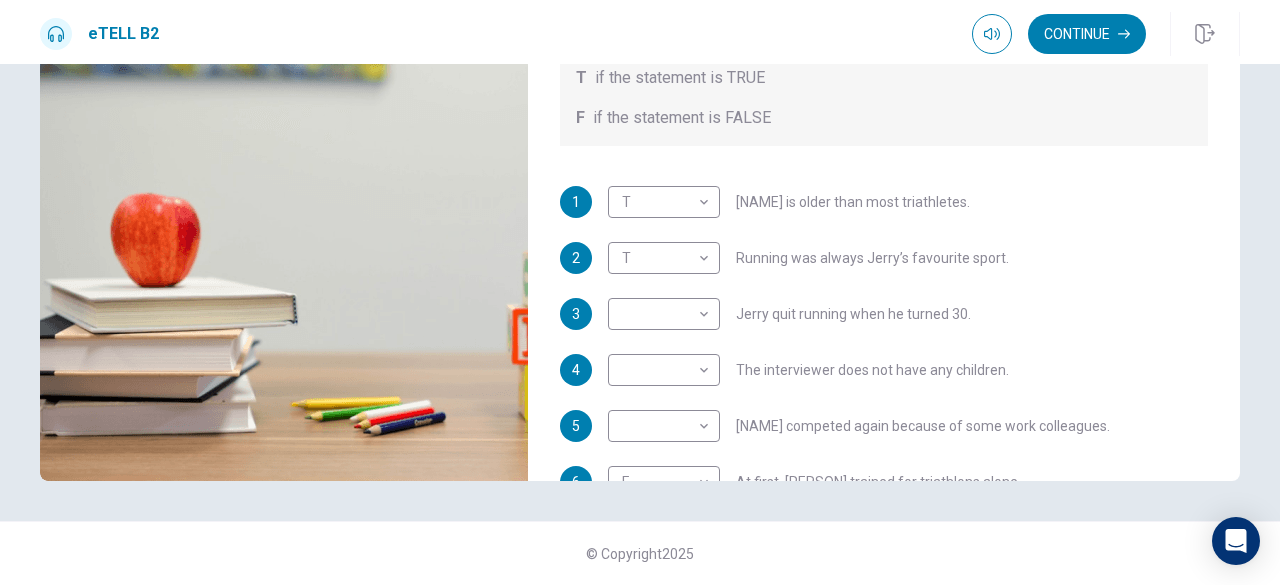 scroll, scrollTop: 0, scrollLeft: 0, axis: both 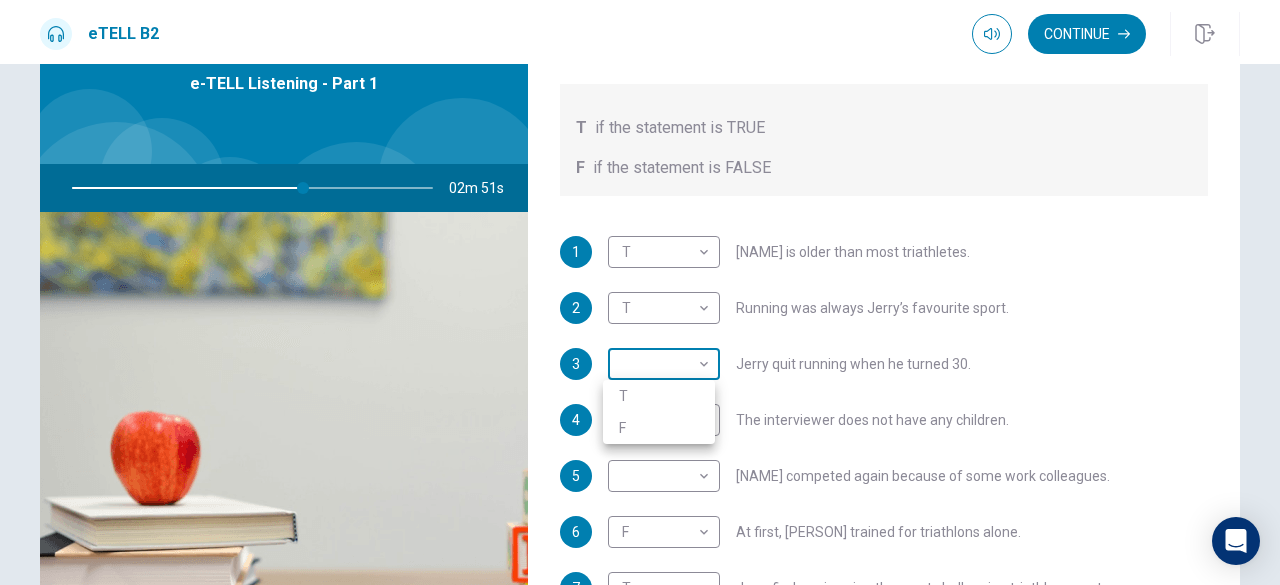 click on "This site uses cookies, as explained in our  Privacy Policy . If you agree to the use of cookies, please click the Accept button and continue to browse our site.   Privacy Policy Accept   eTELL B2 Continue Continue Question 1 For questions 1 – 10, mark each statement True (T) or False (F). You will hear Part One  TWICE.
You have one minute to read the questions for Part One.
Questions 1 - 10 T if the statement is TRUE F if the statement is FALSE 1 T * ​ Jerry is older than most triathletes.  2 T * ​ Running was always Jerry’s favourite sport. 3 ​ ​ Jerry quit running when he turned 30. 4 ​ ​ The interviewer does not have any children.  5 ​ ​ Jerry competed again because of some work colleagues. 6 F * ​ At first, Jerry trained for triathlons alone. 7 T * ​ Jerry finds swimming the most challenging triathlon event. 8 F * ​ The interviewer enjoys swimming. 9 ​ ​ Jerry always has a day off from training every week.  10 T * ​ Jerry trains young people nowadays. 02m 51s 2025 00:00" at bounding box center (640, 292) 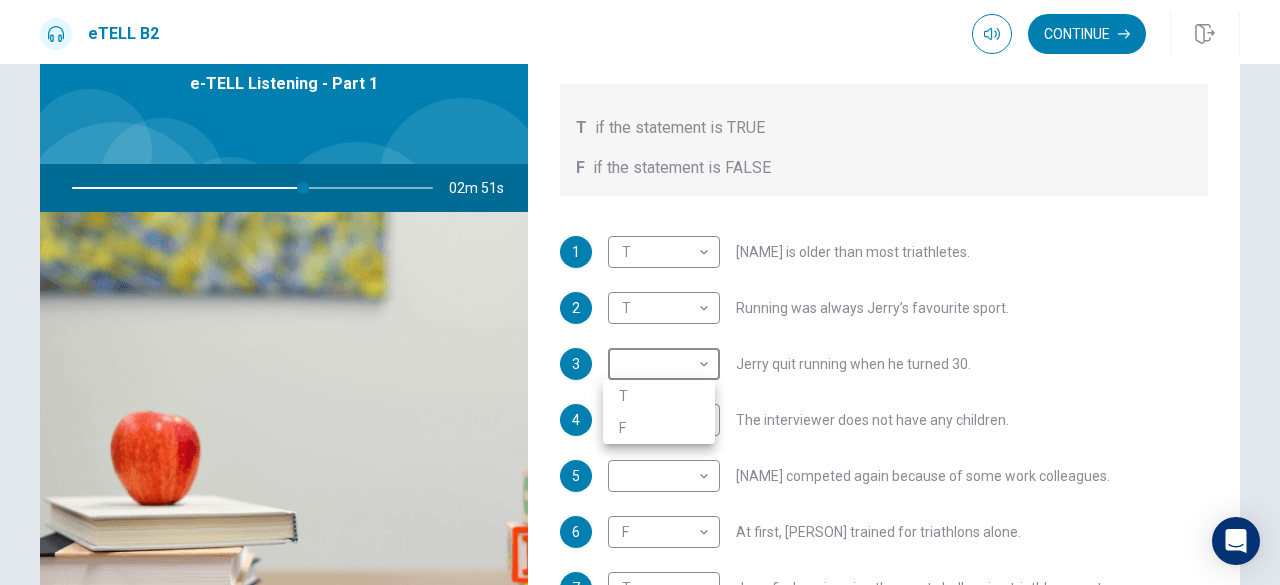 type on "**" 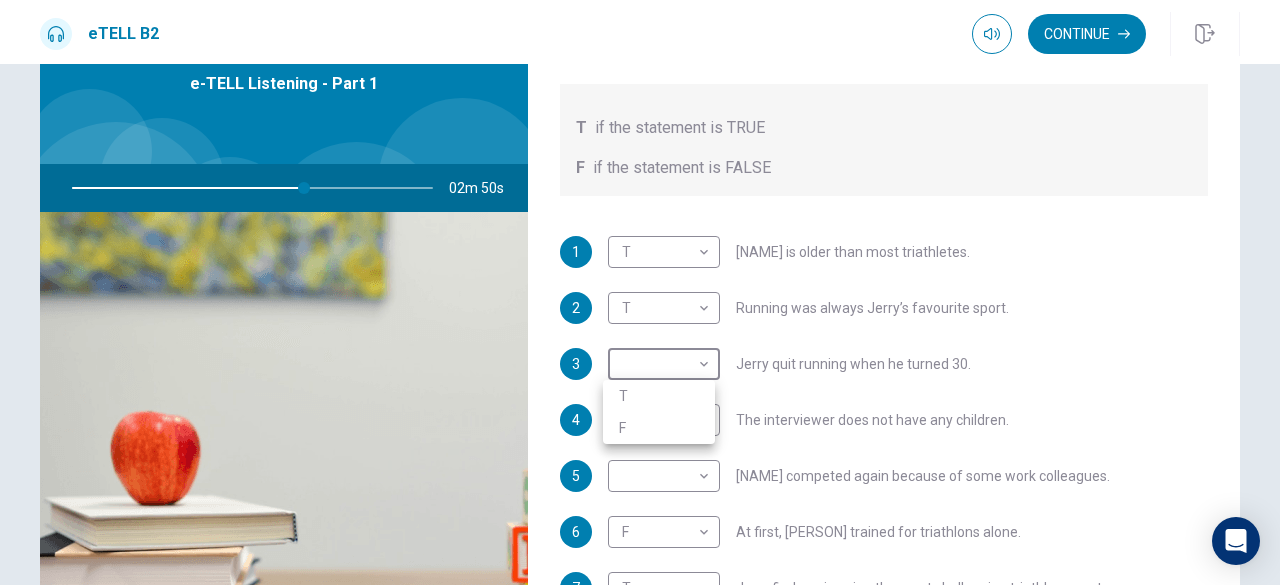 click on "T" at bounding box center [659, 396] 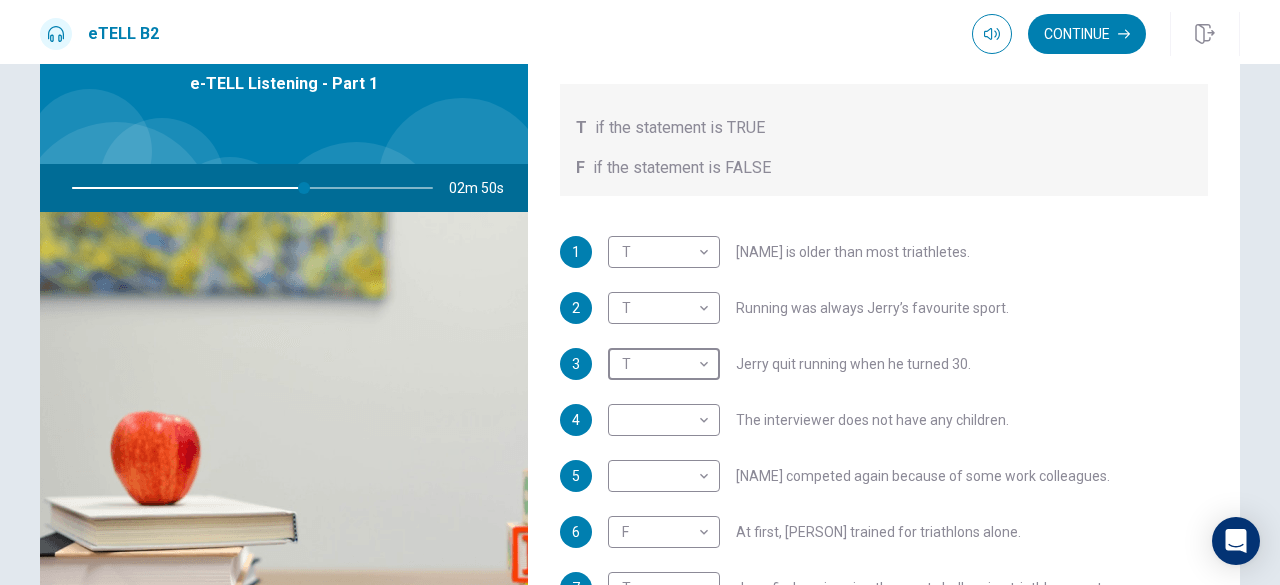type on "*" 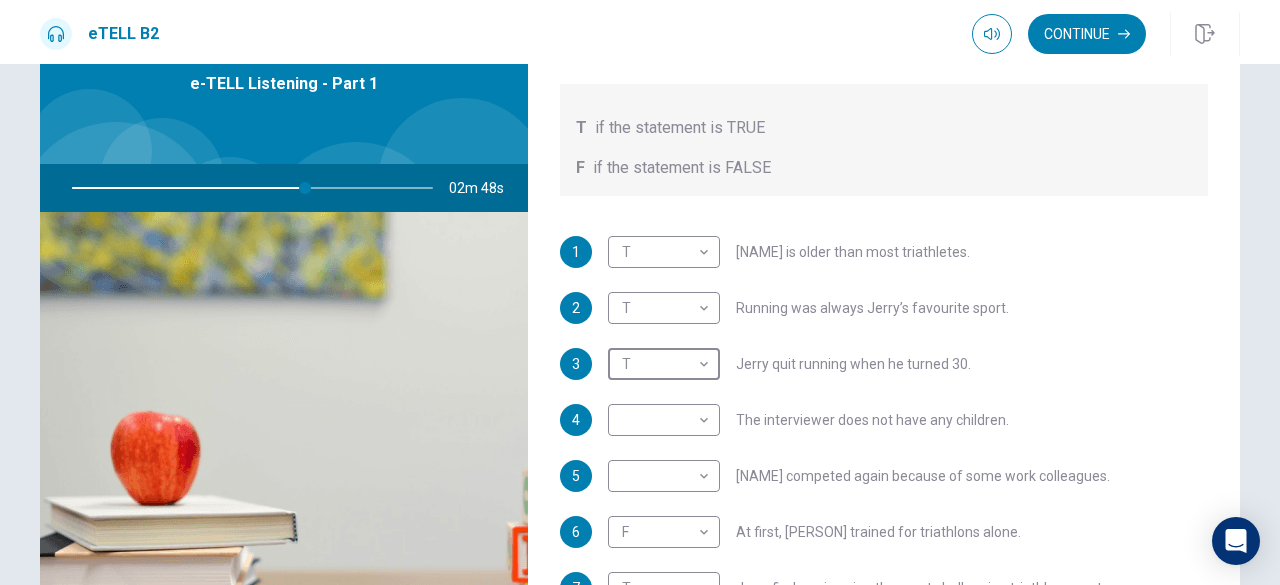 click on "Jerry quit running when he turned 30." at bounding box center (853, 364) 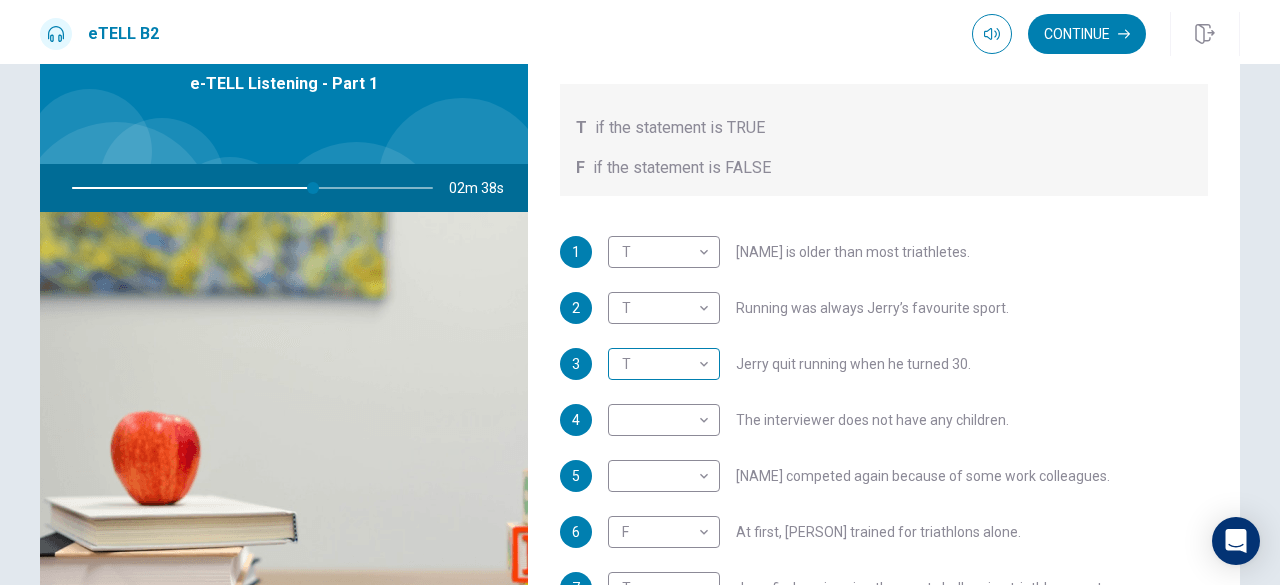 click on "This site uses cookies, as explained in our  Privacy Policy . If you agree to the use of cookies, please click the Accept button and continue to browse our site.   Privacy Policy Accept   eTELL B2 Continue Continue Question 1 For questions 1 – 10, mark each statement True (T) or False (F). You will hear Part One  TWICE.
You have one minute to read the questions for Part One.
Questions 1 - 10 T if the statement is TRUE F if the statement is FALSE 1 T * ​ Jerry is older than most triathletes.  2 T * ​ Running was always Jerry’s favourite sport. 3 T * ​ Jerry quit running when he turned 30. 4 ​ ​ The interviewer does not have any children.  5 ​ ​ Jerry competed again because of some work colleagues. 6 F * ​ At first, Jerry trained for triathlons alone. 7 T * ​ Jerry finds swimming the most challenging triathlon event. 8 F * ​ The interviewer enjoys swimming. 9 ​ ​ Jerry always has a day off from training every week.  10 T * ​ Jerry trains young people nowadays. 02m 38s 2025 00:00" at bounding box center [640, 292] 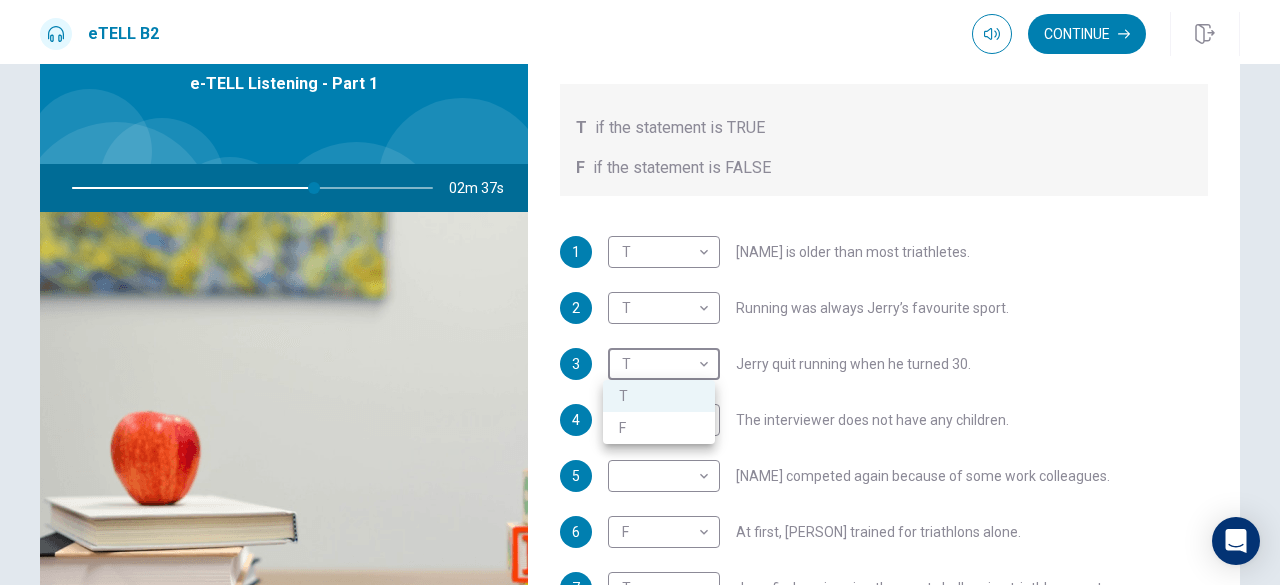 type on "**" 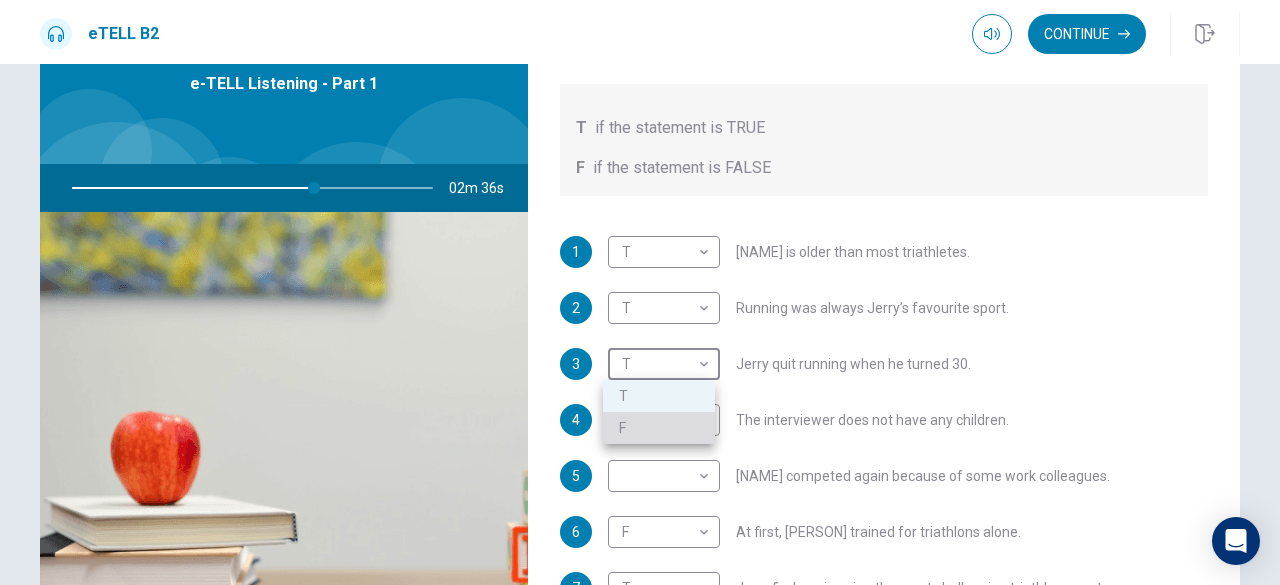 click on "F" at bounding box center [659, 428] 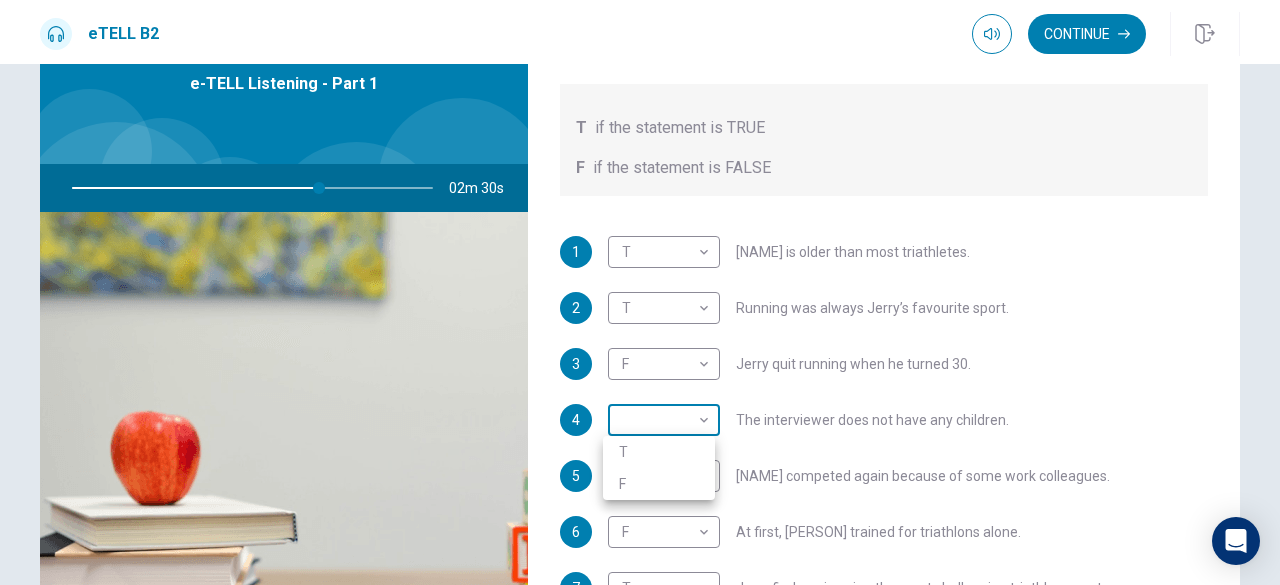 click on "This site uses cookies, as explained in our  Privacy Policy . If you agree to the use of cookies, please click the Accept button and continue to browse our site.   Privacy Policy Accept   eTELL B2 Continue Continue Question 1 For questions 1 – 10, mark each statement True (T) or False (F). You will hear Part One  TWICE.
You have one minute to read the questions for Part One.
Questions 1 - 10 T if the statement is TRUE F if the statement is FALSE 1 T * ​ Jerry is older than most triathletes.  2 T * ​ Running was always Jerry’s favourite sport. 3 F * ​ Jerry quit running when he turned 30. 4 ​ ​ The interviewer does not have any children.  5 ​ ​ Jerry competed again because of some work colleagues. 6 F * ​ At first, Jerry trained for triathlons alone. 7 T * ​ Jerry finds swimming the most challenging triathlon event. 8 F * ​ The interviewer enjoys swimming. 9 ​ ​ Jerry always has a day off from training every week.  10 T * ​ Jerry trains young people nowadays. 02m 30s 2025 00:00" at bounding box center (640, 292) 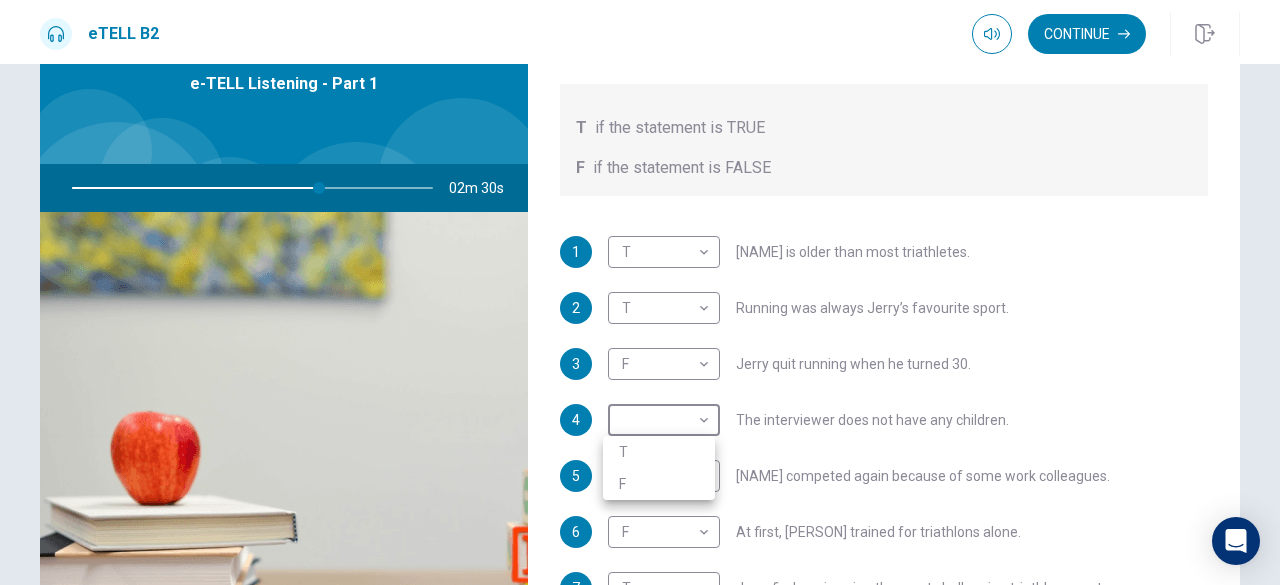 type on "**" 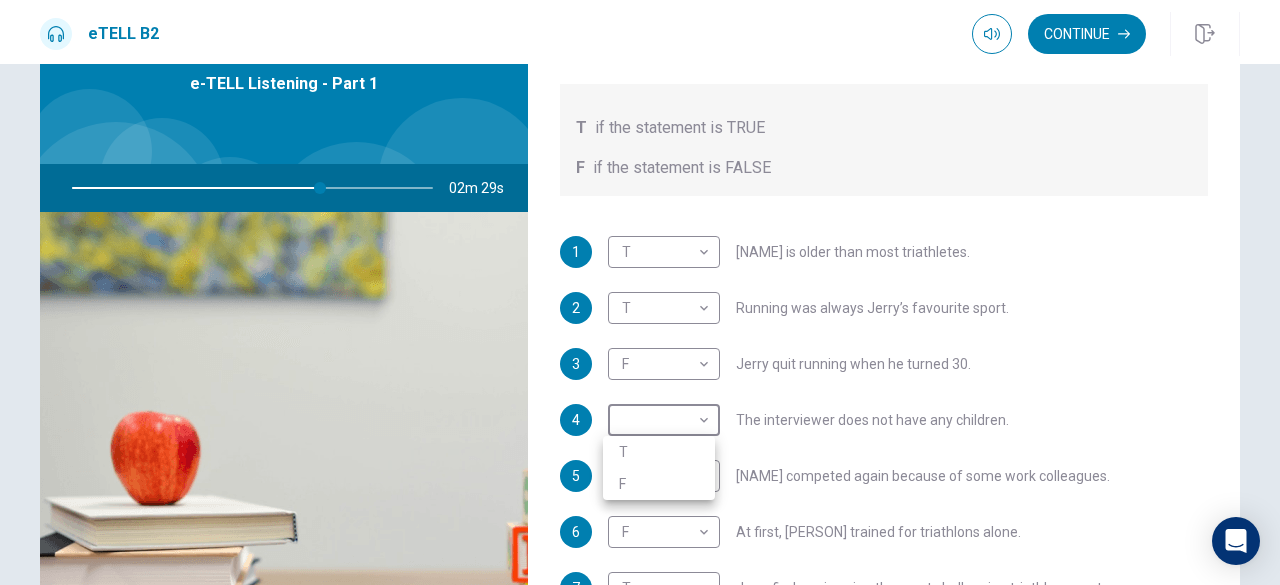 click on "F" at bounding box center (659, 484) 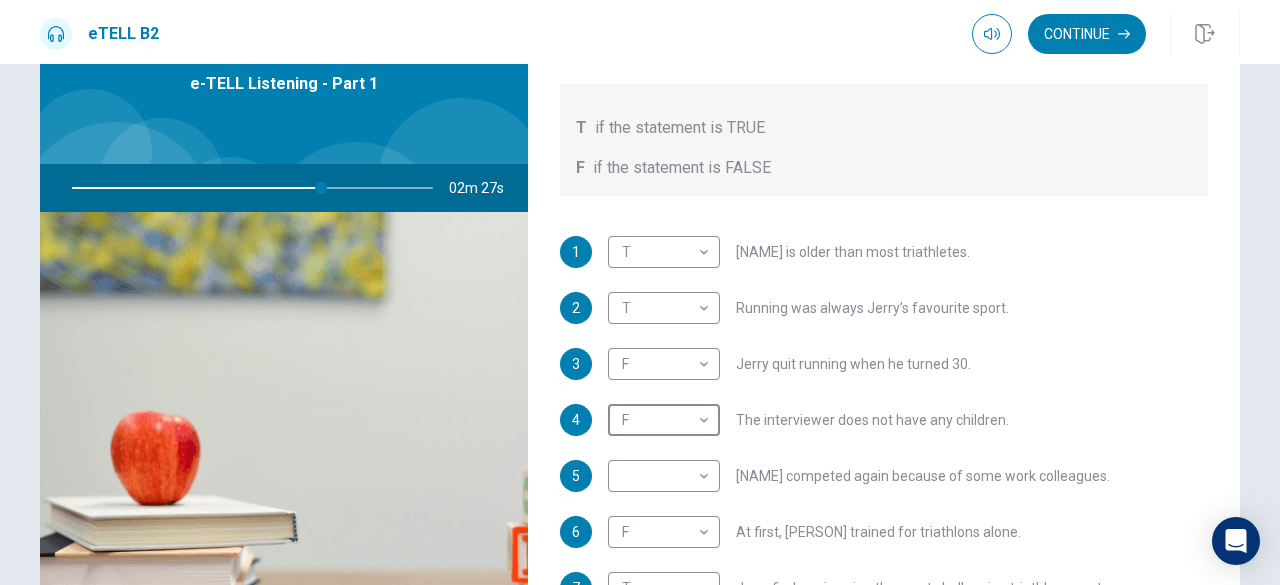 scroll, scrollTop: 300, scrollLeft: 0, axis: vertical 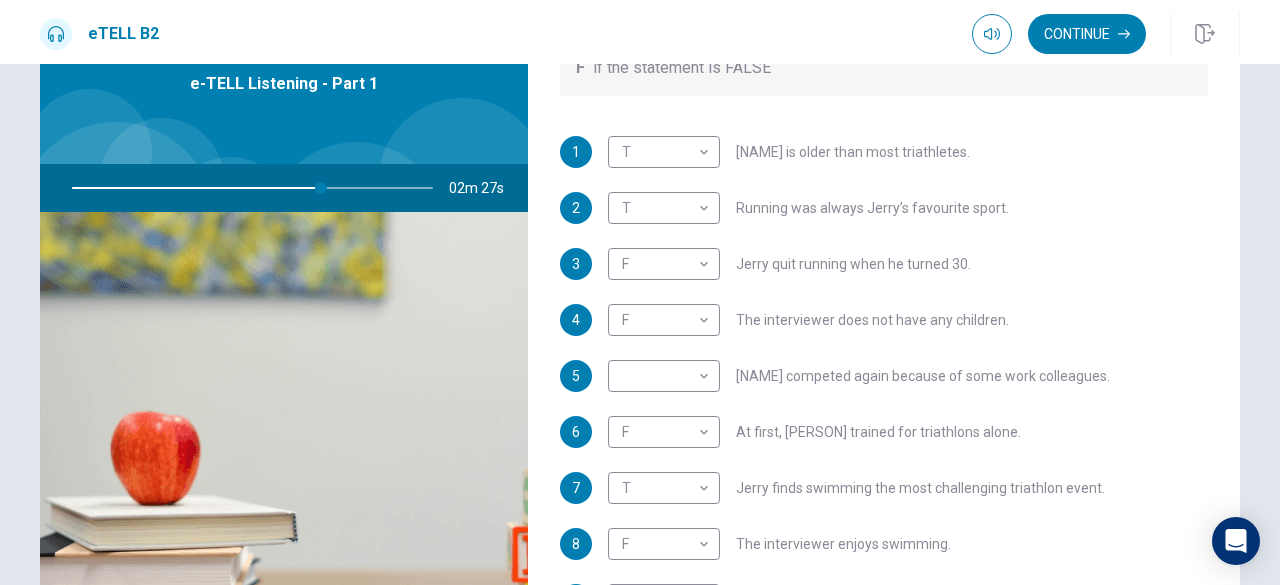 click on "Jerry competed again because of some work colleagues." at bounding box center [923, 376] 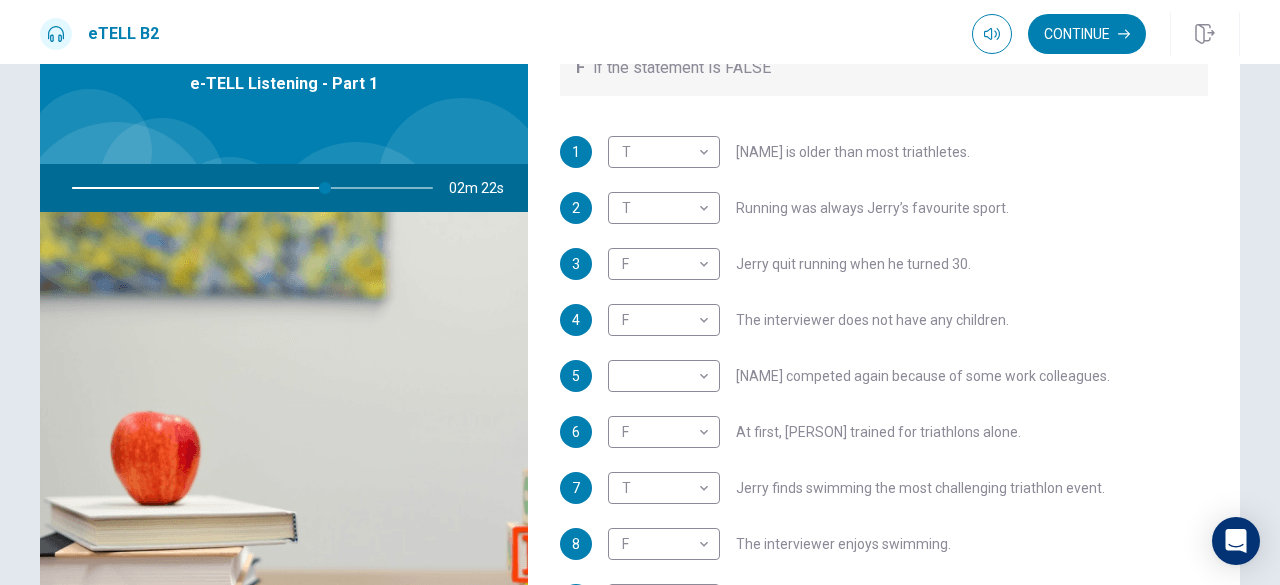 click on "Jerry competed again because of some work colleagues." at bounding box center (923, 376) 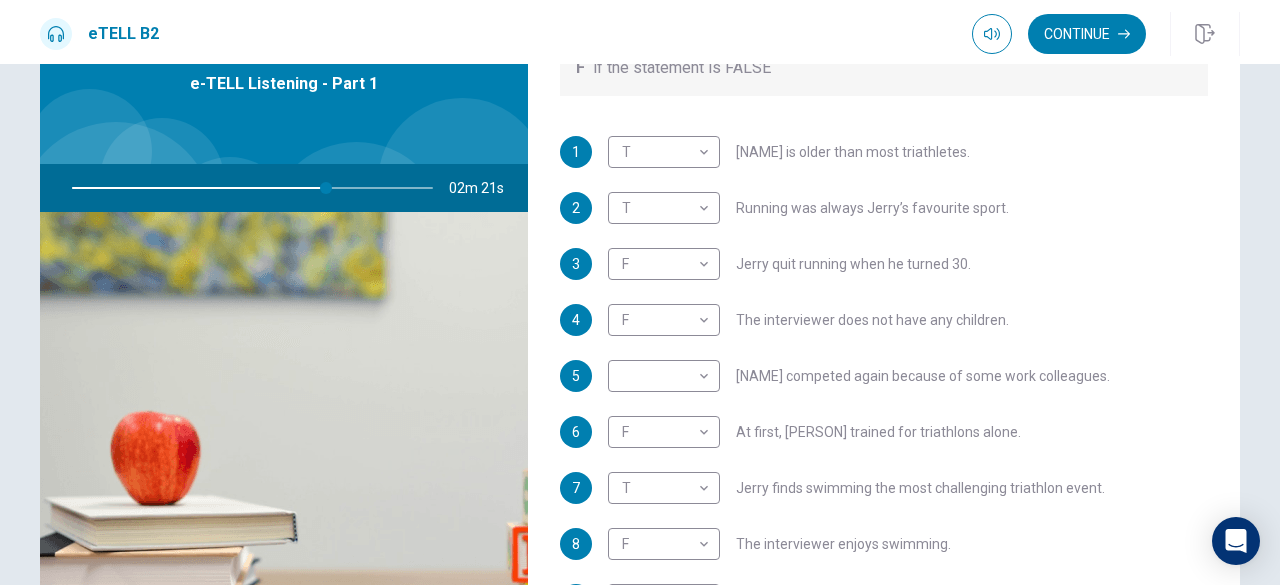 click on "Jerry competed again because of some work colleagues." at bounding box center [923, 376] 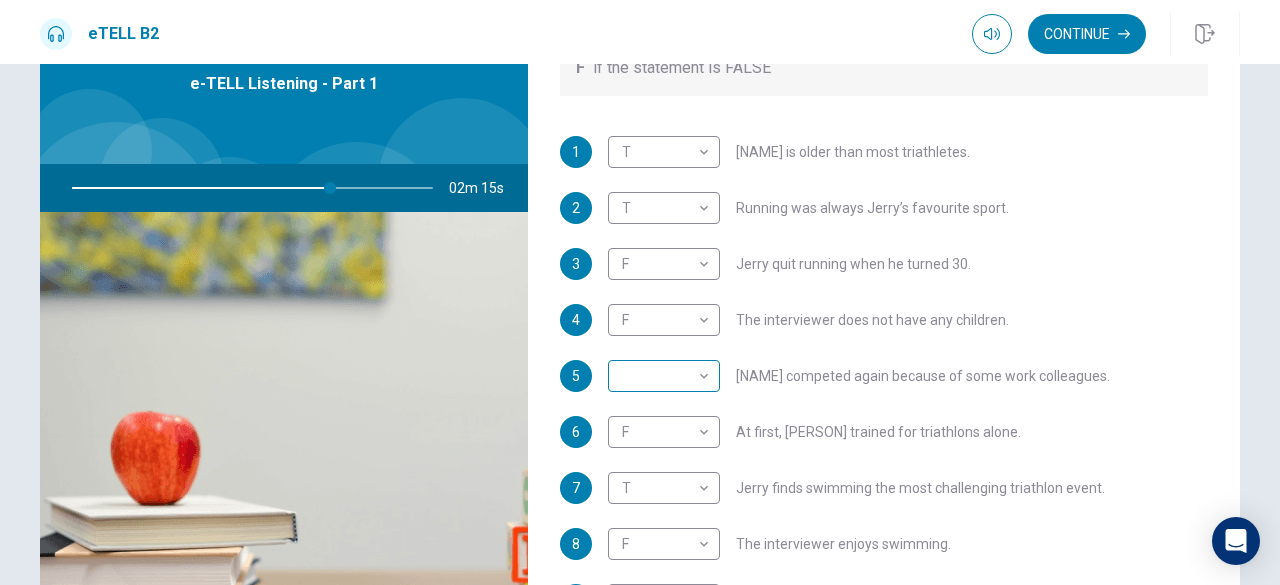 click on "This site uses cookies, as explained in our  Privacy Policy . If you agree to the use of cookies, please click the Accept button and continue to browse our site.   Privacy Policy Accept   eTELL B2 Continue Continue Question 1 For questions 1 – 10, mark each statement True (T) or False (F). You will hear Part One  TWICE.
You have one minute to read the questions for Part One.
Questions 1 - 10 T if the statement is TRUE F if the statement is FALSE 1 T * ​ Jerry is older than most triathletes.  2 T * ​ Running was always Jerry’s favourite sport. 3 F * ​ Jerry quit running when he turned 30. 4 F * ​ The interviewer does not have any children.  5 ​ ​ Jerry competed again because of some work colleagues. 6 F * ​ At first, Jerry trained for triathlons alone. 7 T * ​ Jerry finds swimming the most challenging triathlon event. 8 F * ​ The interviewer enjoys swimming. 9 ​ ​ Jerry always has a day off from training every week.  10 T * ​ Jerry trains young people nowadays. 02m 15s 2025 00:00" at bounding box center [640, 292] 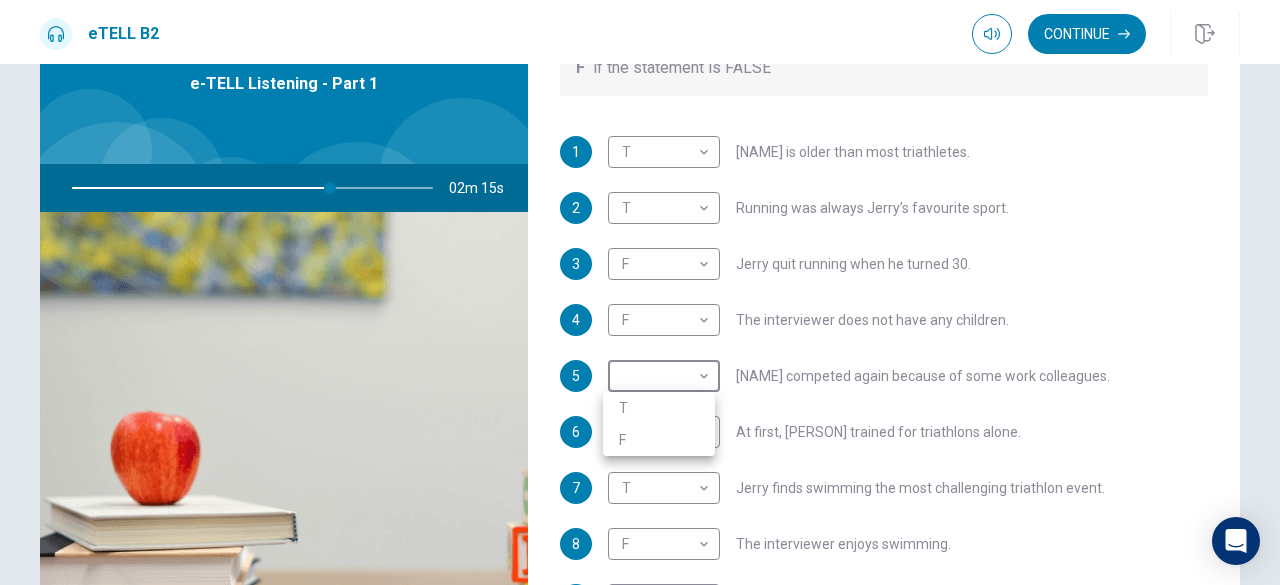type on "**" 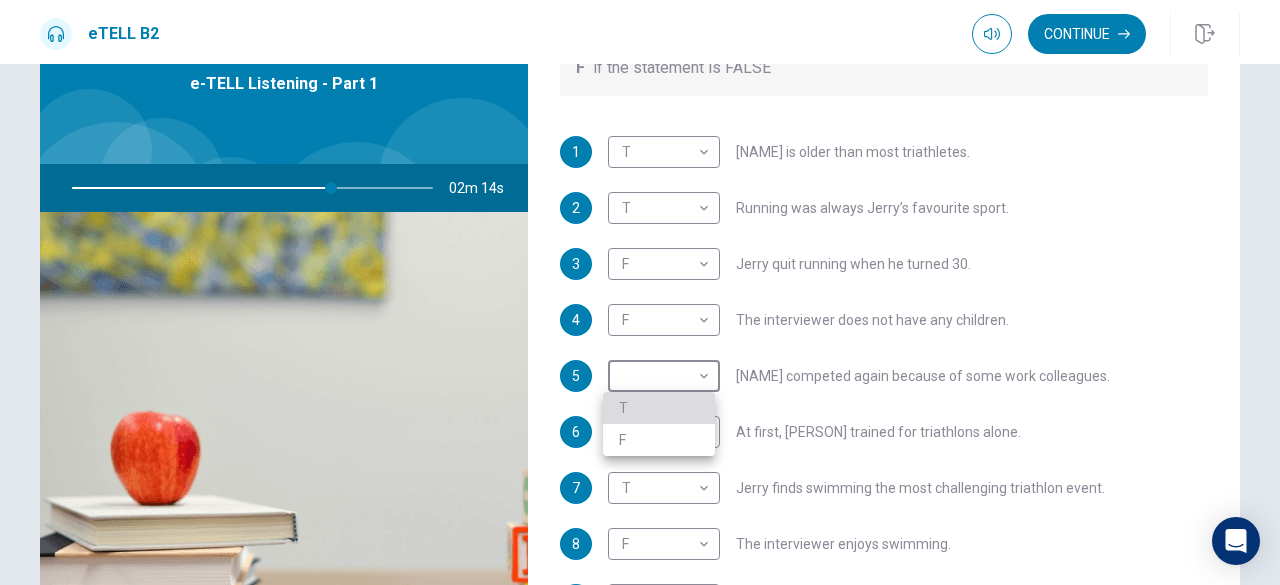 click on "T" at bounding box center [659, 408] 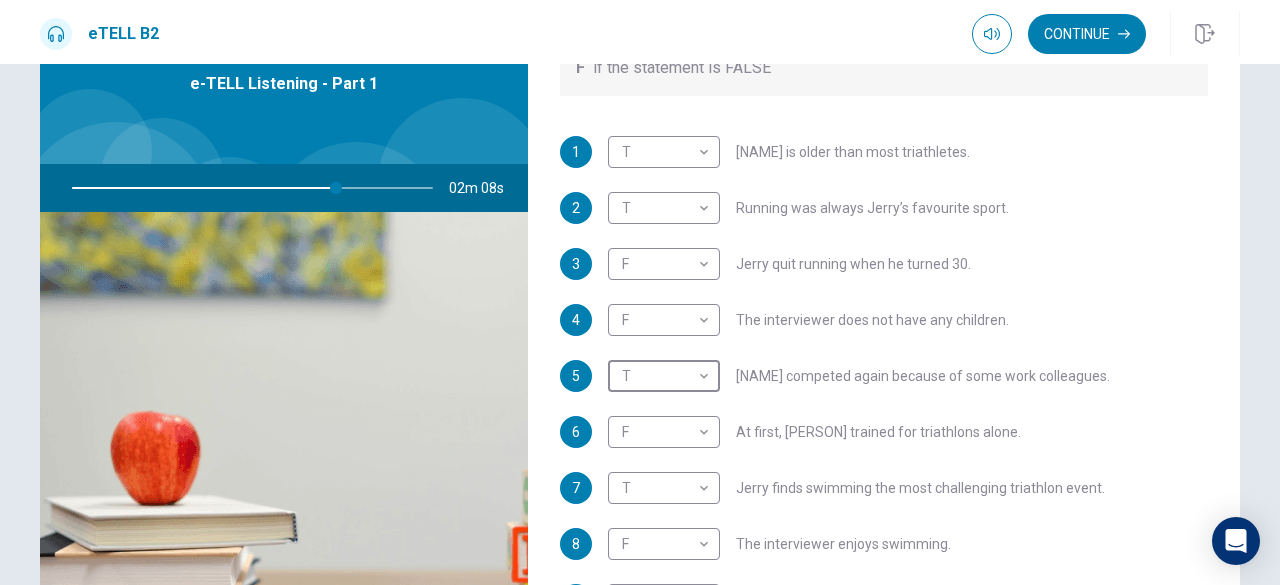 scroll, scrollTop: 352, scrollLeft: 0, axis: vertical 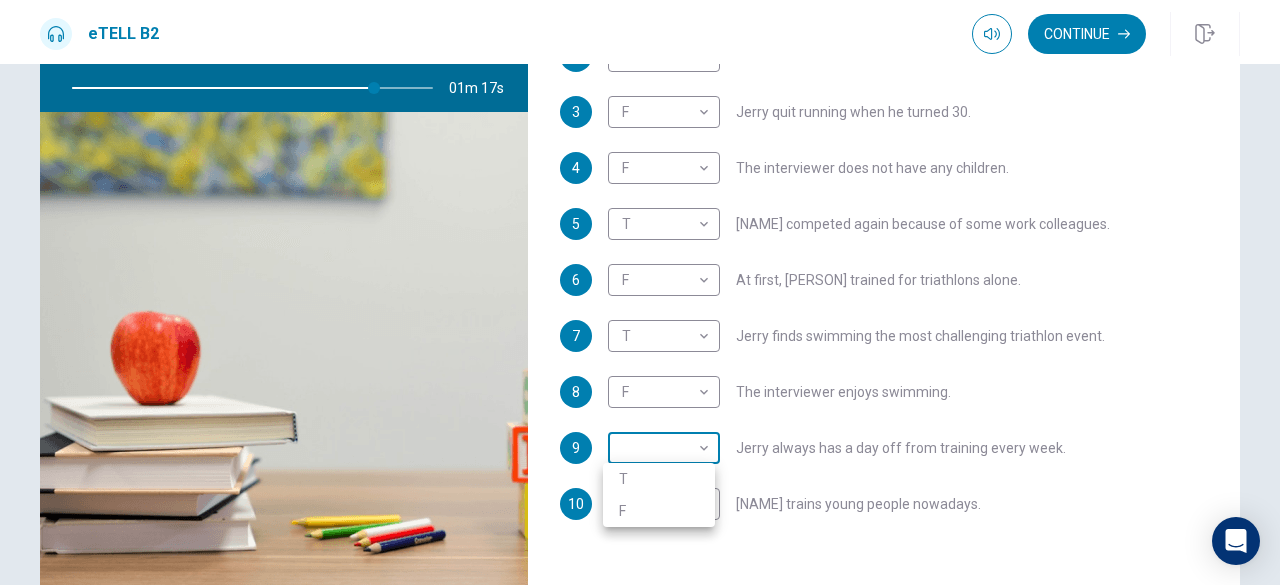 click on "This site uses cookies, as explained in our  Privacy Policy . If you agree to the use of cookies, please click the Accept button and continue to browse our site.   Privacy Policy Accept   eTELL B2 Continue Continue Question 1 For questions 1 – 10, mark each statement True (T) or False (F). You will hear Part One  TWICE.
You have one minute to read the questions for Part One.
Questions 1 - 10 T if the statement is TRUE F if the statement is FALSE 1 T * ​ Jerry is older than most triathletes.  2 T * ​ Running was always Jerry’s favourite sport. 3 F * ​ Jerry quit running when he turned 30. 4 F * ​ The interviewer does not have any children.  5 T * ​ Jerry competed again because of some work colleagues. 6 F * ​ At first, Jerry trained for triathlons alone. 7 T * ​ Jerry finds swimming the most challenging triathlon event. 8 F * ​ The interviewer enjoys swimming. 9 ​ ​ Jerry always has a day off from training every week.  10 T * ​ Jerry trains young people nowadays. 01m 17s 2025 00:00" at bounding box center (640, 292) 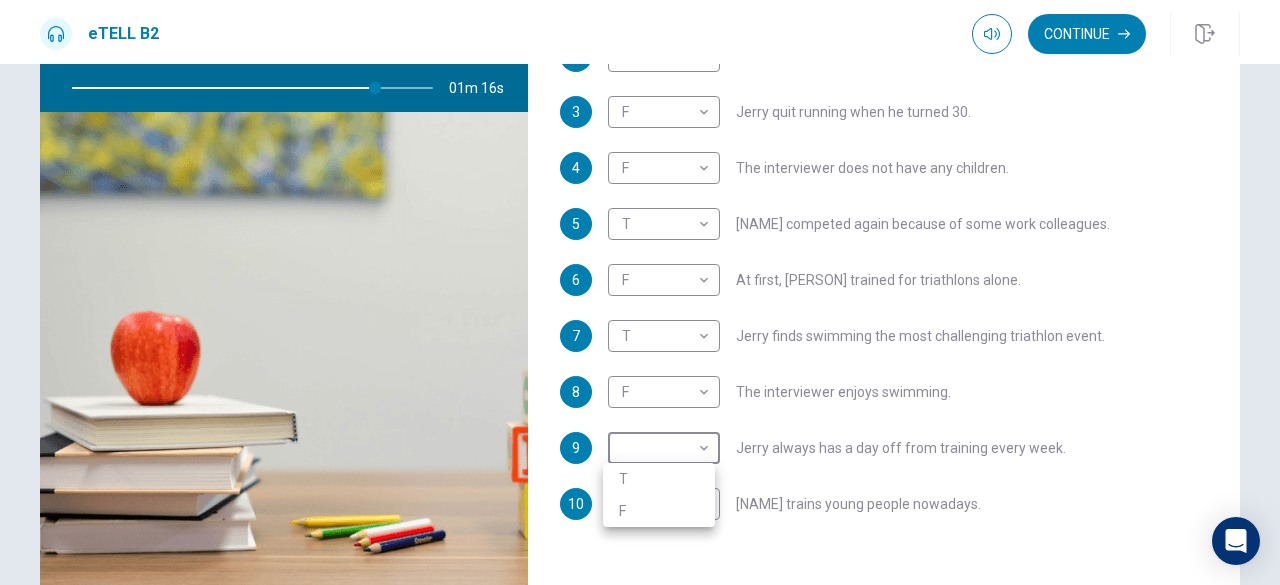 click on "T" at bounding box center (659, 479) 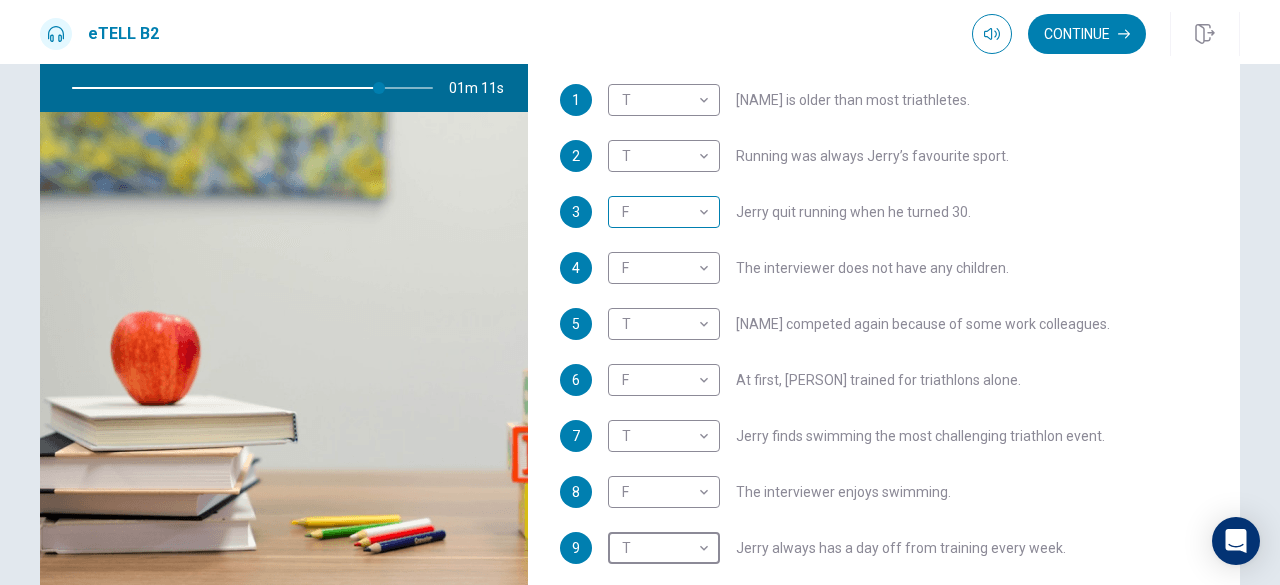 scroll, scrollTop: 352, scrollLeft: 0, axis: vertical 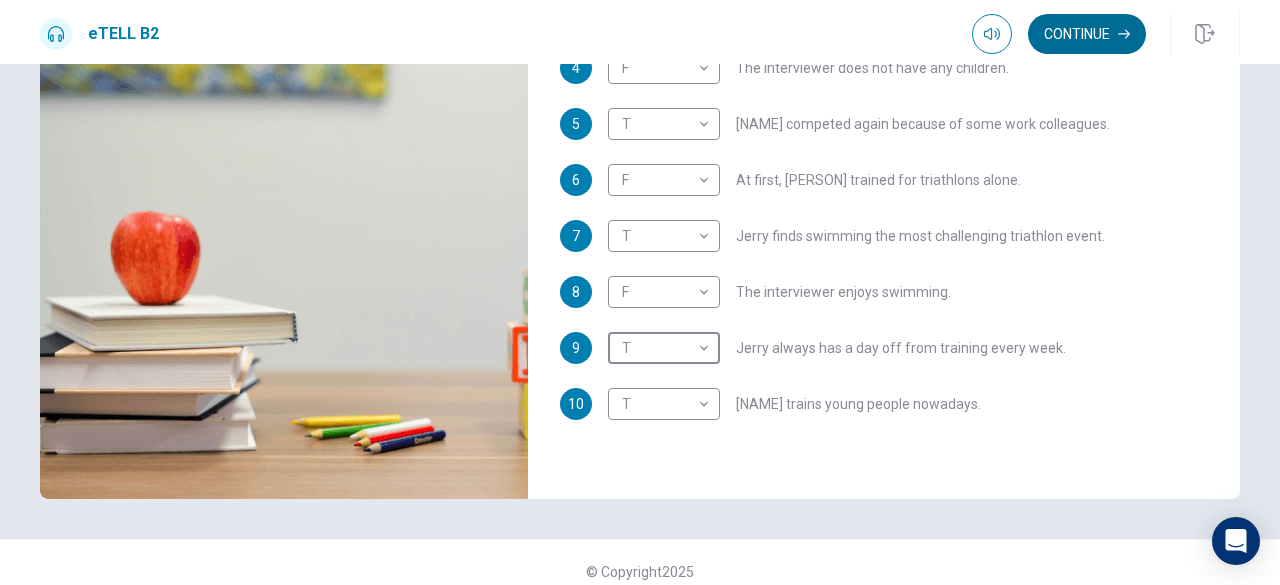 click on "Continue" at bounding box center (1087, 34) 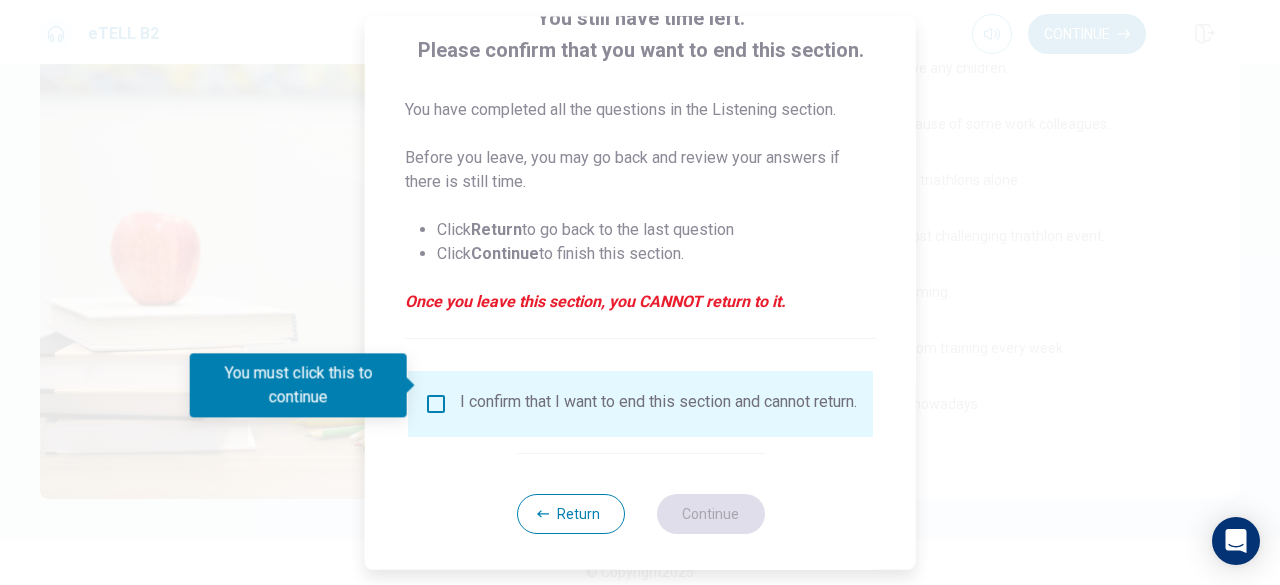 scroll, scrollTop: 160, scrollLeft: 0, axis: vertical 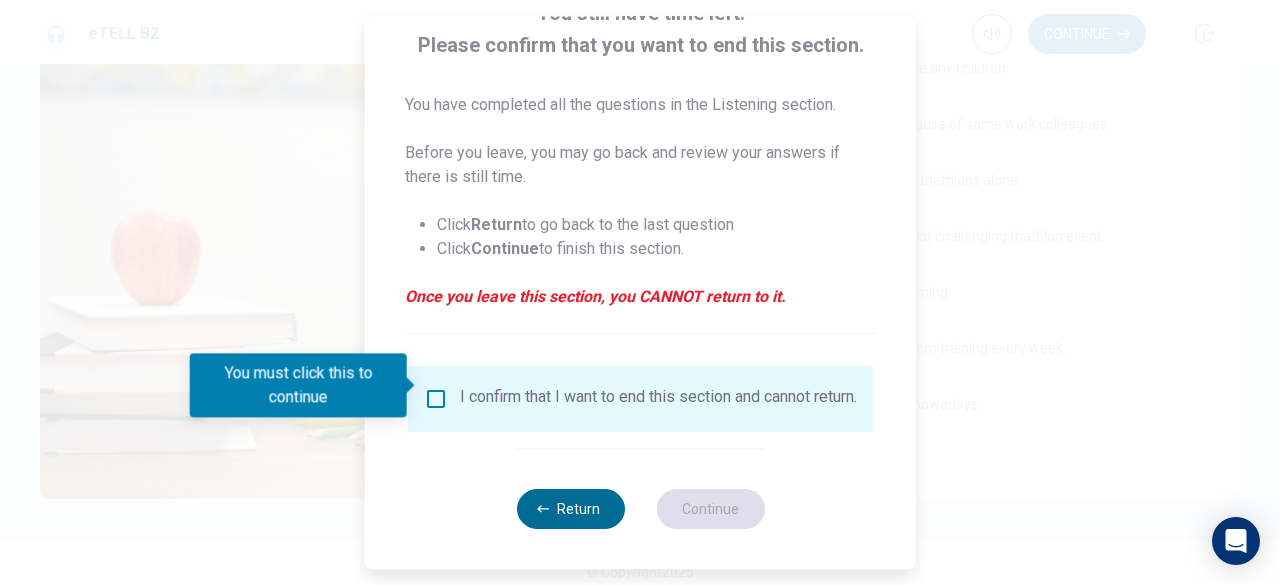 type on "**" 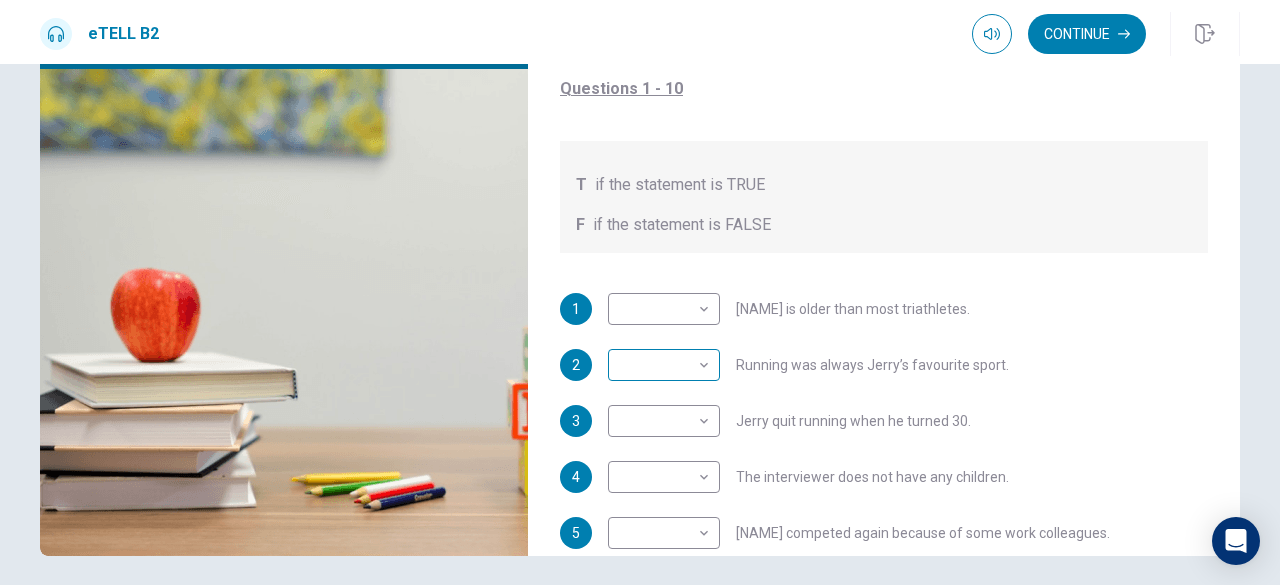 scroll, scrollTop: 100, scrollLeft: 0, axis: vertical 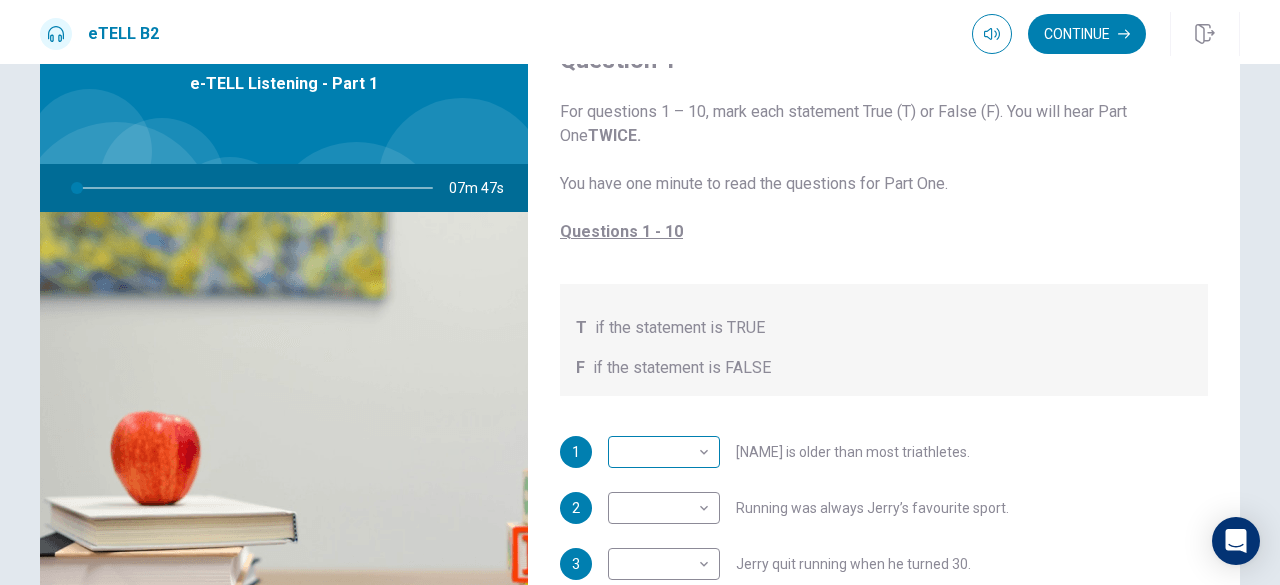 click on "This site uses cookies, as explained in our  Privacy Policy . If you agree to the use of cookies, please click the Accept button and continue to browse our site.   Privacy Policy Accept   eTELL B2 Continue Continue Question 1 For questions 1 – 10, mark each statement True (T) or False (F). You will hear Part One  TWICE.
You have one minute to read the questions for Part One.
Questions 1 - 10 T if the statement is TRUE F if the statement is FALSE 1 ​ ​ Jerry is older than most triathletes.  2 ​ ​ Running was always Jerry’s favourite sport. 3 ​ ​ Jerry quit running when he turned 30. 4 ​ ​ The interviewer does not have any children.  5 ​ ​ Jerry competed again because of some work colleagues. 6 ​ ​ At first, Jerry trained for triathlons alone. 7 ​ ​ Jerry finds swimming the most challenging triathlon event. 8 ​ ​ The interviewer enjoys swimming. 9 ​ ​ Jerry always has a day off from training every week.  10 ​ ​ Jerry trains young people nowadays. 07m 47s 2025 00:00" at bounding box center (640, 292) 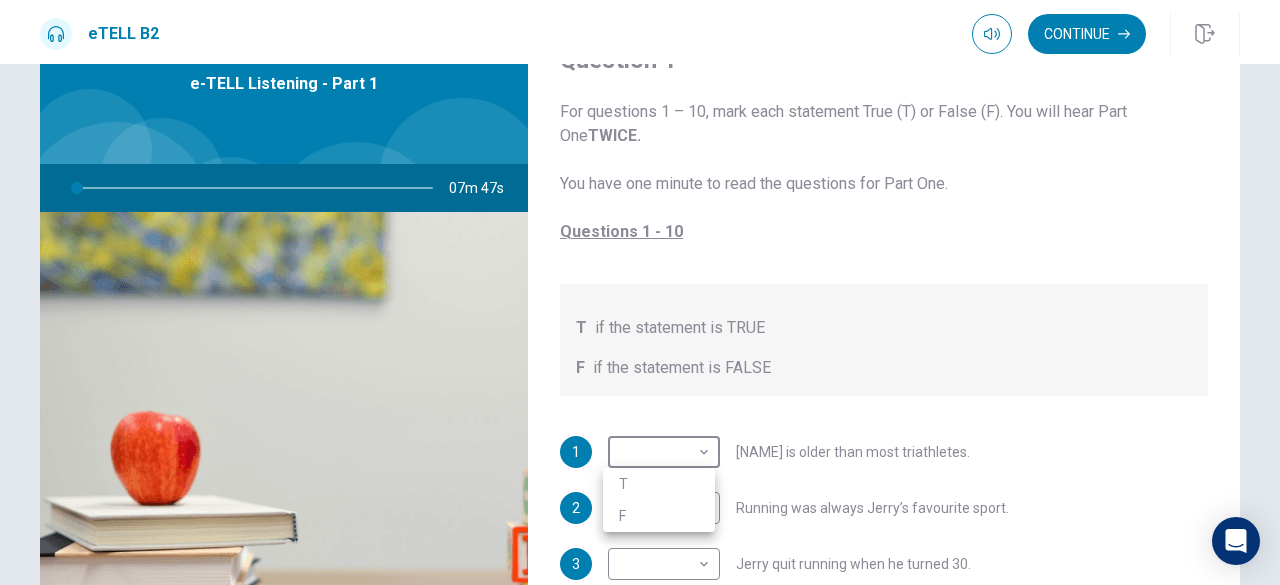 type on "*" 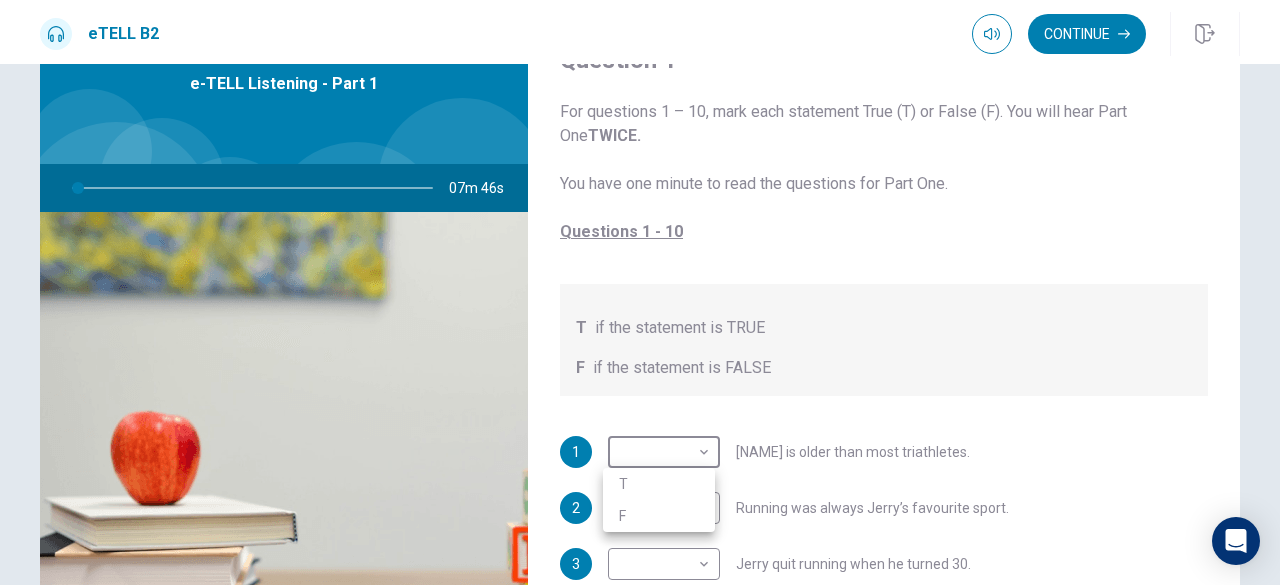 click on "T" at bounding box center [659, 484] 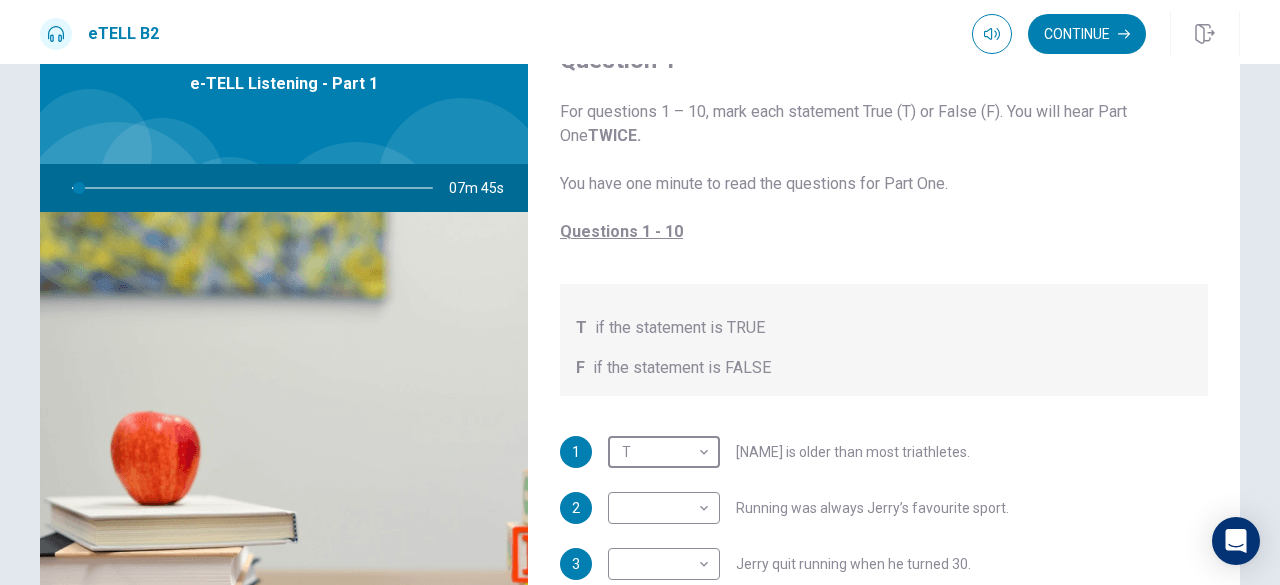 scroll, scrollTop: 100, scrollLeft: 0, axis: vertical 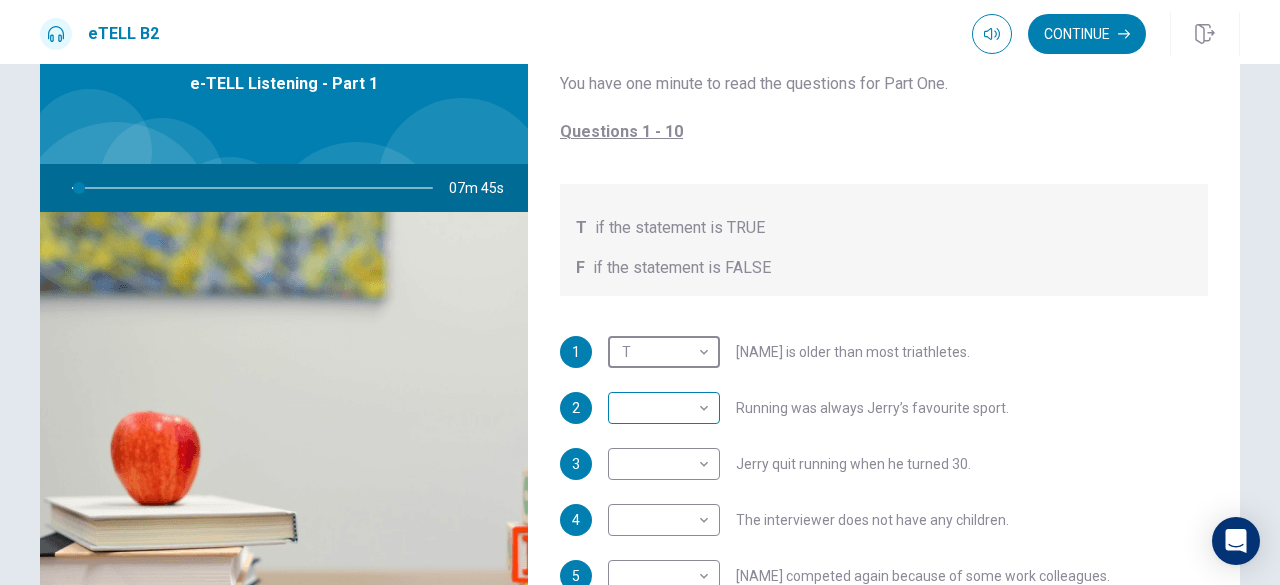 type on "*" 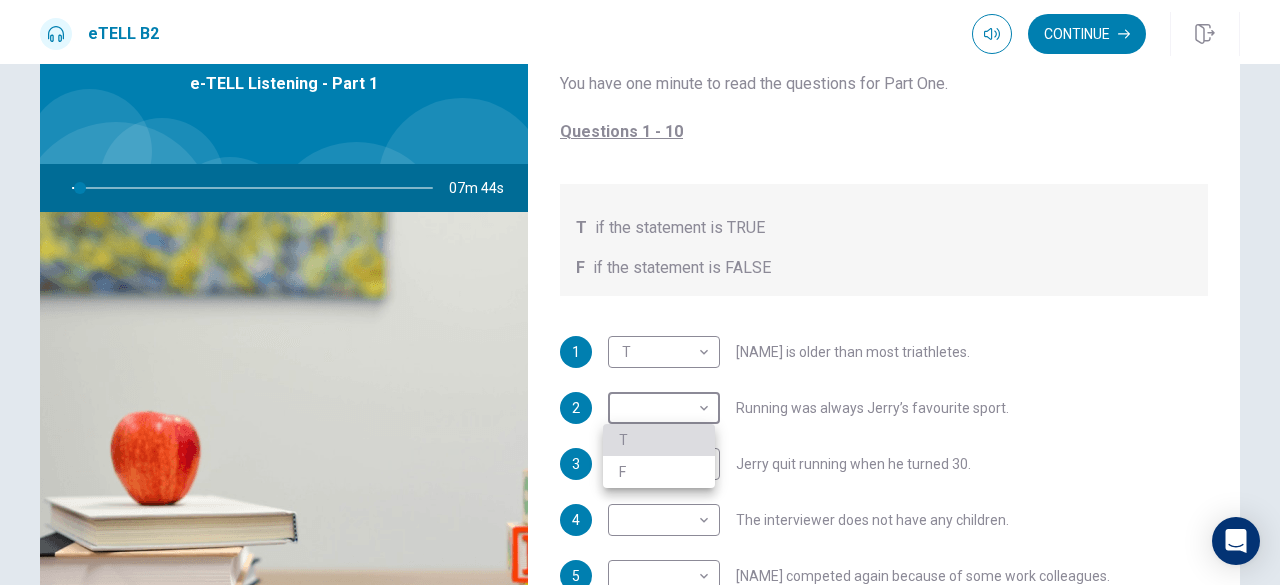 click on "T" at bounding box center (659, 440) 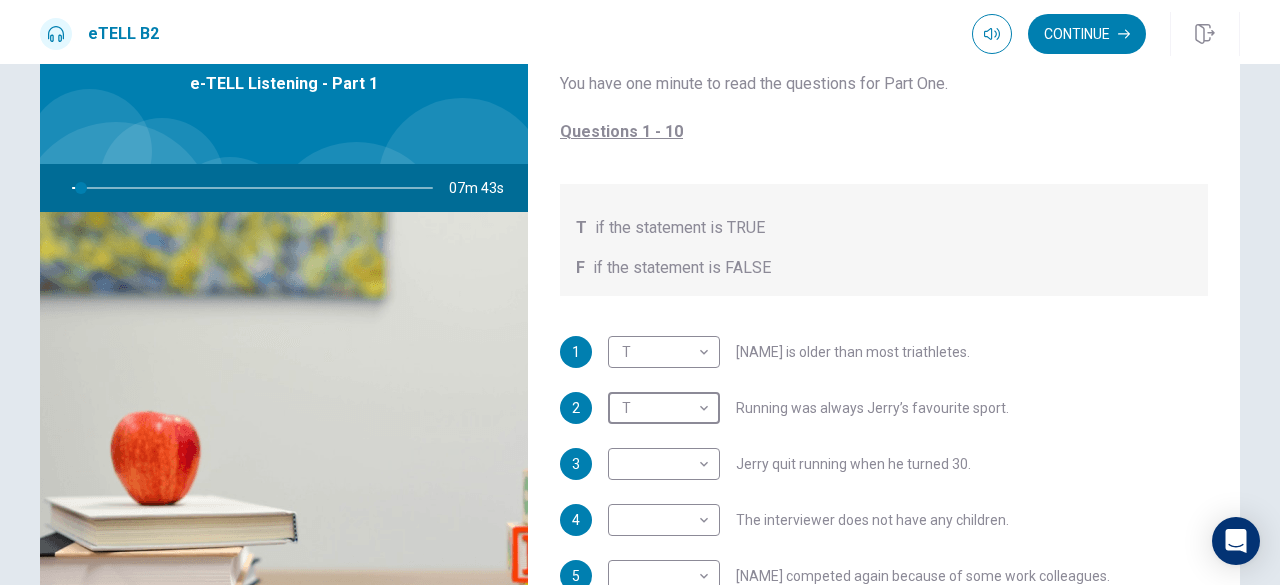 scroll, scrollTop: 200, scrollLeft: 0, axis: vertical 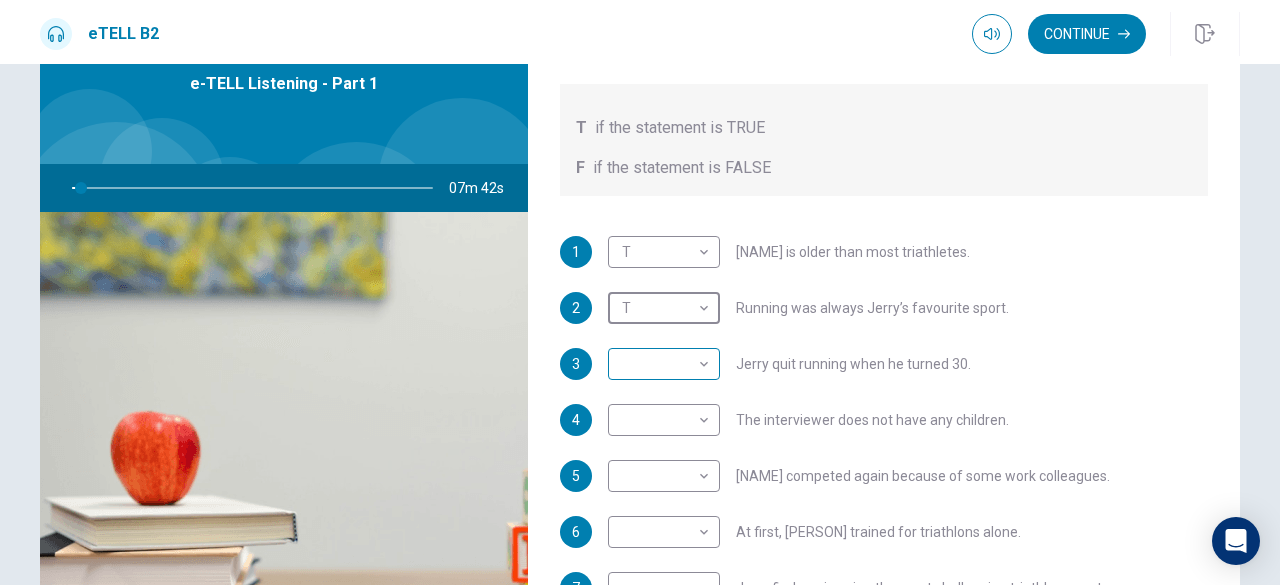click on "This site uses cookies, as explained in our  Privacy Policy . If you agree to the use of cookies, please click the Accept button and continue to browse our site.   Privacy Policy Accept   eTELL B2 Continue Continue Question 1 For questions 1 – 10, mark each statement True (T) or False (F). You will hear Part One  TWICE.
You have one minute to read the questions for Part One.
Questions 1 - 10 T if the statement is TRUE F if the statement is FALSE 1 T * ​ Jerry is older than most triathletes.  2 T * ​ Running was always Jerry’s favourite sport. 3 ​ ​ Jerry quit running when he turned 30. 4 ​ ​ The interviewer does not have any children.  5 ​ ​ Jerry competed again because of some work colleagues. 6 ​ ​ At first, Jerry trained for triathlons alone. 7 ​ ​ Jerry finds swimming the most challenging triathlon event. 8 ​ ​ The interviewer enjoys swimming. 9 ​ ​ Jerry always has a day off from training every week.  10 ​ ​ Jerry trains young people nowadays. 07m 42s 2025 00:00" at bounding box center (640, 292) 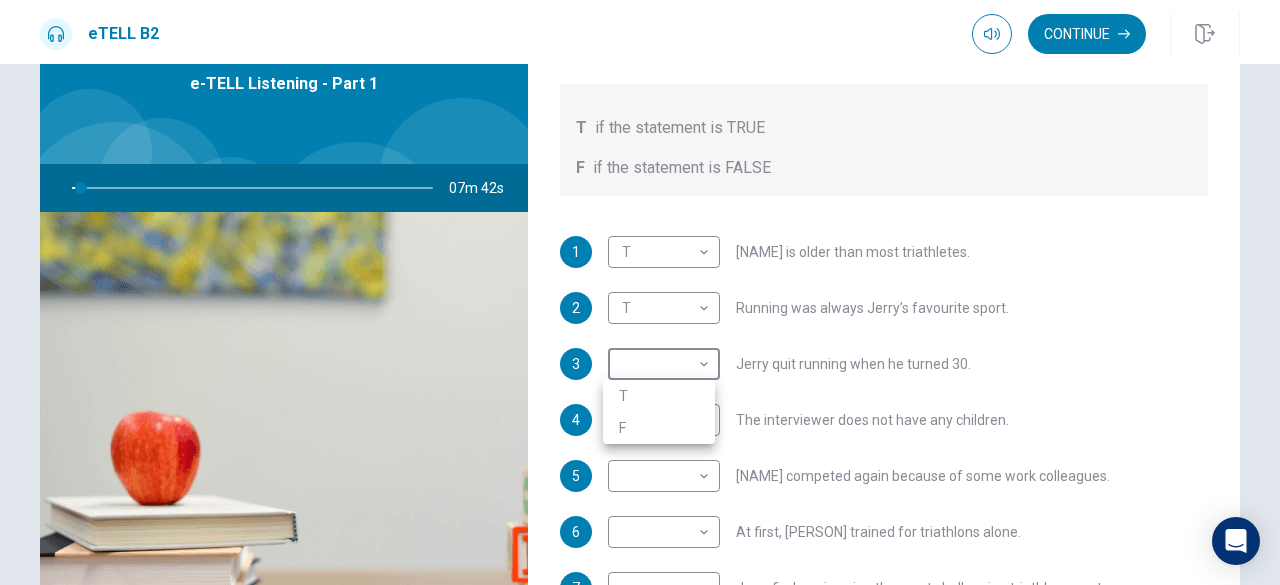 type on "*" 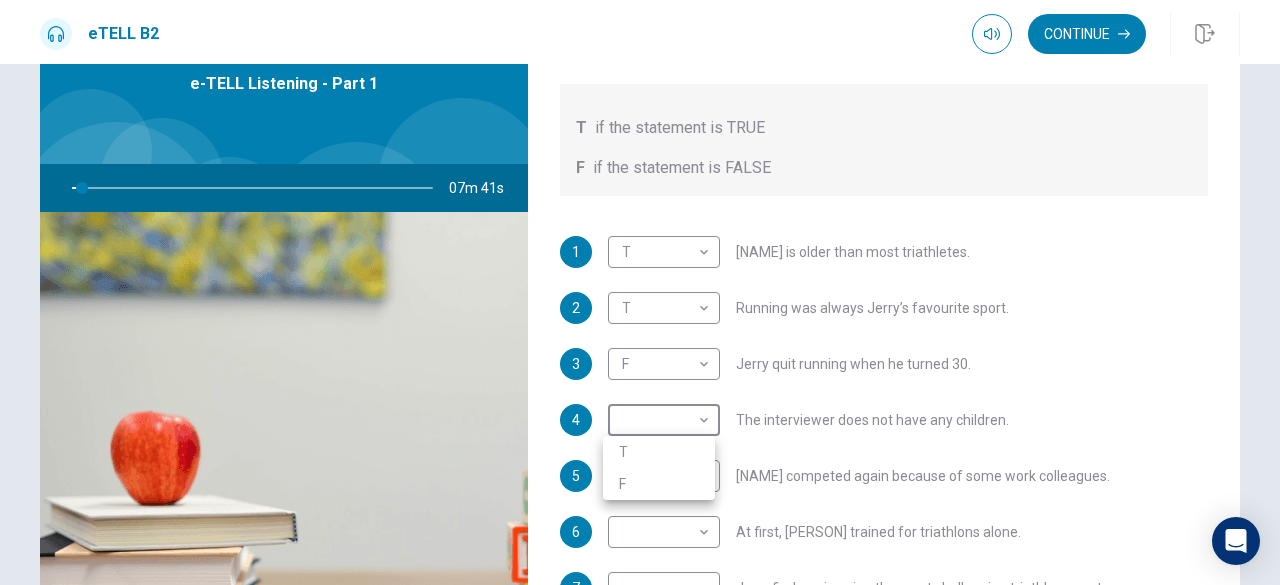 click on "This site uses cookies, as explained in our  Privacy Policy . If you agree to the use of cookies, please click the Accept button and continue to browse our site.   Privacy Policy Accept   eTELL B2 Continue Continue Question 1 For questions 1 – 10, mark each statement True (T) or False (F). You will hear Part One  TWICE.
You have one minute to read the questions for Part One.
Questions 1 - 10 T if the statement is TRUE F if the statement is FALSE 1 T * ​ Jerry is older than most triathletes.  2 T * ​ Running was always Jerry’s favourite sport. 3 F * ​ Jerry quit running when he turned 30. 4 ​ ​ The interviewer does not have any children.  5 ​ ​ Jerry competed again because of some work colleagues. 6 ​ ​ At first, Jerry trained for triathlons alone. 7 ​ ​ Jerry finds swimming the most challenging triathlon event. 8 ​ ​ The interviewer enjoys swimming. 9 ​ ​ Jerry always has a day off from training every week.  10 ​ ​ Jerry trains young people nowadays. 07m 41s 2025 00:00" at bounding box center [640, 292] 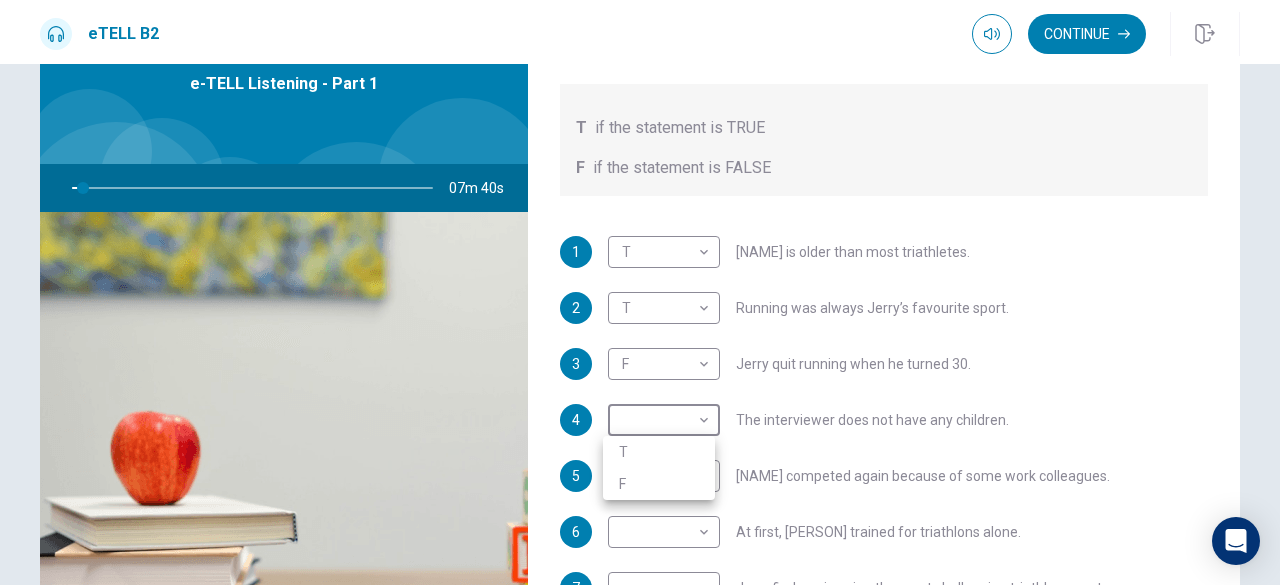 click on "F" at bounding box center [659, 484] 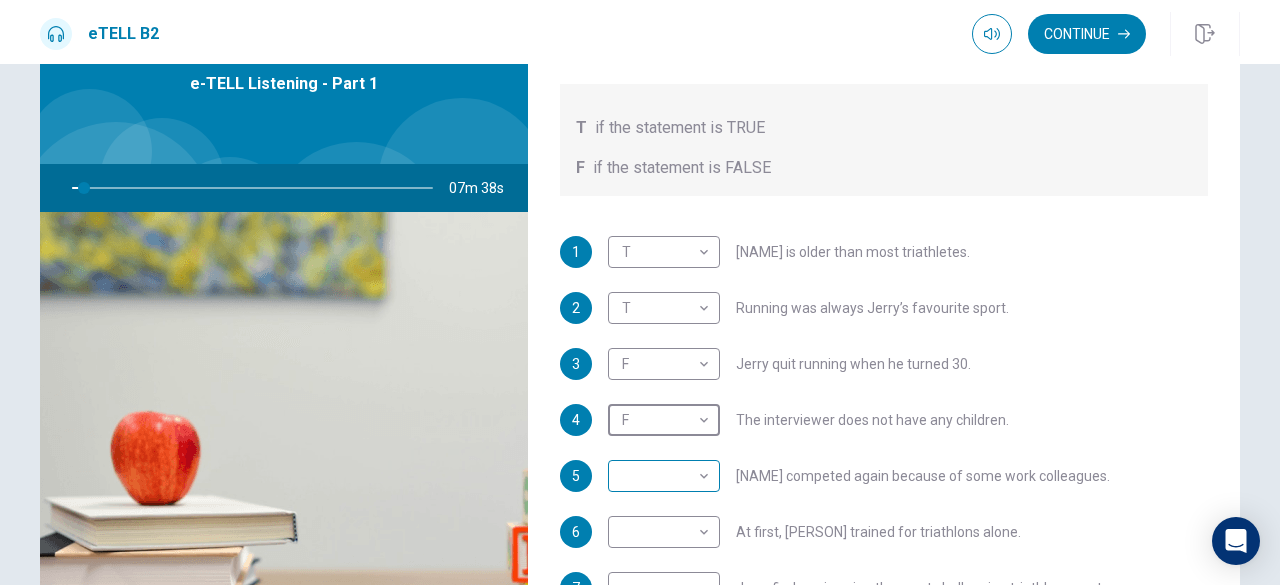 scroll, scrollTop: 300, scrollLeft: 0, axis: vertical 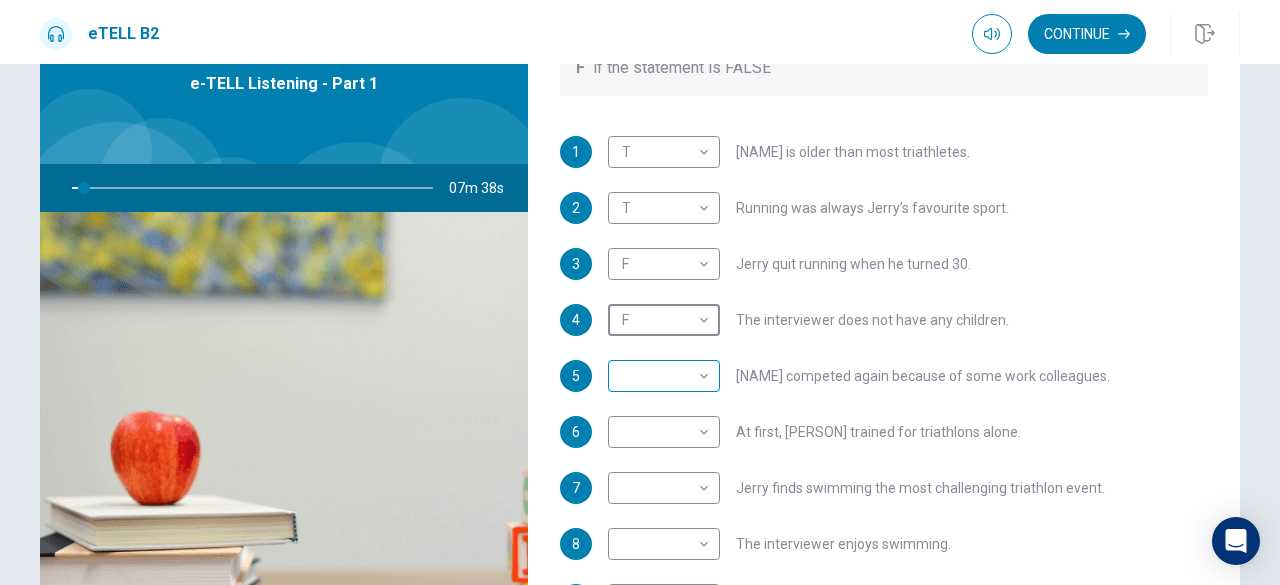 click on "This site uses cookies, as explained in our  Privacy Policy . If you agree to the use of cookies, please click the Accept button and continue to browse our site.   Privacy Policy Accept   eTELL B2 Continue Continue Question 1 For questions 1 – 10, mark each statement True (T) or False (F). You will hear Part One  TWICE.
You have one minute to read the questions for Part One.
Questions 1 - 10 T if the statement is TRUE F if the statement is FALSE 1 T * ​ Jerry is older than most triathletes.  2 T * ​ Running was always Jerry’s favourite sport. 3 F * ​ Jerry quit running when he turned 30. 4 F * ​ The interviewer does not have any children.  5 ​ ​ Jerry competed again because of some work colleagues. 6 ​ ​ At first, Jerry trained for triathlons alone. 7 ​ ​ Jerry finds swimming the most challenging triathlon event. 8 ​ ​ The interviewer enjoys swimming. 9 ​ ​ Jerry always has a day off from training every week.  10 ​ ​ Jerry trains young people nowadays. 07m 38s 2025 00:00" at bounding box center (640, 292) 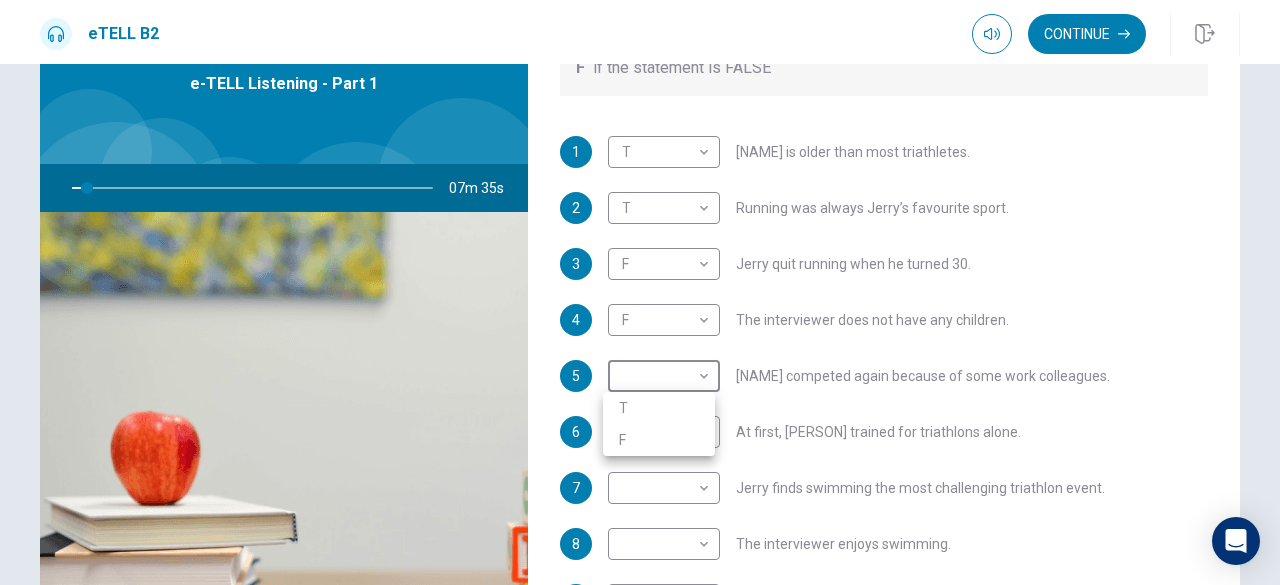 drag, startPoint x: 77, startPoint y: 181, endPoint x: 145, endPoint y: 203, distance: 71.470276 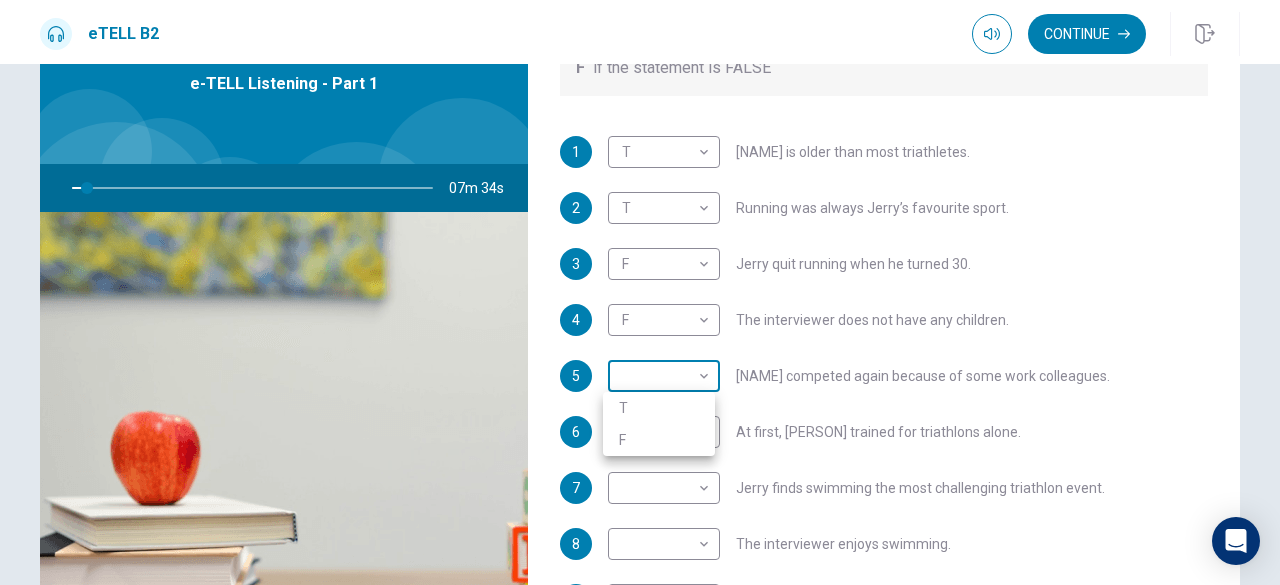 click on "This site uses cookies, as explained in our  Privacy Policy . If you agree to the use of cookies, please click the Accept button and continue to browse our site.   Privacy Policy Accept   eTELL B2 Continue Continue Question 1 For questions 1 – 10, mark each statement True (T) or False (F). You will hear Part One  TWICE.
You have one minute to read the questions for Part One.
Questions 1 - 10 T if the statement is TRUE F if the statement is FALSE 1 T * ​ Jerry is older than most triathletes.  2 T * ​ Running was always Jerry’s favourite sport. 3 F * ​ Jerry quit running when he turned 30. 4 F * ​ The interviewer does not have any children.  5 ​ ​ Jerry competed again because of some work colleagues. 6 ​ ​ At first, Jerry trained for triathlons alone. 7 ​ ​ Jerry finds swimming the most challenging triathlon event. 8 ​ ​ The interviewer enjoys swimming. 9 ​ ​ Jerry always has a day off from training every week.  10 ​ ​ Jerry trains young people nowadays. 07m 34s 2025 00:00" at bounding box center (640, 292) 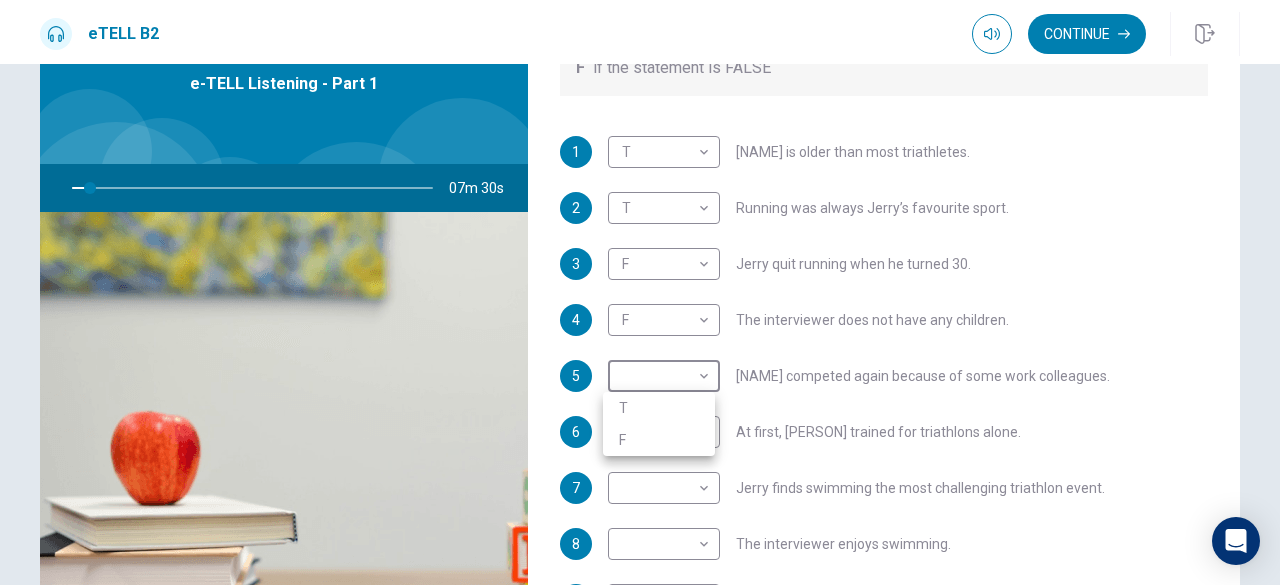 type on "*" 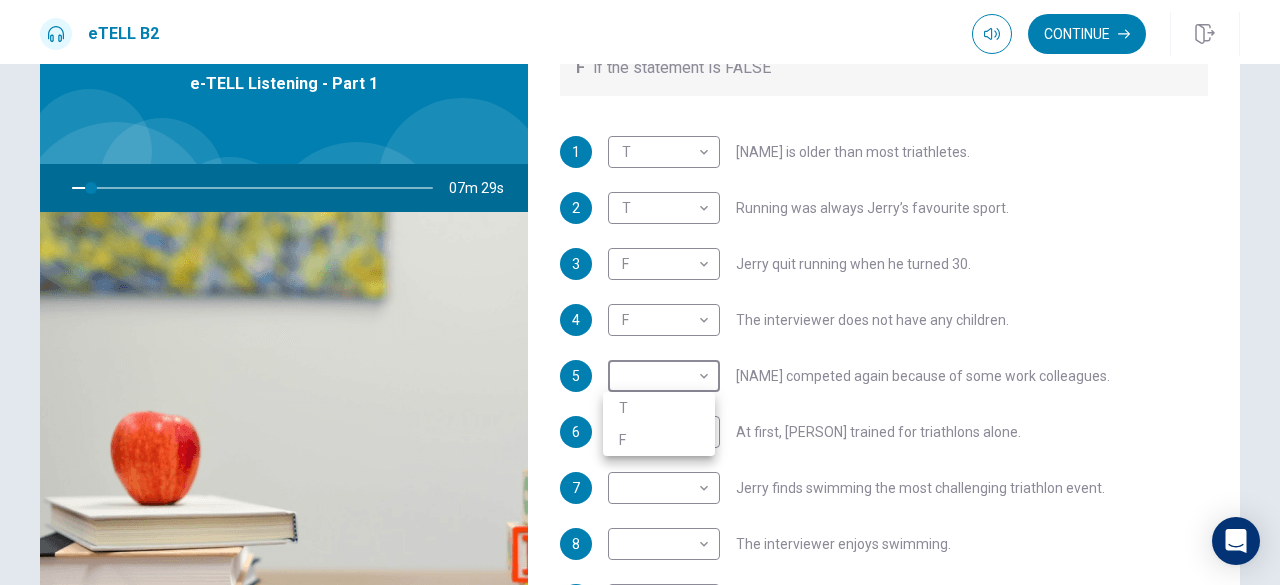 click on "T" at bounding box center (659, 408) 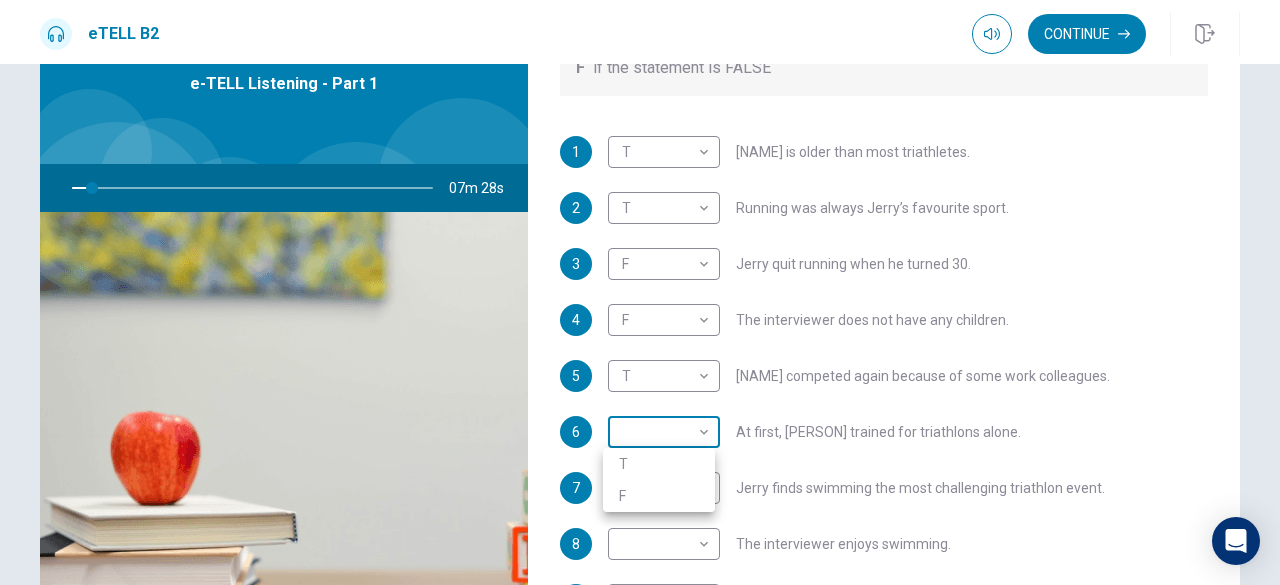 click on "This site uses cookies, as explained in our  Privacy Policy . If you agree to the use of cookies, please click the Accept button and continue to browse our site.   Privacy Policy Accept   eTELL B2 Continue Continue Question 1 For questions 1 – 10, mark each statement True (T) or False (F). You will hear Part One  TWICE.
You have one minute to read the questions for Part One.
Questions 1 - 10 T if the statement is TRUE F if the statement is FALSE 1 T * ​ Jerry is older than most triathletes.  2 T * ​ Running was always Jerry’s favourite sport. 3 F * ​ Jerry quit running when he turned 30. 4 F * ​ The interviewer does not have any children.  5 T * ​ Jerry competed again because of some work colleagues. 6 ​ ​ At first, Jerry trained for triathlons alone. 7 ​ ​ Jerry finds swimming the most challenging triathlon event. 8 ​ ​ The interviewer enjoys swimming. 9 ​ ​ Jerry always has a day off from training every week.  10 ​ ​ Jerry trains young people nowadays. 07m 28s 2025 00:00" at bounding box center [640, 292] 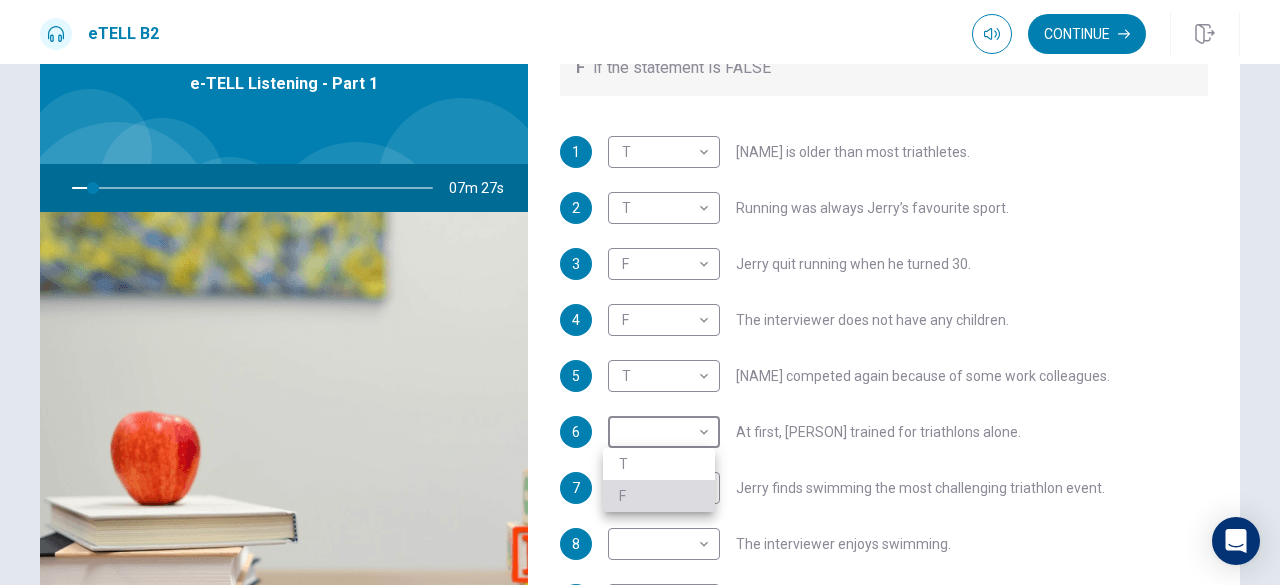 click on "F" at bounding box center (659, 496) 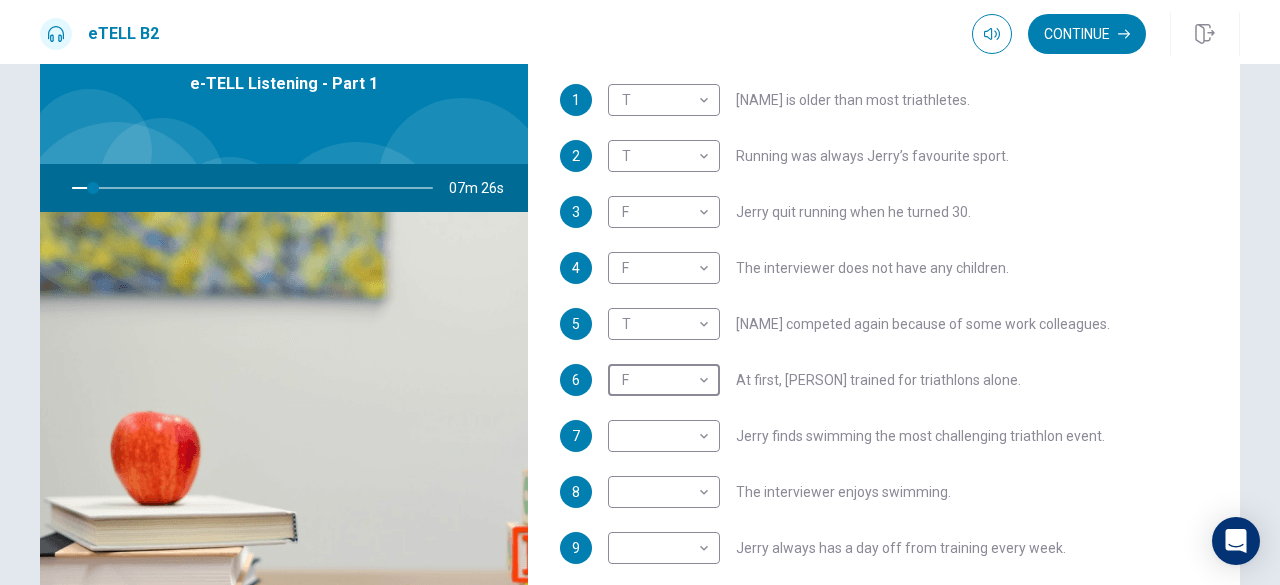 scroll, scrollTop: 352, scrollLeft: 0, axis: vertical 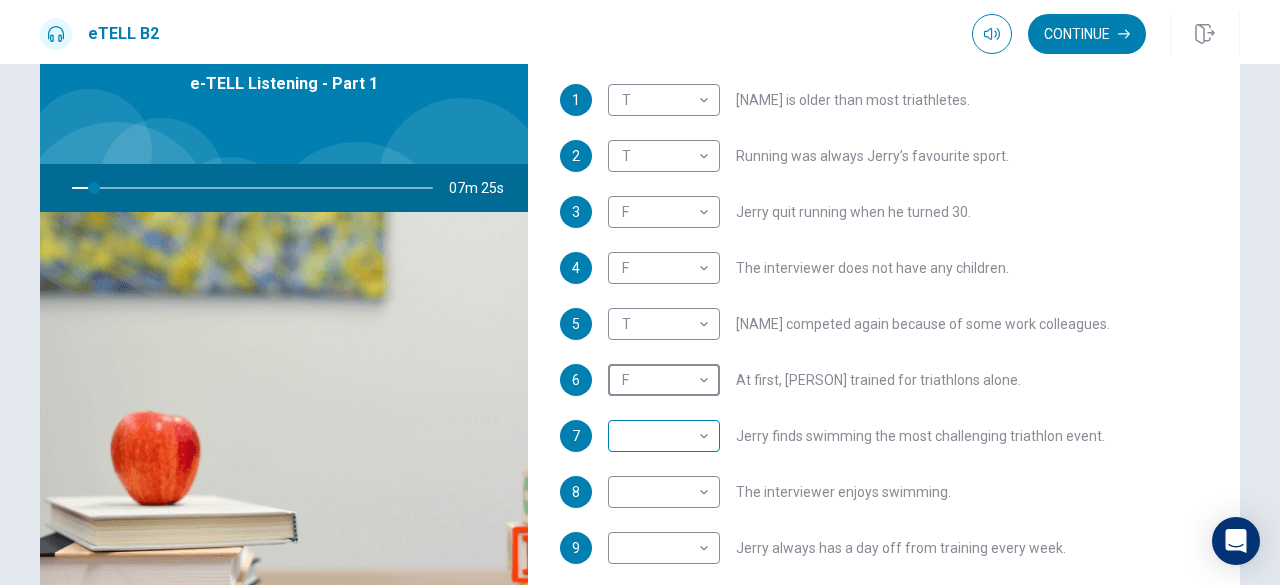 click on "This site uses cookies, as explained in our  Privacy Policy . If you agree to the use of cookies, please click the Accept button and continue to browse our site.   Privacy Policy Accept   eTELL B2 Continue Continue Question 1 For questions 1 – 10, mark each statement True (T) or False (F). You will hear Part One  TWICE.
You have one minute to read the questions for Part One.
Questions 1 - 10 T if the statement is TRUE F if the statement is FALSE 1 T * ​ Jerry is older than most triathletes.  2 T * ​ Running was always Jerry’s favourite sport. 3 F * ​ Jerry quit running when he turned 30. 4 F * ​ The interviewer does not have any children.  5 T * ​ Jerry competed again because of some work colleagues. 6 F * ​ At first, Jerry trained for triathlons alone. 7 ​ ​ Jerry finds swimming the most challenging triathlon event. 8 ​ ​ The interviewer enjoys swimming. 9 ​ ​ Jerry always has a day off from training every week.  10 ​ ​ Jerry trains young people nowadays. 07m 25s 2025 00:00" at bounding box center (640, 292) 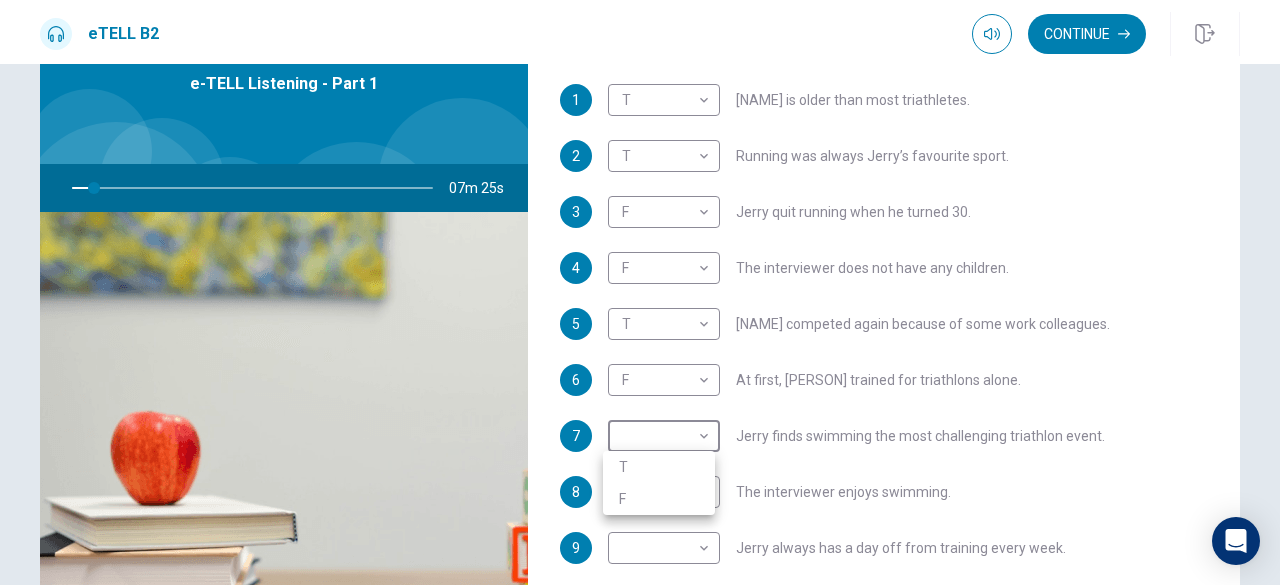 type on "*" 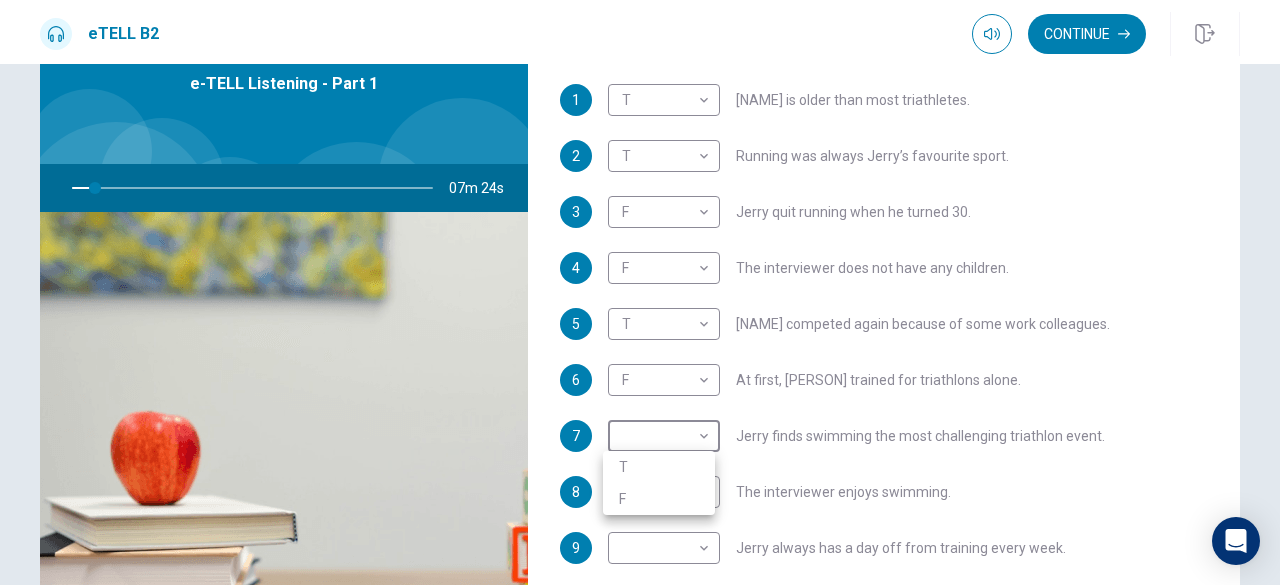 click on "T" at bounding box center [659, 467] 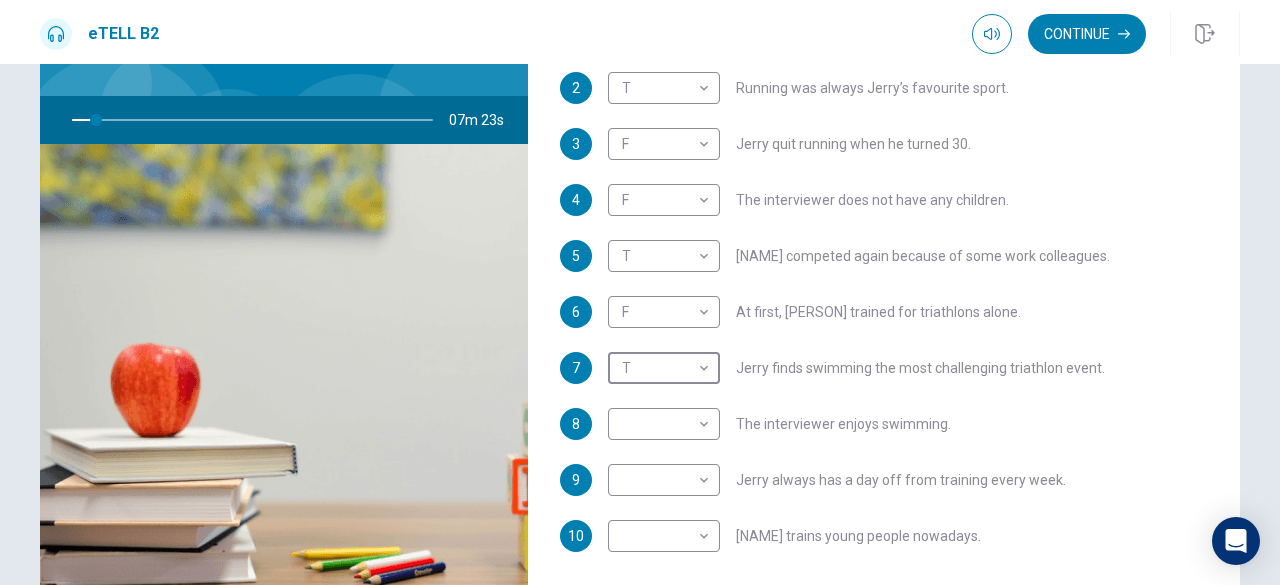 scroll, scrollTop: 200, scrollLeft: 0, axis: vertical 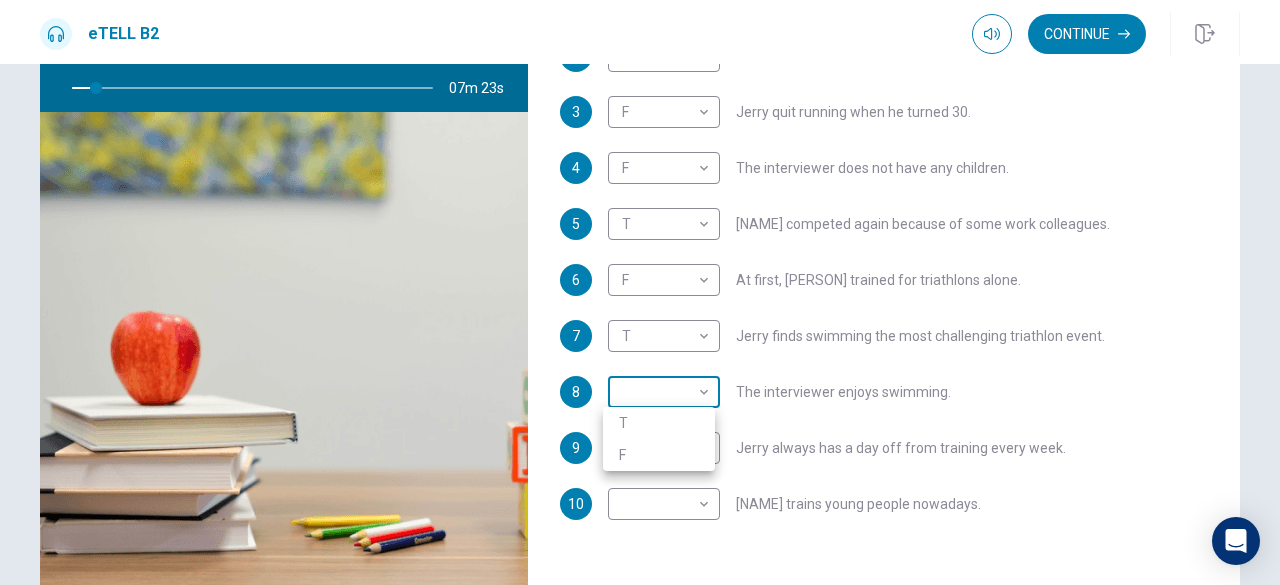 click on "This site uses cookies, as explained in our  Privacy Policy . If you agree to the use of cookies, please click the Accept button and continue to browse our site.   Privacy Policy Accept   eTELL B2 Continue Continue Question 1 For questions 1 – 10, mark each statement True (T) or False (F). You will hear Part One  TWICE.
You have one minute to read the questions for Part One.
Questions 1 - 10 T if the statement is TRUE F if the statement is FALSE 1 T * ​ Jerry is older than most triathletes.  2 T * ​ Running was always Jerry’s favourite sport. 3 F * ​ Jerry quit running when he turned 30. 4 F * ​ The interviewer does not have any children.  5 T * ​ Jerry competed again because of some work colleagues. 6 F * ​ At first, Jerry trained for triathlons alone. 7 T * ​ Jerry finds swimming the most challenging triathlon event. 8 ​ ​ The interviewer enjoys swimming. 9 ​ ​ Jerry always has a day off from training every week.  10 ​ ​ Jerry trains young people nowadays. 07m 23s 2025 00:00" at bounding box center [640, 292] 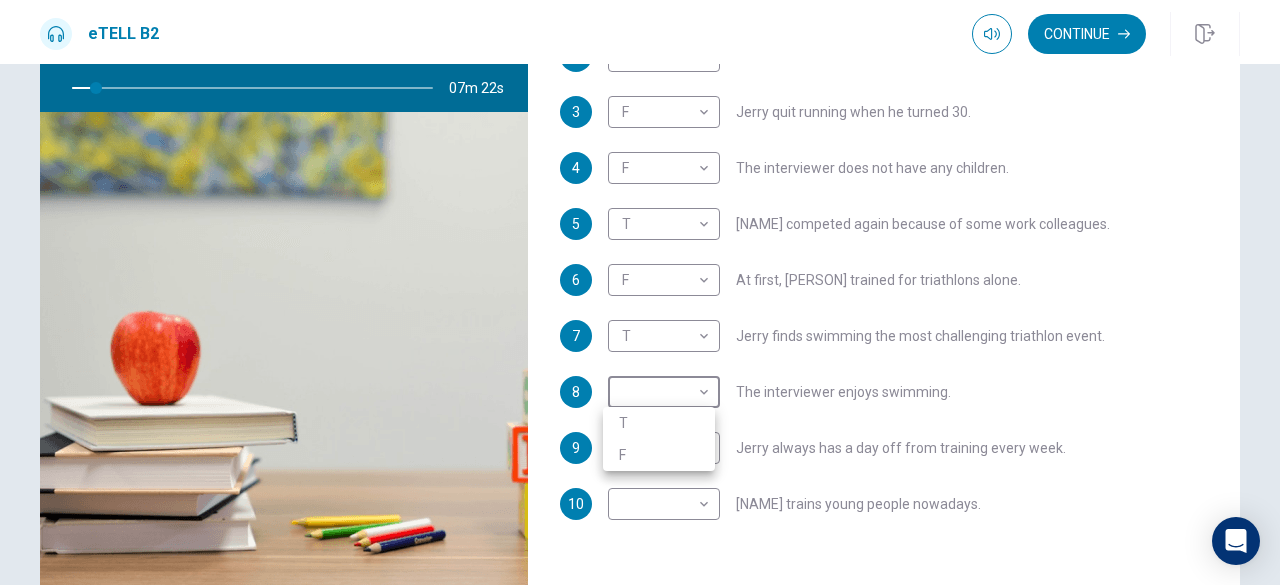 type on "*" 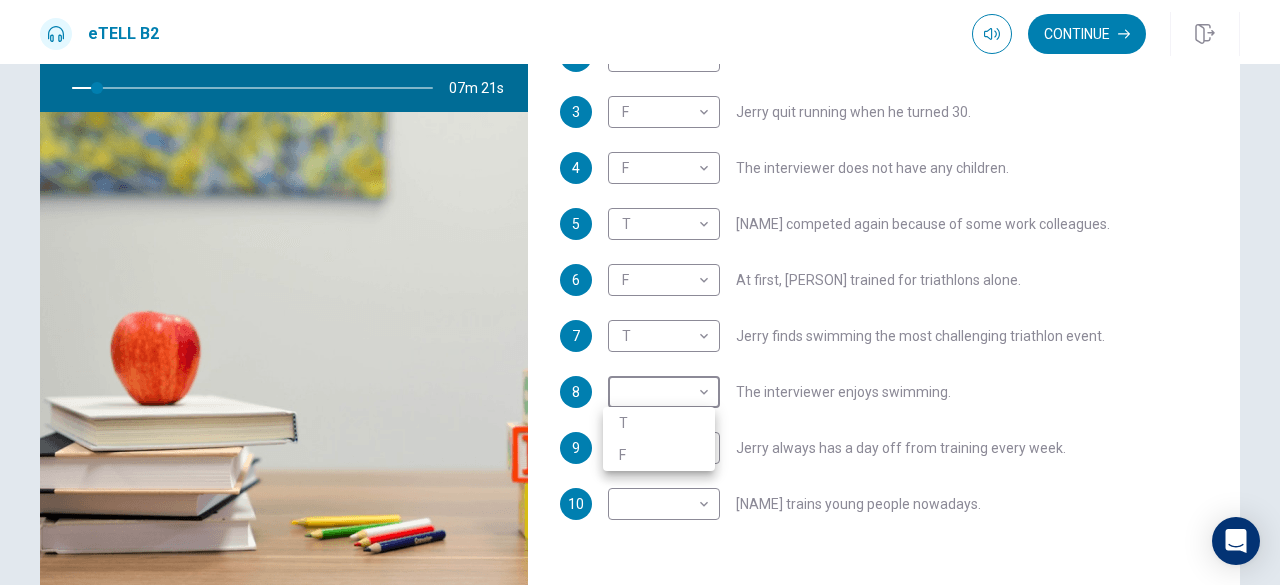 click on "F" at bounding box center [659, 455] 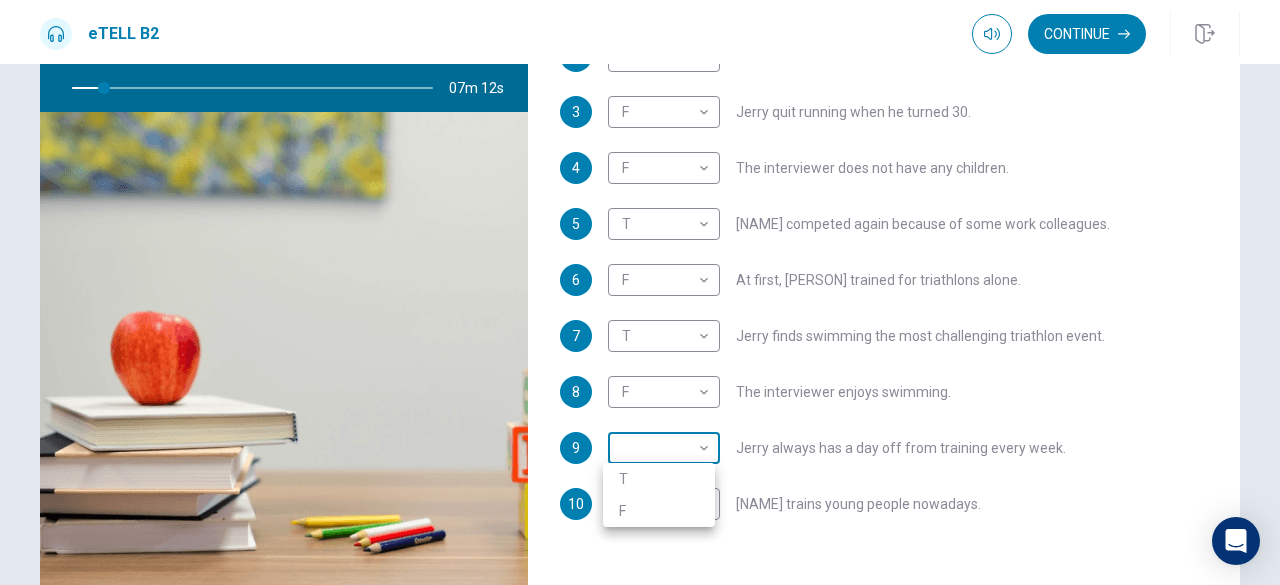 click on "This site uses cookies, as explained in our  Privacy Policy . If you agree to the use of cookies, please click the Accept button and continue to browse our site.   Privacy Policy Accept   eTELL B2 Continue Continue Question 1 For questions 1 – 10, mark each statement True (T) or False (F). You will hear Part One  TWICE.
You have one minute to read the questions for Part One.
Questions 1 - 10 T if the statement is TRUE F if the statement is FALSE 1 T * ​ Jerry is older than most triathletes.  2 T * ​ Running was always Jerry’s favourite sport. 3 F * ​ Jerry quit running when he turned 30. 4 F * ​ The interviewer does not have any children.  5 T * ​ Jerry competed again because of some work colleagues. 6 F * ​ At first, Jerry trained for triathlons alone. 7 T * ​ Jerry finds swimming the most challenging triathlon event. 8 F * ​ The interviewer enjoys swimming. 9 ​ ​ Jerry always has a day off from training every week.  10 ​ ​ Jerry trains young people nowadays. 07m 12s 2025 00:00" at bounding box center [640, 292] 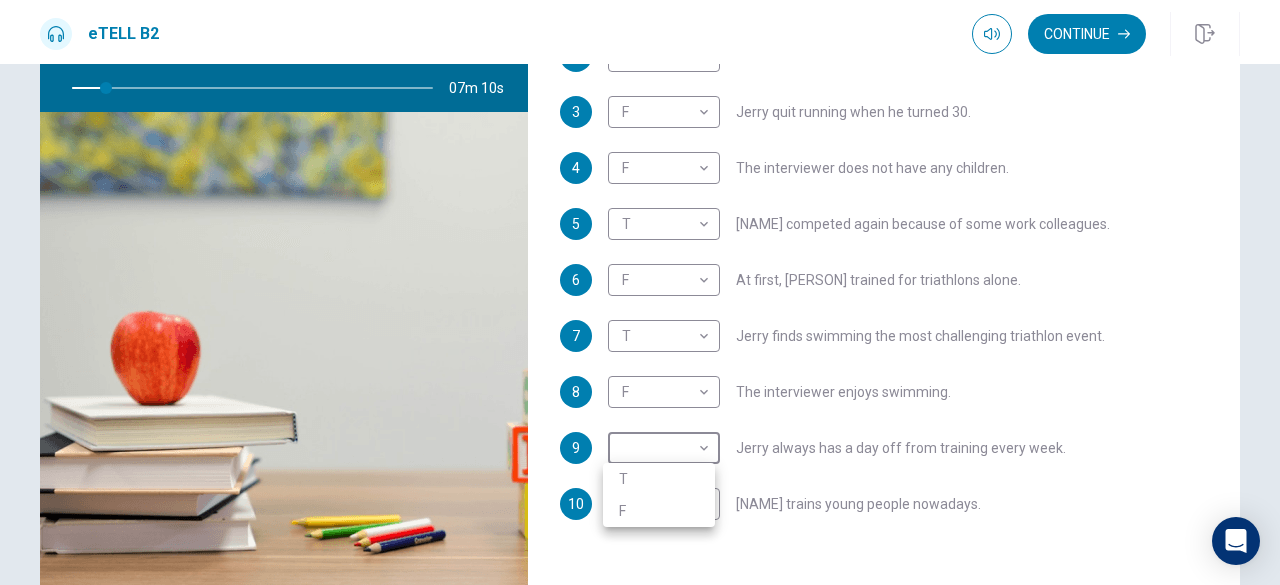 type on "**" 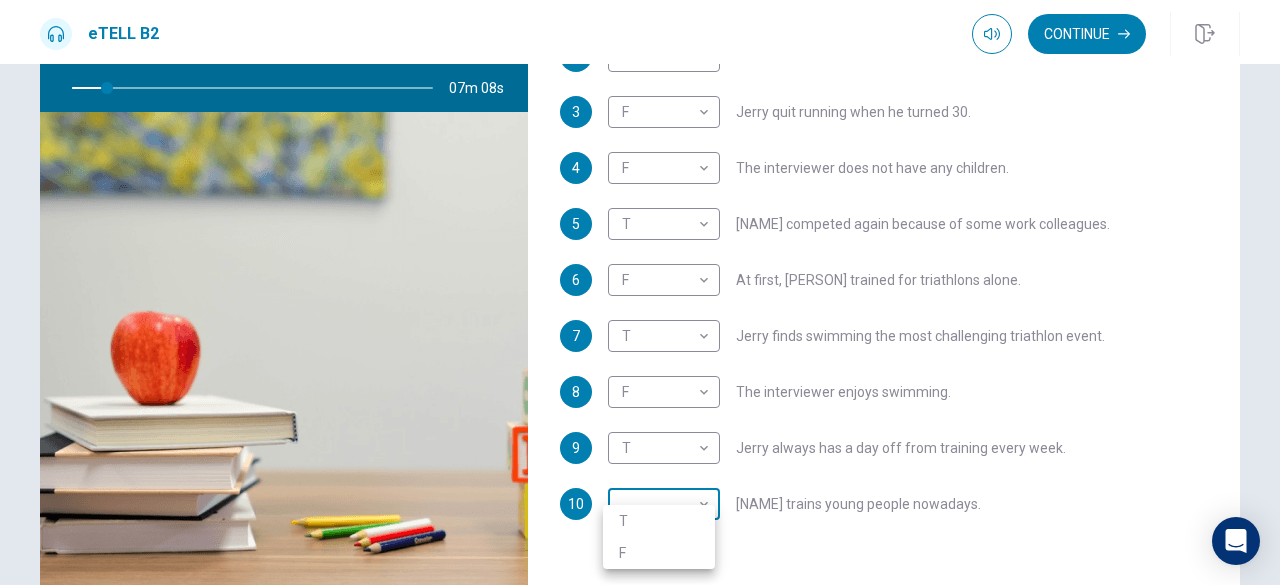 click on "This site uses cookies, as explained in our  Privacy Policy . If you agree to the use of cookies, please click the Accept button and continue to browse our site.   Privacy Policy Accept   eTELL B2 Continue Continue Question 1 For questions 1 – 10, mark each statement True (T) or False (F). You will hear Part One  TWICE.
You have one minute to read the questions for Part One.
Questions 1 - 10 T if the statement is TRUE F if the statement is FALSE 1 T * ​ Jerry is older than most triathletes.  2 T * ​ Running was always Jerry’s favourite sport. 3 F * ​ Jerry quit running when he turned 30. 4 F * ​ The interviewer does not have any children.  5 T * ​ Jerry competed again because of some work colleagues. 6 F * ​ At first, Jerry trained for triathlons alone. 7 T * ​ Jerry finds swimming the most challenging triathlon event. 8 F * ​ The interviewer enjoys swimming. 9 T * ​ Jerry always has a day off from training every week.  10 ​ ​ Jerry trains young people nowadays. 07m 08s 2025 00:00" at bounding box center (640, 292) 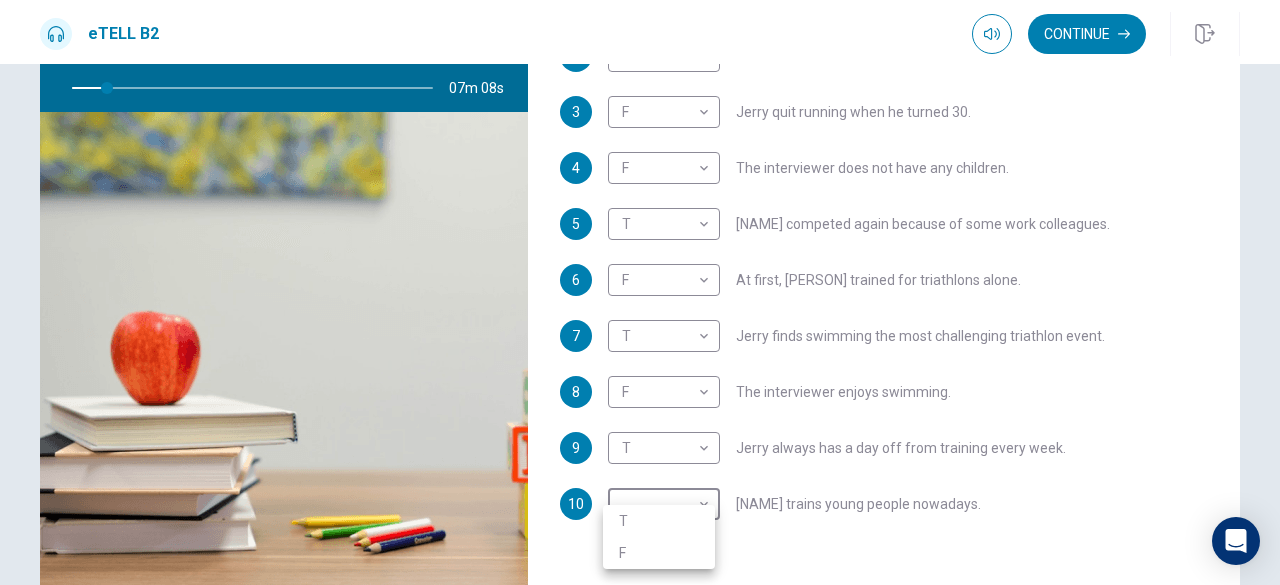type on "**" 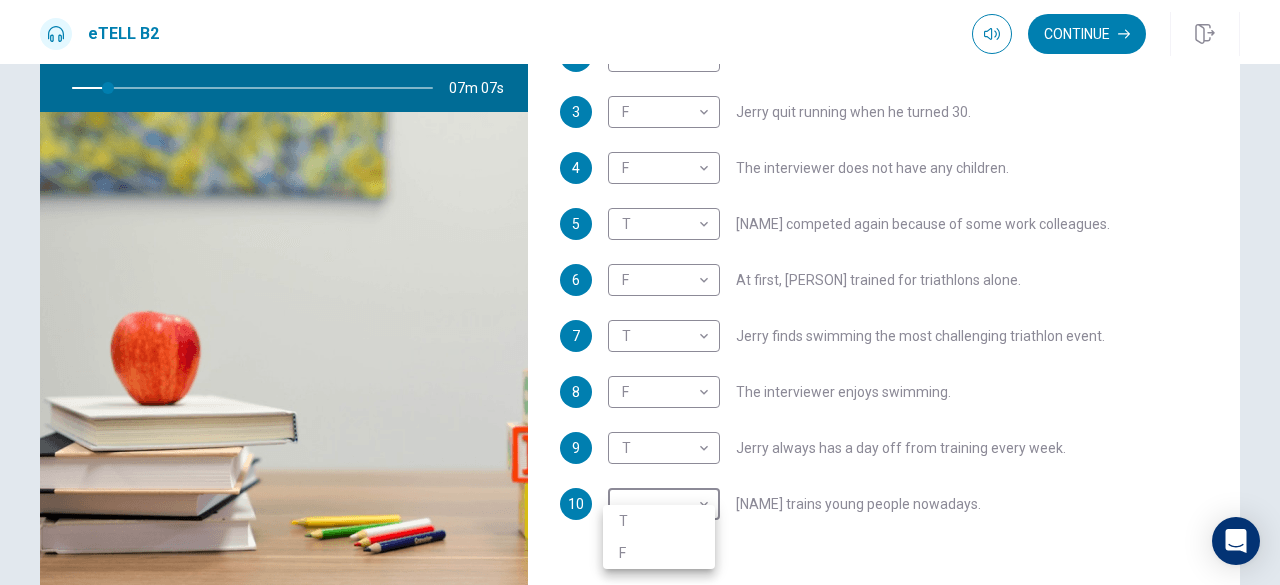 click on "T" at bounding box center (659, 521) 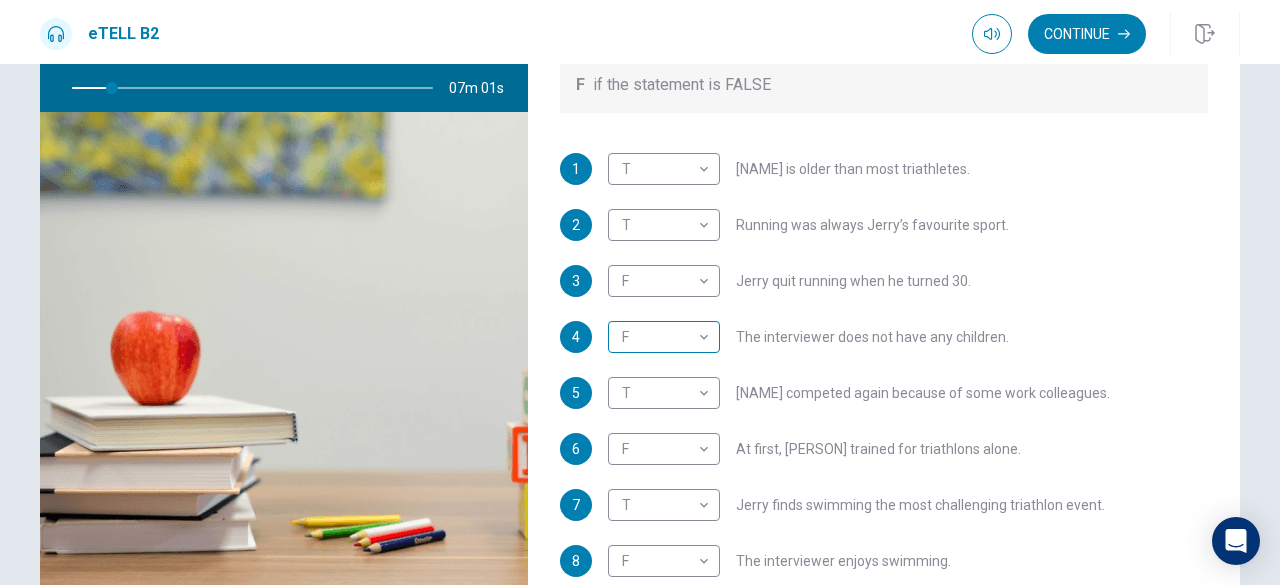 scroll, scrollTop: 152, scrollLeft: 0, axis: vertical 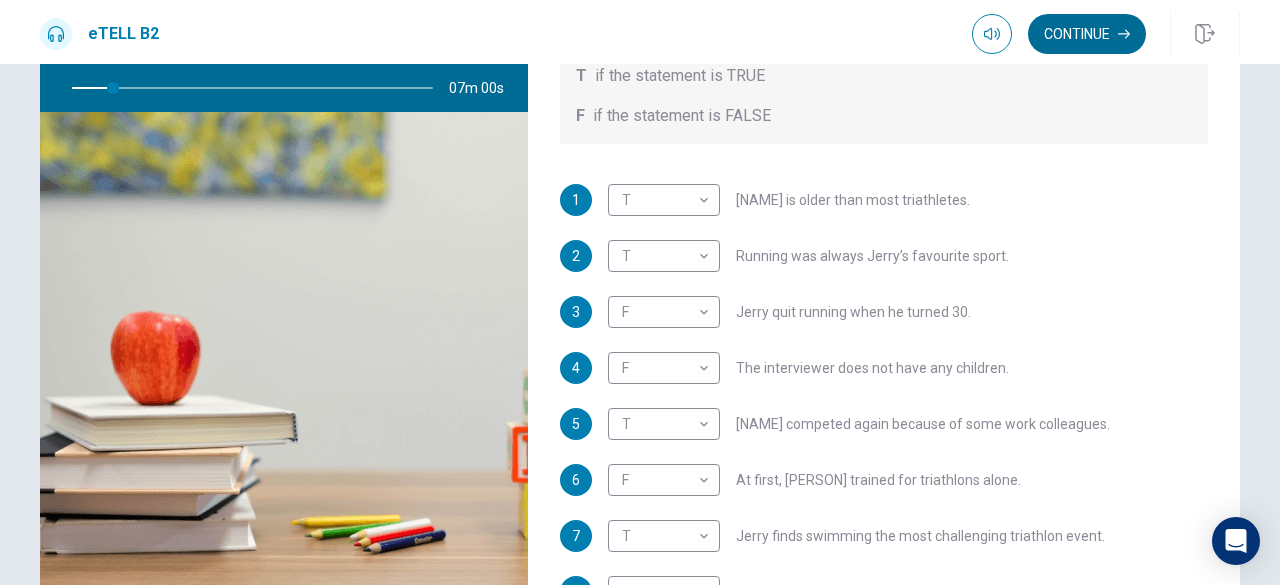 click on "Continue" at bounding box center (1087, 34) 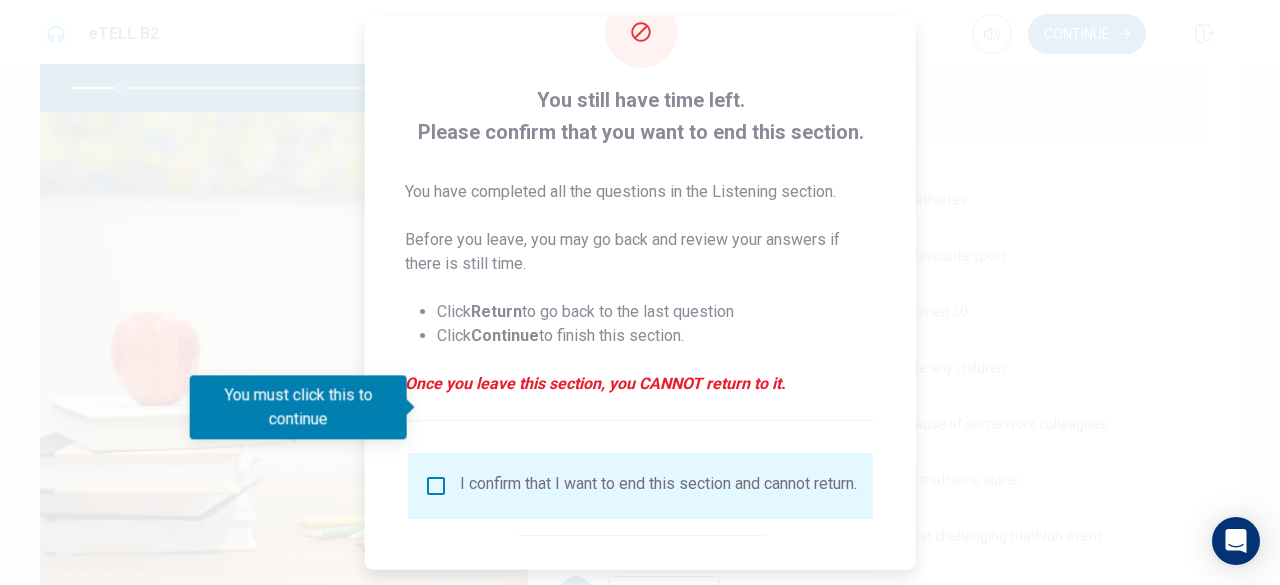 scroll, scrollTop: 160, scrollLeft: 0, axis: vertical 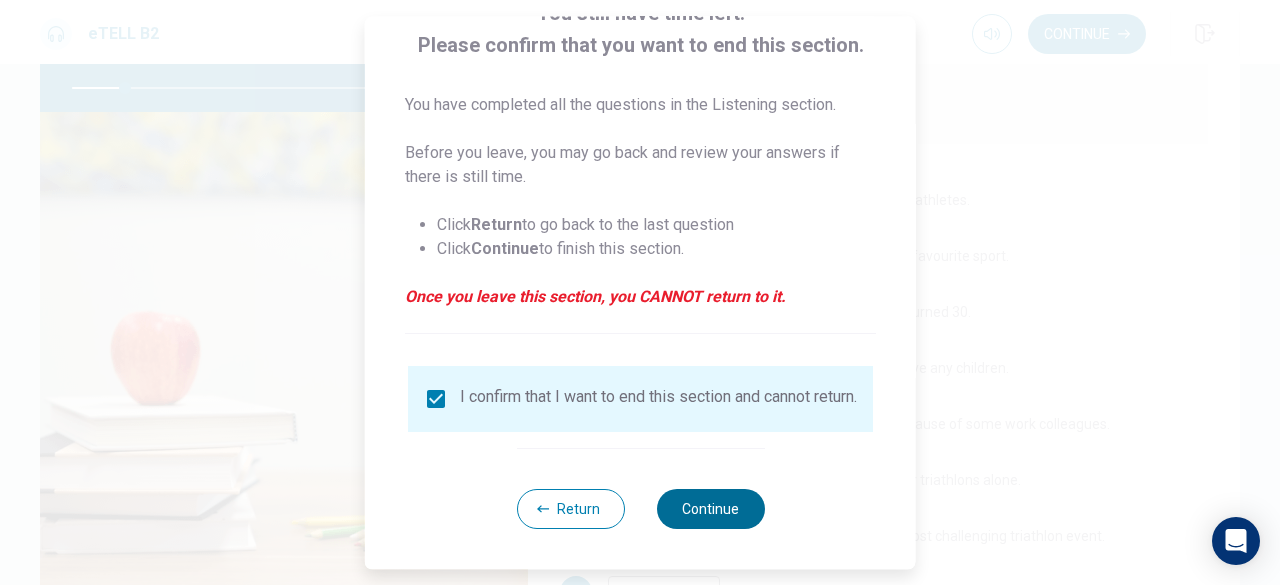click on "Continue" at bounding box center (710, 509) 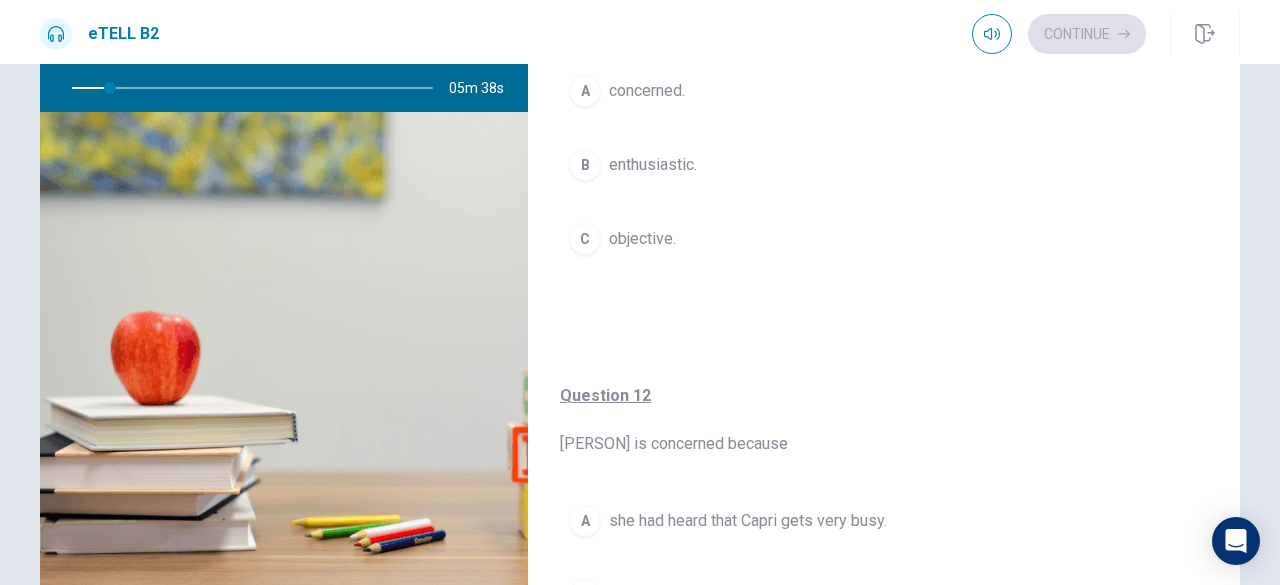 scroll, scrollTop: 0, scrollLeft: 0, axis: both 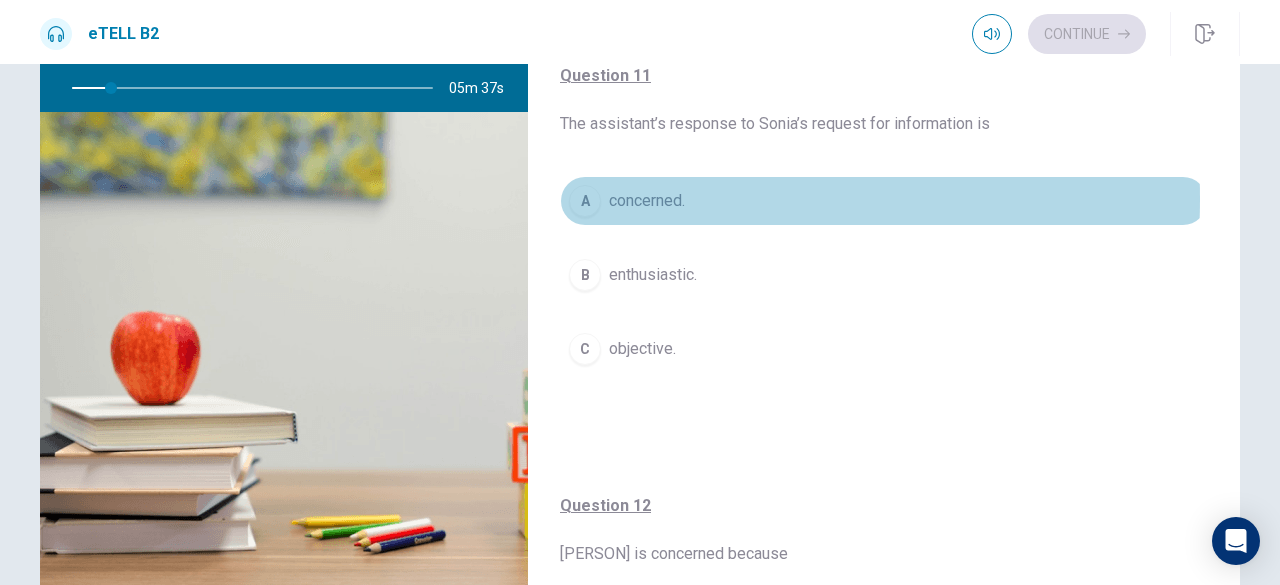 click on "A" at bounding box center (585, 201) 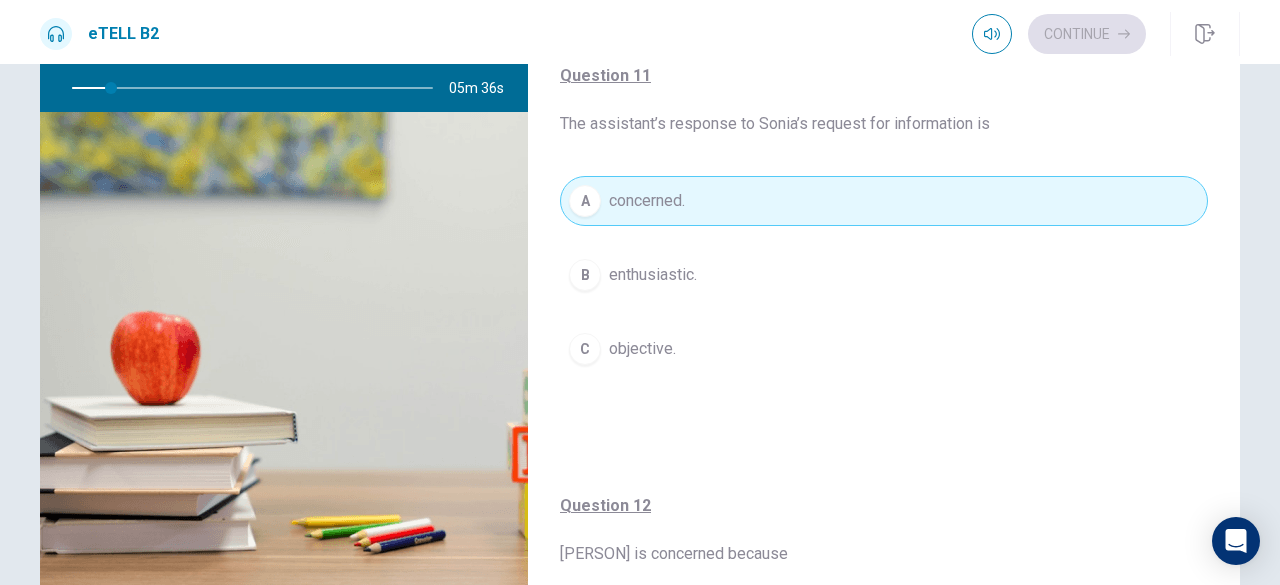 click on "B" at bounding box center (585, 275) 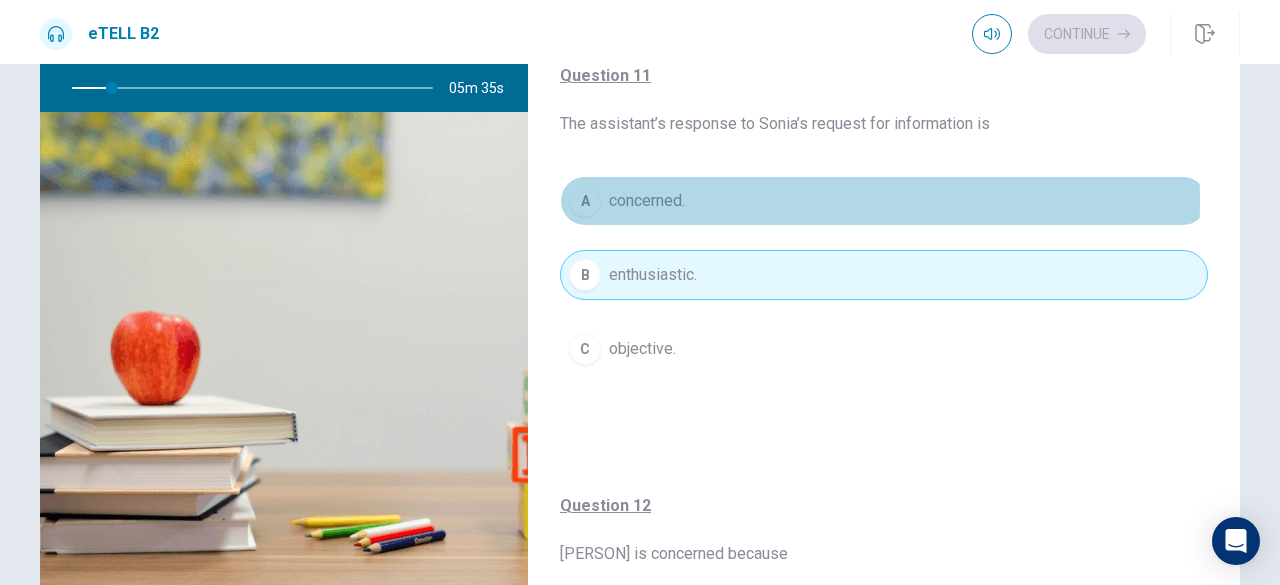 click on "A concerned." at bounding box center [884, 201] 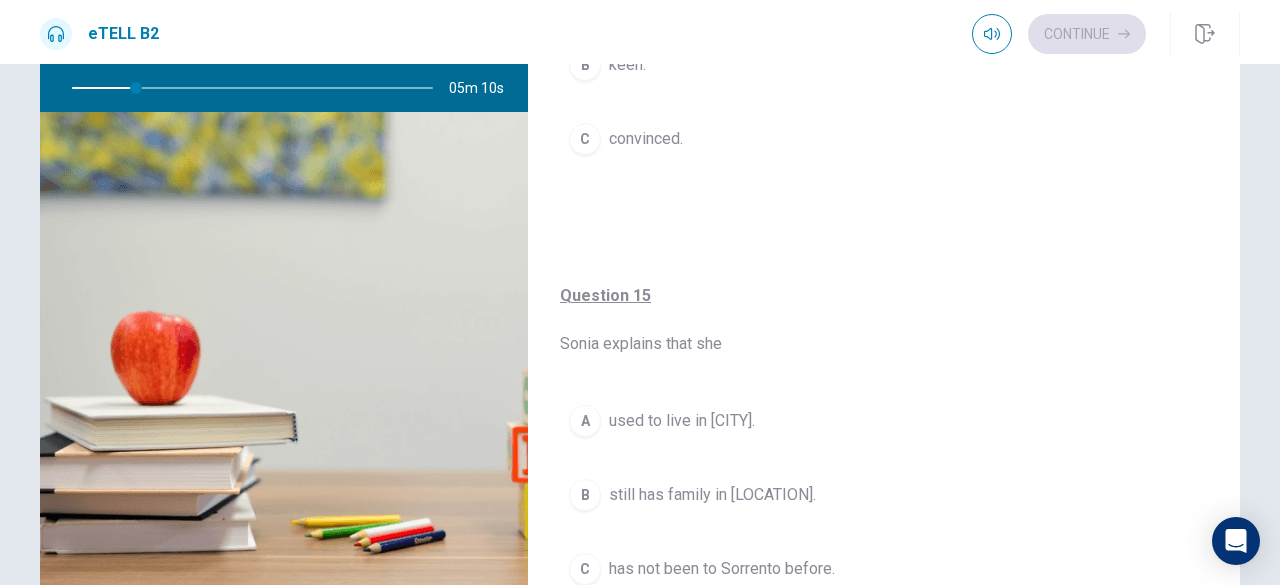 scroll, scrollTop: 1564, scrollLeft: 0, axis: vertical 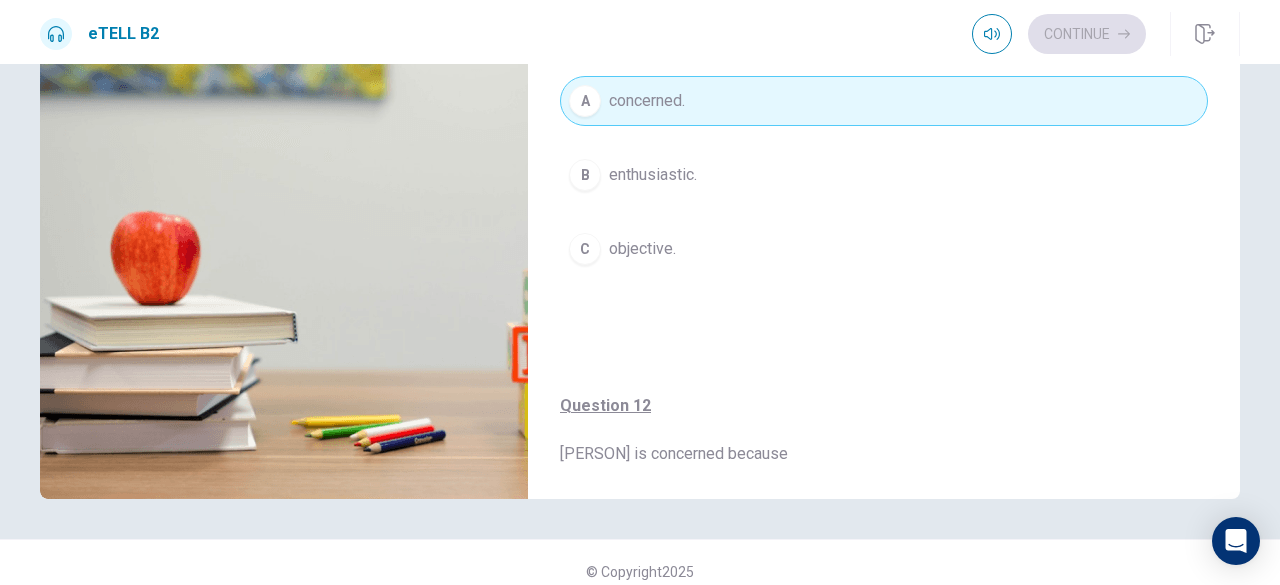 type on "**" 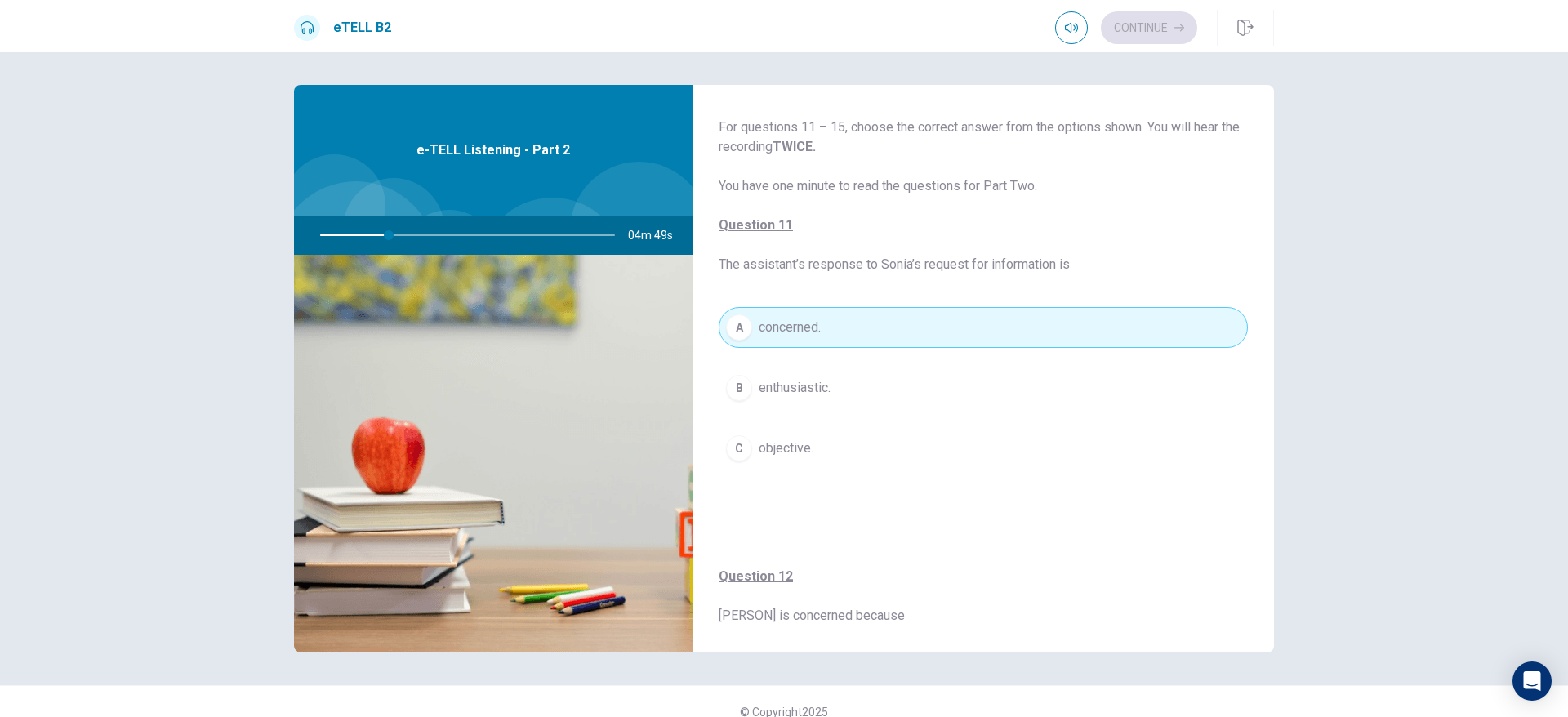 scroll, scrollTop: 20, scrollLeft: 0, axis: vertical 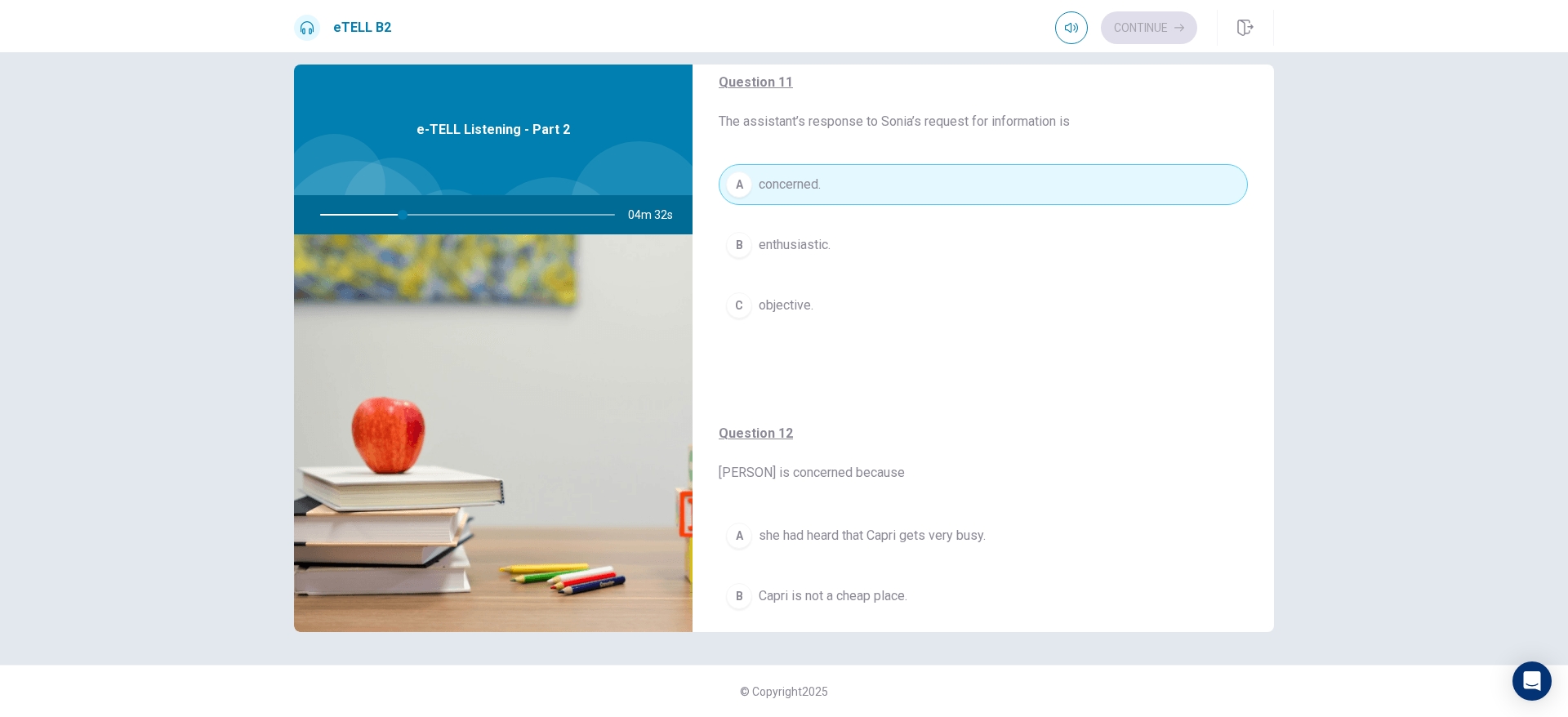 click on "Question 12 Sonia is concerned because" at bounding box center [983, 453] 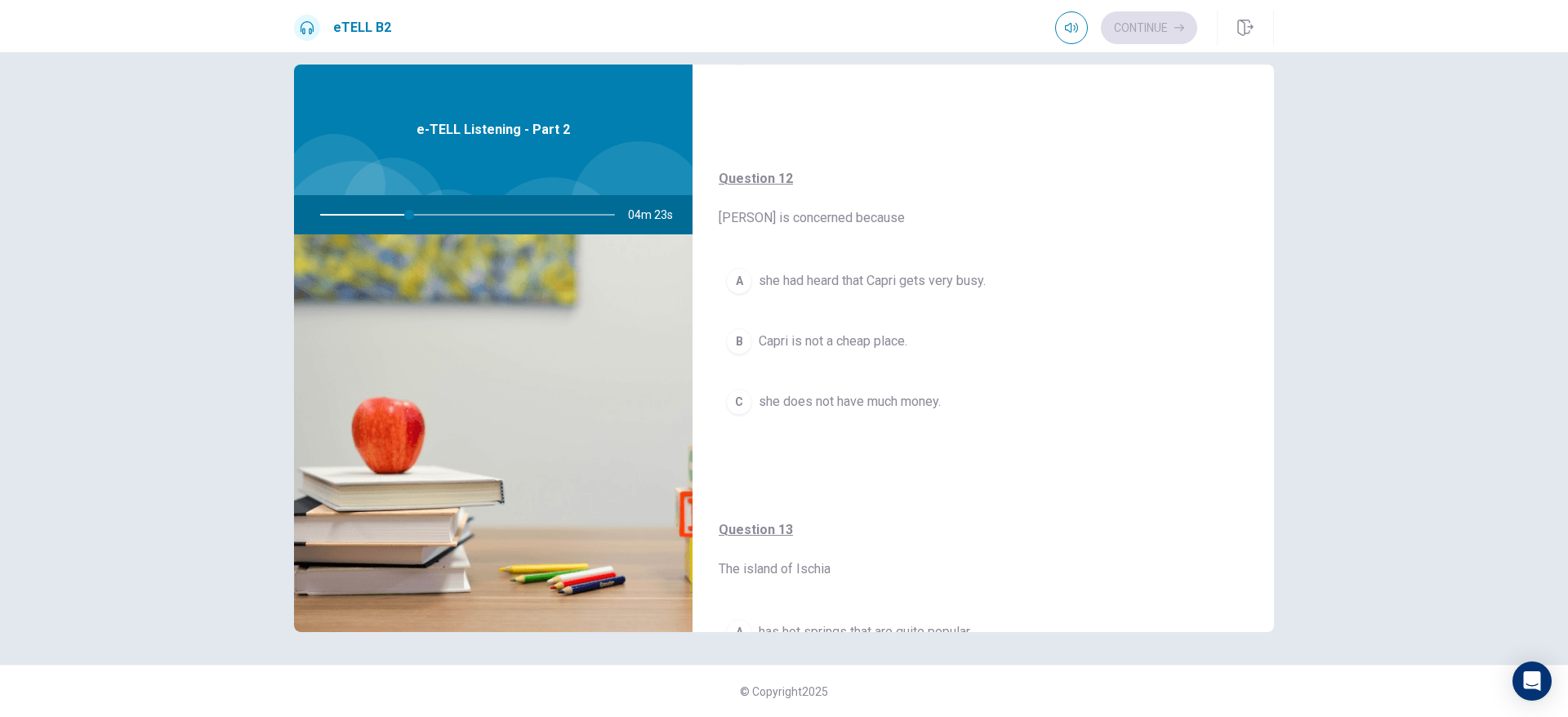 scroll, scrollTop: 344, scrollLeft: 0, axis: vertical 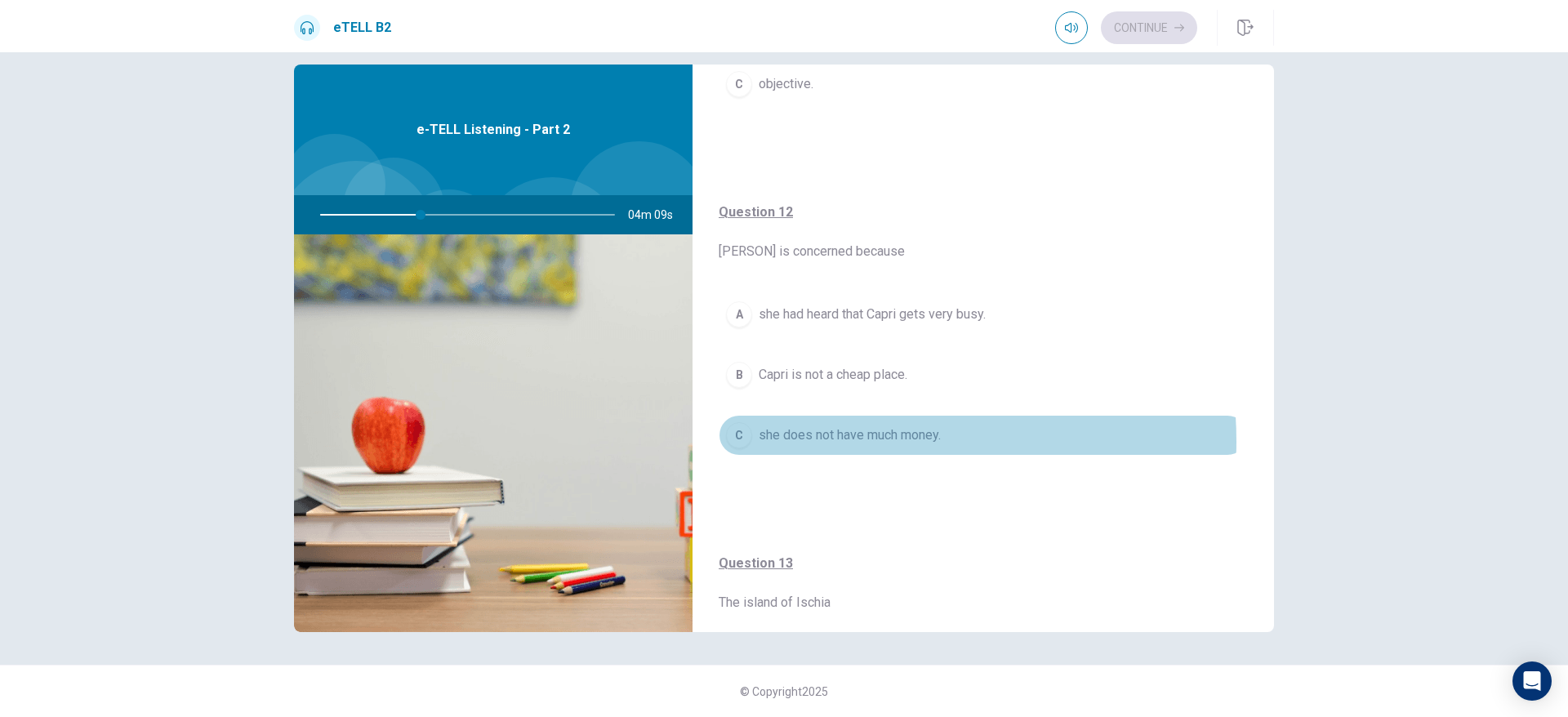 click on "she does not have much money." at bounding box center [849, 435] 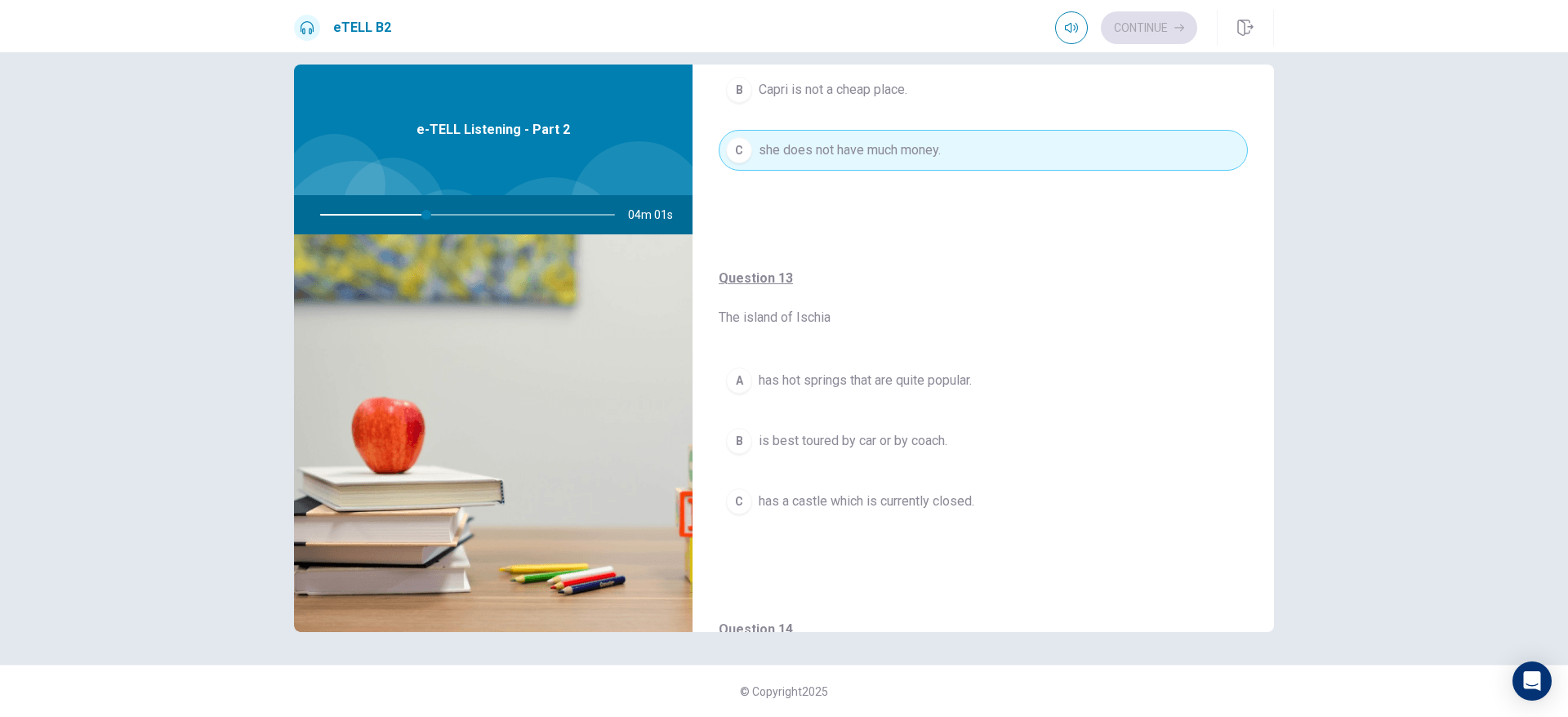 scroll, scrollTop: 685, scrollLeft: 0, axis: vertical 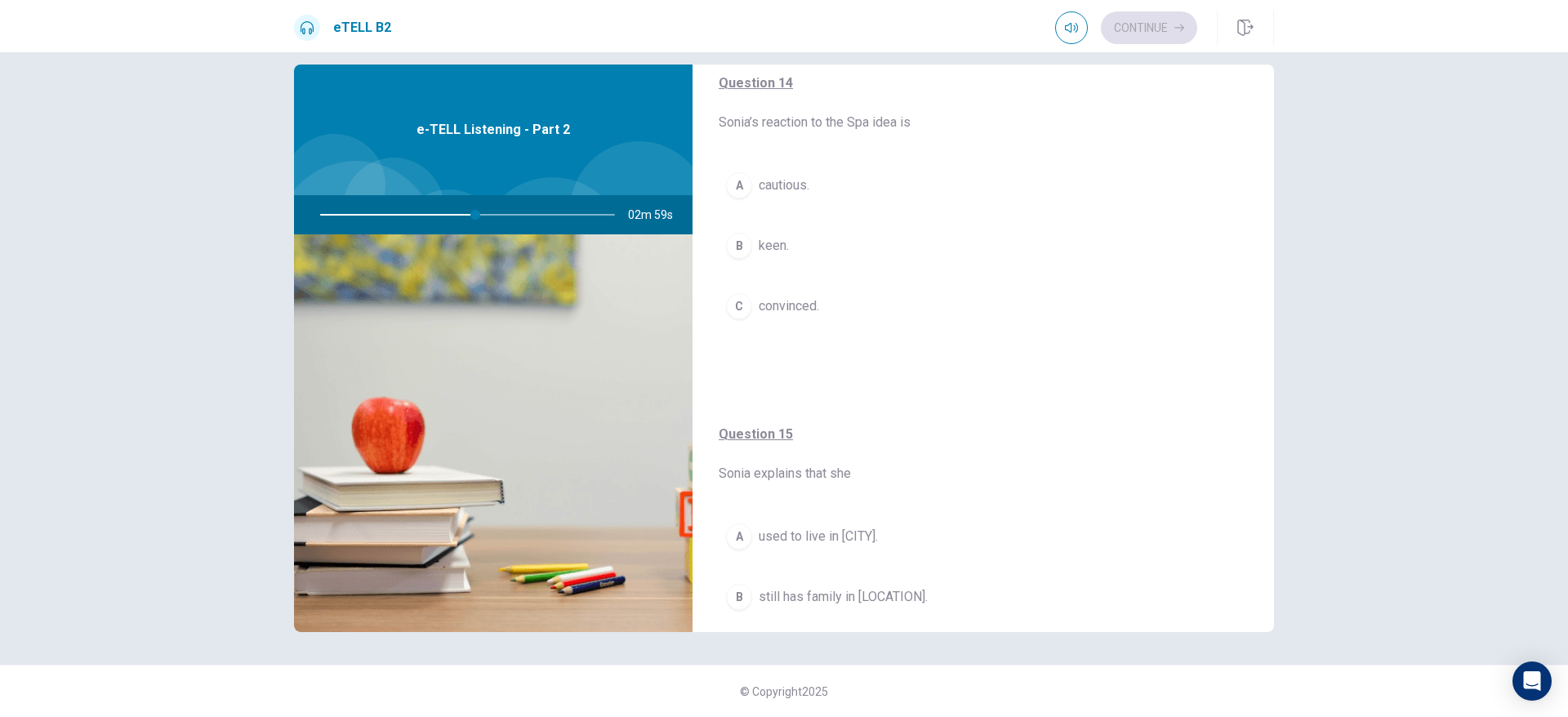click on "A" at bounding box center [739, 185] 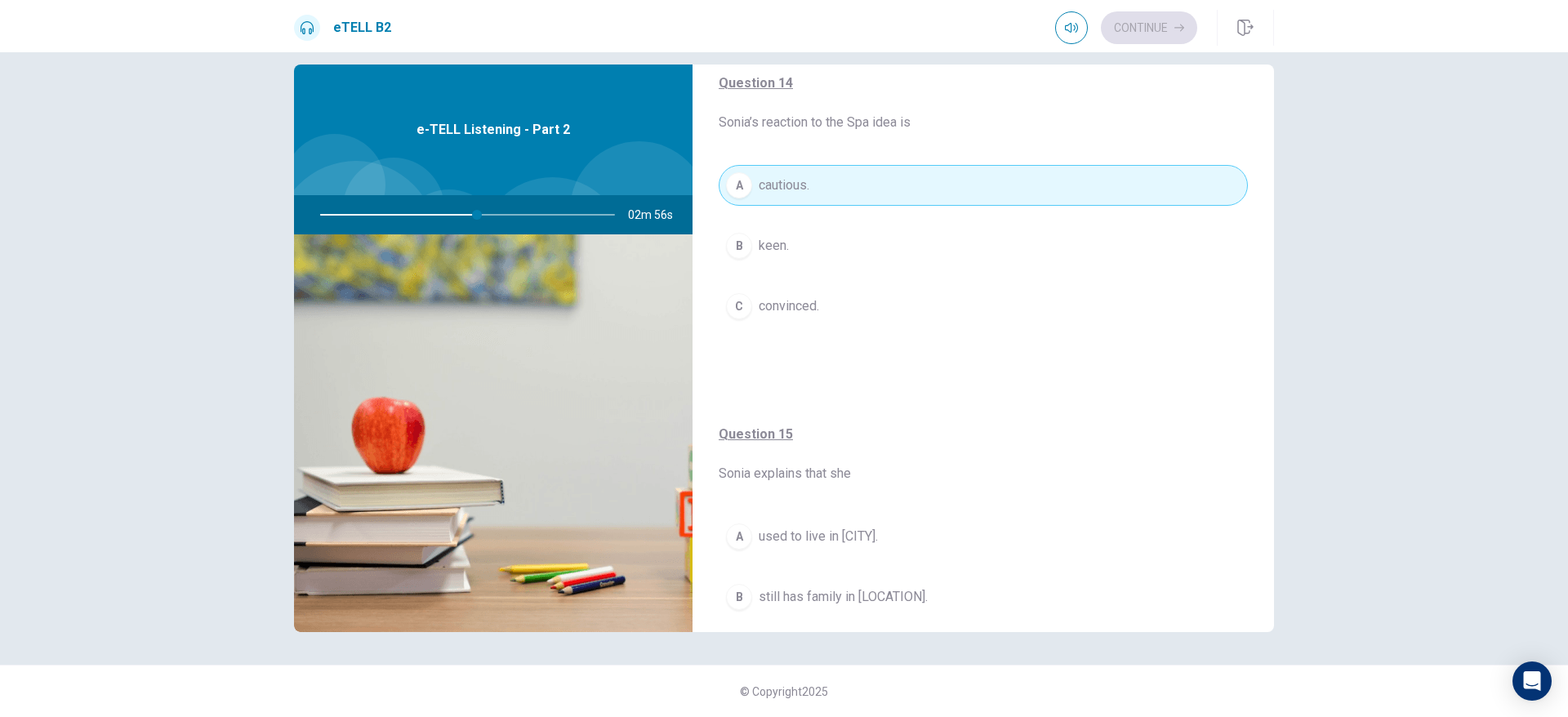 scroll, scrollTop: 1286, scrollLeft: 0, axis: vertical 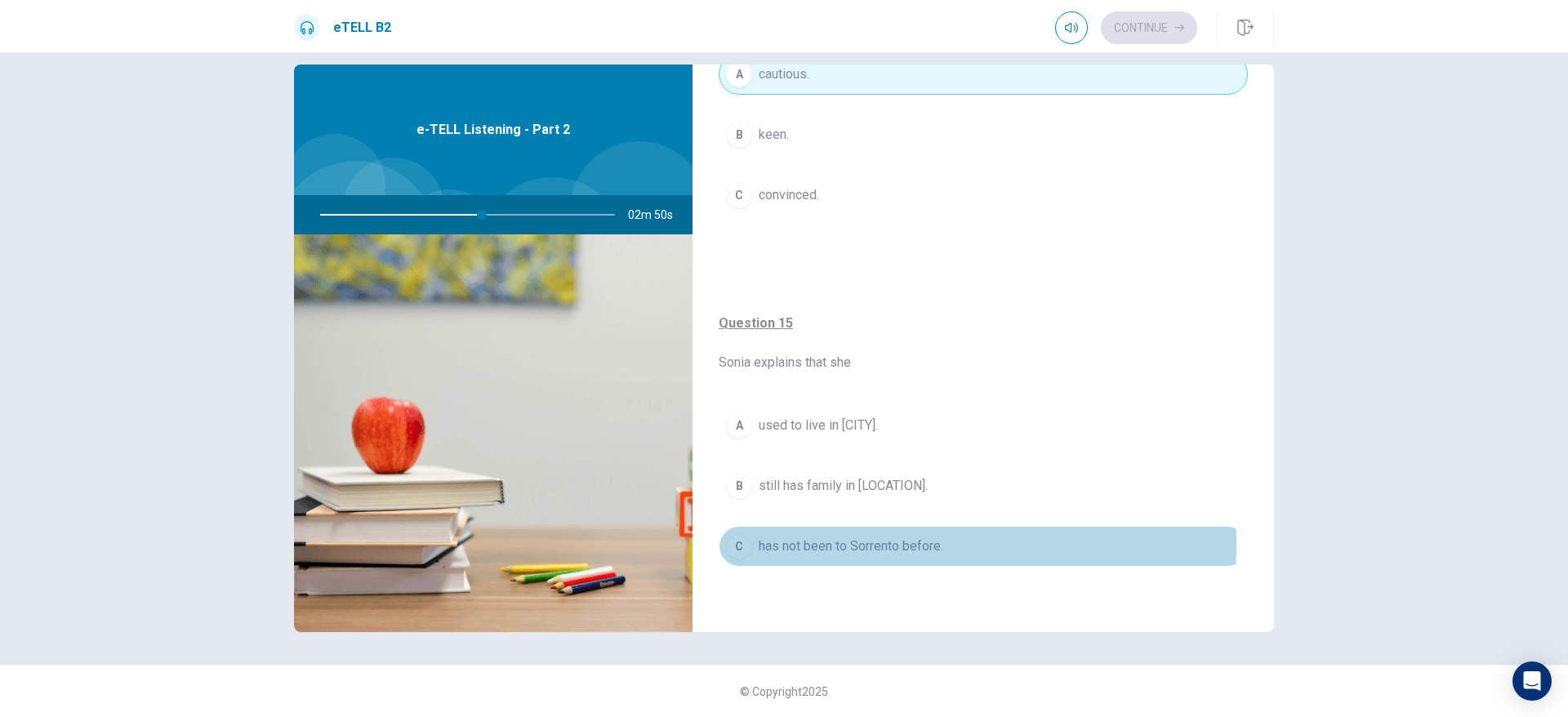 click on "has not been to Sorrento before." at bounding box center [851, 546] 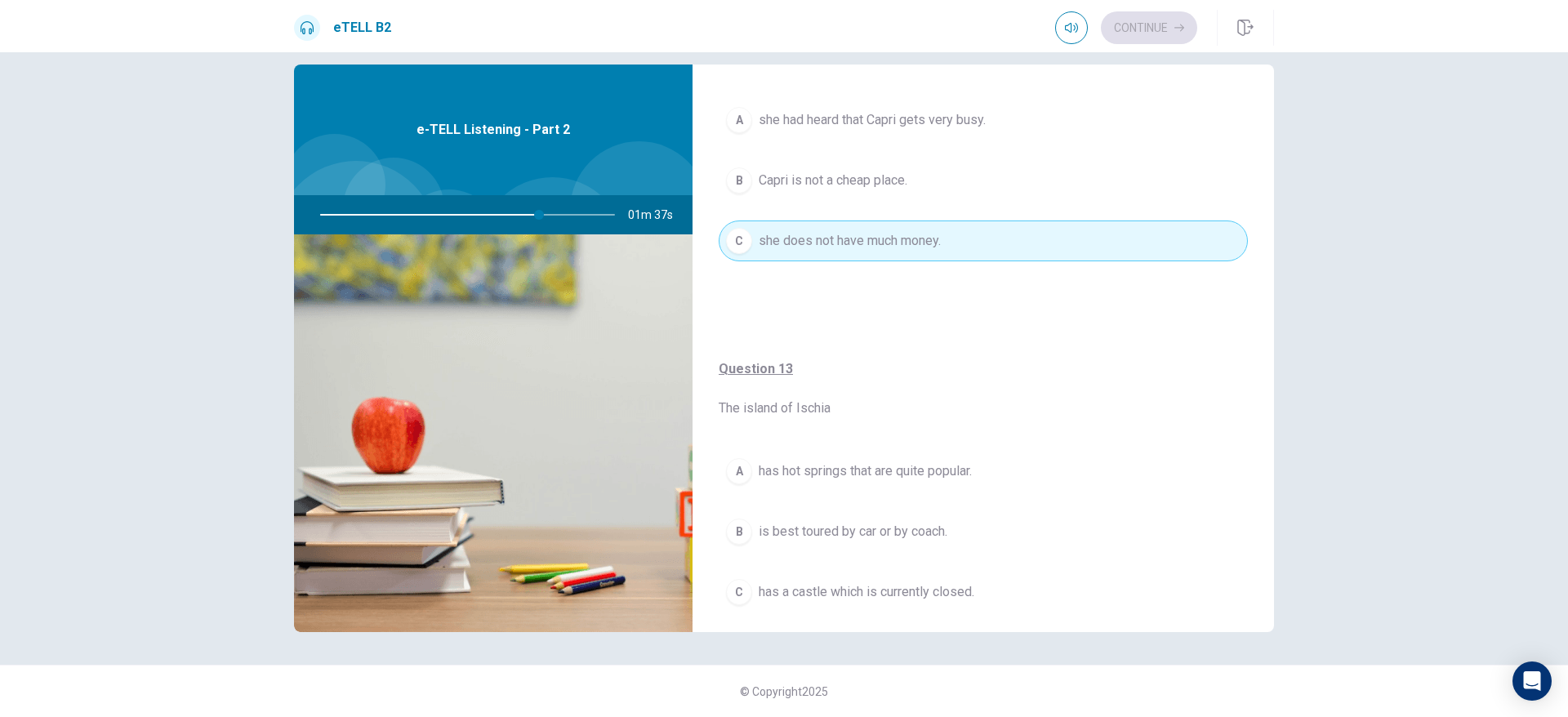 scroll, scrollTop: 612, scrollLeft: 0, axis: vertical 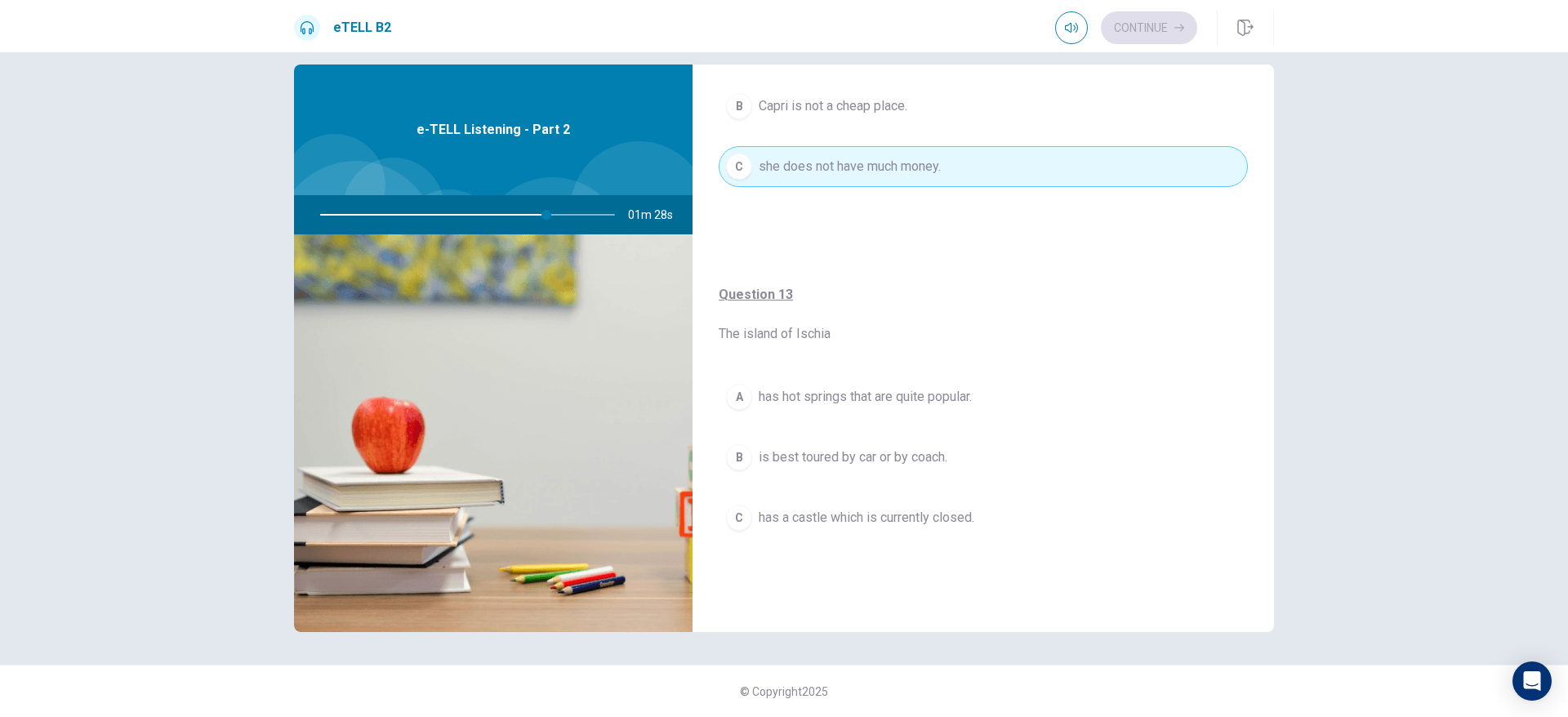 click on "has hot springs that are quite popular." at bounding box center (865, 397) 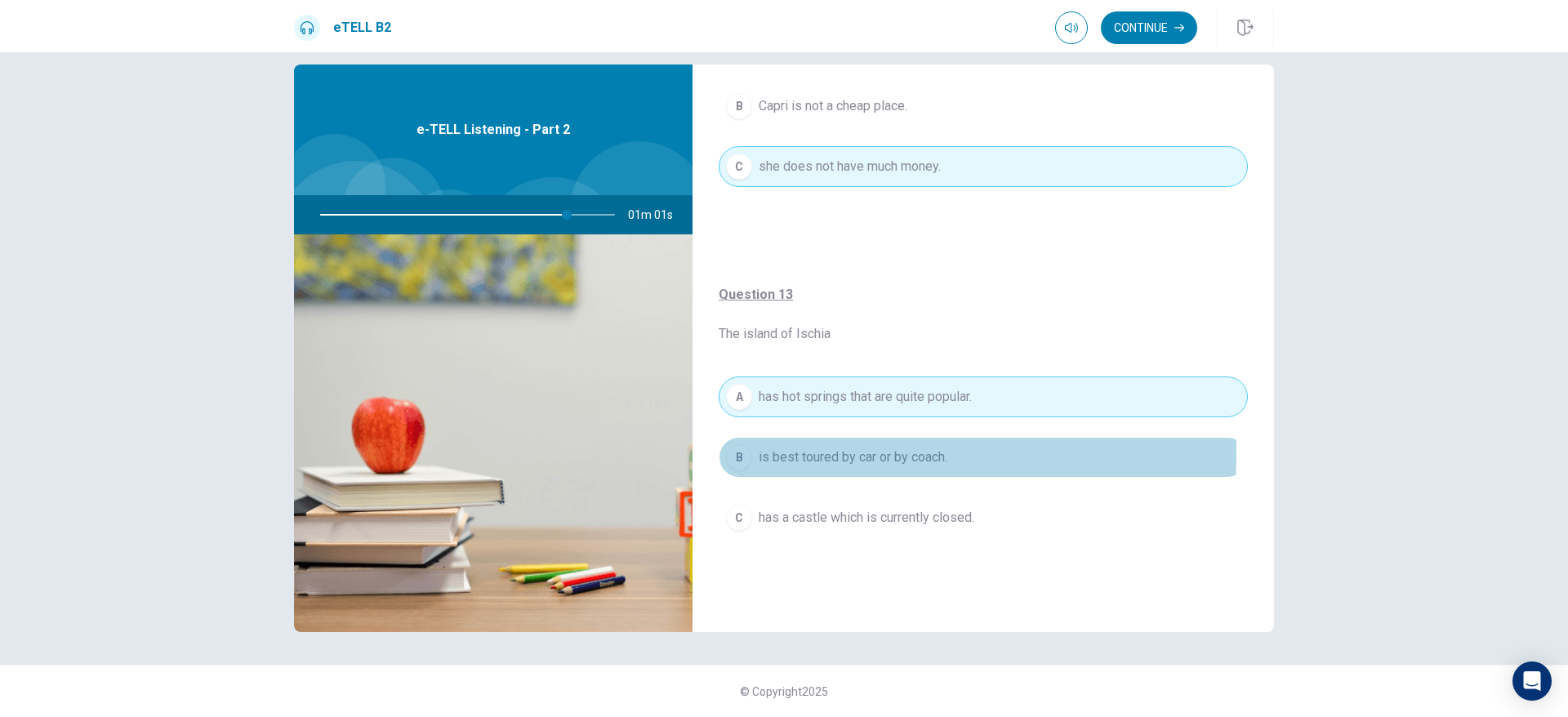 click on "is best toured by car or by coach." at bounding box center [853, 457] 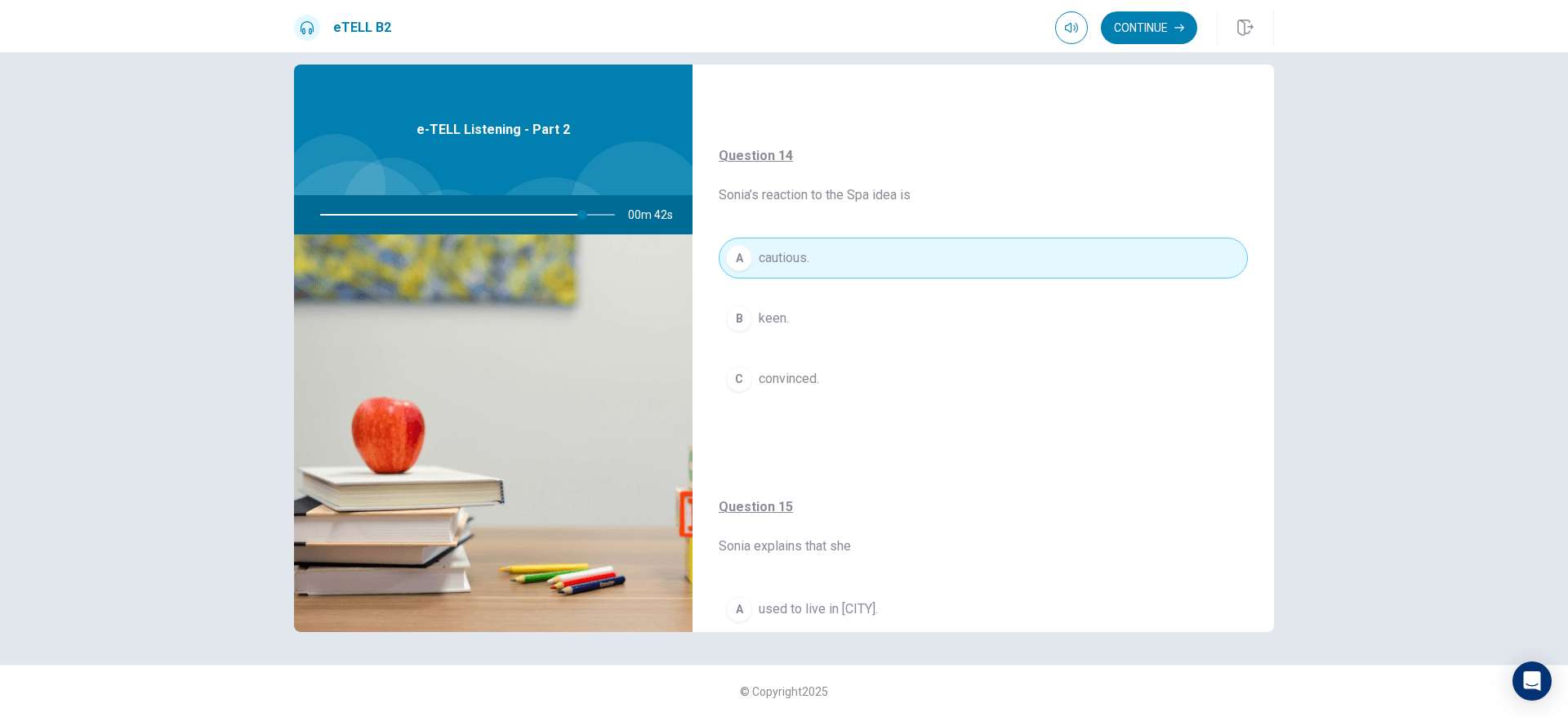 scroll, scrollTop: 1225, scrollLeft: 0, axis: vertical 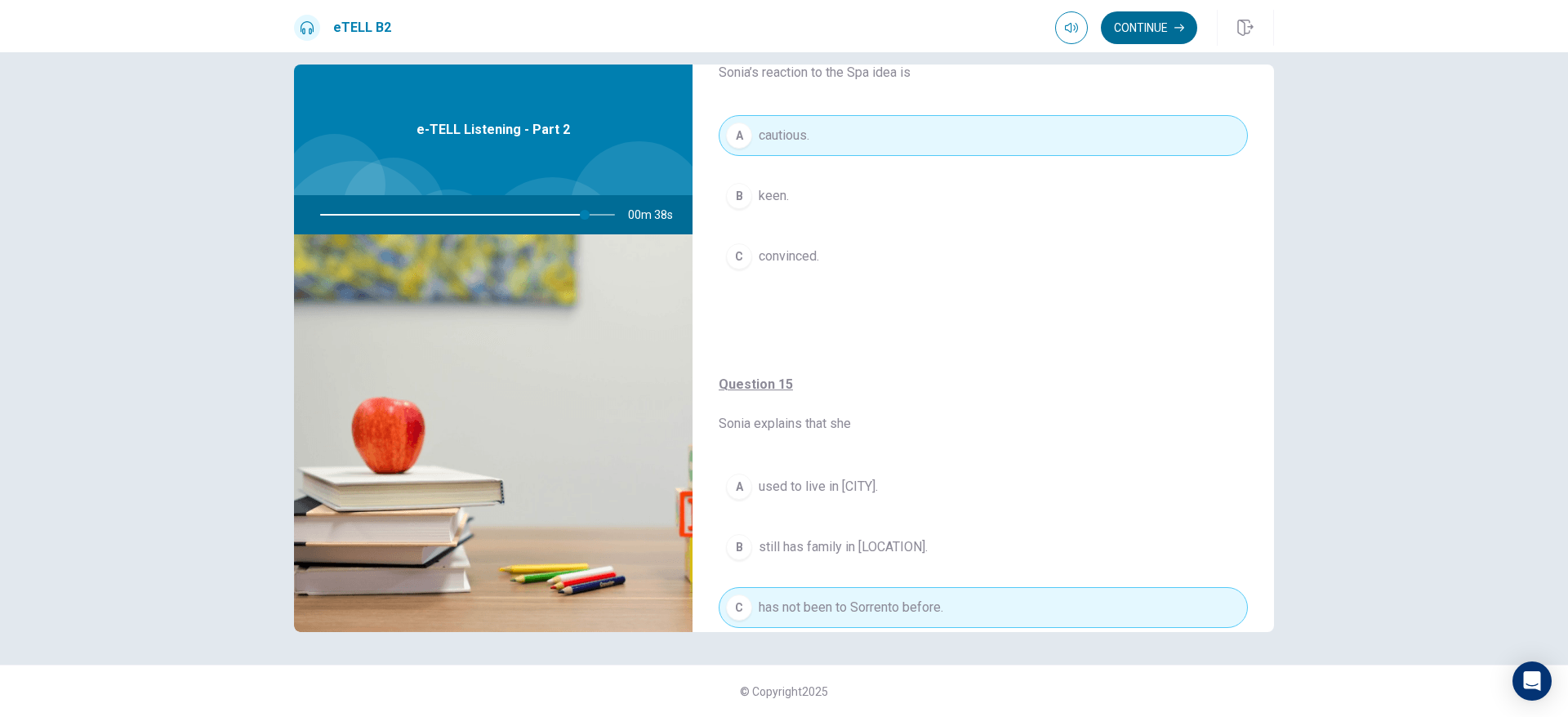 click on "Continue" at bounding box center (1149, 28) 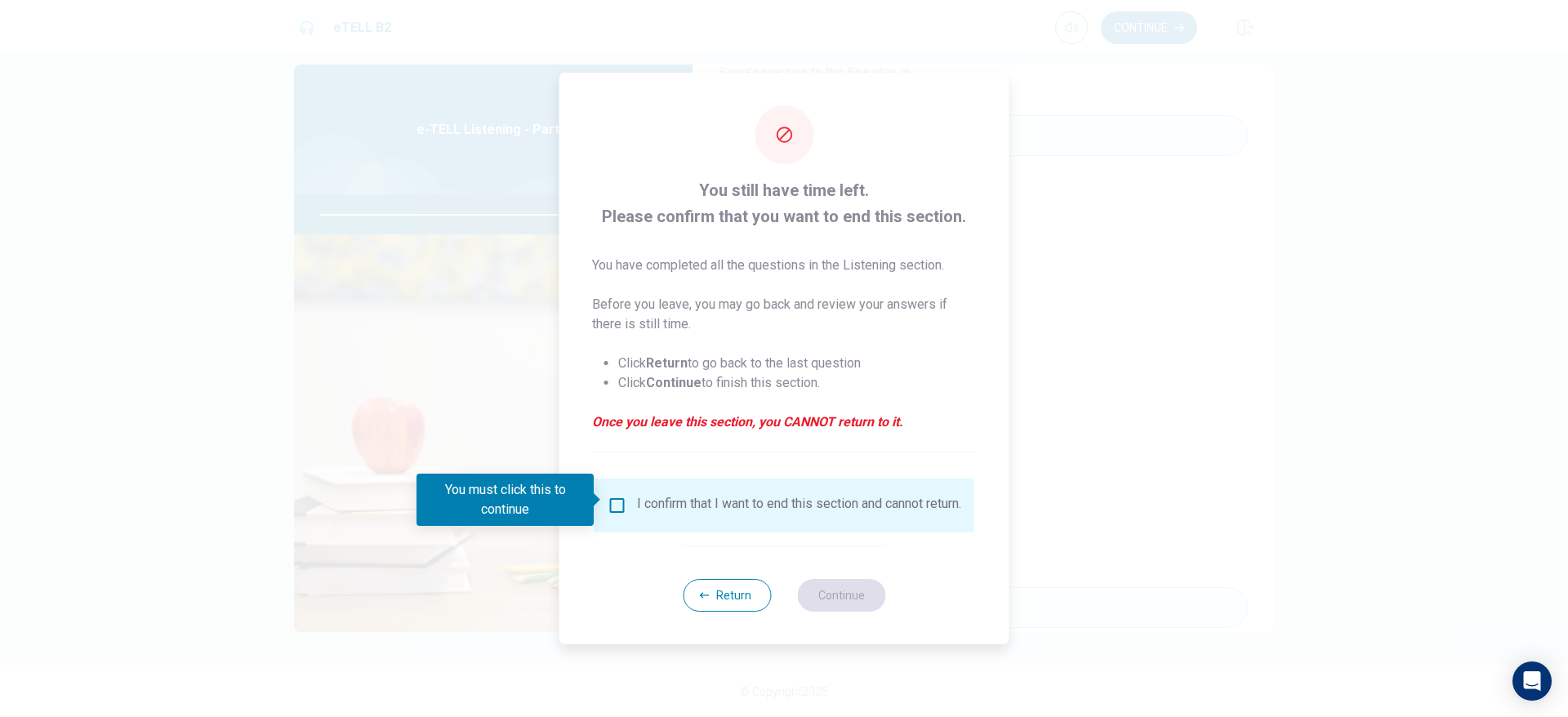 click on "I confirm that I want to end this section and cannot return." at bounding box center [784, 505] 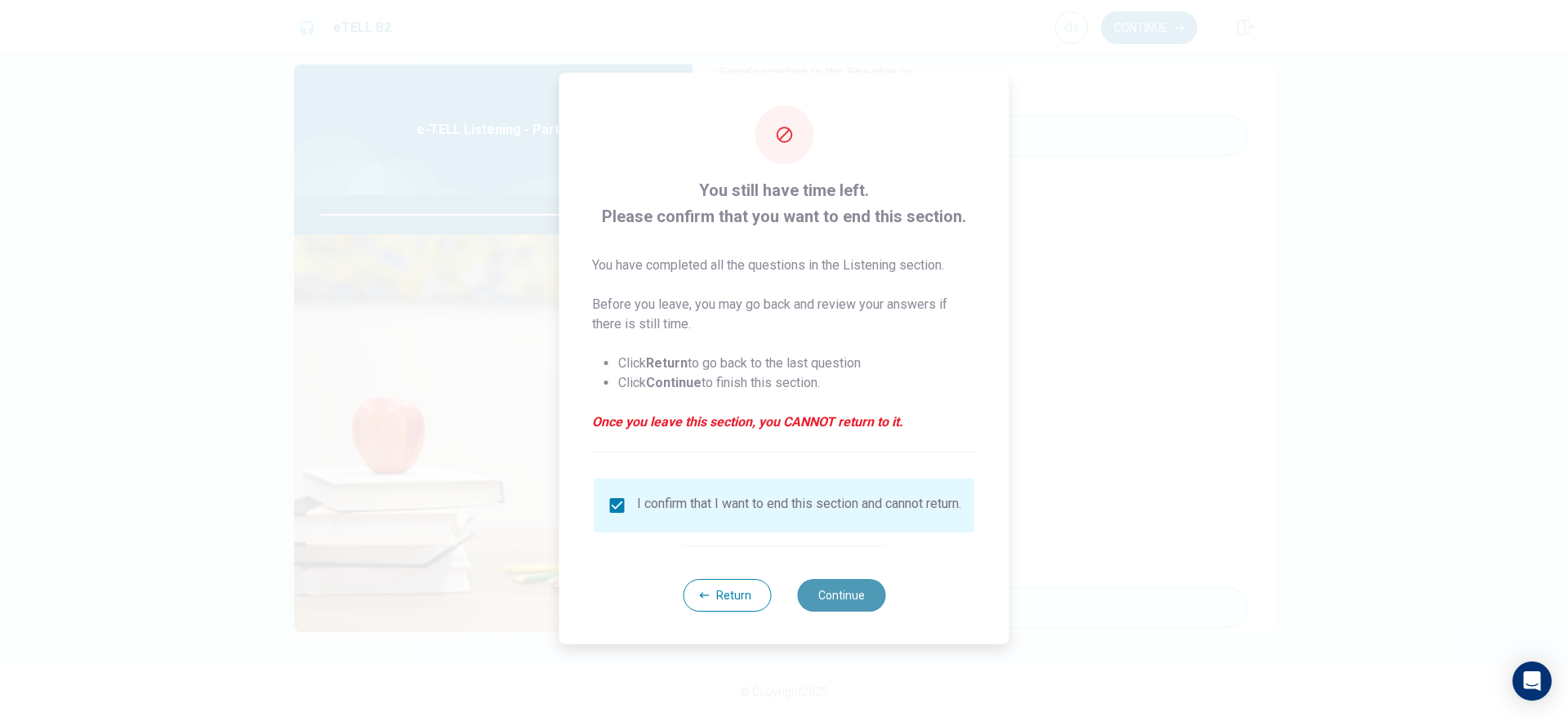 click on "Continue" at bounding box center [841, 595] 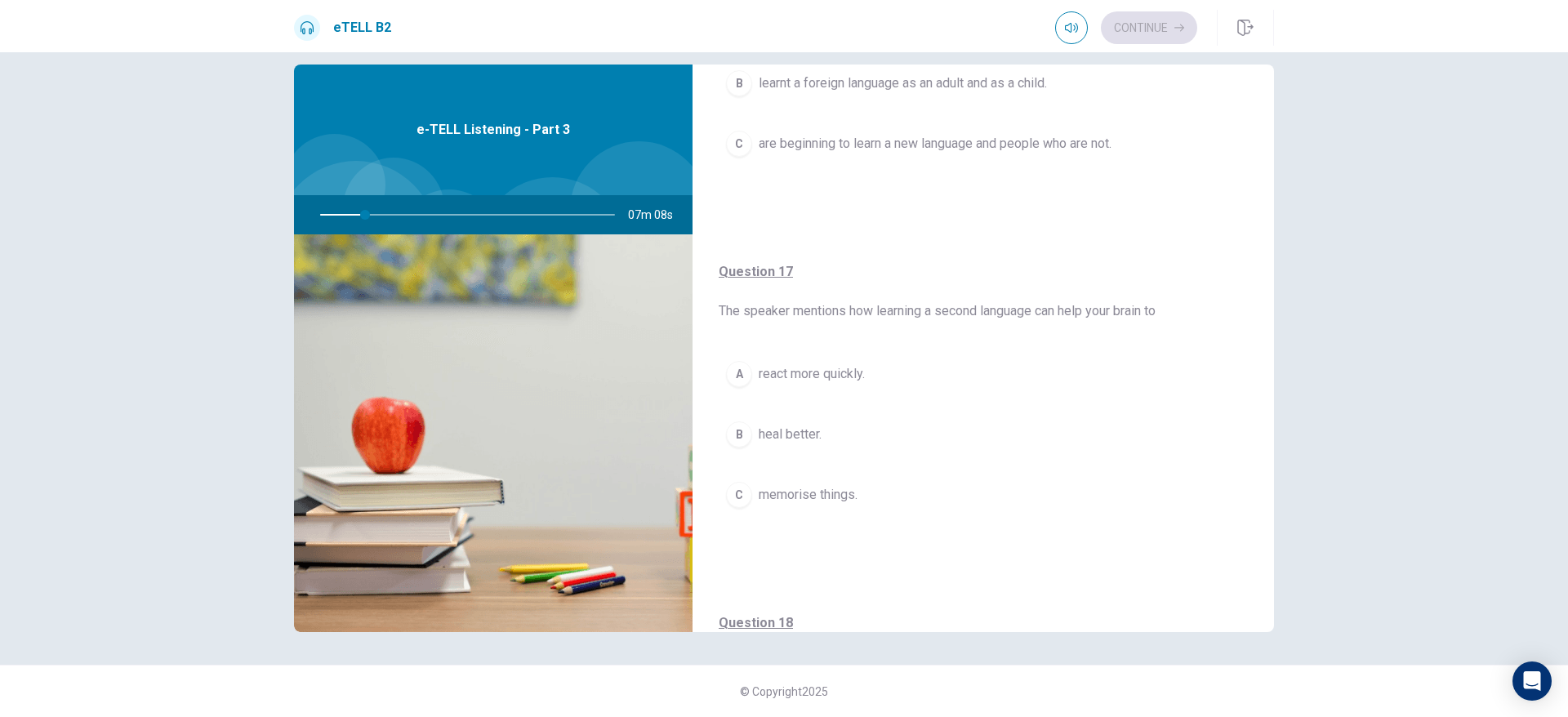 scroll, scrollTop: 0, scrollLeft: 0, axis: both 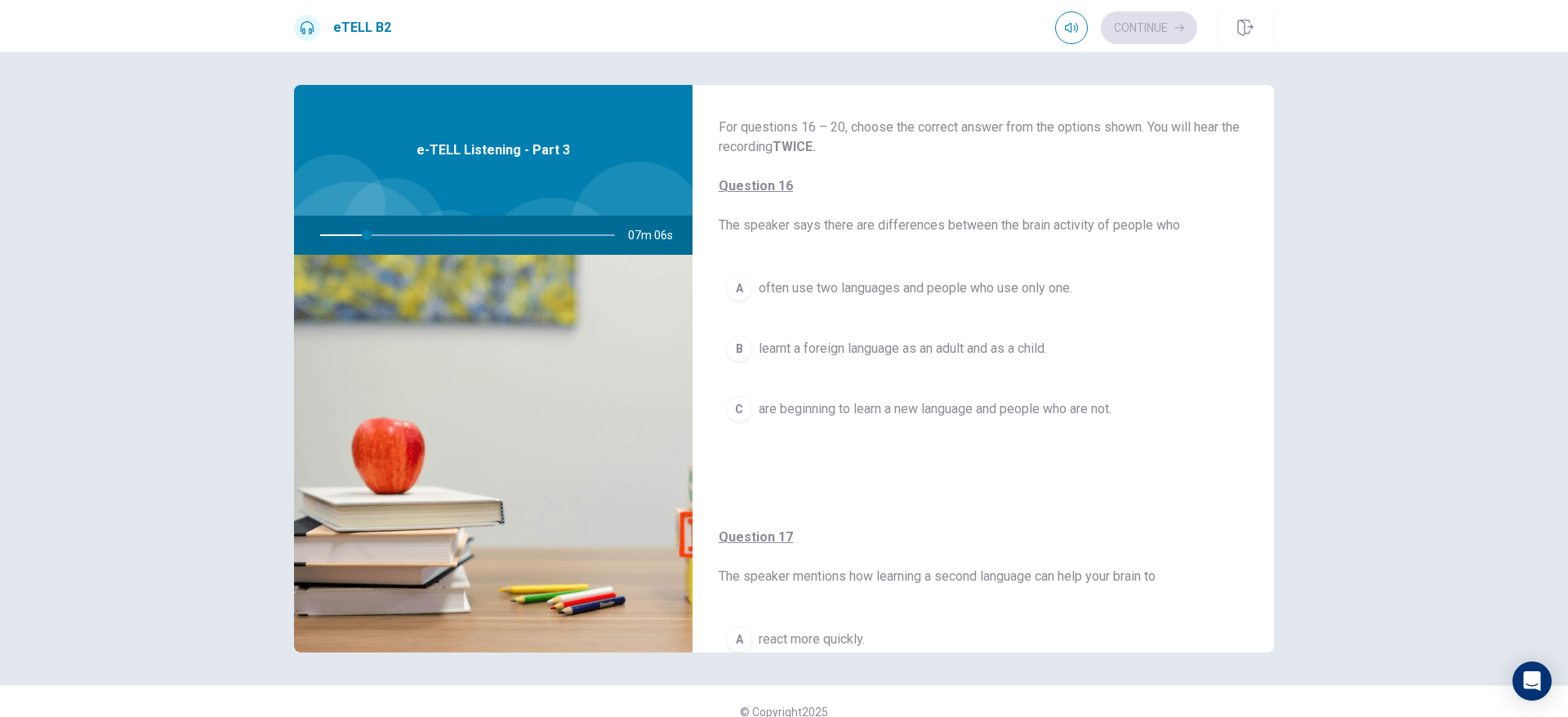 click on "For questions 16 – 20, choose the correct answer from the options shown. You will hear  the recording  TWICE.
Question 16  The speaker says there are differences between the brain activity of people who" at bounding box center [983, 176] 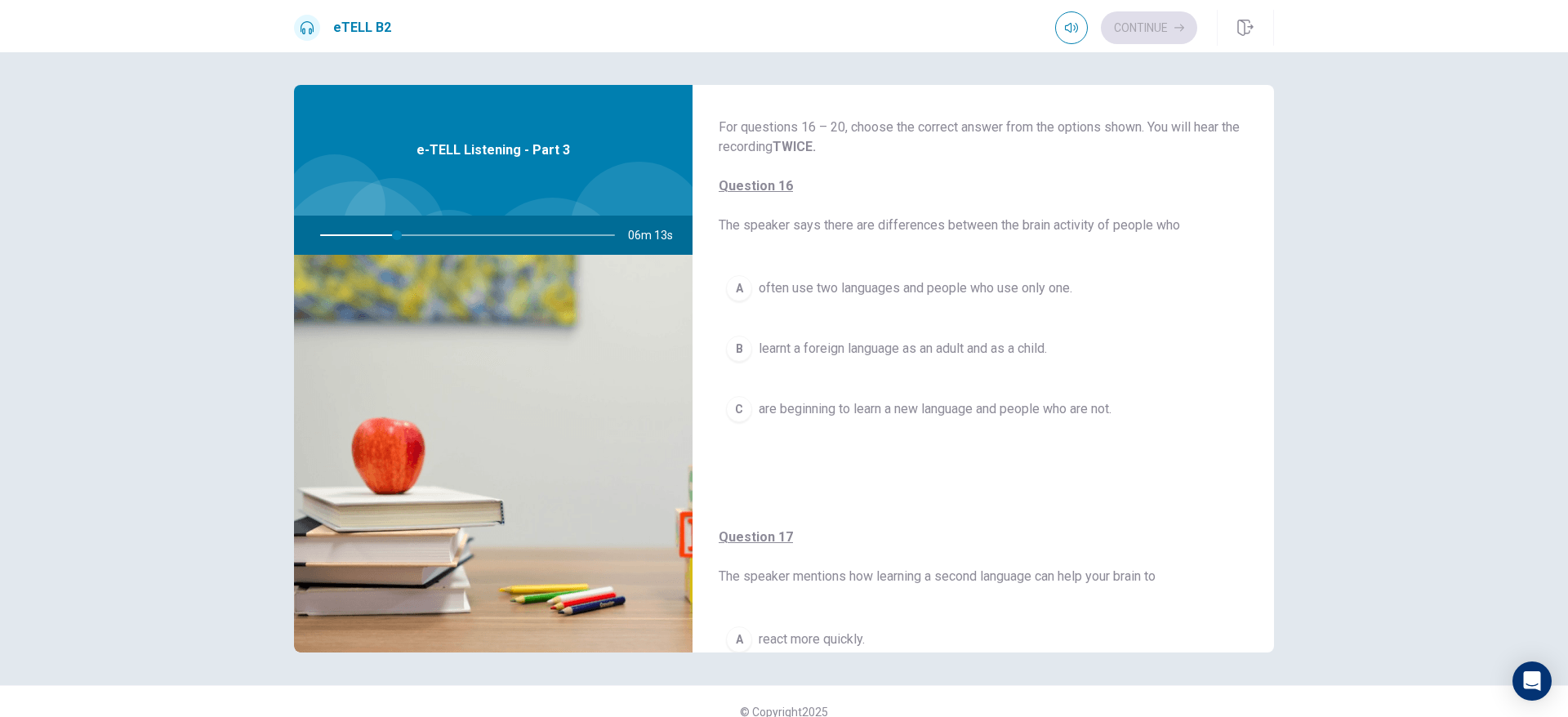 click on "Question 17 The speaker mentions how learning a second language can help your brain to" at bounding box center (983, 557) 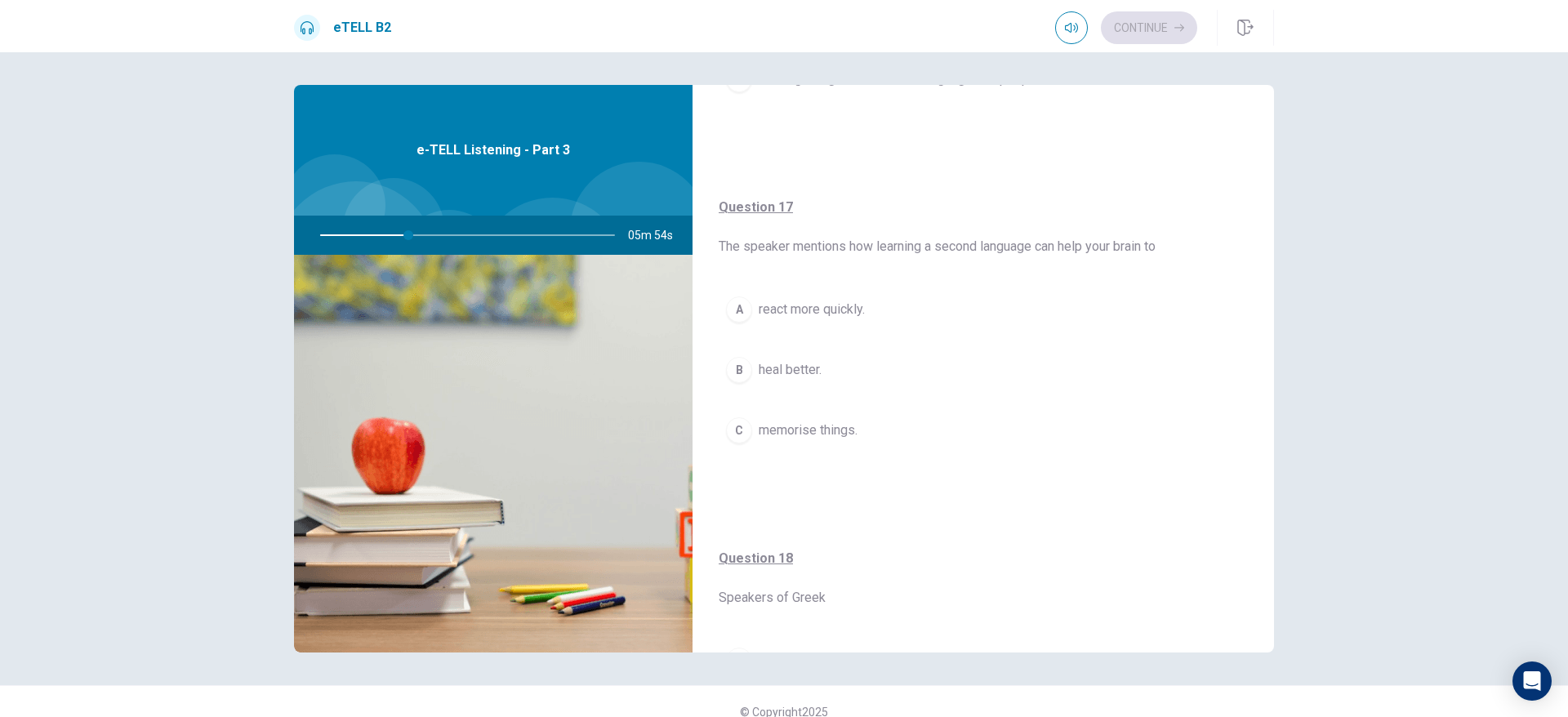 scroll, scrollTop: 367, scrollLeft: 0, axis: vertical 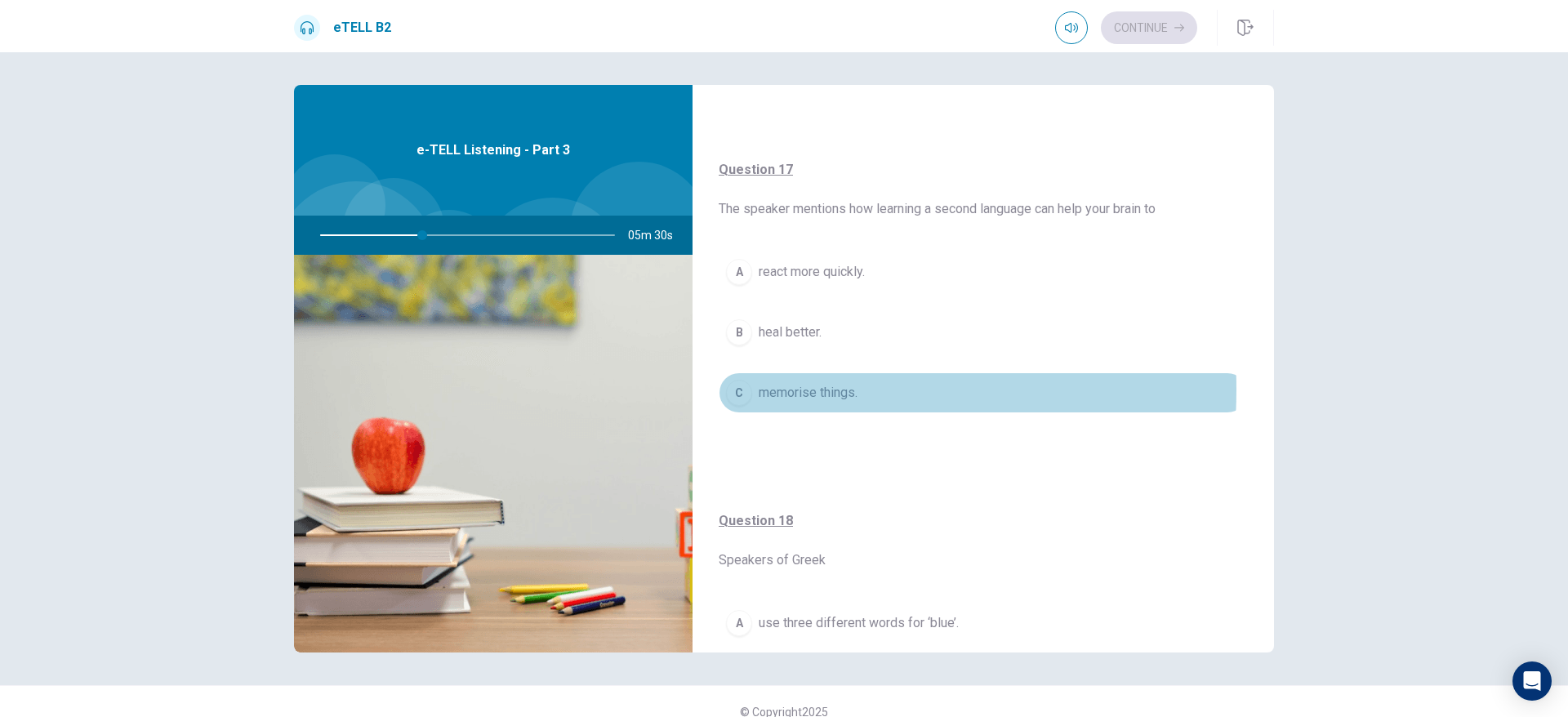 click on "C" at bounding box center (739, 393) 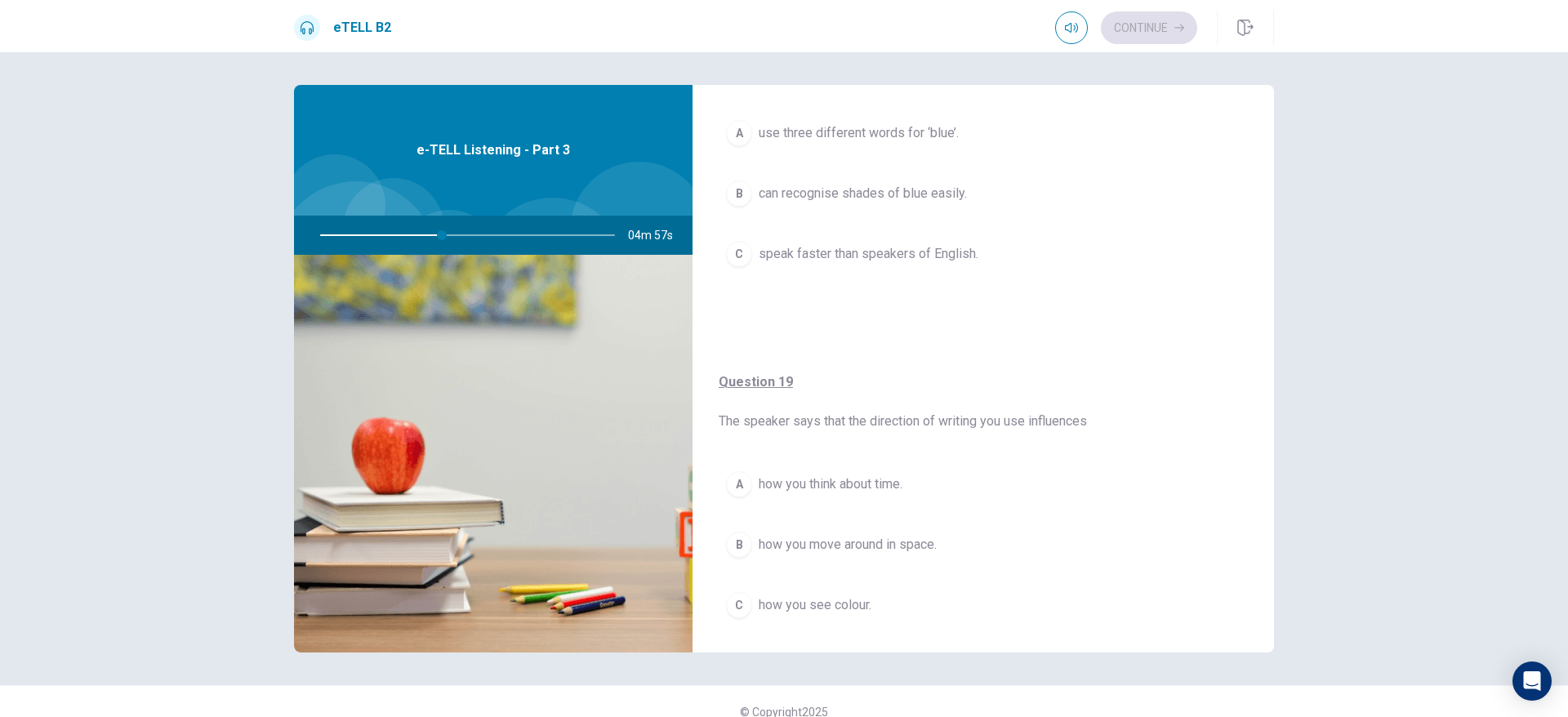 scroll, scrollTop: 735, scrollLeft: 0, axis: vertical 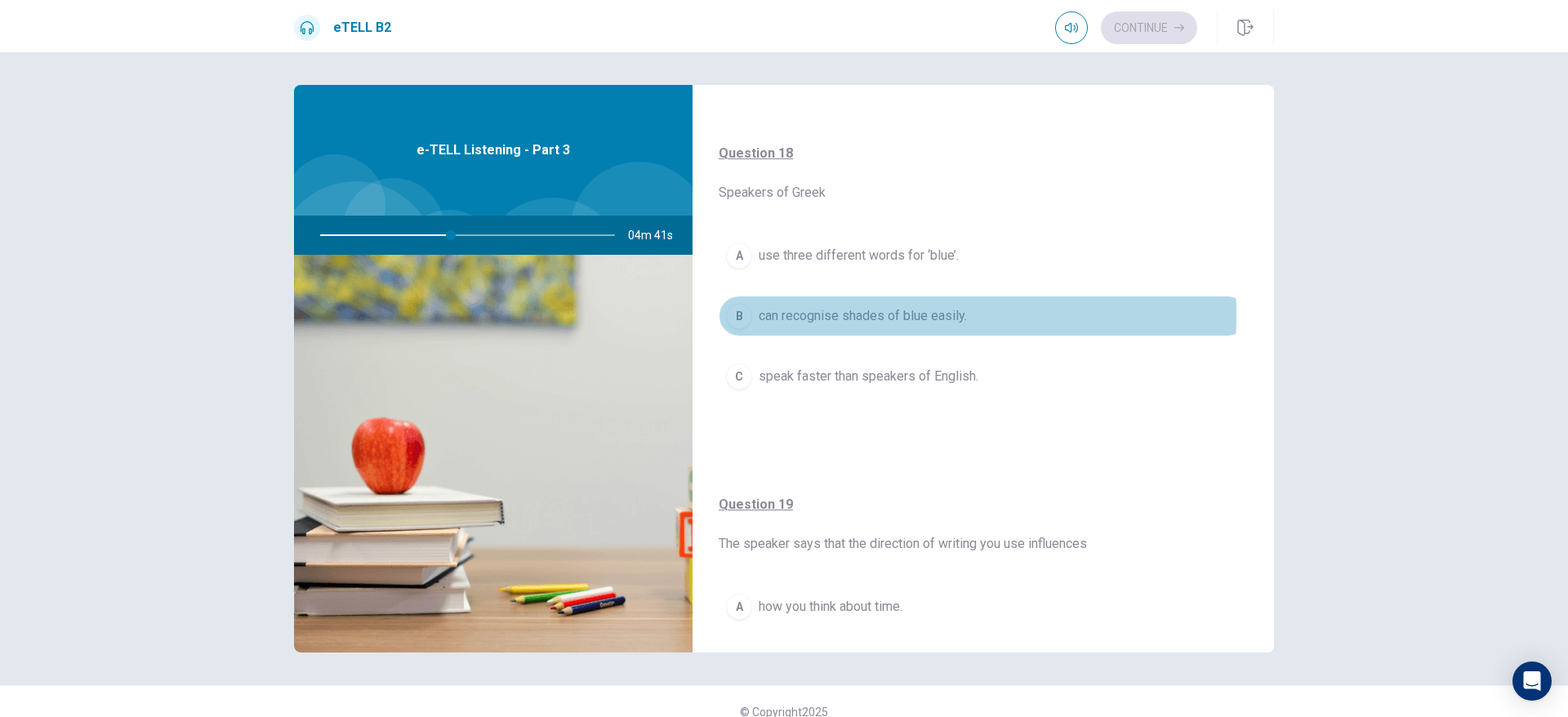 click on "can recognise shades of blue easily." at bounding box center [862, 316] 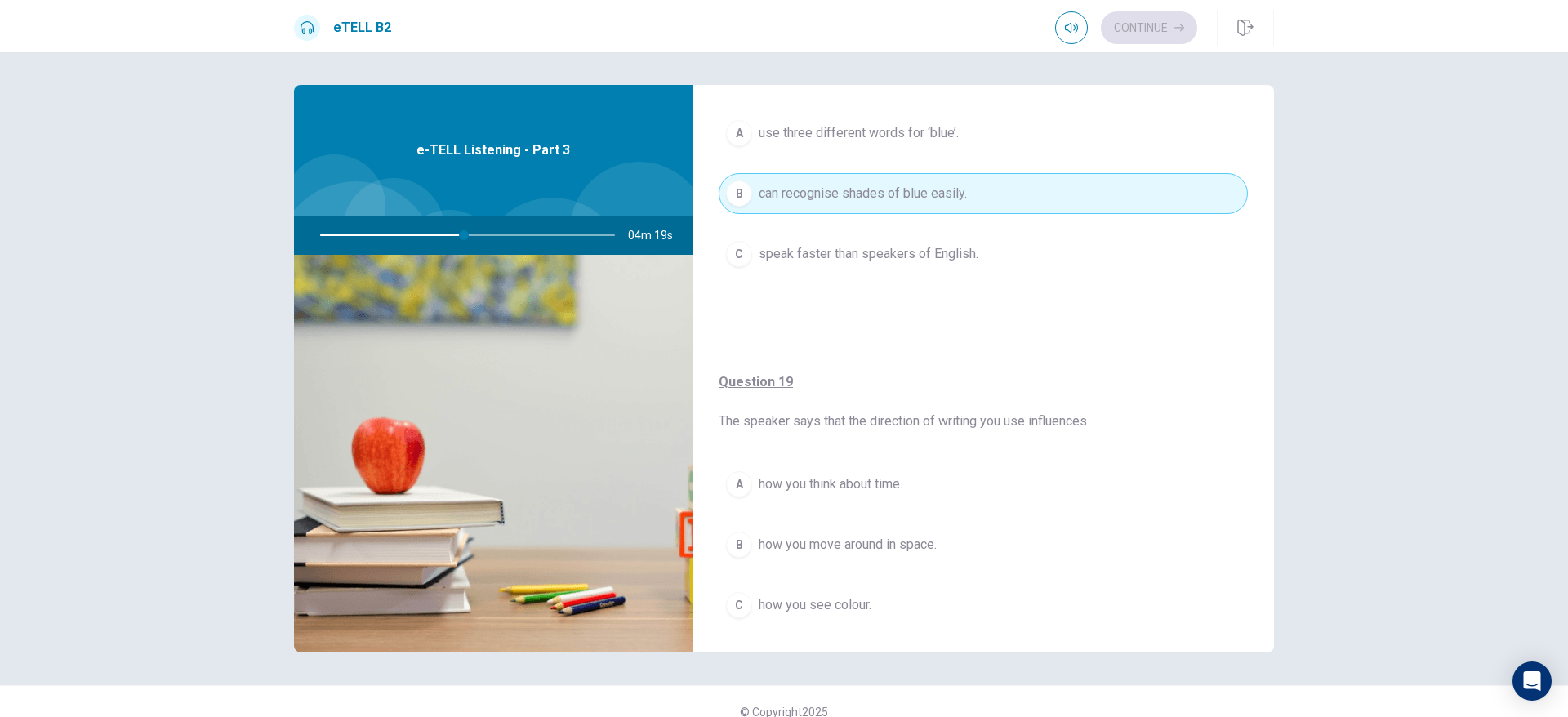 scroll, scrollTop: 980, scrollLeft: 0, axis: vertical 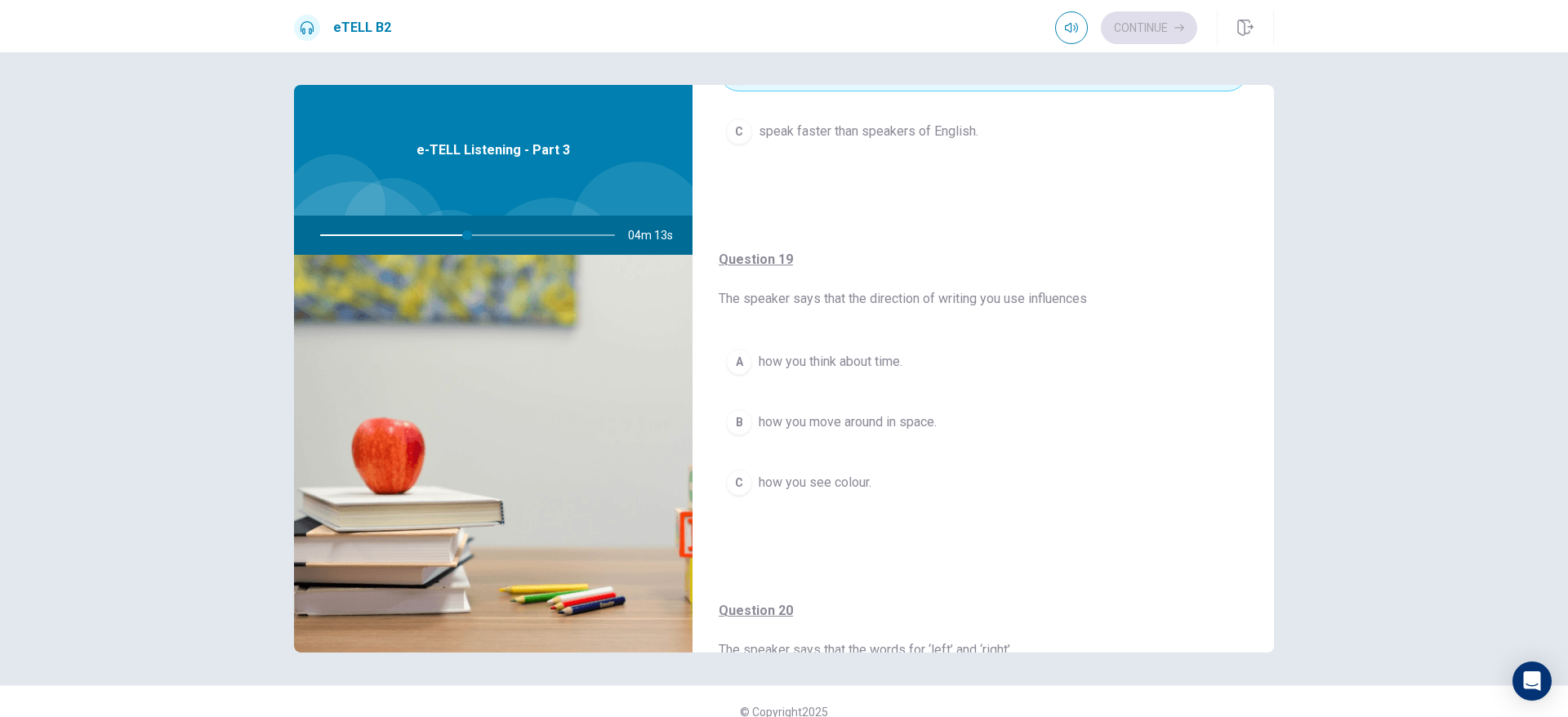 click on "A how you think about time." at bounding box center [983, 362] 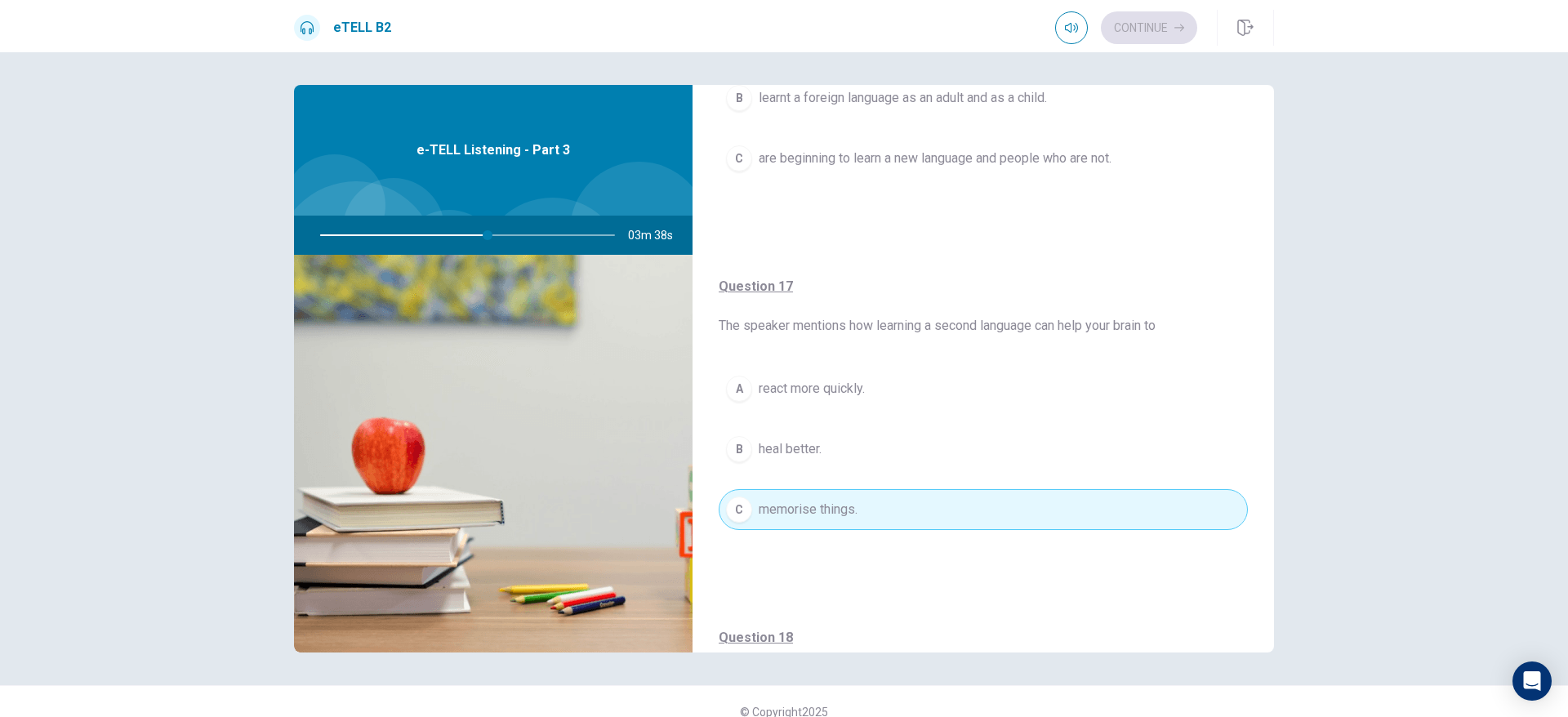 scroll, scrollTop: 0, scrollLeft: 0, axis: both 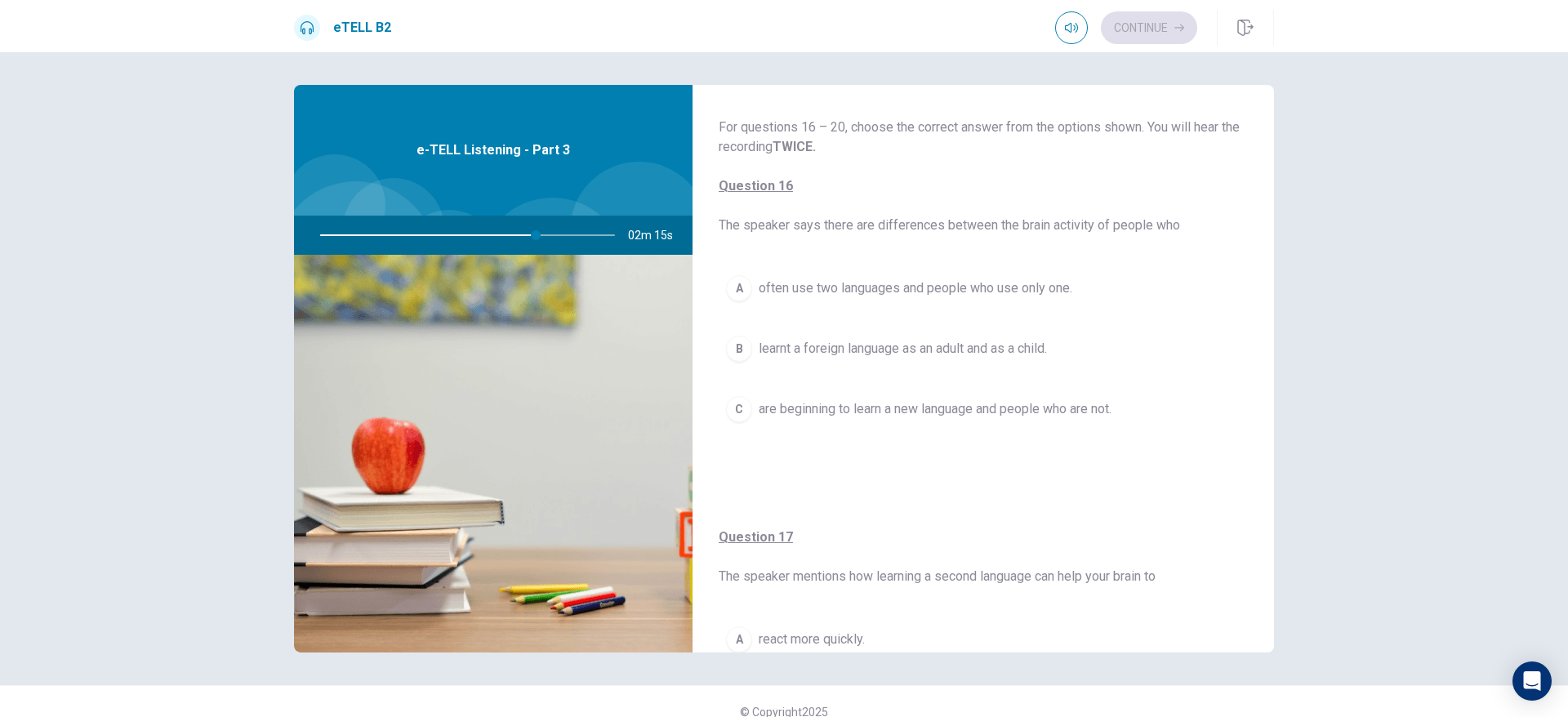 click on "A" at bounding box center (739, 288) 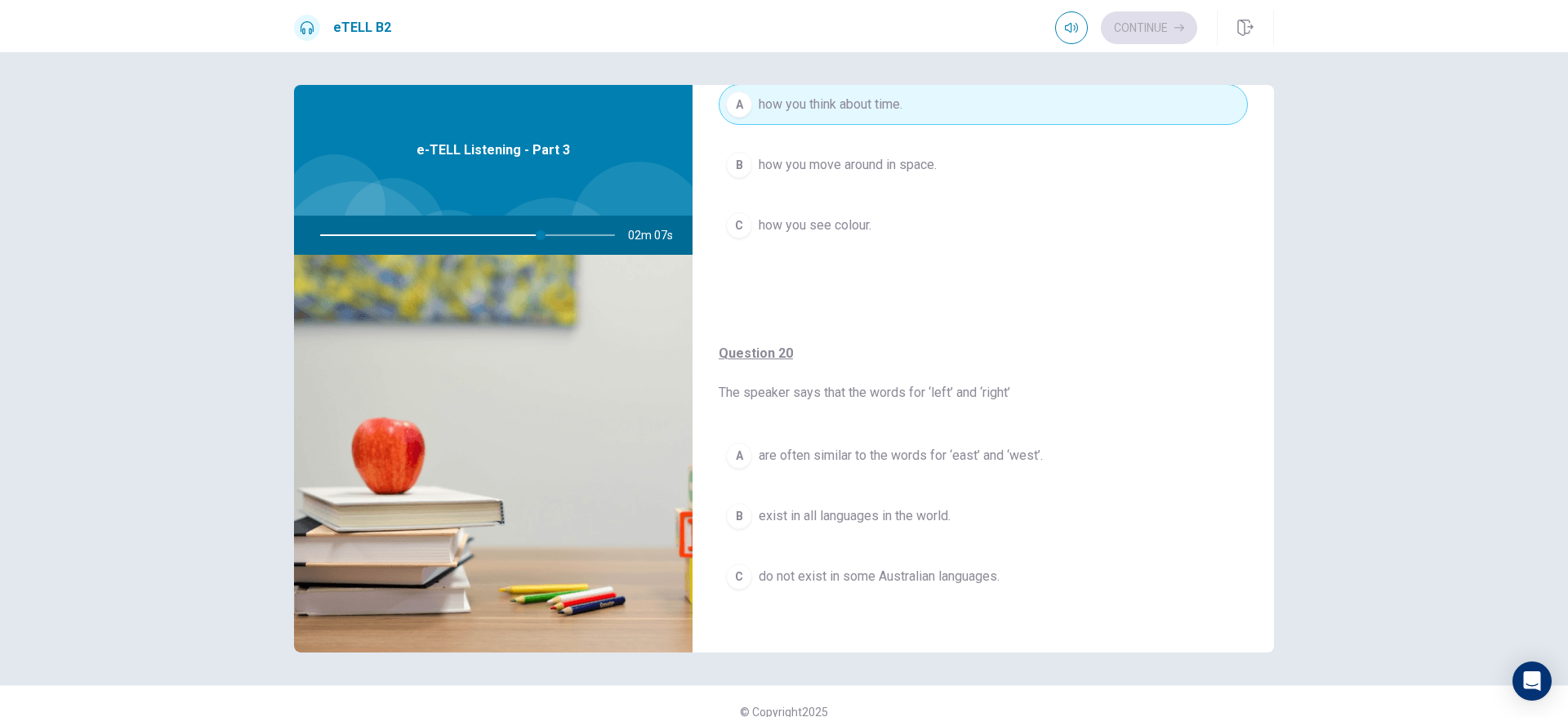 scroll, scrollTop: 1247, scrollLeft: 0, axis: vertical 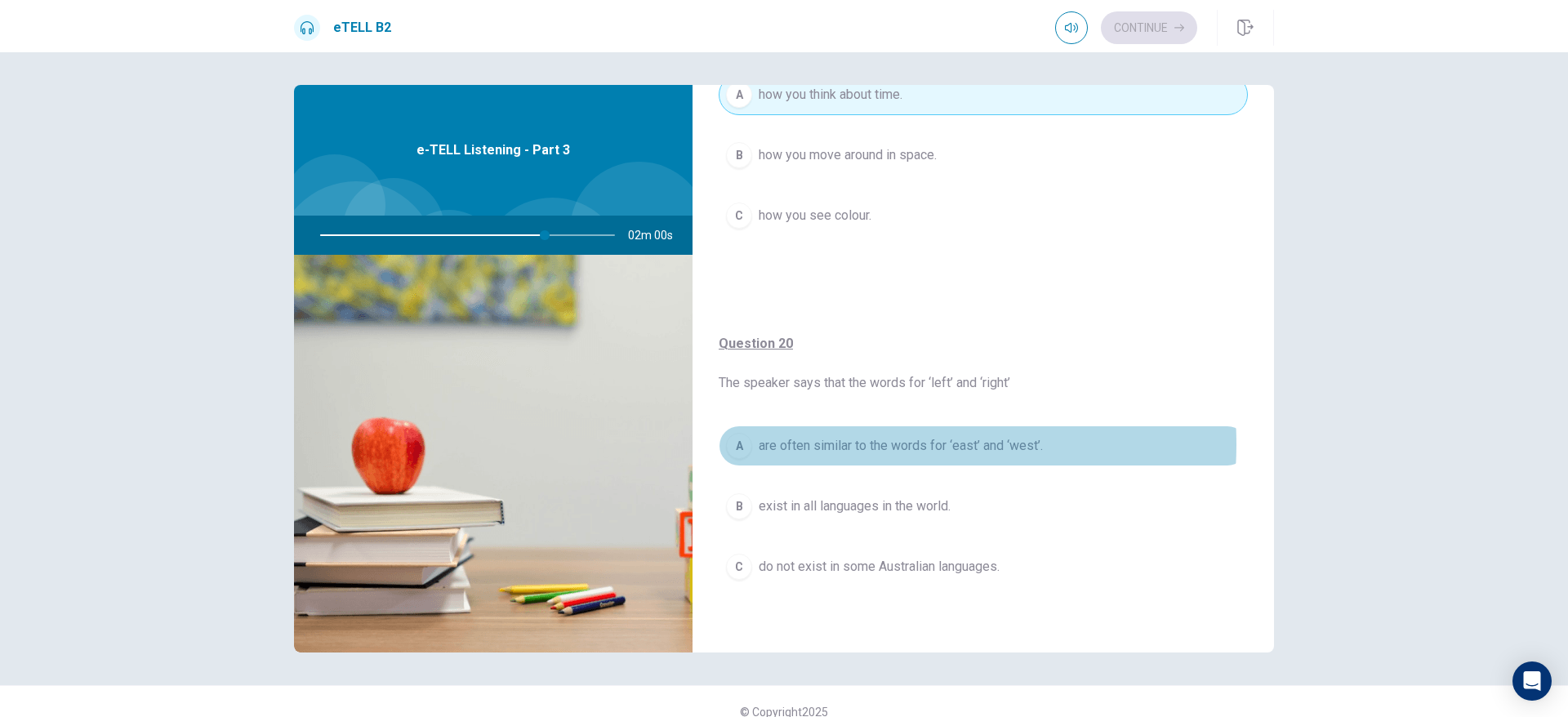 click on "are often similar to the words for ‘east’ and ‘west’." at bounding box center [901, 446] 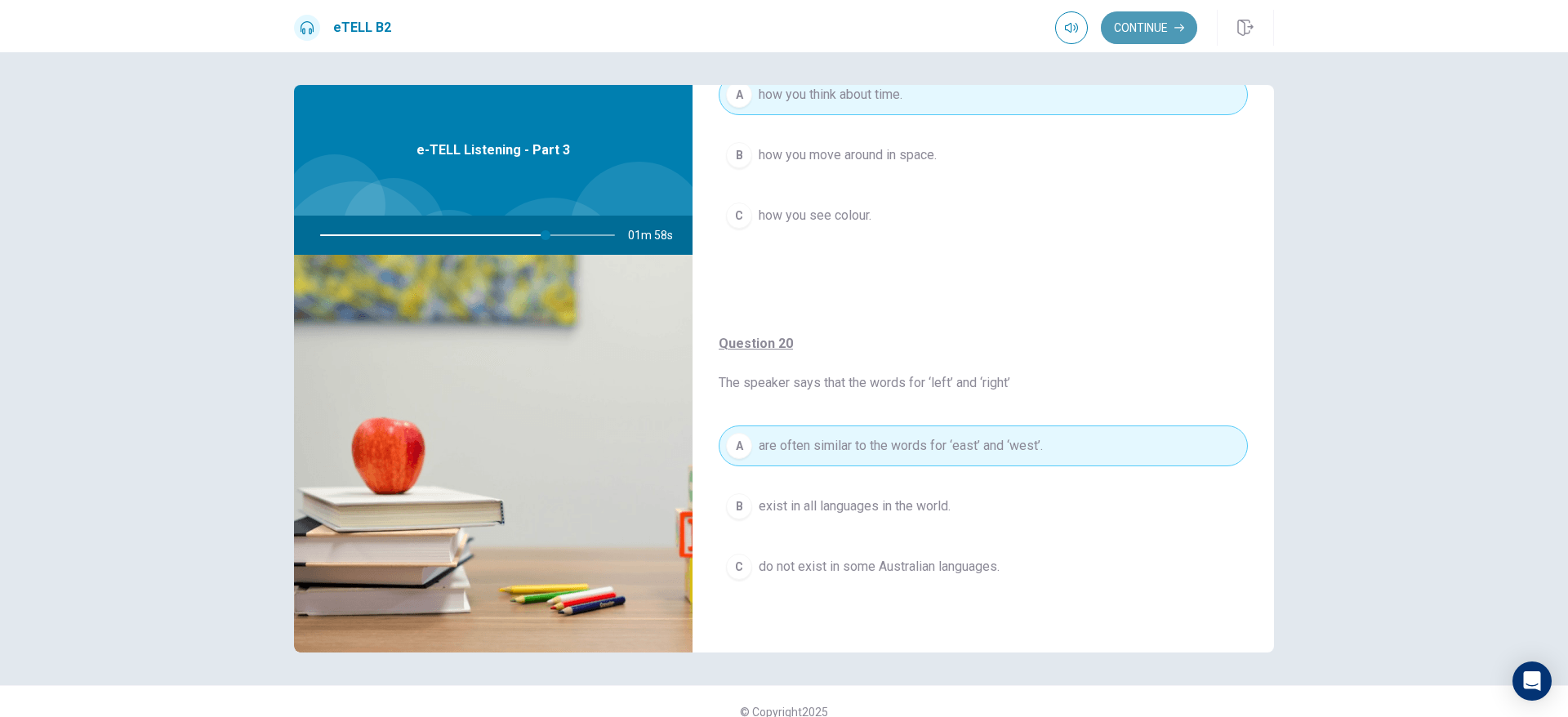 click on "Continue" at bounding box center [1149, 28] 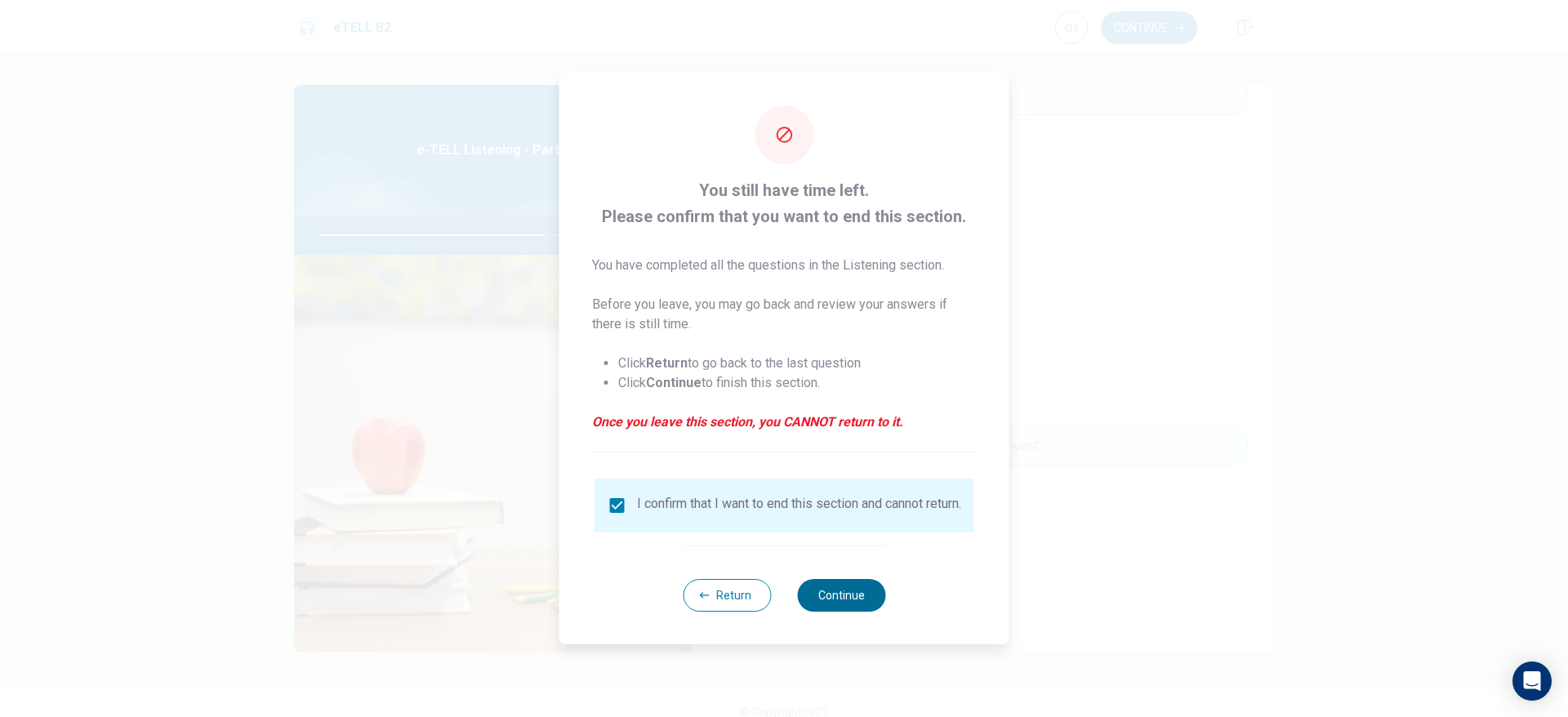 click on "Continue" at bounding box center (841, 595) 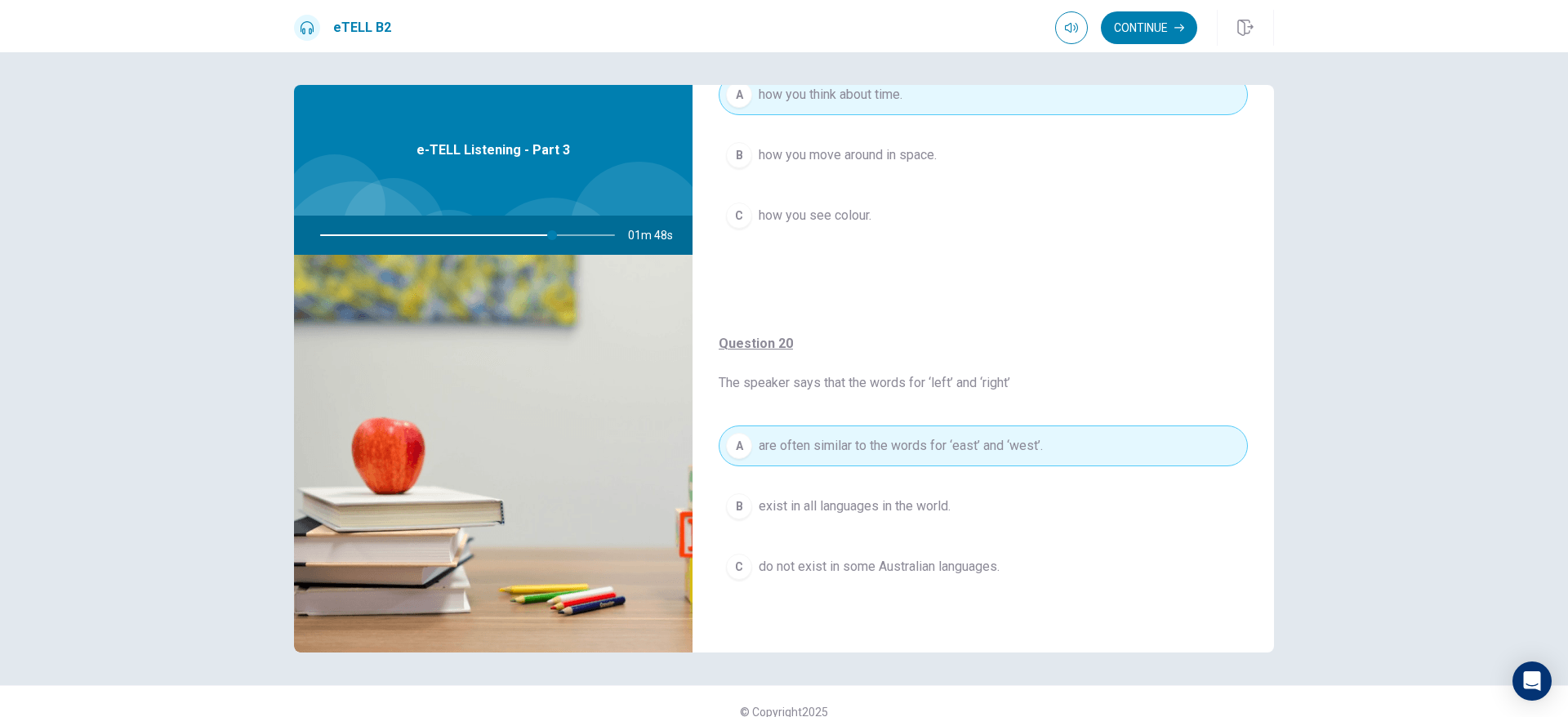 scroll, scrollTop: 20, scrollLeft: 0, axis: vertical 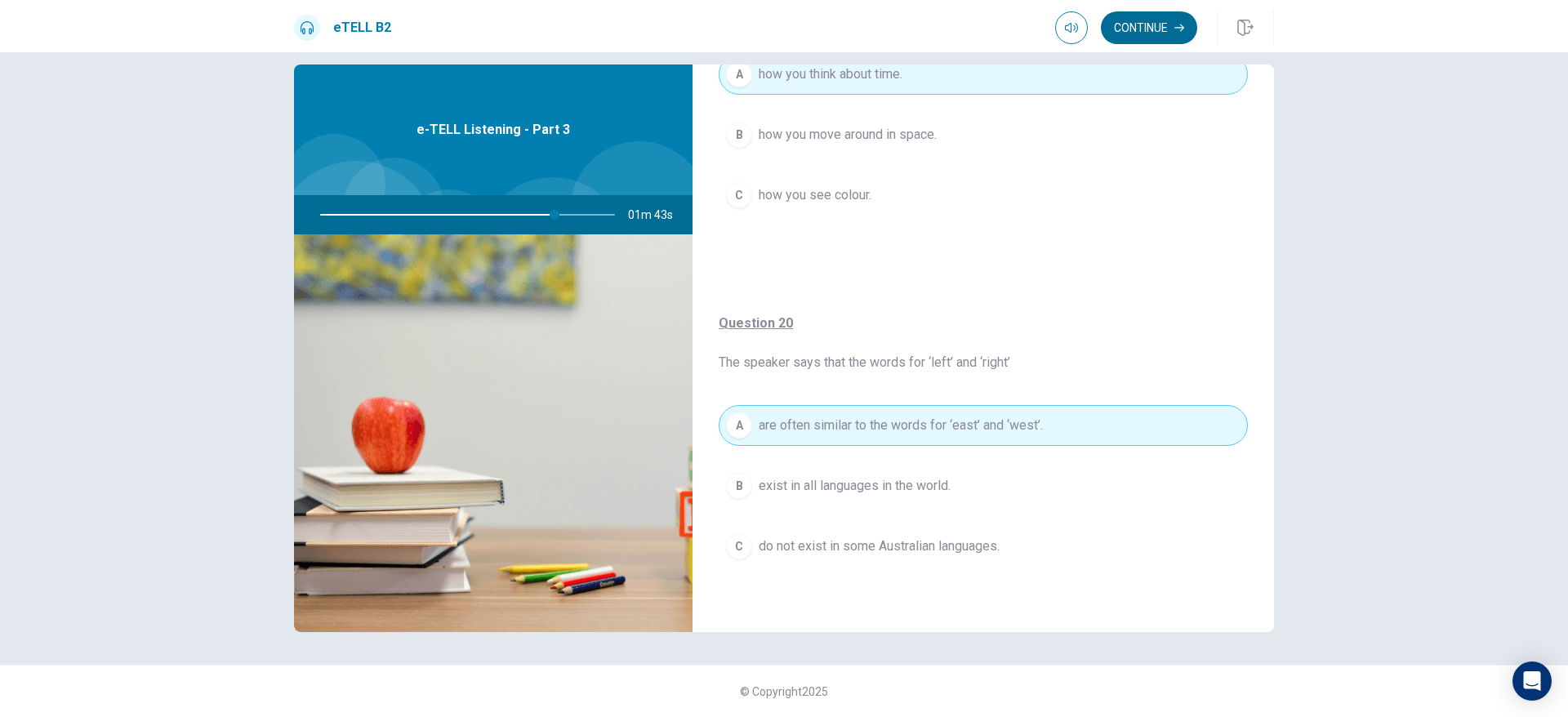 click on "Continue" at bounding box center [1149, 28] 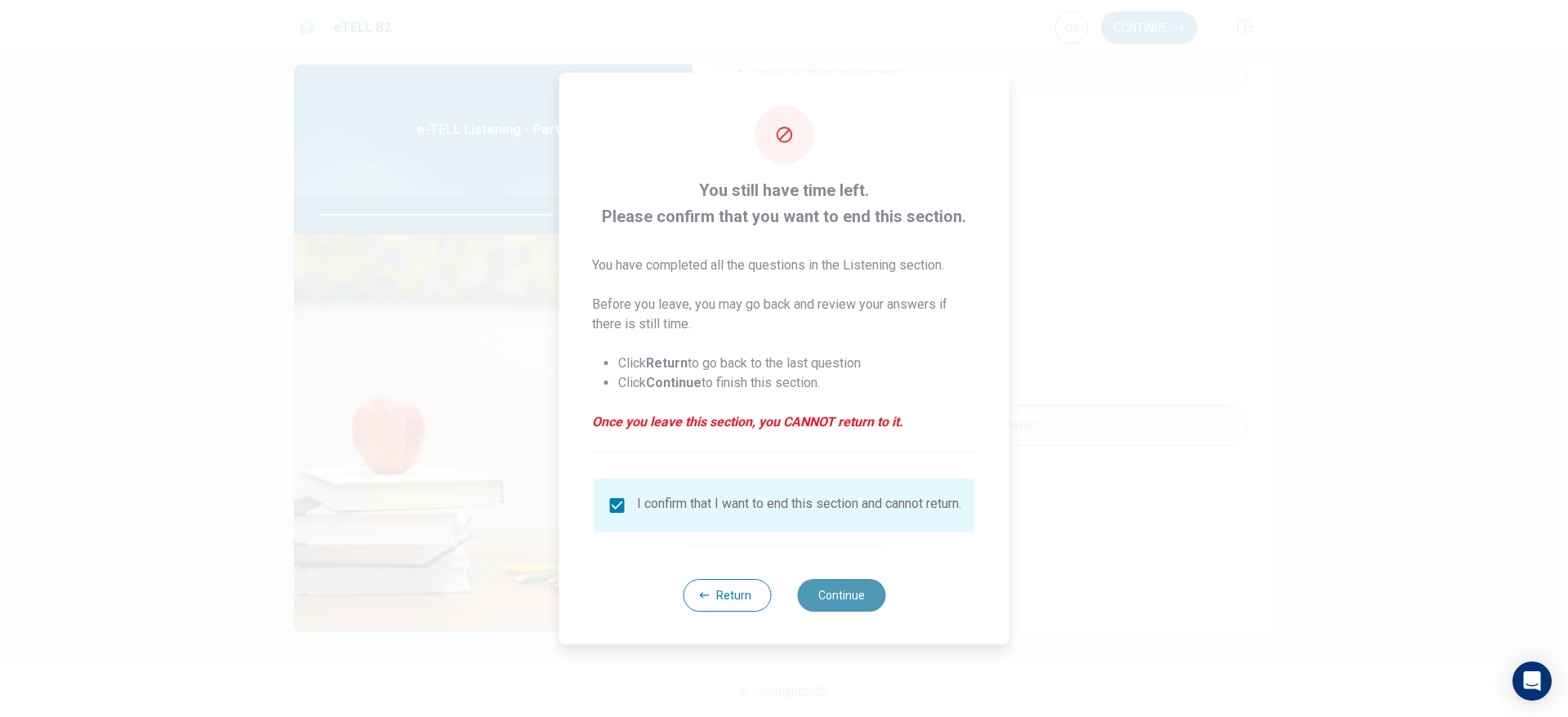 click on "Continue" at bounding box center (841, 595) 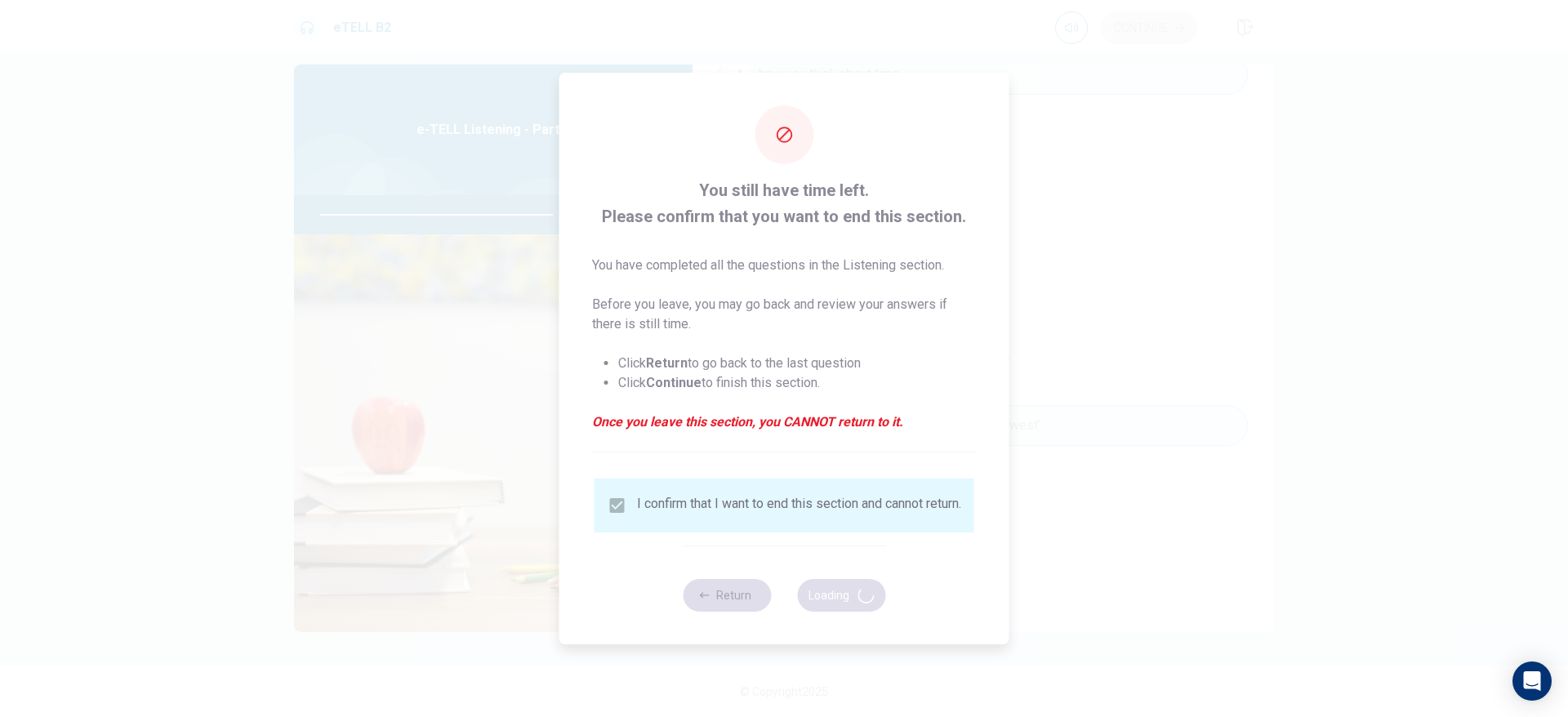 type on "**" 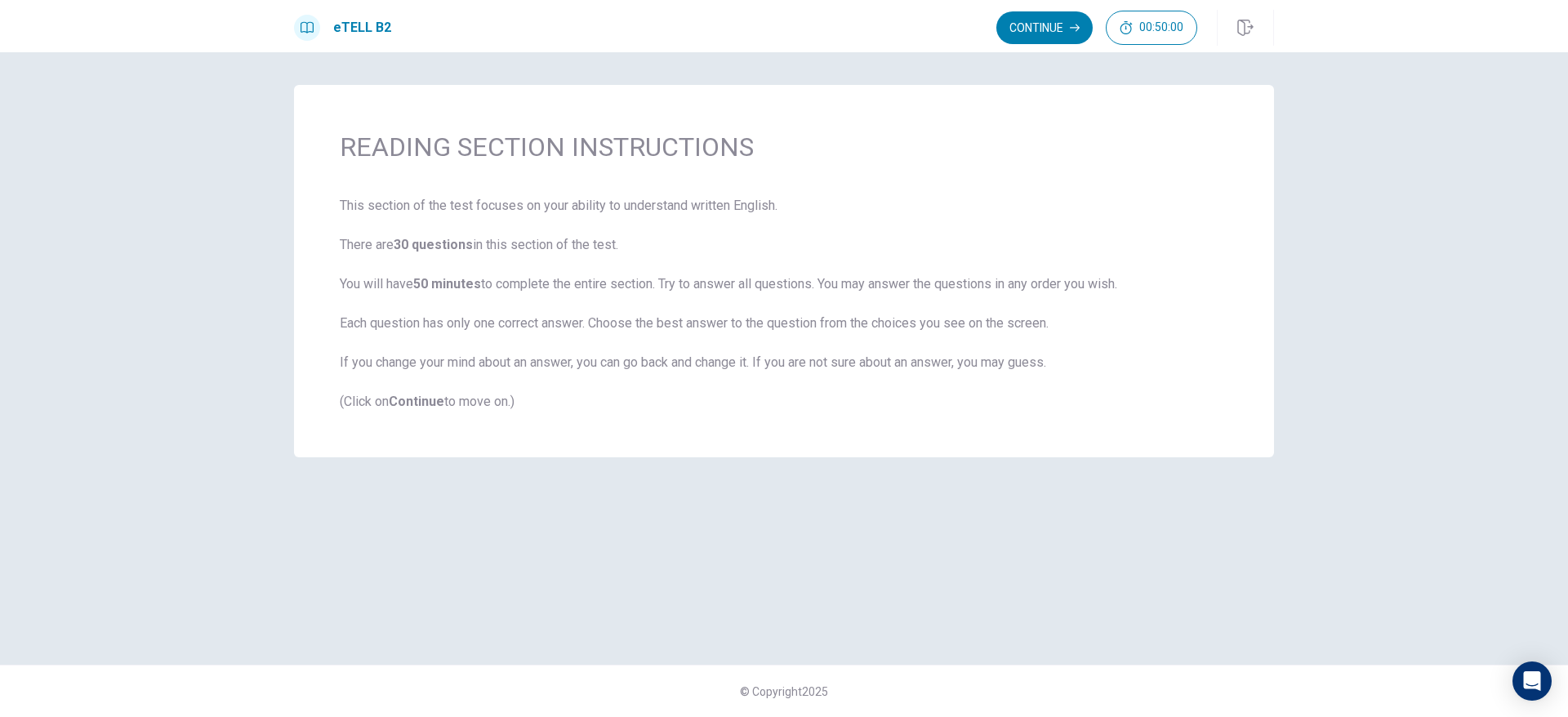 scroll, scrollTop: 0, scrollLeft: 0, axis: both 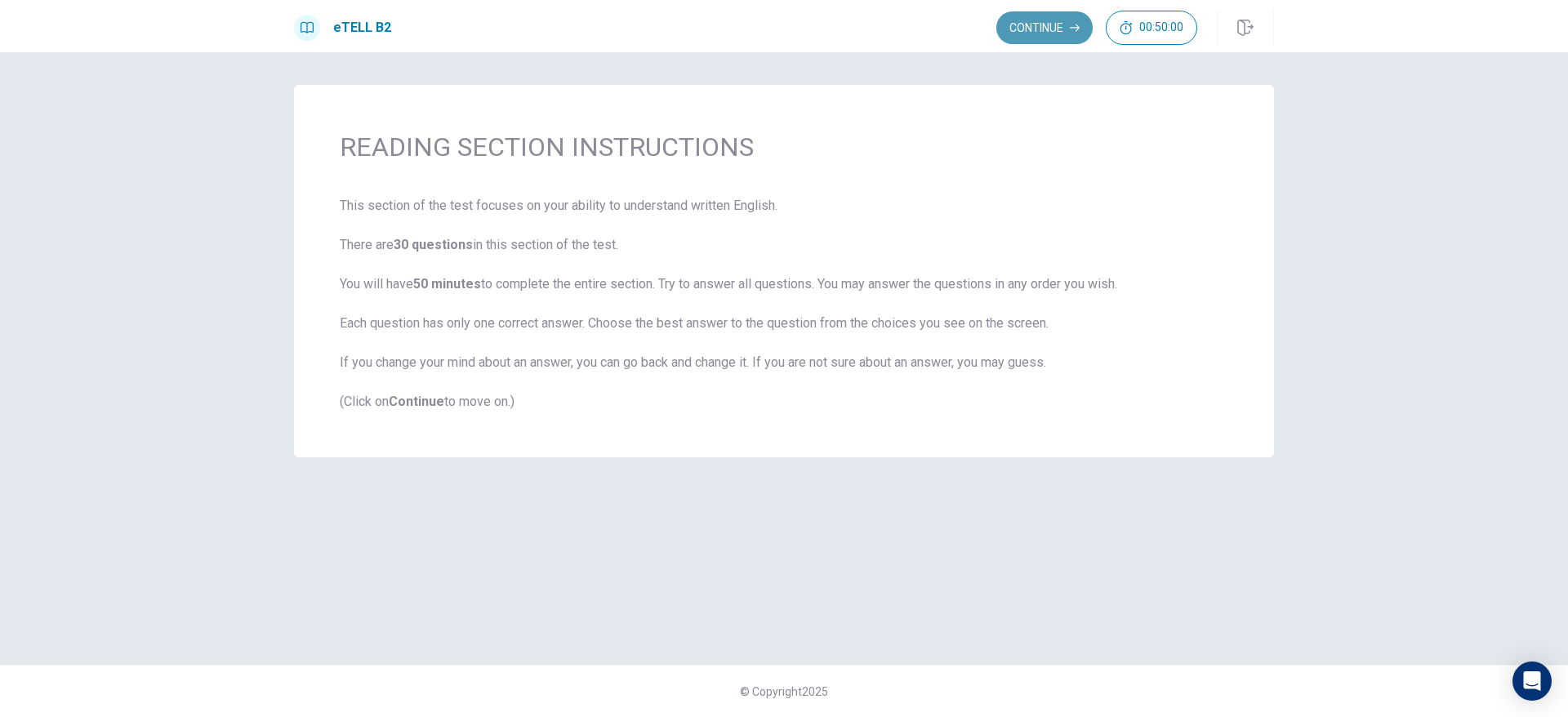 click on "Continue" at bounding box center [1045, 28] 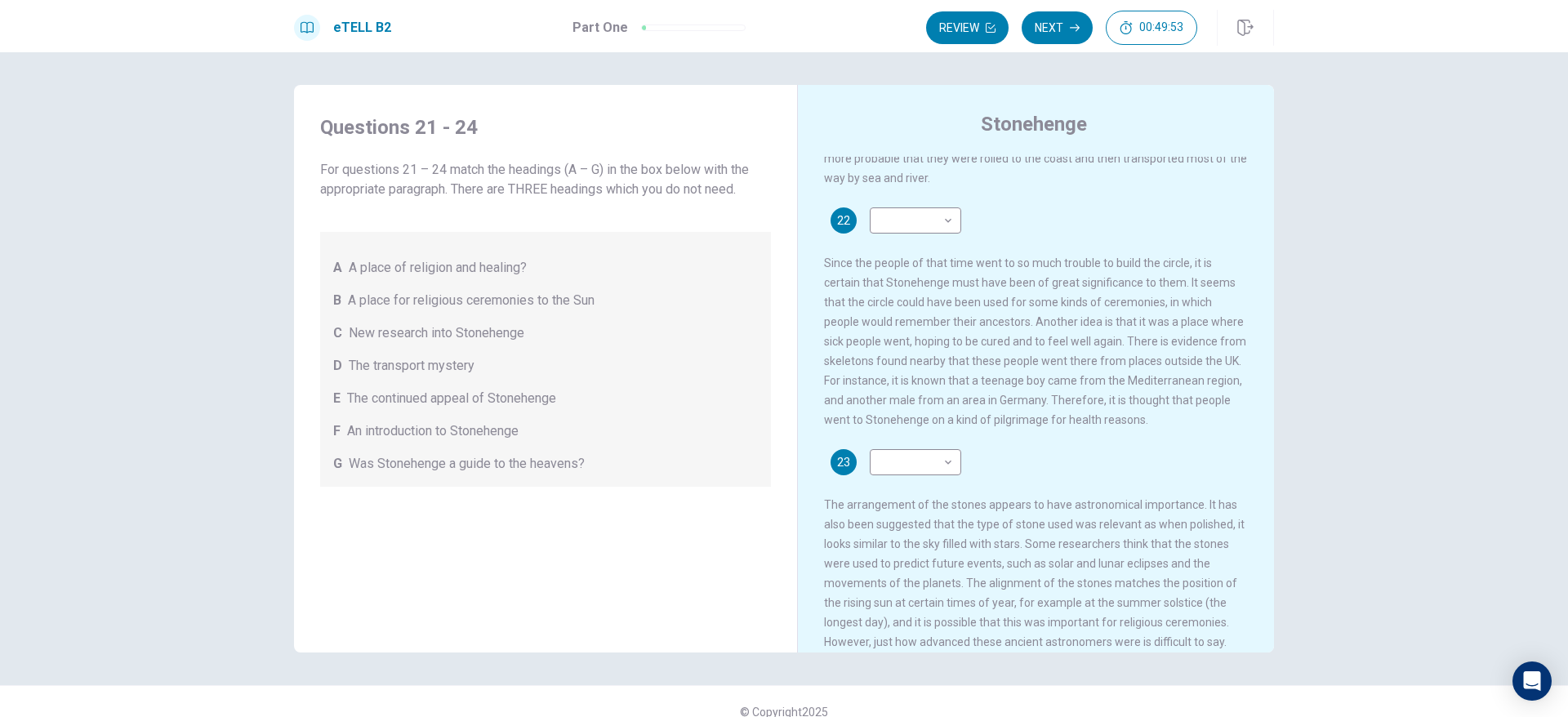scroll, scrollTop: 605, scrollLeft: 0, axis: vertical 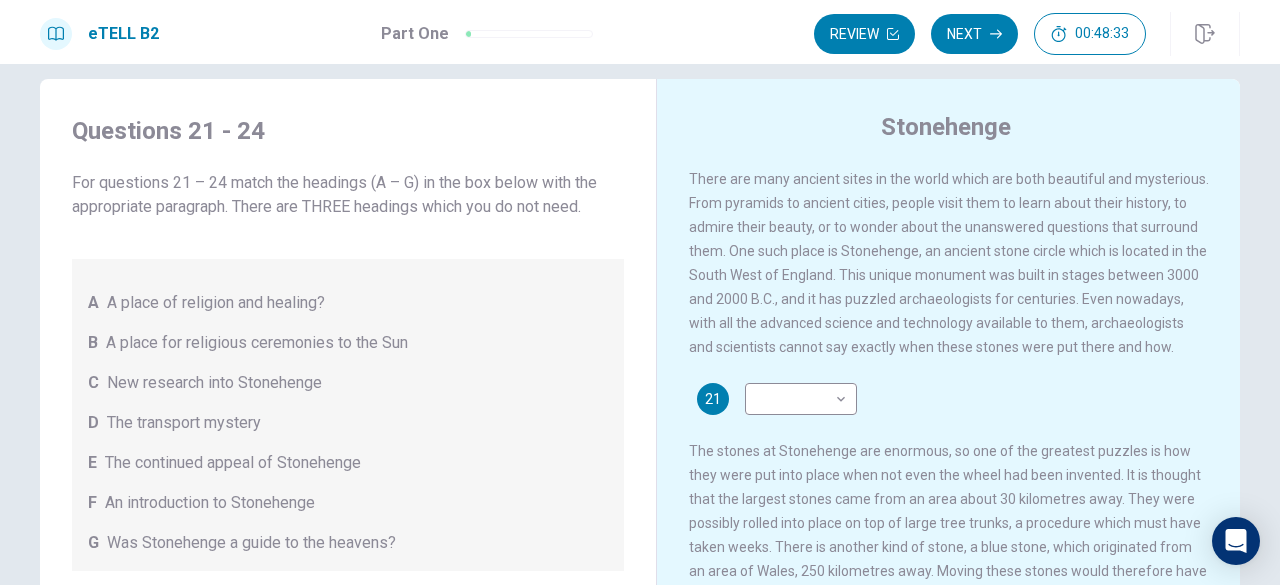 click on "The transport mystery" at bounding box center (184, 423) 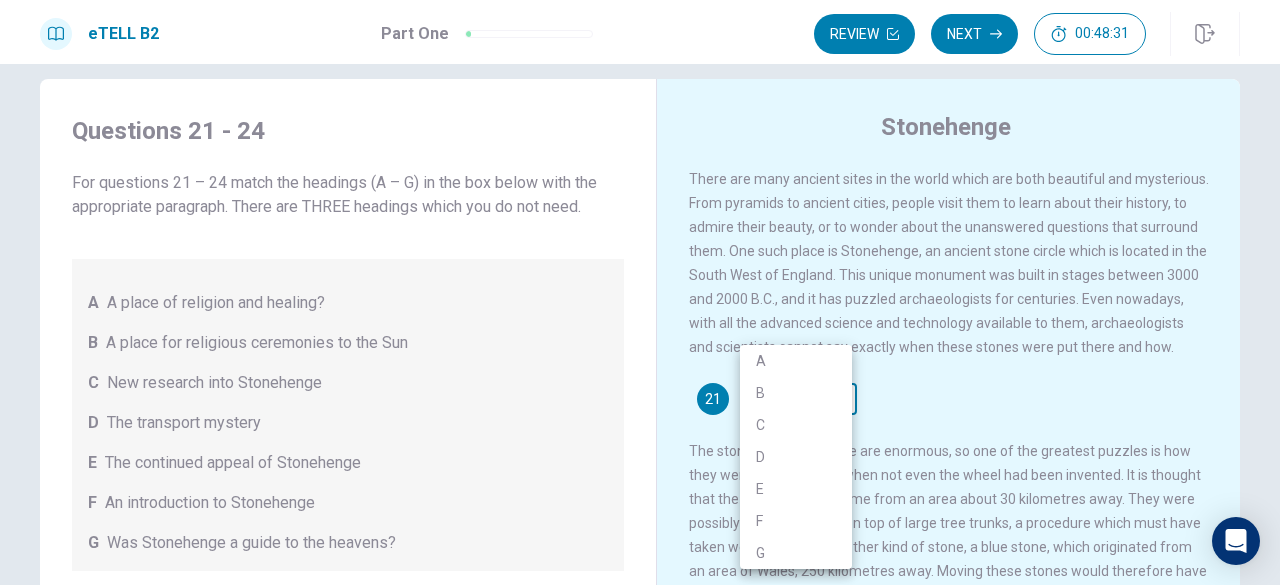click on "This site uses cookies, as explained in our  Privacy Policy . If you agree to the use of cookies, please click the Accept button and continue to browse our site.   Privacy Policy Accept   eTELL B2 Part One Review Next 00:48:31 Question 1 - 4 of 30 00:48:31 Review Next Questions 21 - 24 For questions 21 – 24 match the headings (A – G) in the box below with the appropriate paragraph. There are THREE headings which you do not need. A A place of religion and healing? B A place for religious ceremonies to the Sun C New research into Stonehenge D The transport mystery E The continued appeal of Stonehenge F An introduction to Stonehenge G Was Stonehenge a guide to the heavens? Stonehenge 21 ​ ​ 22 ​ ​ 23 ​ ​ 24 ​ ​ © Copyright  2025 Going somewhere? You are not allowed to open other tabs/pages or switch windows during a test. Doing this will be reported as cheating to the Administrators. Are you sure you want to leave this page? Please continue until you finish your test. 00:00 WARNING: Continue" at bounding box center (640, 292) 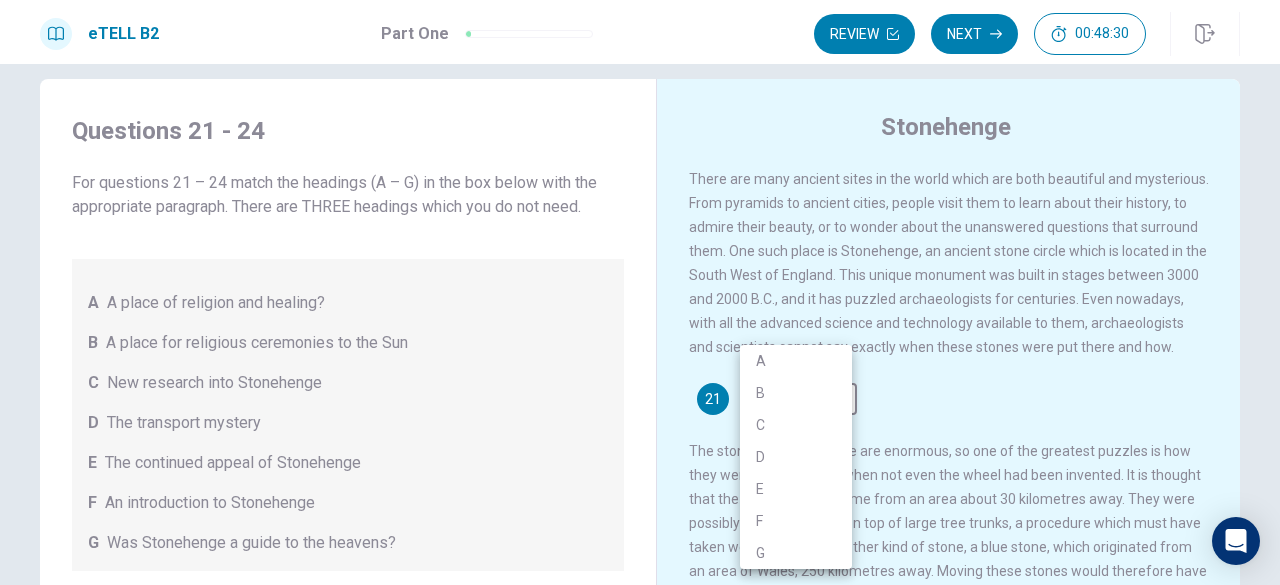 click on "D" at bounding box center [796, 457] 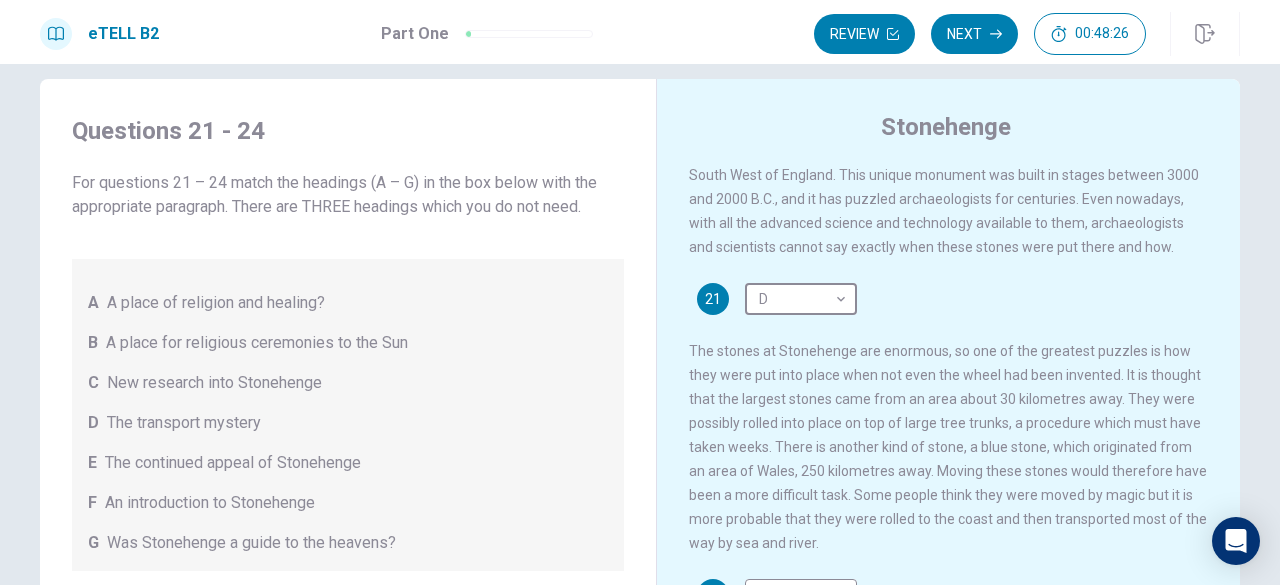 scroll, scrollTop: 200, scrollLeft: 0, axis: vertical 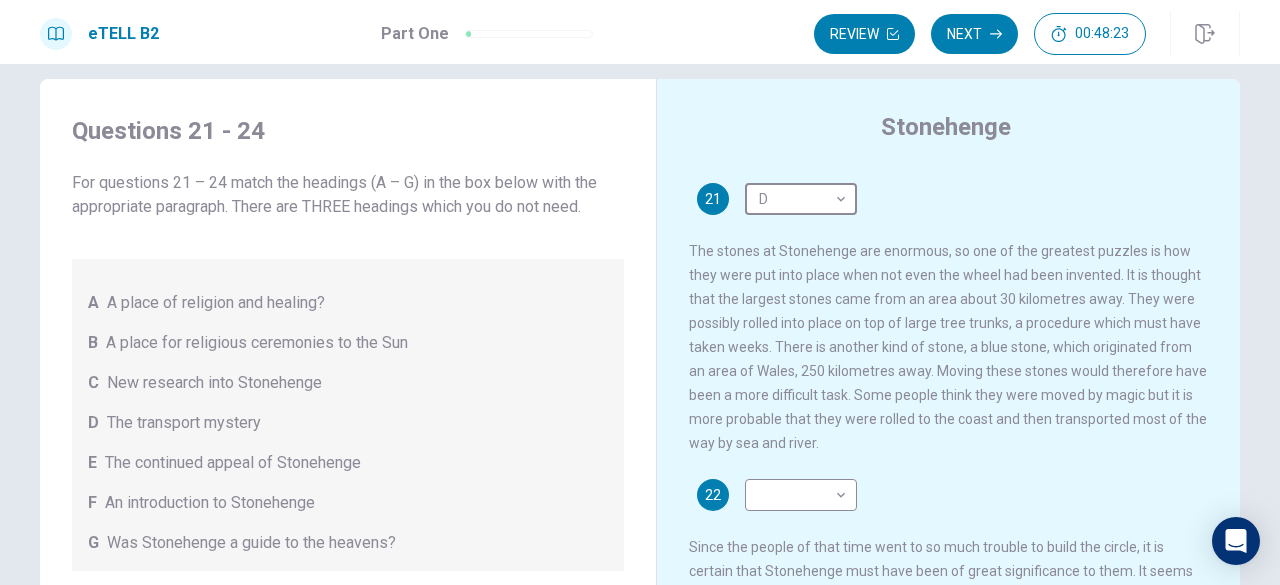 click on "The stones at Stonehenge are enormous, so one of the greatest puzzles is how they were put into place when not even the wheel had been invented. It is thought that the largest stones came from an area about 30 kilometres away. They were possibly rolled into place on top of large tree trunks, a procedure which must have taken weeks. There is another kind of stone, a blue stone, which originated from an area of Wales, 250 kilometres away. Moving these stones would therefore have been a more difficult task. Some people think they were moved by magic but it is more probable that they were rolled to the coast and then transported most of the way by sea and river." at bounding box center (948, 347) 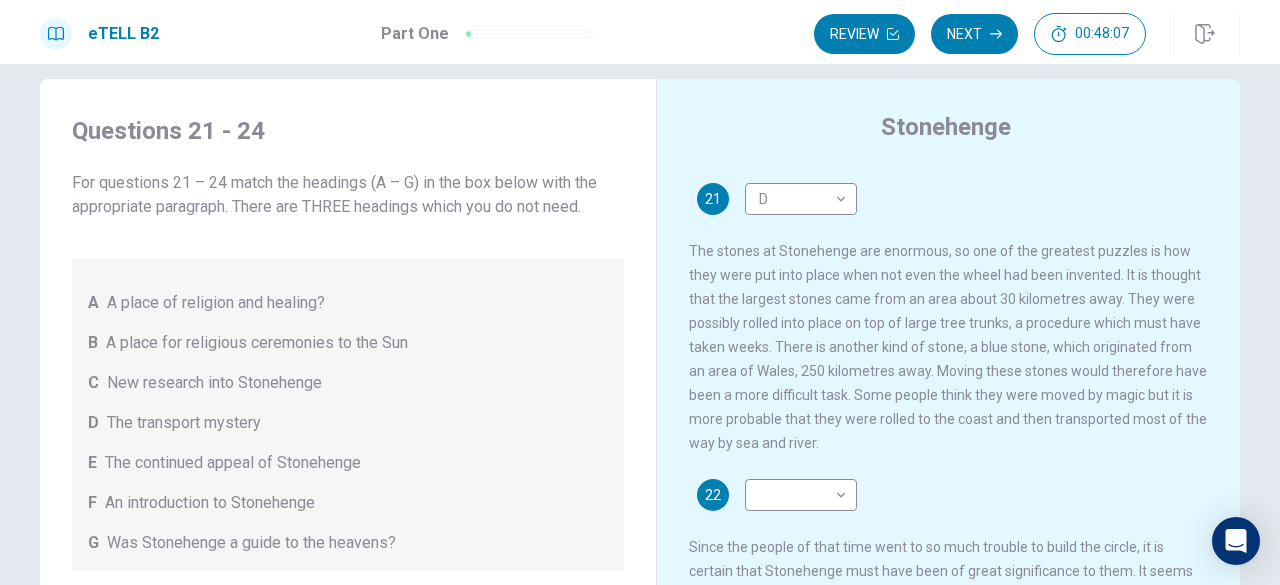 scroll, scrollTop: 125, scrollLeft: 0, axis: vertical 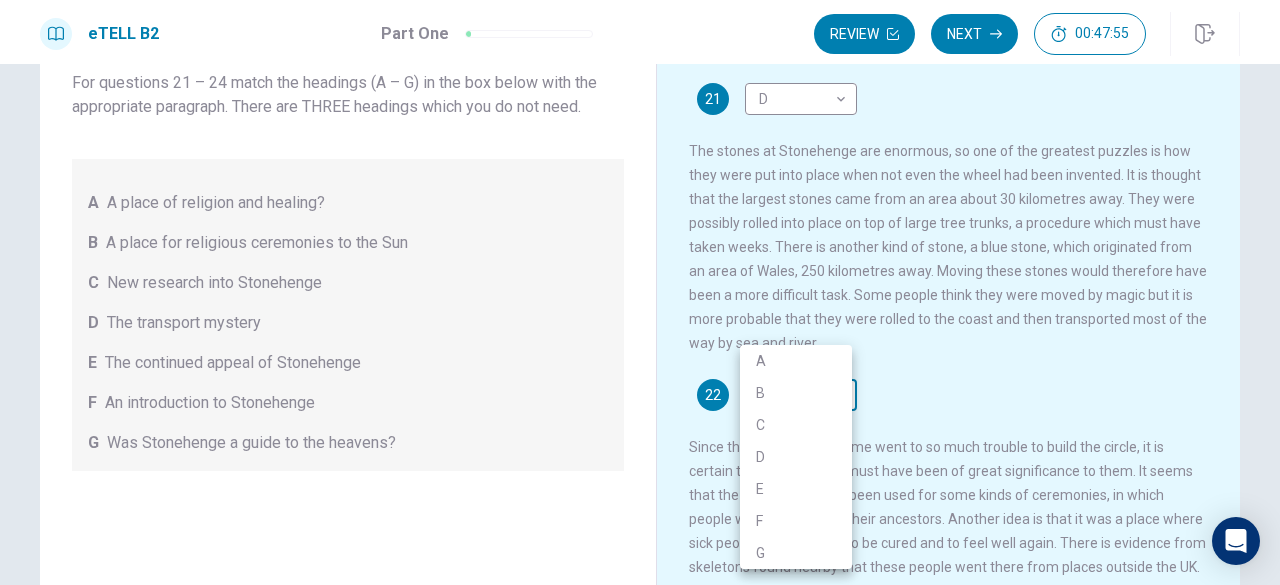 click on "This site uses cookies, as explained in our  Privacy Policy . If you agree to the use of cookies, please click the Accept button and continue to browse our site.   Privacy Policy Accept   eTELL B2 Part One Review Next 00:47:55 Question 1 - 4 of 30 00:47:55 Review Next Questions 21 - 24 For questions 21 – 24 match the headings (A – G) in the box below with the appropriate paragraph. There are THREE headings which you do not need. A A place of religion and healing? B A place for religious ceremonies to the Sun C New research into Stonehenge D The transport mystery E The continued appeal of Stonehenge F An introduction to Stonehenge G Was Stonehenge a guide to the heavens? Stonehenge 21 D * ​ 22 ​ ​ 23 ​ ​ 24 ​ ​ © Copyright  2025 Going somewhere? You are not allowed to open other tabs/pages or switch windows during a test. Doing this will be reported as cheating to the Administrators. Are you sure you want to leave this page? Please continue until you finish your test. 00:00 WARNING: Continue" at bounding box center [640, 292] 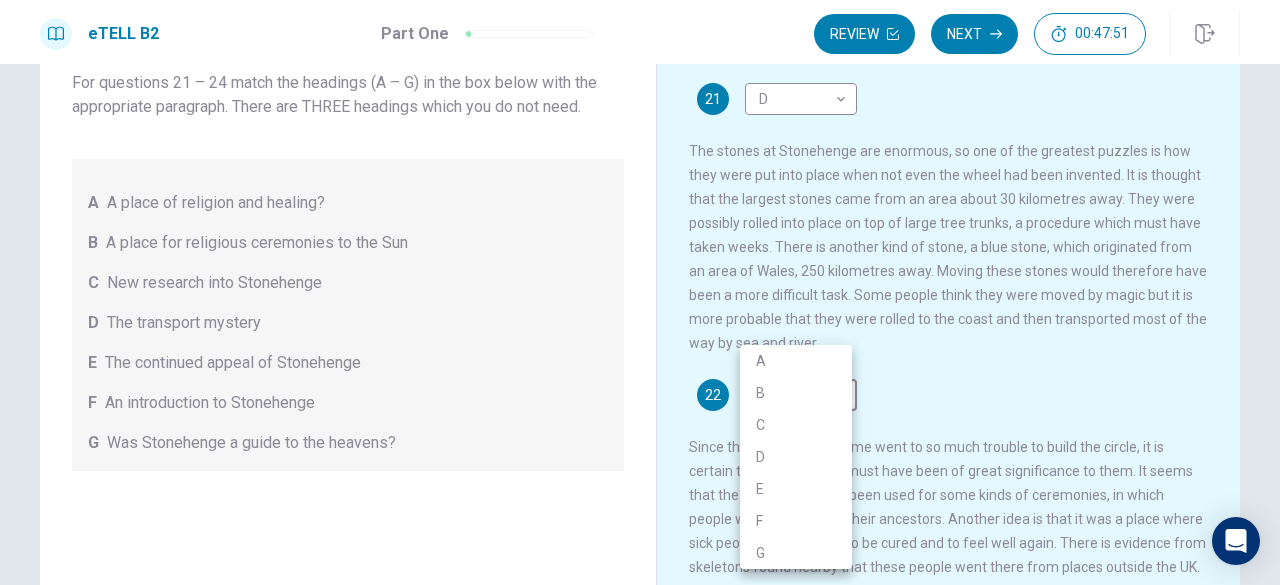 click on "E" at bounding box center [796, 489] 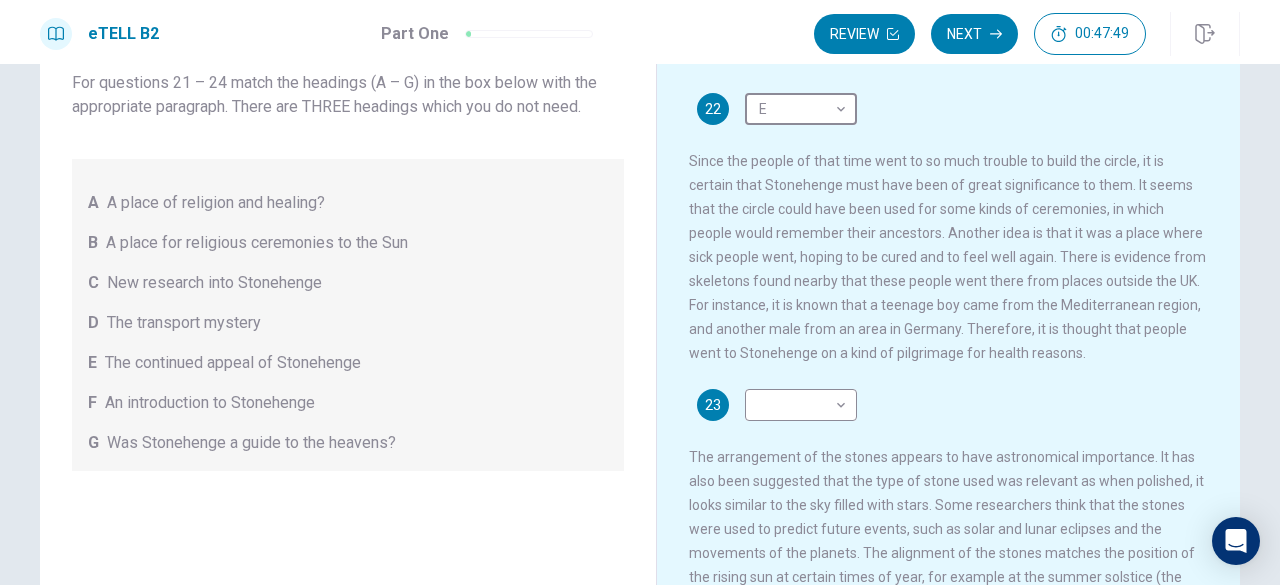 scroll, scrollTop: 500, scrollLeft: 0, axis: vertical 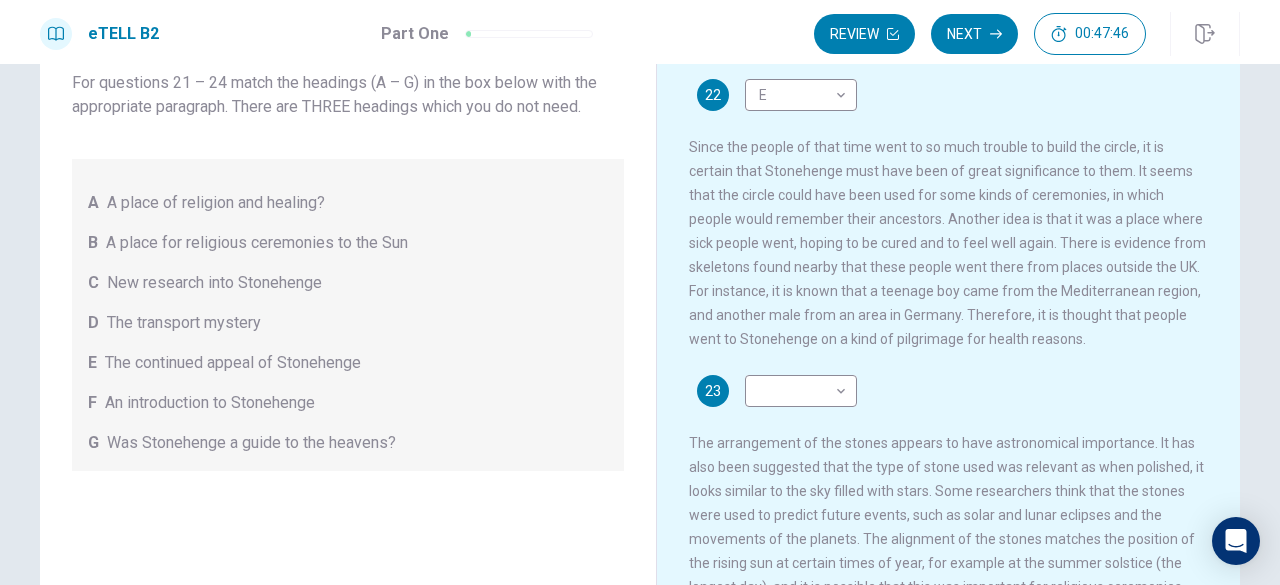 drag, startPoint x: 729, startPoint y: 183, endPoint x: 1064, endPoint y: 187, distance: 335.02386 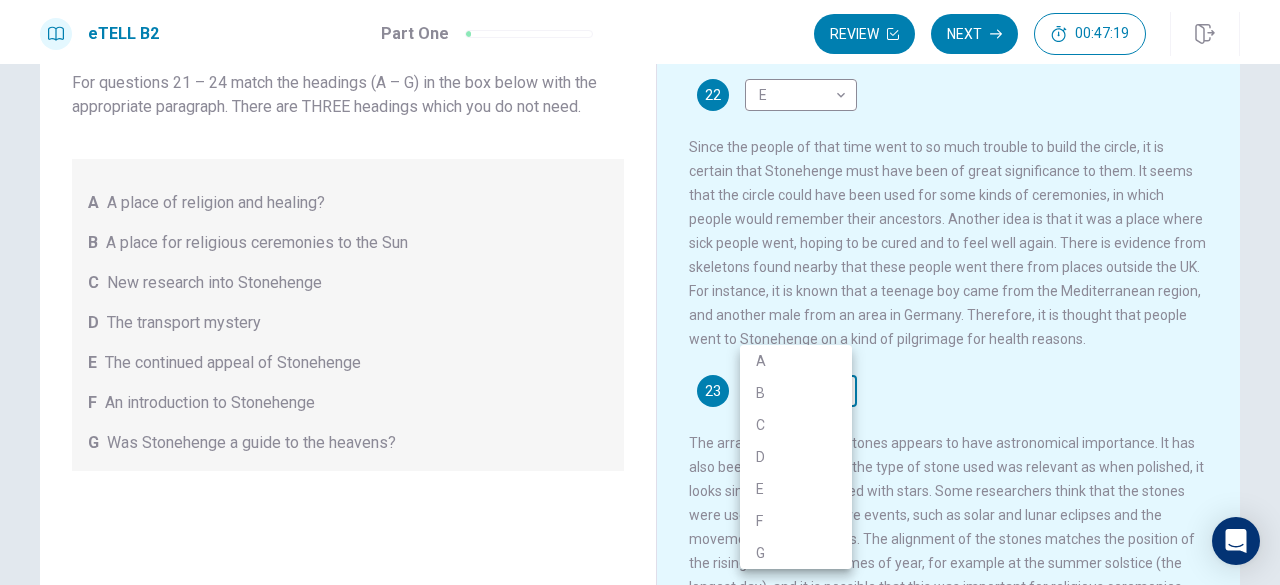click on "This site uses cookies, as explained in our  Privacy Policy . If you agree to the use of cookies, please click the Accept button and continue to browse our site.   Privacy Policy Accept   eTELL B2 Part One Review Next 00:47:19 Question 1 - 4 of 30 00:47:19 Review Next Questions 21 - 24 For questions 21 – 24 match the headings (A – G) in the box below with the appropriate paragraph. There are THREE headings which you do not need. A A place of religion and healing? B A place for religious ceremonies to the Sun C New research into Stonehenge D The transport mystery E The continued appeal of Stonehenge F An introduction to Stonehenge G Was Stonehenge a guide to the heavens? Stonehenge 21 D * ​ 22 E * ​ 23 ​ ​ 24 ​ ​ © Copyright  2025 Going somewhere? You are not allowed to open other tabs/pages or switch windows during a test. Doing this will be reported as cheating to the Administrators. Are you sure you want to leave this page? Please continue until you finish your test. 00:00 WARNING: Continue" at bounding box center [640, 292] 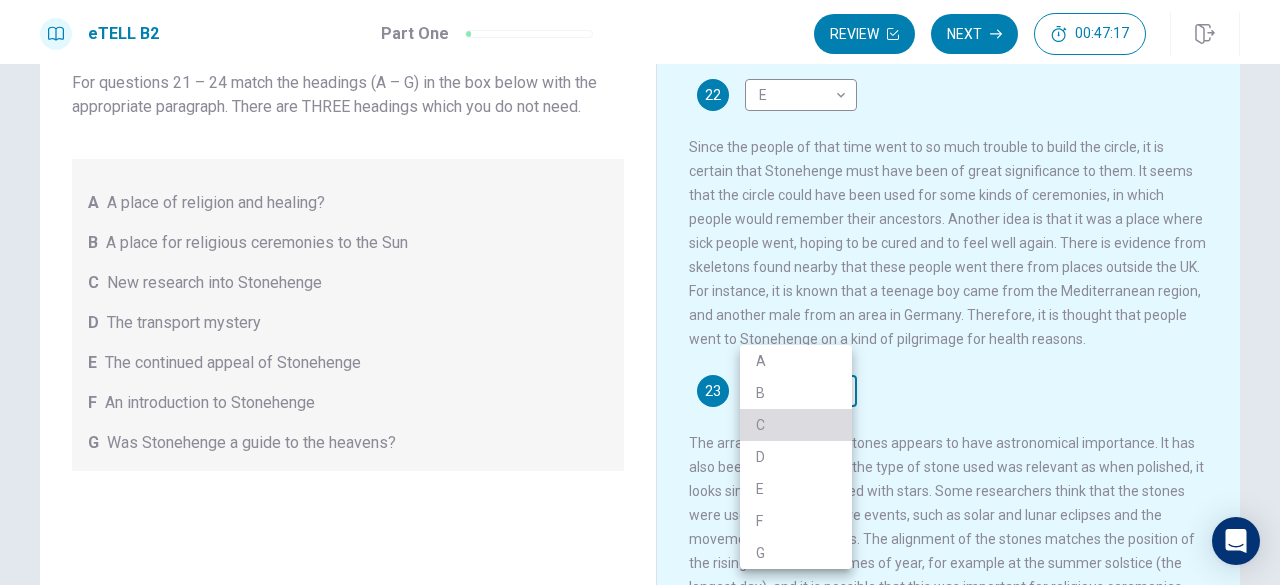click on "C" at bounding box center (796, 425) 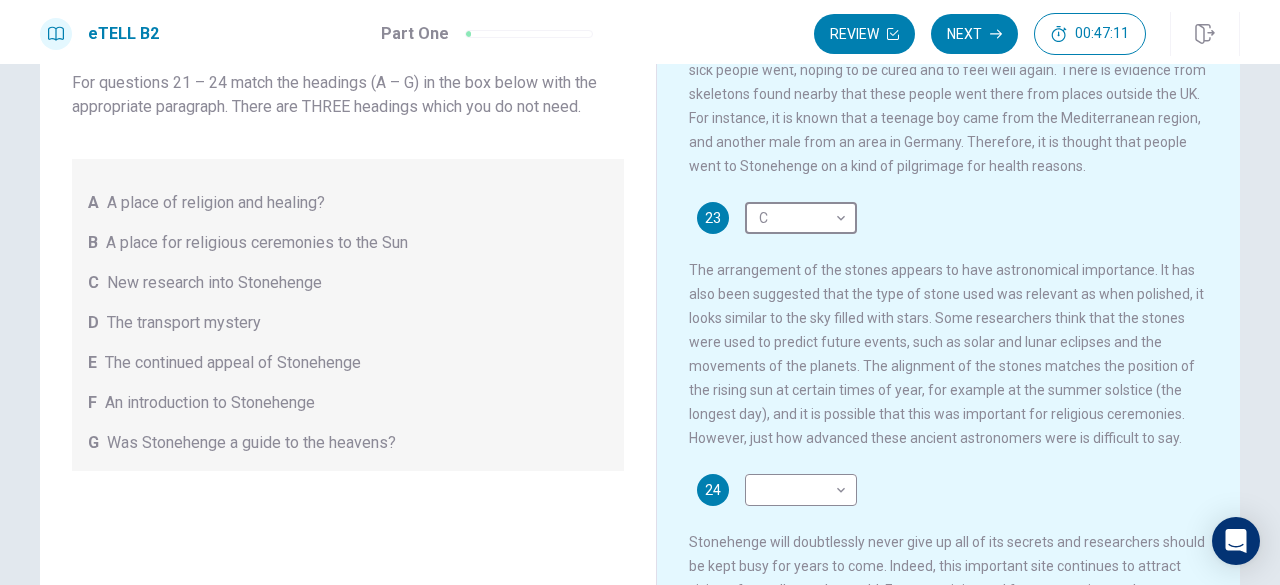 scroll, scrollTop: 726, scrollLeft: 0, axis: vertical 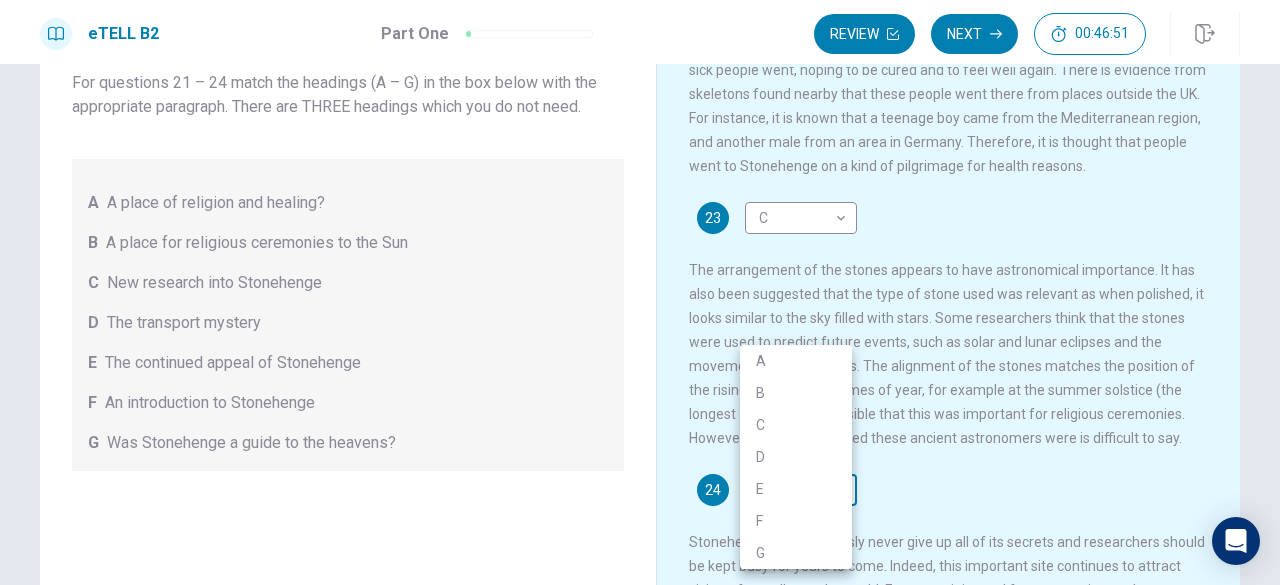 click on "This site uses cookies, as explained in our  Privacy Policy . If you agree to the use of cookies, please click the Accept button and continue to browse our site.   Privacy Policy Accept   eTELL B2 Part One Review Next 00:46:51 Question 1 - 4 of 30 00:46:51 Review Next Questions 21 - 24 For questions 21 – 24 match the headings (A – G) in the box below with the appropriate paragraph. There are THREE headings which you do not need. A A place of religion and healing? B A place for religious ceremonies to the Sun C New research into Stonehenge D The transport mystery E The continued appeal of Stonehenge F An introduction to Stonehenge G Was Stonehenge a guide to the heavens? Stonehenge 21 D * ​ 22 E * ​ 23 C * ​ 24 ​ ​ © Copyright  2025 Going somewhere? You are not allowed to open other tabs/pages or switch windows during a test. Doing this will be reported as cheating to the Administrators. Are you sure you want to leave this page? Please continue until you finish your test. 00:00 WARNING: Continue" at bounding box center [640, 292] 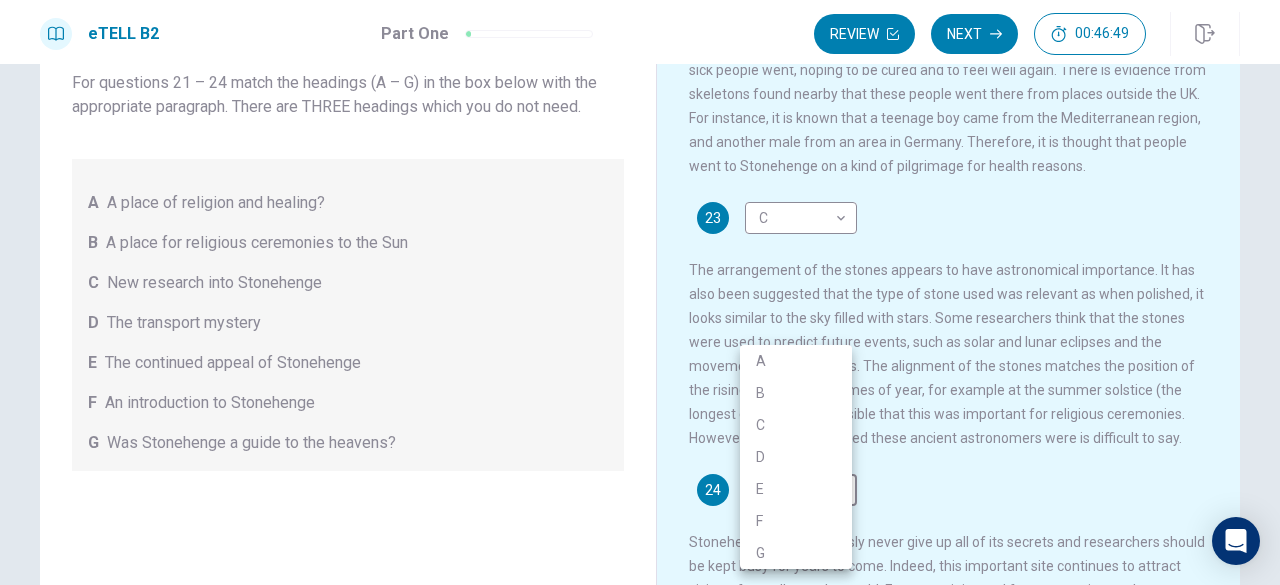 click on "B" at bounding box center [796, 393] 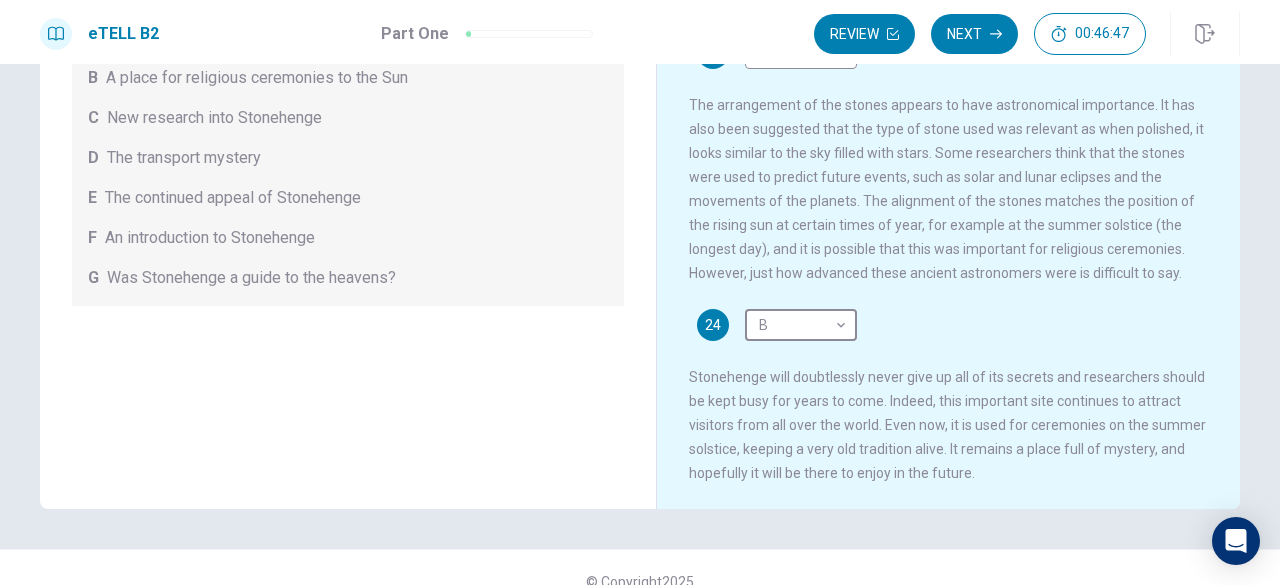 scroll, scrollTop: 318, scrollLeft: 0, axis: vertical 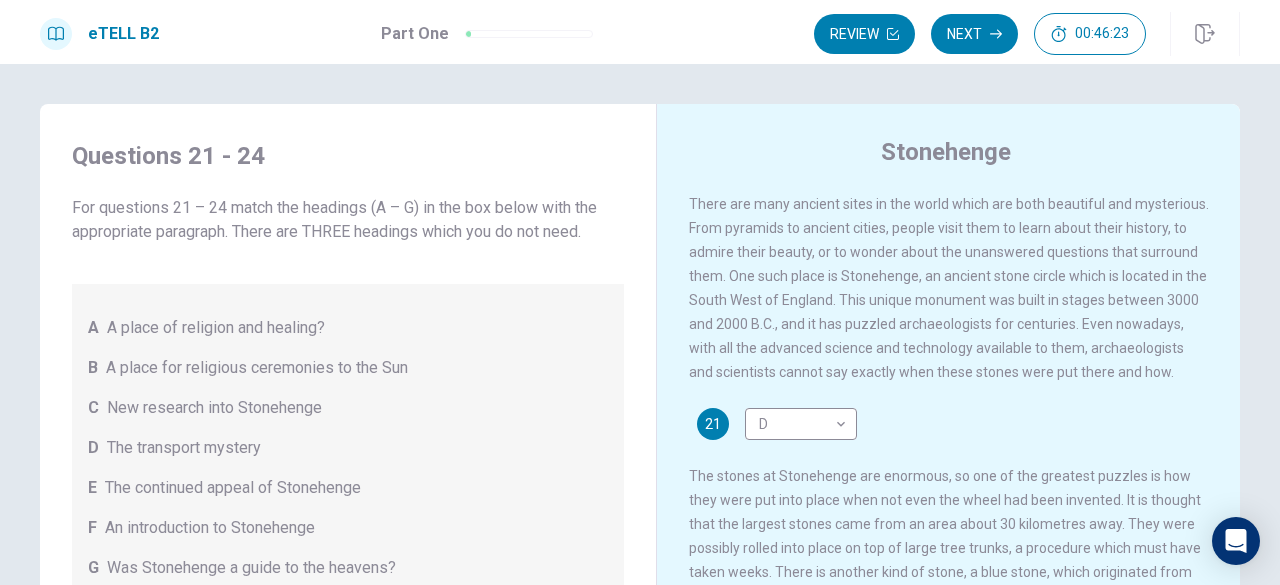click on "There are many ancient sites in the world which are both beautiful and mysterious. From pyramids to ancient cities, people visit them to learn about their history, to admire their beauty, or to wonder about the unanswered questions that surround them. One such place is Stonehenge, an ancient stone circle which is located in the South West of England. This unique monument was built in stages between 3000 and 2000 B.C., and it has puzzled archaeologists for centuries. Even nowadays, with all the advanced science and technology available to them, archaeologists and scientists cannot say exactly when these stones were put there and how." at bounding box center (949, 288) 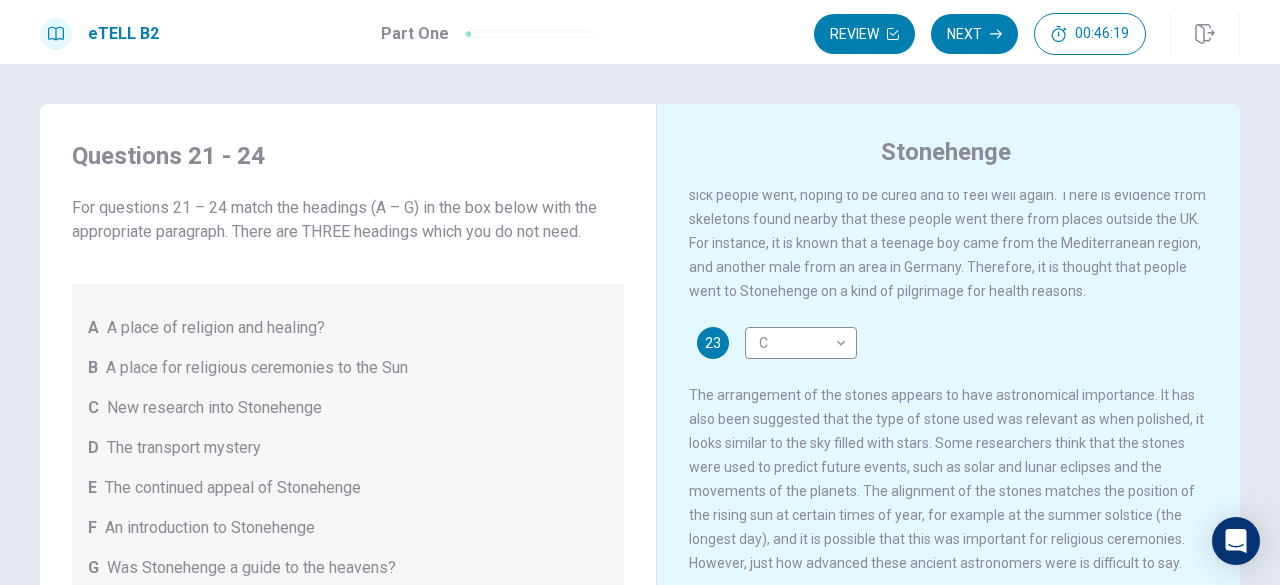 scroll, scrollTop: 726, scrollLeft: 0, axis: vertical 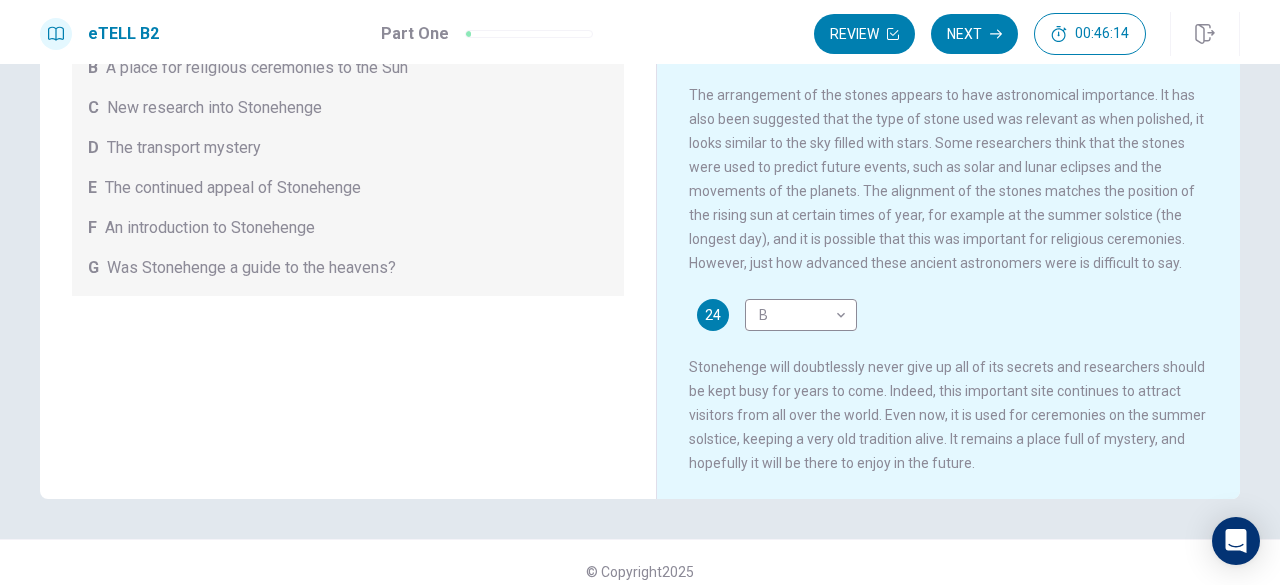 click on "24 B * ​
Stonehenge will doubtlessly never give up all of its secrets and researchers should be kept busy for years to come. Indeed, this important site continues to attract visitors from all over the world. Even now, it is used for ceremonies on the summer solstice, keeping a very old tradition alive. It remains a place full of mystery, and hopefully it will be there to enjoy in the future." at bounding box center (949, 387) 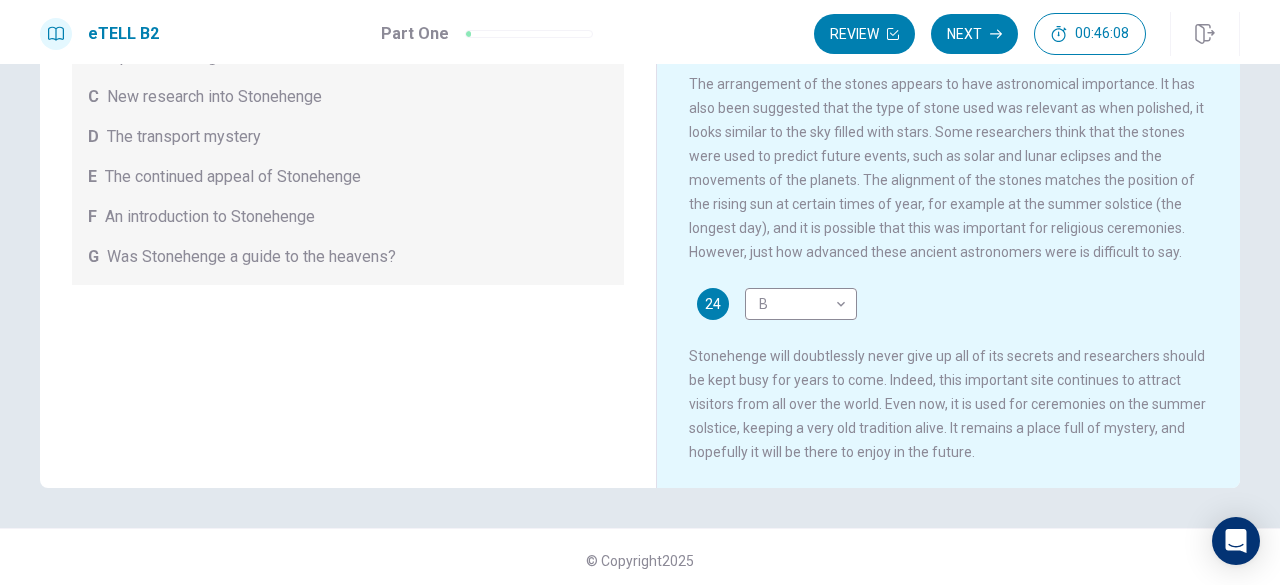scroll, scrollTop: 318, scrollLeft: 0, axis: vertical 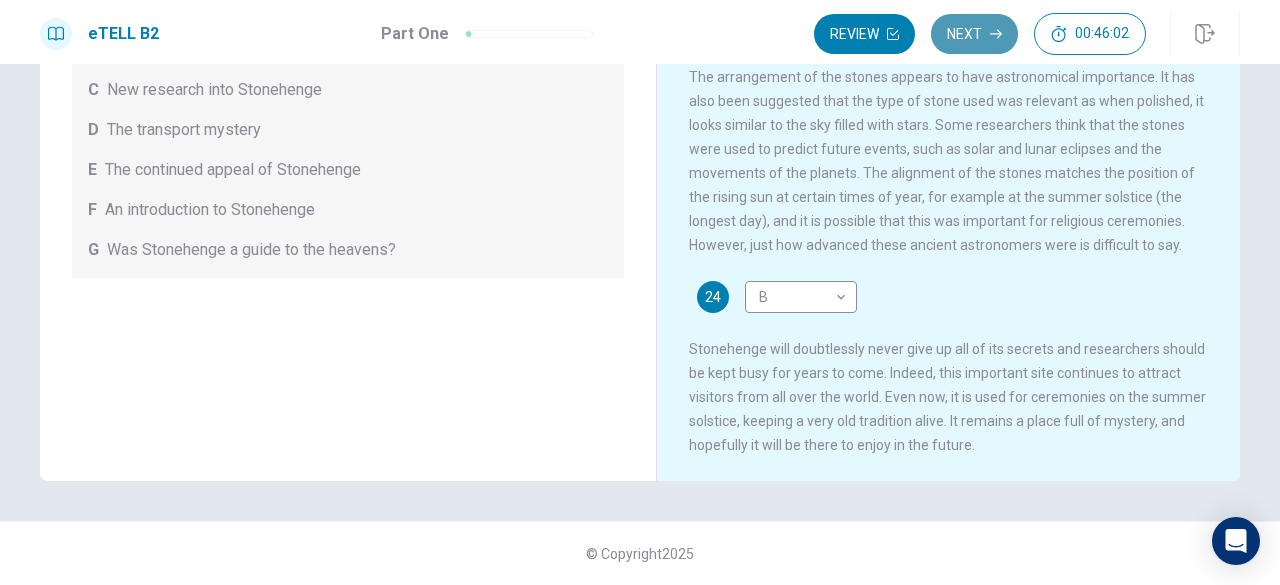 click on "Next" at bounding box center (974, 34) 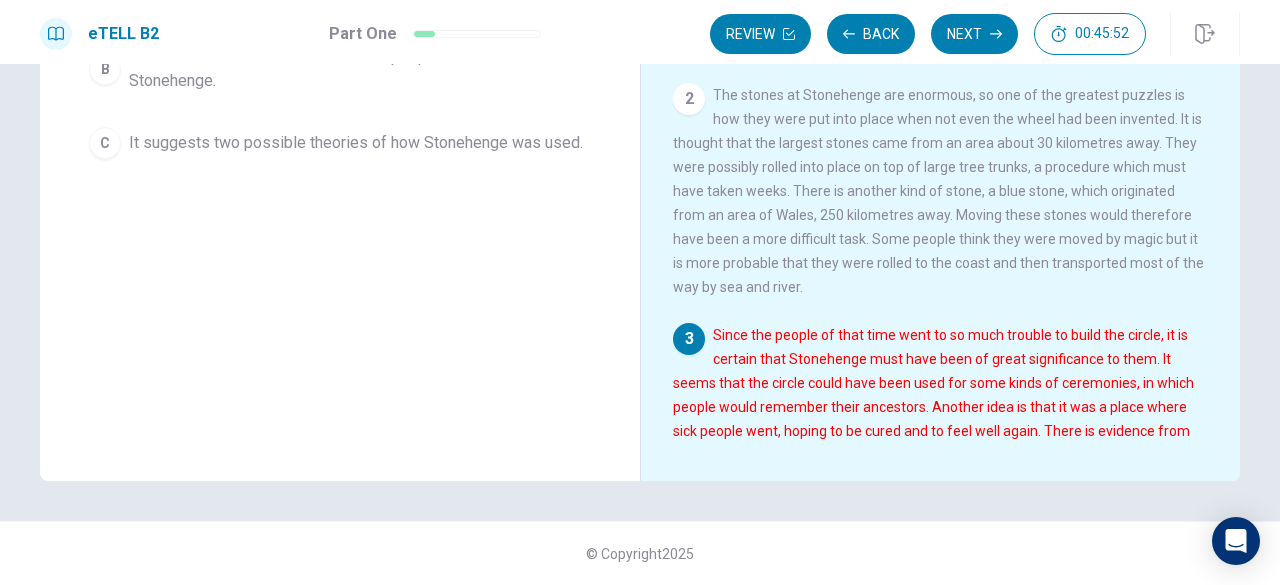scroll, scrollTop: 0, scrollLeft: 0, axis: both 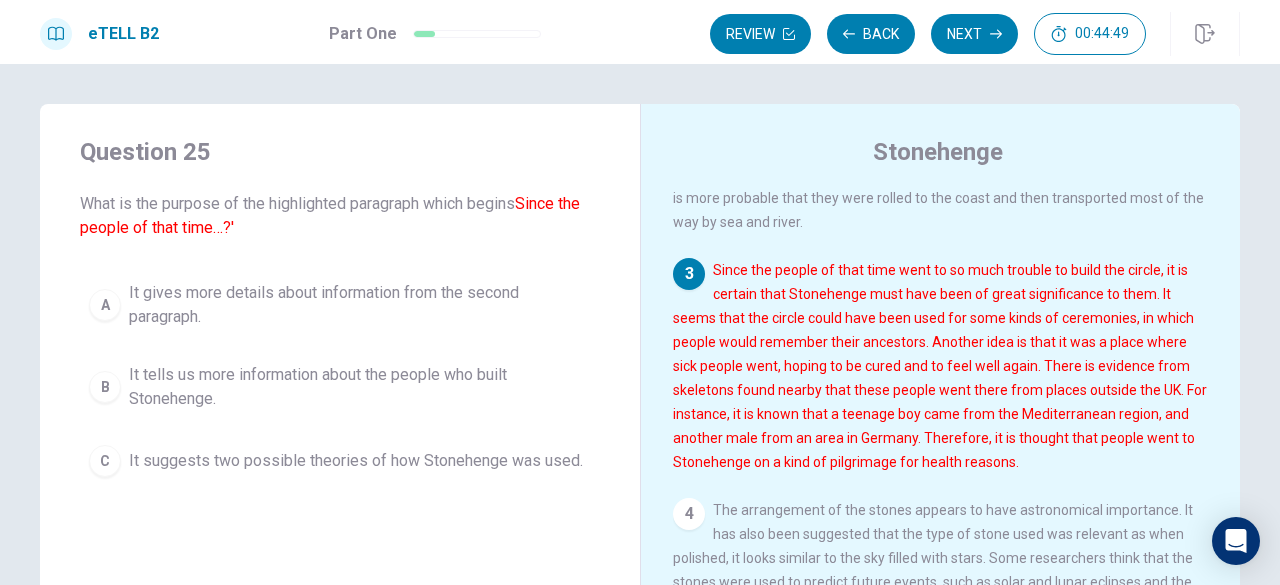 click on "A" at bounding box center [105, 305] 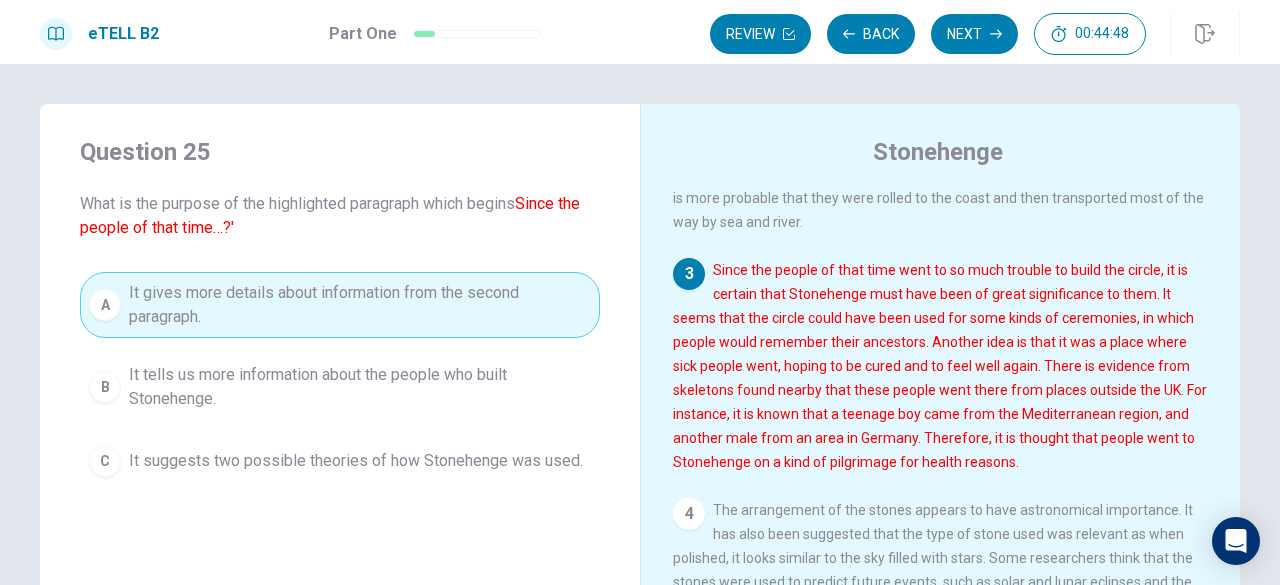 scroll, scrollTop: 531, scrollLeft: 0, axis: vertical 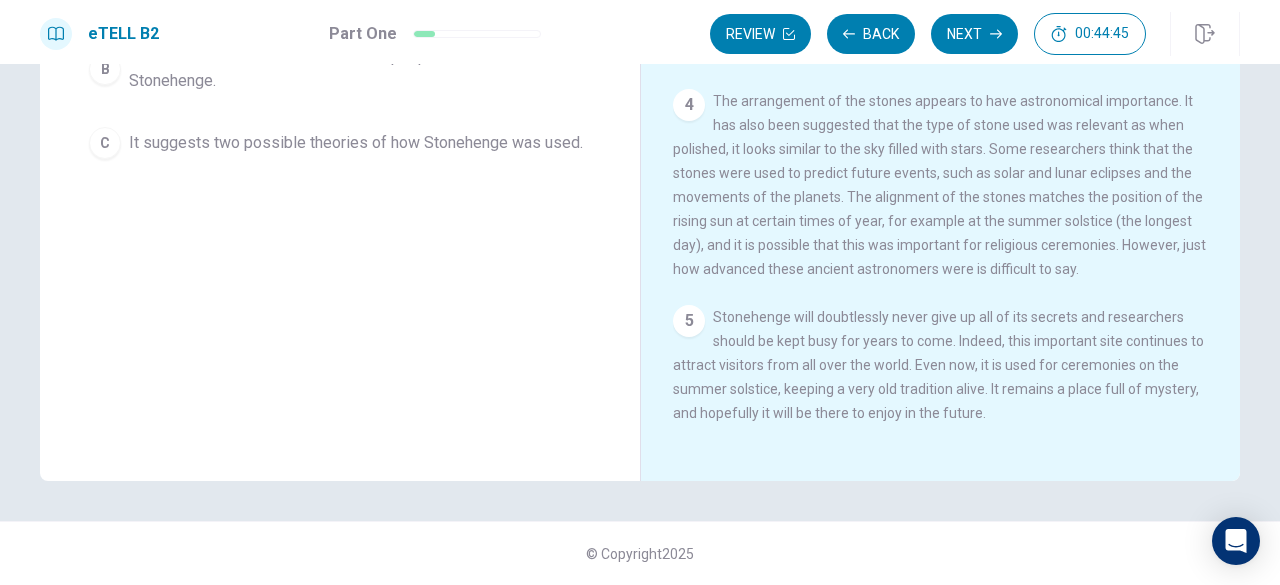 click on "Next" at bounding box center [974, 34] 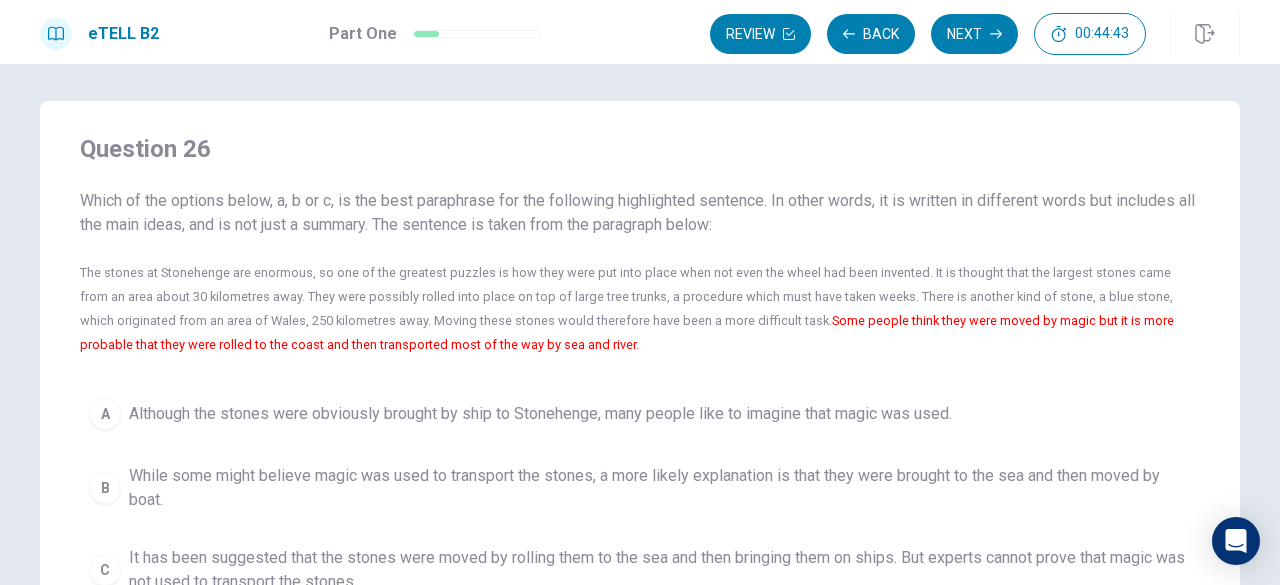 scroll, scrollTop: 0, scrollLeft: 0, axis: both 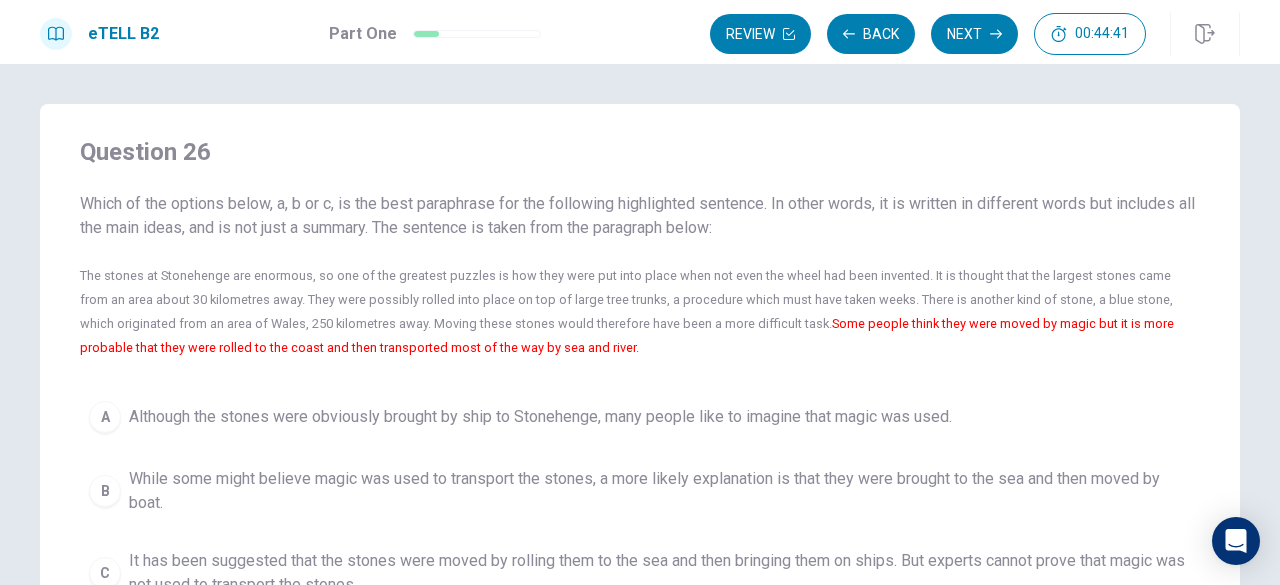 click on "Which of the options below, a, b or c, is the best paraphrase for the  following highlighted sentence. In other words, it is written in different words  but includes all the main ideas, and is not just a summary. The sentence is taken from the paragraph below:
The stones at Stonehenge are enormous, so one of the greatest puzzles is how they were put into place when not even the wheel had been invented. It is thought that the largest stones came from an area about 30 kilometres away. They were possibly rolled into place on top of large tree trunks, a procedure which must have taken weeks. There is another kind of stone, a blue stone, which originated from an area of Wales, 250 kilometres away. Moving these stones would therefore have been a more difficult task.  Some people think they were moved by magic but it is more probable that they were rolled to the coast and then transported most of the way by sea and river." at bounding box center [640, 276] 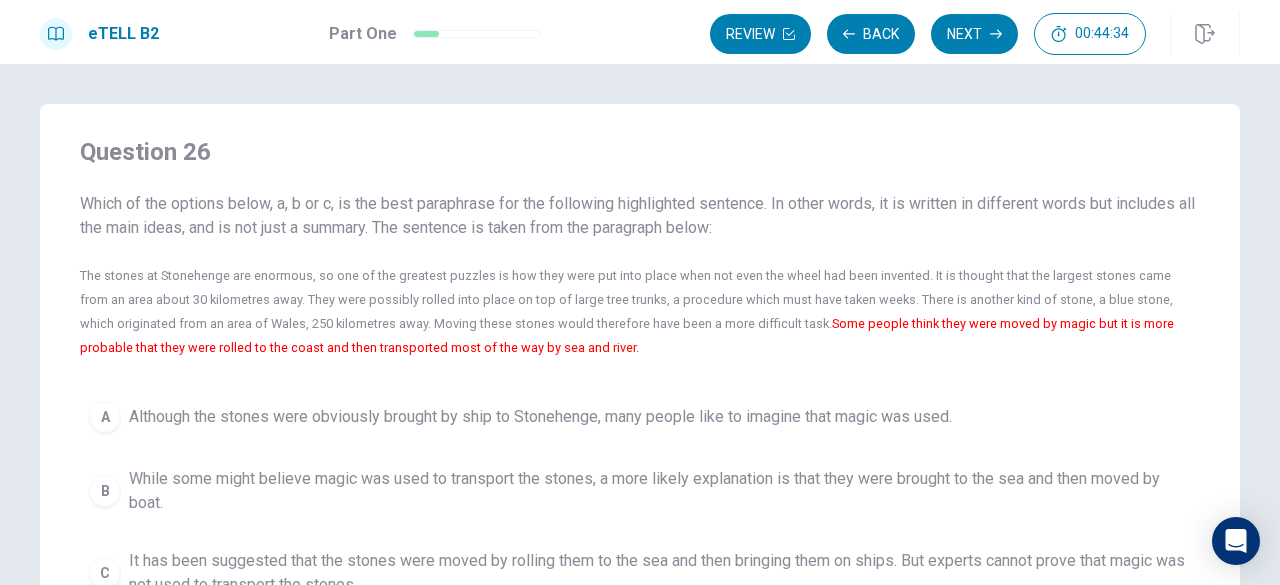 drag, startPoint x: 160, startPoint y: 193, endPoint x: 470, endPoint y: 239, distance: 313.39432 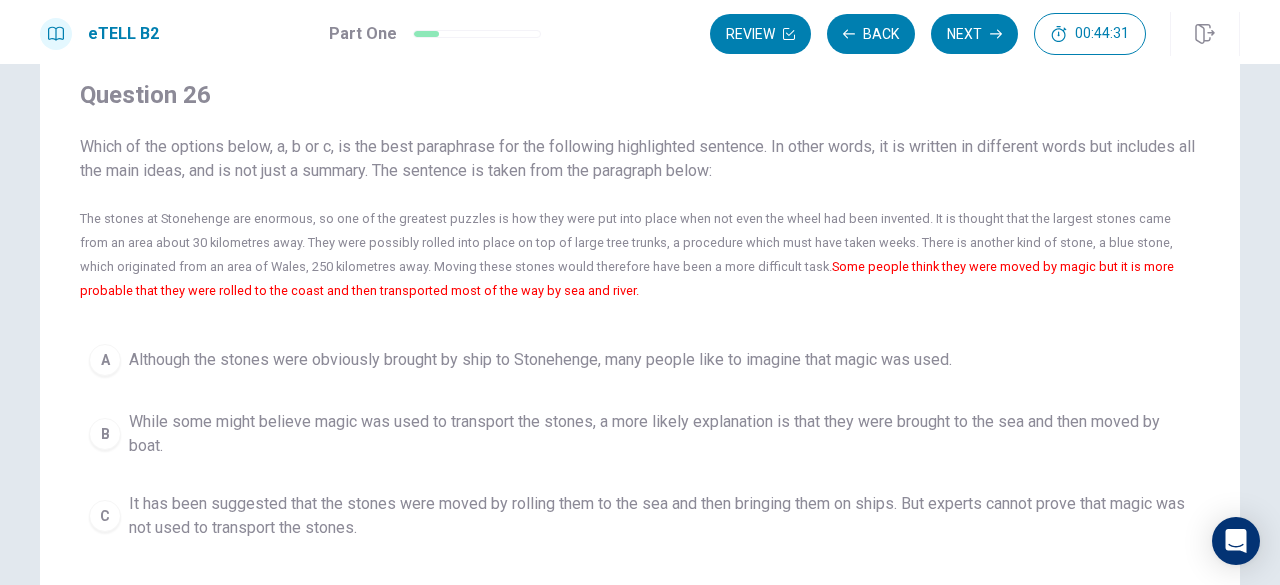 scroll, scrollTop: 100, scrollLeft: 0, axis: vertical 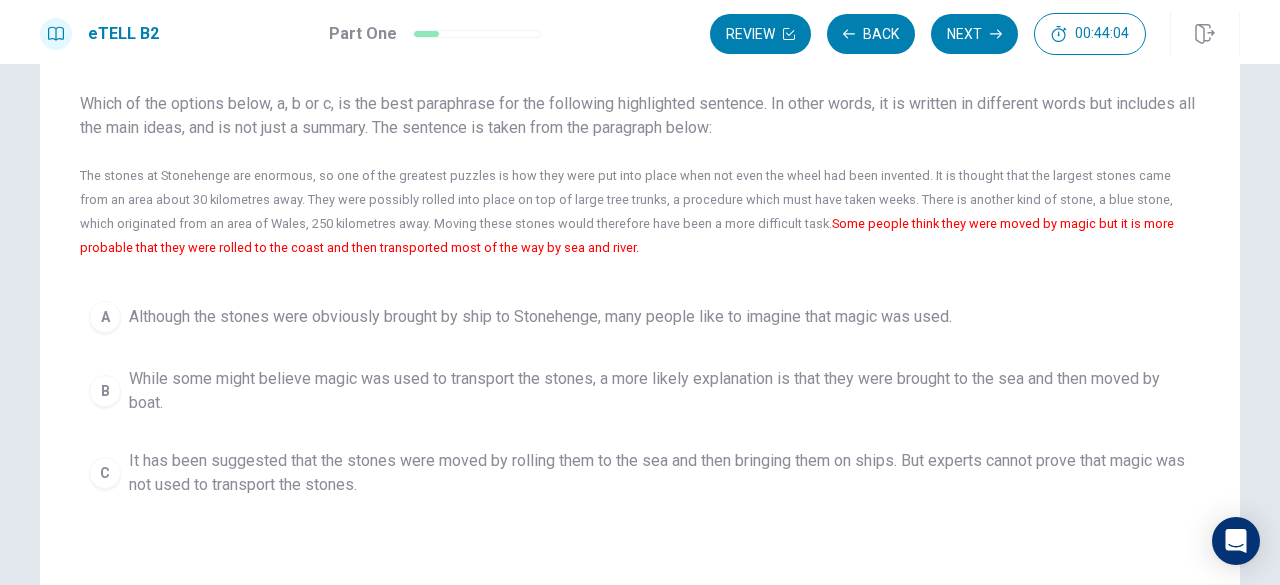 click on "Although the stones were obviously brought by ship to Stonehenge, many people like to imagine that magic was used." at bounding box center (540, 317) 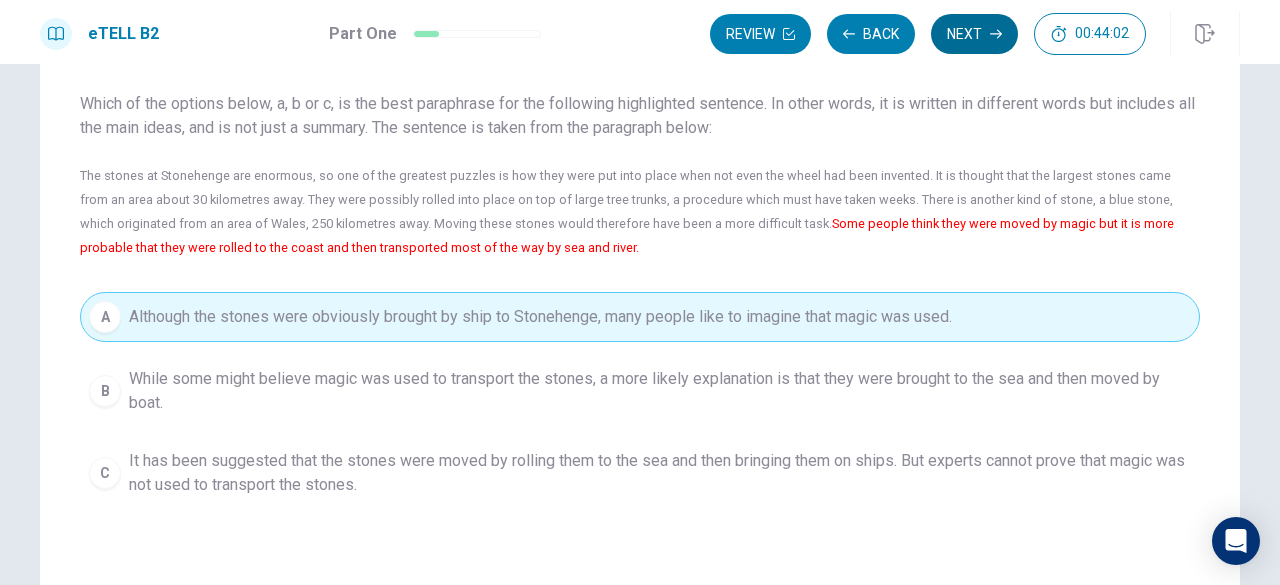 click on "Next" at bounding box center (974, 34) 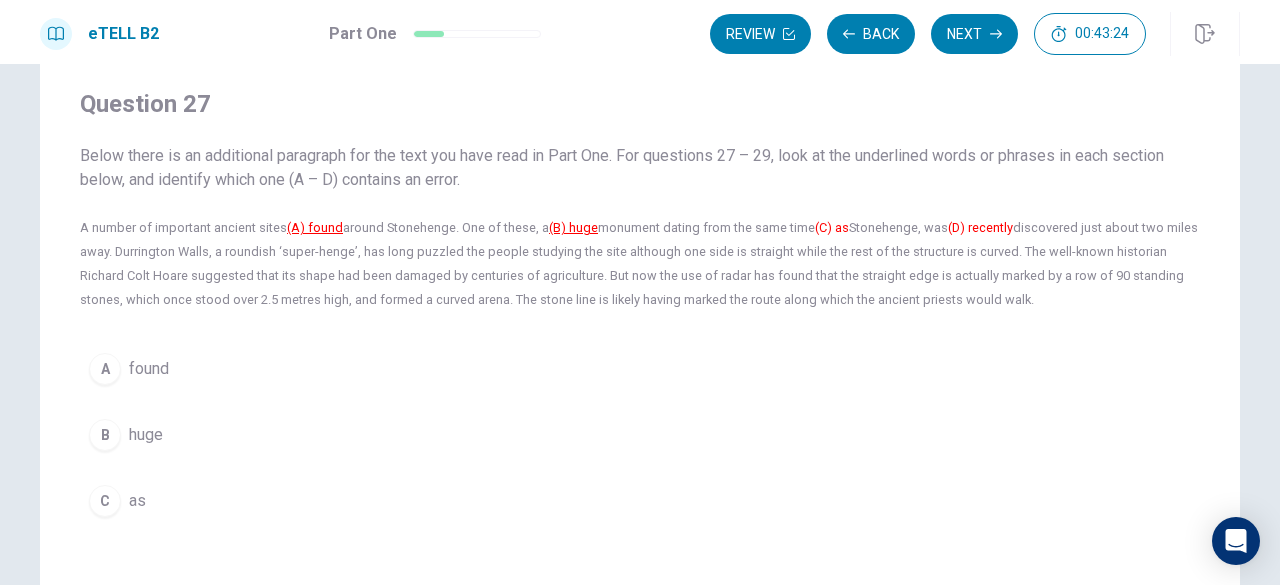 scroll, scrollTop: 18, scrollLeft: 0, axis: vertical 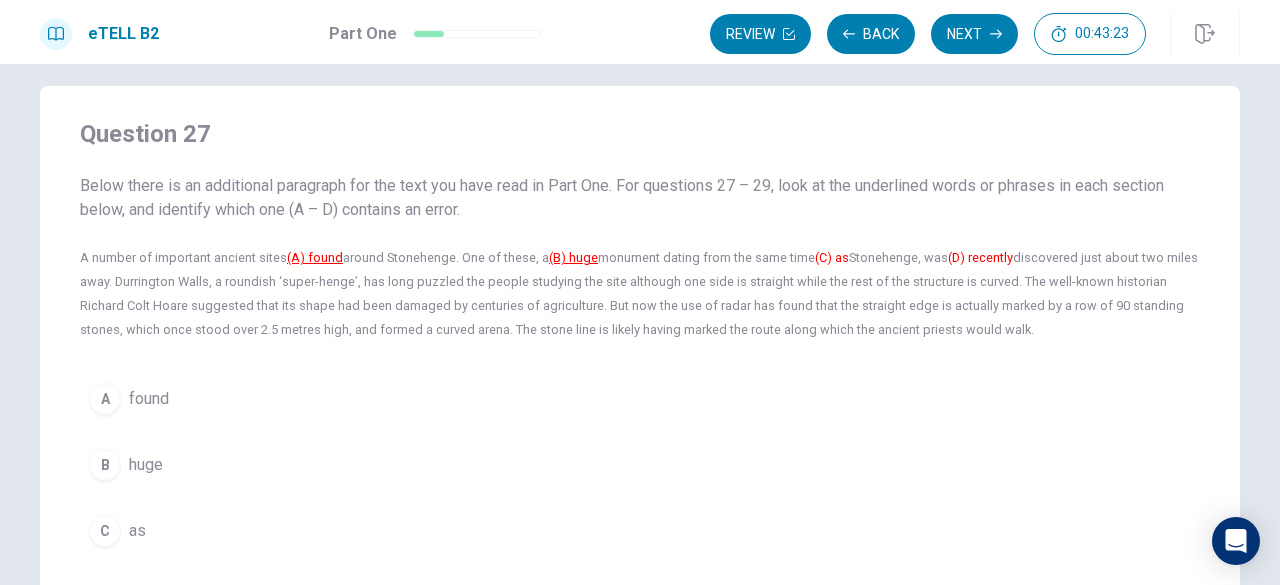 click on "(A) found" at bounding box center (315, 257) 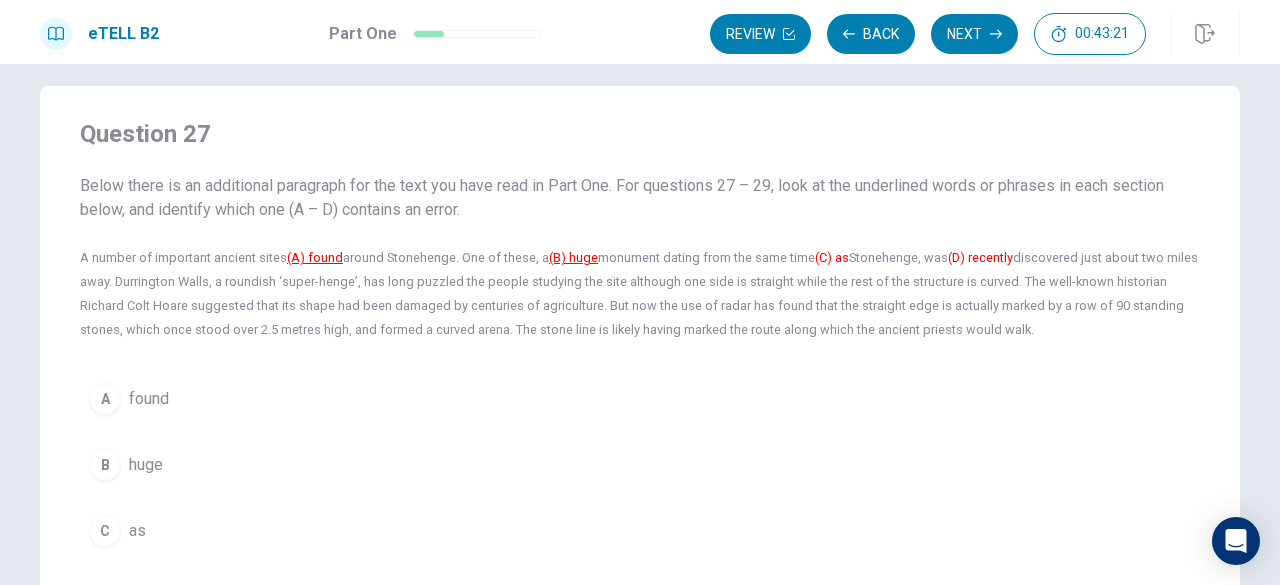 click on "(A) found" at bounding box center (315, 257) 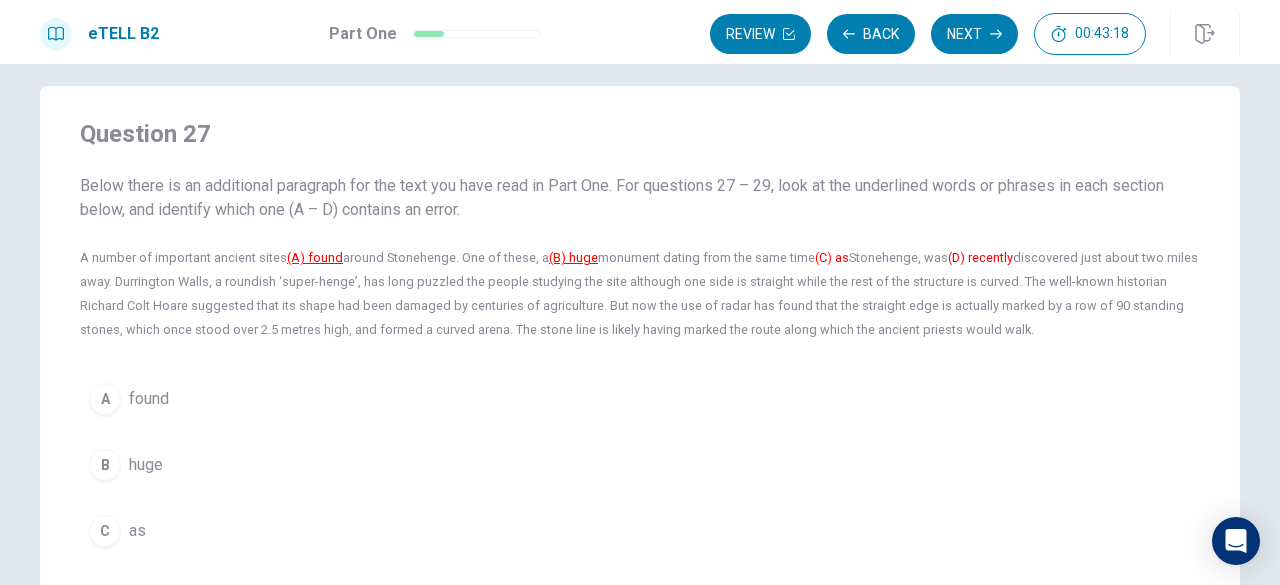 click on "A" at bounding box center (105, 399) 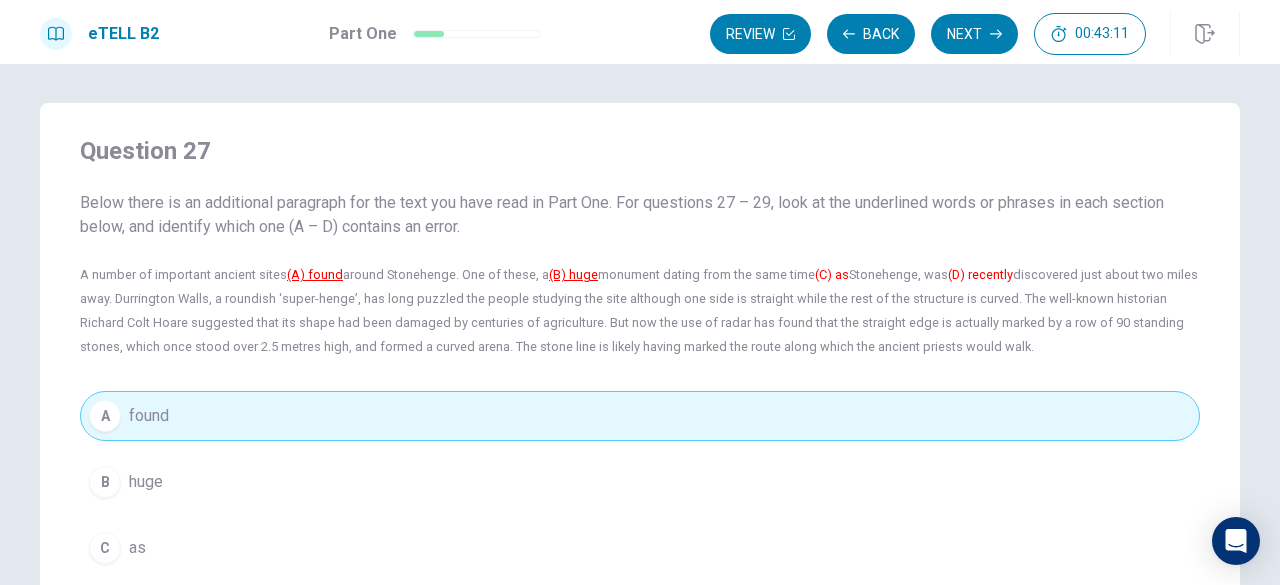 scroll, scrollTop: 0, scrollLeft: 0, axis: both 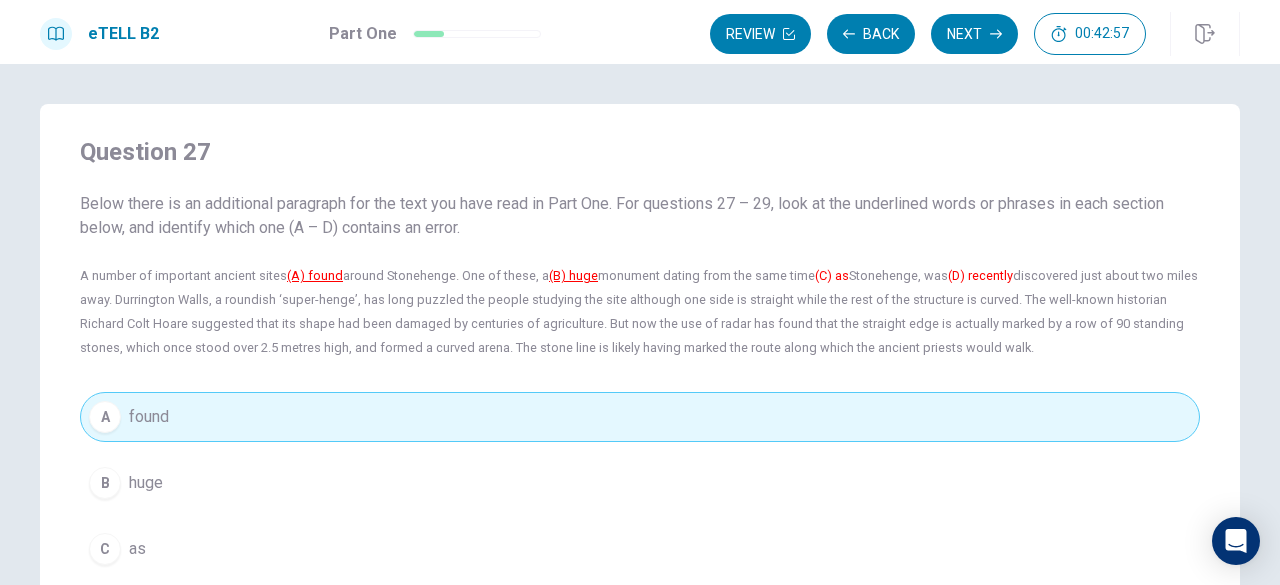 click on "B huge" at bounding box center (640, 483) 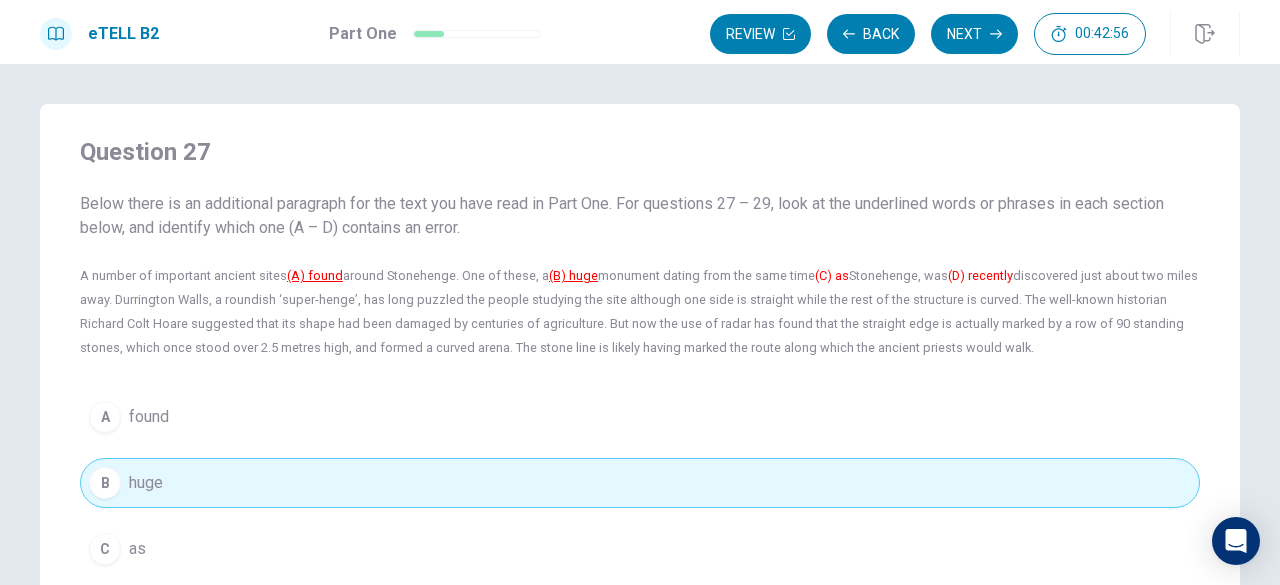 click on "A found" at bounding box center (640, 417) 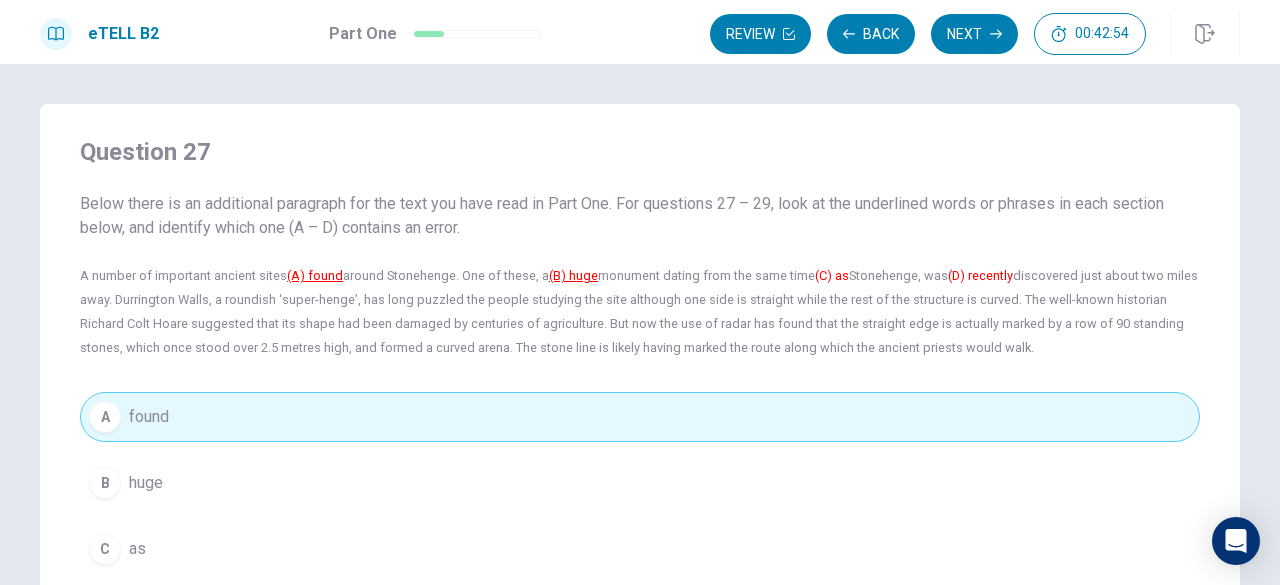 click on "(A) found" at bounding box center [315, 275] 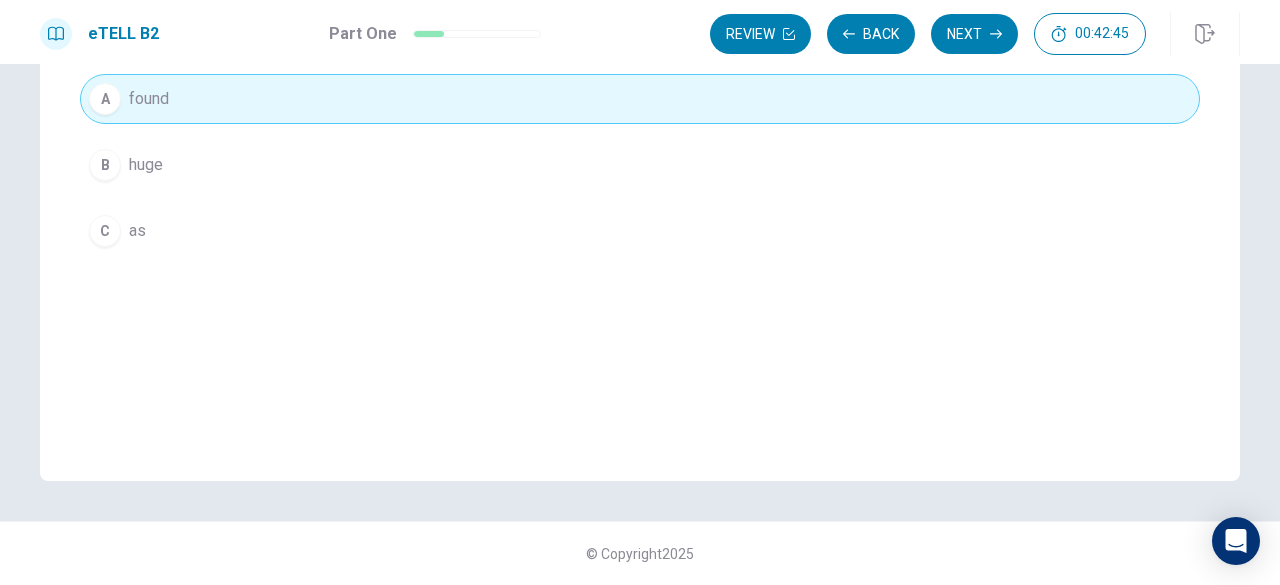 scroll, scrollTop: 0, scrollLeft: 0, axis: both 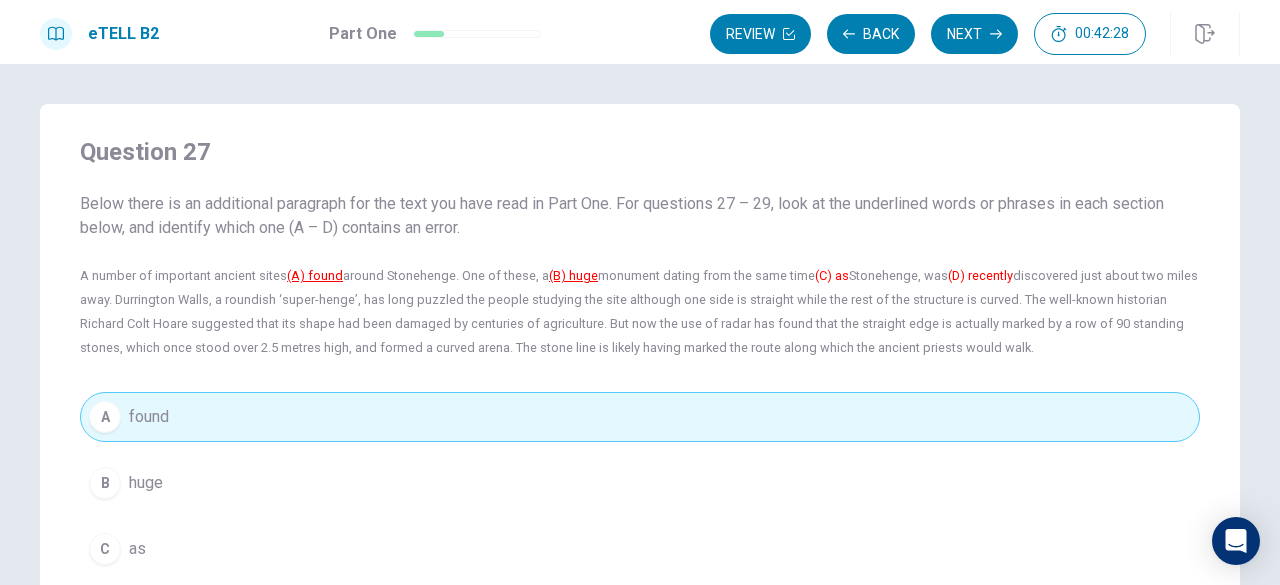 click on "C as" at bounding box center [640, 549] 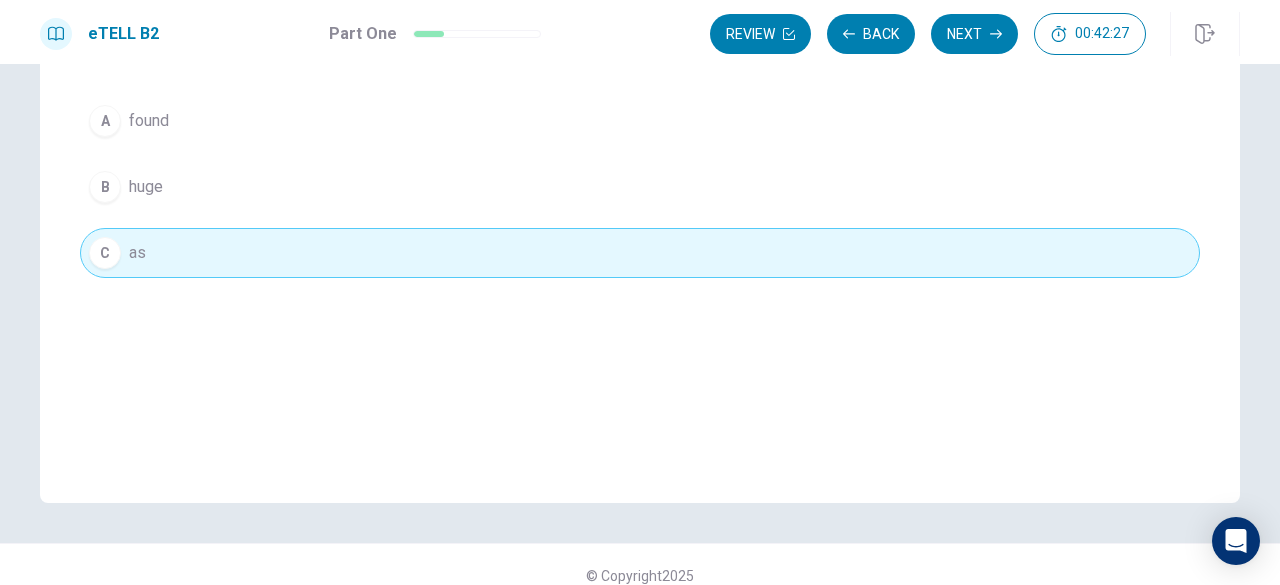 scroll, scrollTop: 300, scrollLeft: 0, axis: vertical 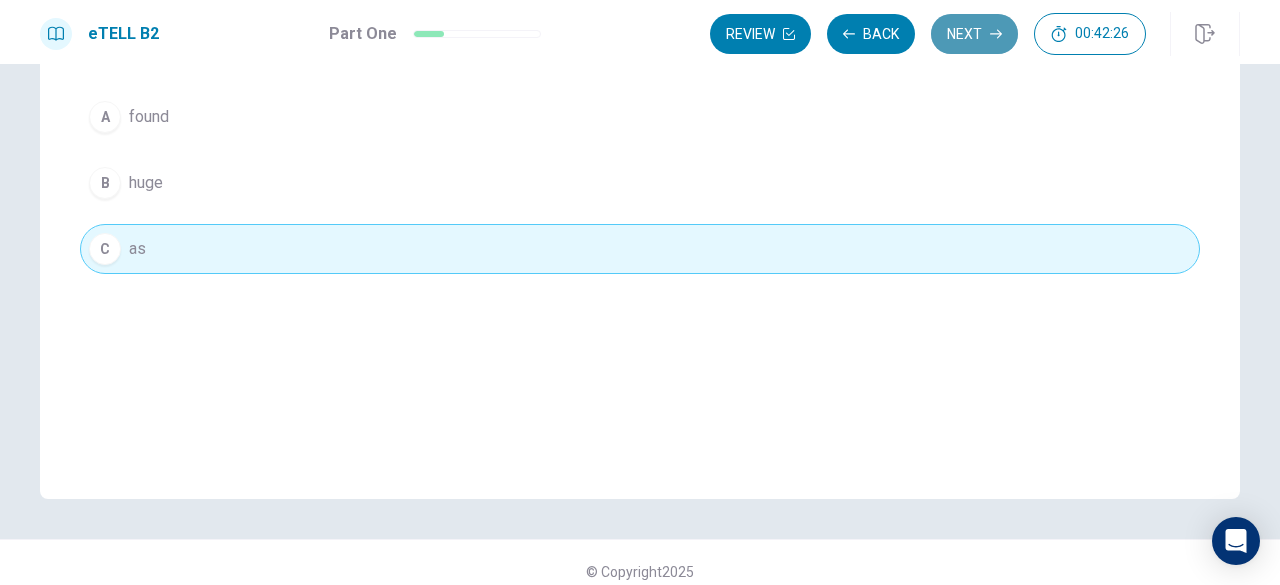 click on "Next" at bounding box center [974, 34] 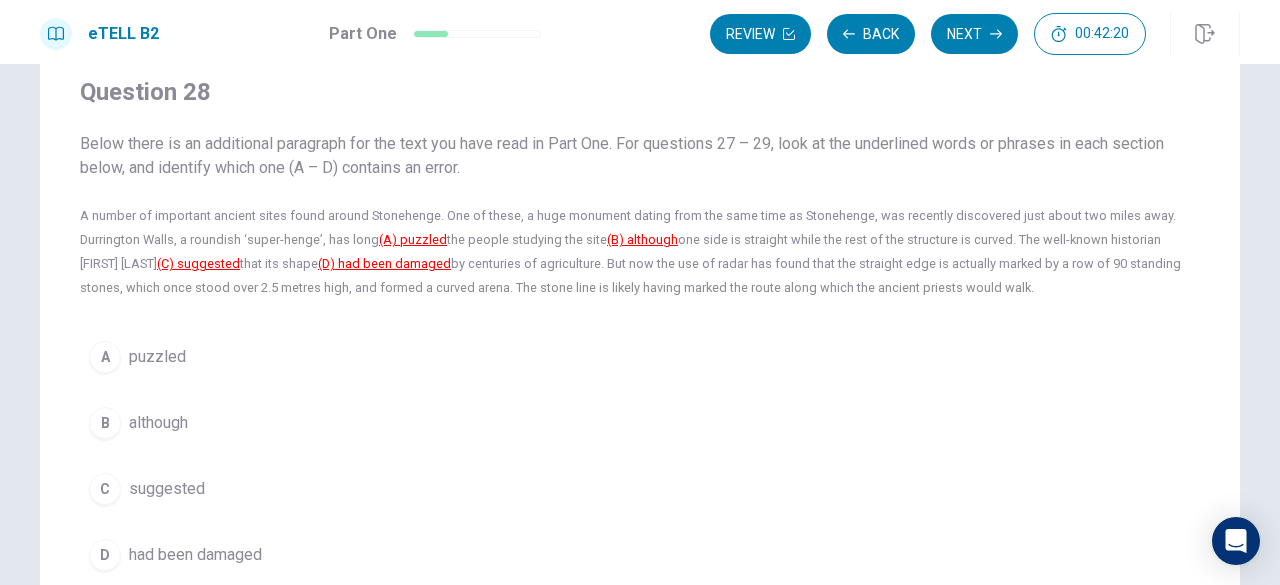 scroll, scrollTop: 100, scrollLeft: 0, axis: vertical 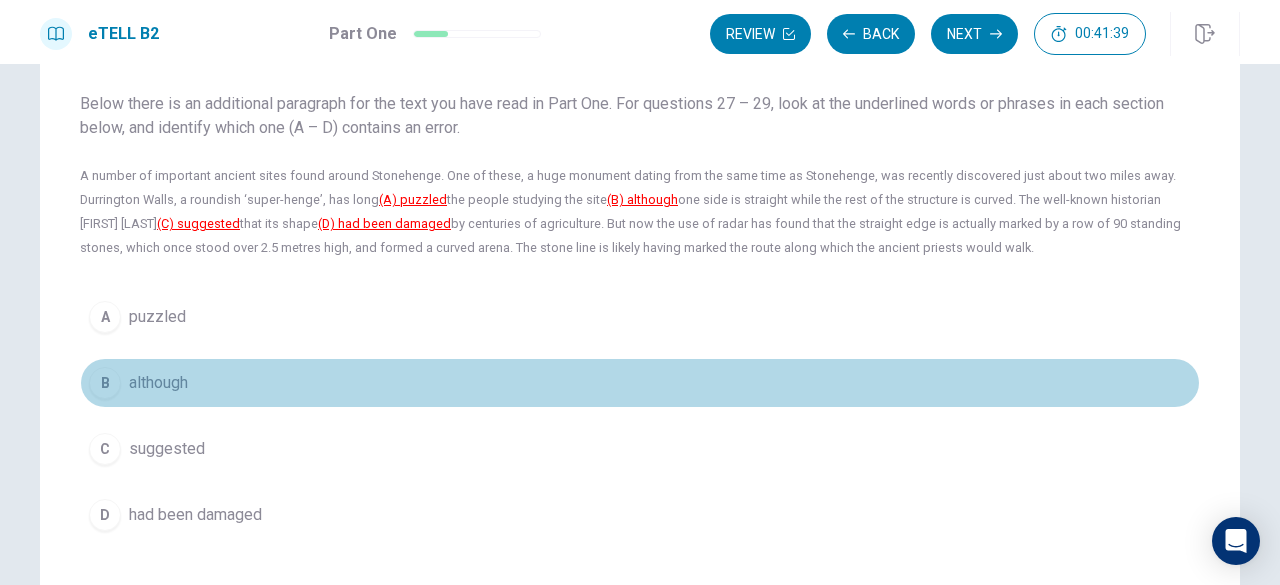 click on "although" at bounding box center (158, 383) 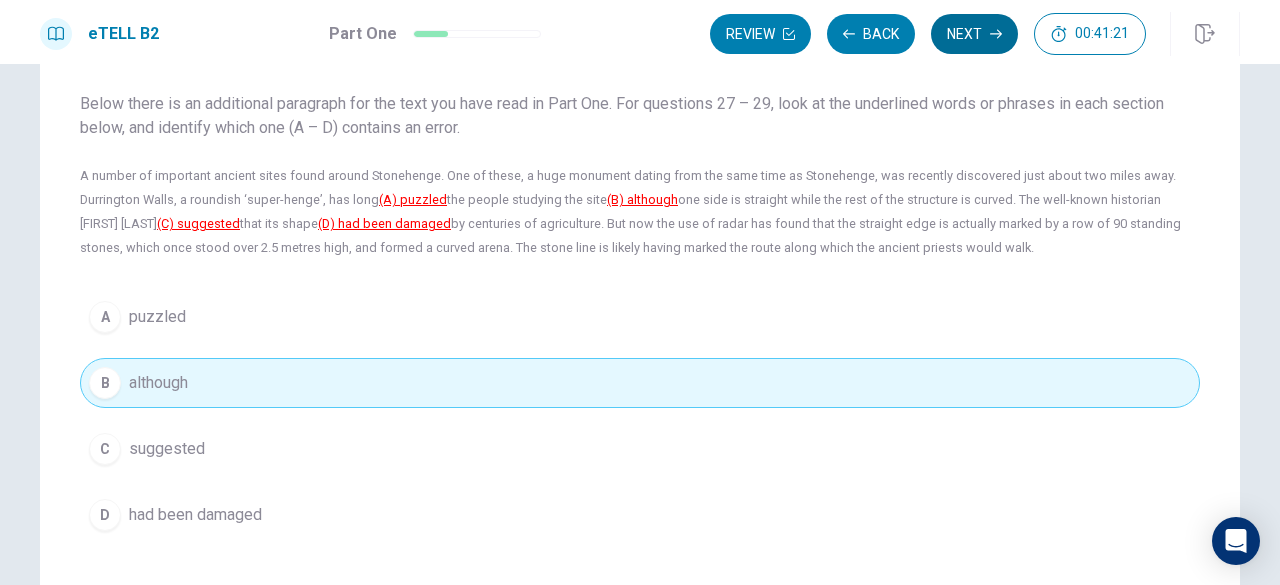click on "Next" at bounding box center (974, 34) 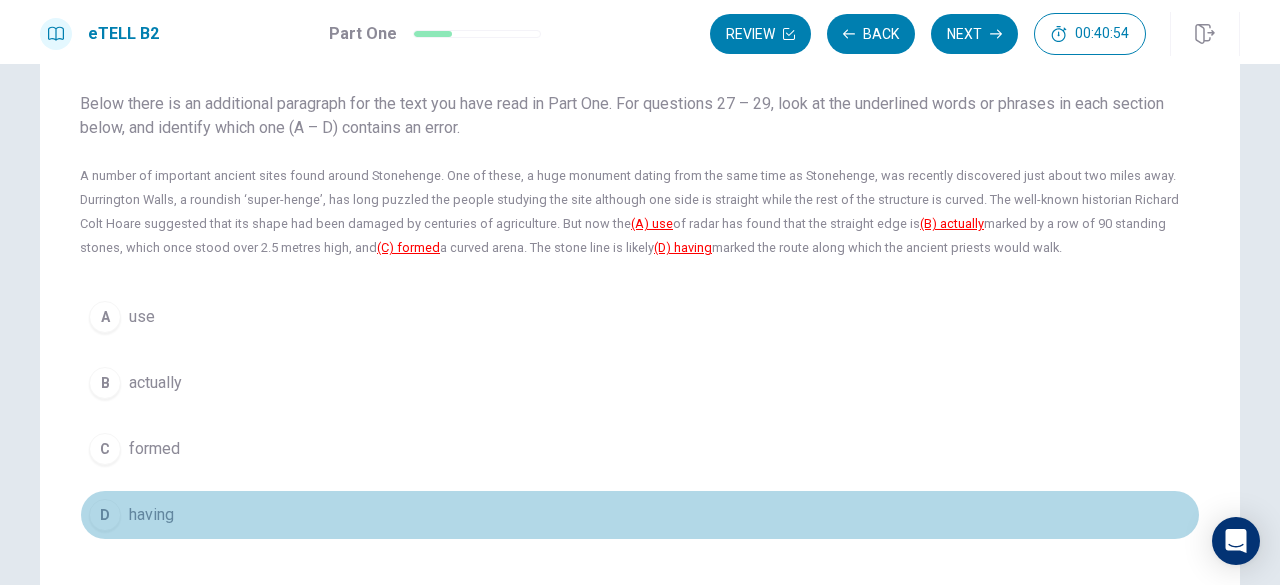 click on "having" at bounding box center [151, 515] 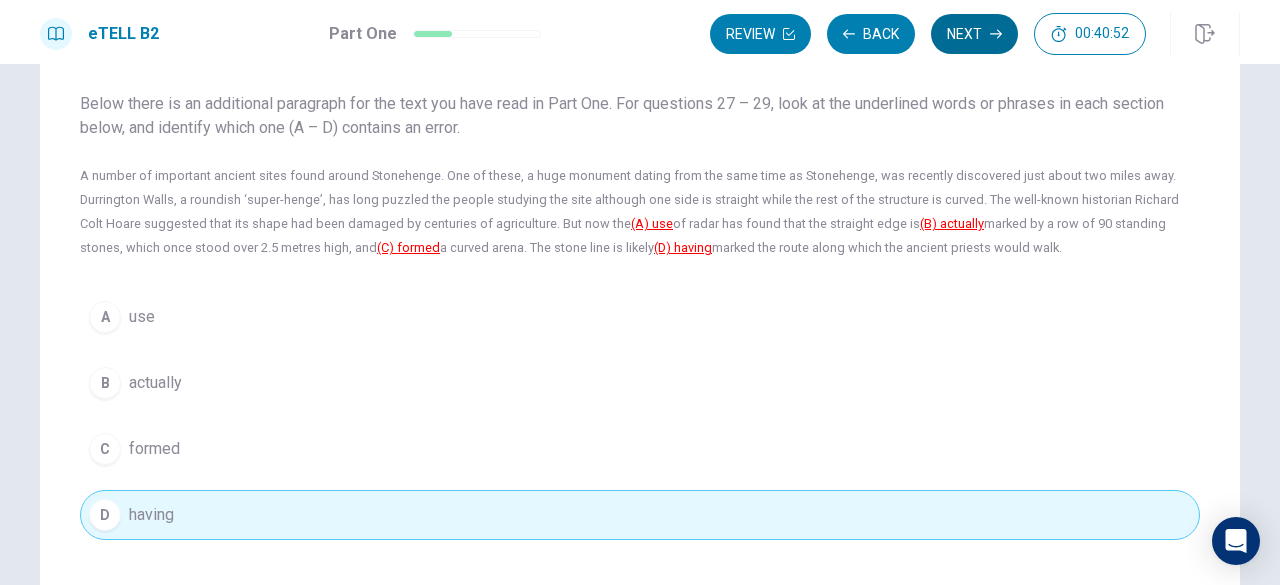 click on "Next" at bounding box center [974, 34] 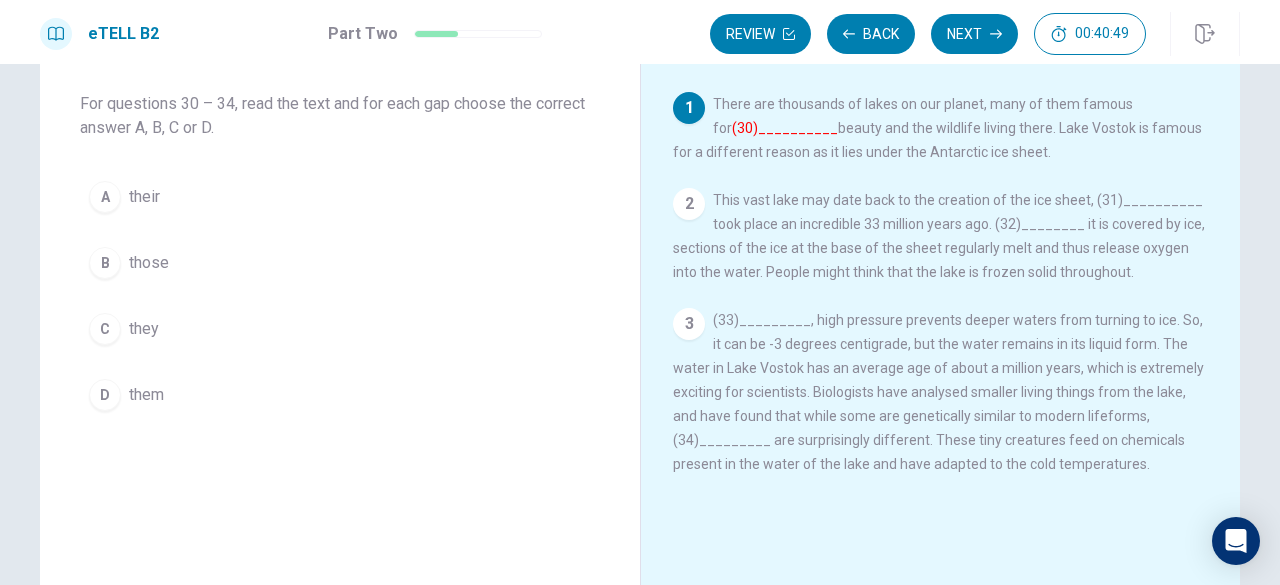 scroll, scrollTop: 0, scrollLeft: 0, axis: both 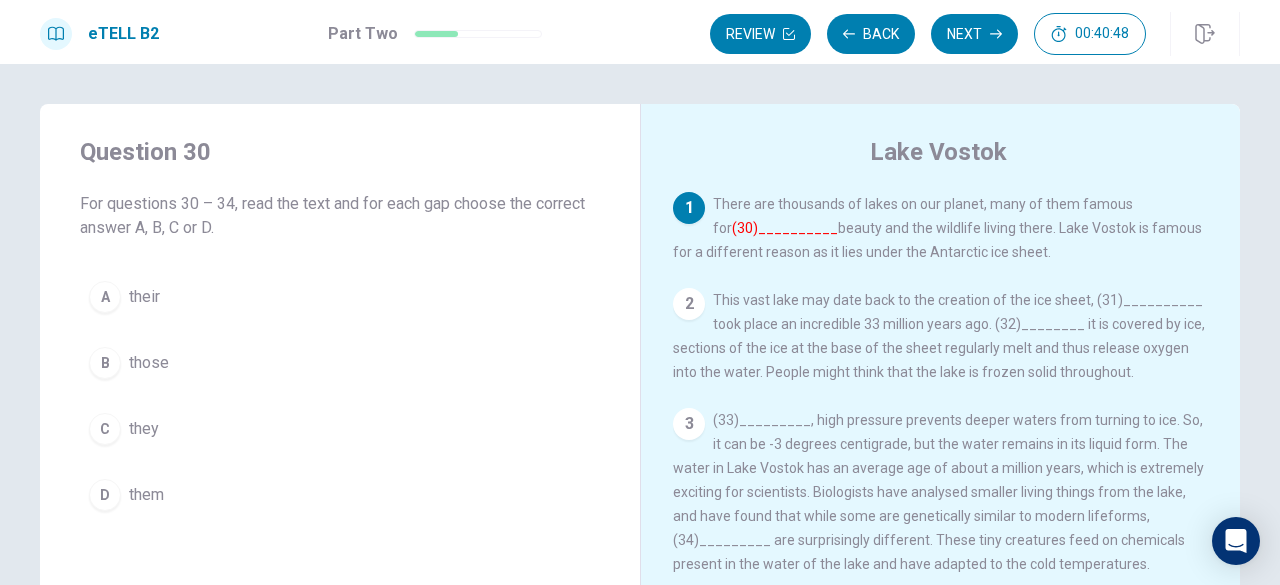 click on "(30)__________" at bounding box center [785, 228] 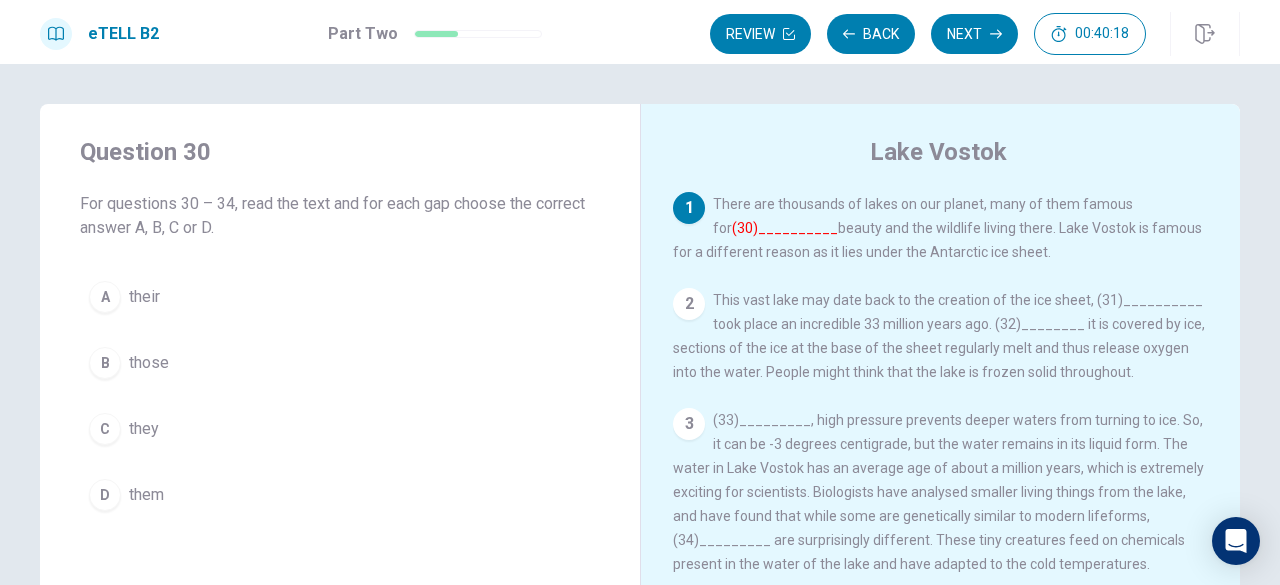 click on "A" at bounding box center [105, 297] 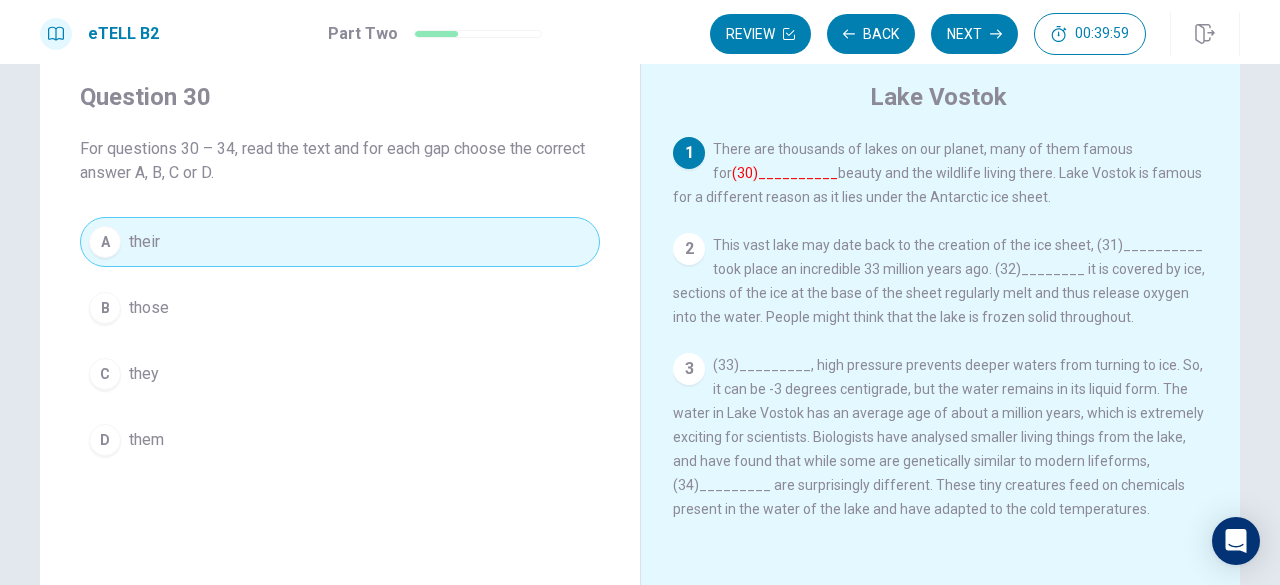 scroll, scrollTop: 100, scrollLeft: 0, axis: vertical 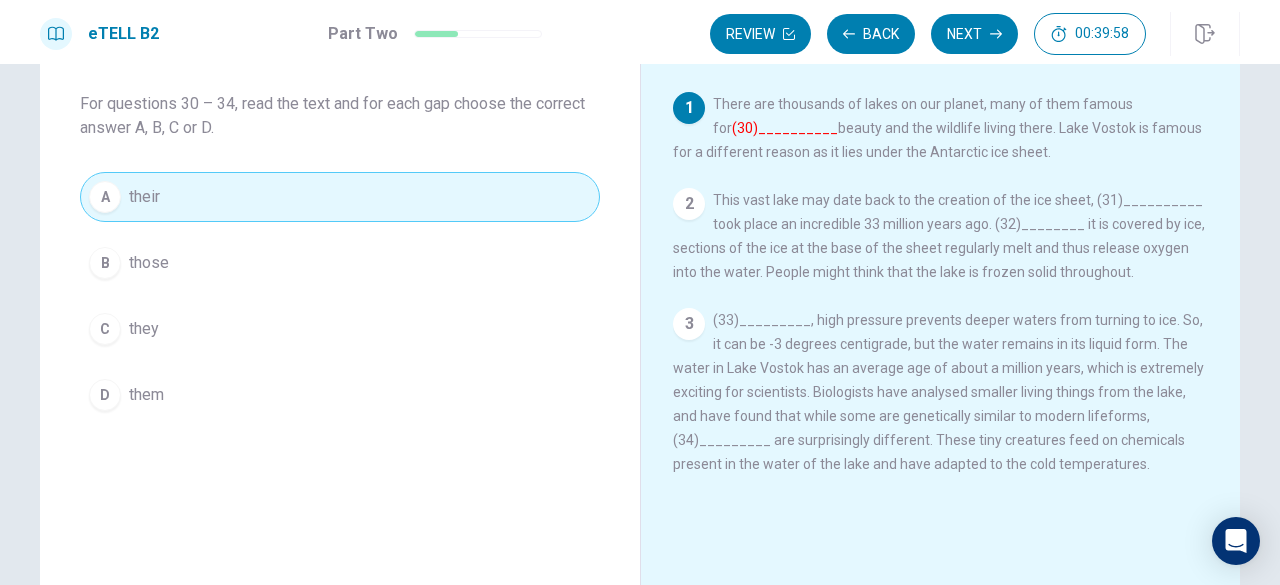 click on "2" at bounding box center [689, 204] 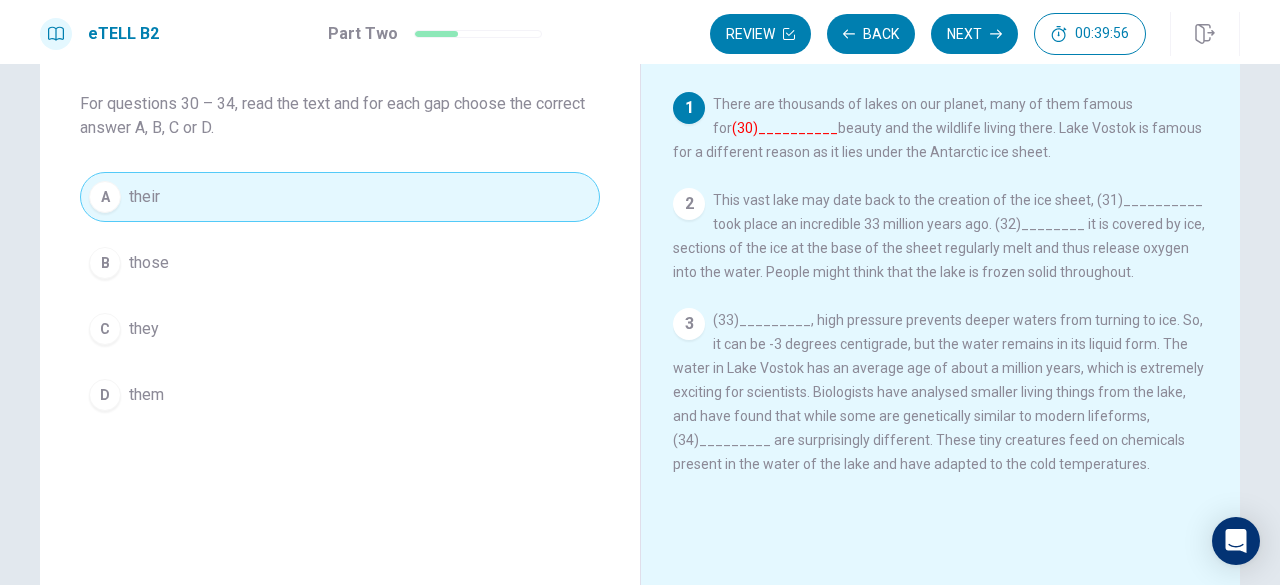 click on "2 This vast lake may date back to the creation of the ice sheet, (31)__________ took place an incredible 33 million years ago. (32)________ it is covered by ice, sections of the ice at the base of the sheet regularly melt and thus release oxygen into the water. People might think that the lake is frozen solid throughout." at bounding box center [941, 236] 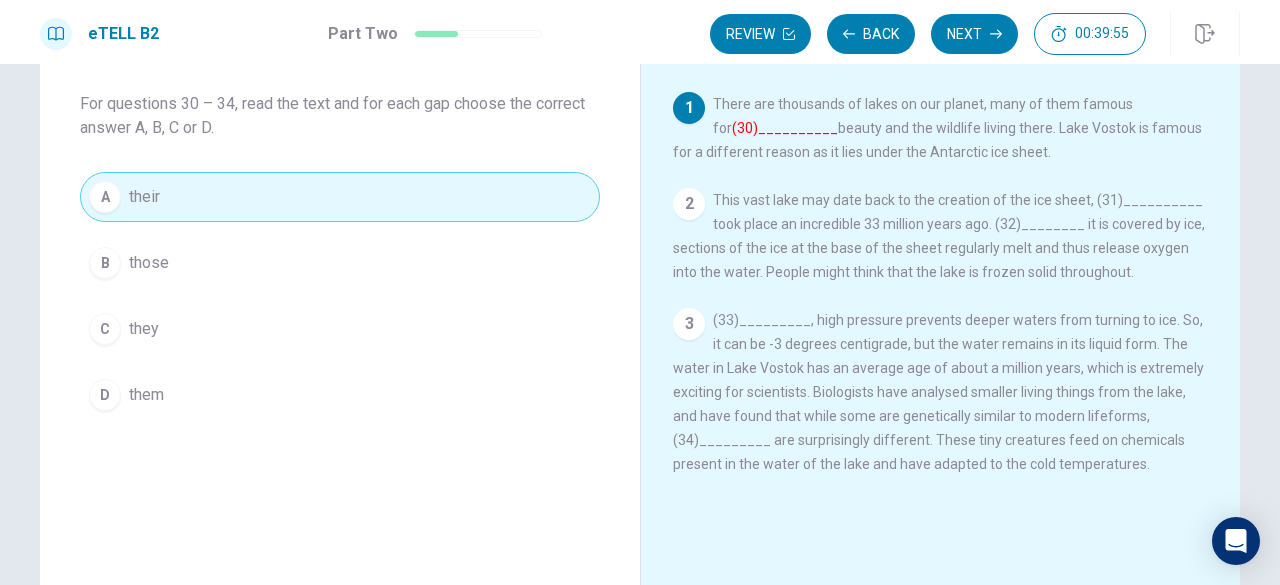 click 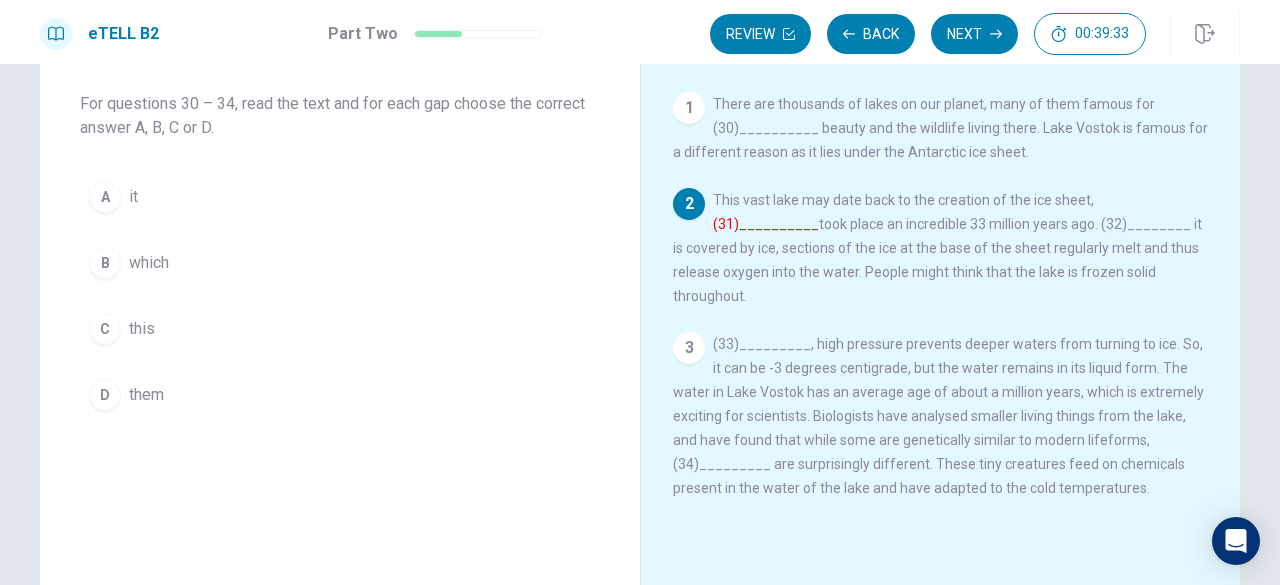 click on "B which" at bounding box center [340, 263] 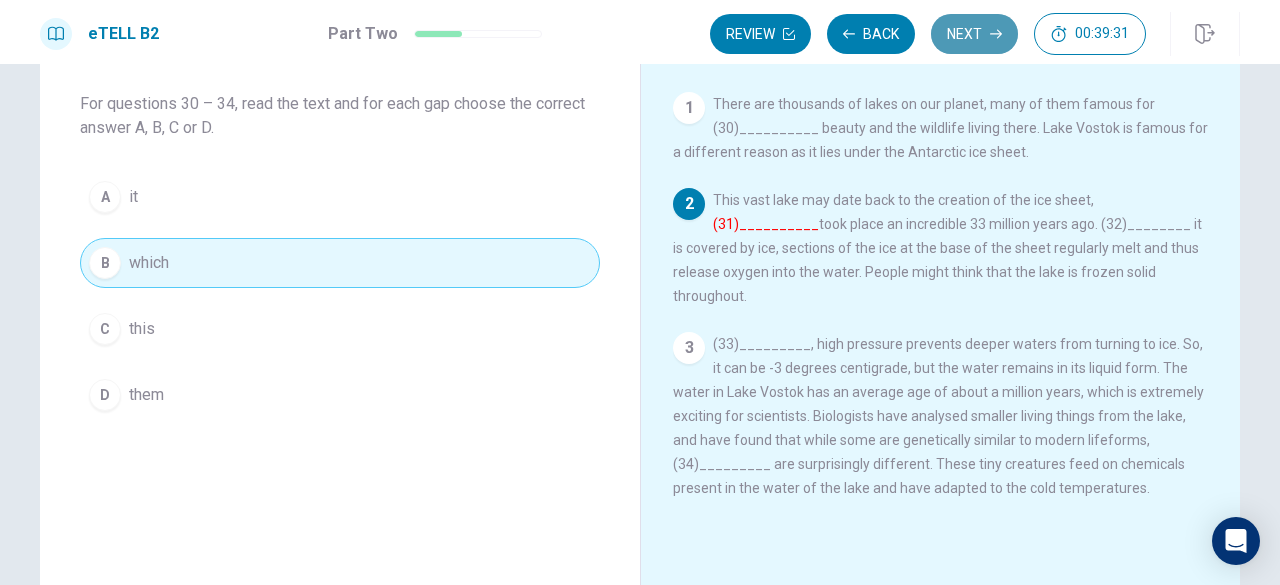 click on "Next" at bounding box center (974, 34) 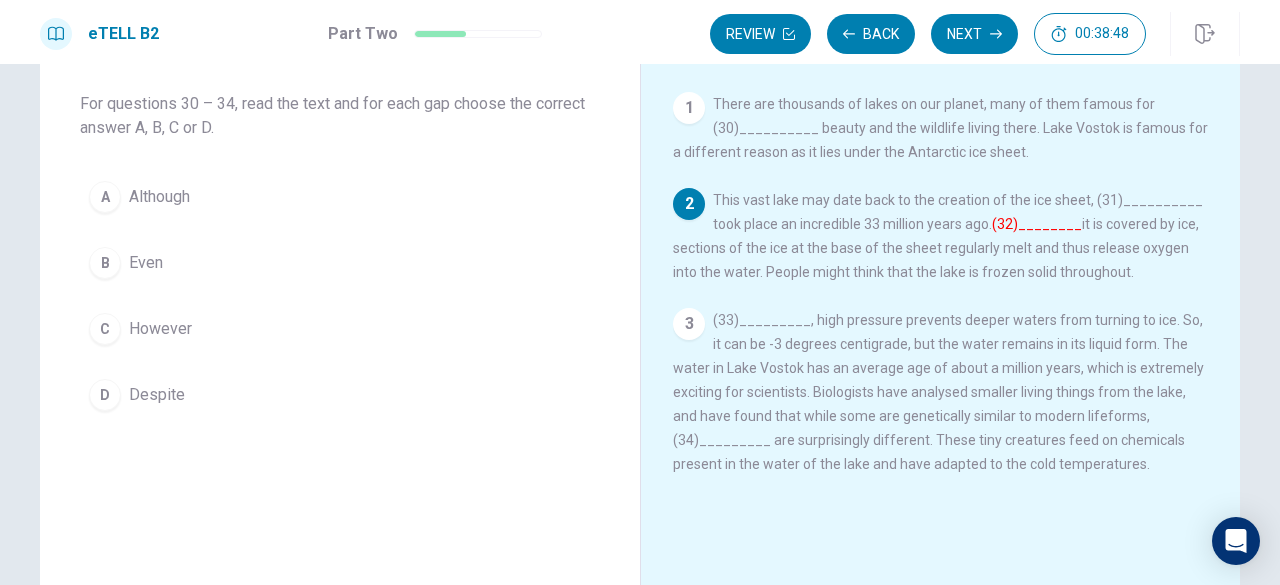 click on "D" at bounding box center [105, 395] 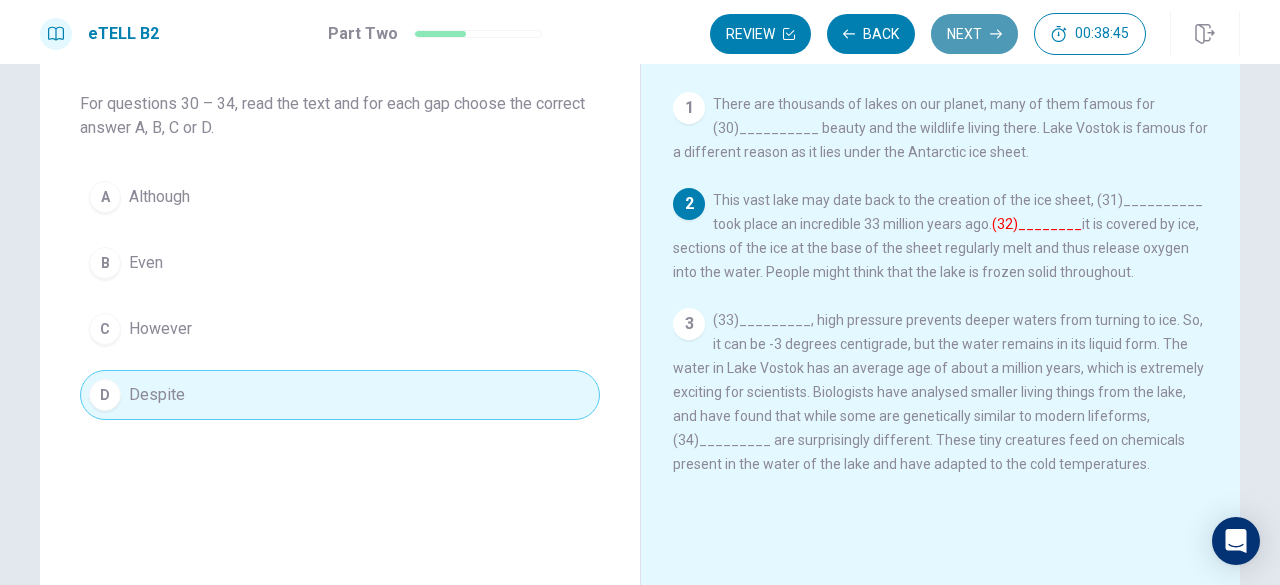 click on "Next" at bounding box center [974, 34] 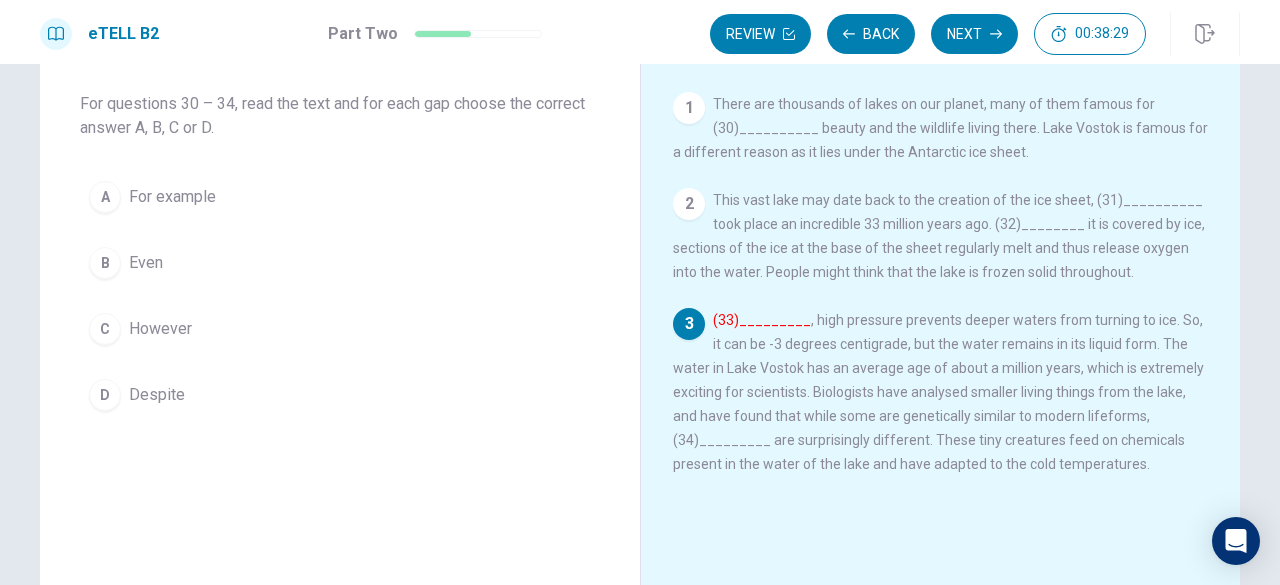 click on "For example" at bounding box center (172, 197) 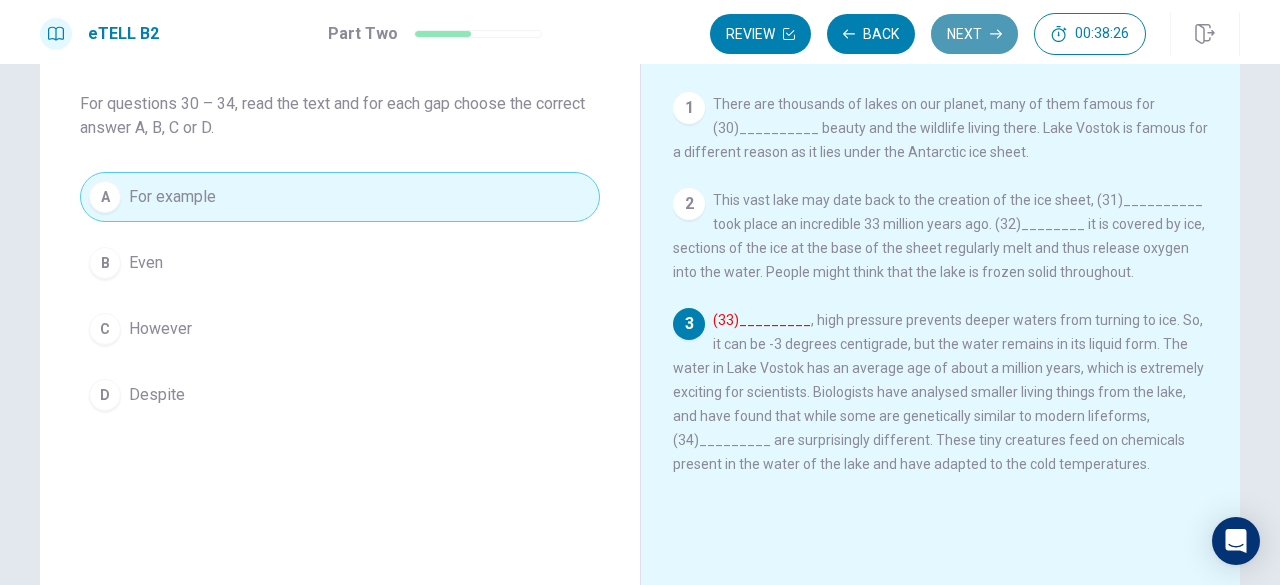 click on "Next" at bounding box center [974, 34] 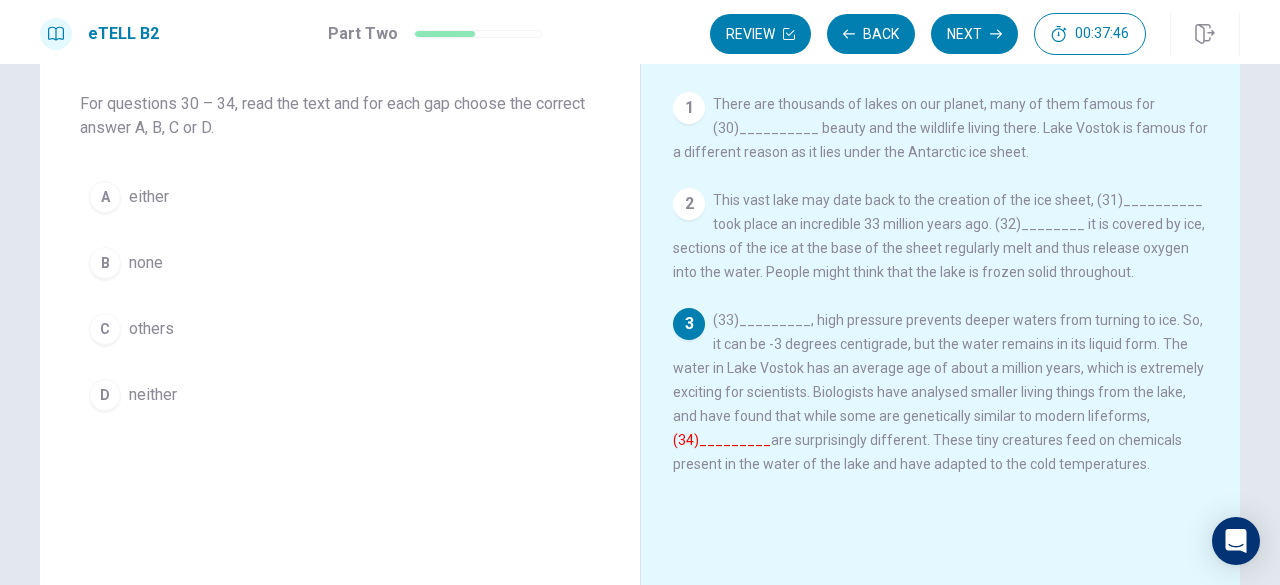 click on "none" at bounding box center (146, 263) 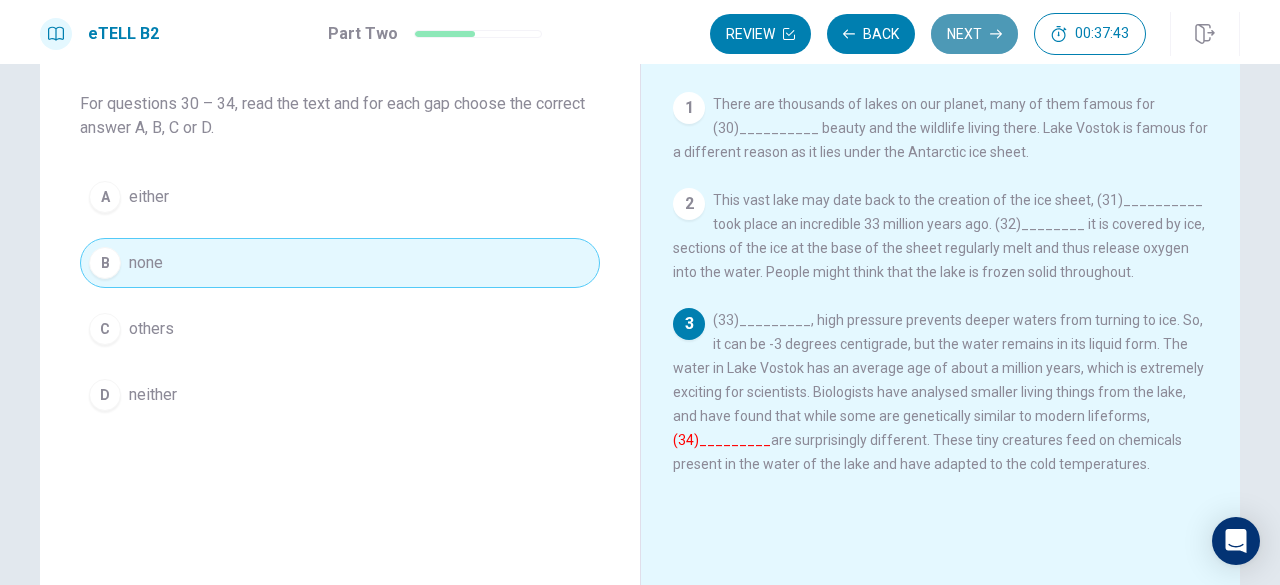 click on "Next" at bounding box center (974, 34) 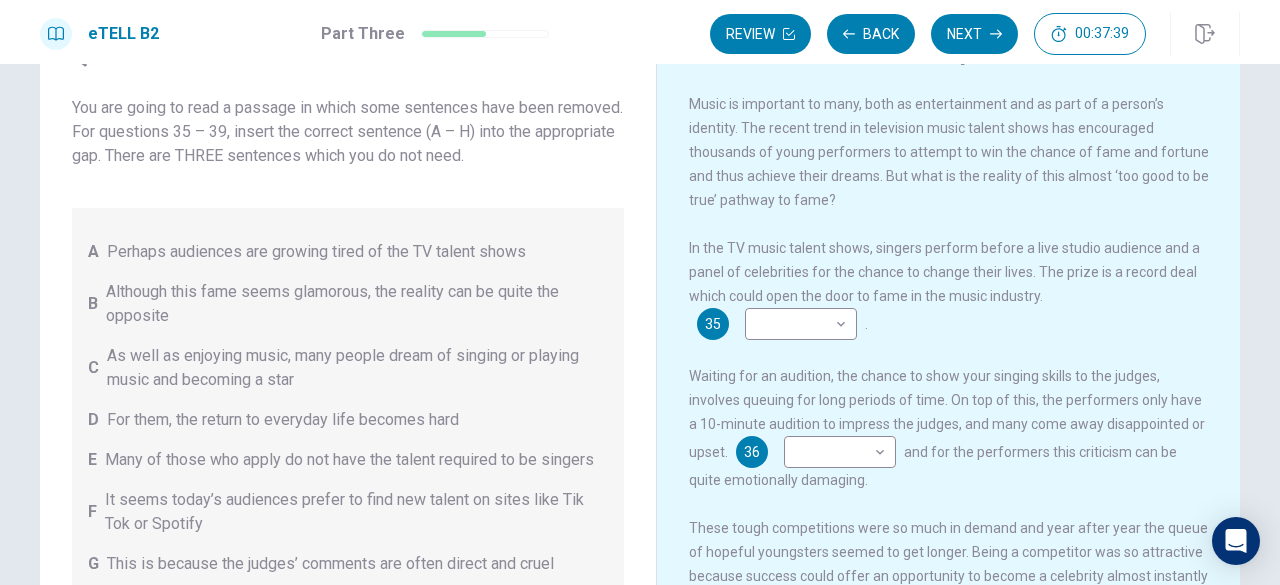 scroll, scrollTop: 0, scrollLeft: 0, axis: both 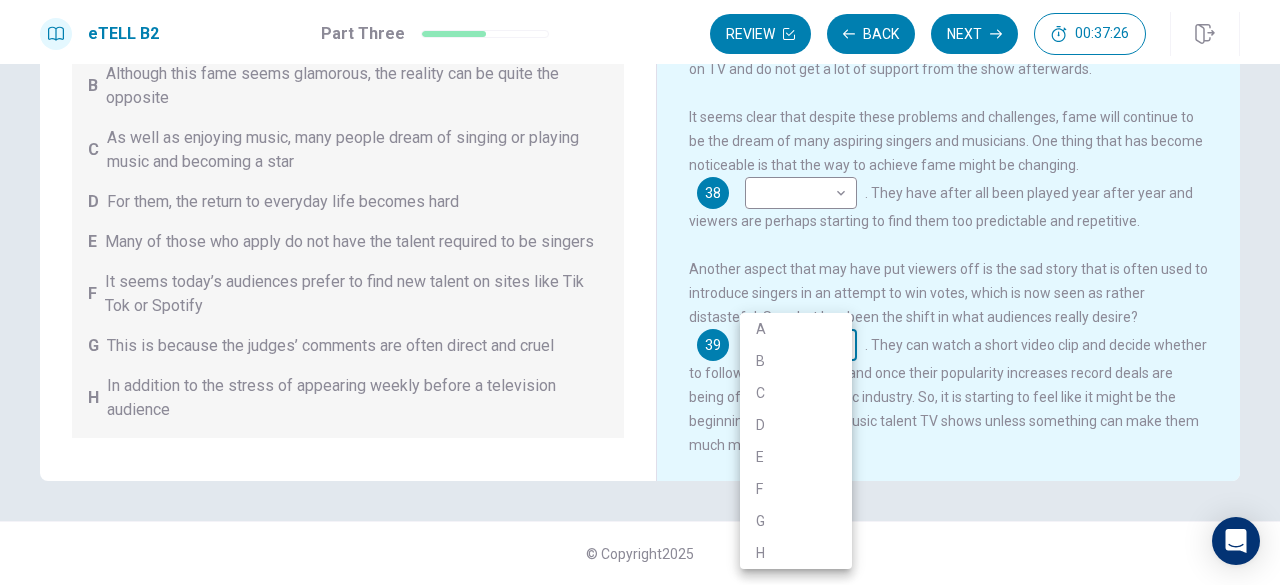 click on "This site uses cookies, as explained in our  Privacy Policy . If you agree to the use of cookies, please click the Accept button and continue to browse our site.   Privacy Policy Accept   eTELL B2 Part Three Review Back Next 00:37:26 Question 15 - 19 of 30 00:37:26 Review Back Next Questions 35 - 39 You are going to read a passage in which some sentences have been  removed. For questions 35 – 39, insert the correct sentence (A – H) into the  appropriate gap. There are THREE sentences which you do not need. A Perhaps audiences are growing tired of the TV talent shows B Although this fame seems glamorous, the reality can be quite the opposite C As well as enjoying music, many people dream of singing or playing music and becoming a star D For them, the return to everyday life becomes hard E Many of those who apply do not have the talent required to be singers F It seems today’s audiences prefer to find new talent on sites like Tik Tok or Spotify G H Music Competitions 35 ​ ​ . 36 ​ ​ 37 ​ ​ 38" at bounding box center (640, 292) 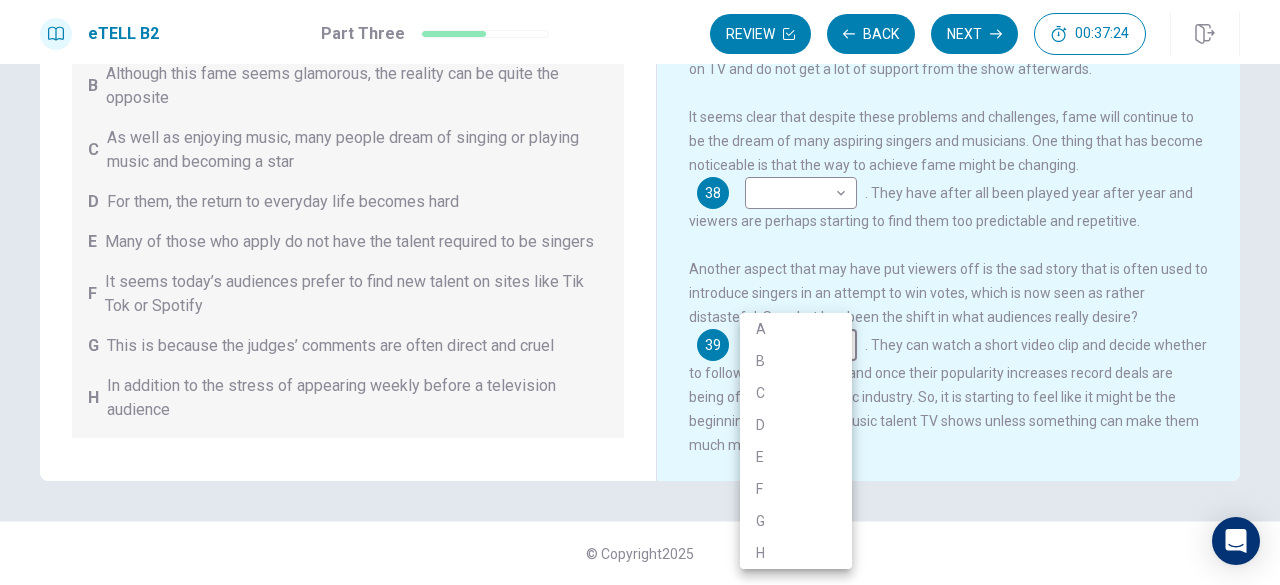 click at bounding box center [640, 292] 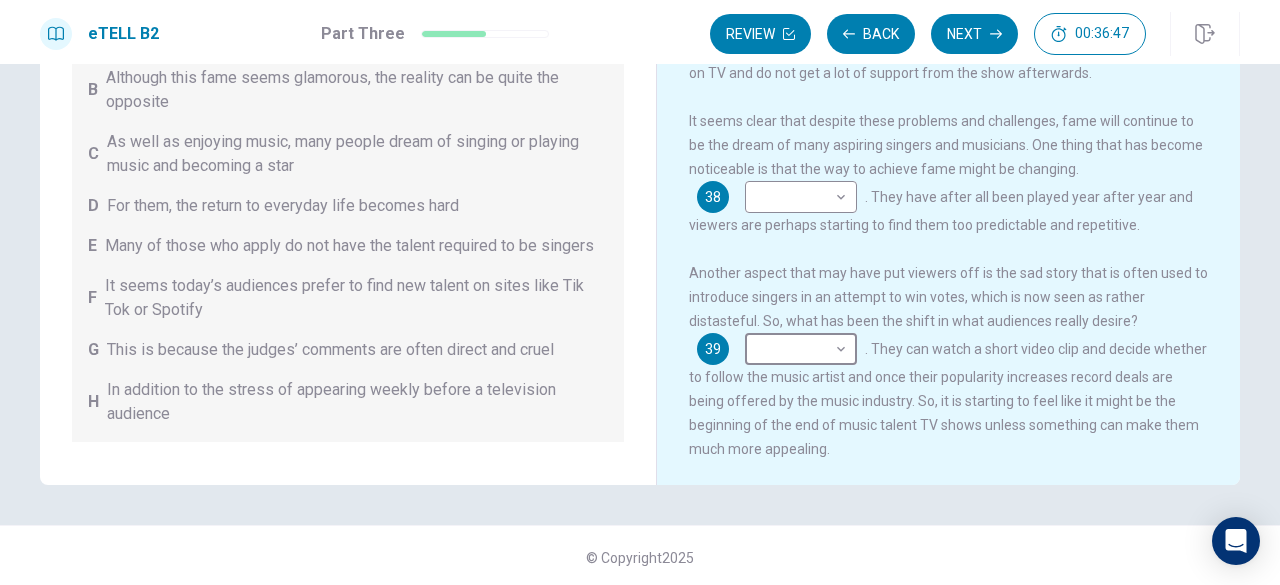 scroll, scrollTop: 318, scrollLeft: 0, axis: vertical 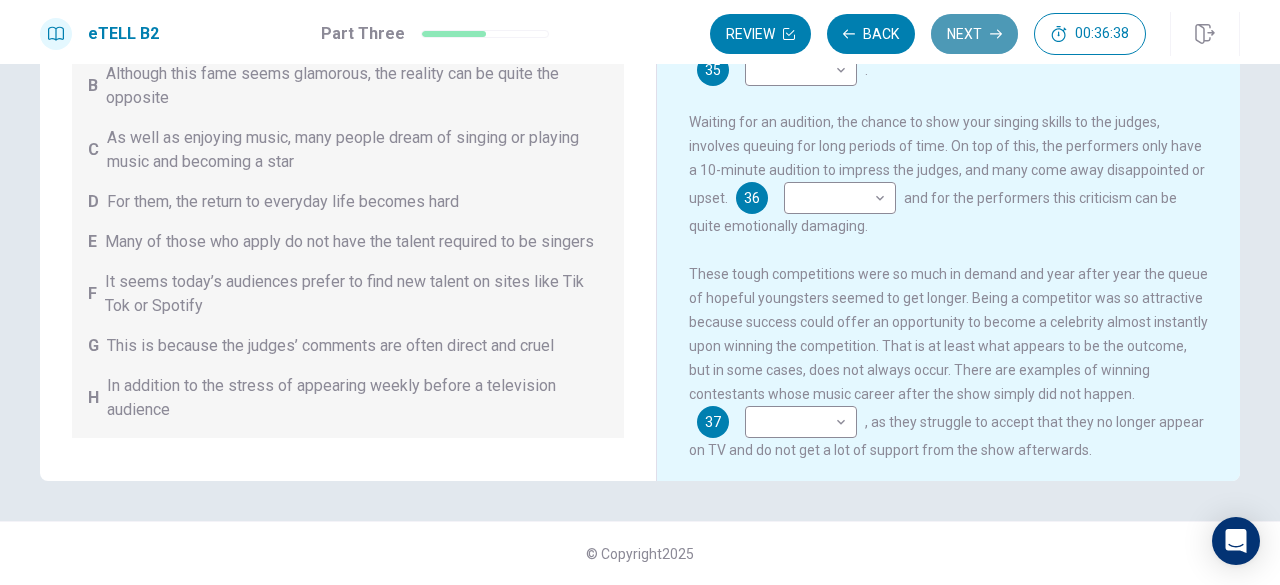 click on "Next" at bounding box center [974, 34] 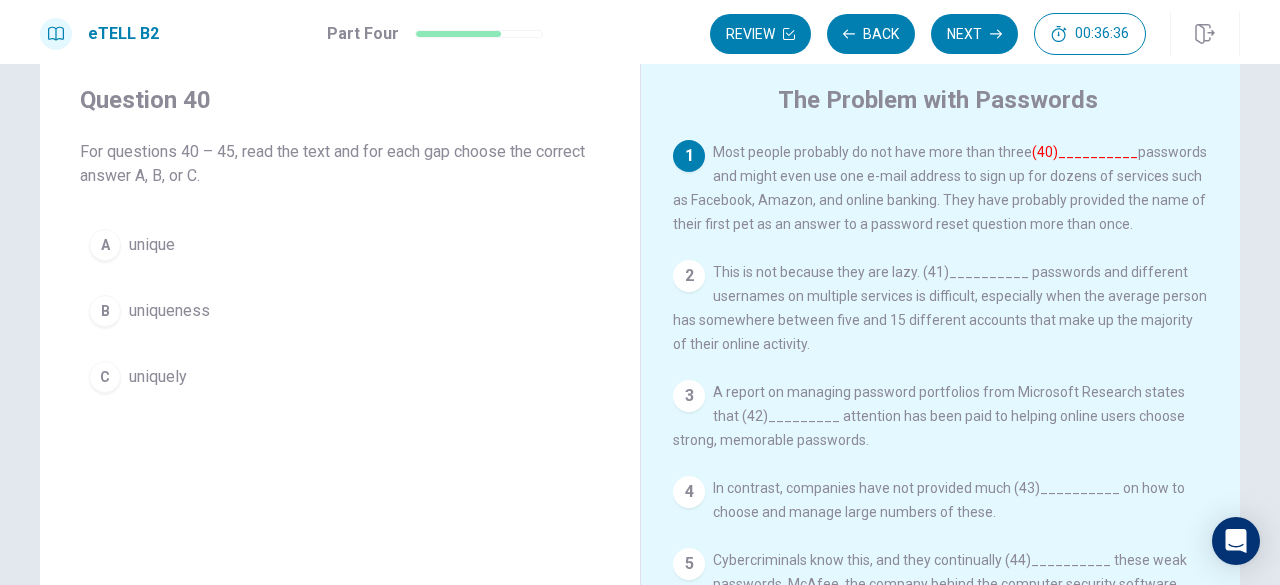 scroll, scrollTop: 18, scrollLeft: 0, axis: vertical 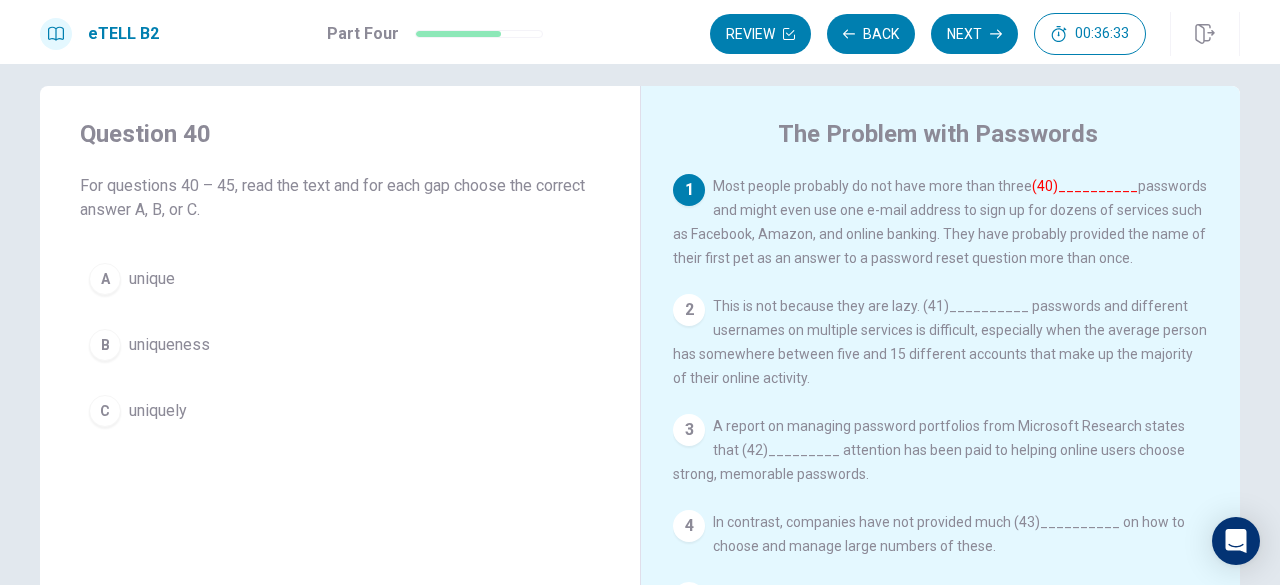 click on "Most people probably do not have more than three  (40)__________  passwords and might even use one e-mail address to sign up for dozens of services such as Facebook, Amazon, and online banking. They have probably provided the name of their first pet as an answer to a password reset question more than once." at bounding box center [940, 222] 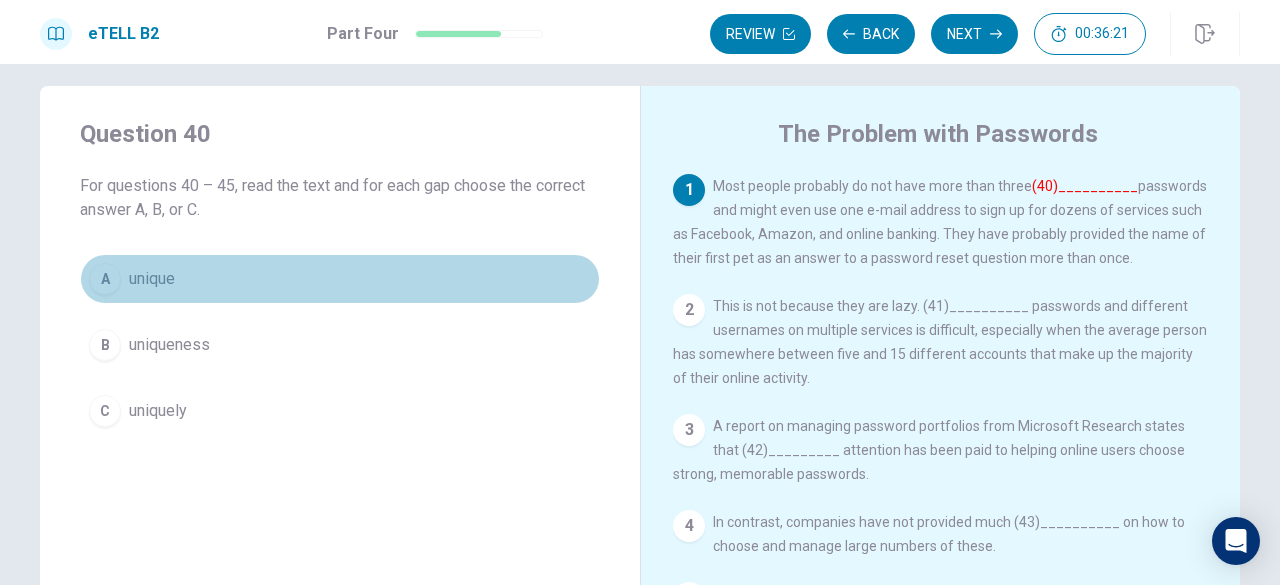 click on "unique" at bounding box center (152, 279) 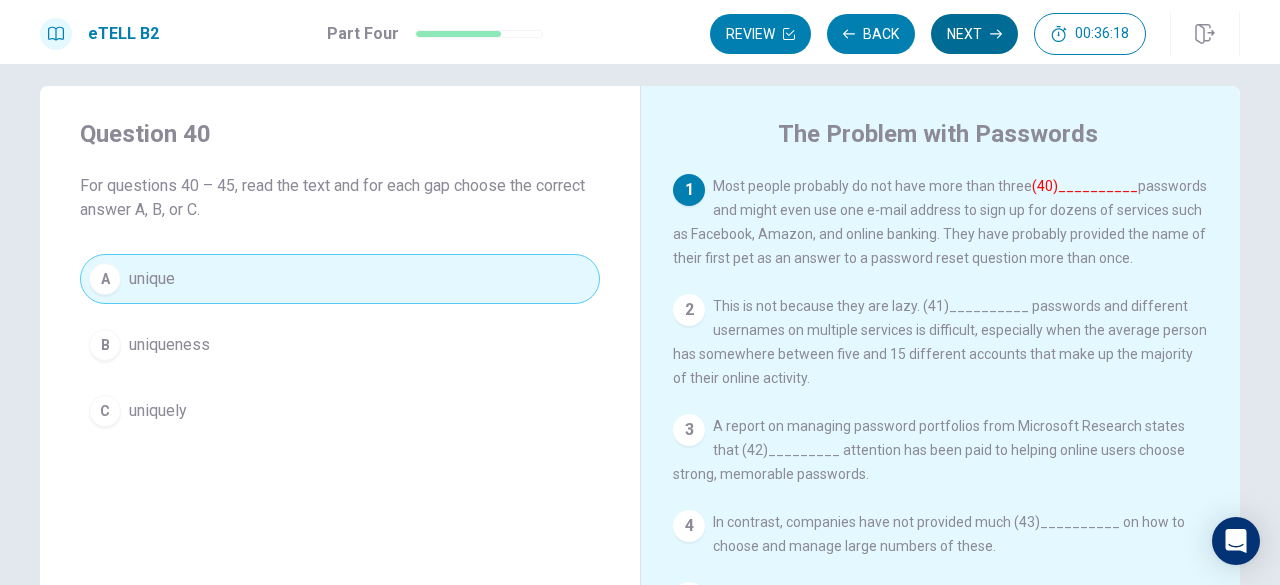 click on "Next" at bounding box center [974, 34] 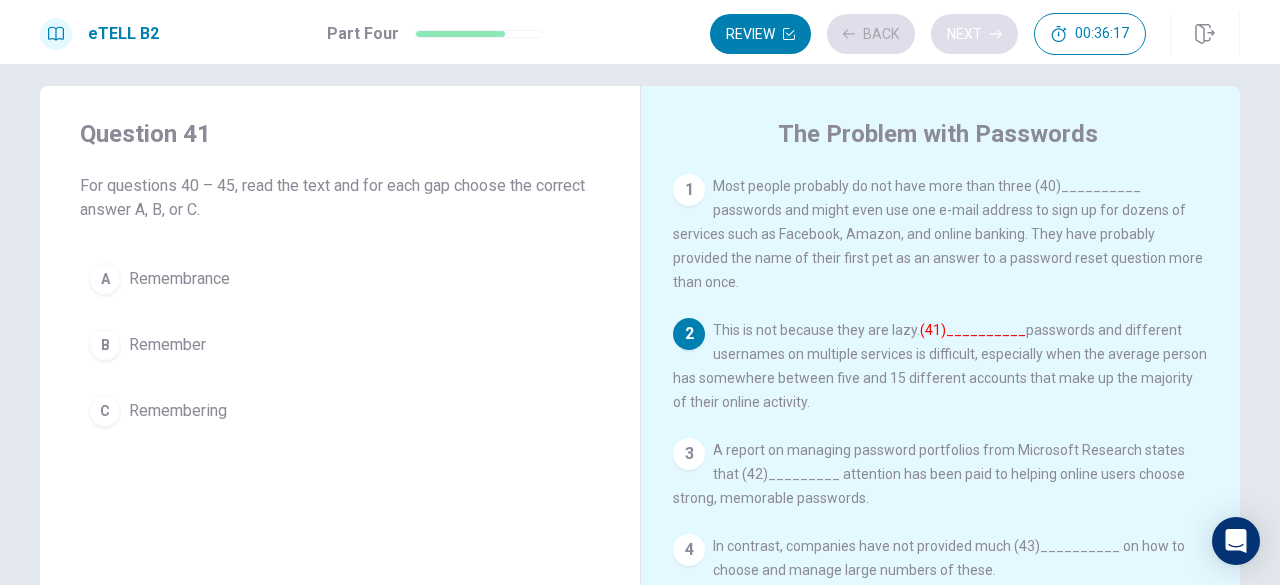 scroll, scrollTop: 62, scrollLeft: 0, axis: vertical 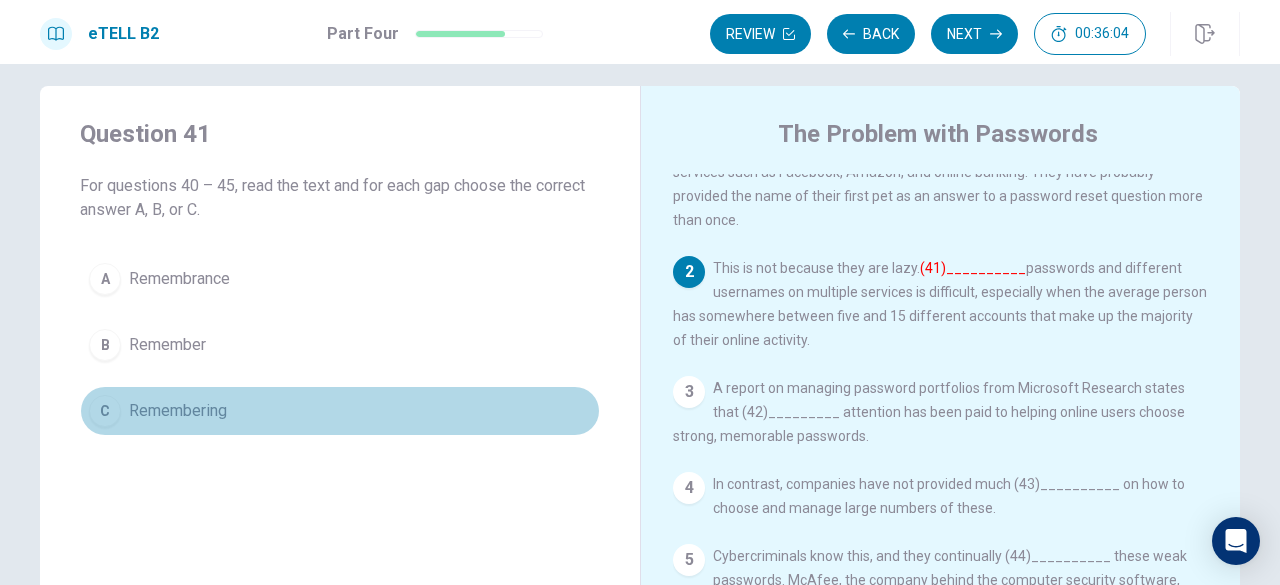 click on "Remembering" at bounding box center [178, 411] 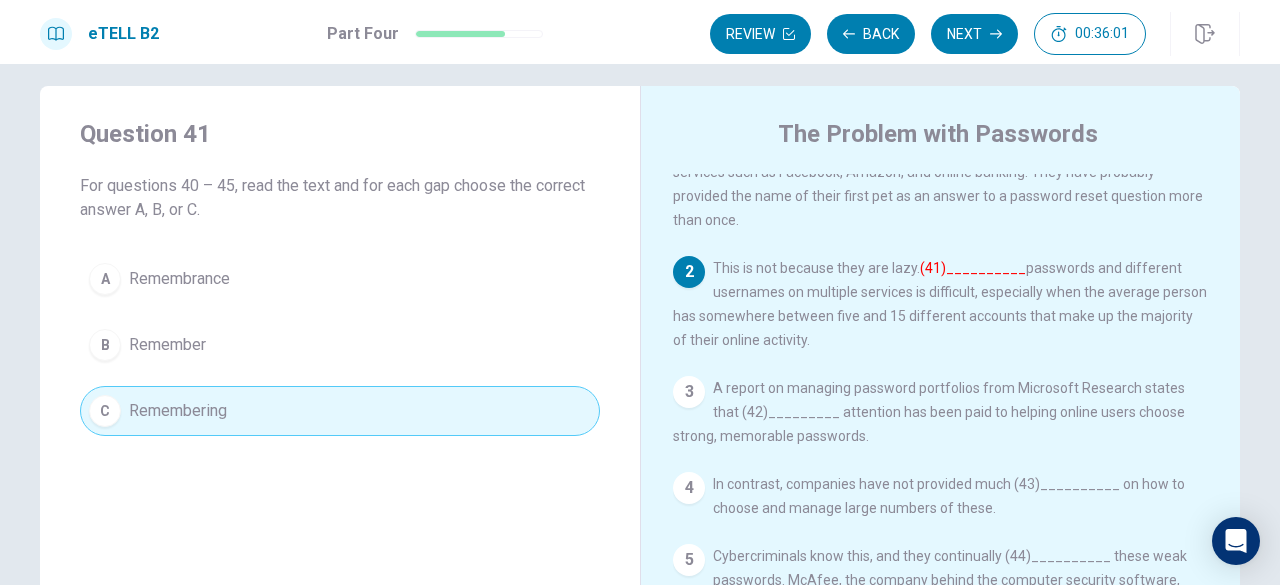 click on "Next" at bounding box center (974, 34) 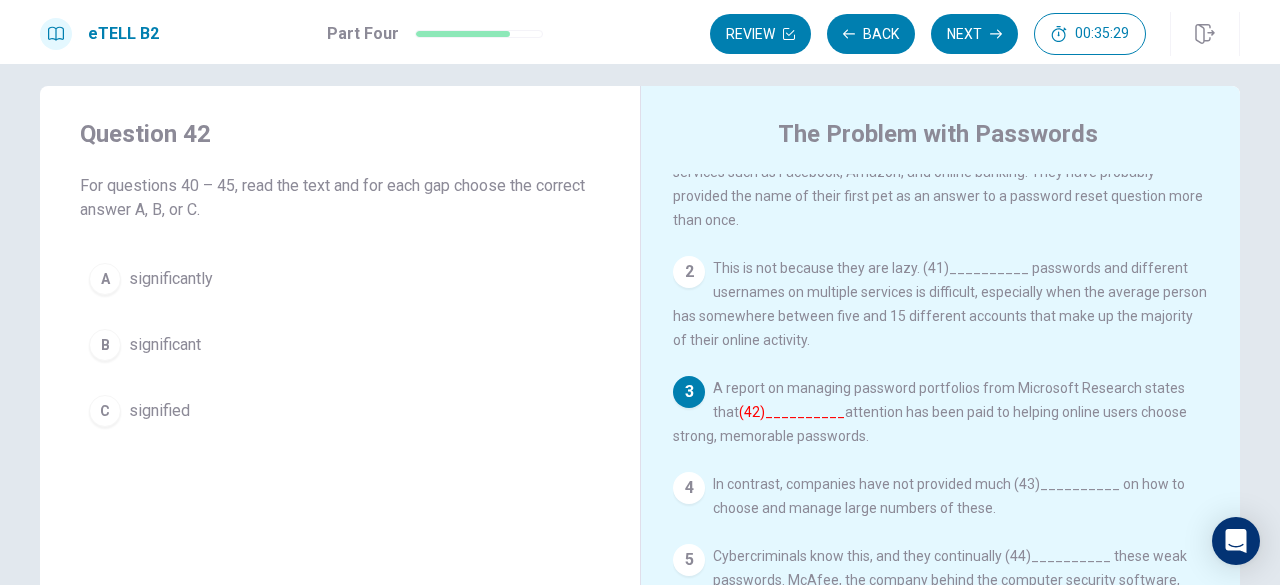 click on "significant" at bounding box center [165, 345] 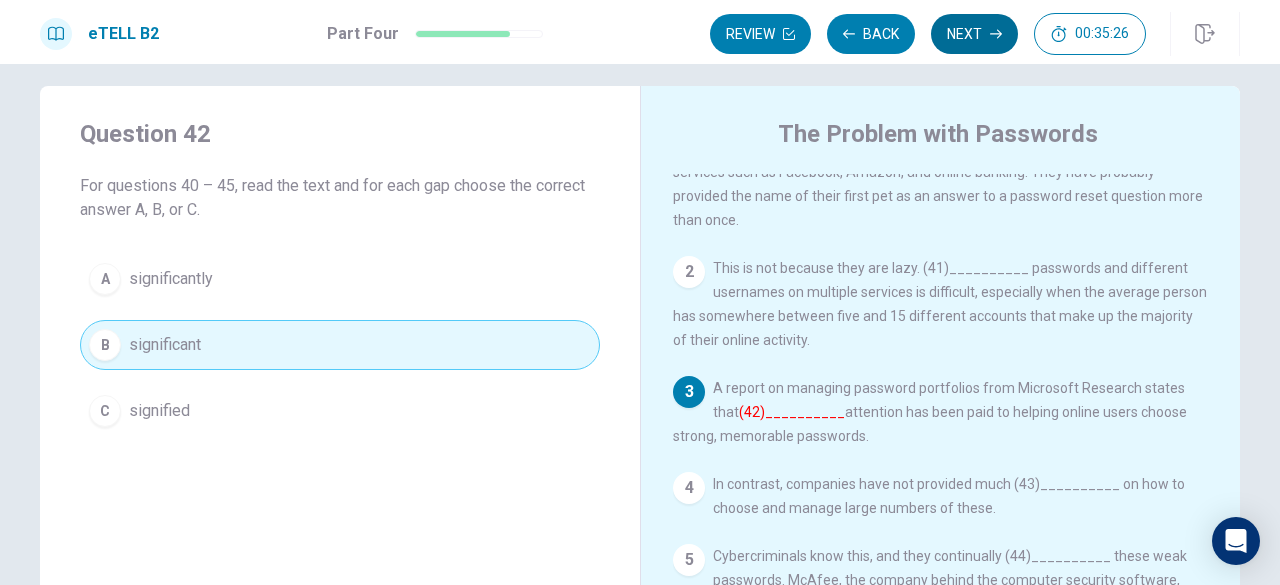 click 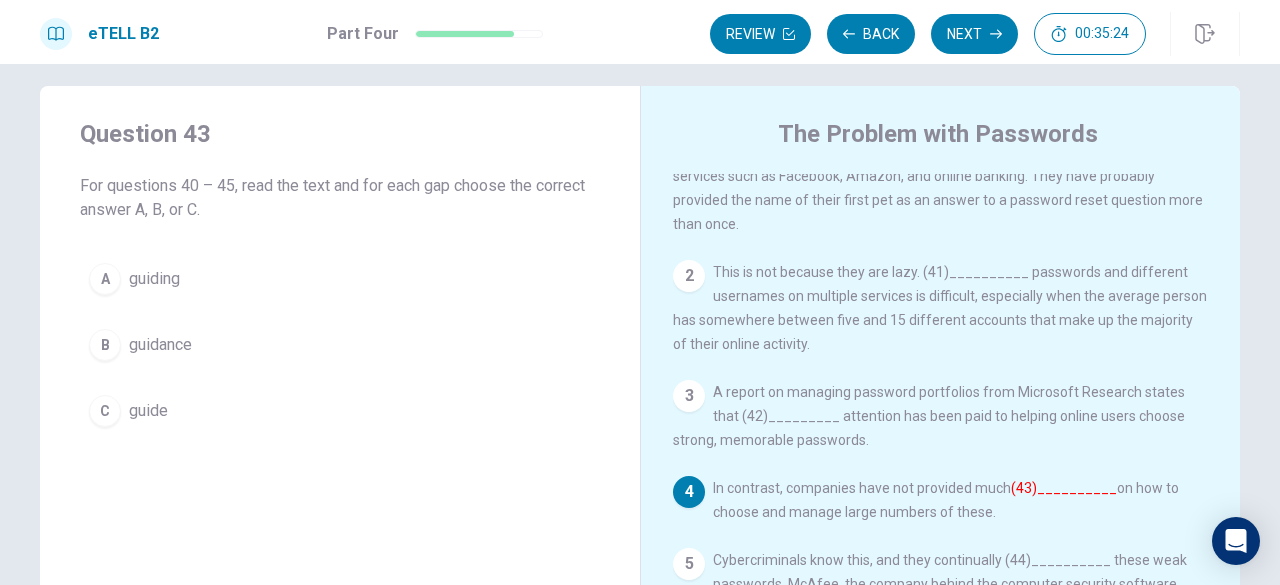 scroll, scrollTop: 62, scrollLeft: 0, axis: vertical 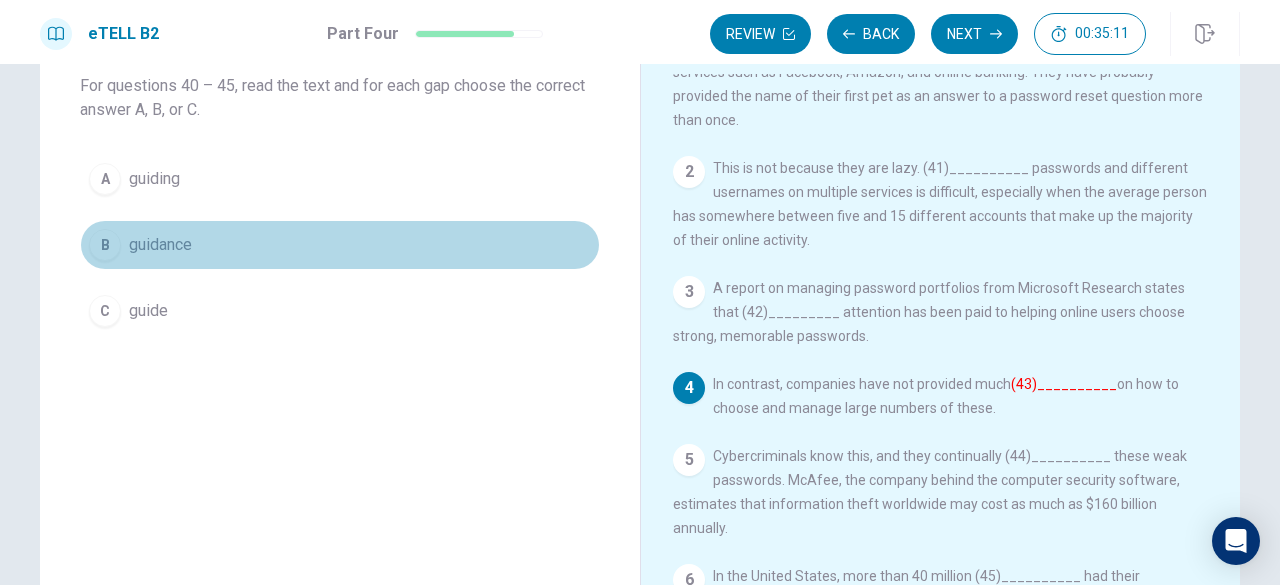 click on "guidance" at bounding box center (160, 245) 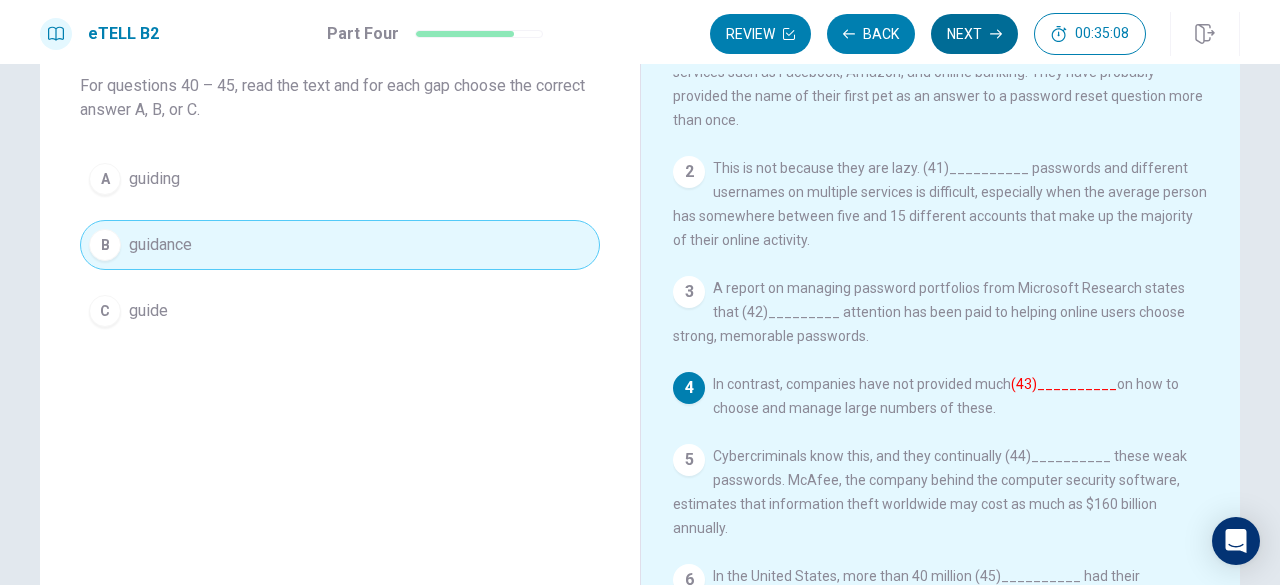 click on "Next" at bounding box center (974, 34) 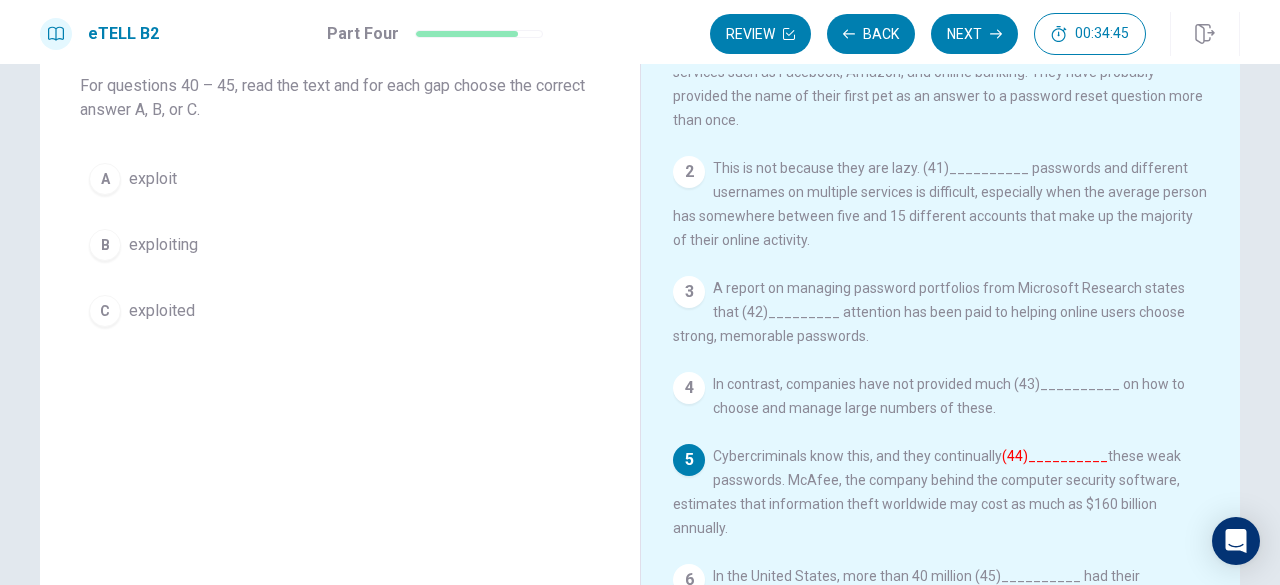 click on "exploit" at bounding box center [153, 179] 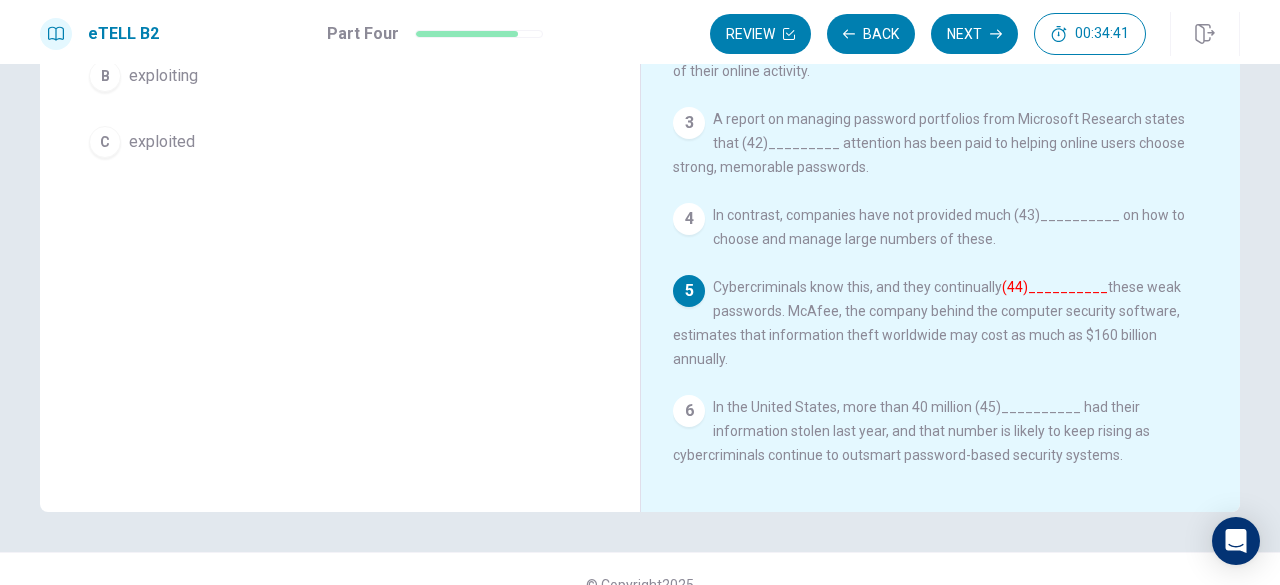 scroll, scrollTop: 318, scrollLeft: 0, axis: vertical 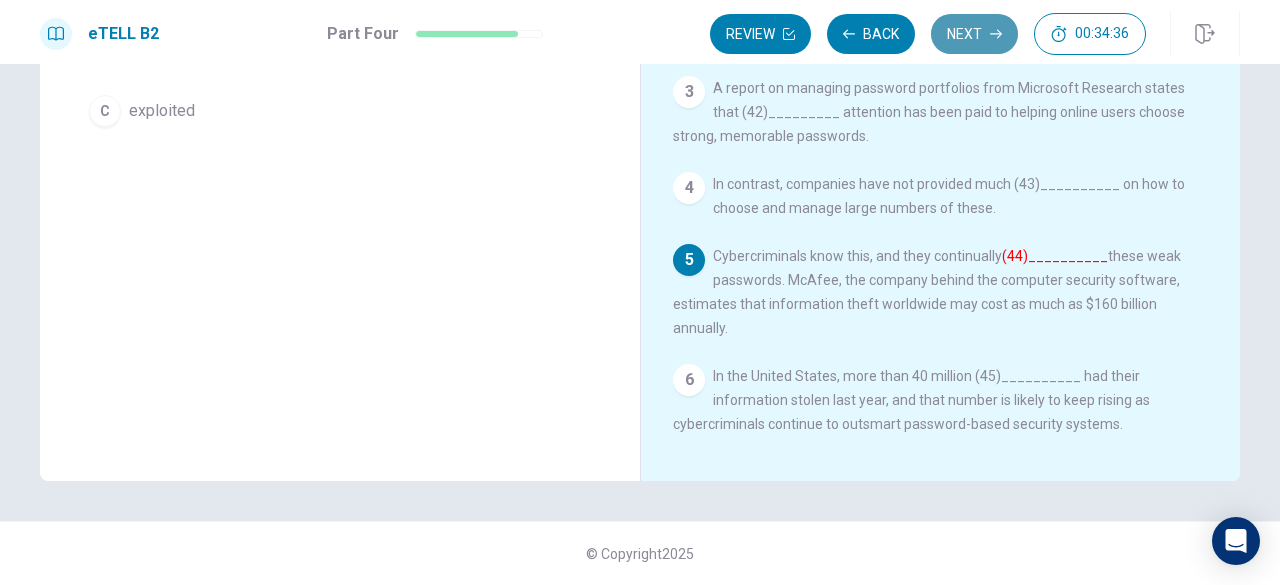click 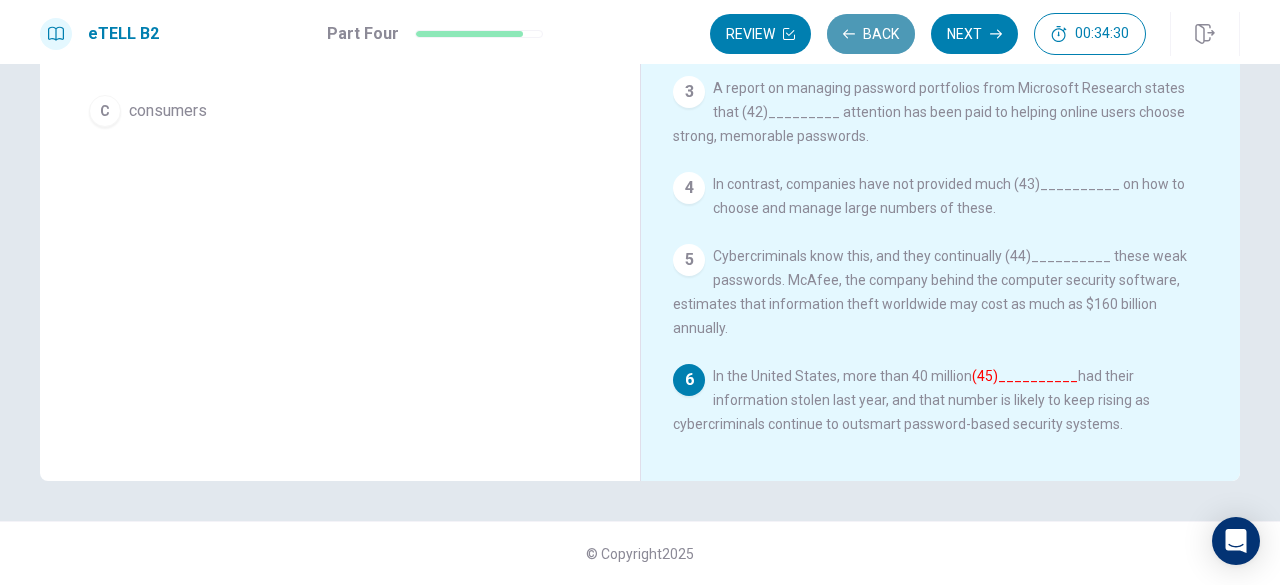 click on "Back" at bounding box center (871, 34) 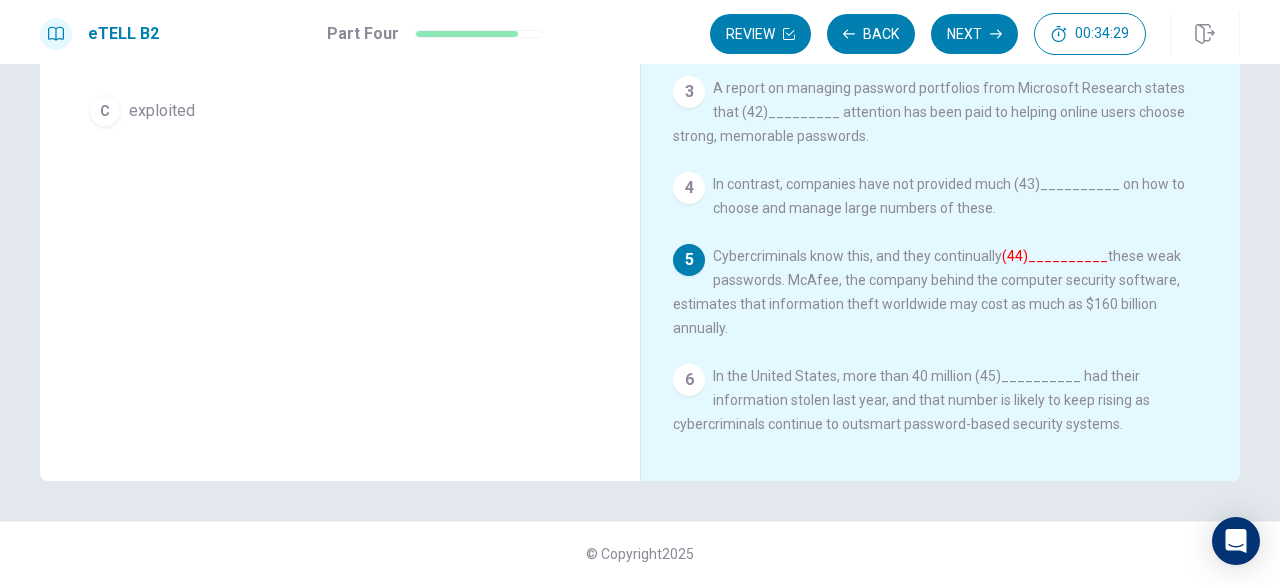 scroll, scrollTop: 0, scrollLeft: 0, axis: both 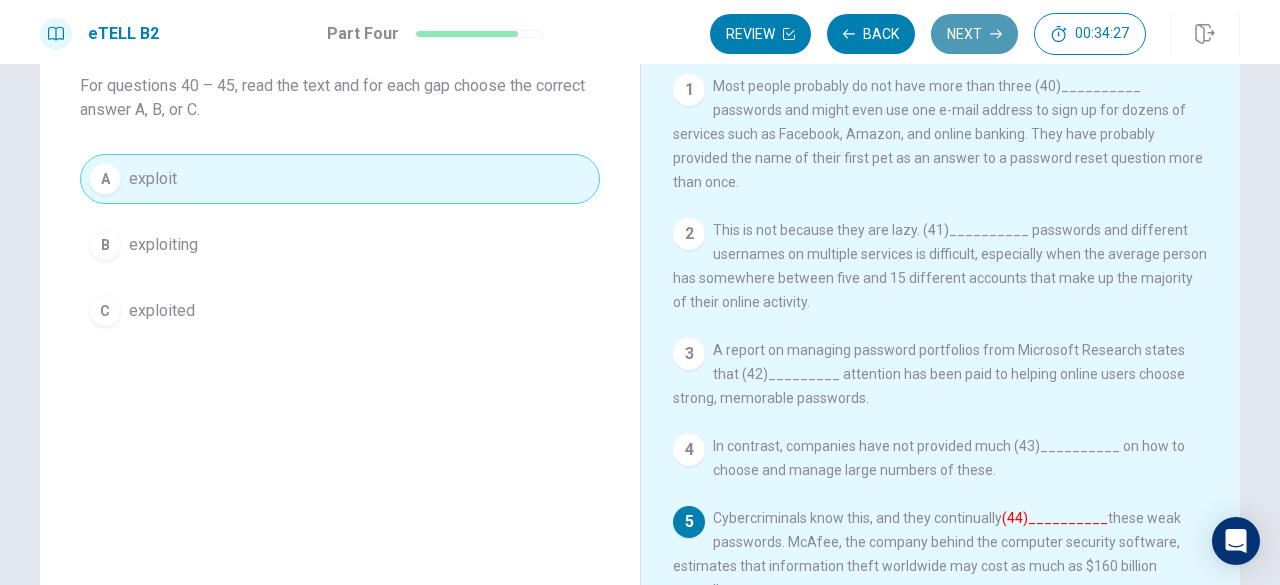 click on "Next" at bounding box center (974, 34) 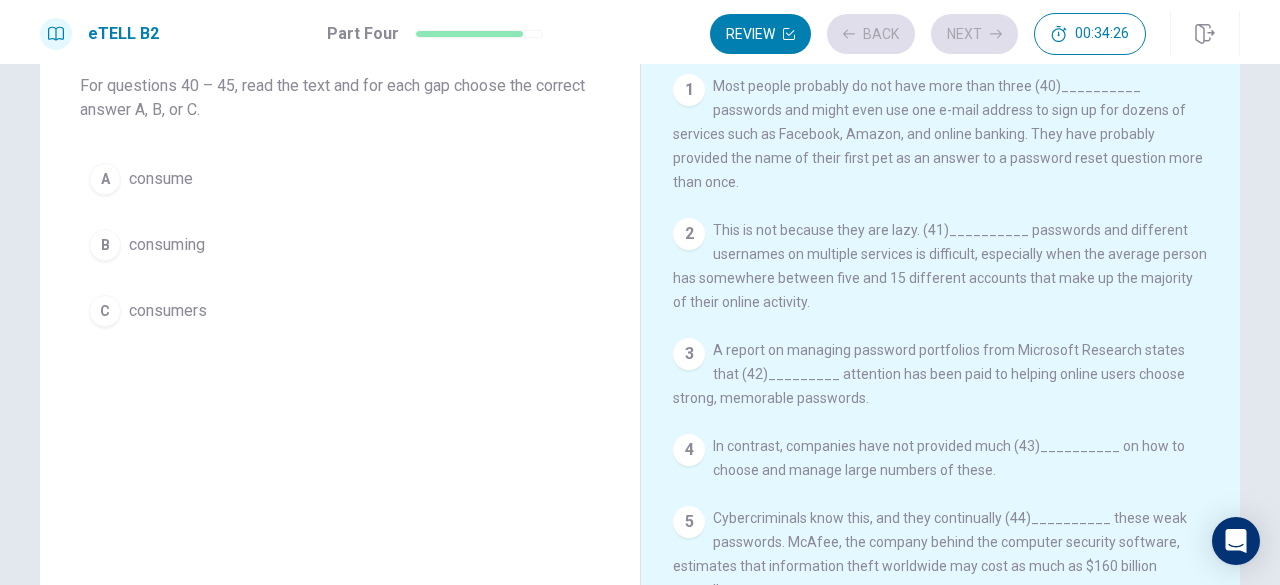 scroll, scrollTop: 62, scrollLeft: 0, axis: vertical 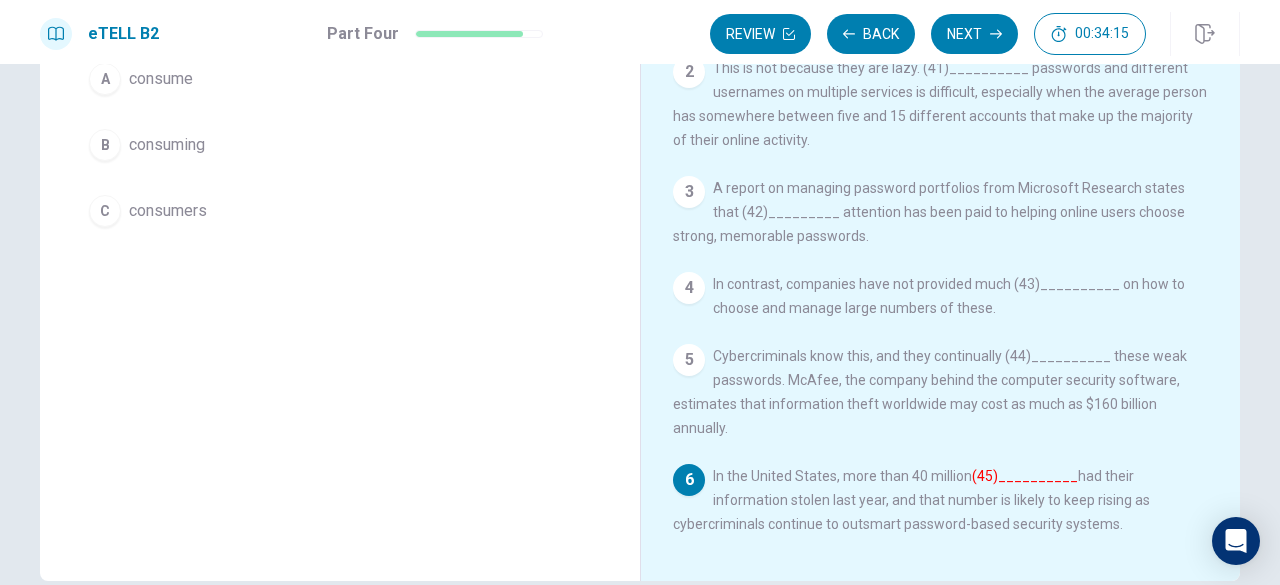 click on "C" at bounding box center (105, 211) 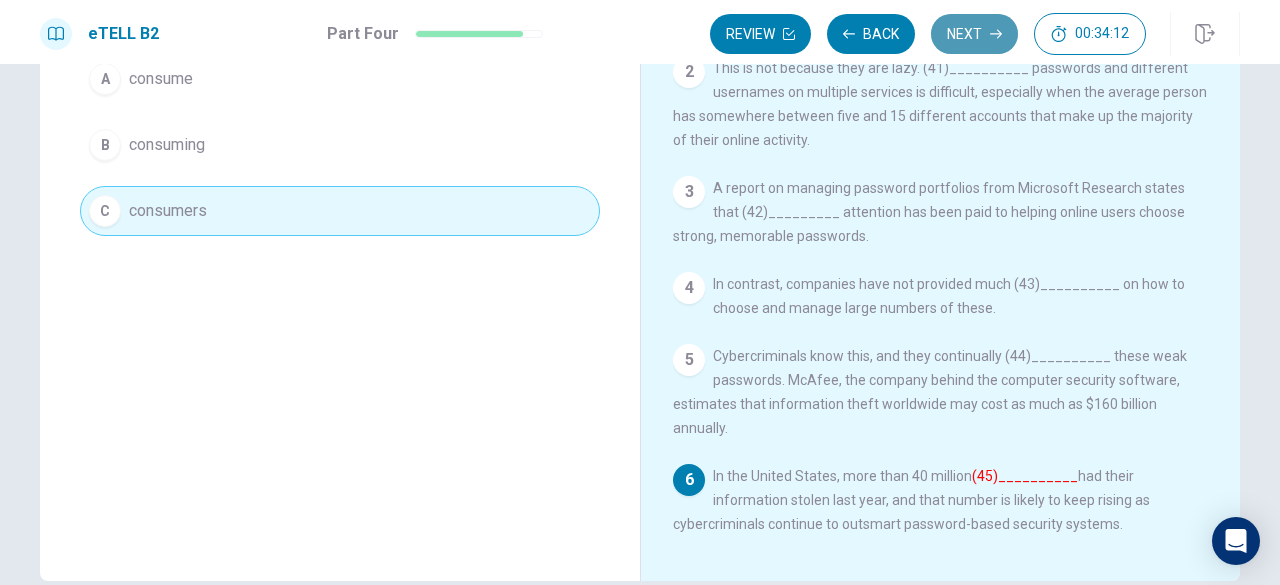click 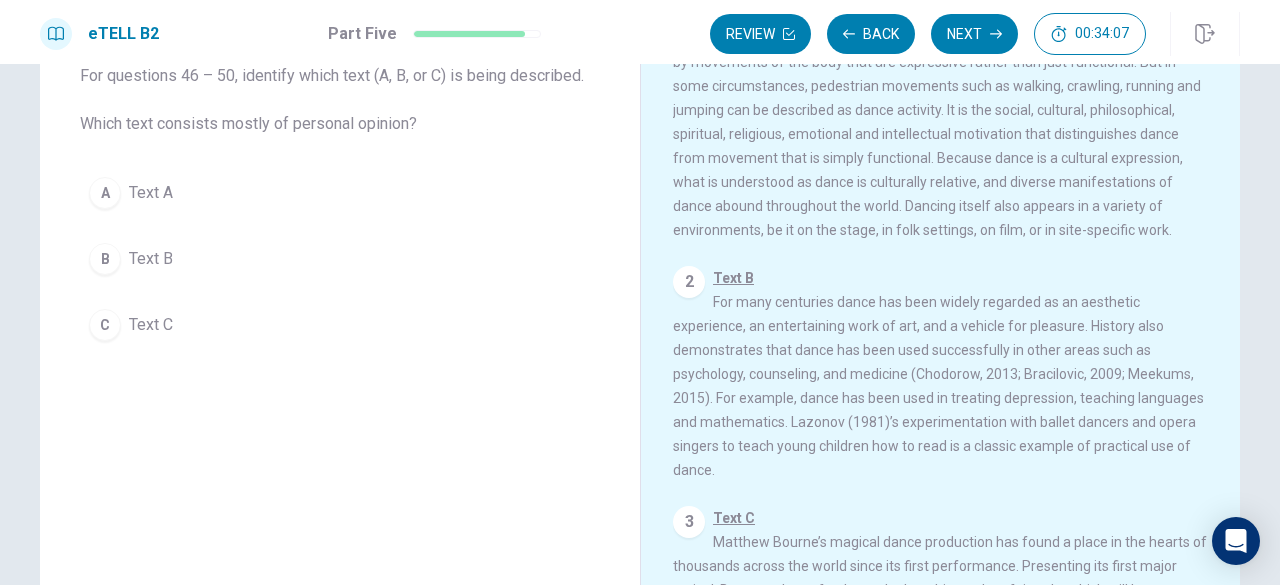 scroll, scrollTop: 0, scrollLeft: 0, axis: both 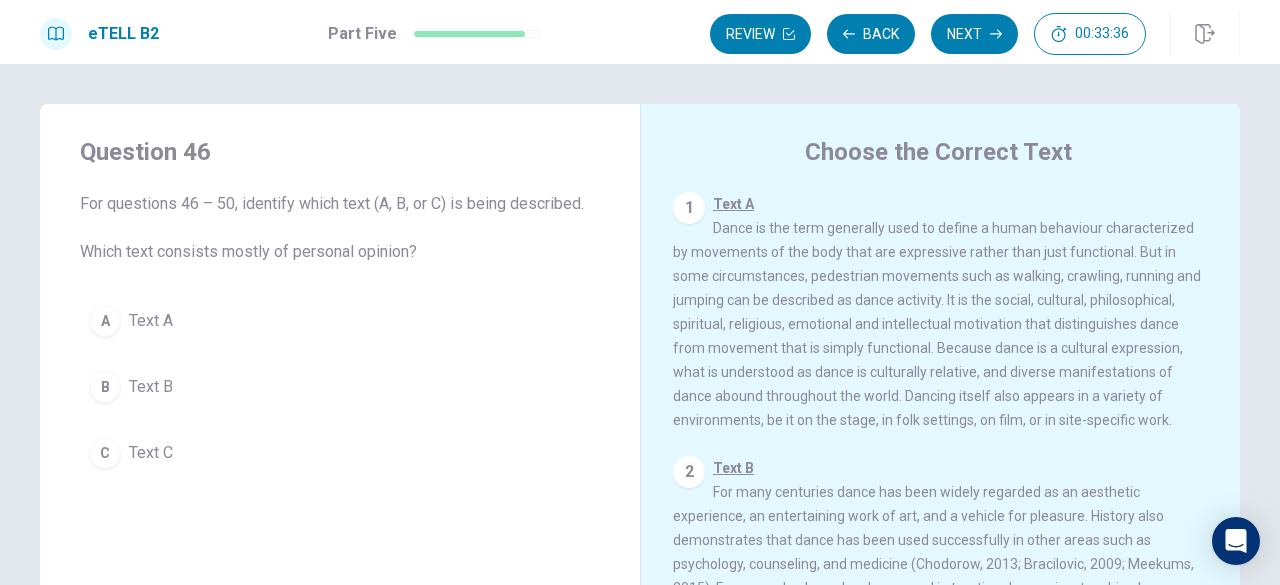 click on "1" at bounding box center (689, 208) 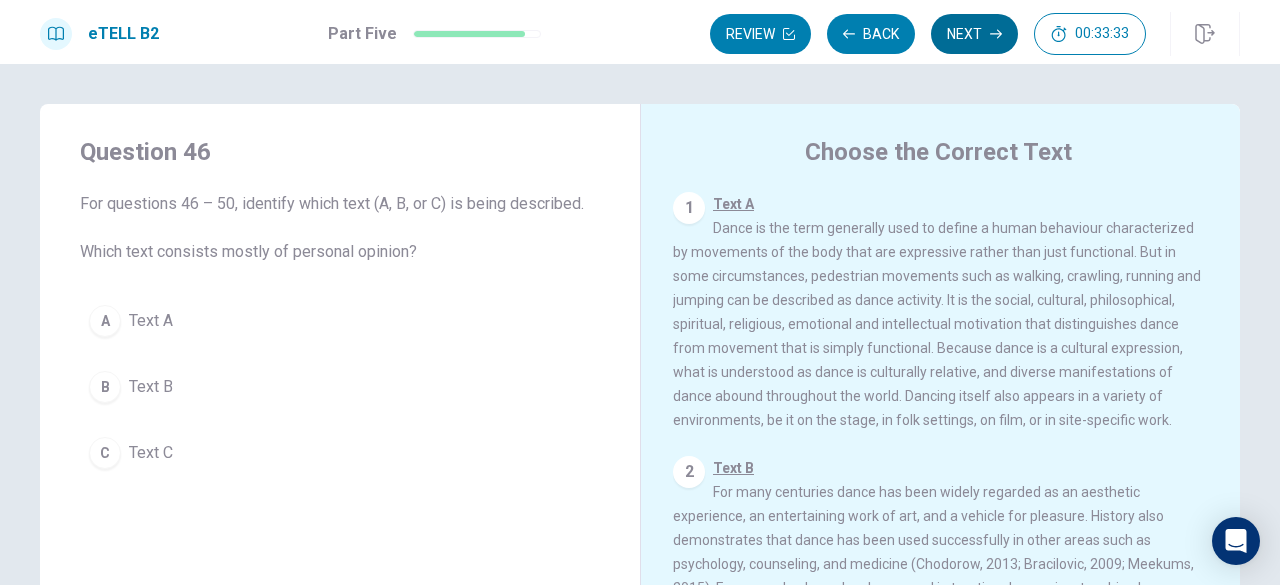 click on "Next" at bounding box center [974, 34] 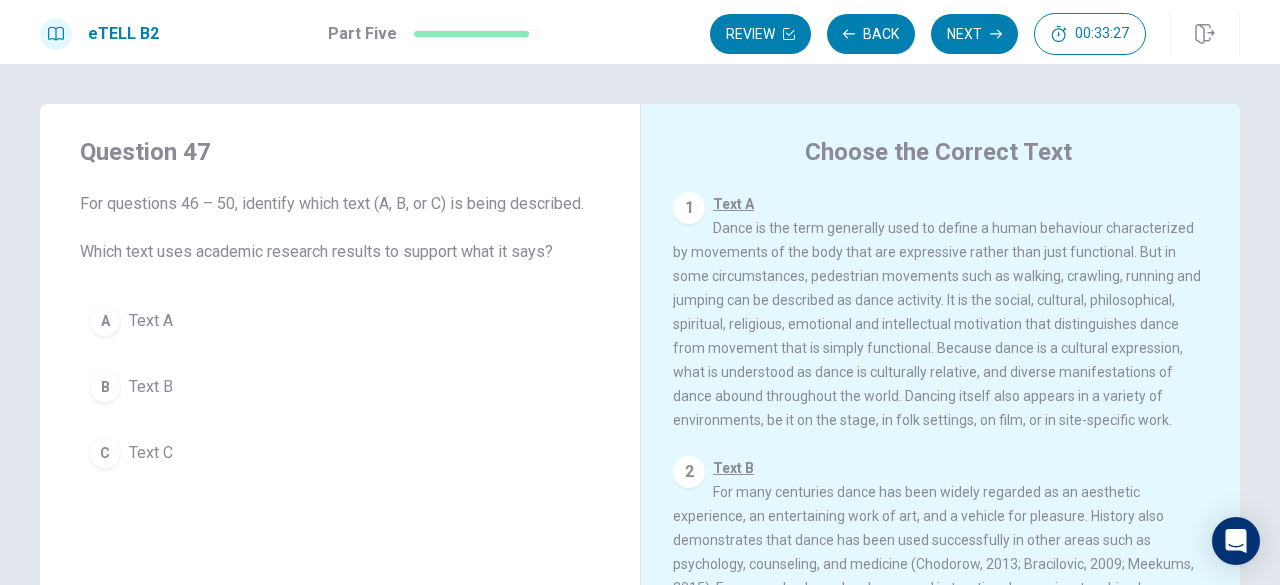 click on "Next" at bounding box center [974, 34] 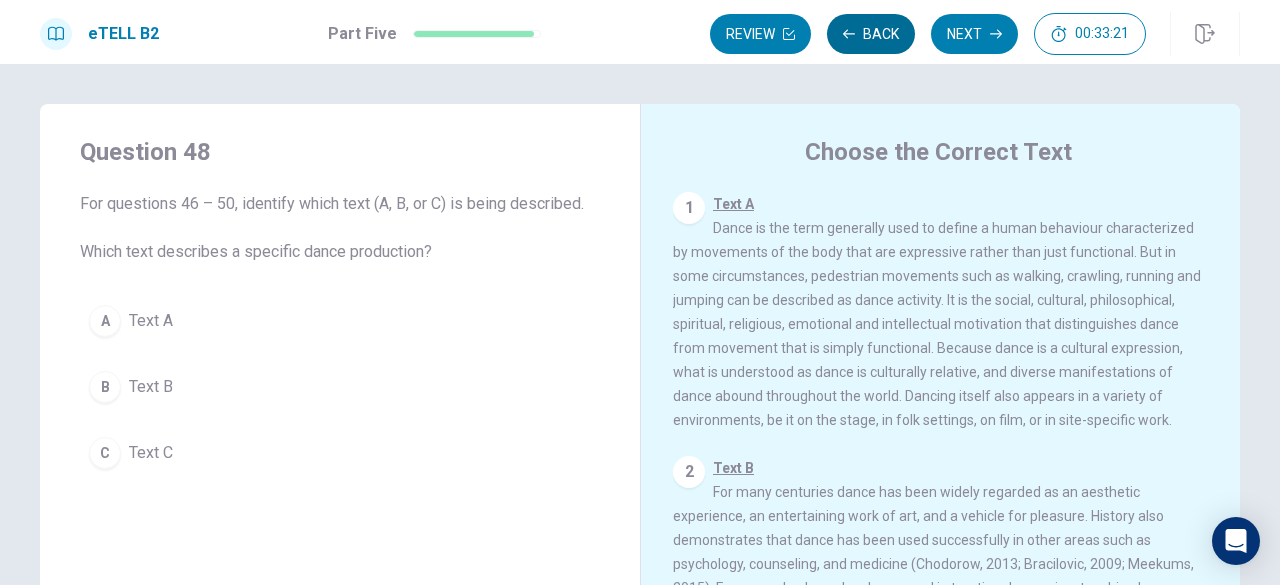 click on "Back" at bounding box center (871, 34) 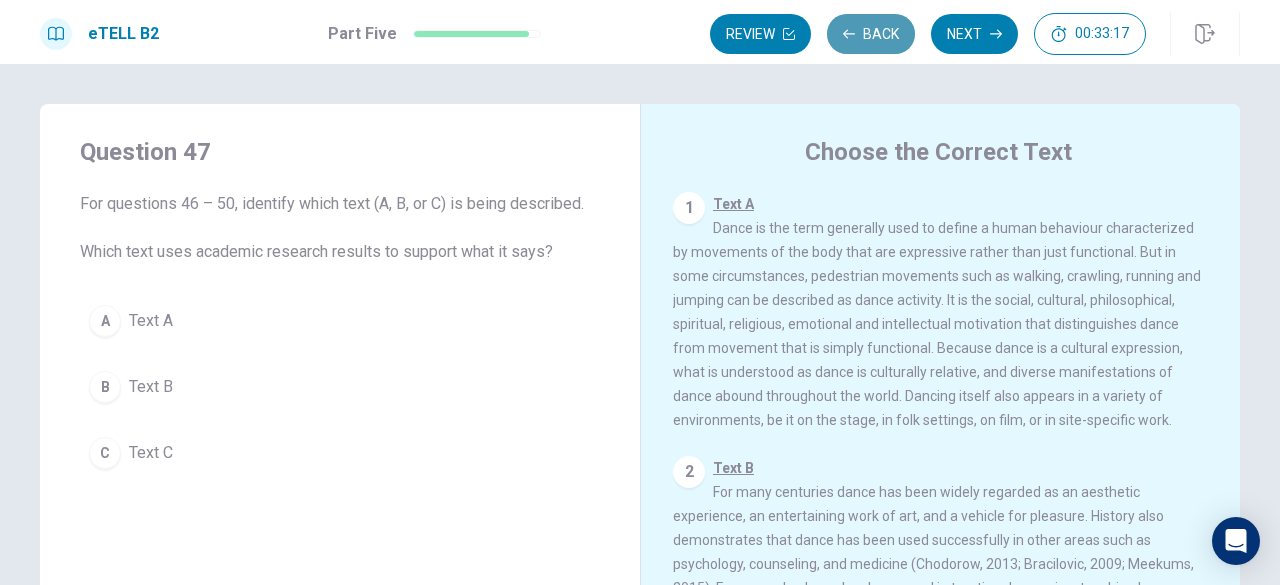 click on "Back" at bounding box center (871, 34) 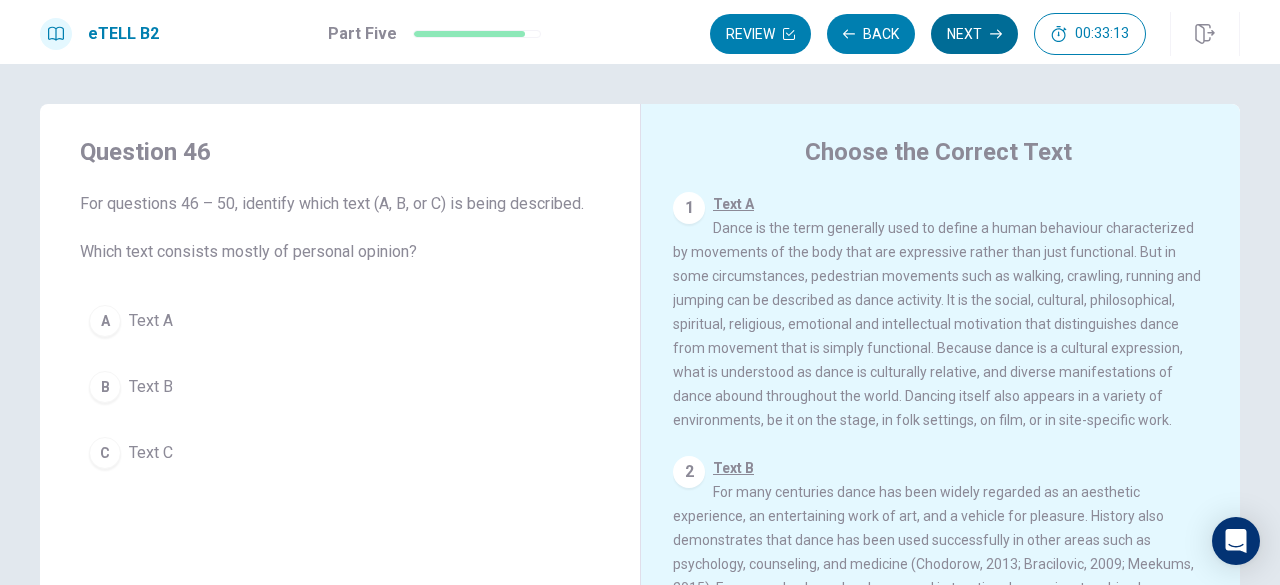 click on "Next" at bounding box center (974, 34) 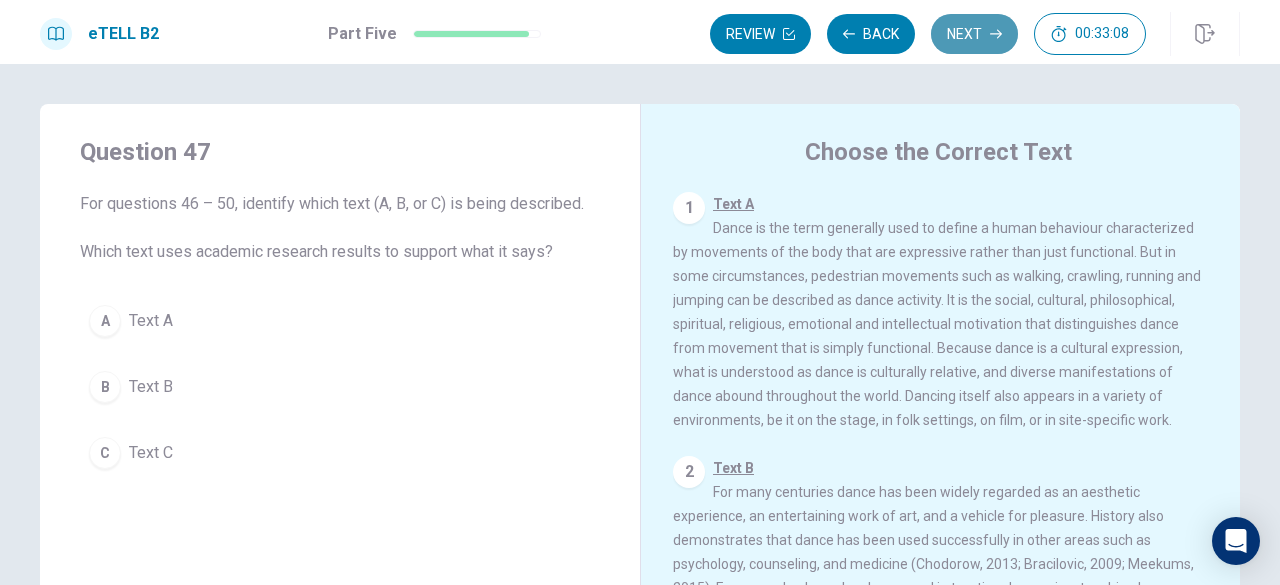 click on "Next" at bounding box center [974, 34] 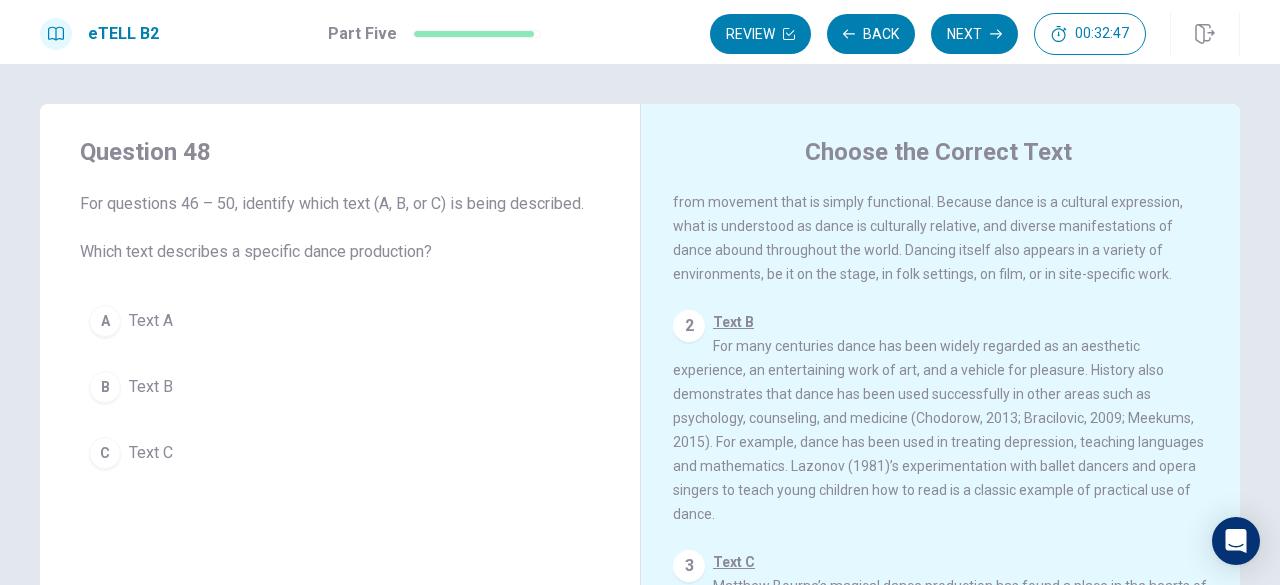 scroll, scrollTop: 187, scrollLeft: 0, axis: vertical 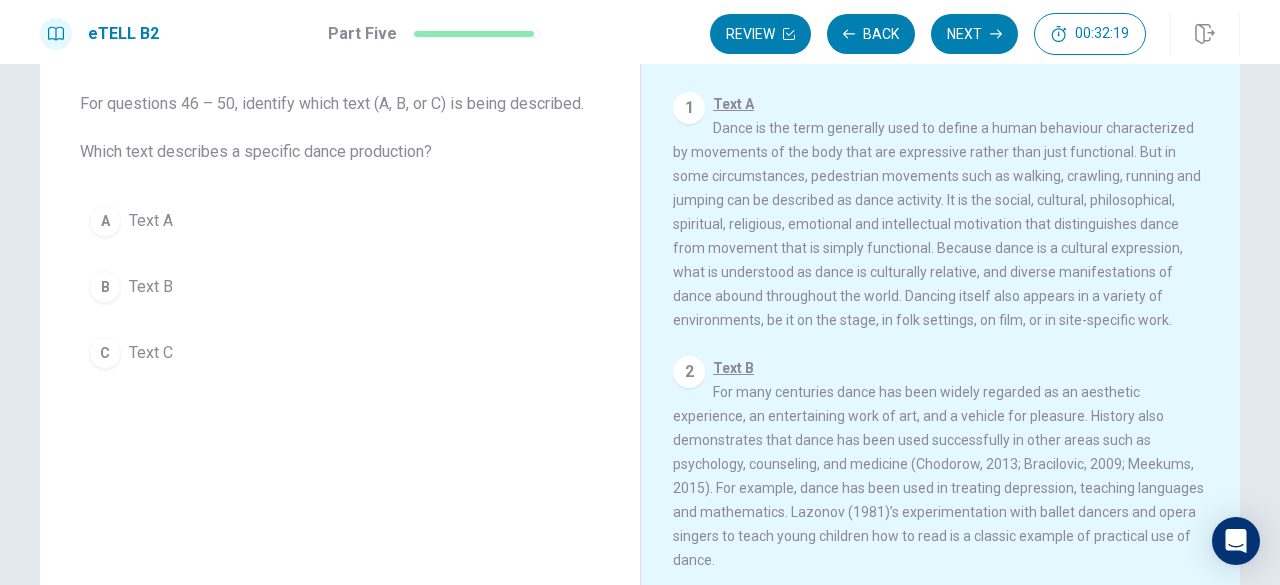 click on "C" at bounding box center [105, 353] 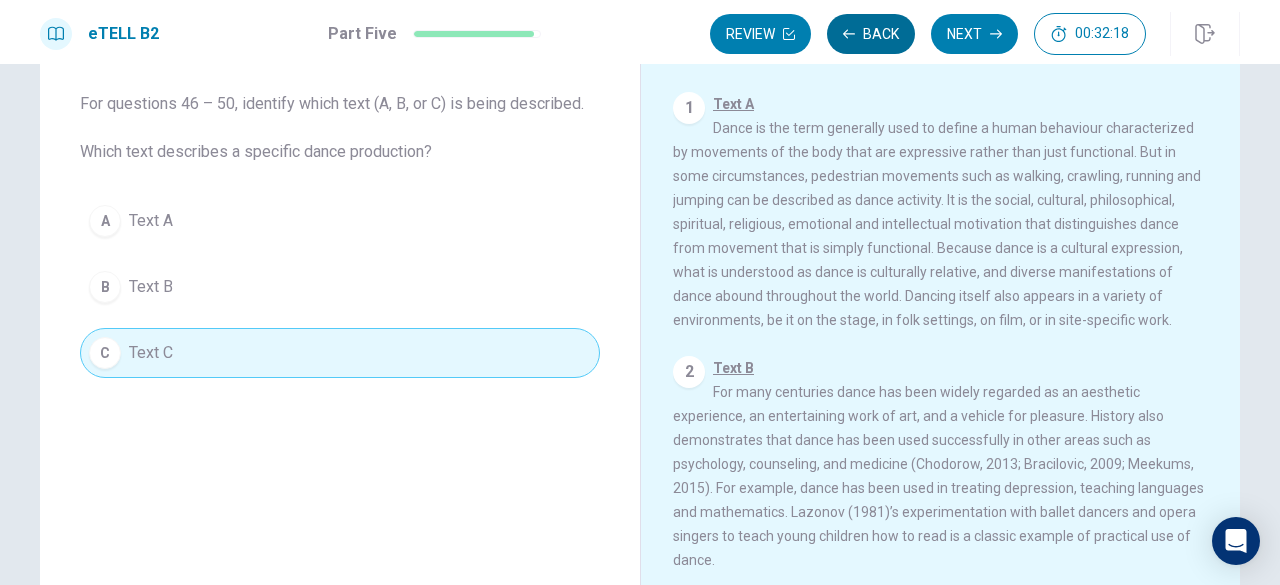 click on "Back" at bounding box center [871, 34] 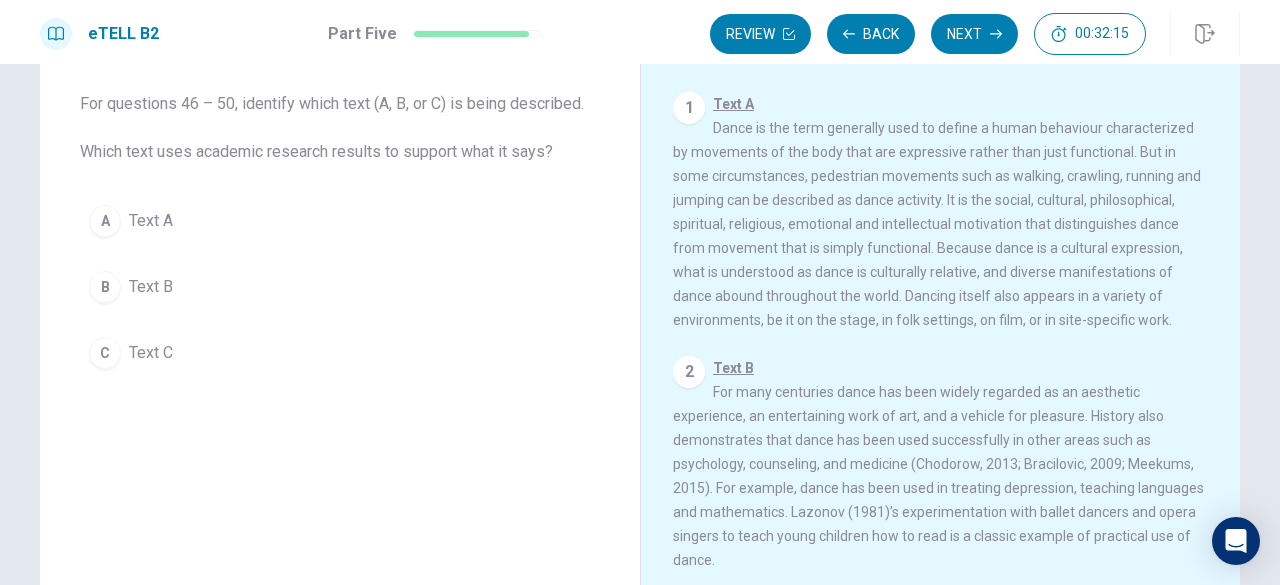 drag, startPoint x: 156, startPoint y: 151, endPoint x: 400, endPoint y: 147, distance: 244.03279 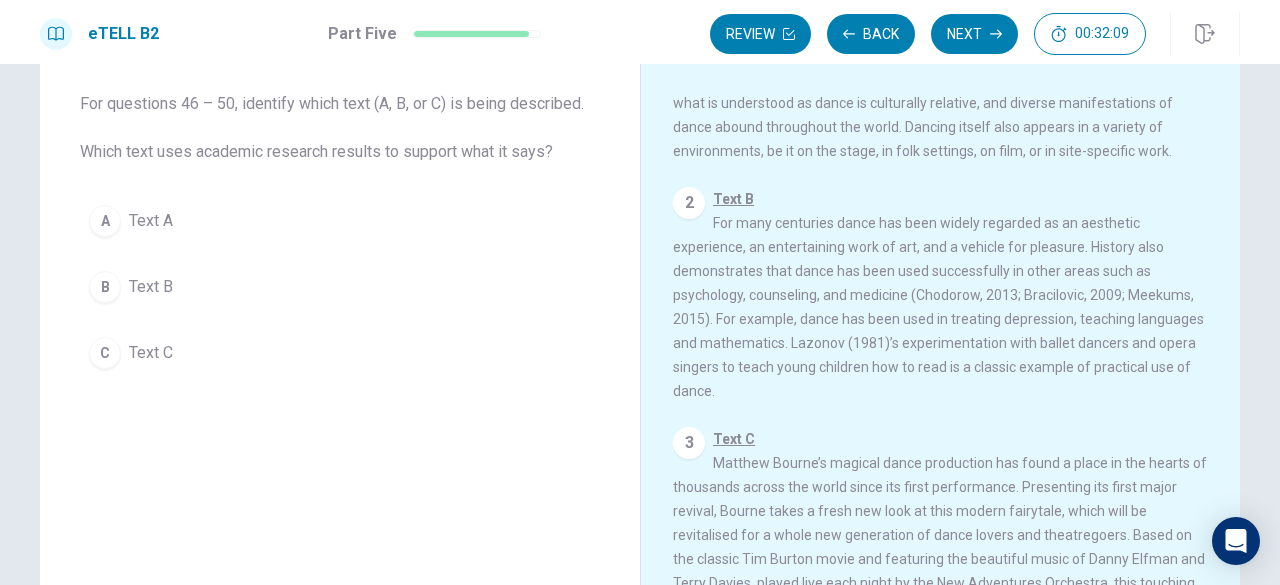 scroll, scrollTop: 187, scrollLeft: 0, axis: vertical 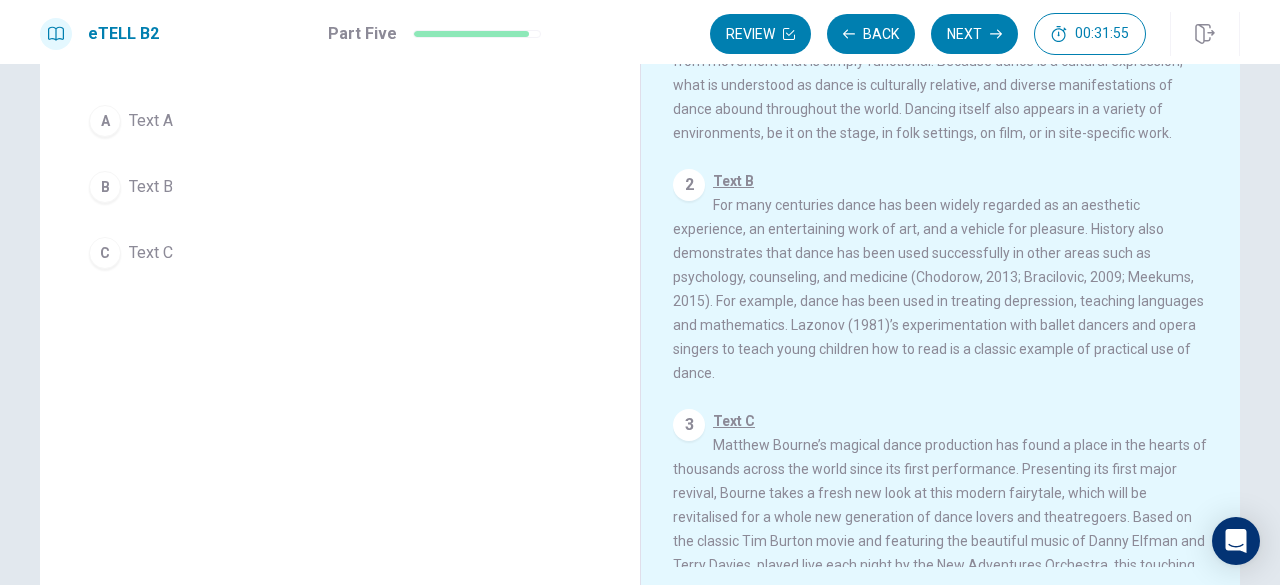 click on "B" at bounding box center [105, 187] 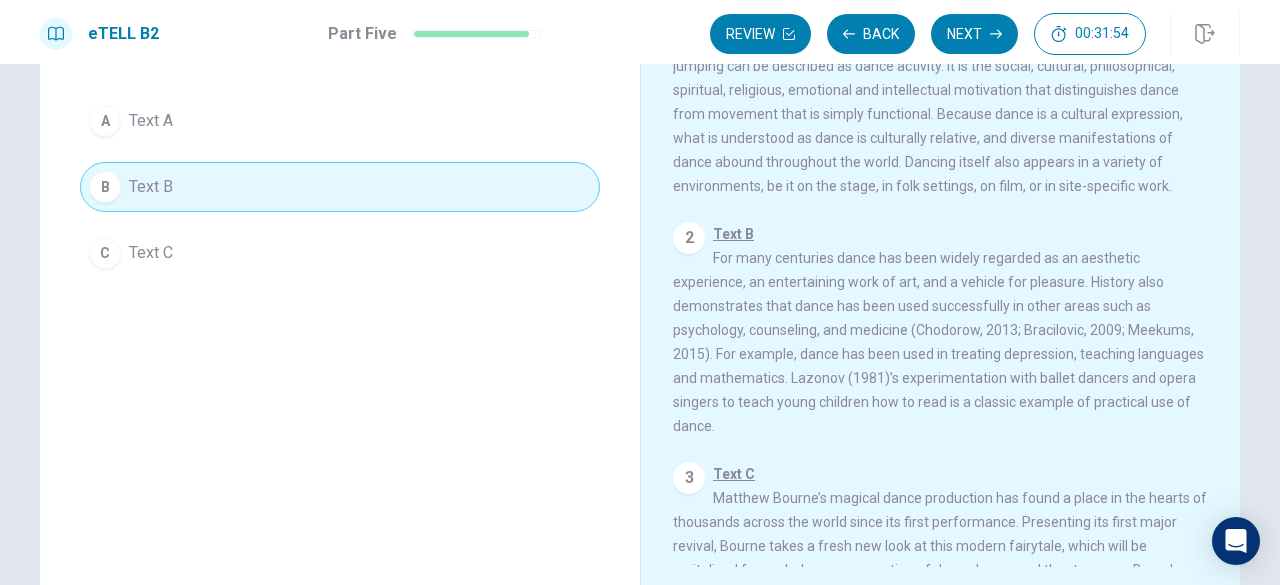 scroll, scrollTop: 0, scrollLeft: 0, axis: both 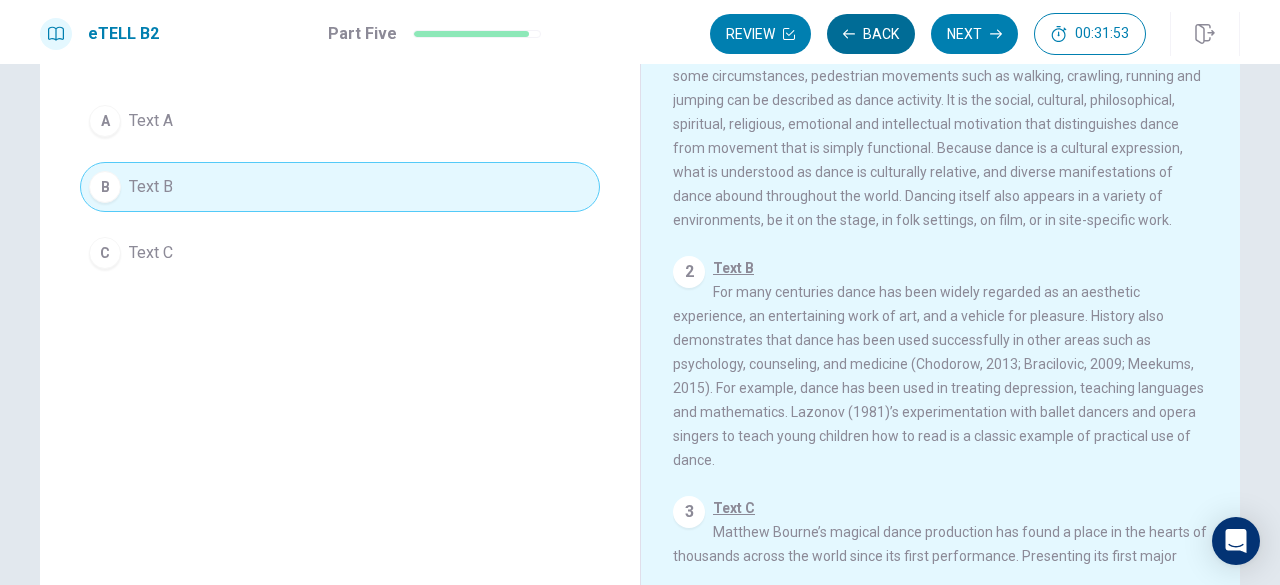click on "Back" at bounding box center [871, 34] 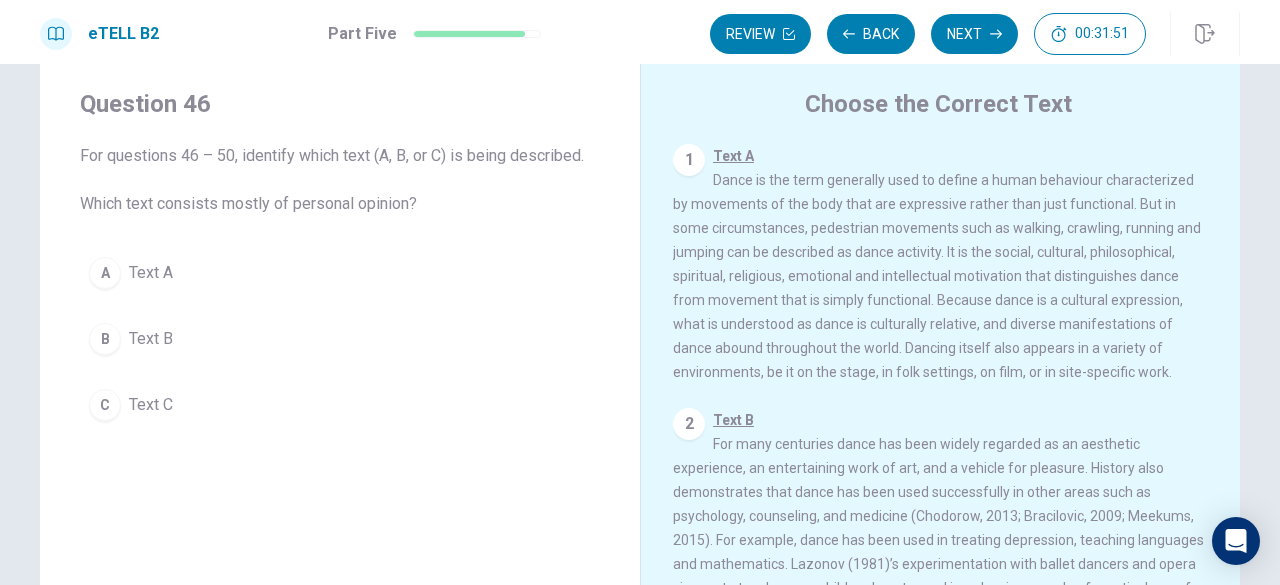 scroll, scrollTop: 0, scrollLeft: 0, axis: both 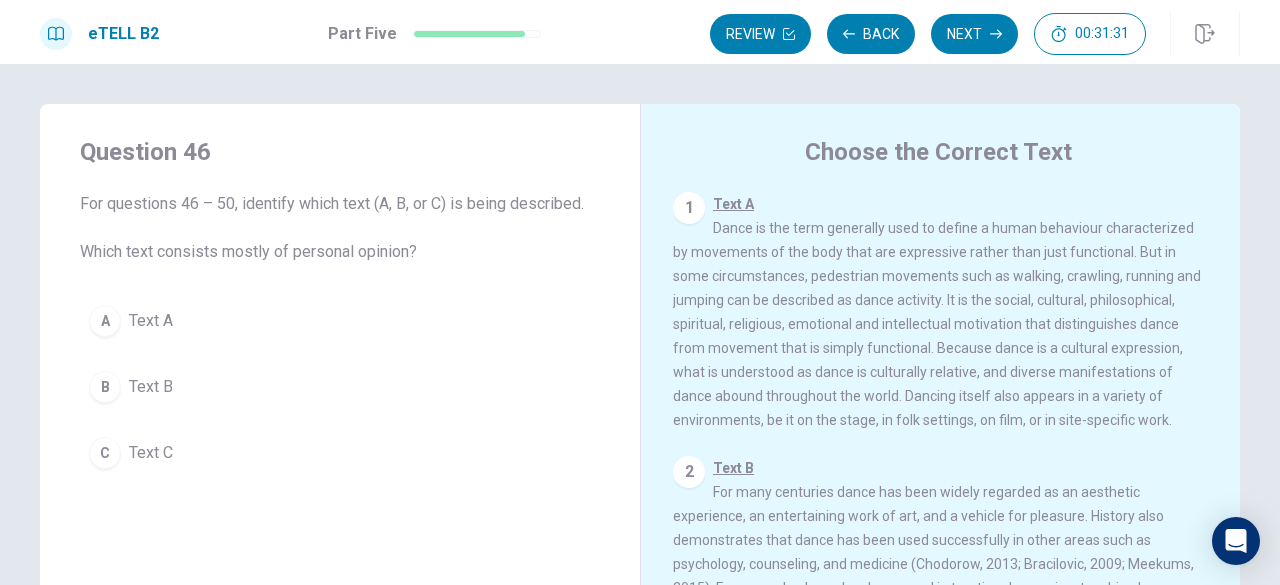 click on "A" at bounding box center (105, 321) 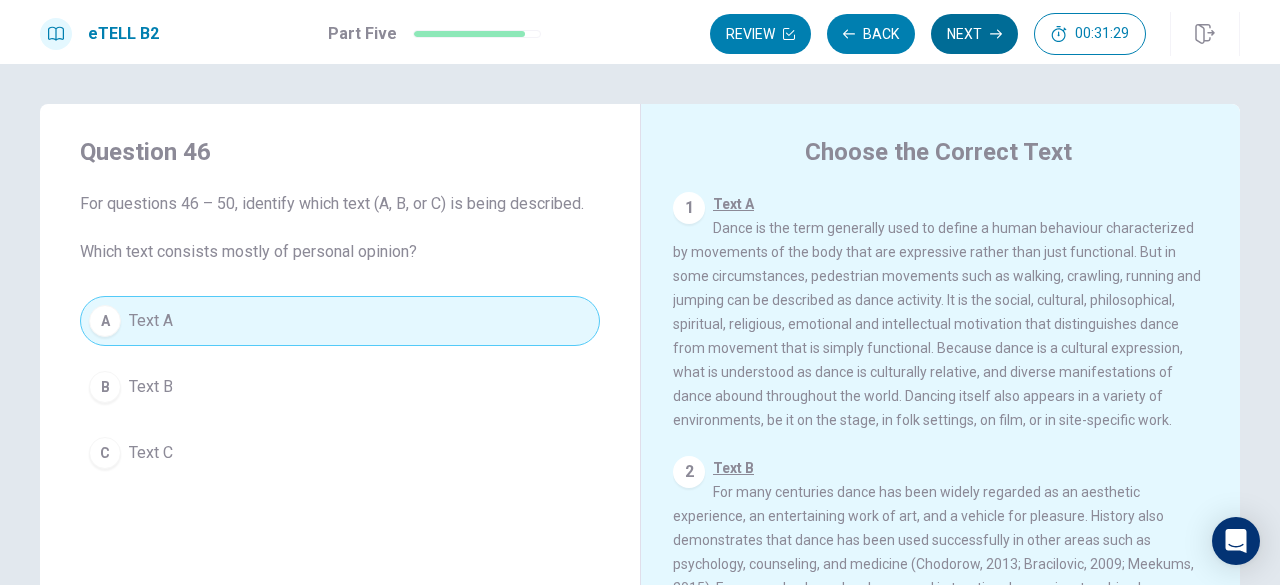 click on "Next" at bounding box center [974, 34] 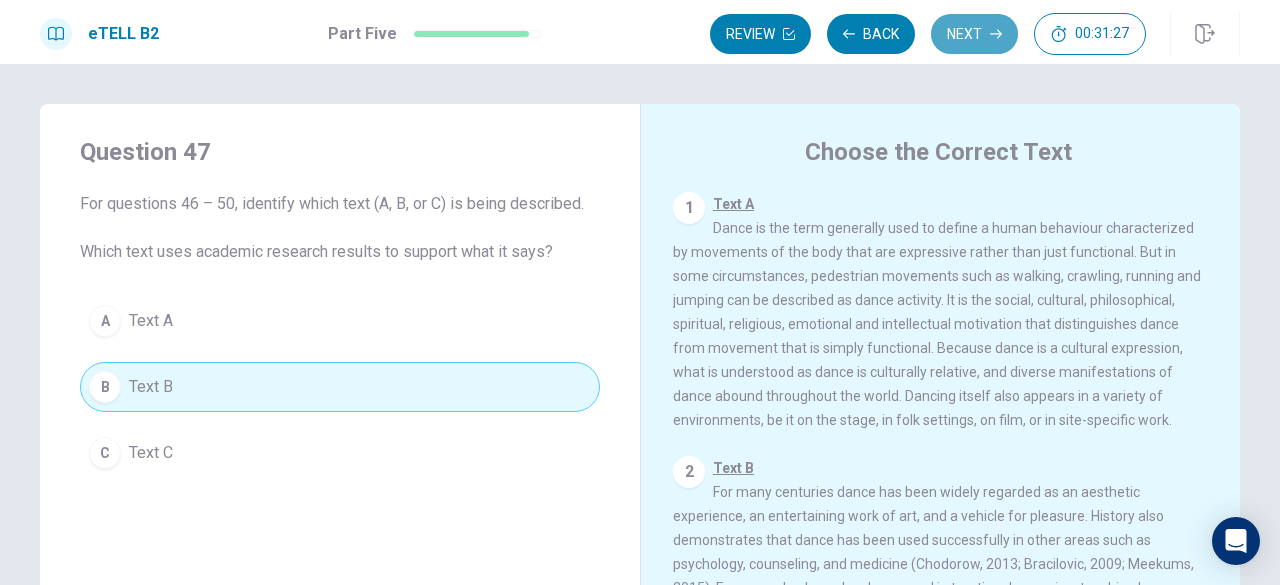 click on "Next" at bounding box center [974, 34] 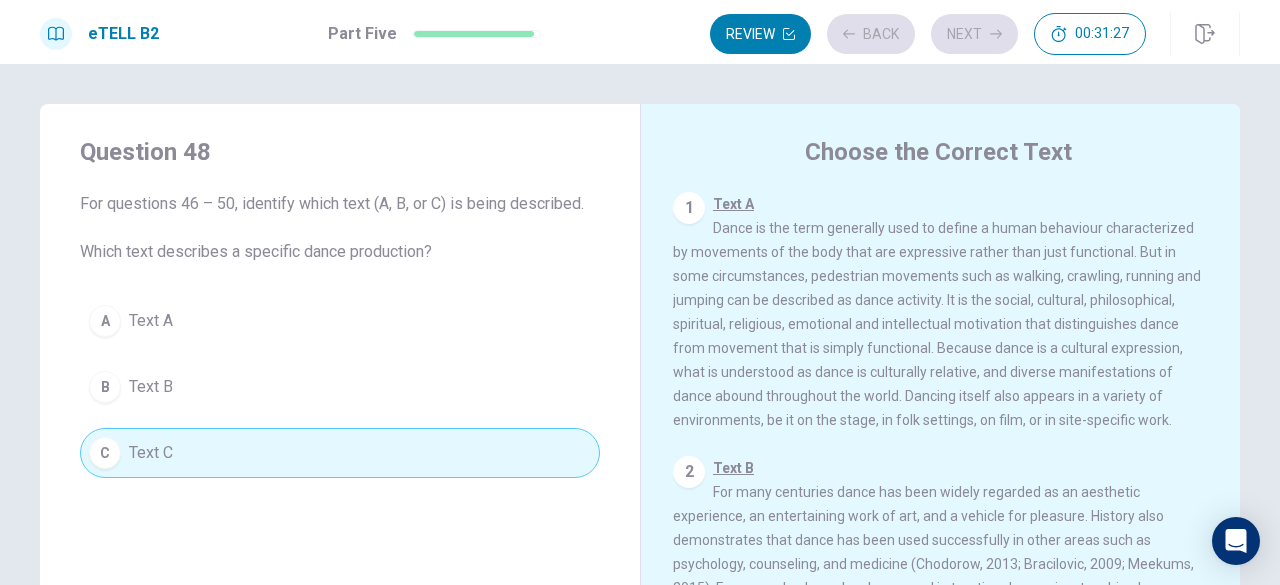 click on "Review Back Next 00:31:27" at bounding box center (928, 34) 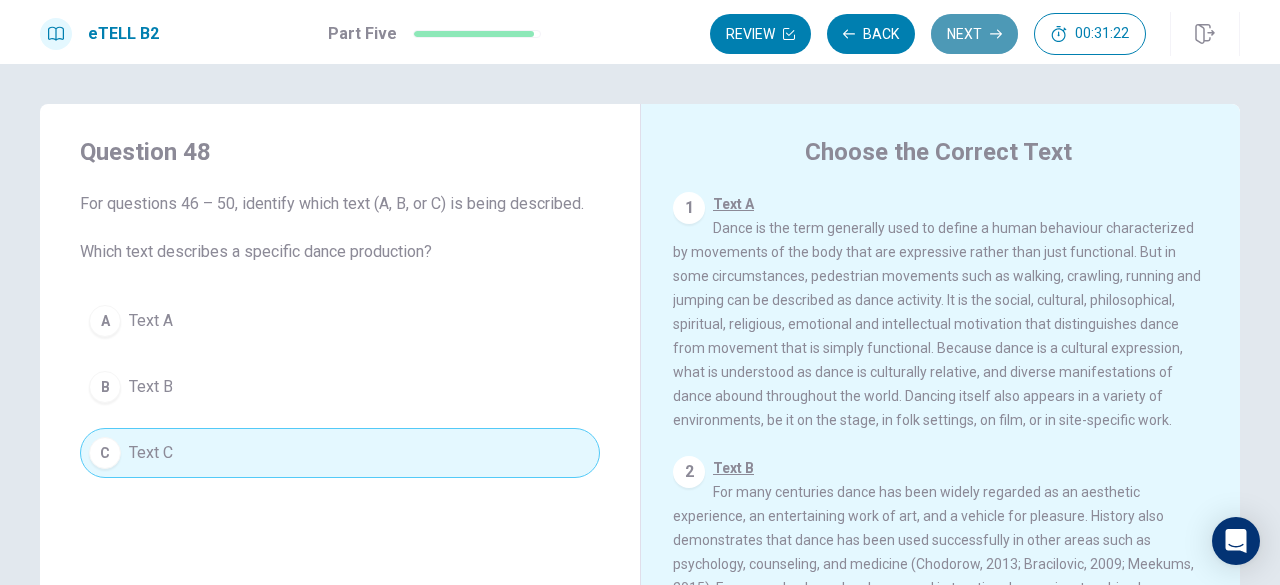 click on "Next" at bounding box center (974, 34) 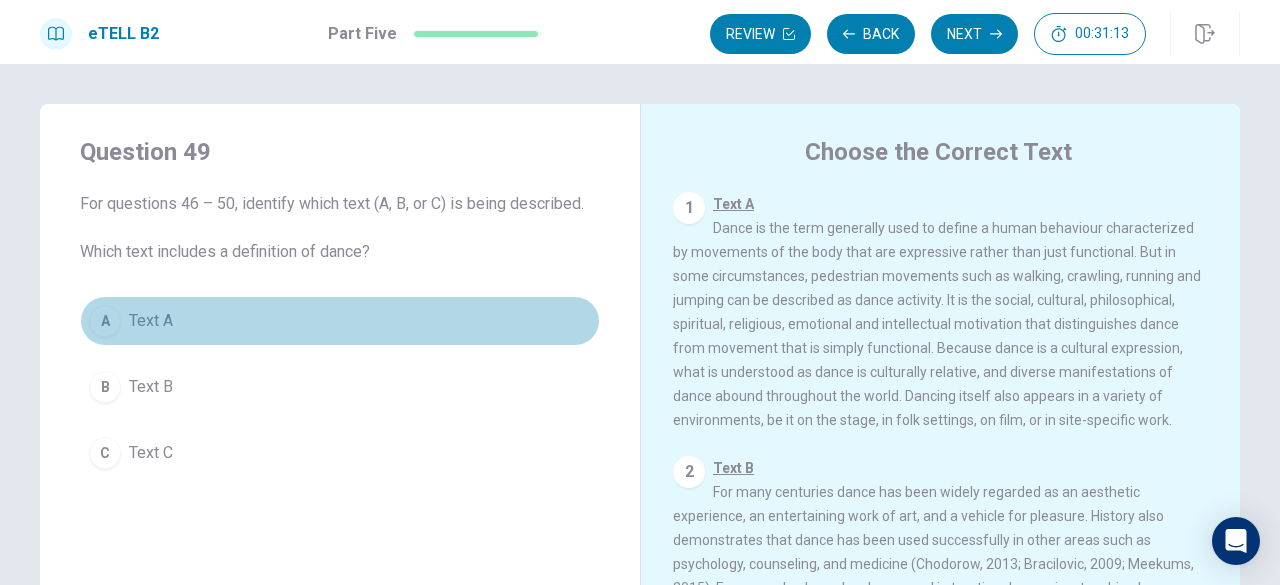 click on "A" at bounding box center (105, 321) 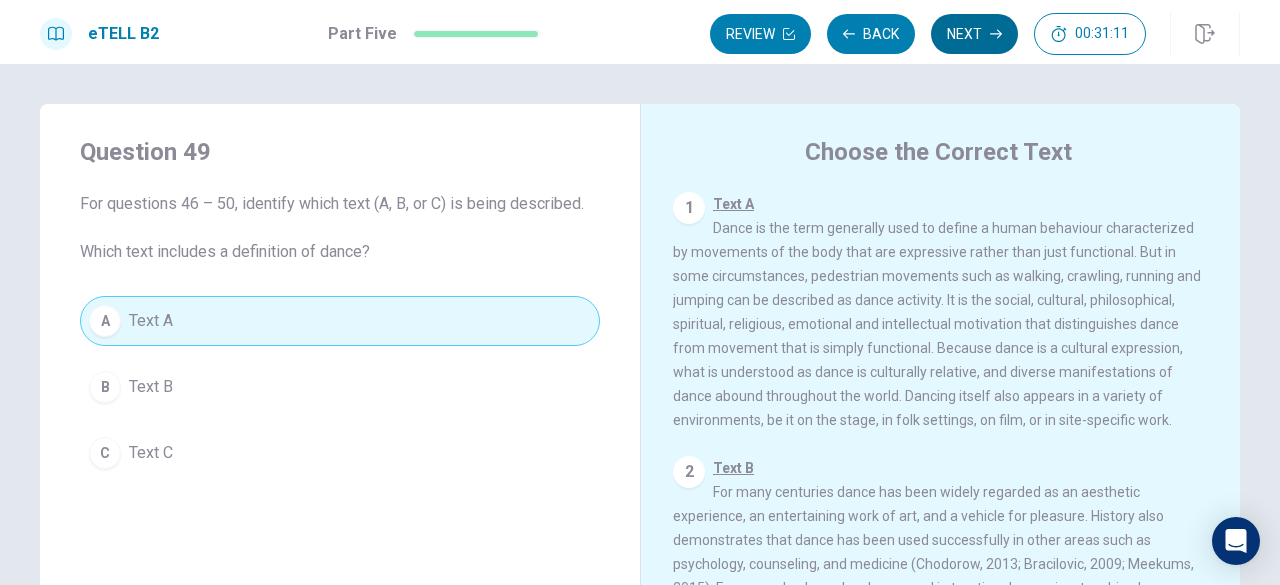 click on "Next" at bounding box center (974, 34) 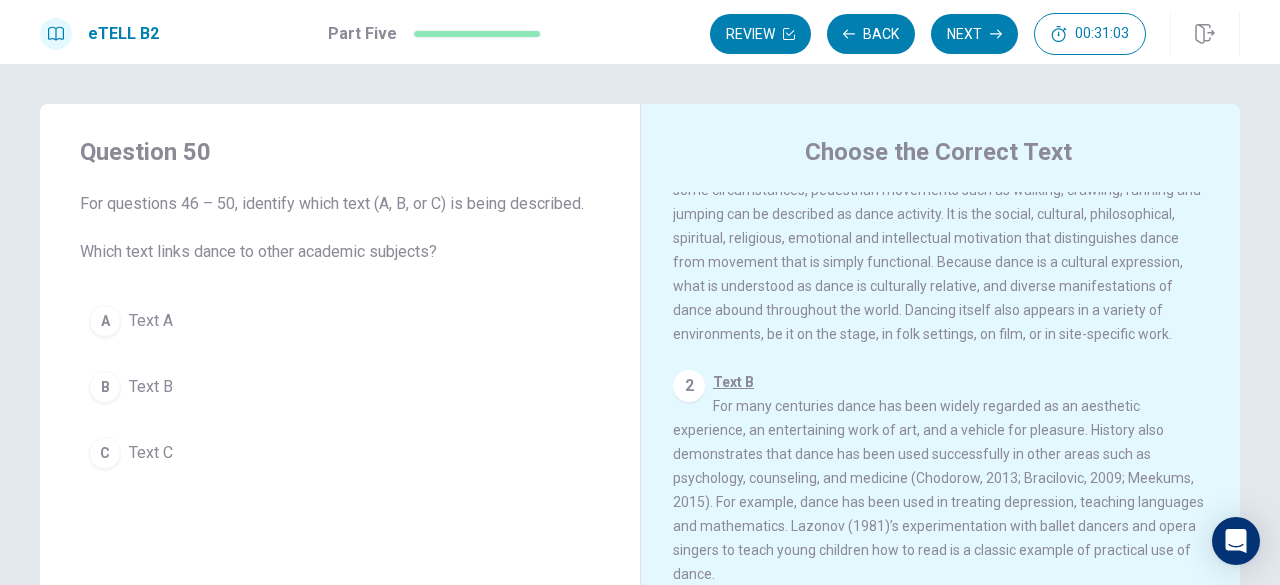 scroll, scrollTop: 187, scrollLeft: 0, axis: vertical 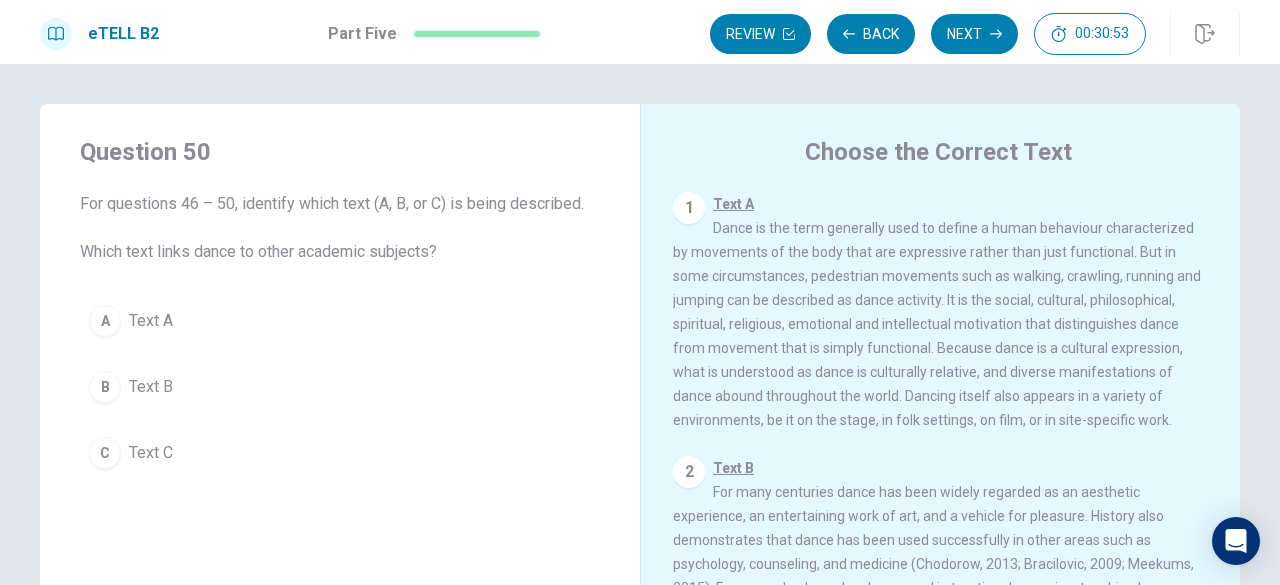 click on "Text B" at bounding box center [151, 387] 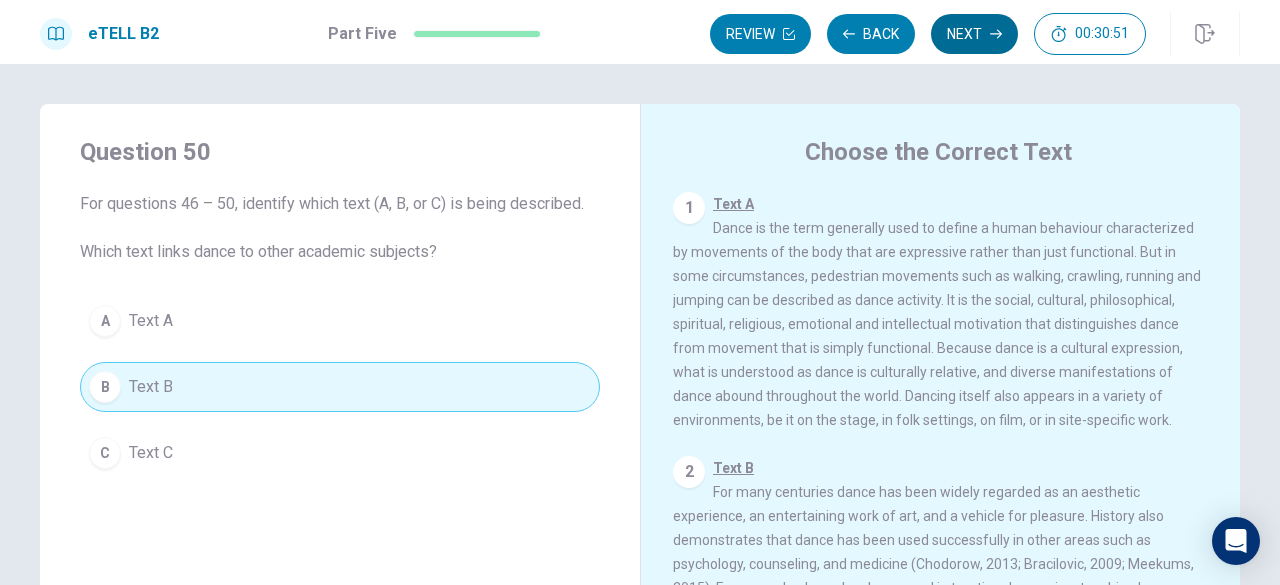 click on "Next" at bounding box center [974, 34] 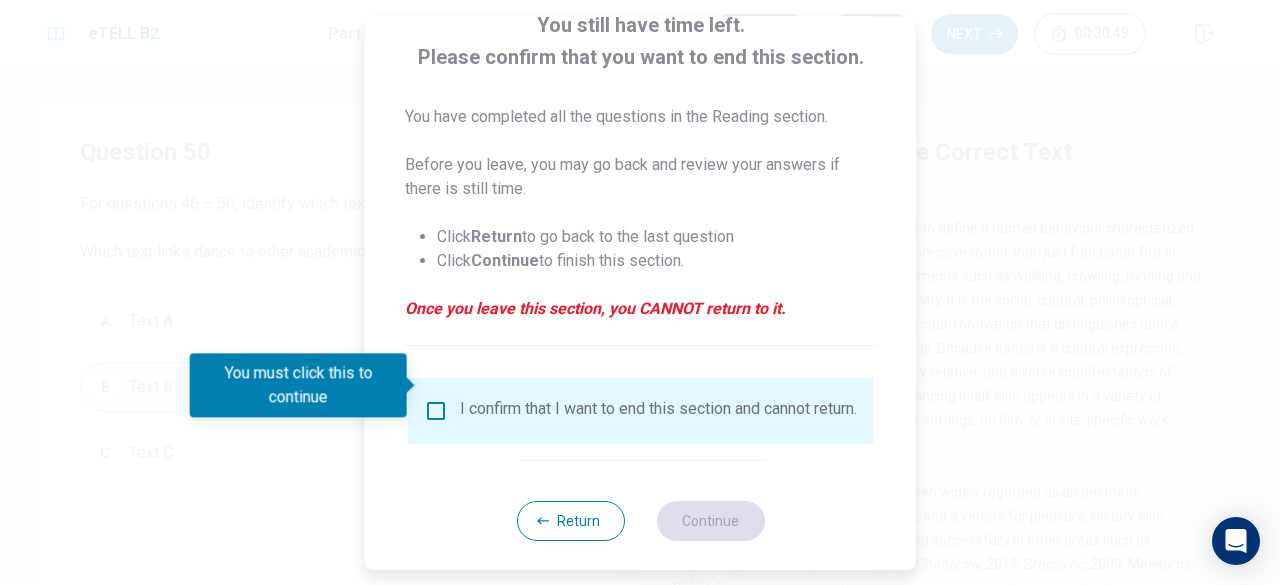 scroll, scrollTop: 160, scrollLeft: 0, axis: vertical 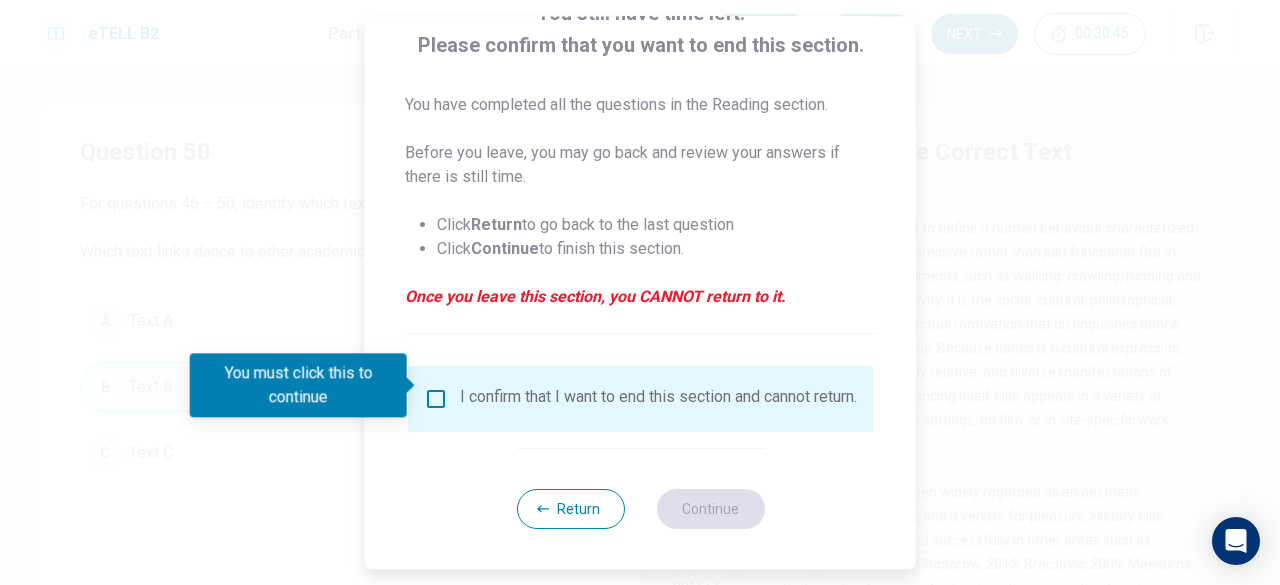 click on "Return" at bounding box center (570, 509) 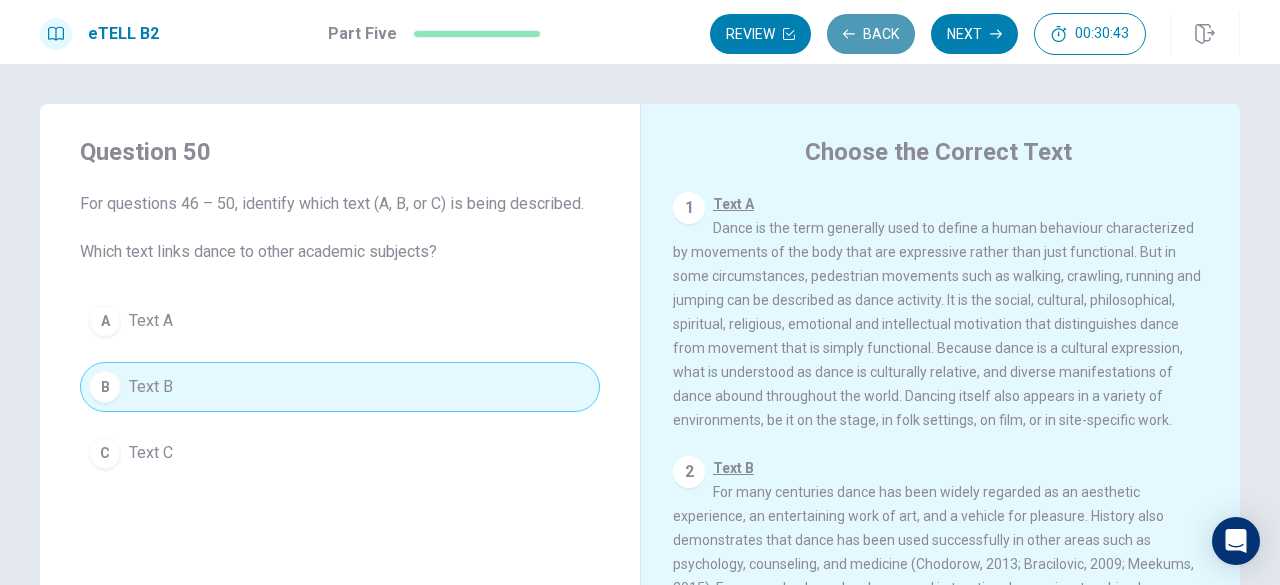 click on "Back" at bounding box center (871, 34) 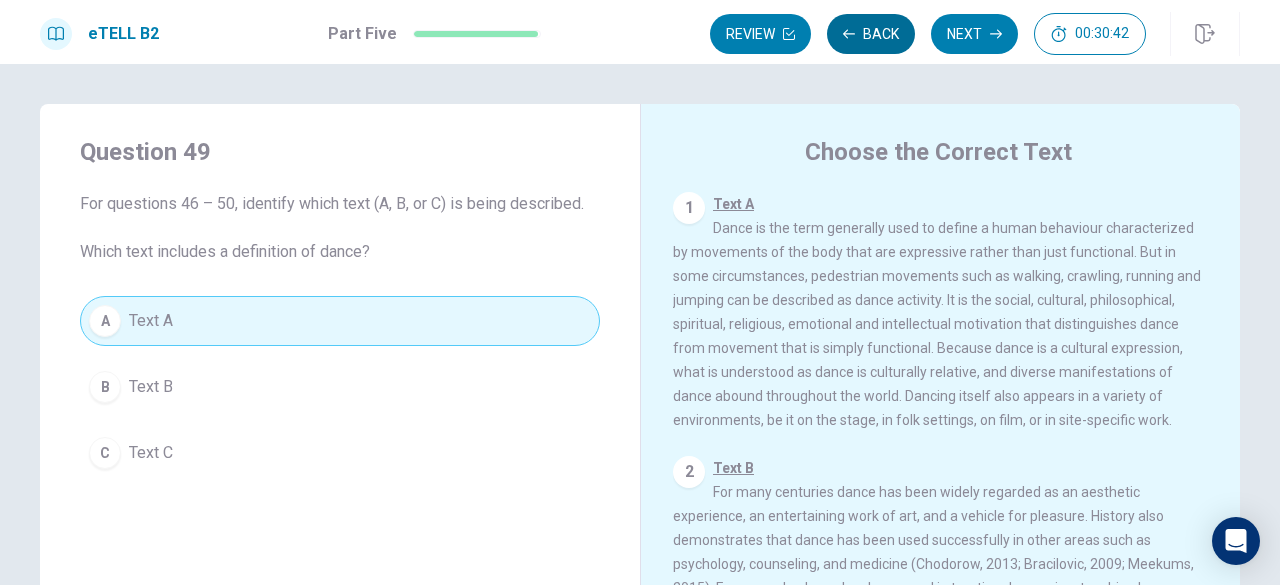 click on "Back" at bounding box center (871, 34) 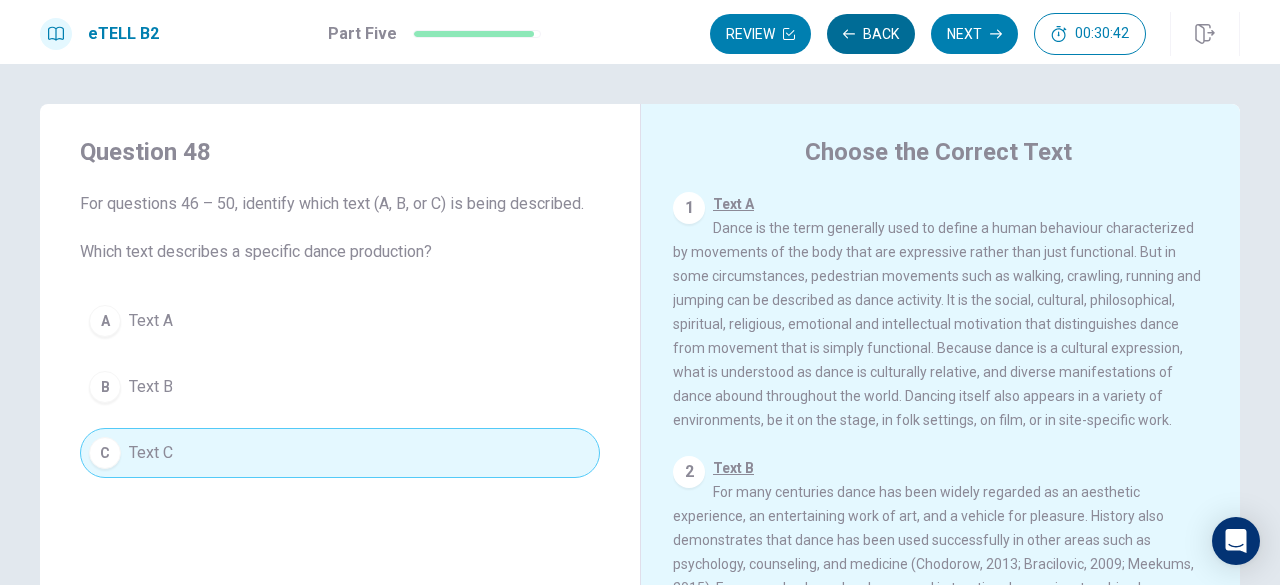 click on "Back" at bounding box center (871, 34) 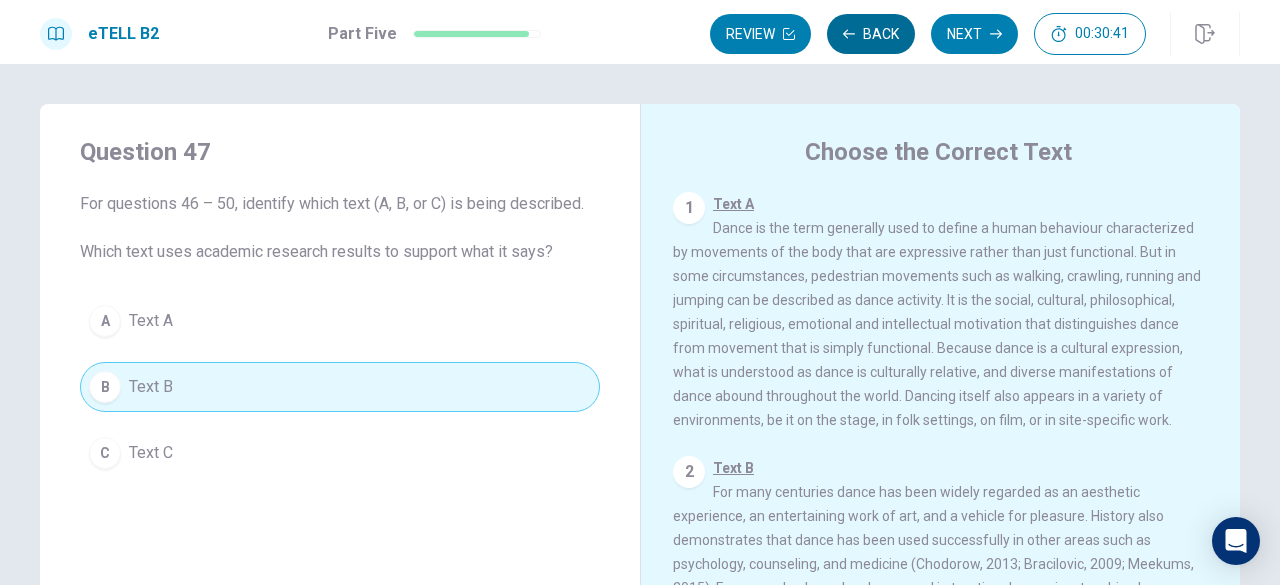 click on "Back" at bounding box center [871, 34] 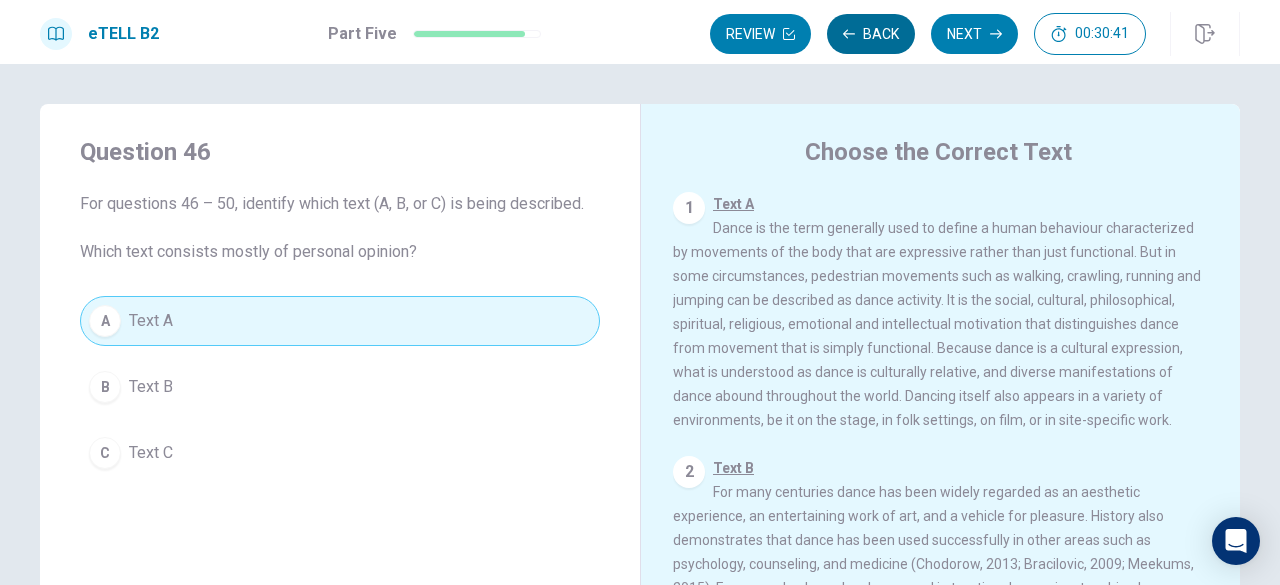 click on "Back" at bounding box center (871, 34) 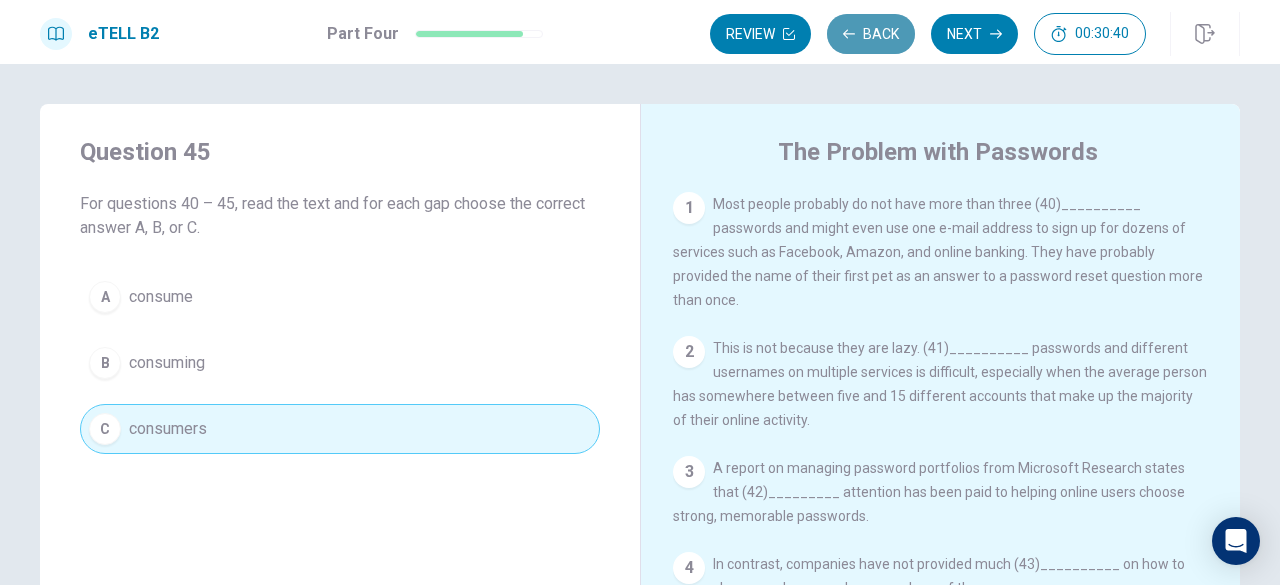 click on "Back" at bounding box center [871, 34] 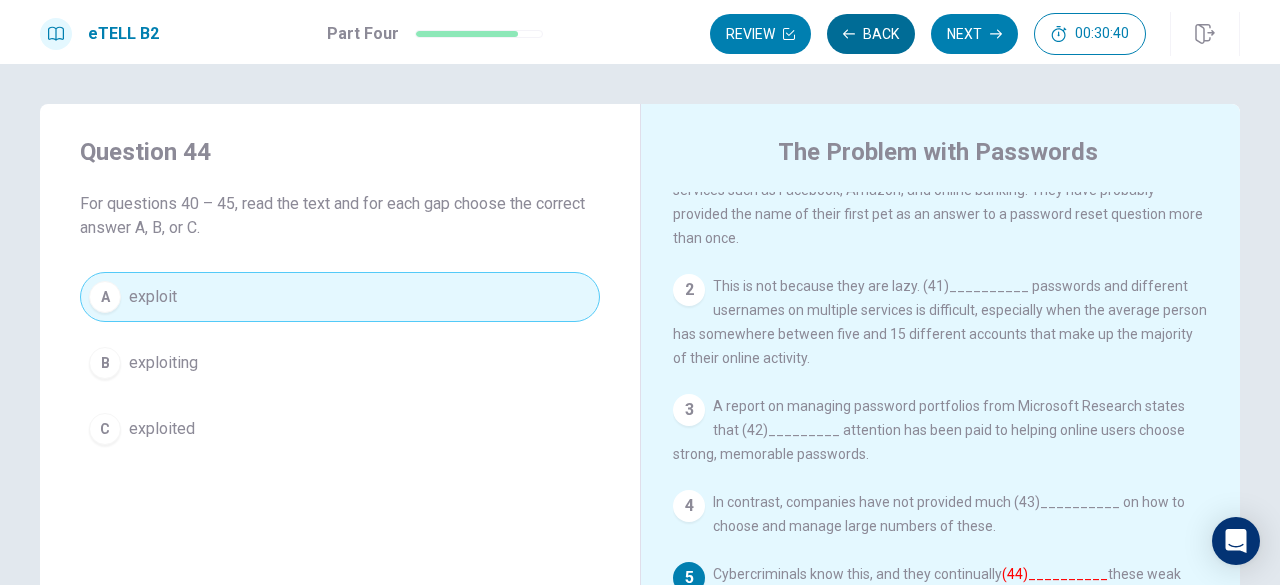 click on "Back" at bounding box center [871, 34] 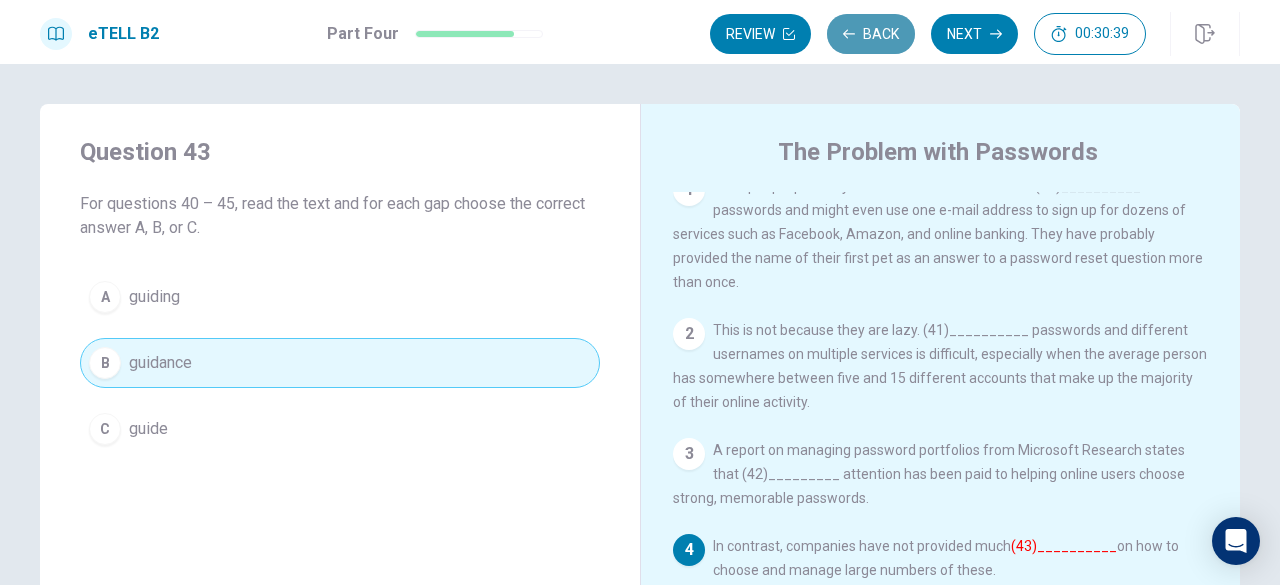 click on "Back" at bounding box center (871, 34) 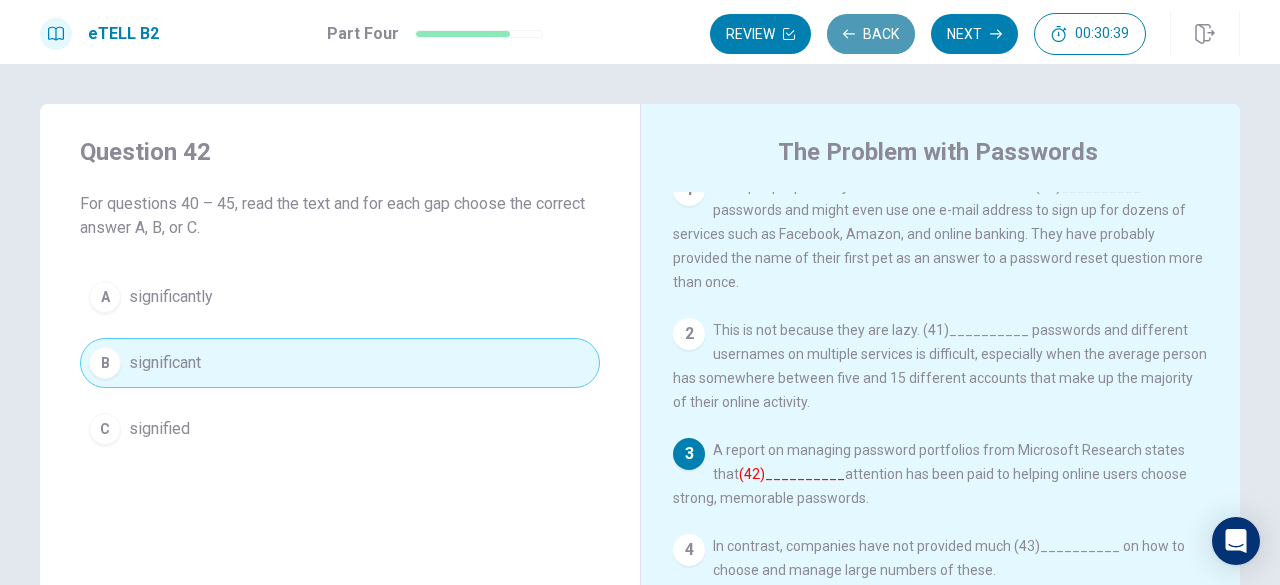 scroll, scrollTop: 62, scrollLeft: 0, axis: vertical 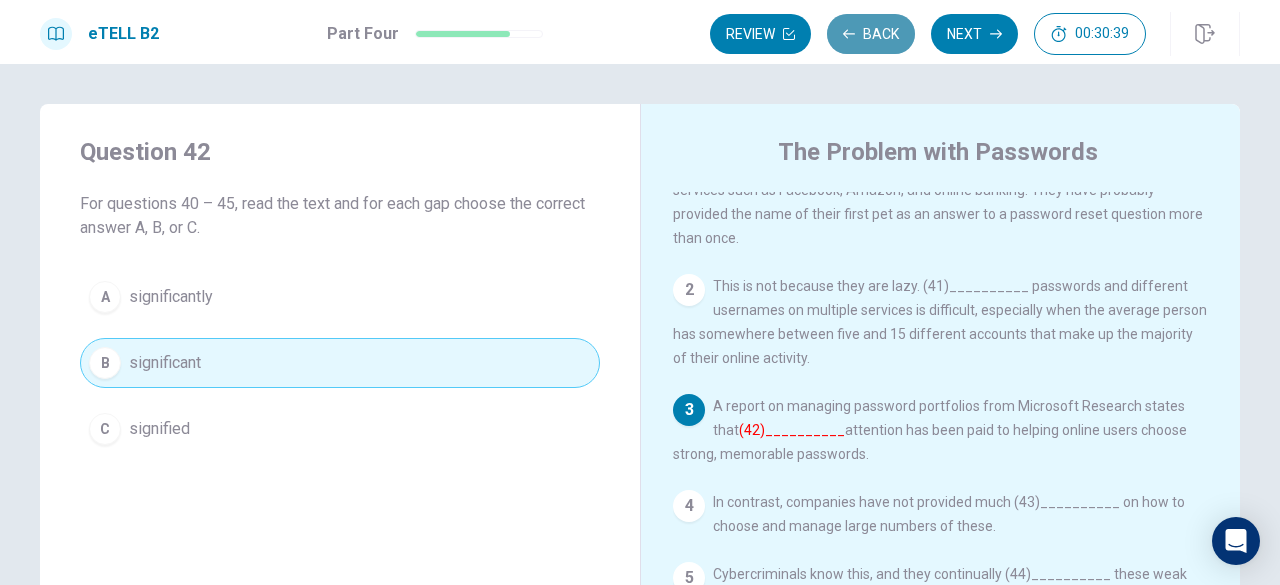 click on "Back" at bounding box center [871, 34] 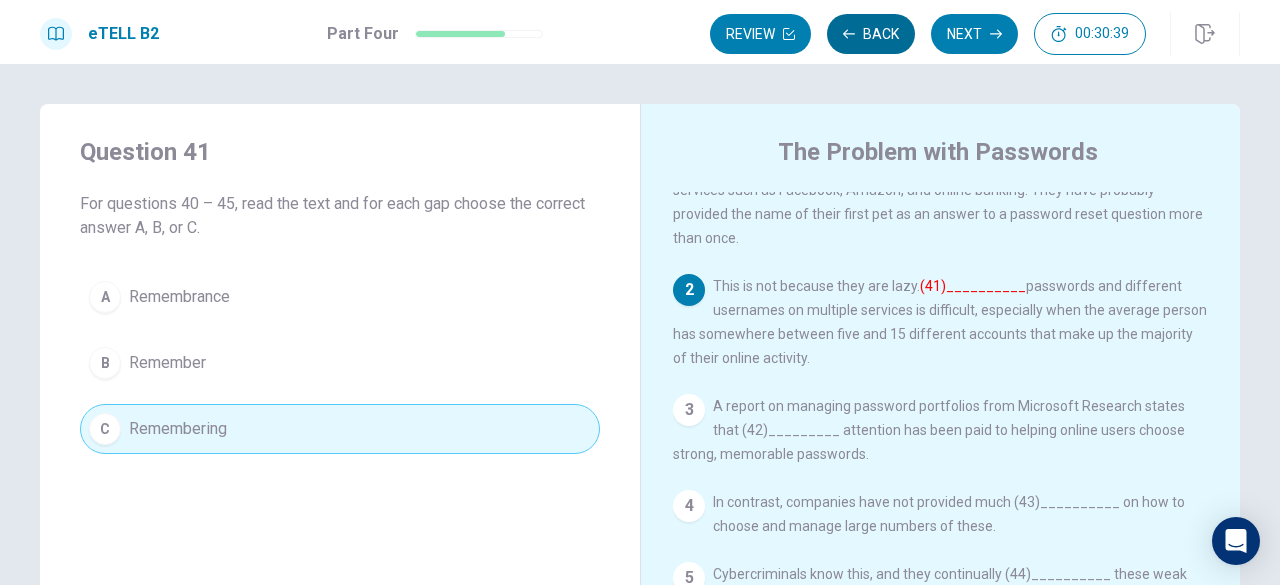 click on "Back" at bounding box center [871, 34] 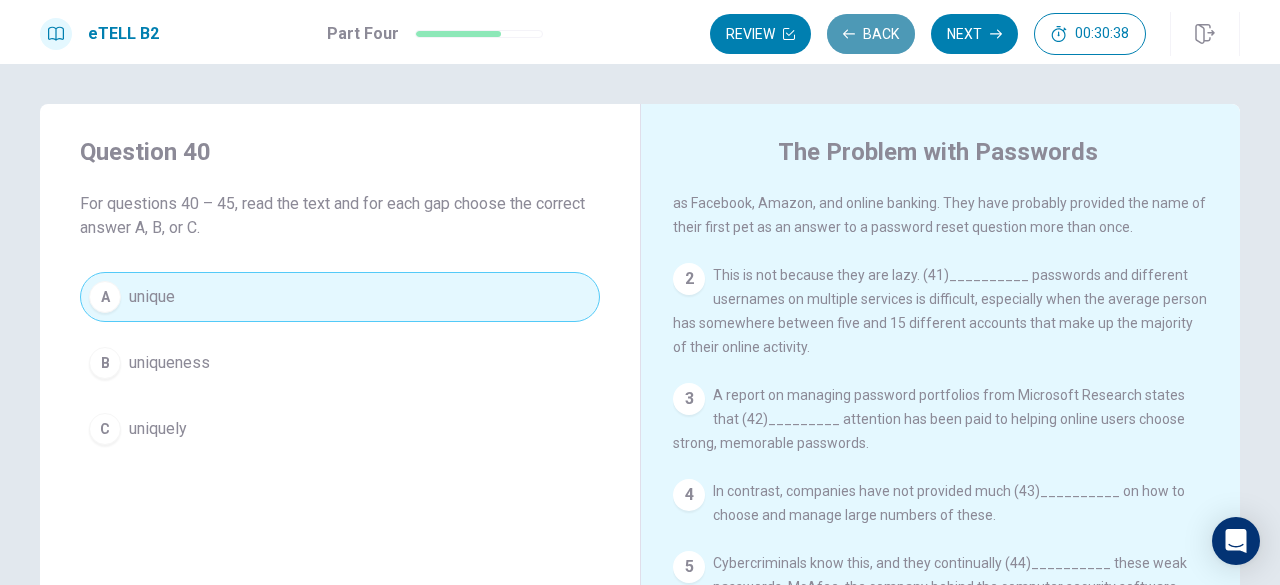 scroll, scrollTop: 0, scrollLeft: 0, axis: both 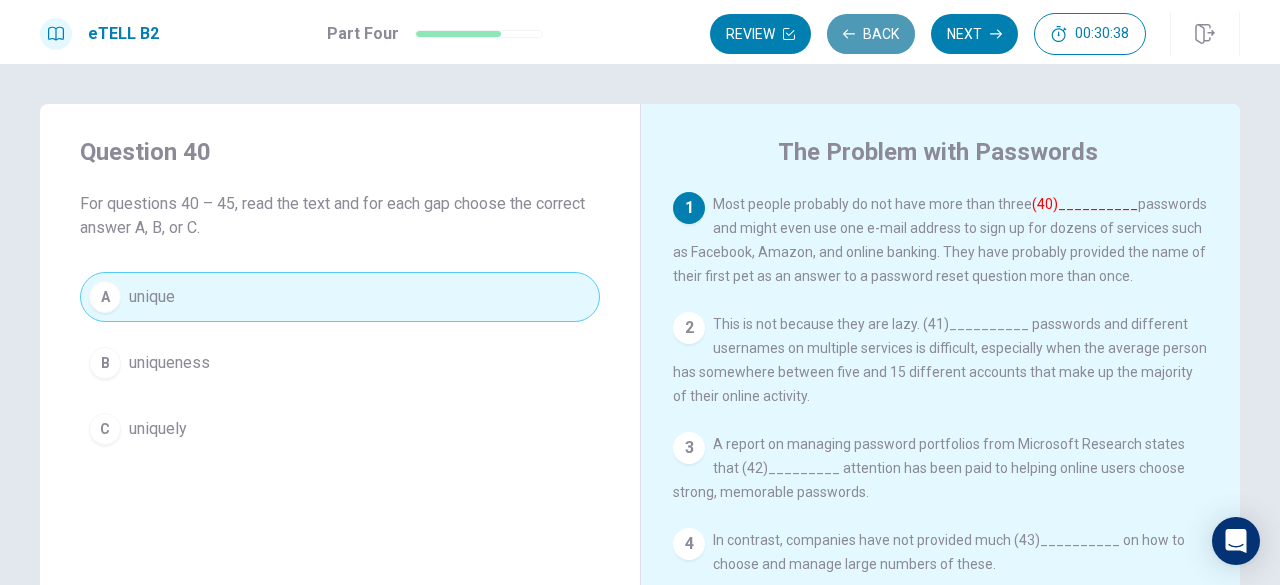 click on "Back" at bounding box center (871, 34) 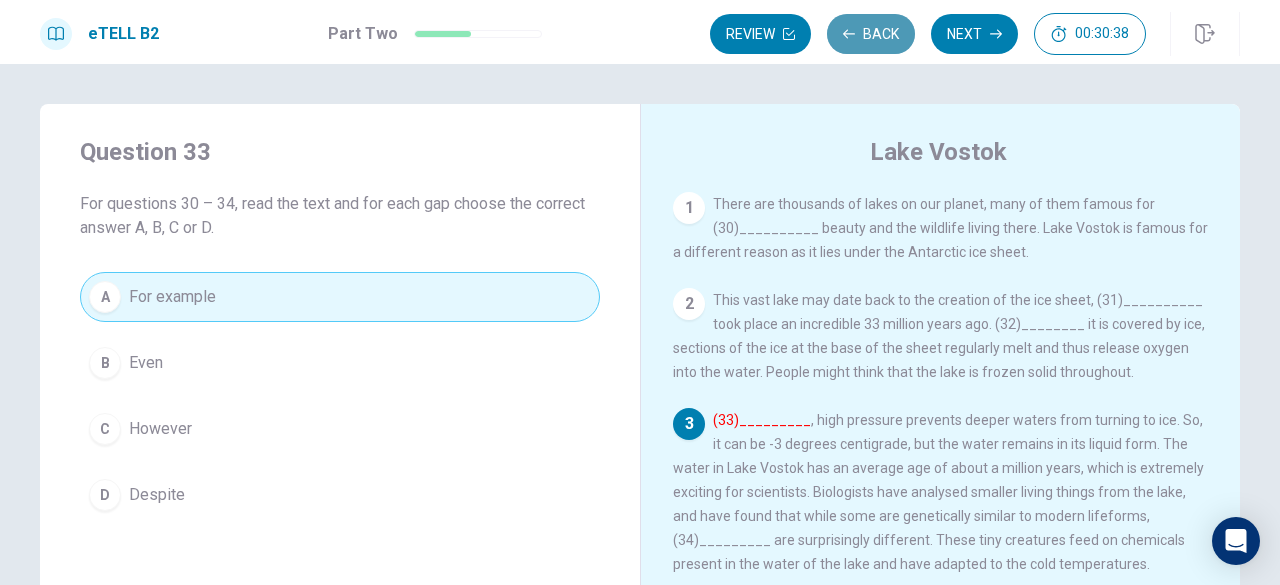 click on "Back" at bounding box center [871, 34] 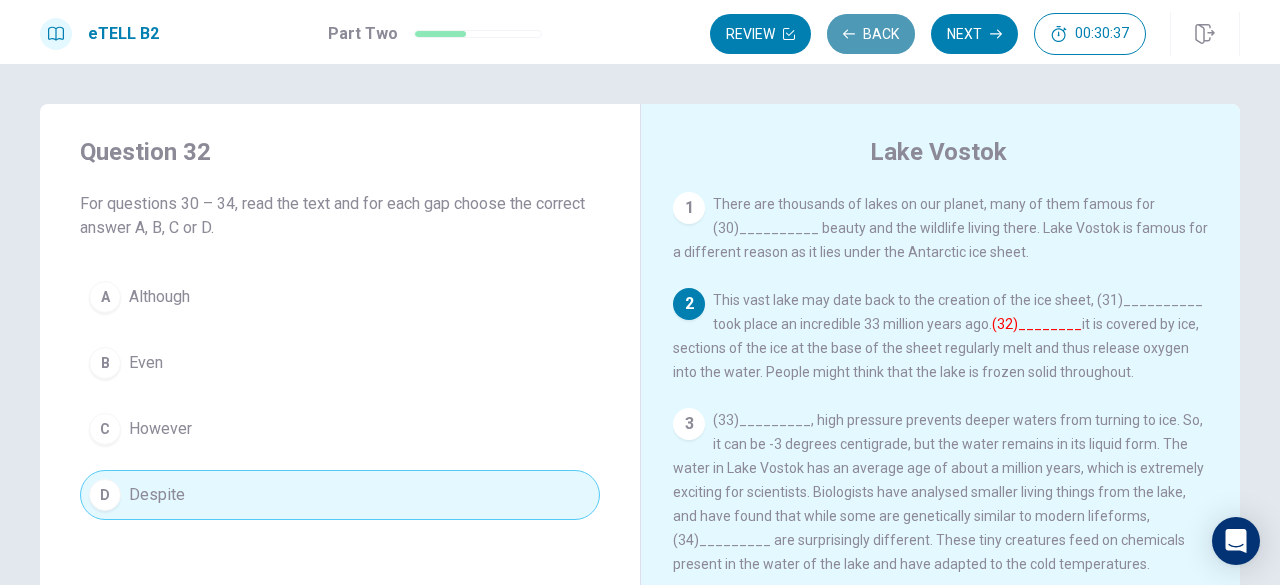 click on "Back" at bounding box center (871, 34) 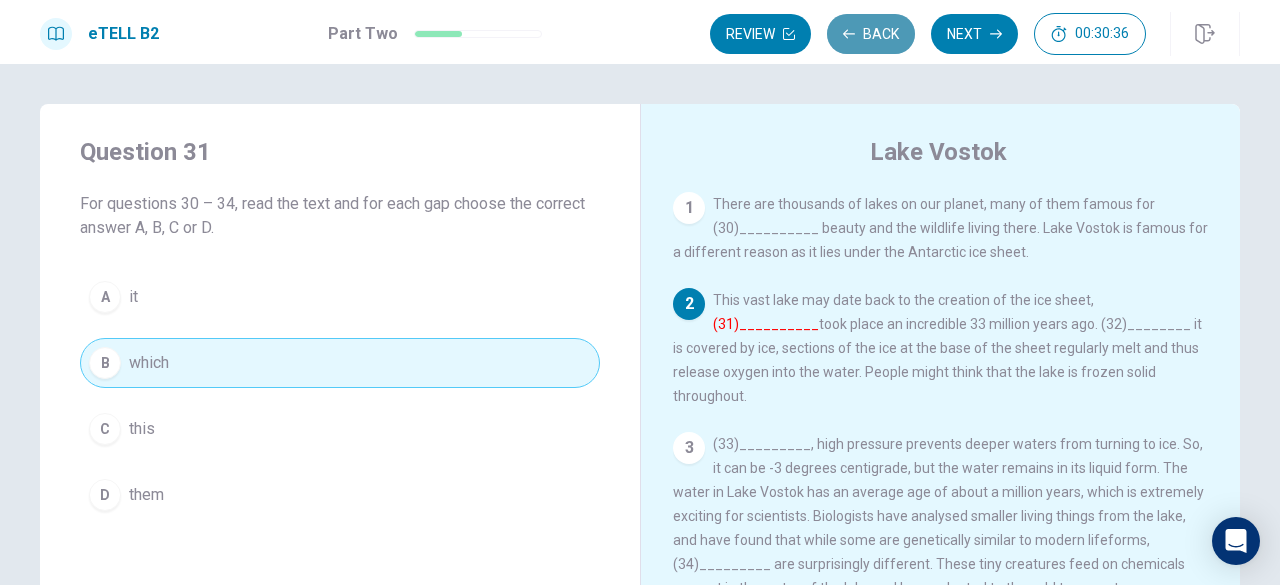 click on "Back" at bounding box center (871, 34) 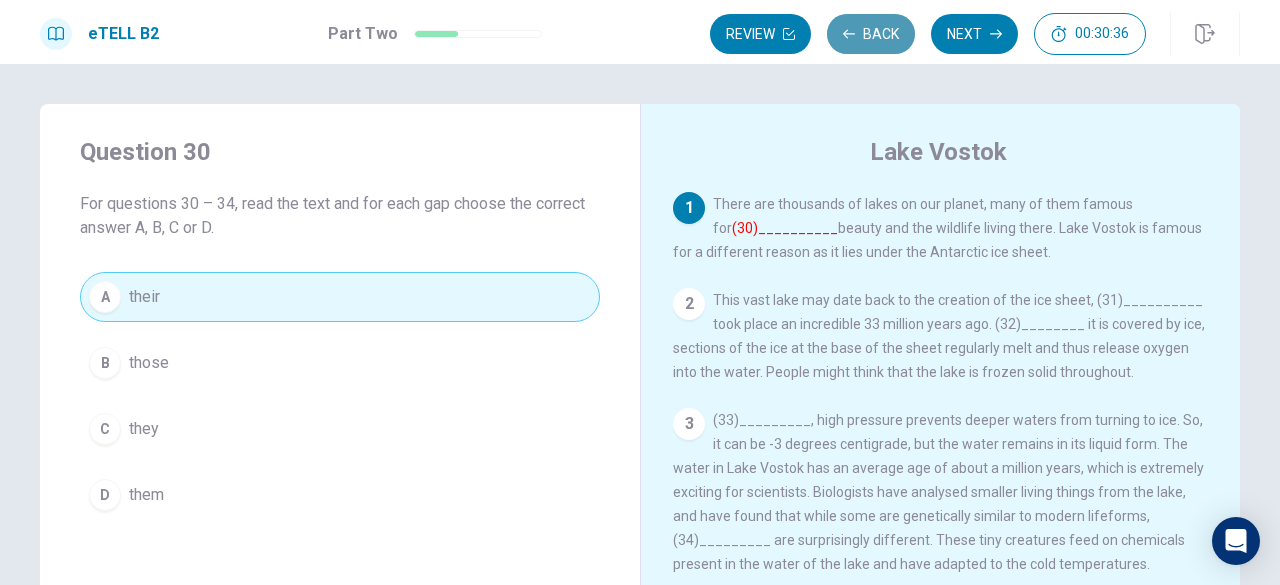click on "Back" at bounding box center [871, 34] 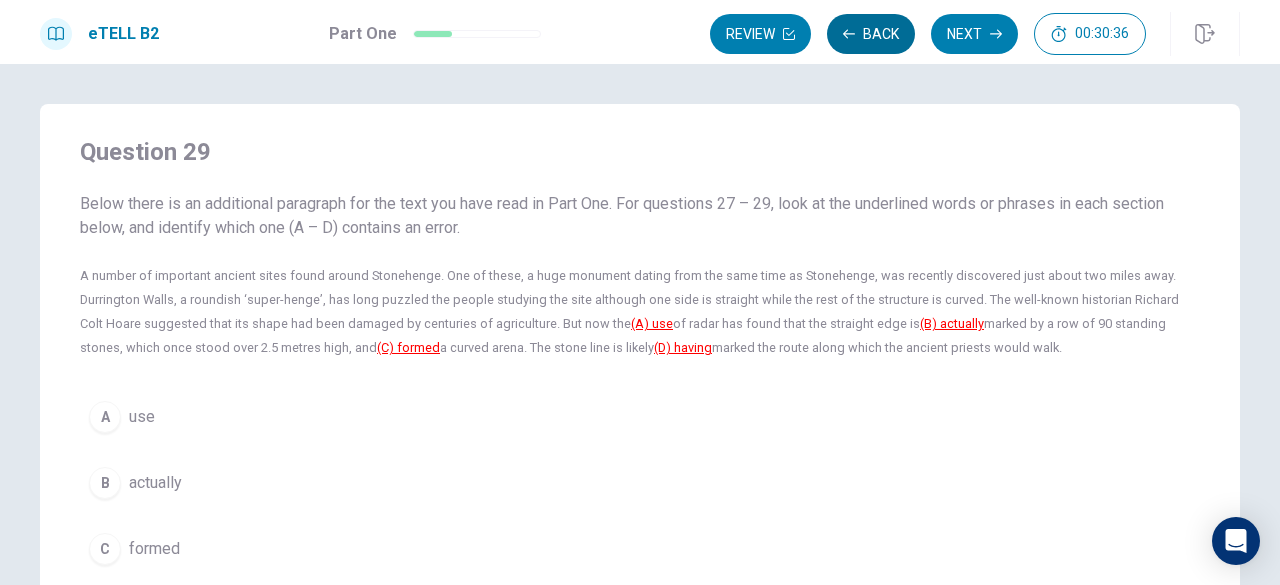 click on "Back" at bounding box center (871, 34) 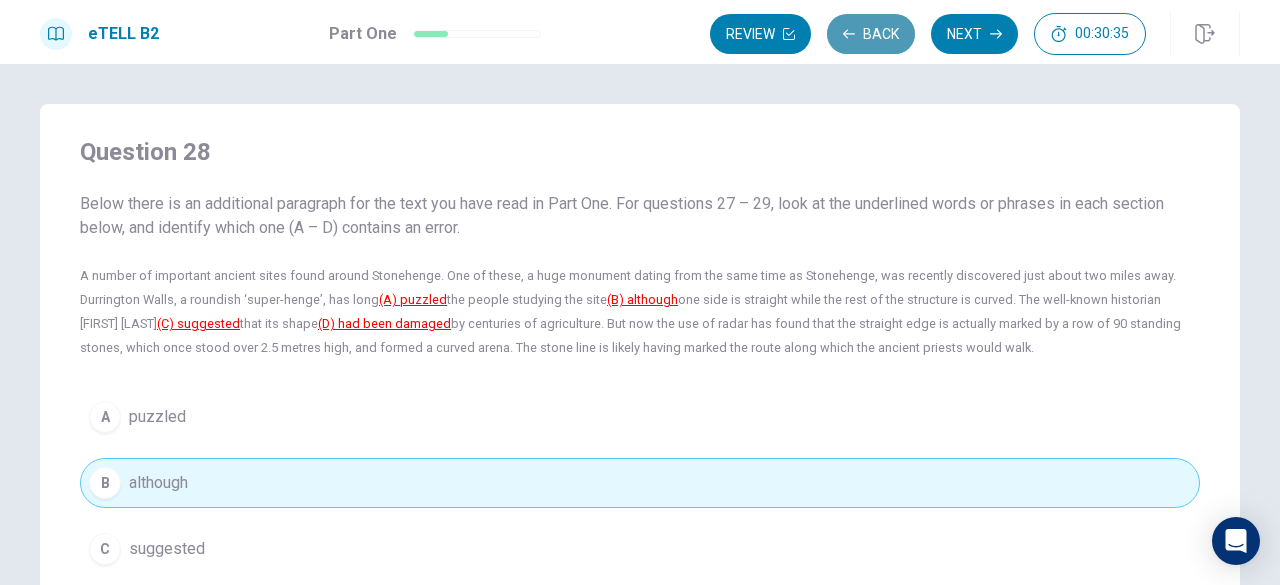 click on "Back" at bounding box center [871, 34] 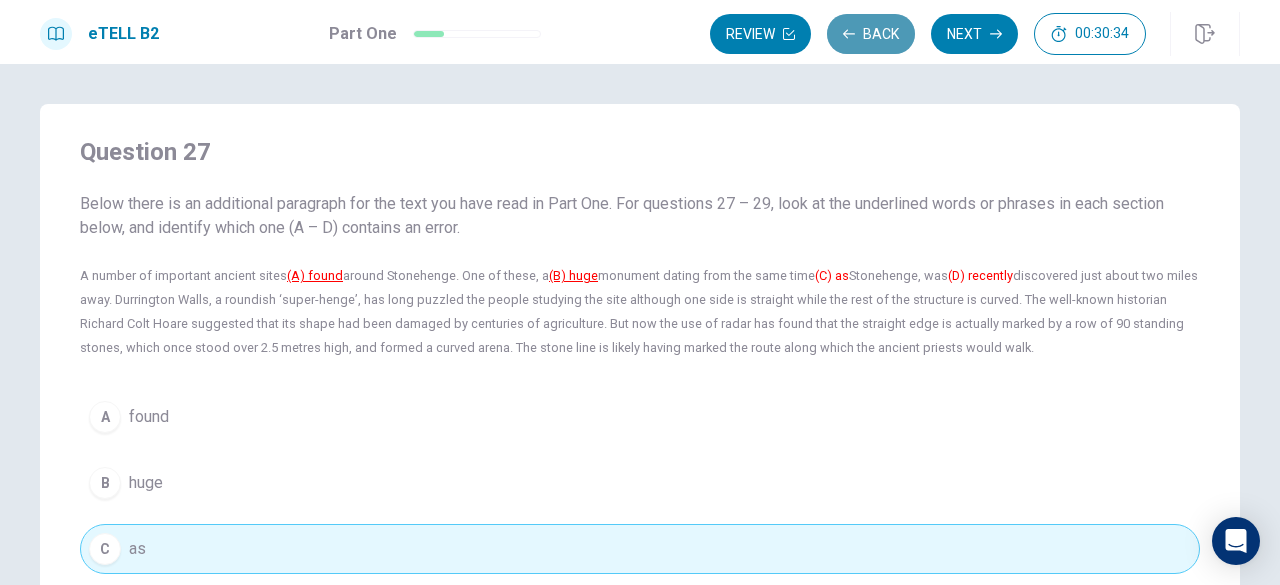 click on "Back" at bounding box center [871, 34] 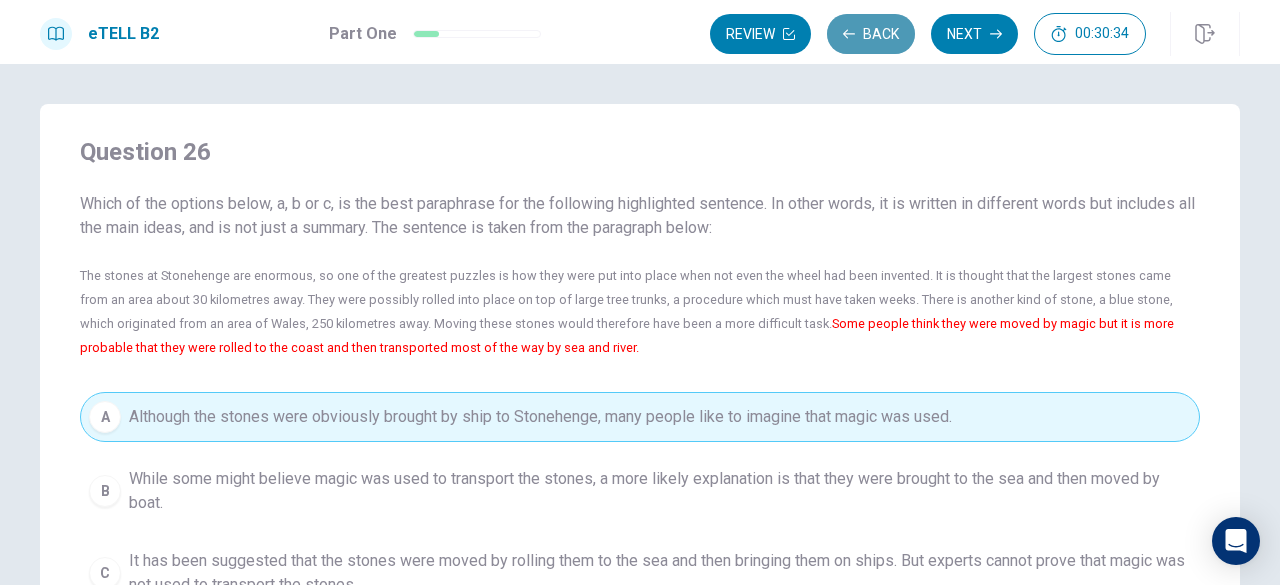 click on "Back" at bounding box center (871, 34) 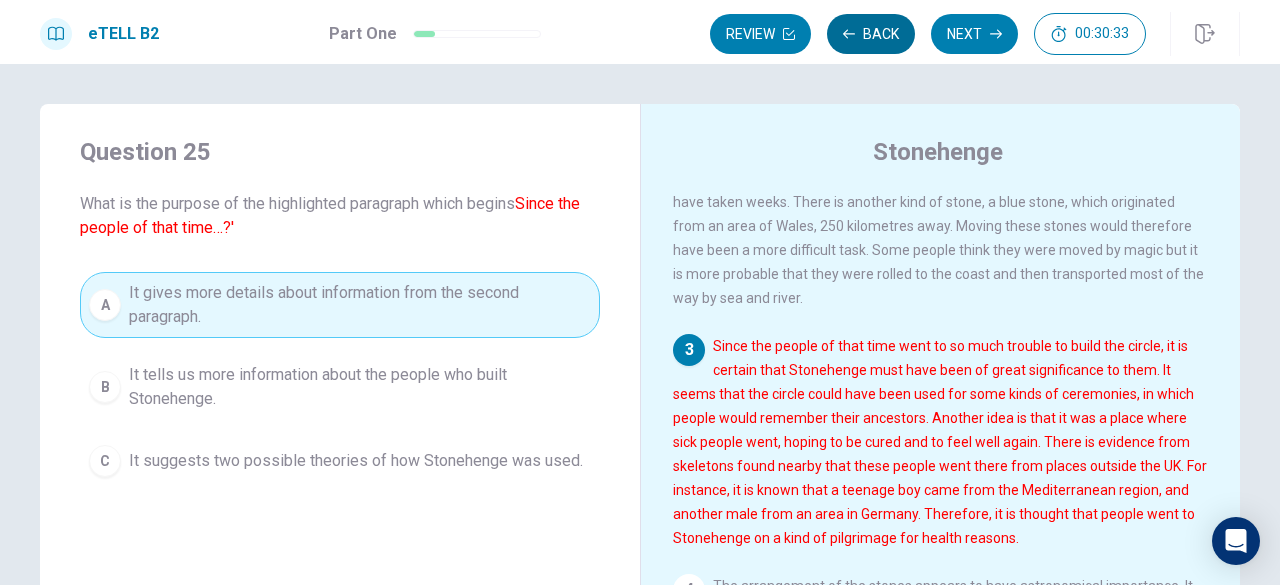 scroll, scrollTop: 339, scrollLeft: 0, axis: vertical 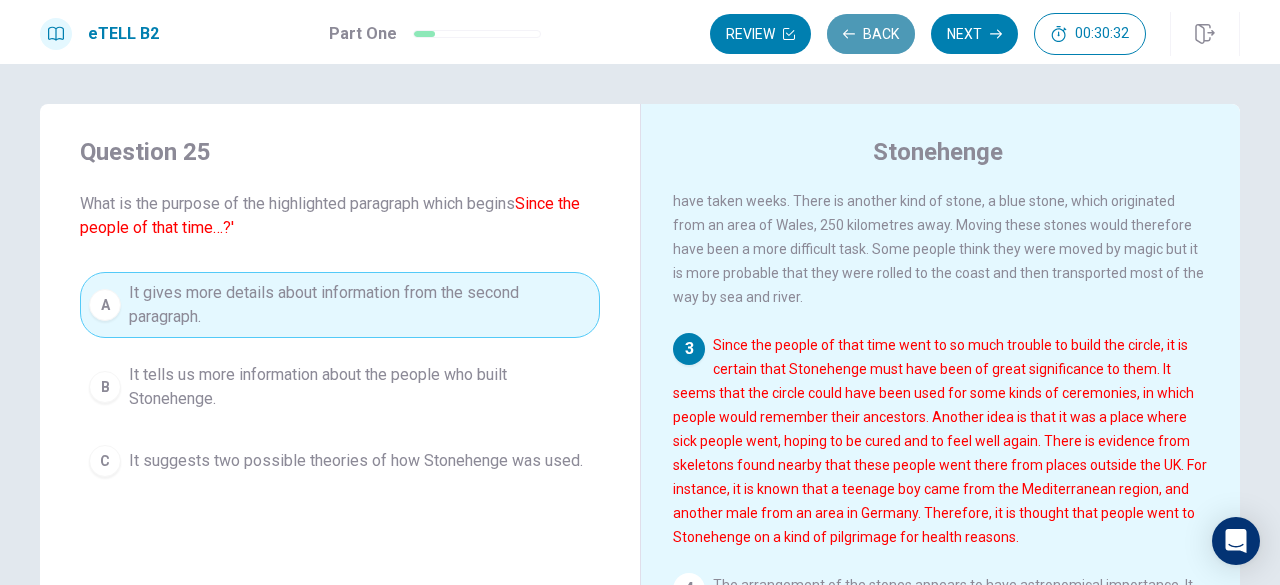 click on "Back" at bounding box center [871, 34] 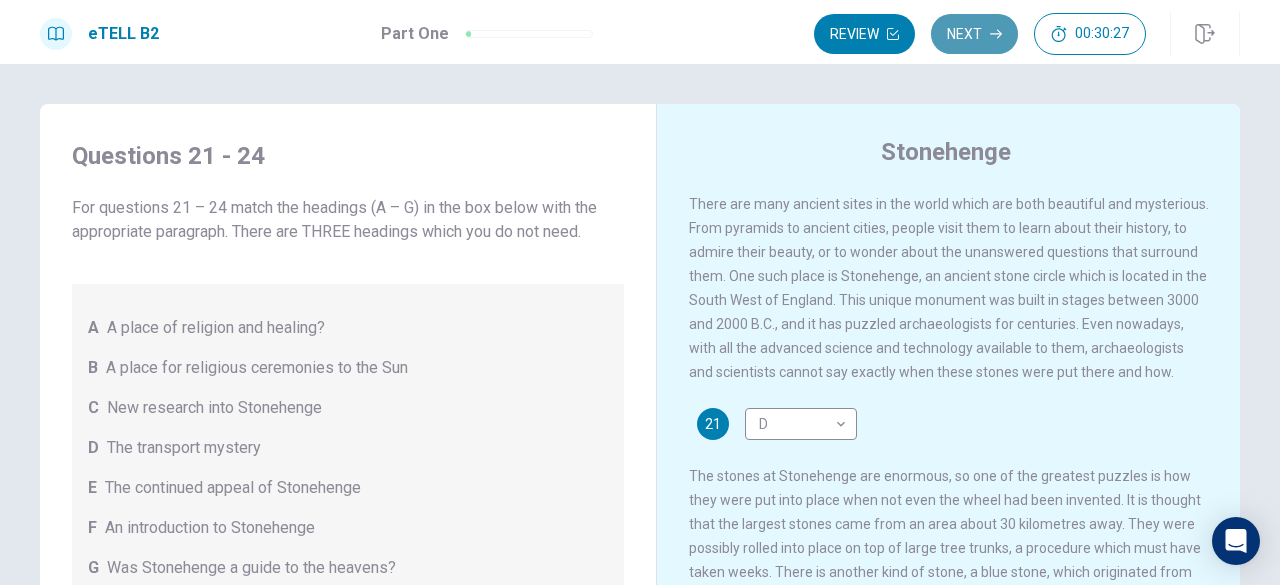 click on "Next" at bounding box center [974, 34] 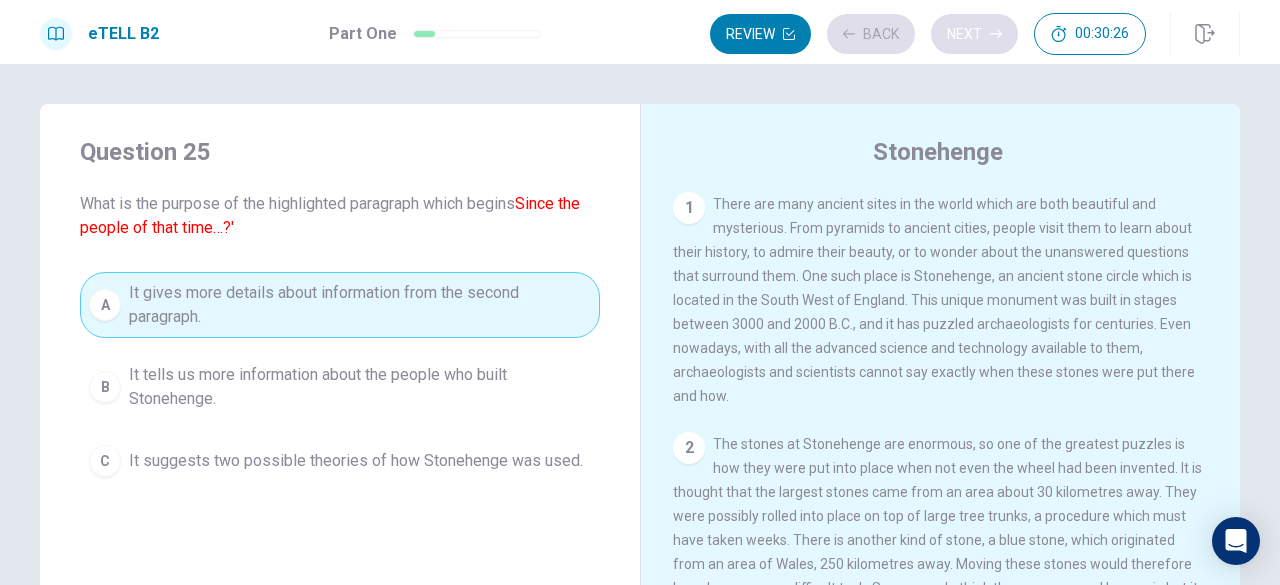 click on "Review Back Next 00:30:26" at bounding box center [928, 34] 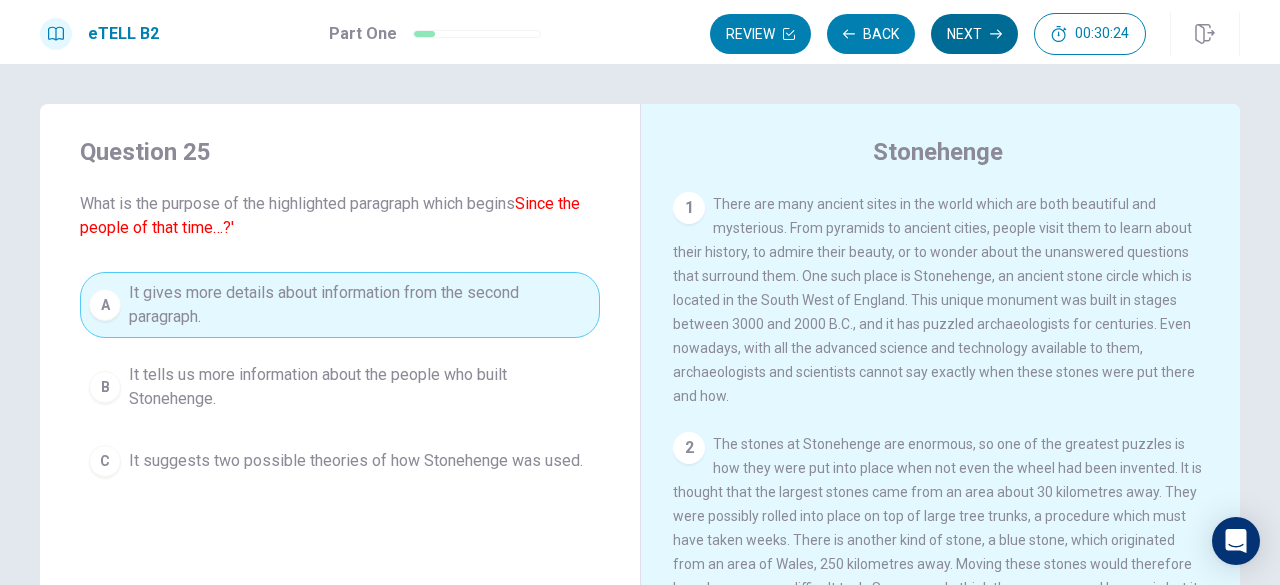 click on "Next" at bounding box center [974, 34] 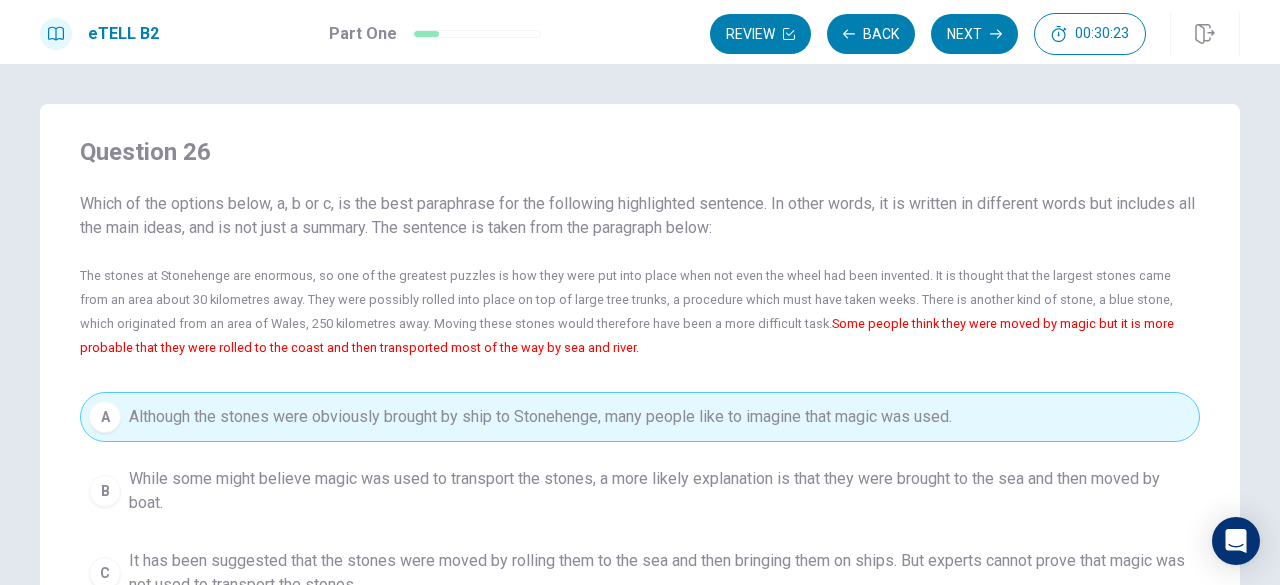 click on "Next" at bounding box center (974, 34) 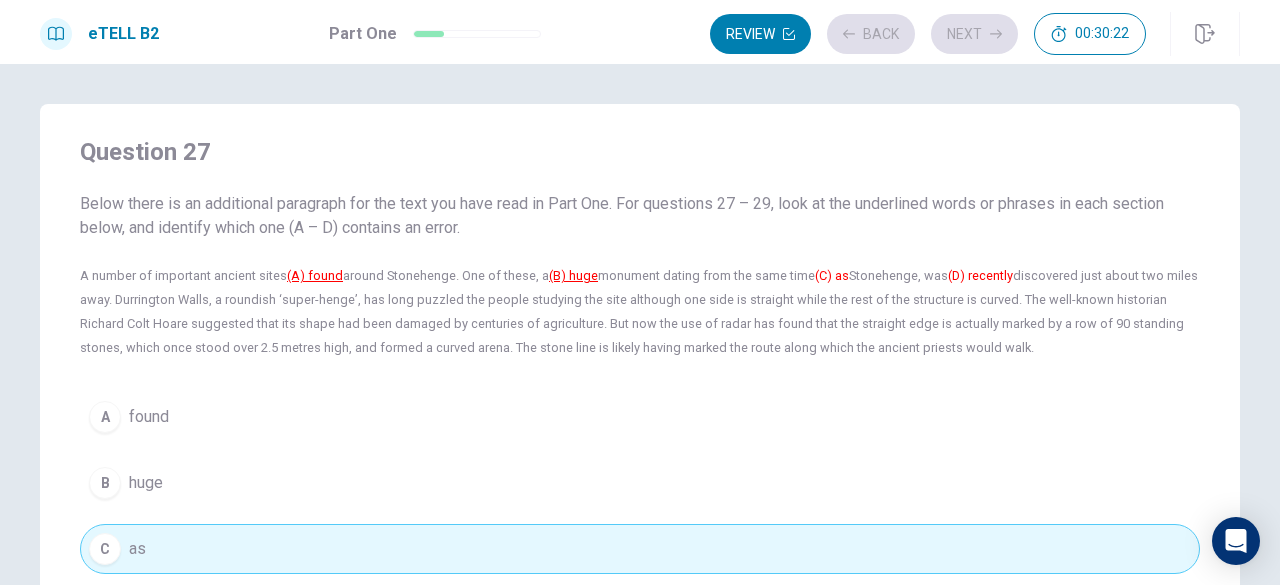 click on "Review Back Next 00:30:22" at bounding box center (928, 34) 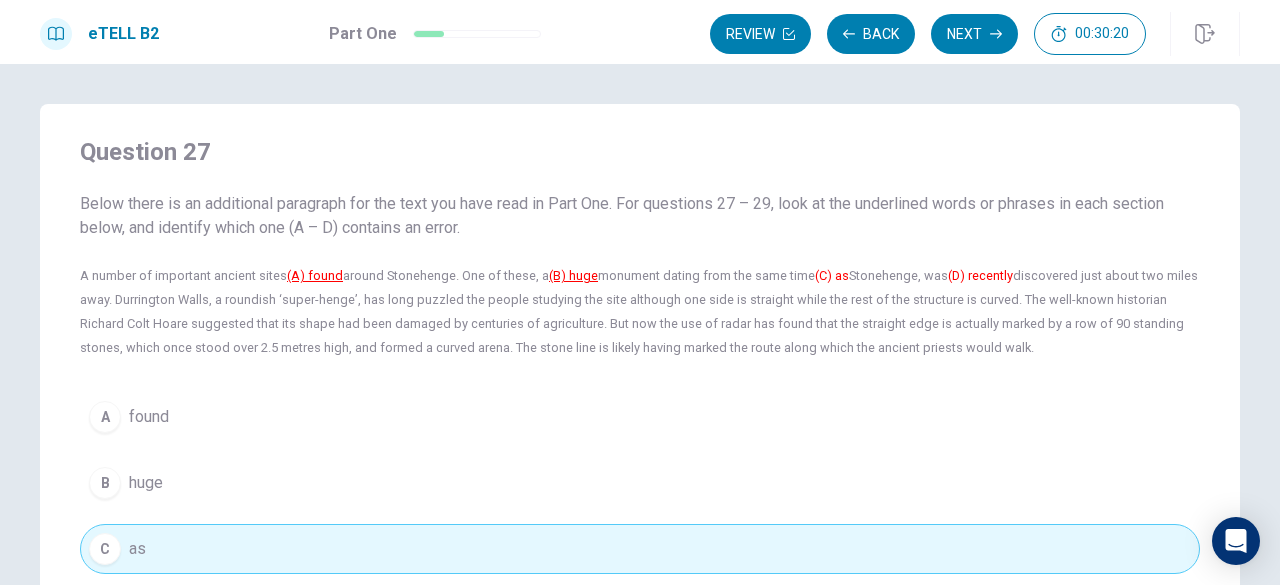click on "Next" at bounding box center [974, 34] 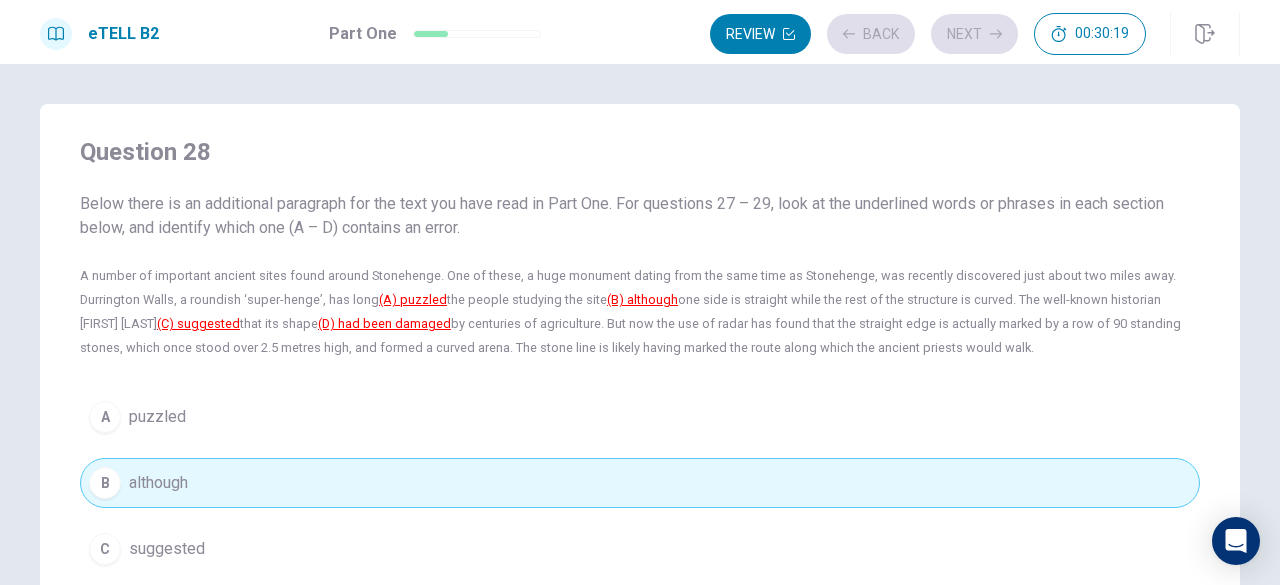 click on "Review Back Next 00:30:19" at bounding box center (928, 34) 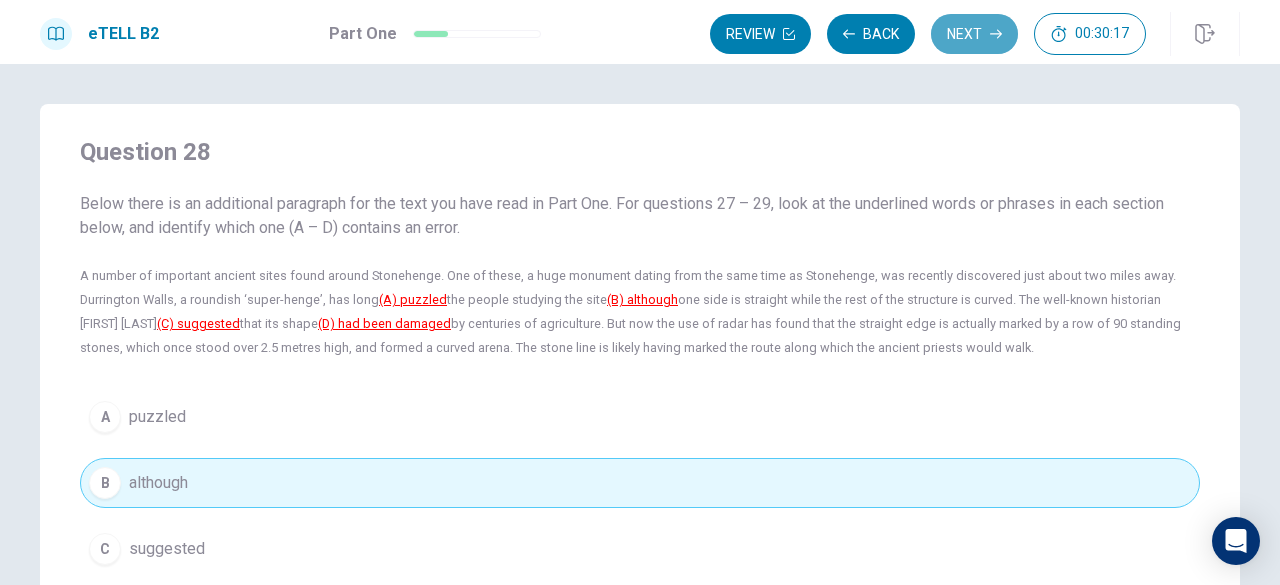 click on "Next" at bounding box center [974, 34] 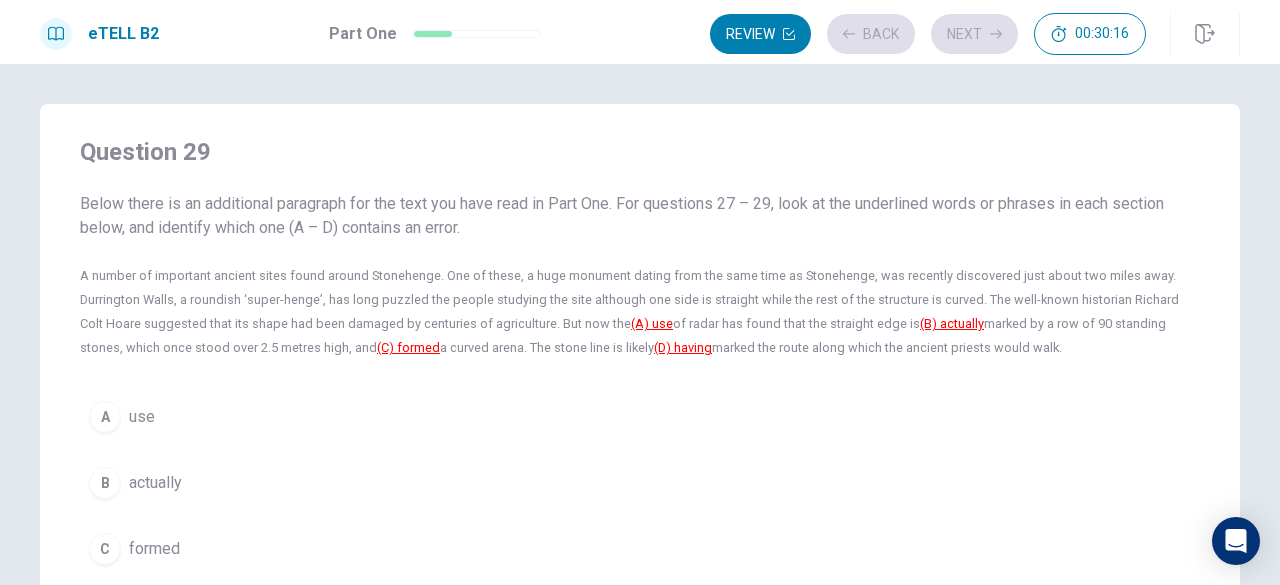click on "Review Back Next 00:30:16" at bounding box center (928, 34) 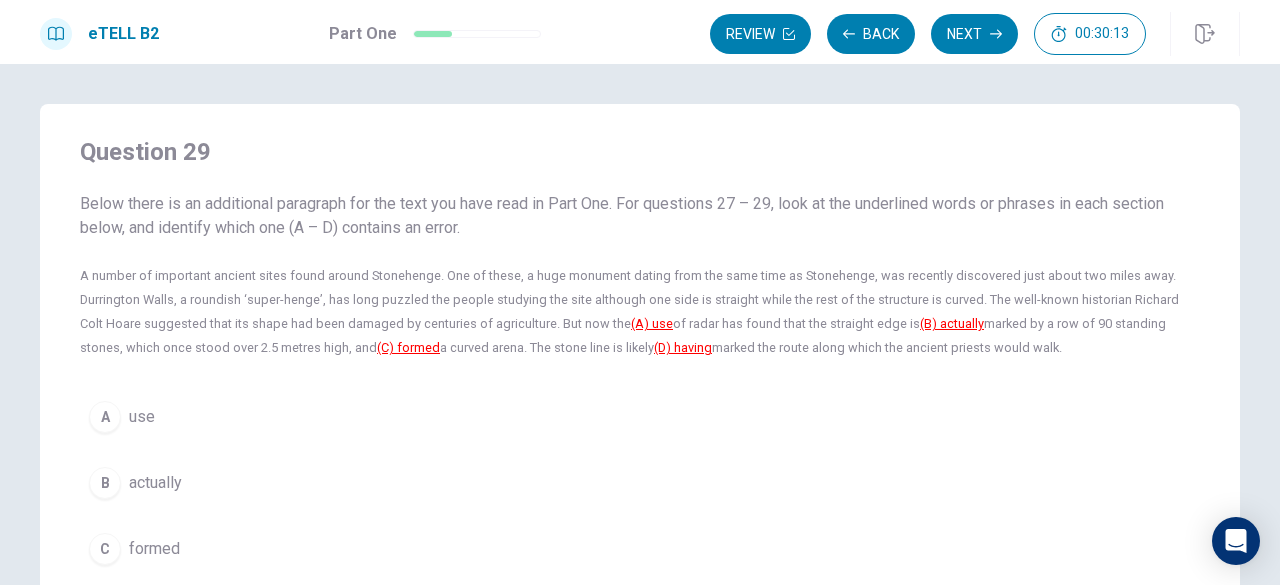 scroll, scrollTop: 100, scrollLeft: 0, axis: vertical 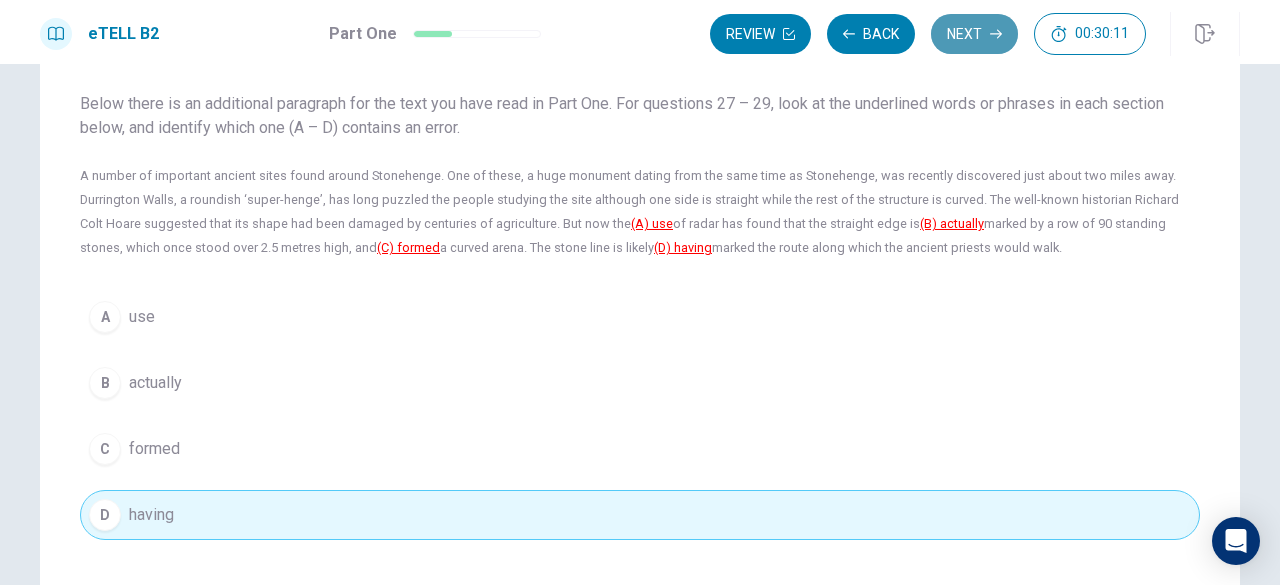click 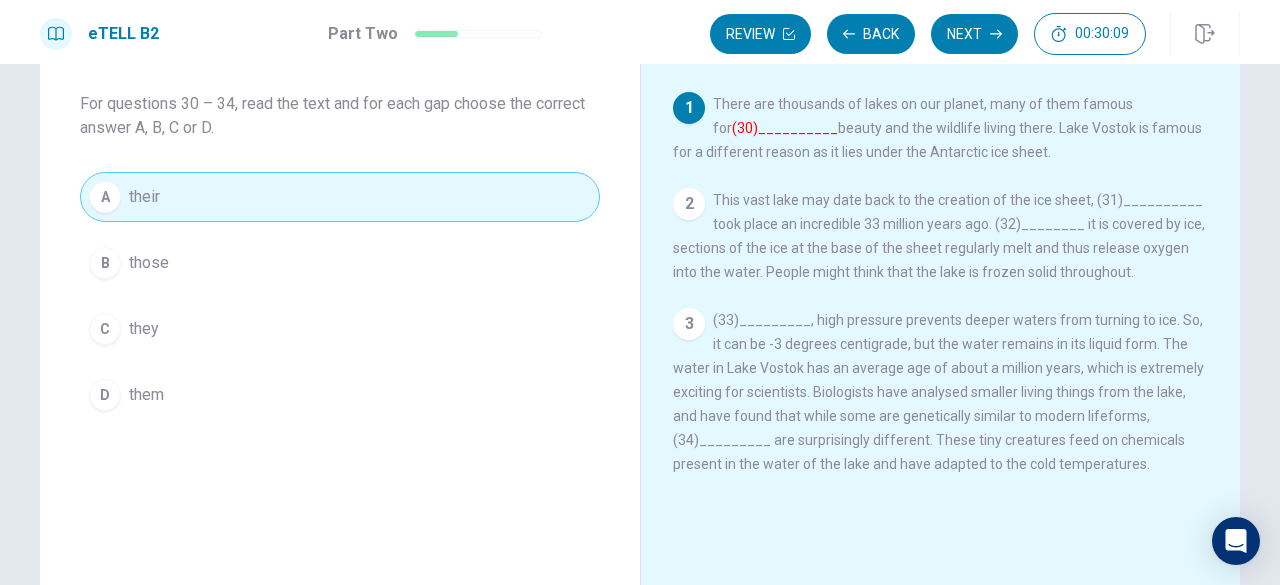 click 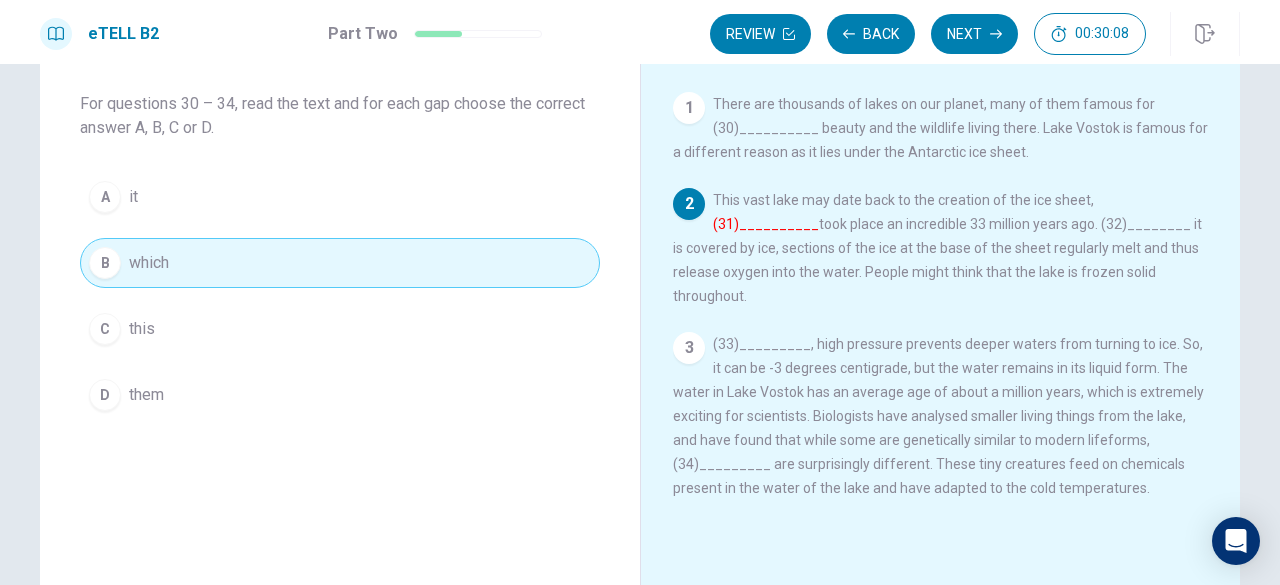 click 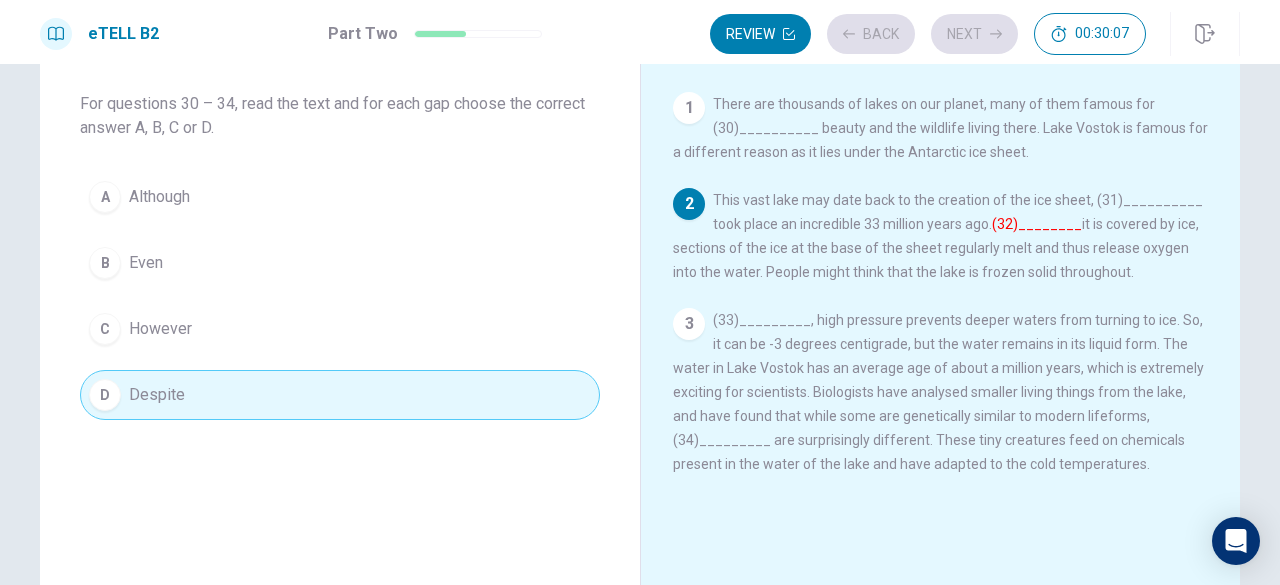 click on "Review Back Next 00:30:07" at bounding box center [928, 34] 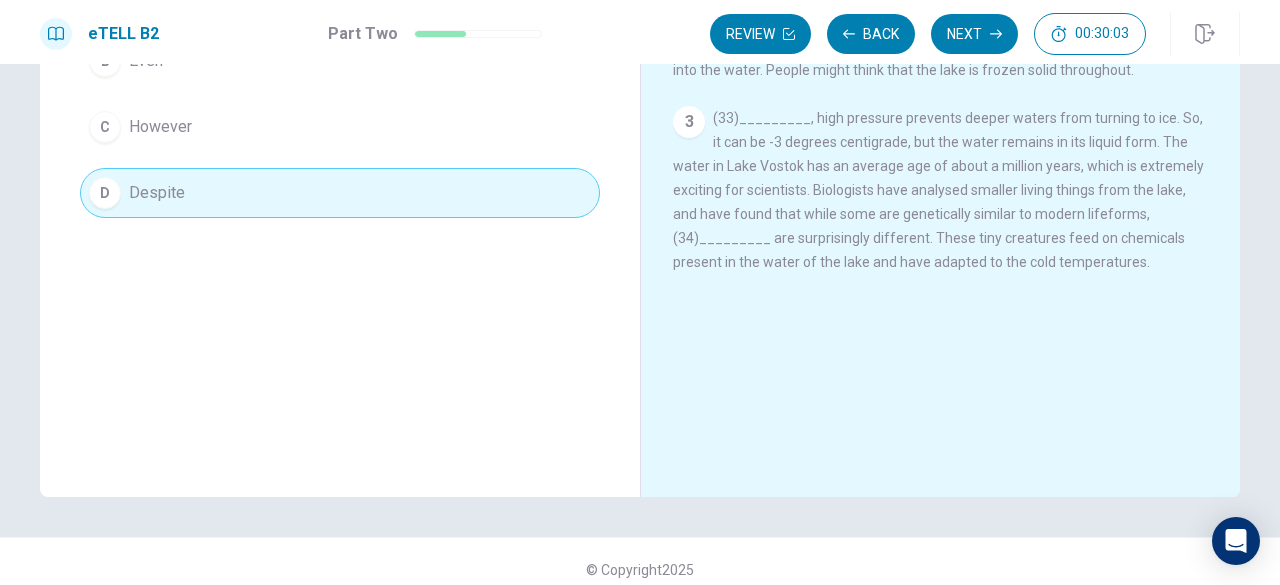 scroll, scrollTop: 318, scrollLeft: 0, axis: vertical 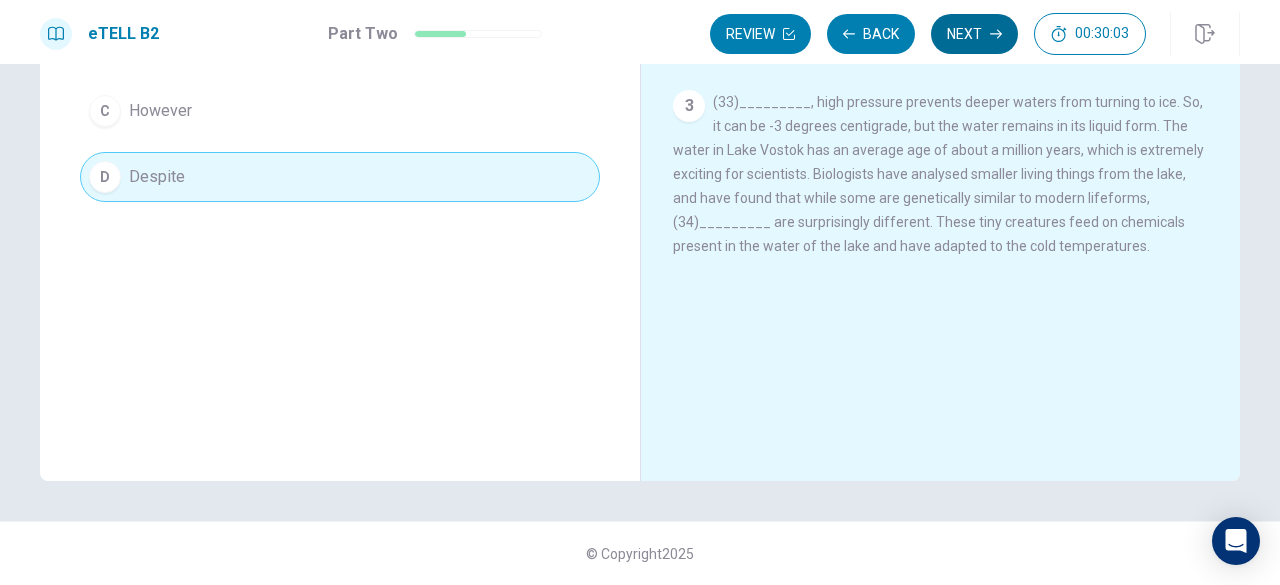 click on "Next" at bounding box center [974, 34] 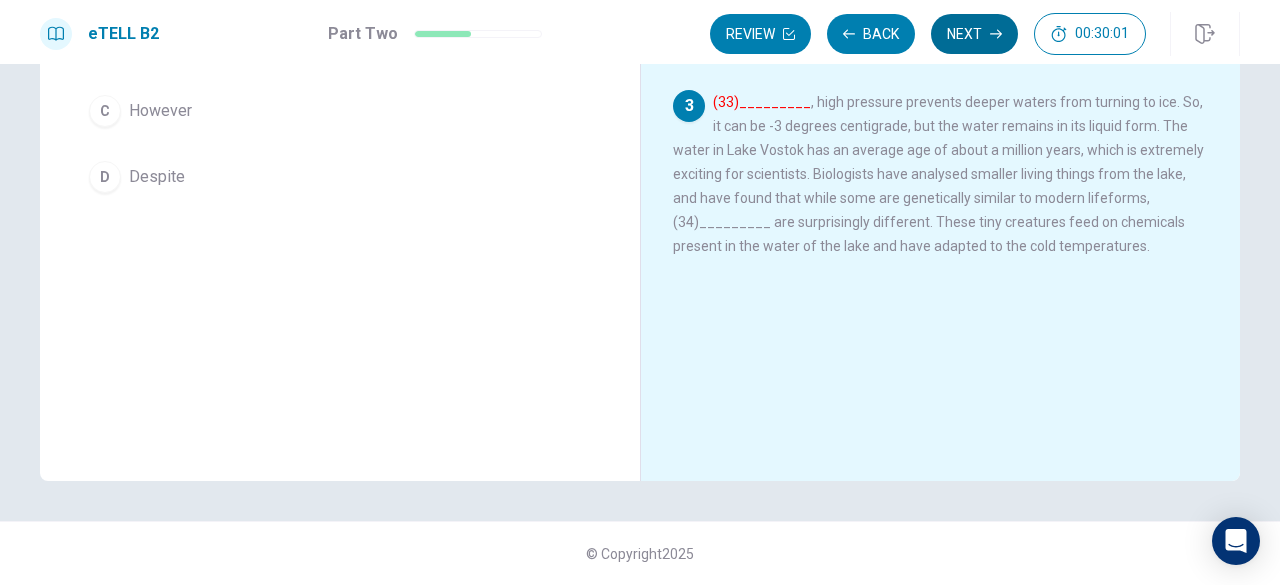 click on "Next" at bounding box center (974, 34) 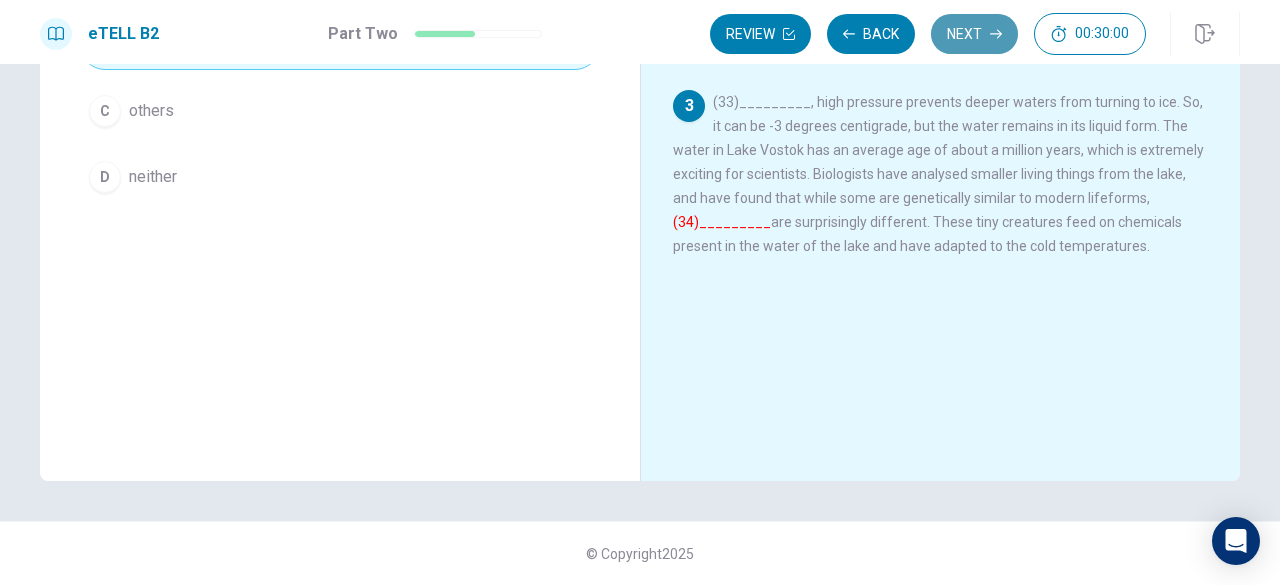 click on "Next" at bounding box center [974, 34] 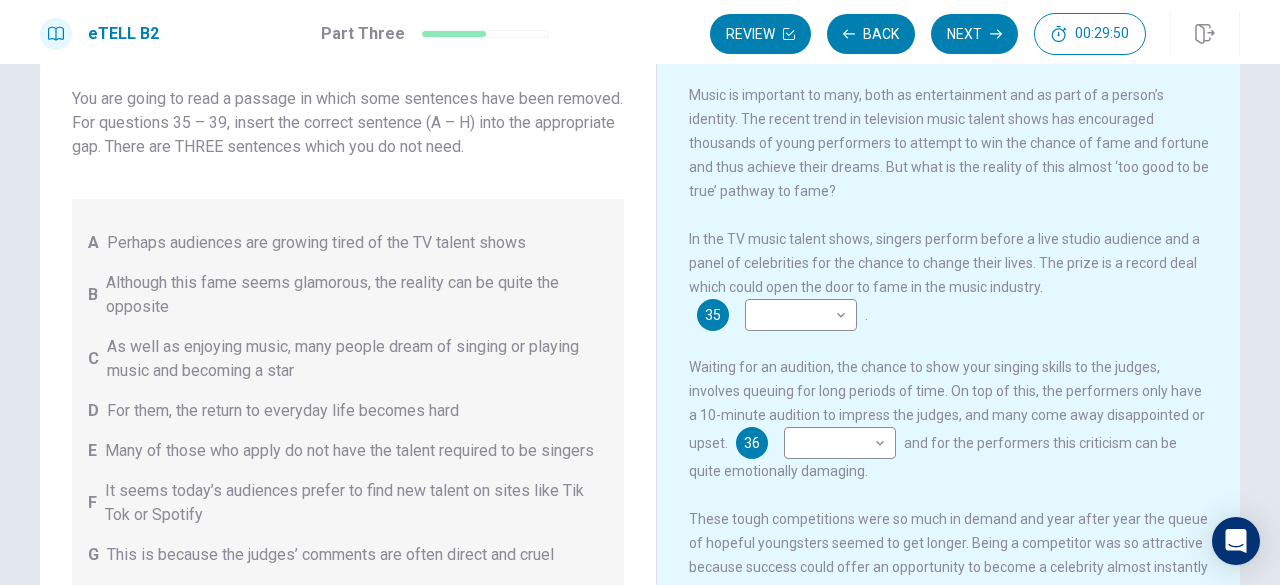 scroll, scrollTop: 0, scrollLeft: 0, axis: both 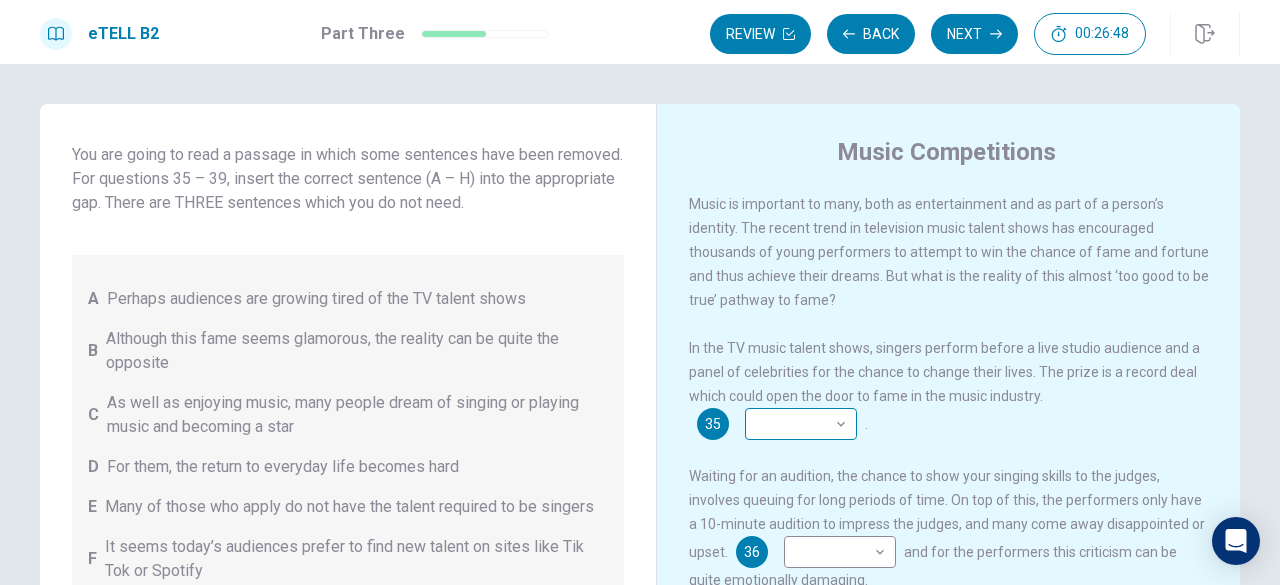 click on "This site uses cookies, as explained in our  Privacy Policy . If you agree to the use of cookies, please click the Accept button and continue to browse our site.   Privacy Policy Accept   eTELL B2 Part Three Review Back Next 00:26:48 Question 15 - 19 of 30 00:26:48 Review Back Next Questions 35 - 39 You are going to read a passage in which some sentences have been  removed. For questions 35 – 39, insert the correct sentence (A – H) into the  appropriate gap. There are THREE sentences which you do not need. A Perhaps audiences are growing tired of the TV talent shows B Although this fame seems glamorous, the reality can be quite the opposite C As well as enjoying music, many people dream of singing or playing music and becoming a star D For them, the return to everyday life becomes hard E Many of those who apply do not have the talent required to be singers F It seems today’s audiences prefer to find new talent on sites like Tik Tok or Spotify G H Music Competitions 35 ​ ​ . 36 ​ ​ 37 ​ ​ 38" at bounding box center (640, 292) 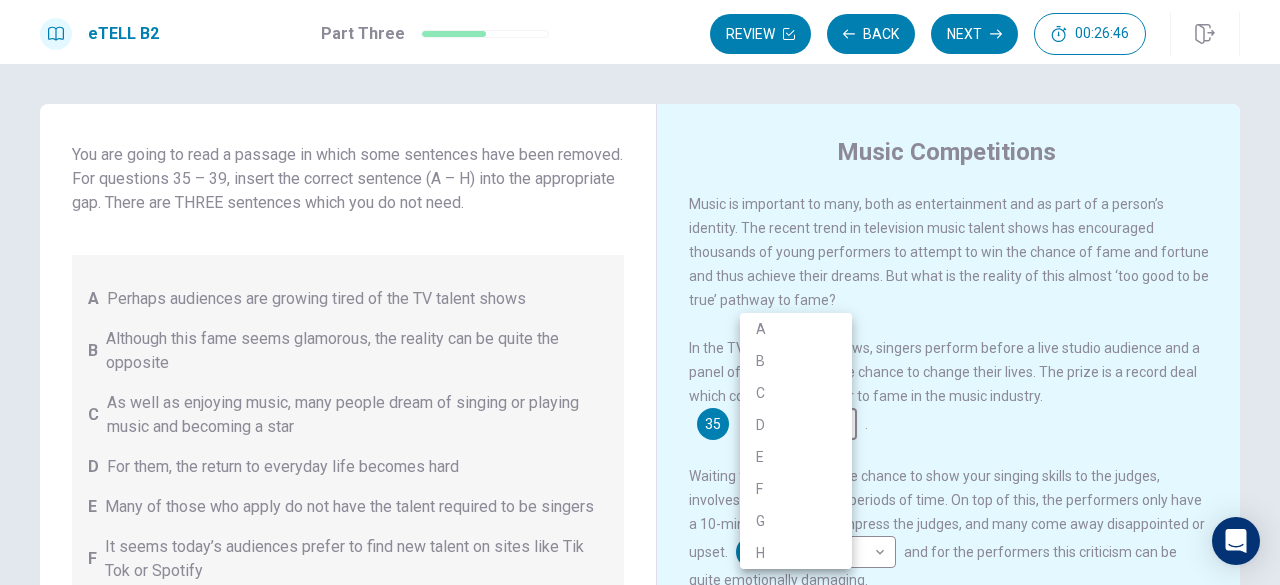 click at bounding box center (640, 292) 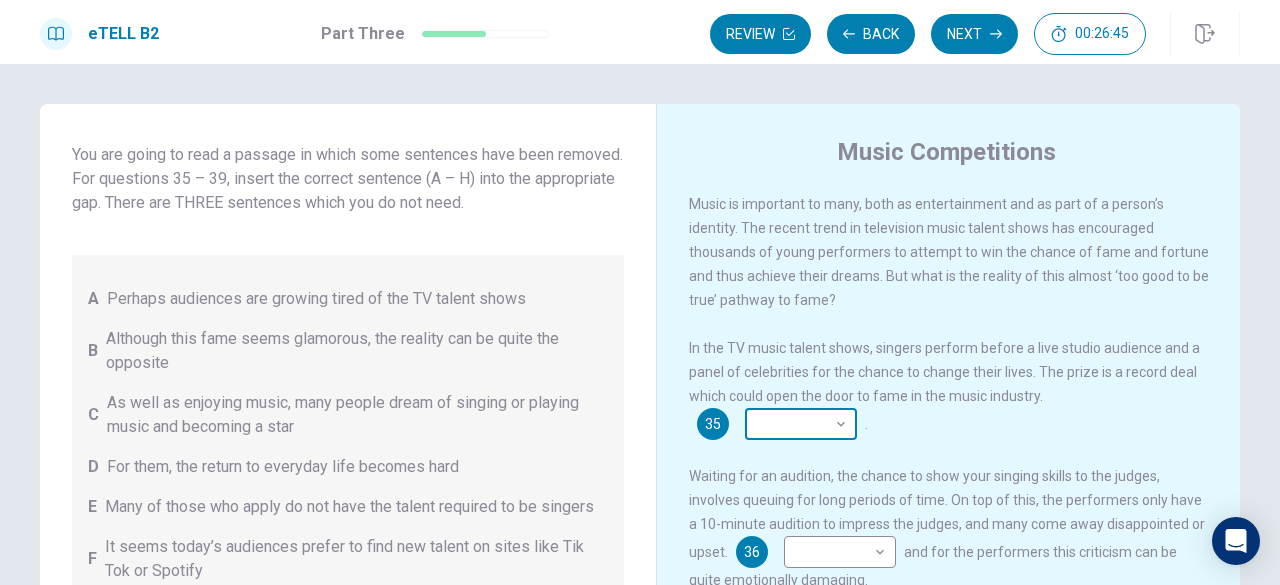 click on "This site uses cookies, as explained in our  Privacy Policy . If you agree to the use of cookies, please click the Accept button and continue to browse our site.   Privacy Policy Accept   eTELL B2 Part Three Review Back Next 00:26:45 Question 15 - 19 of 30 00:26:45 Review Back Next Questions 35 - 39 You are going to read a passage in which some sentences have been  removed. For questions 35 – 39, insert the correct sentence (A – H) into the  appropriate gap. There are THREE sentences which you do not need. A Perhaps audiences are growing tired of the TV talent shows B Although this fame seems glamorous, the reality can be quite the opposite C As well as enjoying music, many people dream of singing or playing music and becoming a star D For them, the return to everyday life becomes hard E Many of those who apply do not have the talent required to be singers F It seems today’s audiences prefer to find new talent on sites like Tik Tok or Spotify G H Music Competitions 35 ​ ​ . 36 ​ ​ 37 ​ ​ 38" at bounding box center (640, 292) 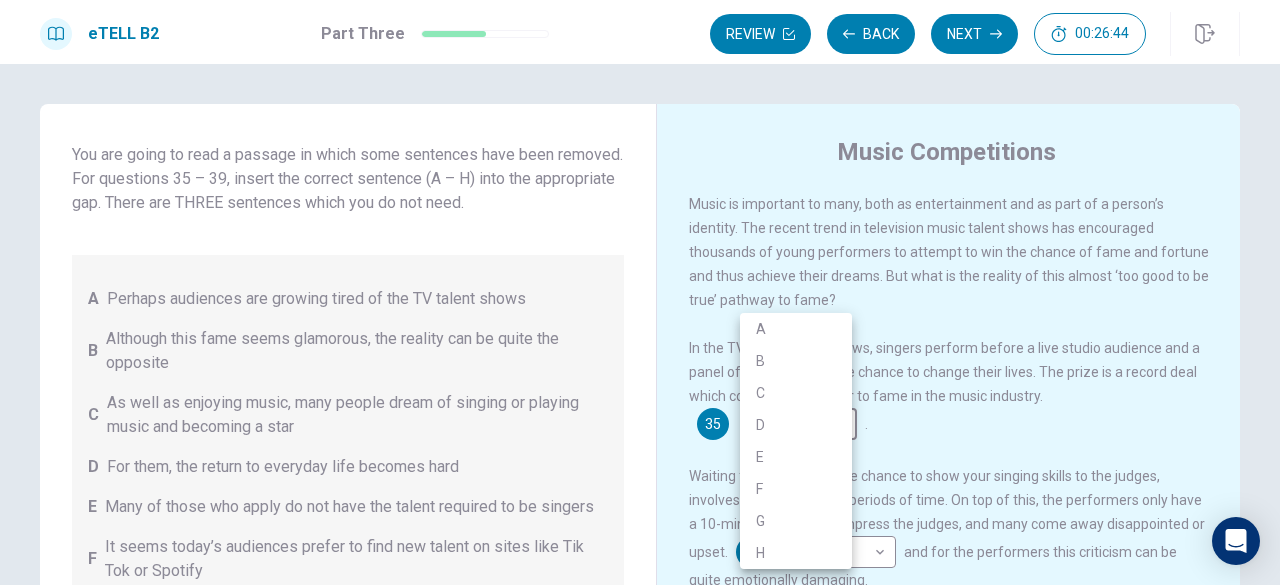 click on "A" at bounding box center [796, 329] 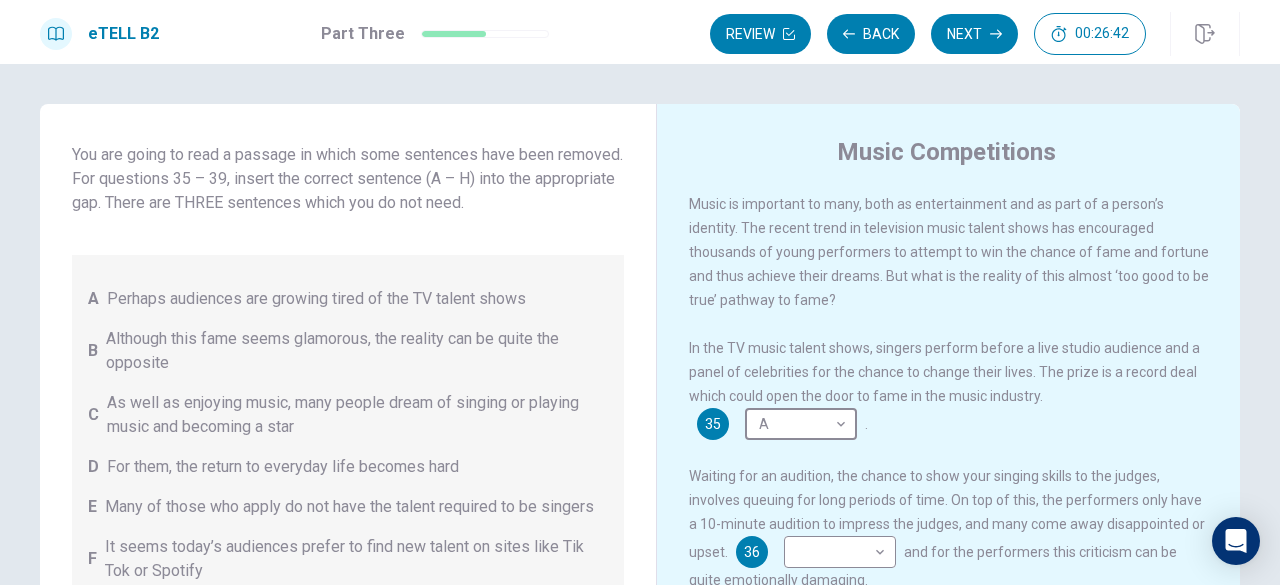 scroll, scrollTop: 100, scrollLeft: 0, axis: vertical 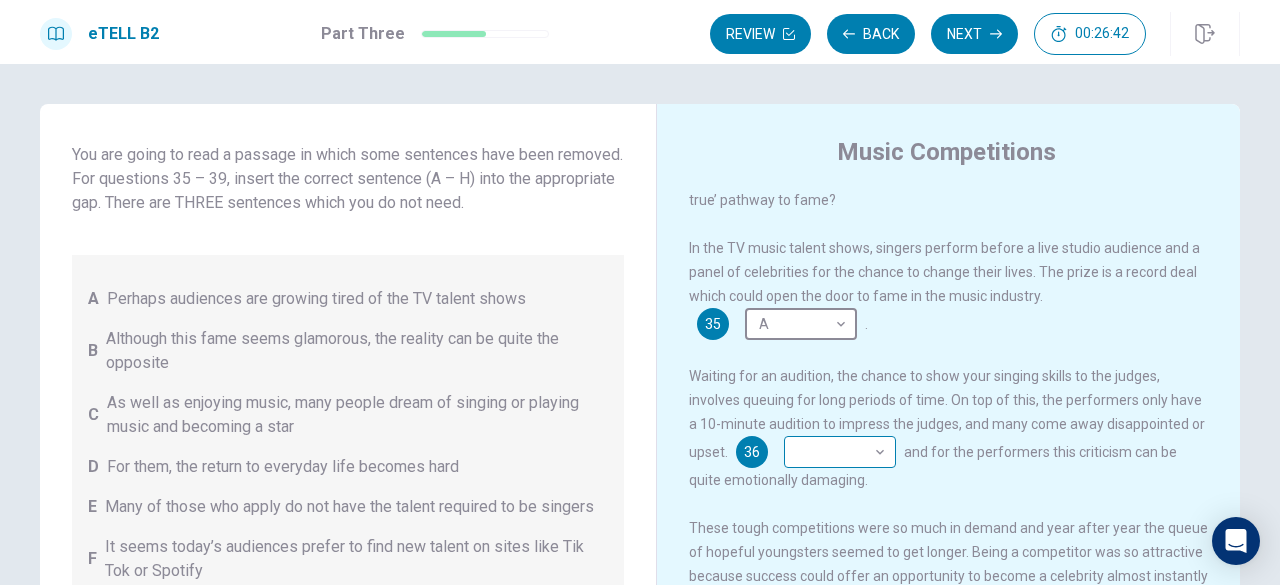 click on "This site uses cookies, as explained in our  Privacy Policy . If you agree to the use of cookies, please click the Accept button and continue to browse our site.   Privacy Policy Accept   eTELL B2 Part Three Review Back Next 00:26:42 Question 15 - 19 of 30 00:26:42 Review Back Next Questions 35 - 39 You are going to read a passage in which some sentences have been  removed. For questions 35 – 39, insert the correct sentence (A – H) into the  appropriate gap. There are THREE sentences which you do not need. A Perhaps audiences are growing tired of the TV talent shows B Although this fame seems glamorous, the reality can be quite the opposite C As well as enjoying music, many people dream of singing or playing music and becoming a star D For them, the return to everyday life becomes hard E Many of those who apply do not have the talent required to be singers F It seems today’s audiences prefer to find new talent on sites like Tik Tok or Spotify G H Music Competitions 35 A * ​ . 36 ​ ​ 37 ​ ​ 38" at bounding box center [640, 292] 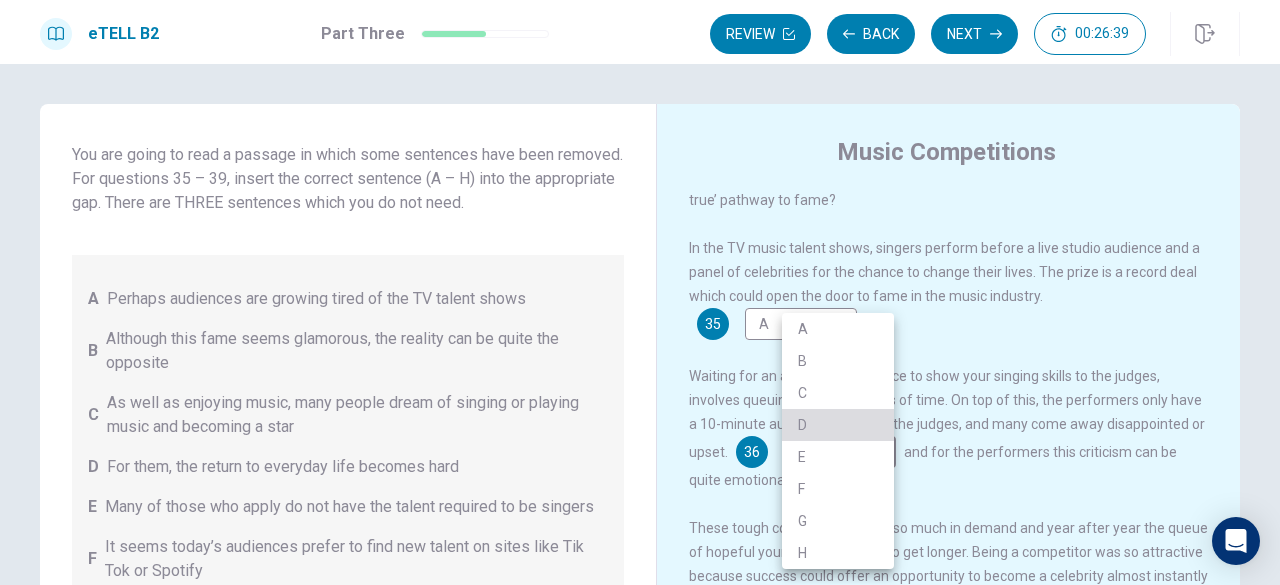 click on "D" at bounding box center [838, 425] 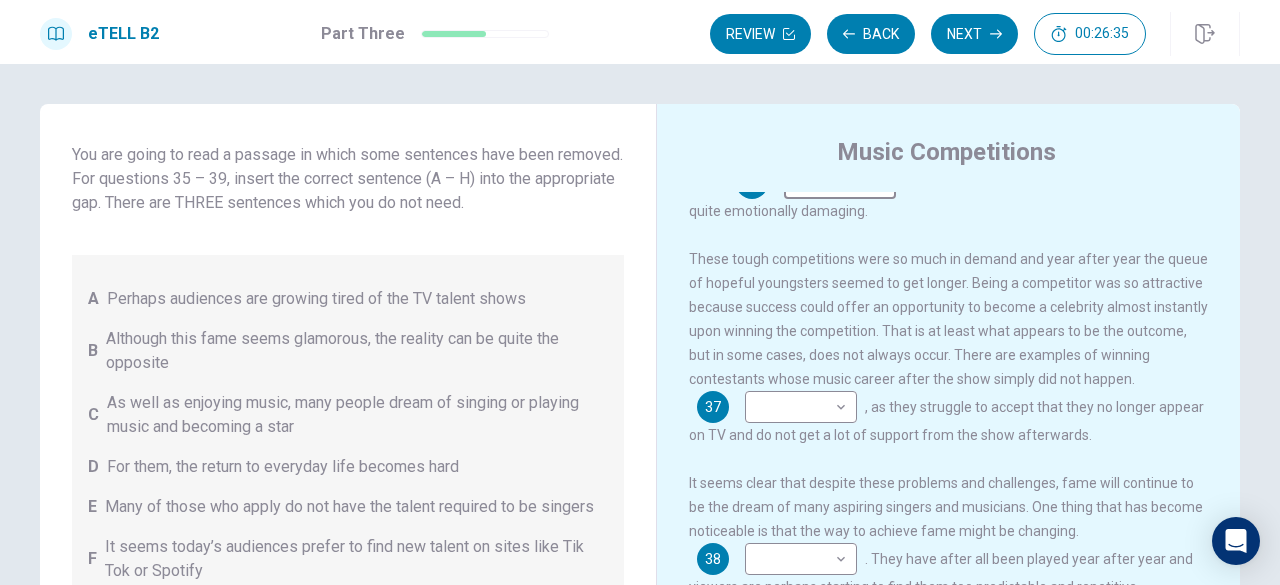 scroll, scrollTop: 400, scrollLeft: 0, axis: vertical 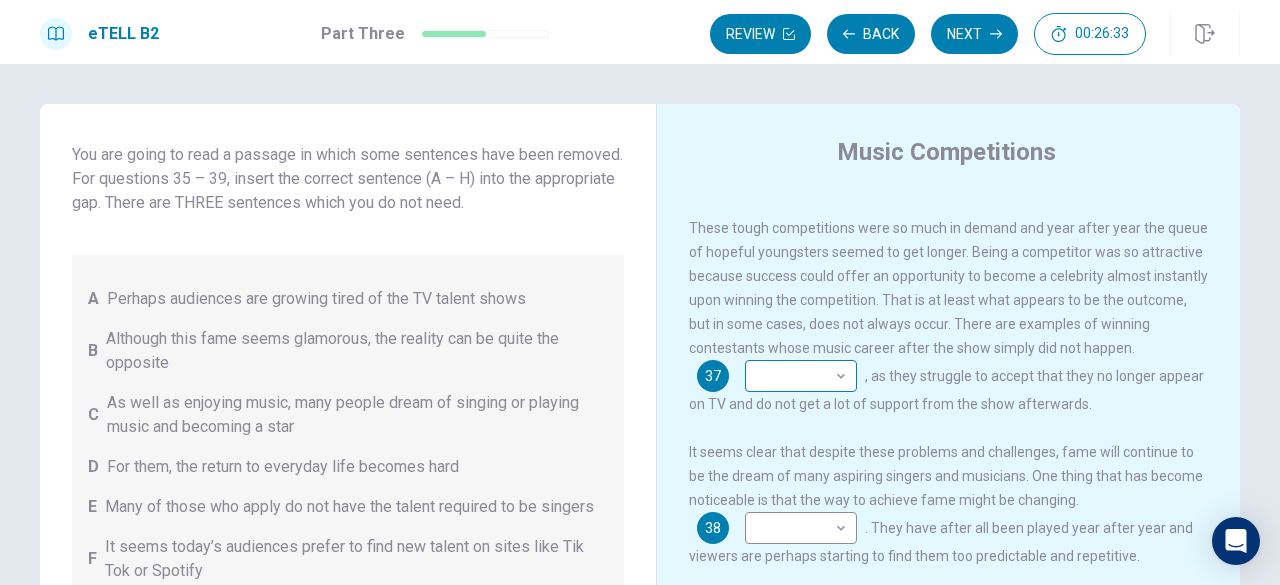 click on "This site uses cookies, as explained in our  Privacy Policy . If you agree to the use of cookies, please click the Accept button and continue to browse our site.   Privacy Policy Accept   eTELL B2 Part Three Review Back Next 00:26:33 Question 15 - 19 of 30 00:26:33 Review Back Next Questions 35 - 39 You are going to read a passage in which some sentences have been  removed. For questions 35 – 39, insert the correct sentence (A – H) into the  appropriate gap. There are THREE sentences which you do not need. A Perhaps audiences are growing tired of the TV talent shows B Although this fame seems glamorous, the reality can be quite the opposite C As well as enjoying music, many people dream of singing or playing music and becoming a star D For them, the return to everyday life becomes hard E Many of those who apply do not have the talent required to be singers F It seems today’s audiences prefer to find new talent on sites like Tik Tok or Spotify G H Music Competitions 35 A * ​ . 36 D * ​ 37 ​ ​ 38" at bounding box center (640, 292) 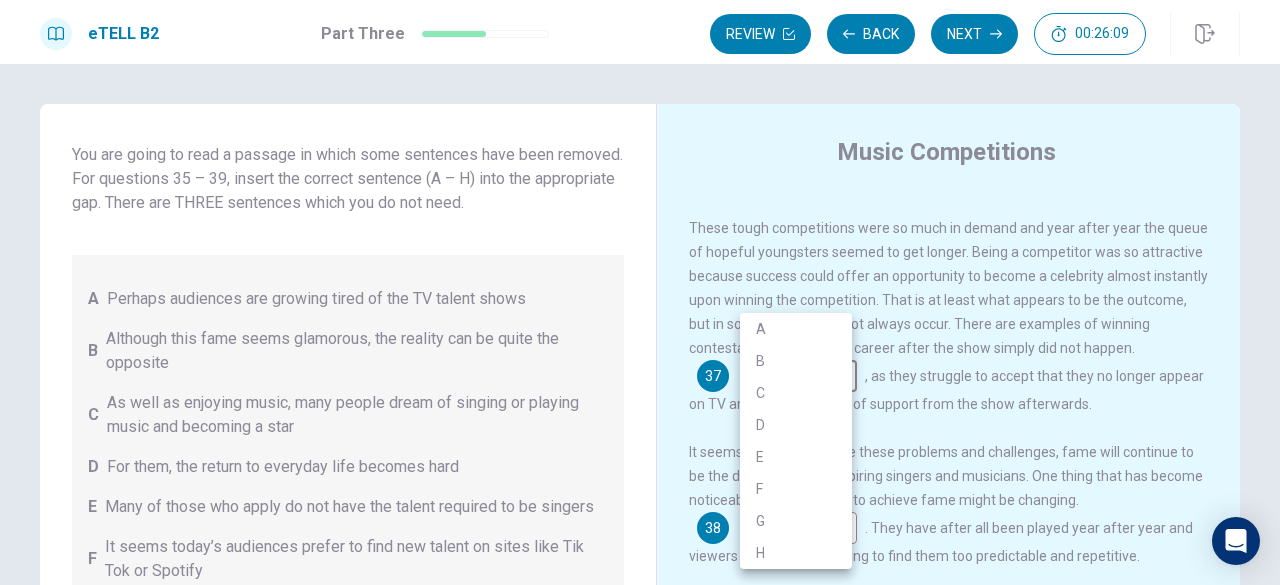 click on "E" at bounding box center (796, 457) 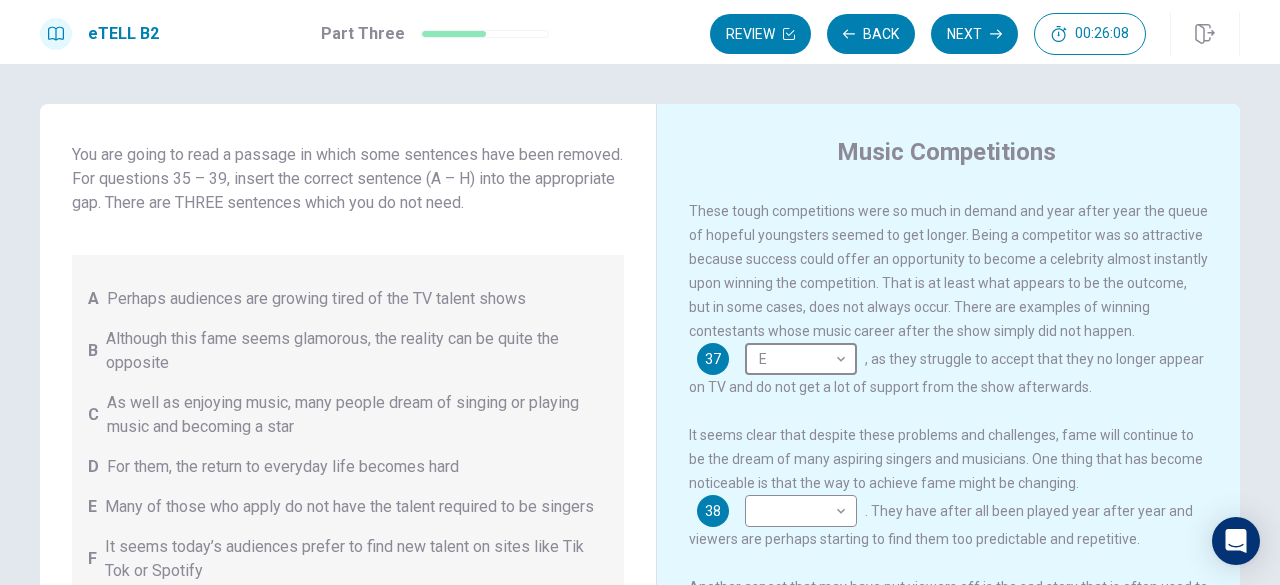 scroll, scrollTop: 436, scrollLeft: 0, axis: vertical 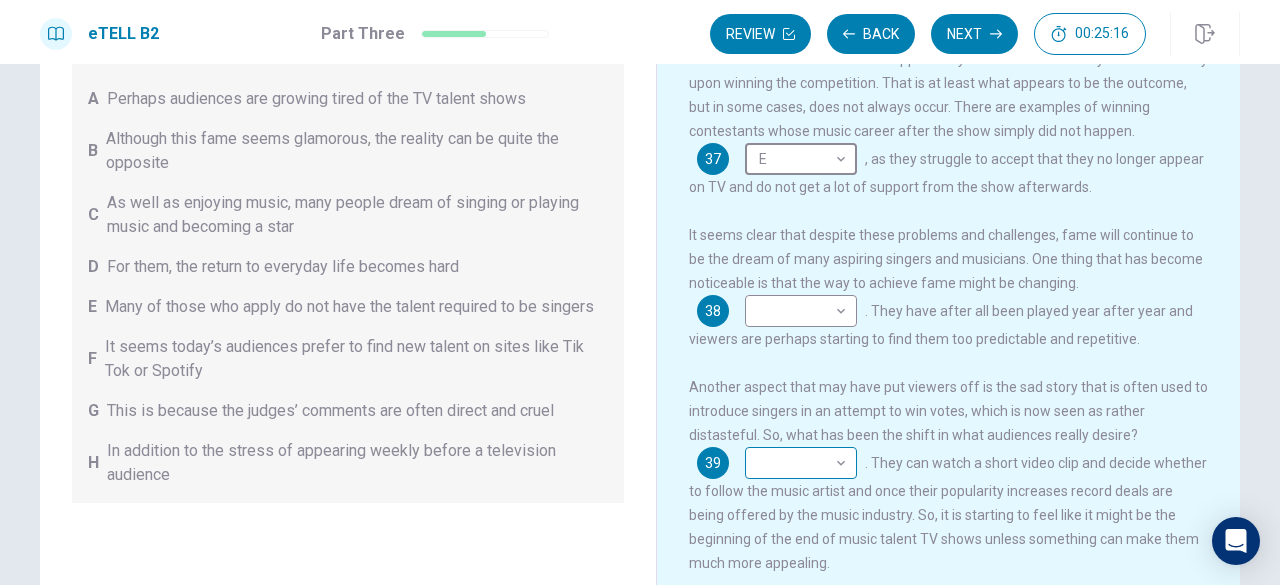 click on "This site uses cookies, as explained in our  Privacy Policy . If you agree to the use of cookies, please click the Accept button and continue to browse our site.   Privacy Policy Accept   eTELL B2 Part Three Review Back Next 00:25:16 Question 15 - 19 of 30 00:25:16 Review Back Next Questions 35 - 39 You are going to read a passage in which some sentences have been  removed. For questions 35 – 39, insert the correct sentence (A – H) into the  appropriate gap. There are THREE sentences which you do not need. A Perhaps audiences are growing tired of the TV talent shows B Although this fame seems glamorous, the reality can be quite the opposite C As well as enjoying music, many people dream of singing or playing music and becoming a star D For them, the return to everyday life becomes hard E Many of those who apply do not have the talent required to be singers F It seems today’s audiences prefer to find new talent on sites like Tik Tok or Spotify G H Music Competitions 35 A * ​ . 36 D * ​ 37 E * ​ 38" at bounding box center [640, 292] 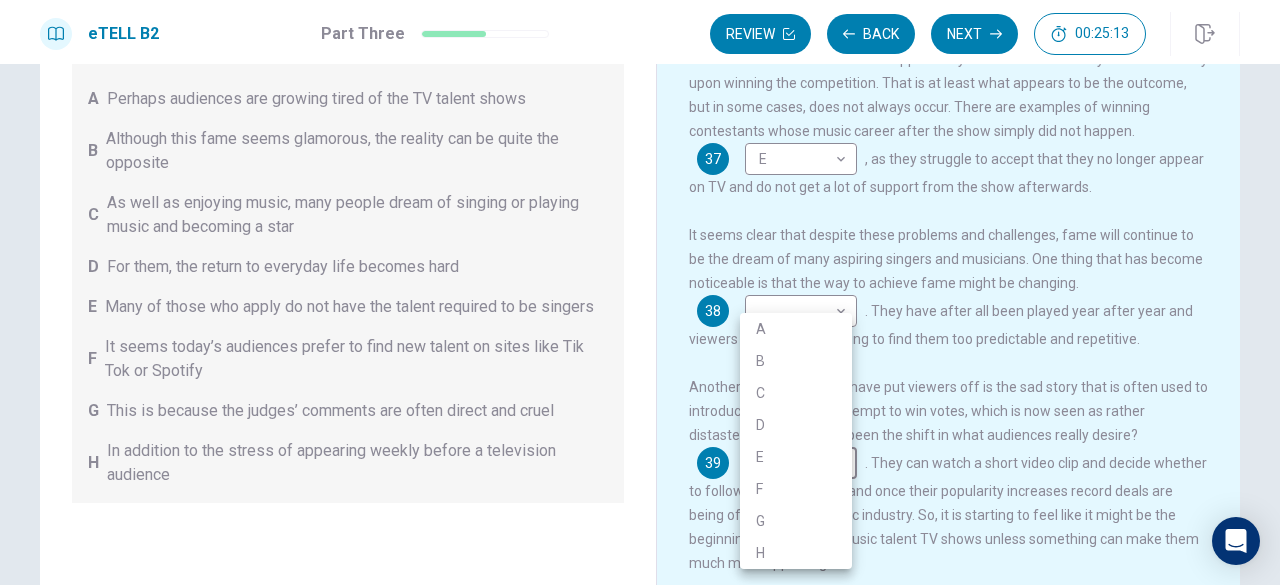 click on "F" at bounding box center [796, 489] 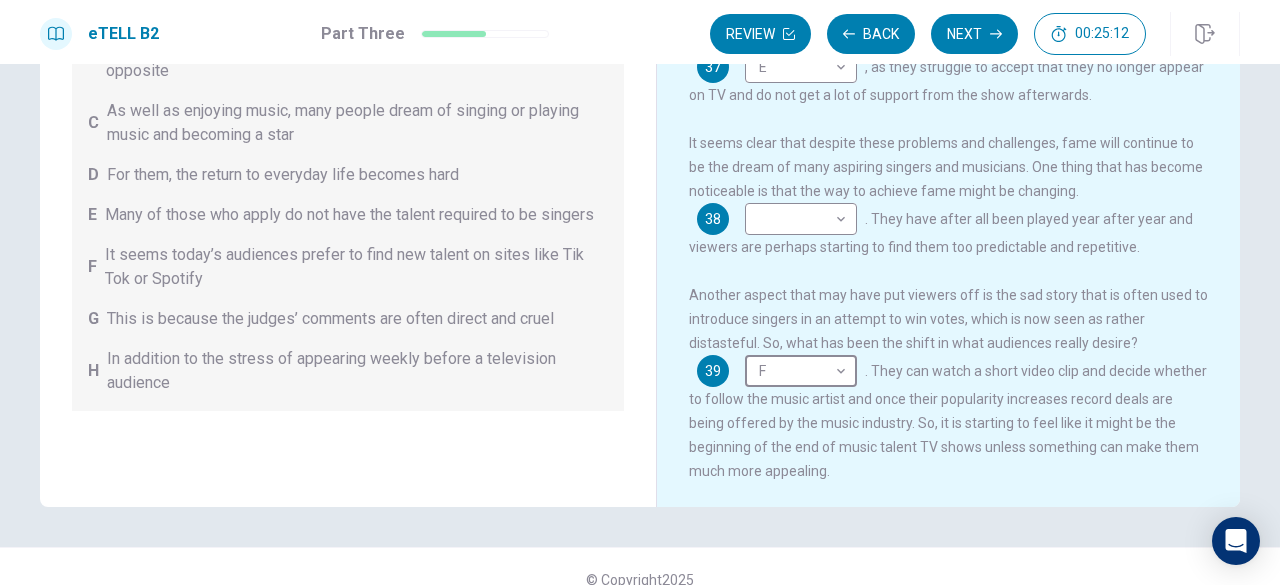 scroll, scrollTop: 318, scrollLeft: 0, axis: vertical 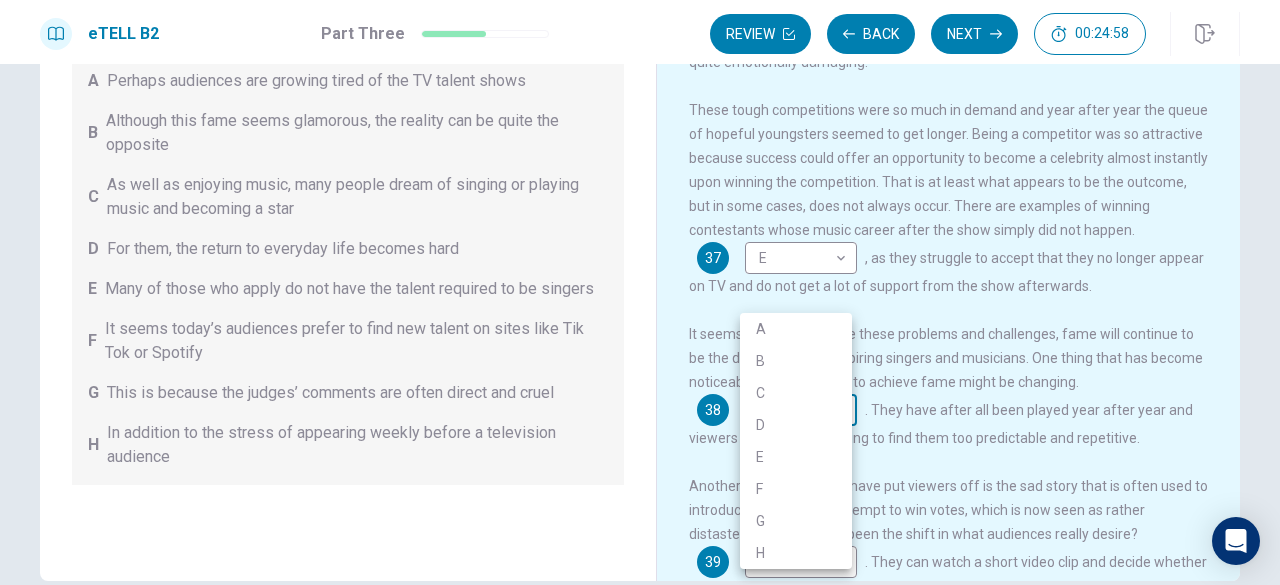 click on "This site uses cookies, as explained in our  Privacy Policy . If you agree to the use of cookies, please click the Accept button and continue to browse our site.   Privacy Policy Accept   eTELL B2 Part Three Review Back Next 00:24:58 Question 15 - 19 of 30 00:24:58 Review Back Next Questions 35 - 39 You are going to read a passage in which some sentences have been  removed. For questions 35 – 39, insert the correct sentence (A – H) into the  appropriate gap. There are THREE sentences which you do not need. A Perhaps audiences are growing tired of the TV talent shows B Although this fame seems glamorous, the reality can be quite the opposite C As well as enjoying music, many people dream of singing or playing music and becoming a star D For them, the return to everyday life becomes hard E Many of those who apply do not have the talent required to be singers F It seems today’s audiences prefer to find new talent on sites like Tik Tok or Spotify G H Music Competitions 35 A * ​ . 36 D * ​ 37 E * ​ 38" at bounding box center [640, 292] 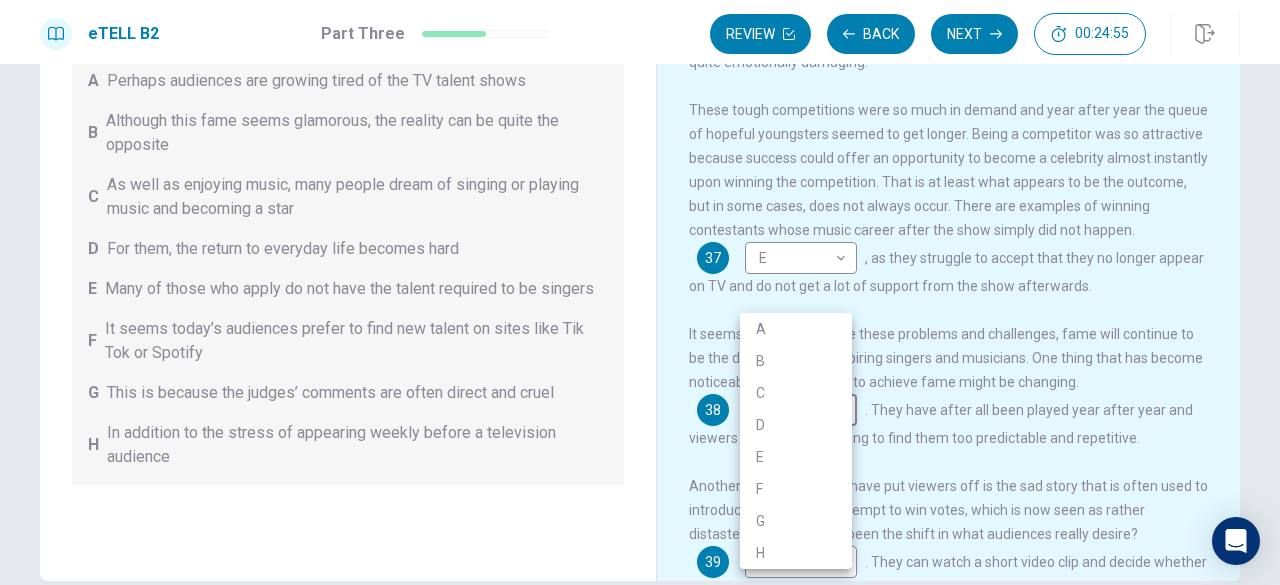click on "B" at bounding box center (796, 361) 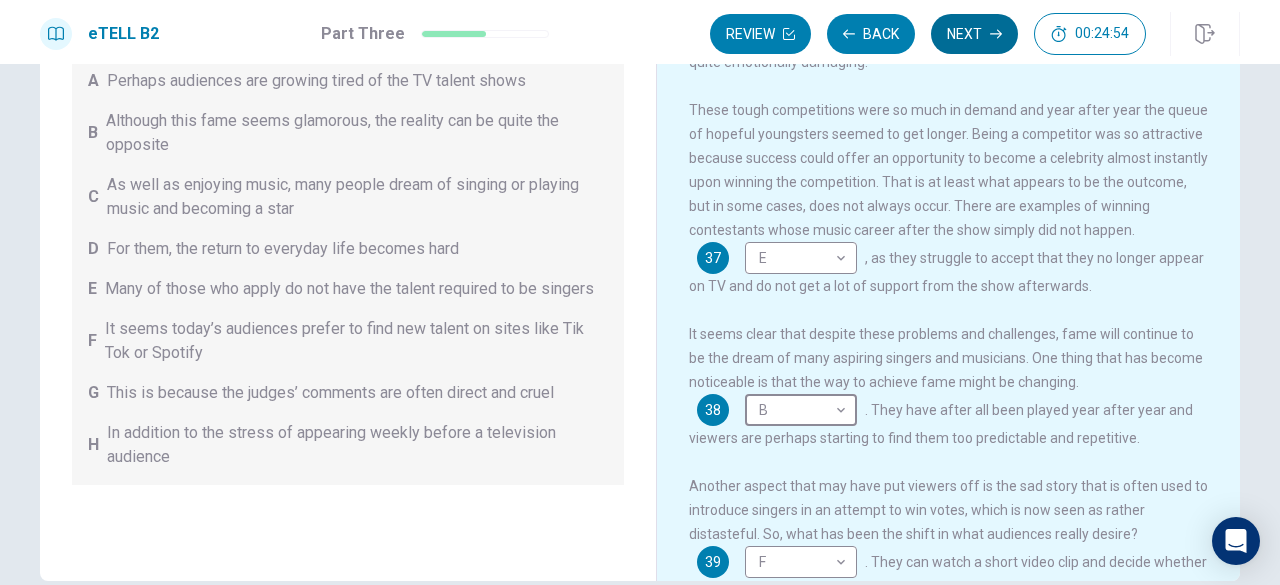 click on "Next" at bounding box center (974, 34) 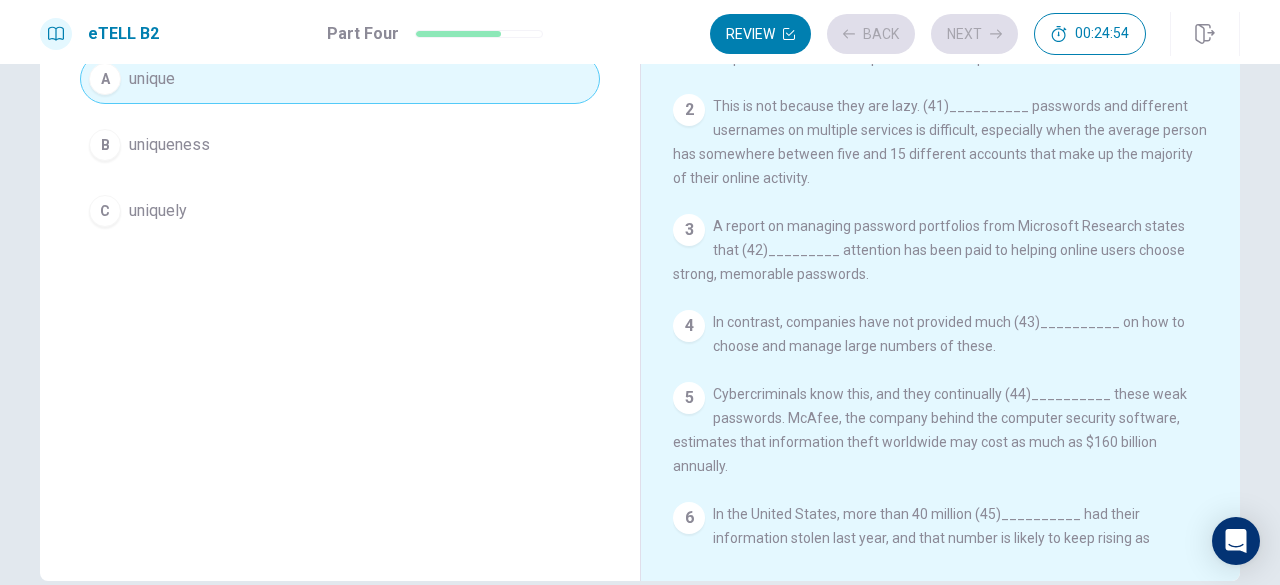 click on "Review Back Next 00:24:54" at bounding box center (928, 34) 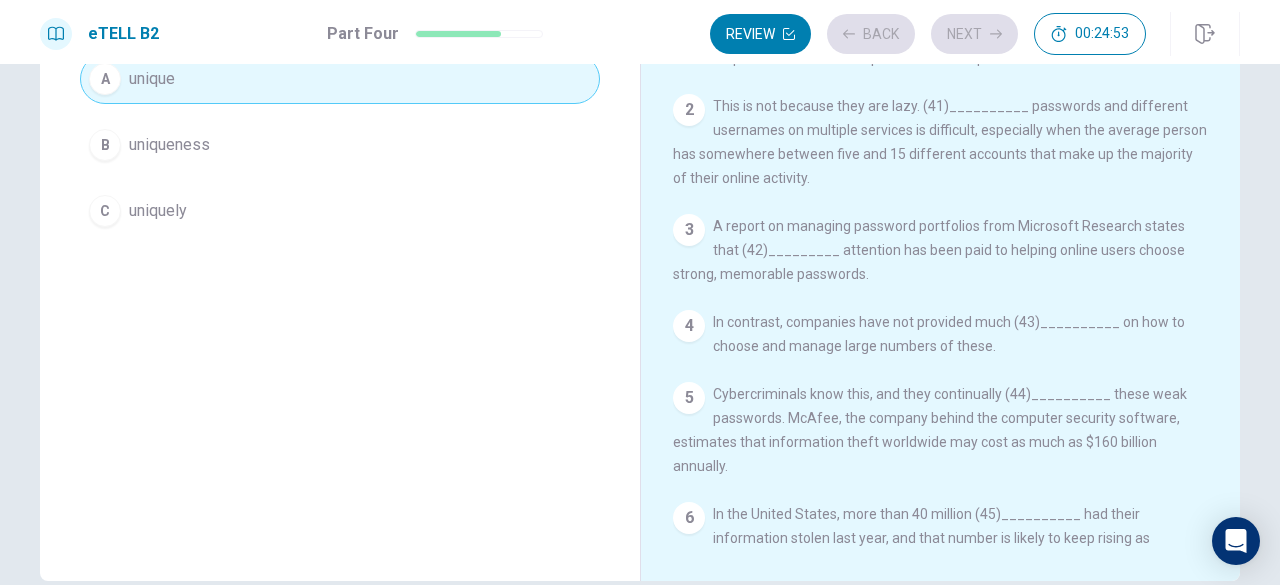 click on "Review Back Next 00:24:53" at bounding box center [928, 34] 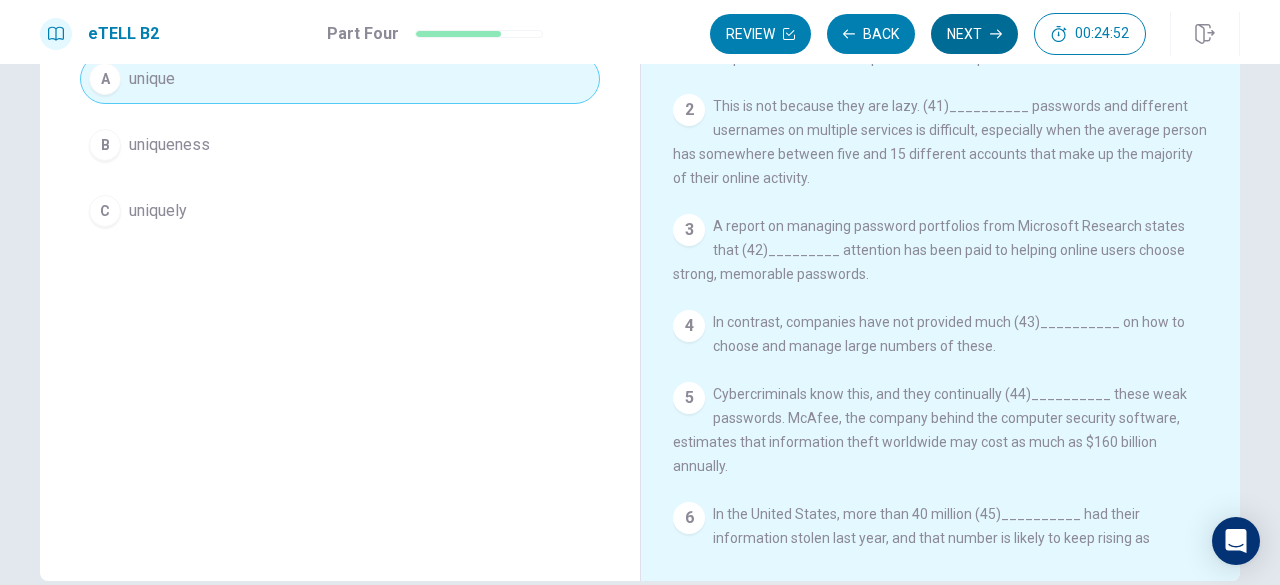 click on "Next" at bounding box center (974, 34) 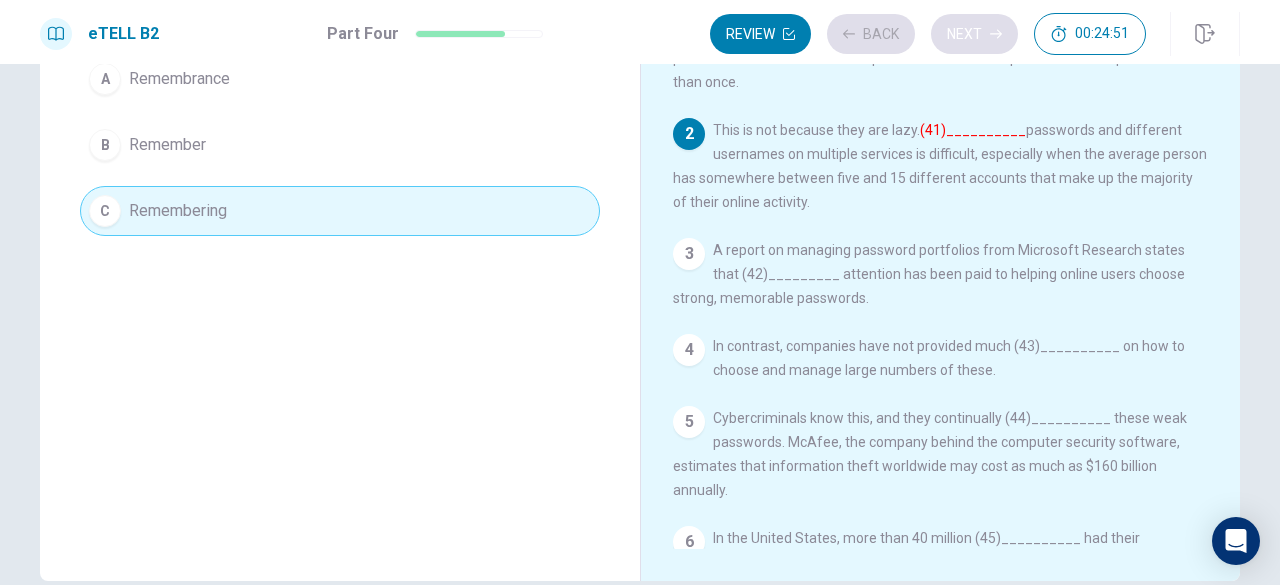 scroll, scrollTop: 62, scrollLeft: 0, axis: vertical 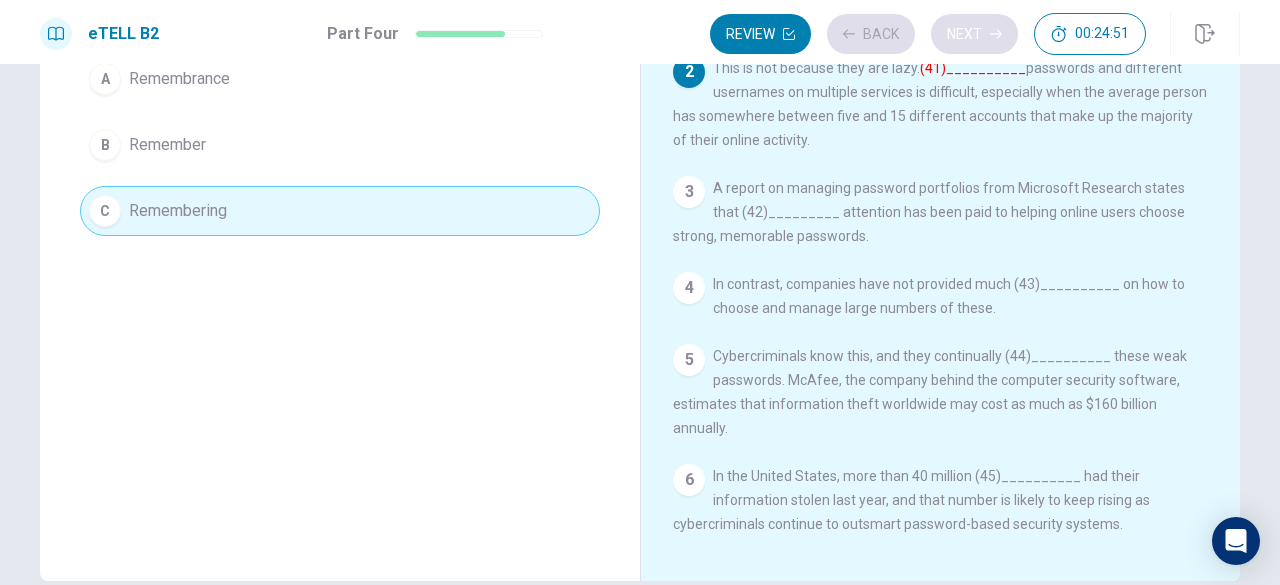 click on "Review Back Next 00:24:51" at bounding box center (928, 34) 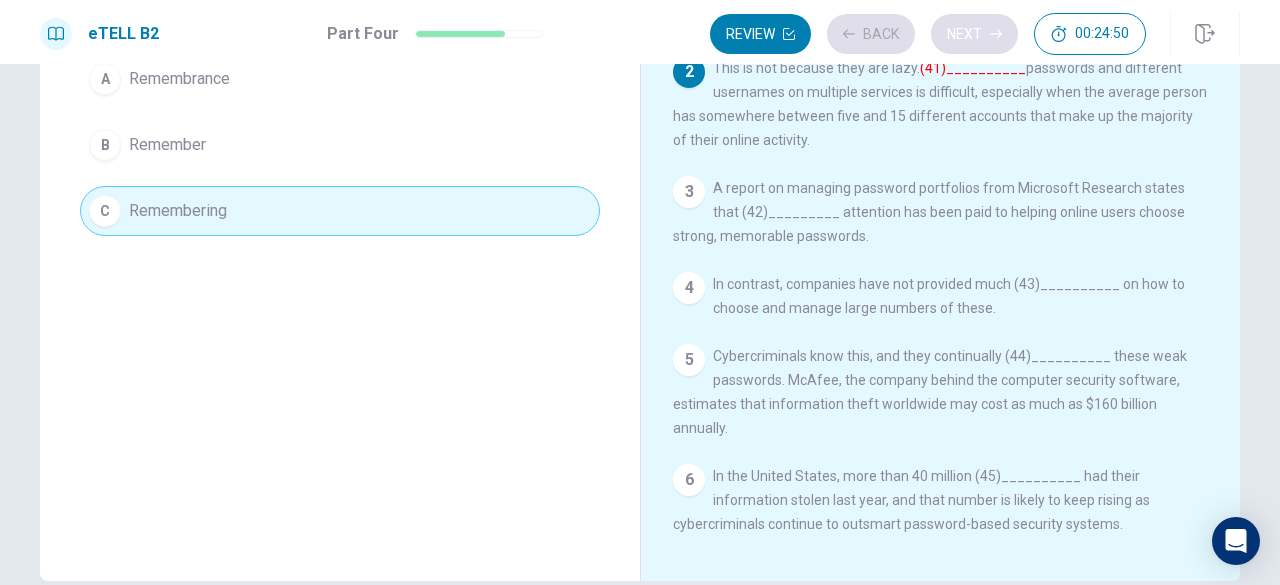 click on "Next" at bounding box center (974, 34) 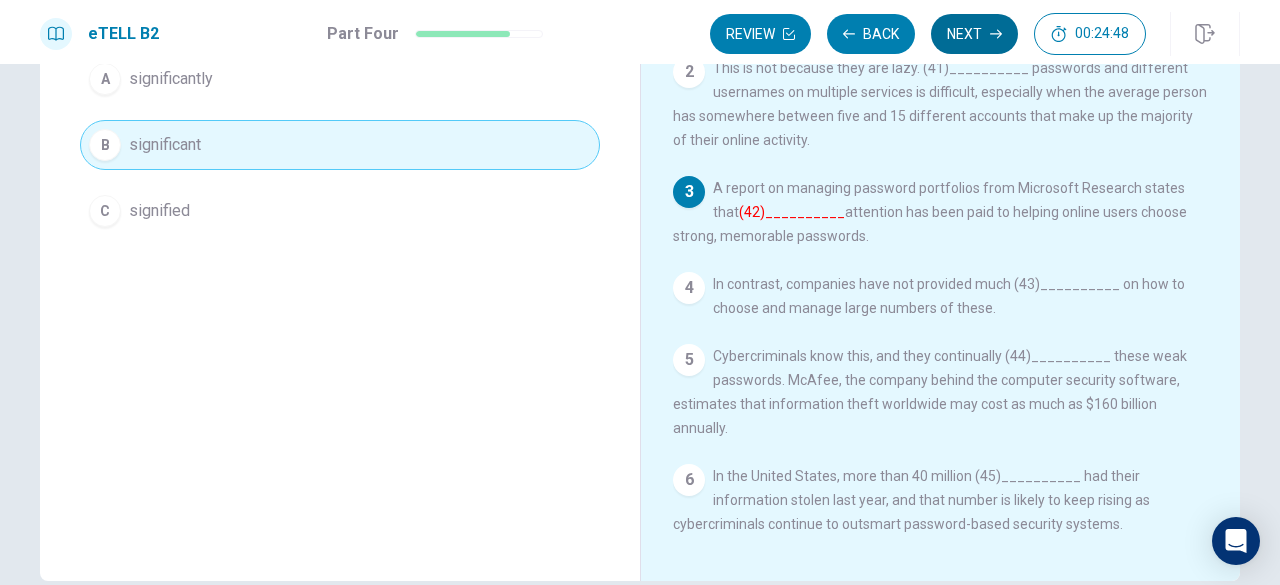 click on "Next" at bounding box center [974, 34] 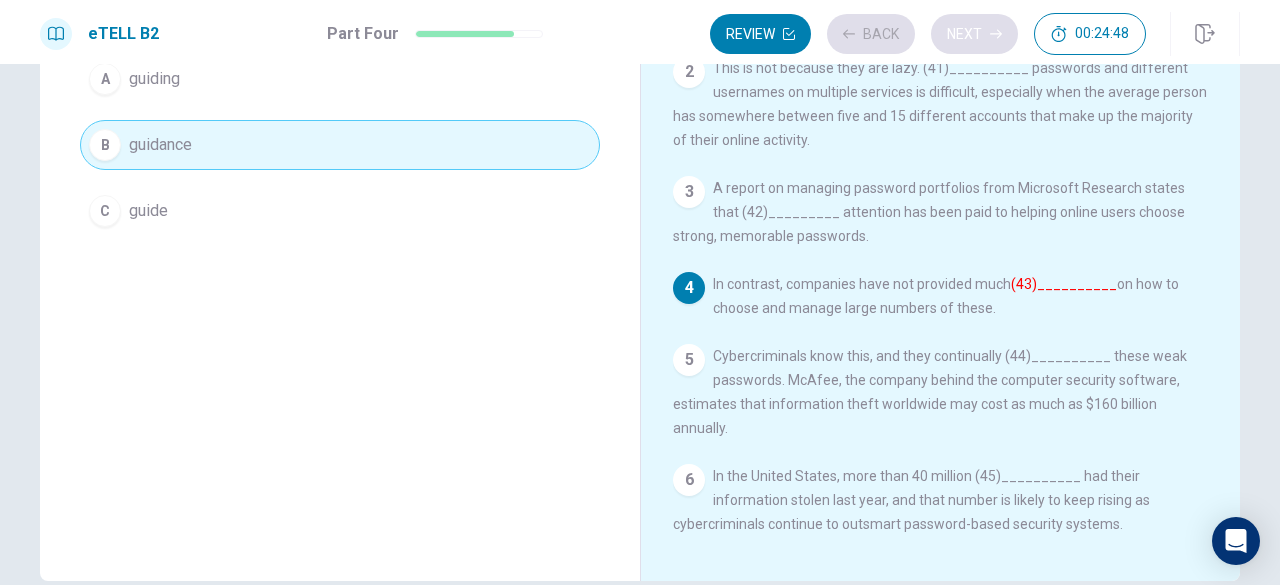 scroll, scrollTop: 18, scrollLeft: 0, axis: vertical 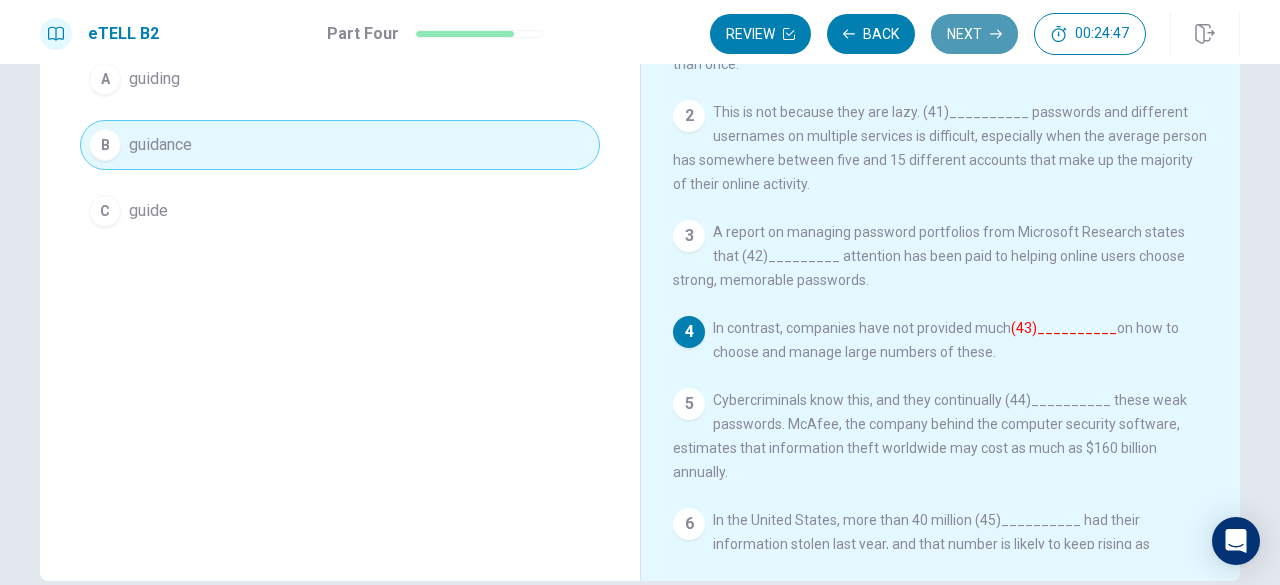 click on "Next" at bounding box center (974, 34) 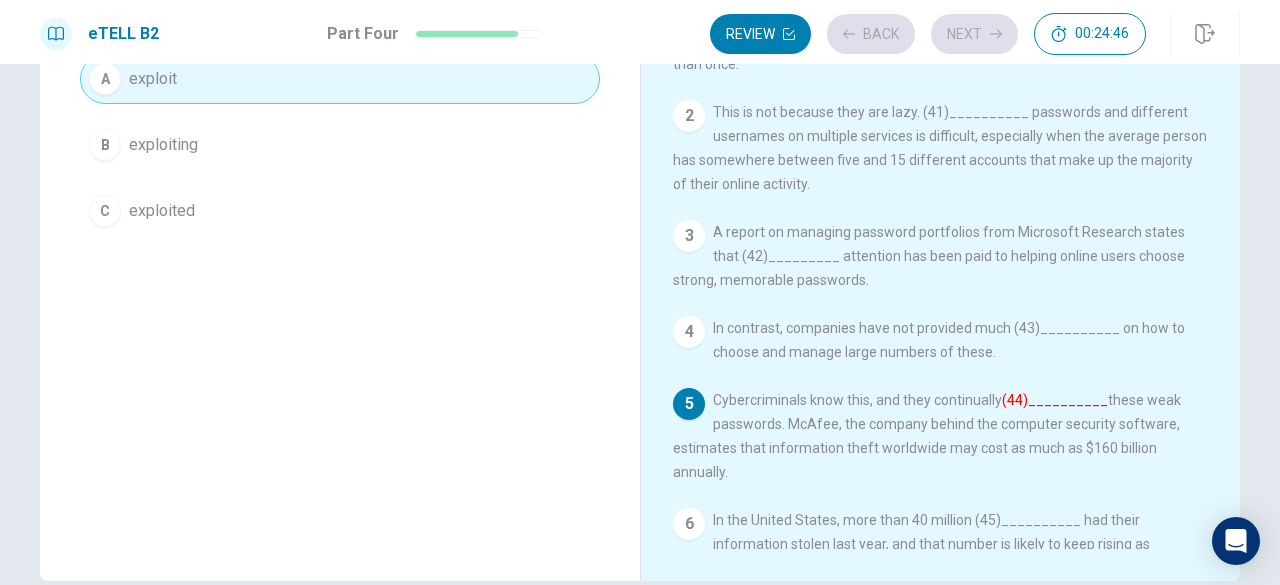 scroll, scrollTop: 62, scrollLeft: 0, axis: vertical 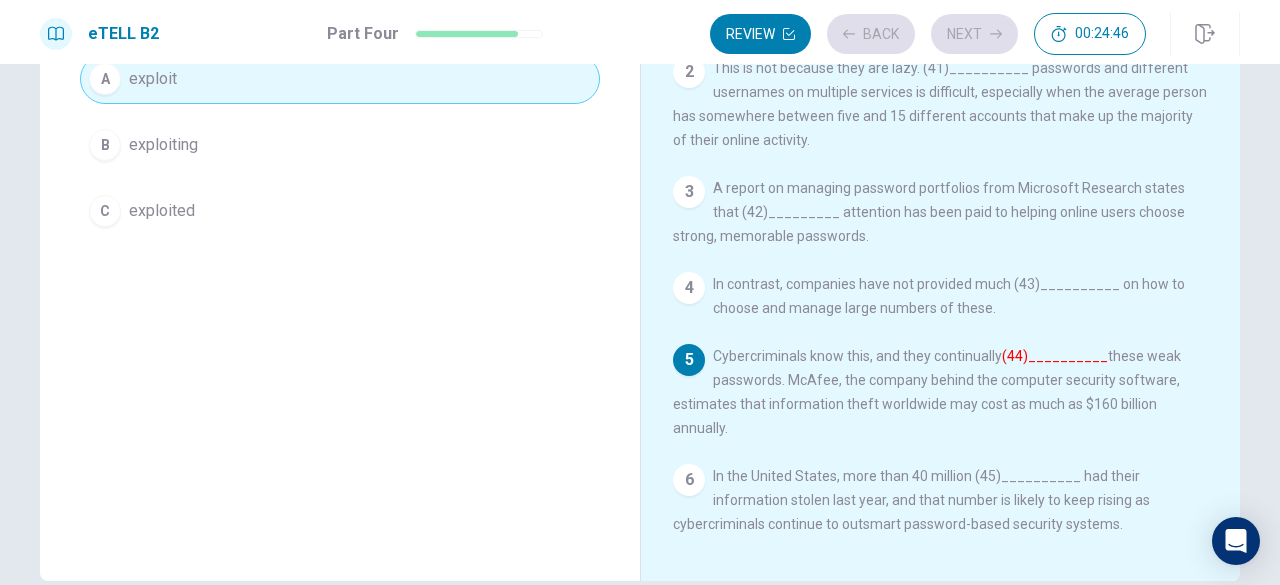 click on "Review Back Next 00:24:46" at bounding box center (928, 34) 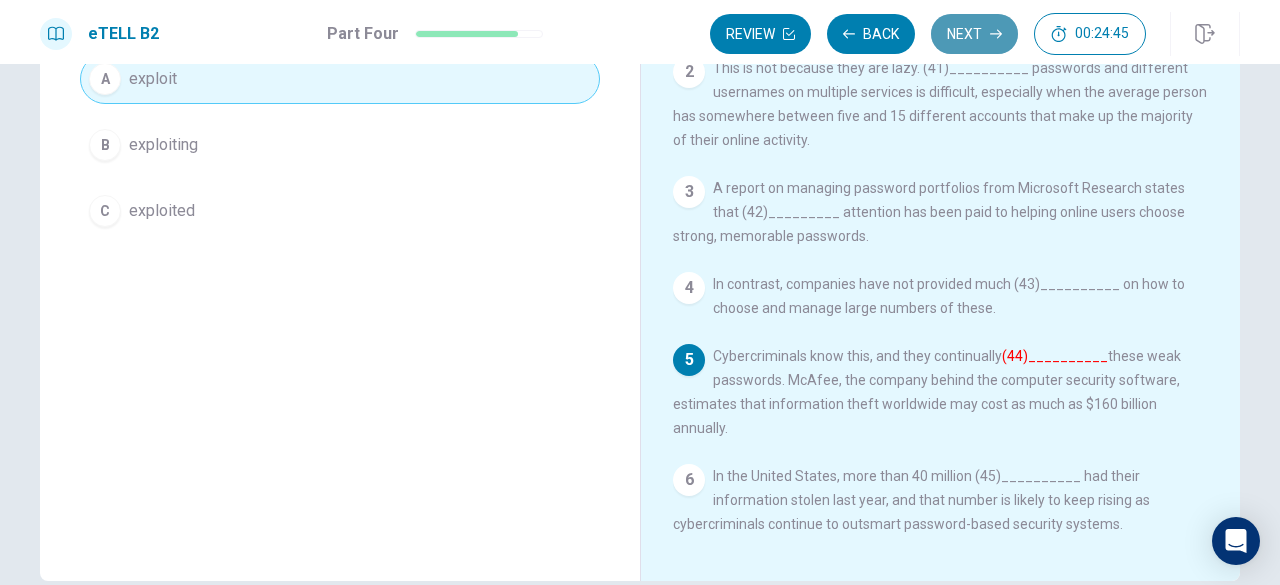 click on "Next" at bounding box center [974, 34] 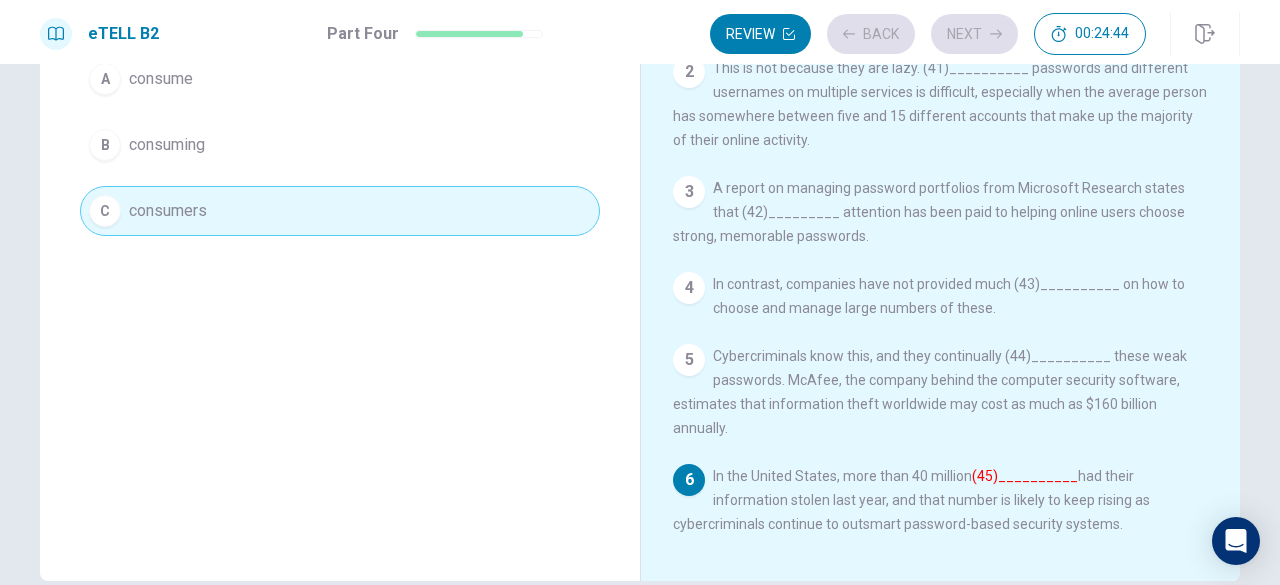click on "Review Back Next 00:24:44" at bounding box center (928, 34) 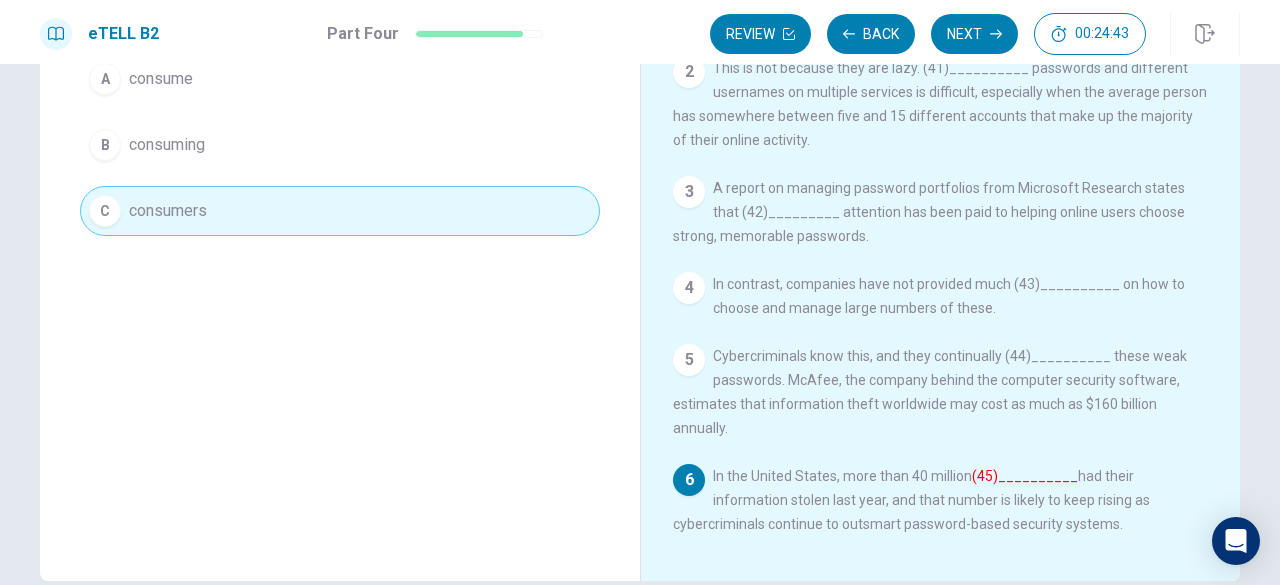 click on "Next" at bounding box center (974, 34) 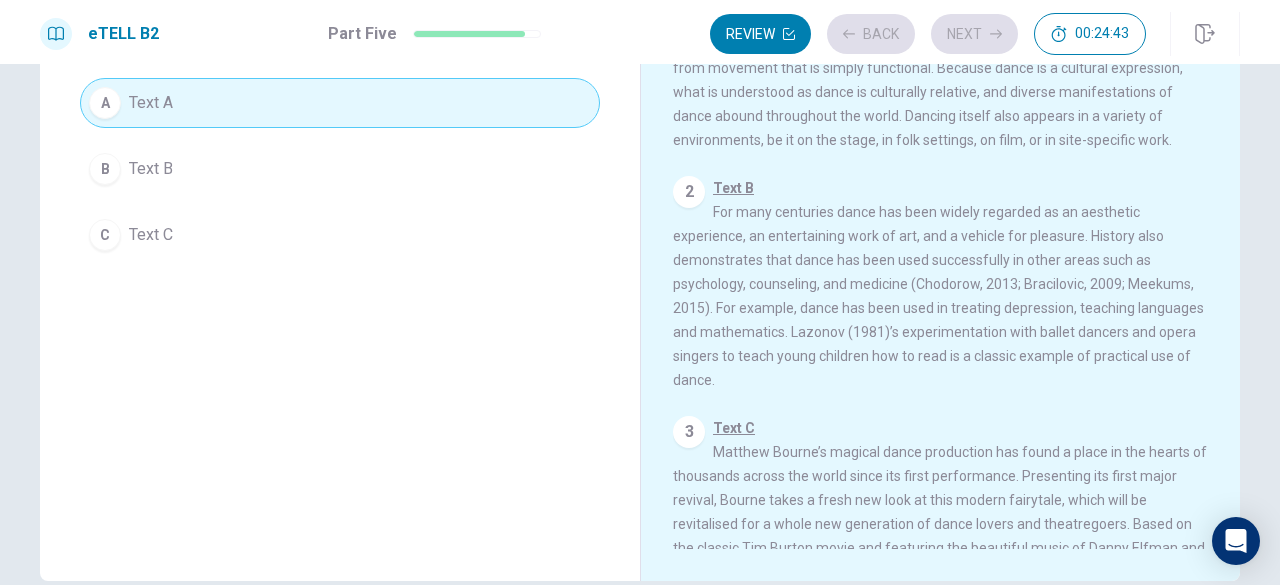 scroll, scrollTop: 242, scrollLeft: 0, axis: vertical 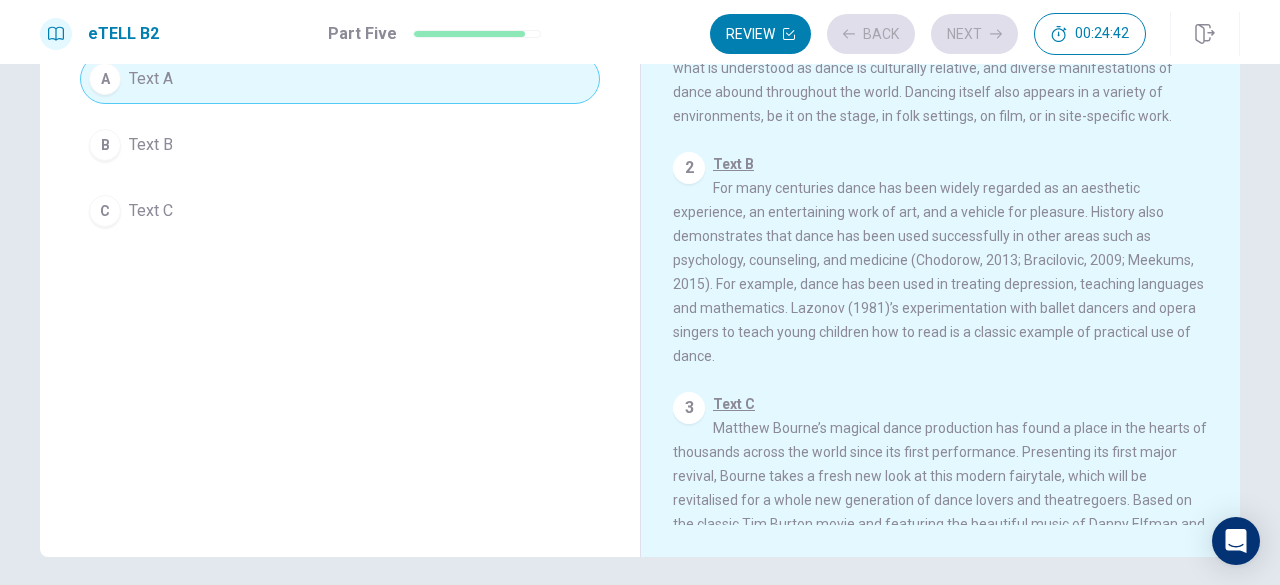 click on "Review Back Next 00:24:42" at bounding box center (928, 34) 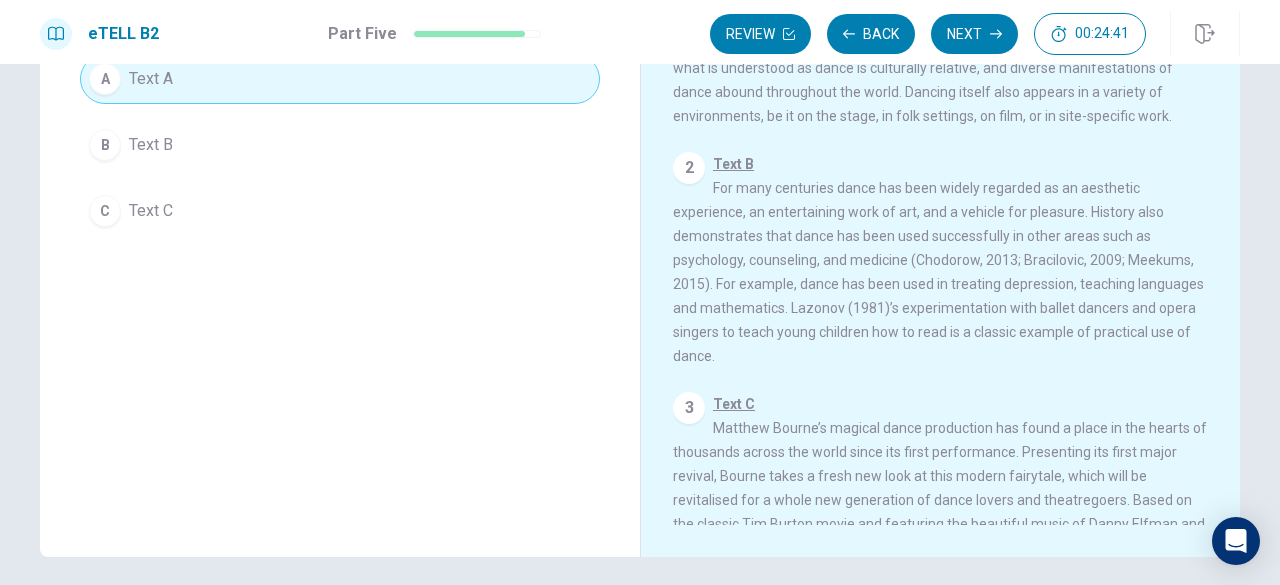 click on "Next" at bounding box center (974, 34) 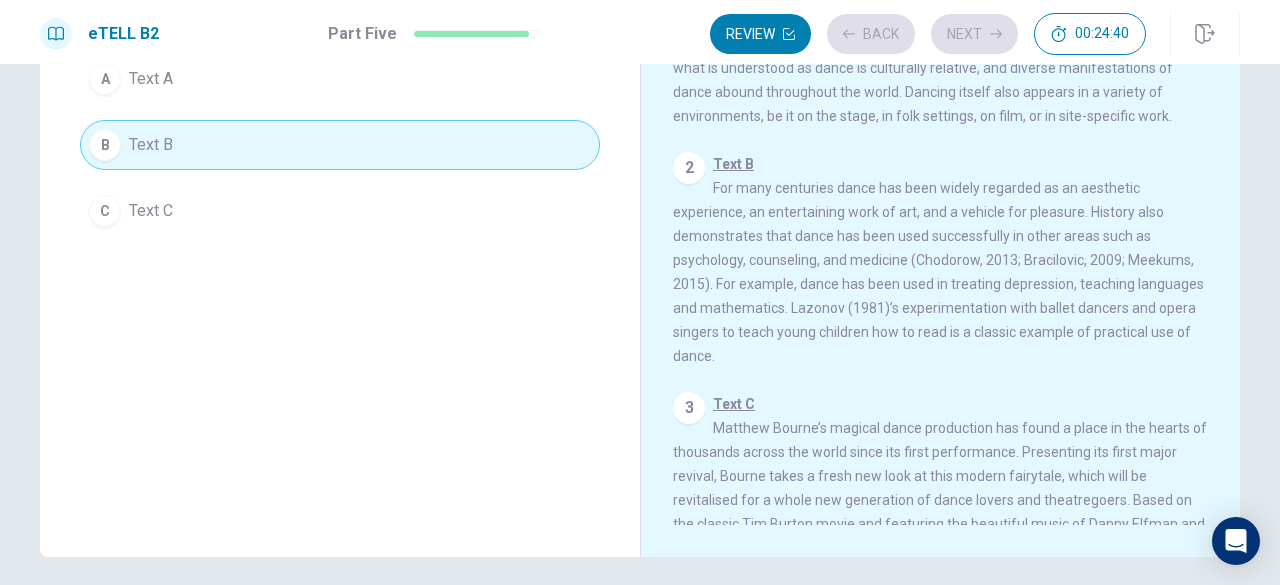 click on "Review Back Next 00:24:40" at bounding box center [928, 34] 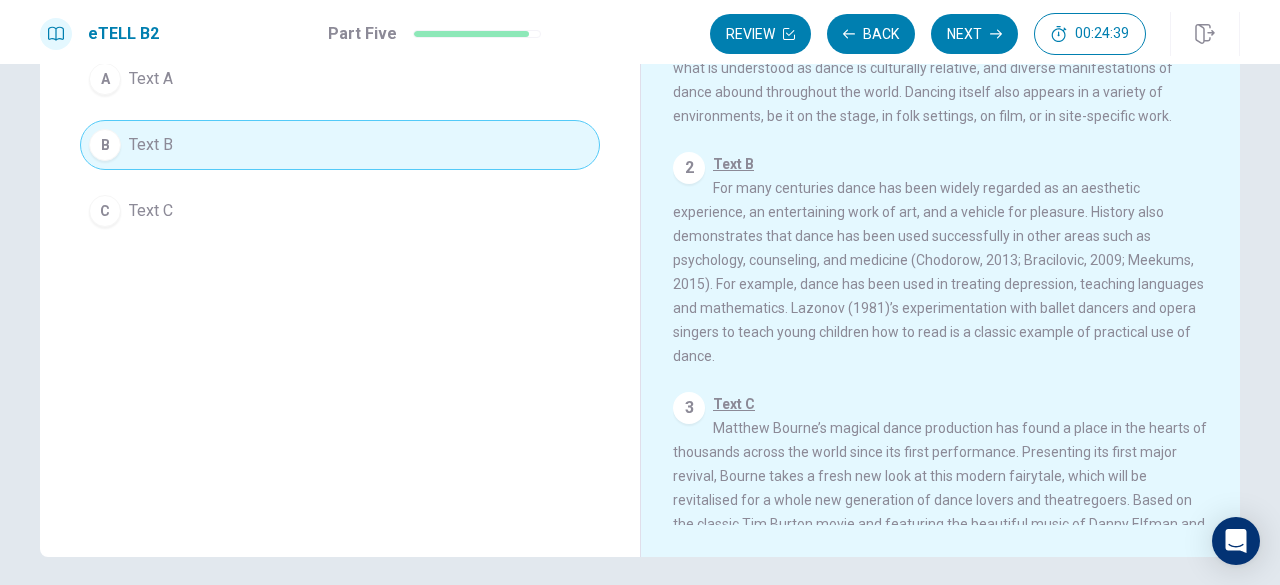 click on "Next" at bounding box center [974, 34] 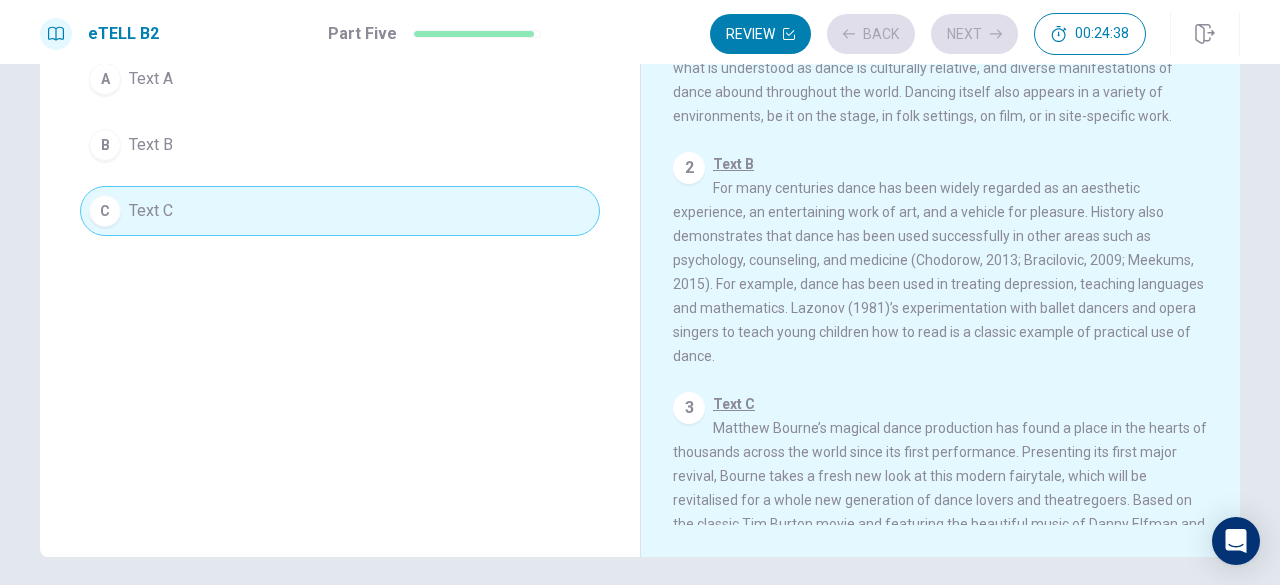 click on "Review Back Next 00:24:38" at bounding box center (928, 34) 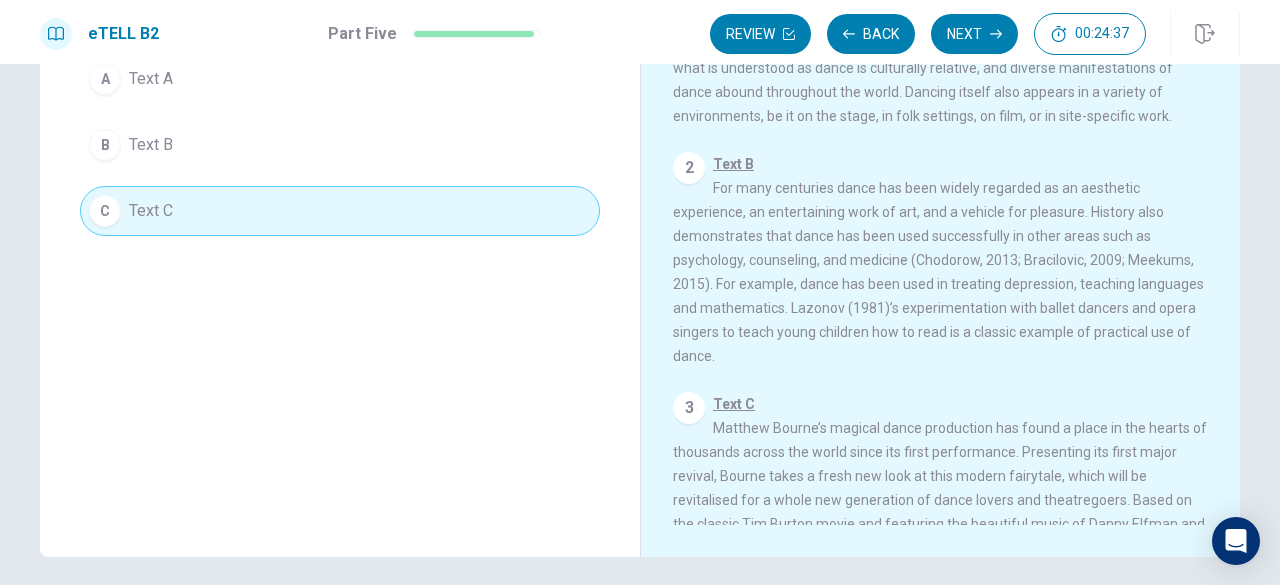 scroll, scrollTop: 0, scrollLeft: 0, axis: both 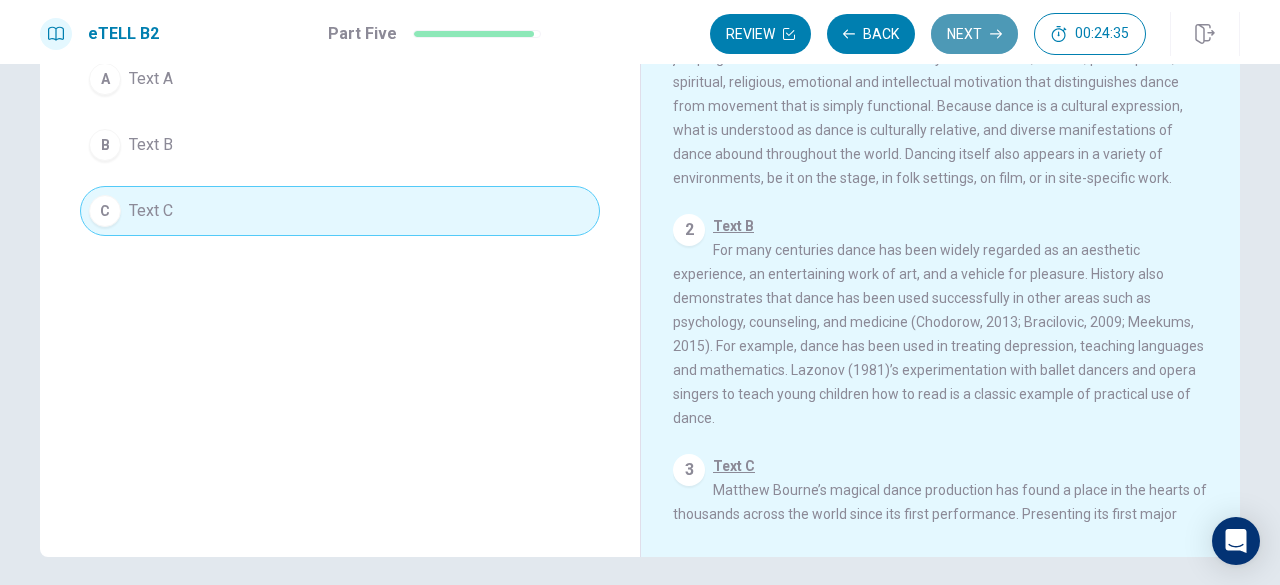 click on "Next" at bounding box center [974, 34] 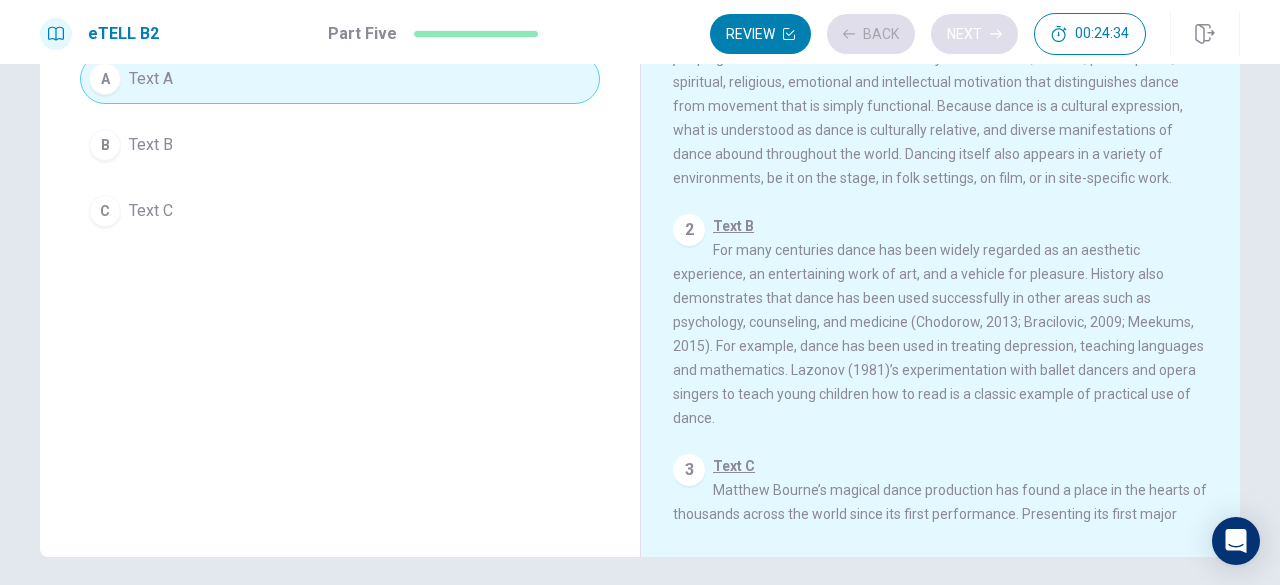 click on "Review Back Next 00:24:34" at bounding box center [928, 34] 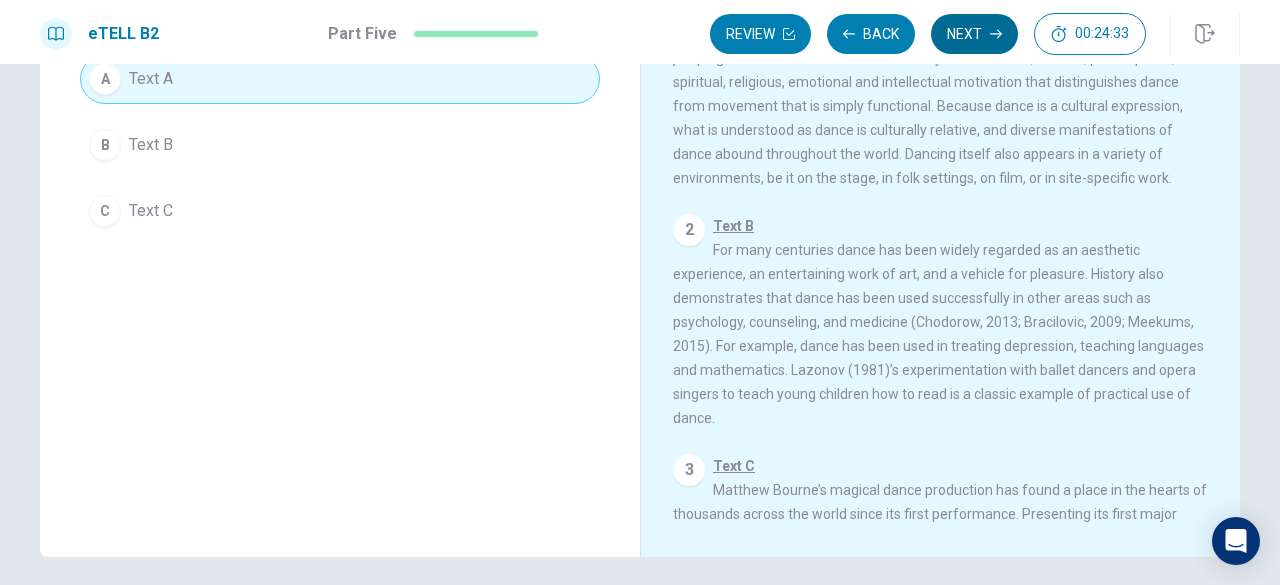 click on "Next" at bounding box center [974, 34] 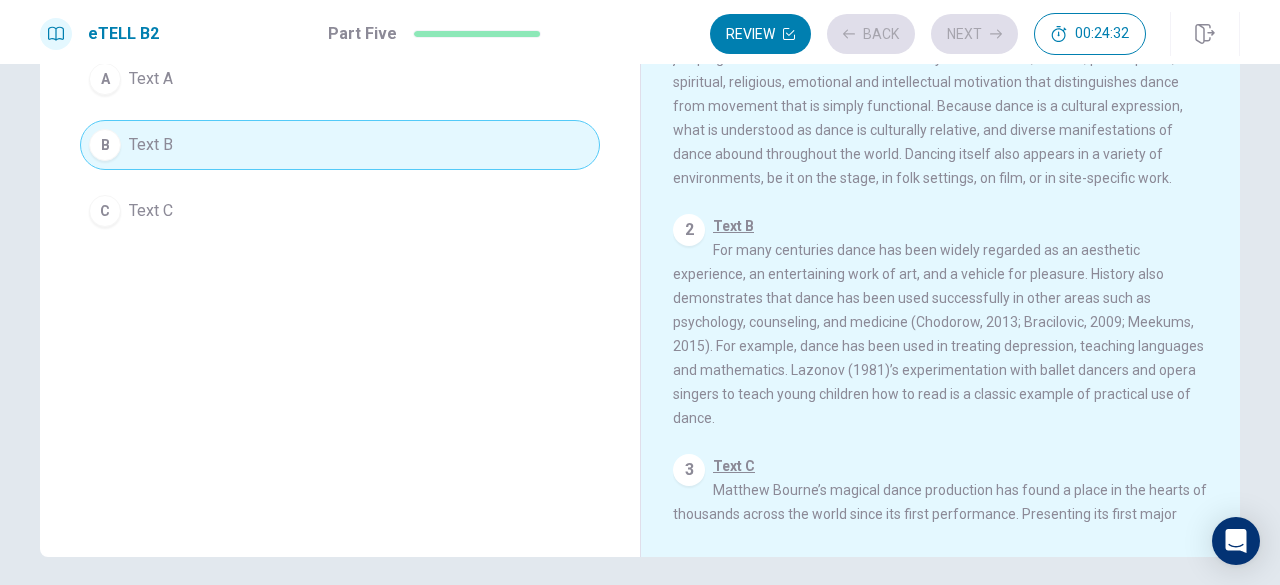 click on "Review Back Next 00:24:32" at bounding box center (928, 34) 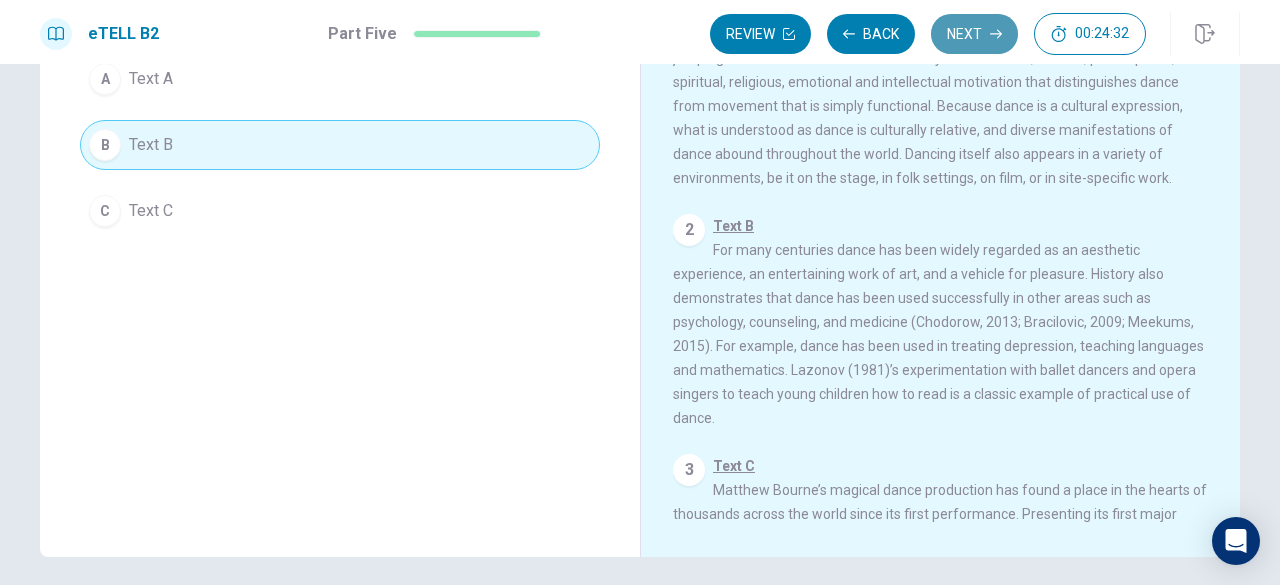 click on "Next" at bounding box center (974, 34) 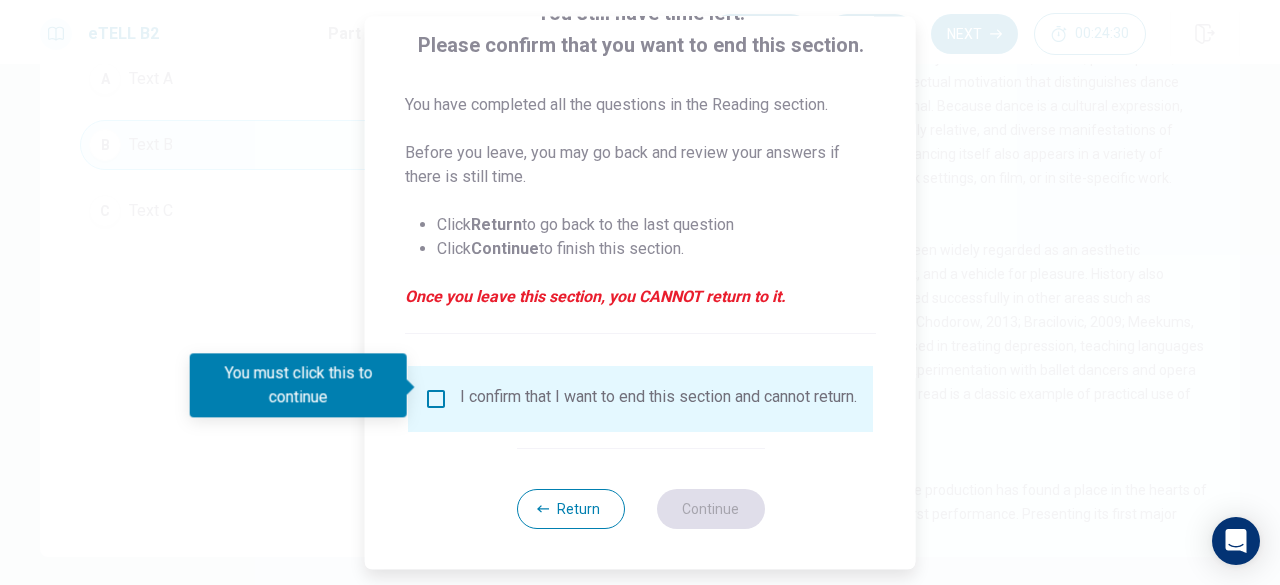 scroll, scrollTop: 160, scrollLeft: 0, axis: vertical 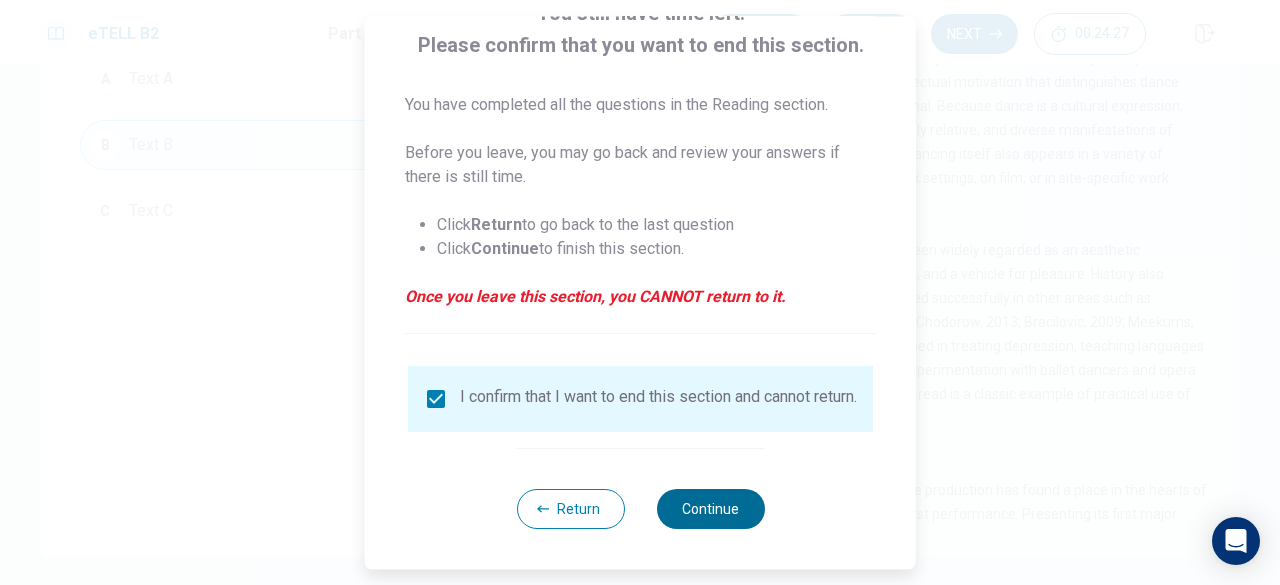 click on "Continue" at bounding box center [710, 509] 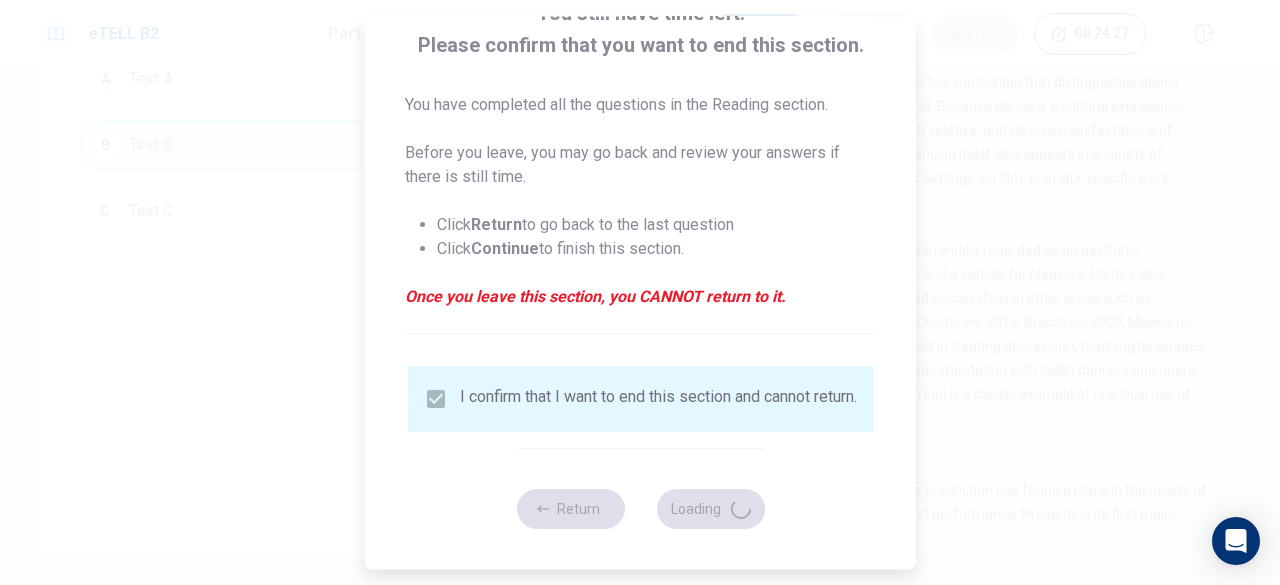 scroll, scrollTop: 122, scrollLeft: 0, axis: vertical 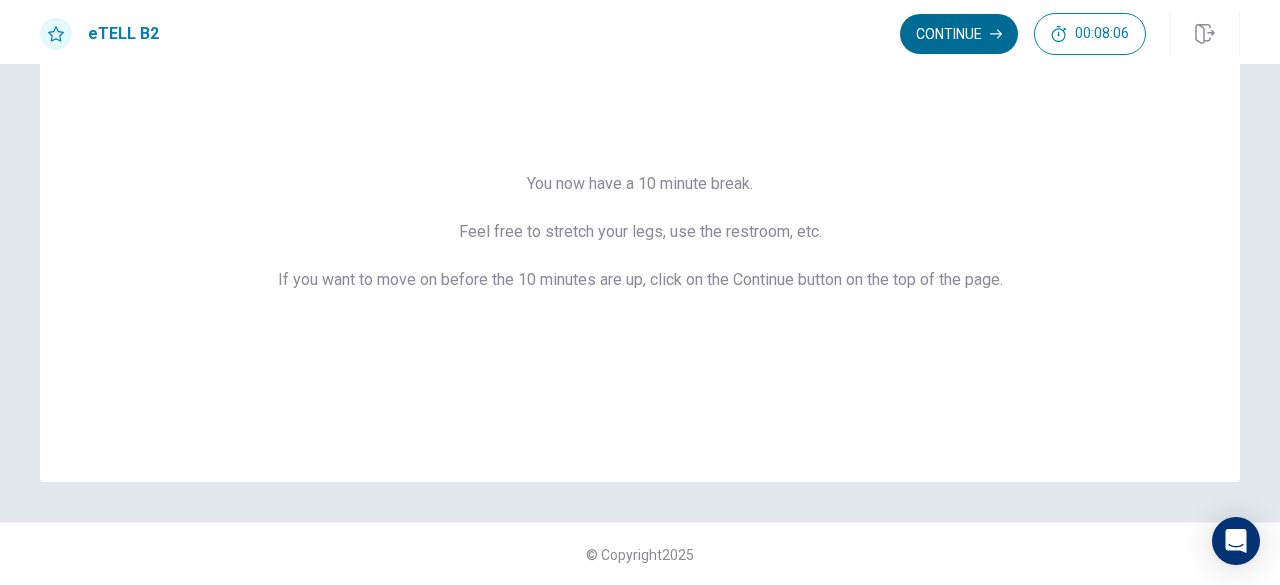 click on "Continue" at bounding box center [959, 34] 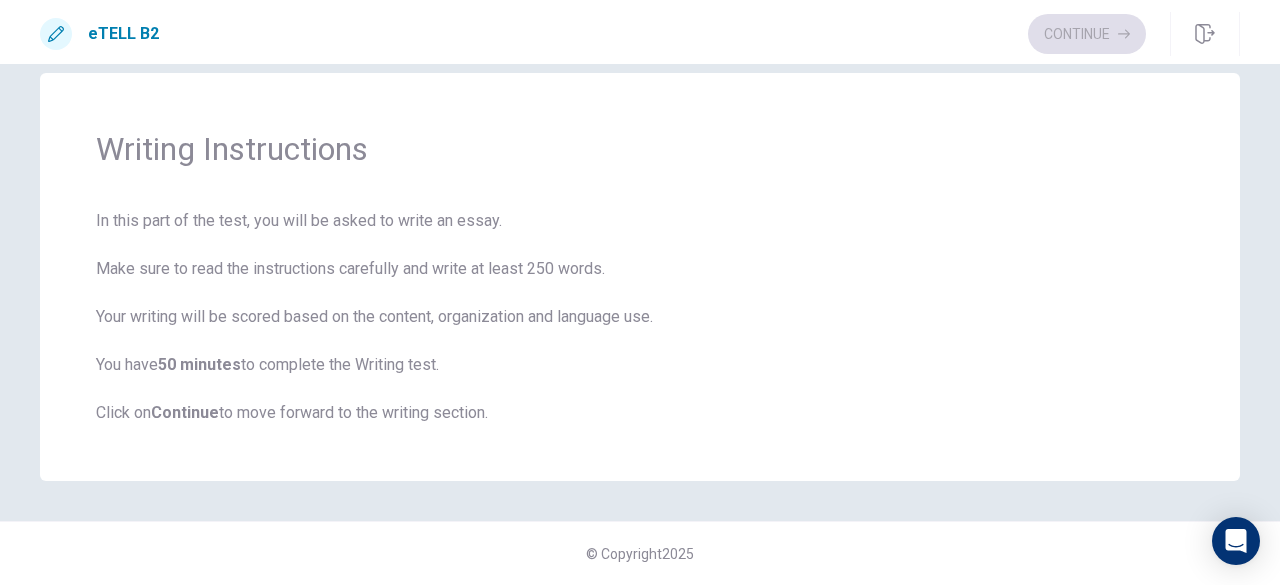 scroll, scrollTop: 30, scrollLeft: 0, axis: vertical 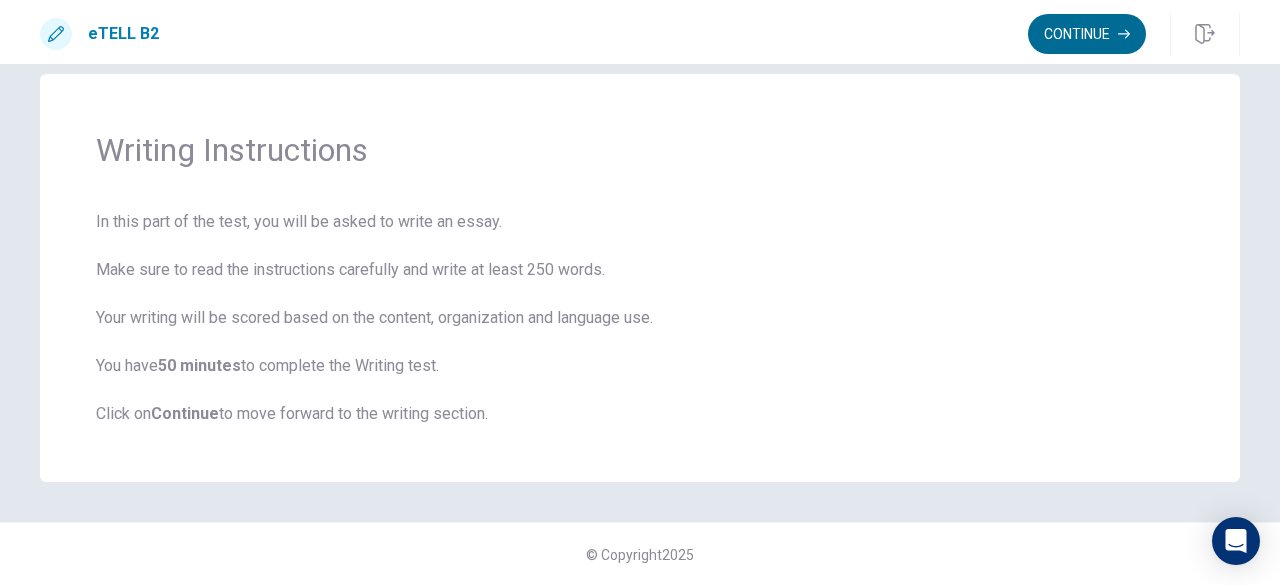 click on "Continue" at bounding box center [1087, 34] 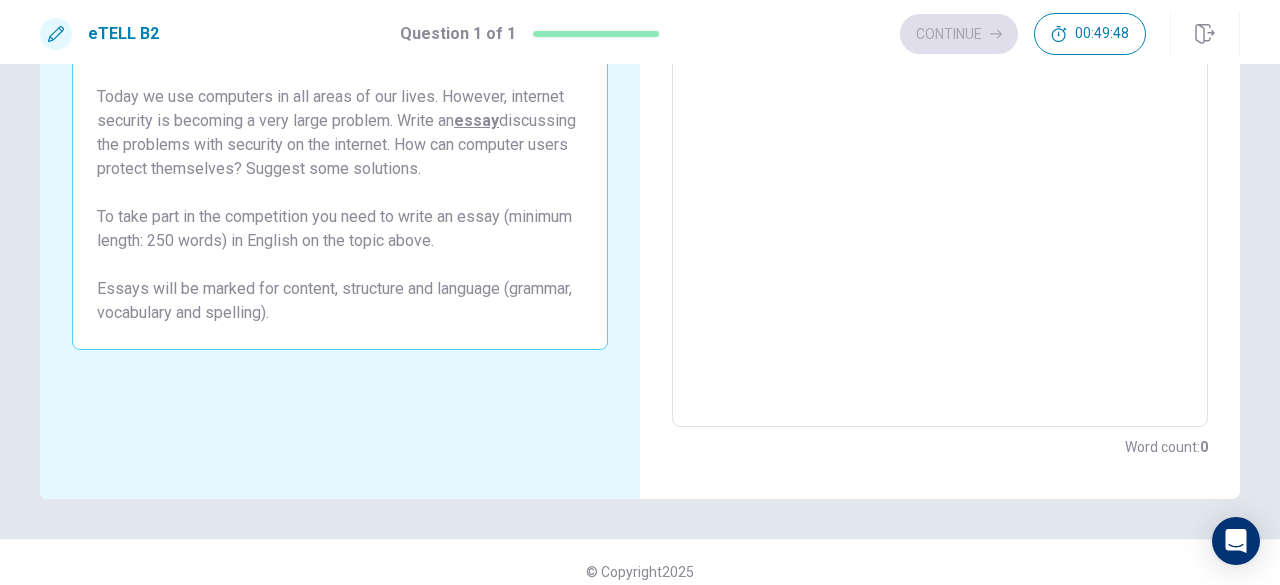 scroll, scrollTop: 318, scrollLeft: 0, axis: vertical 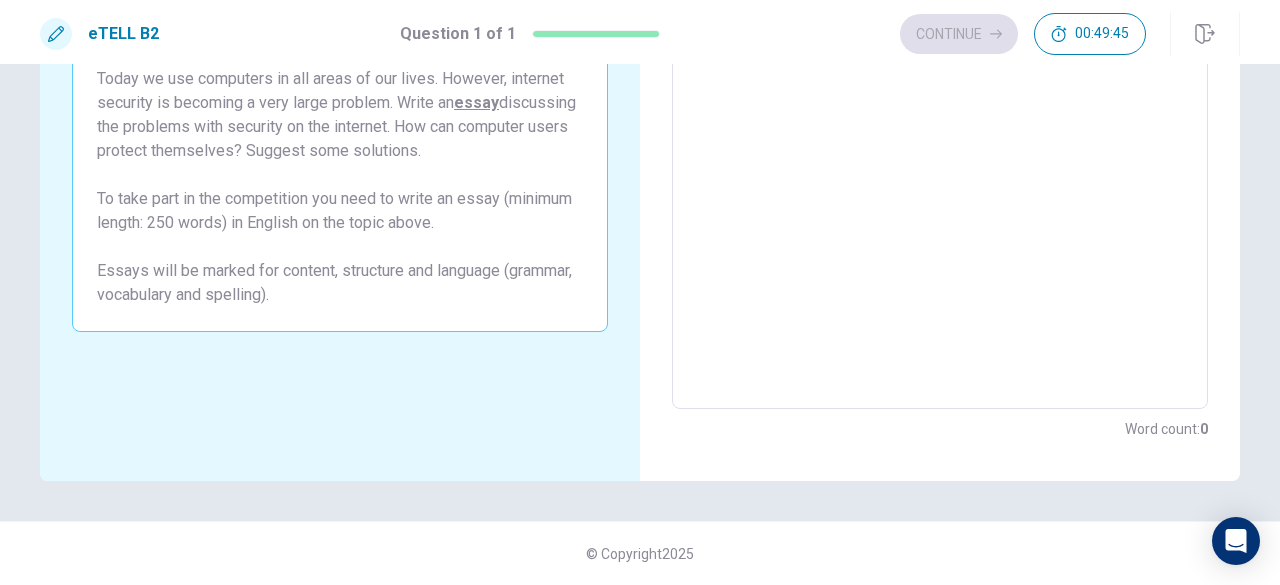 click at bounding box center [940, 133] 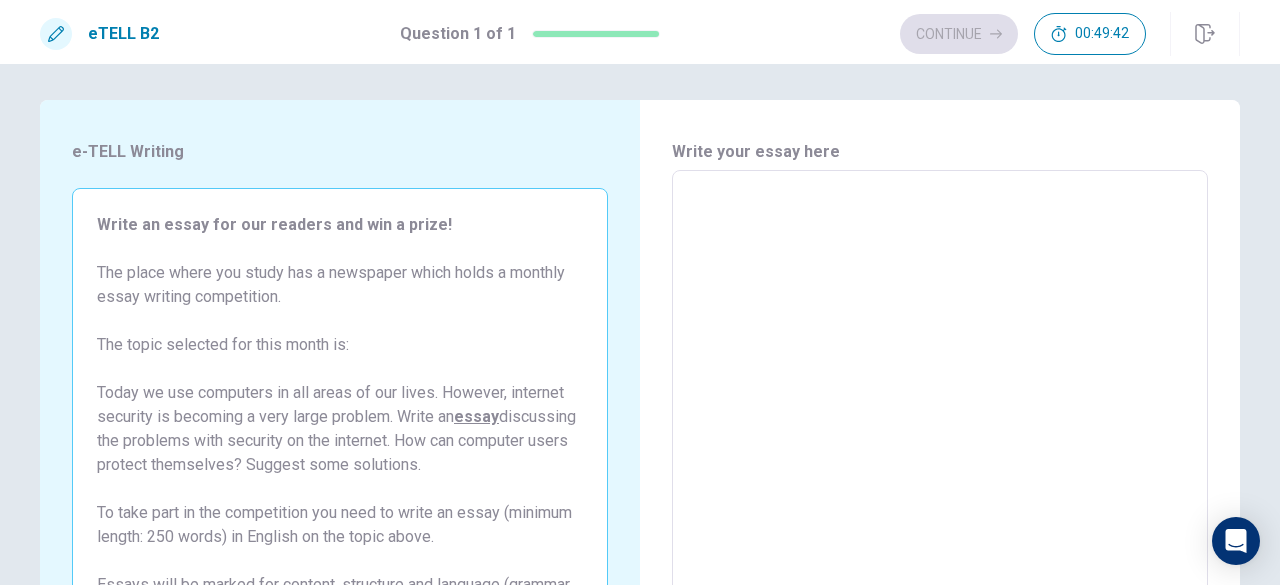 scroll, scrollTop: 0, scrollLeft: 0, axis: both 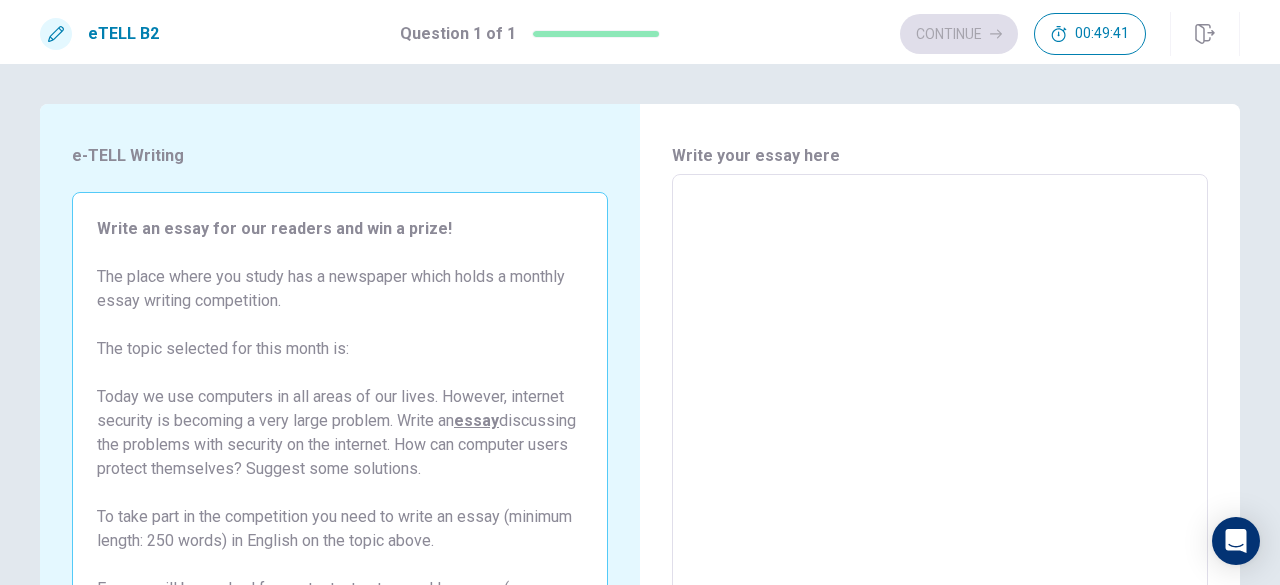 click on "Write an essay for our readers and win a prize!" at bounding box center [274, 228] 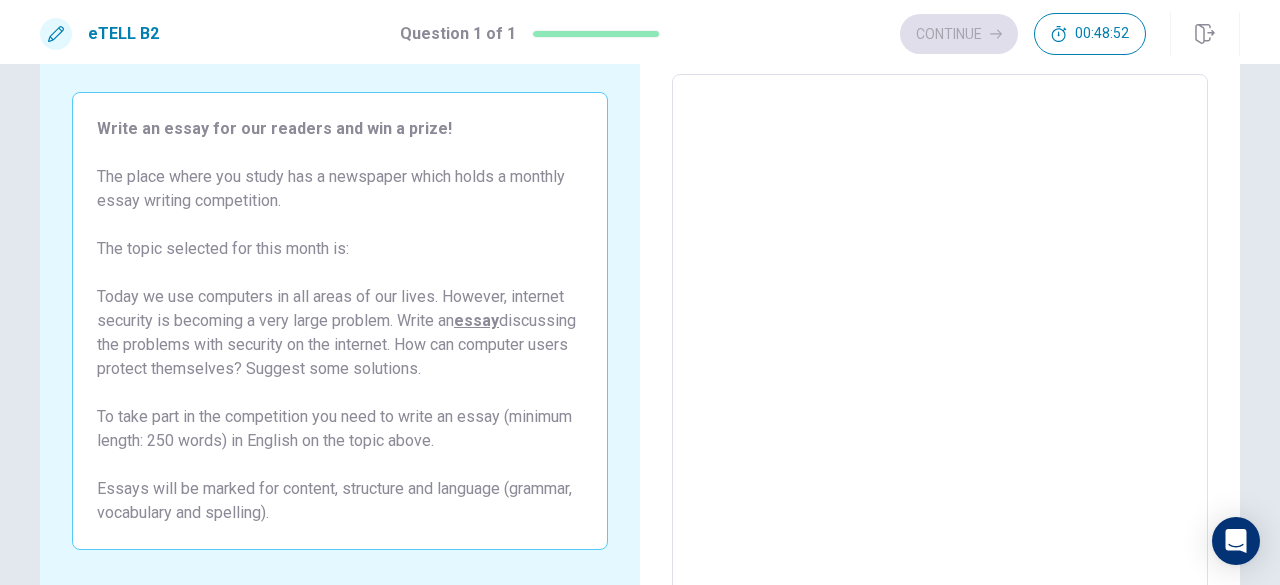 scroll, scrollTop: 0, scrollLeft: 0, axis: both 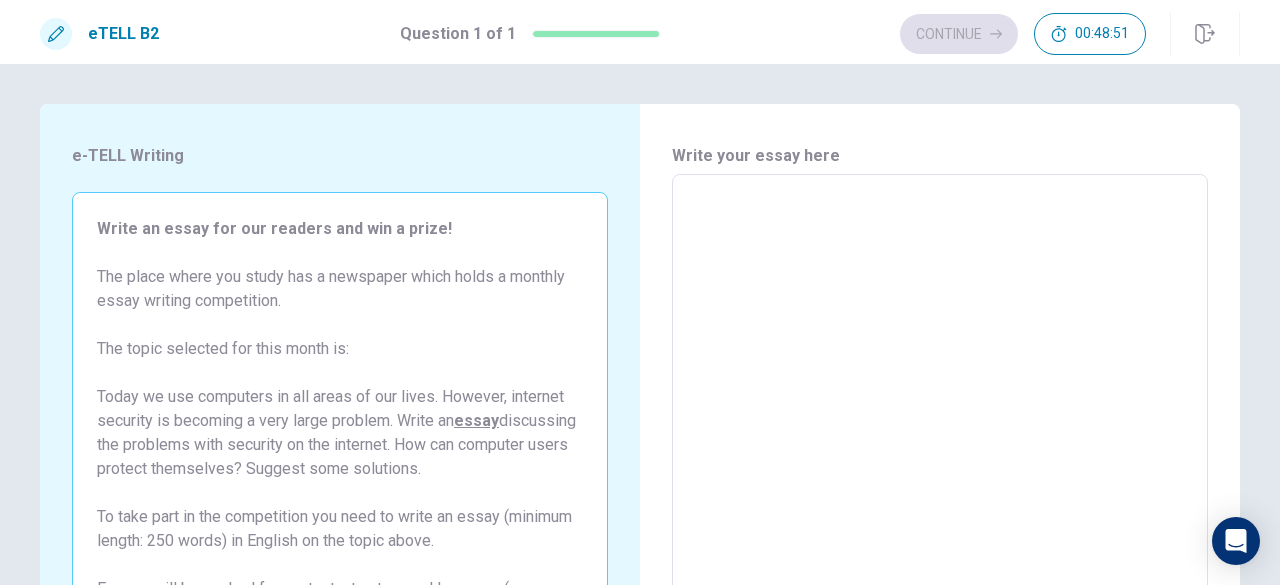 click at bounding box center [940, 451] 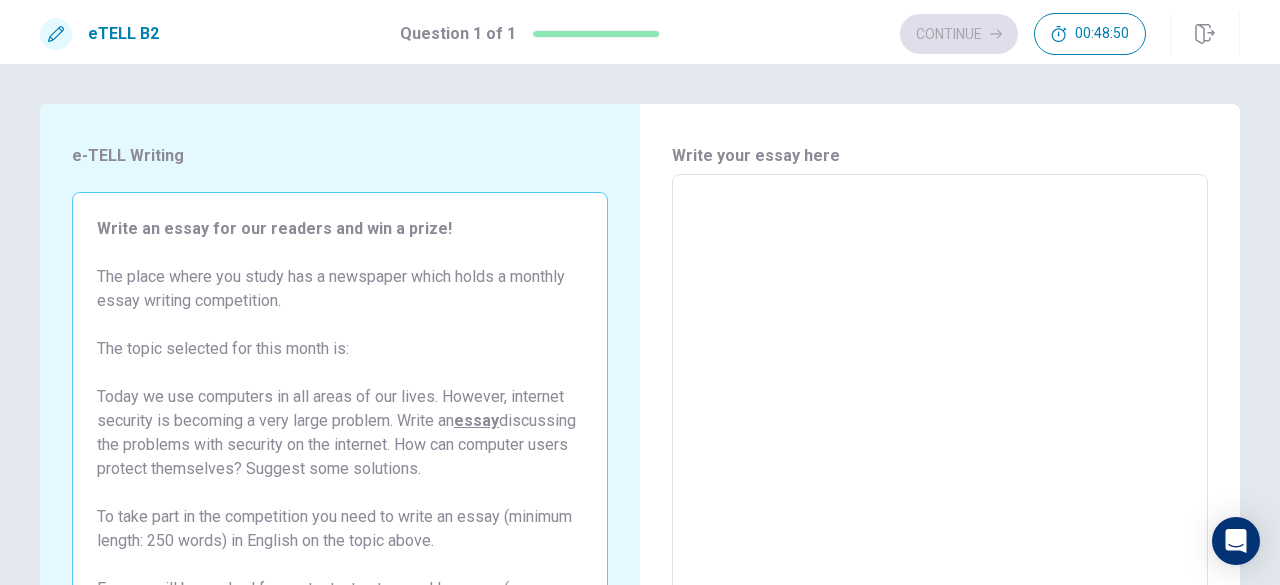 scroll, scrollTop: 100, scrollLeft: 0, axis: vertical 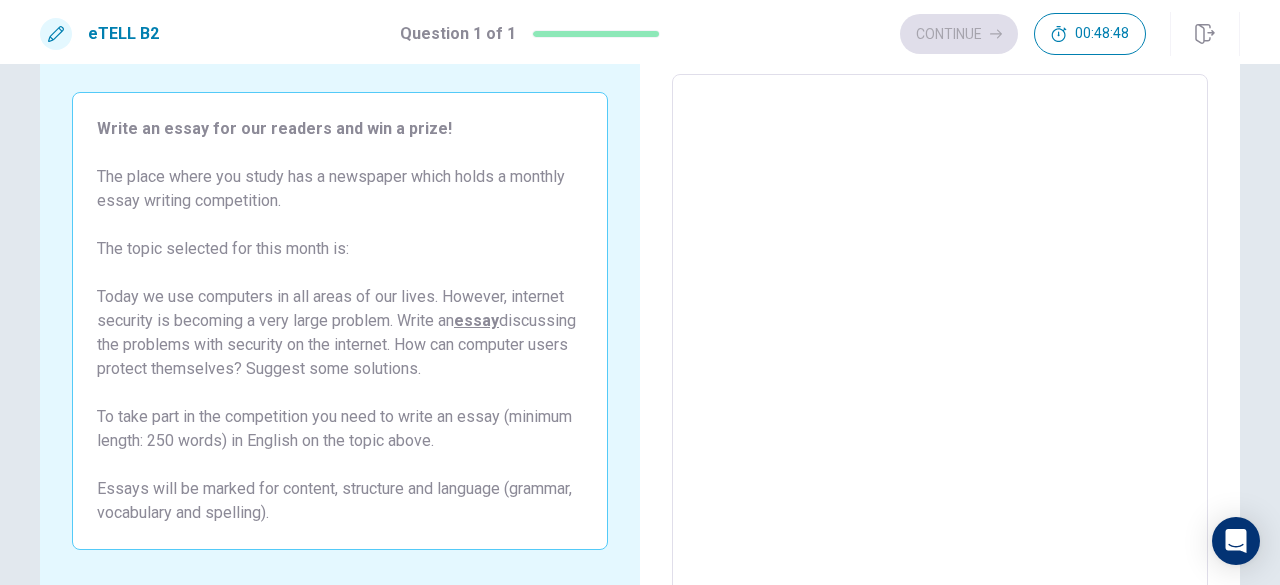 type on "*" 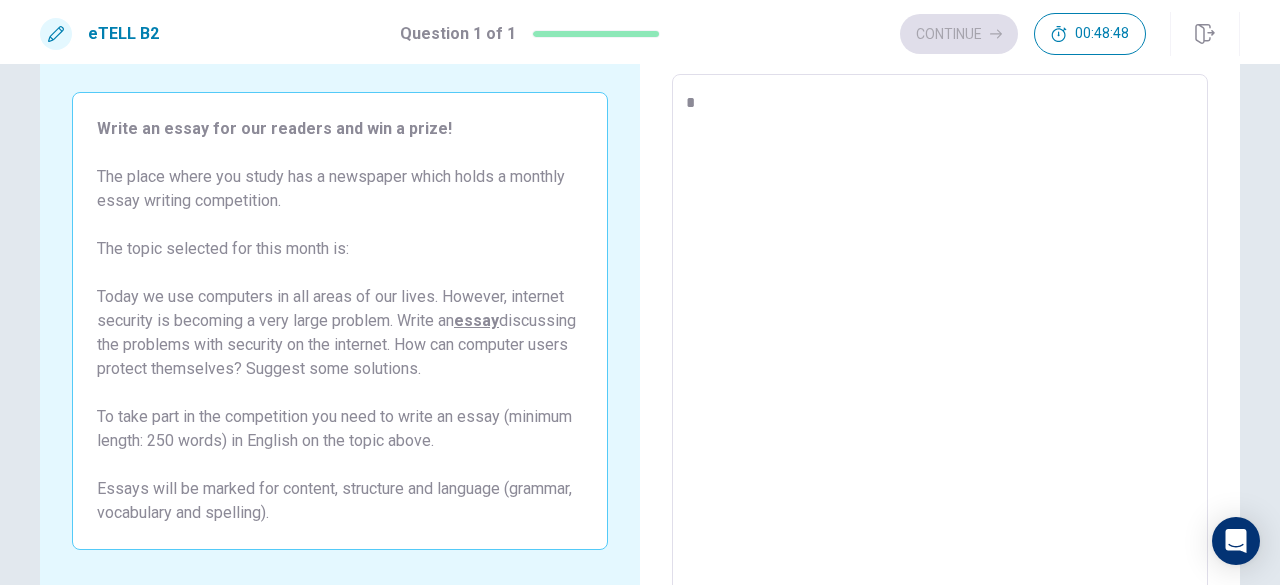 type on "*" 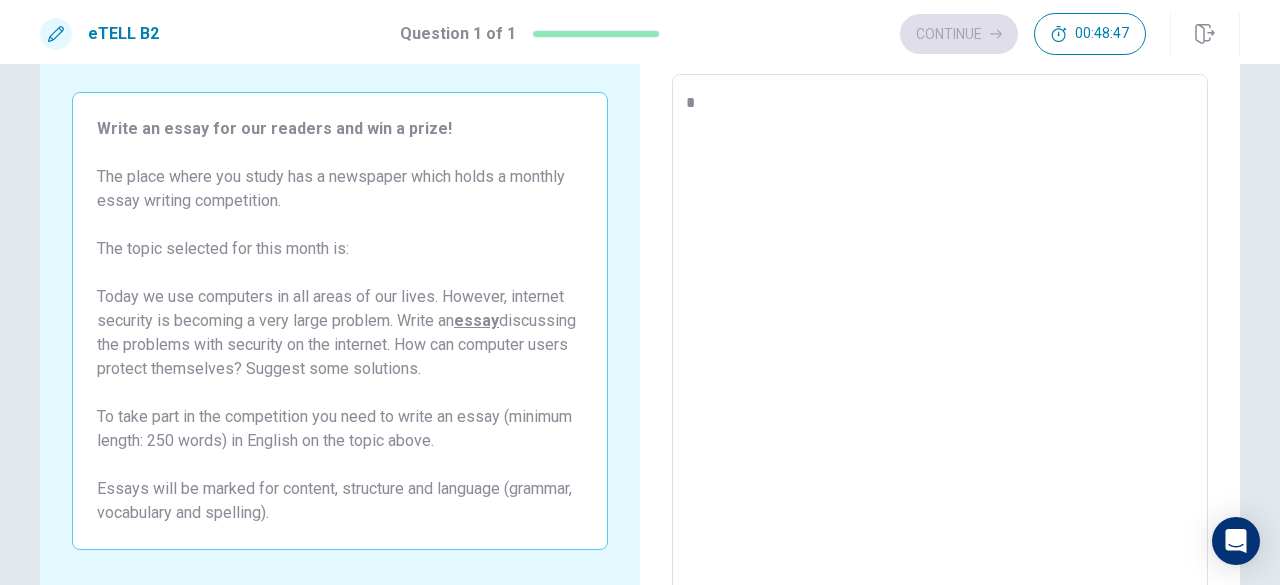 type on "**" 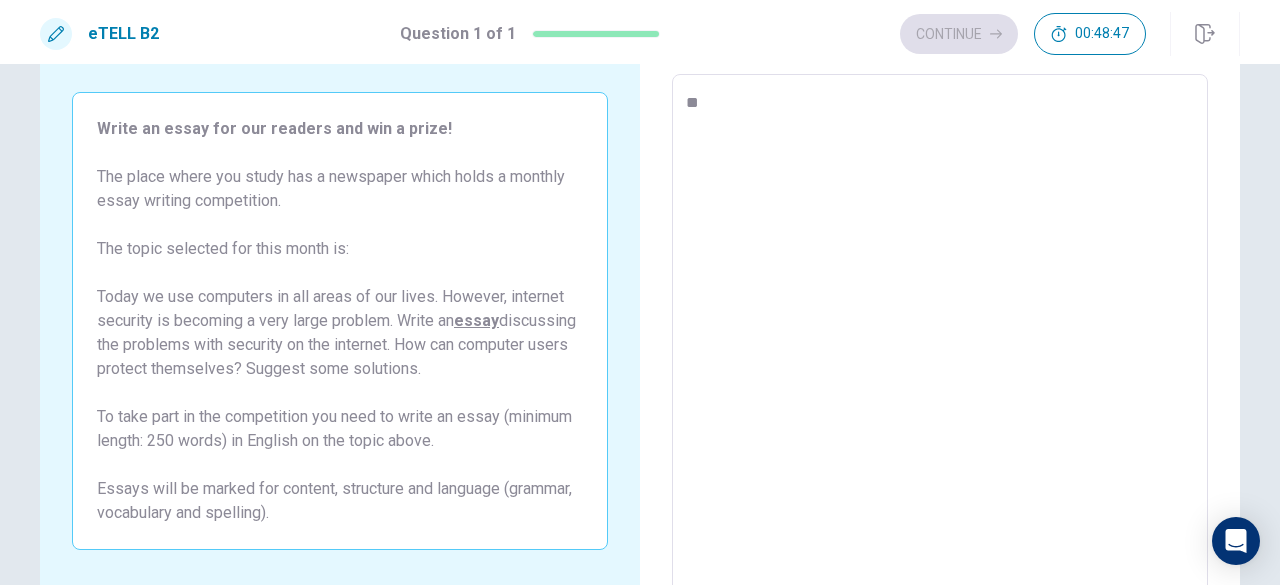 type on "*" 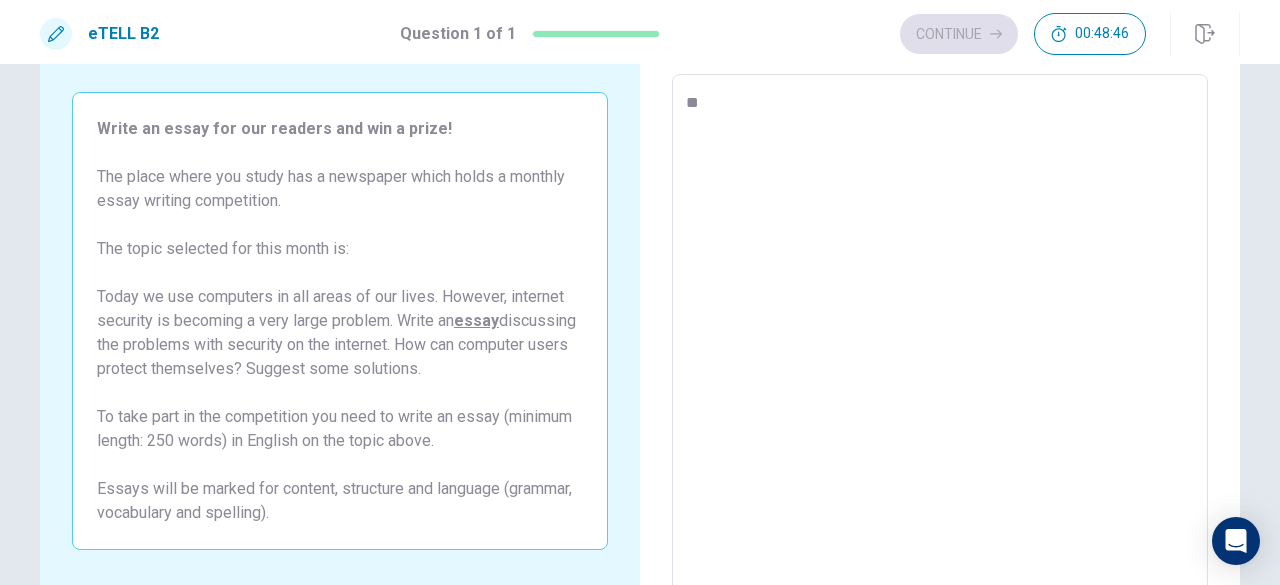 type on "***" 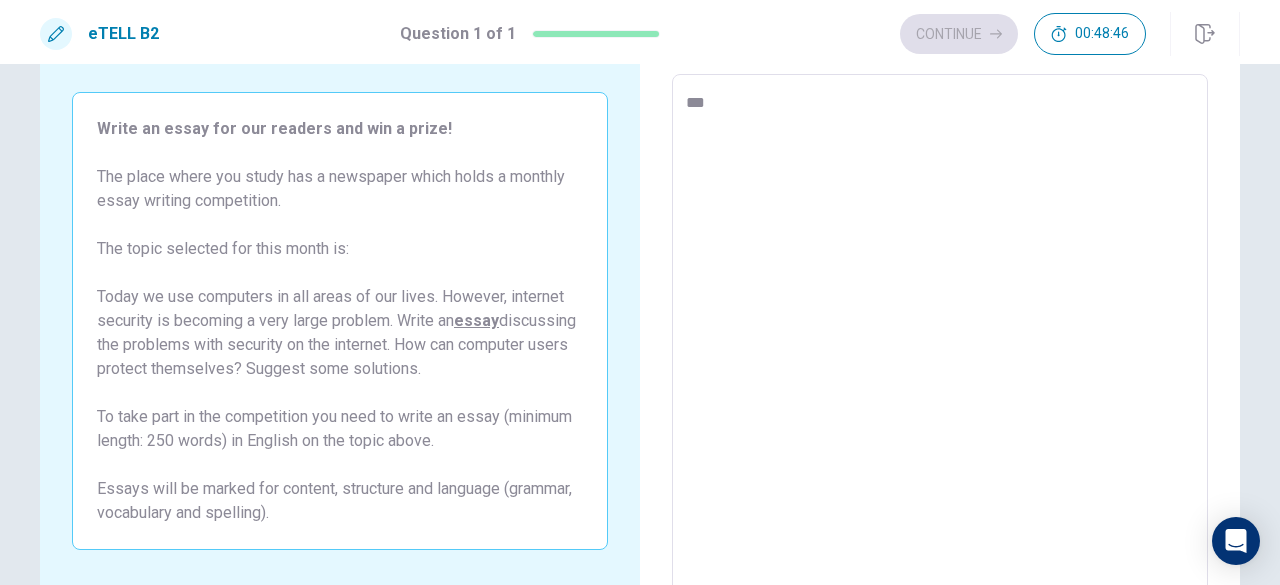 type on "*" 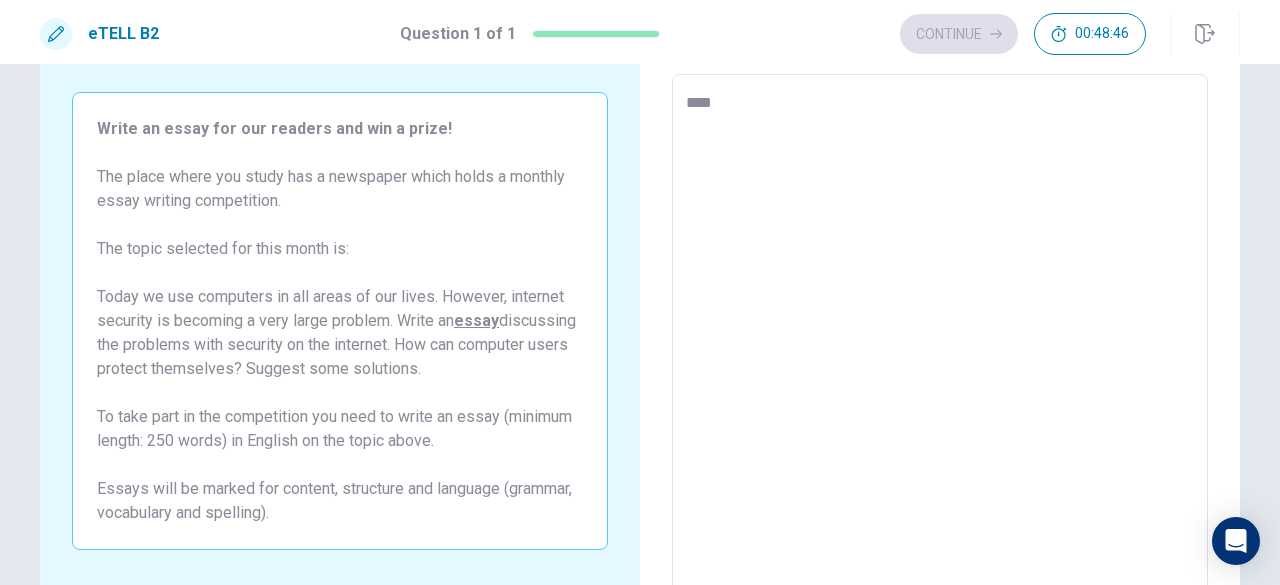 type on "*" 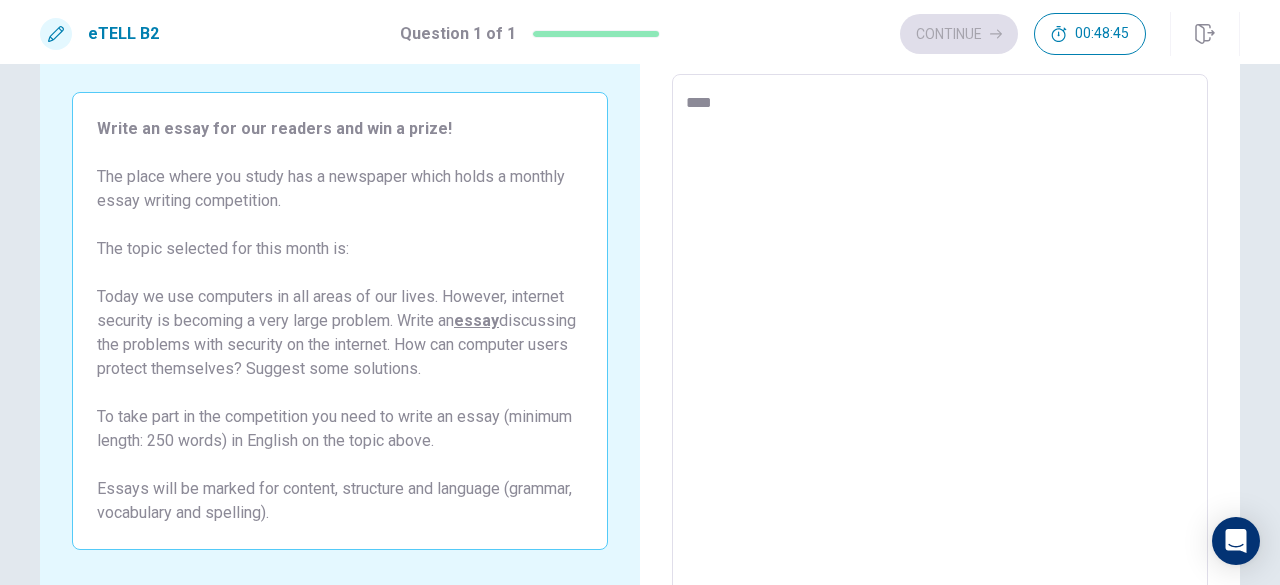 type on "*****" 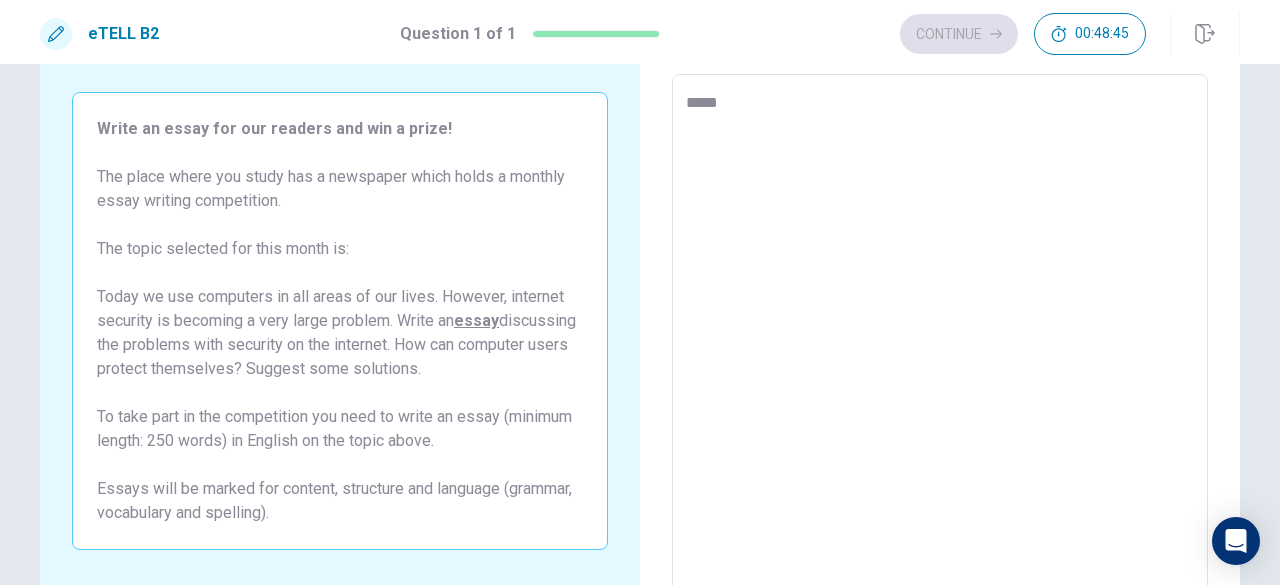 type on "*" 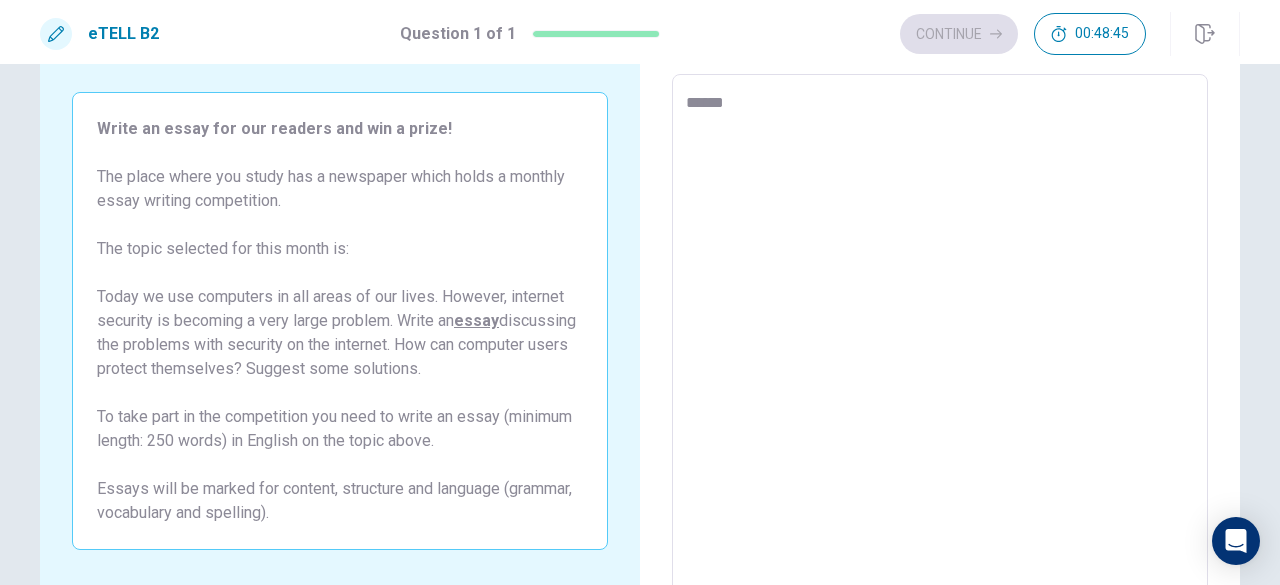 type on "*" 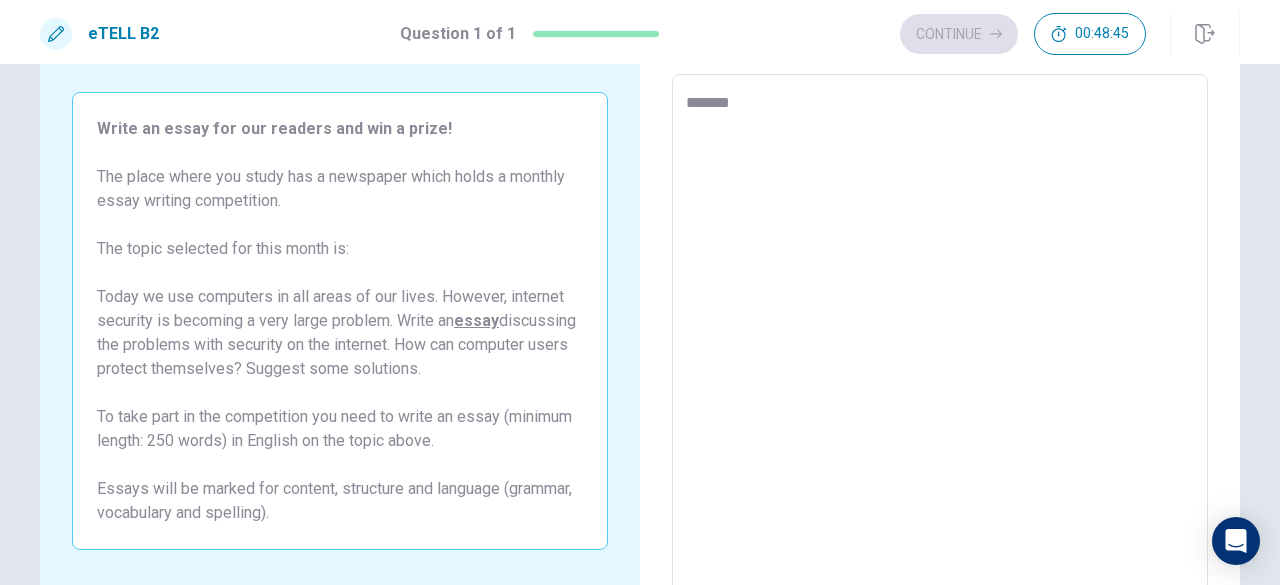type on "*" 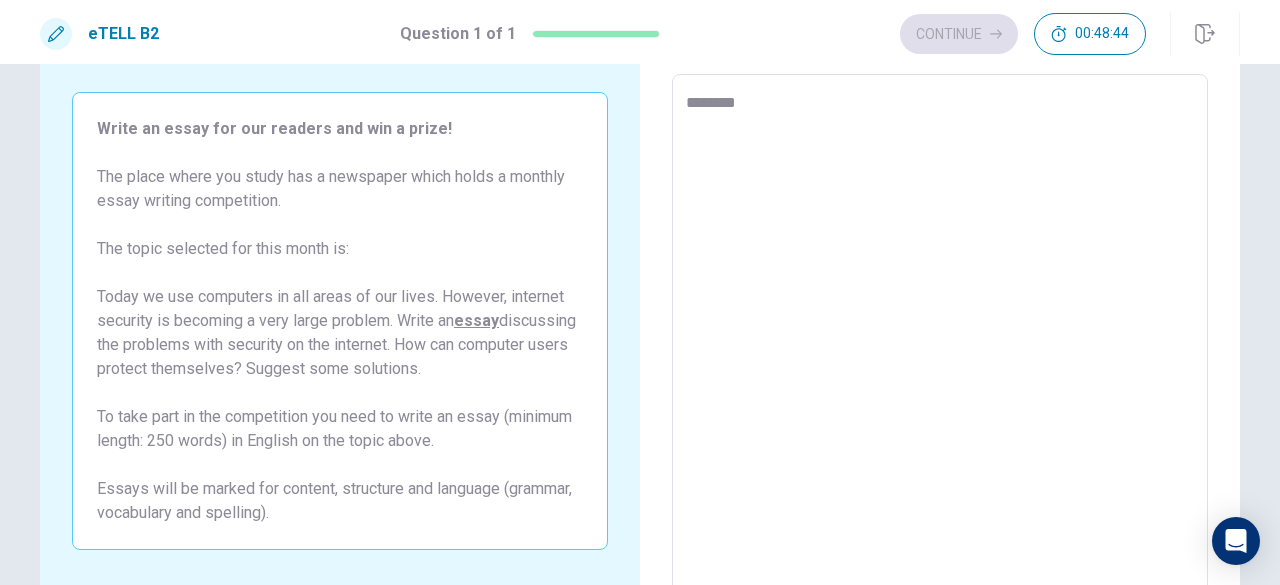 type on "*" 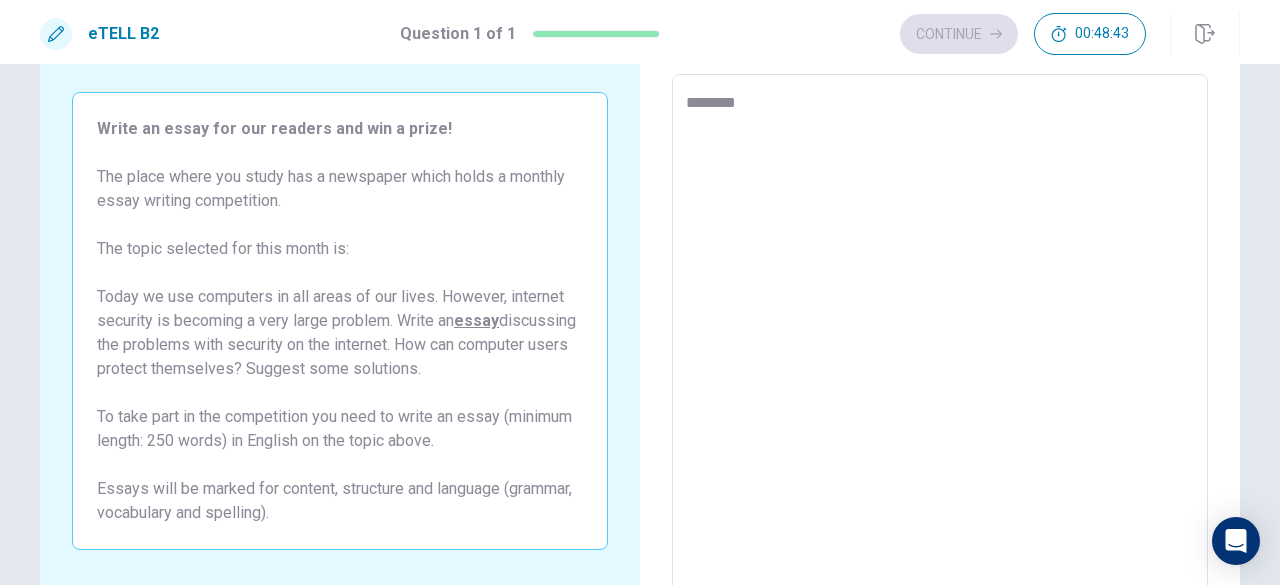 type on "*******" 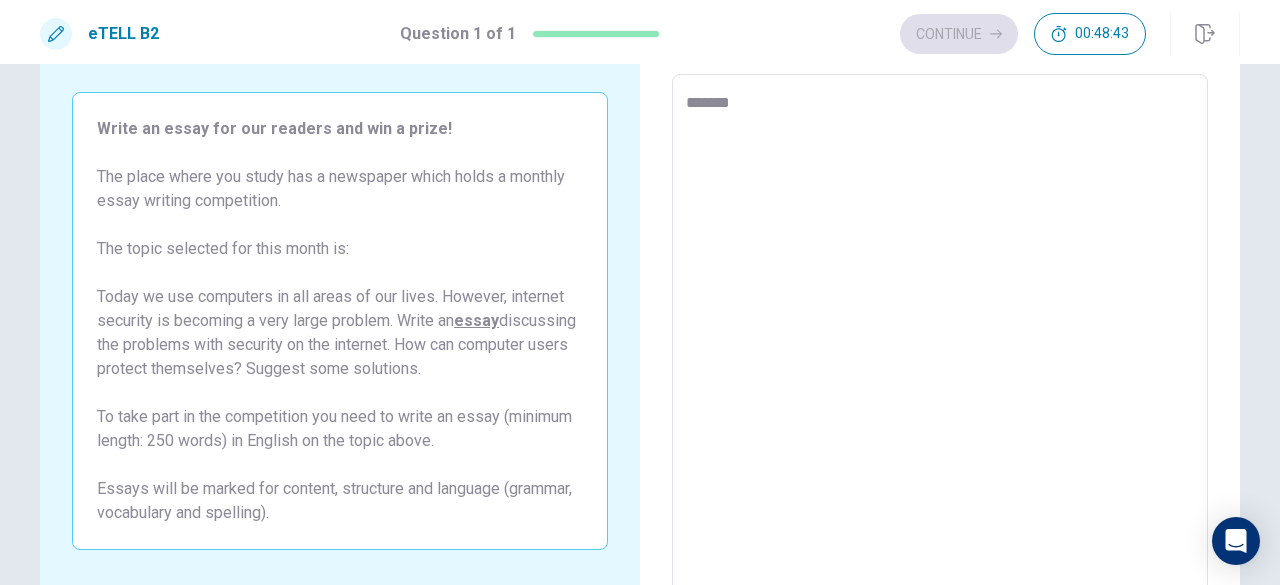 type on "*" 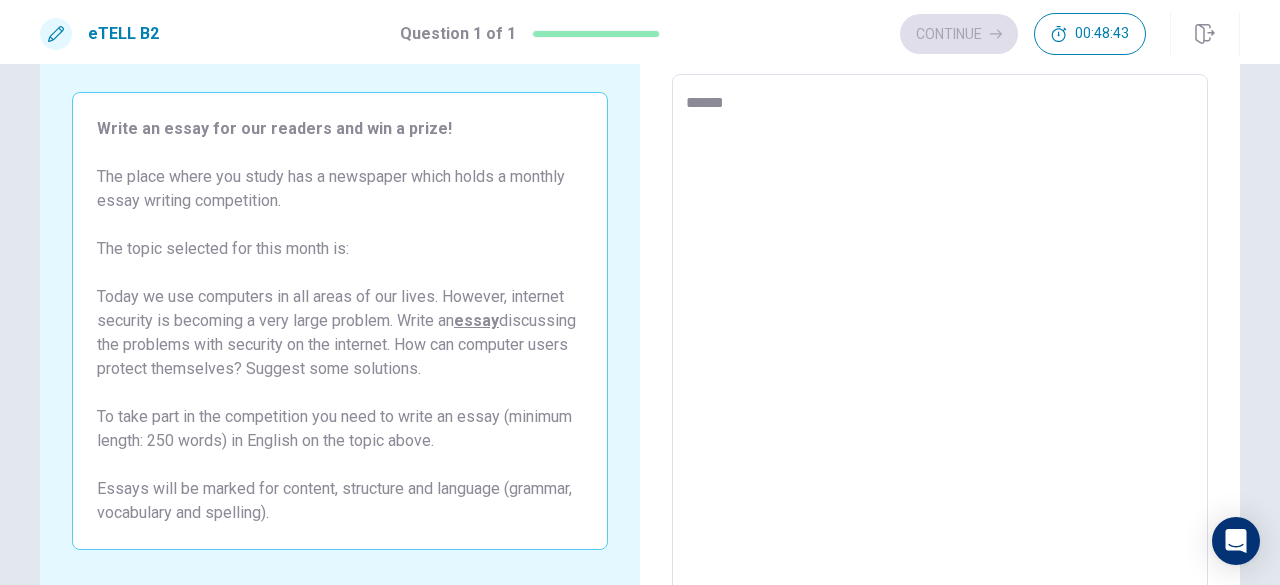 type on "*" 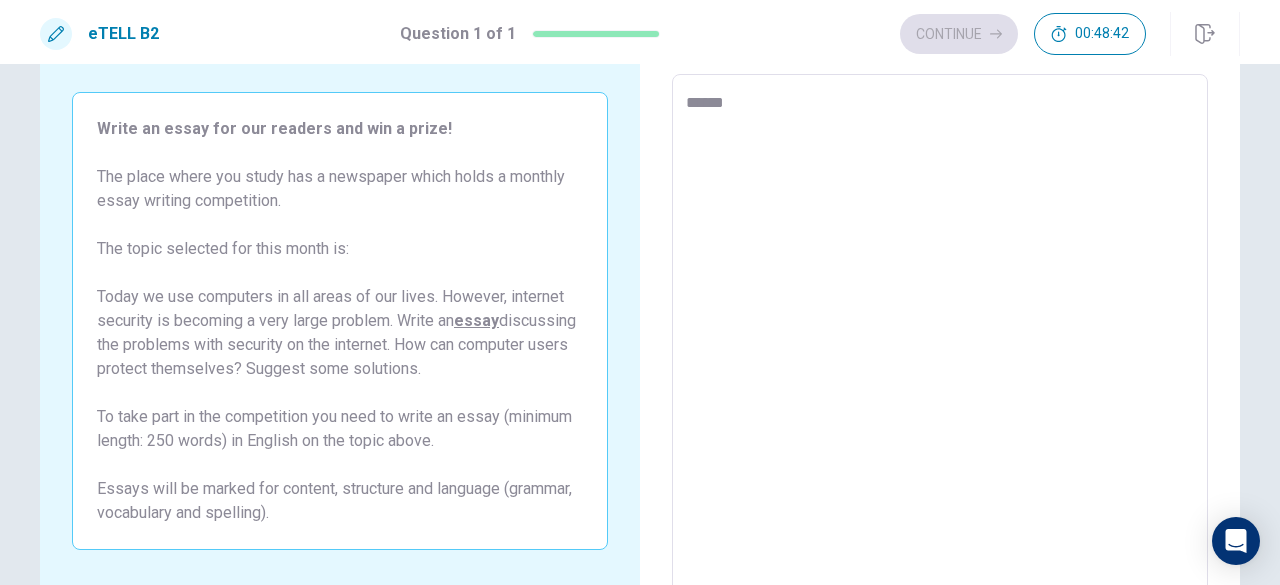 type on "*******" 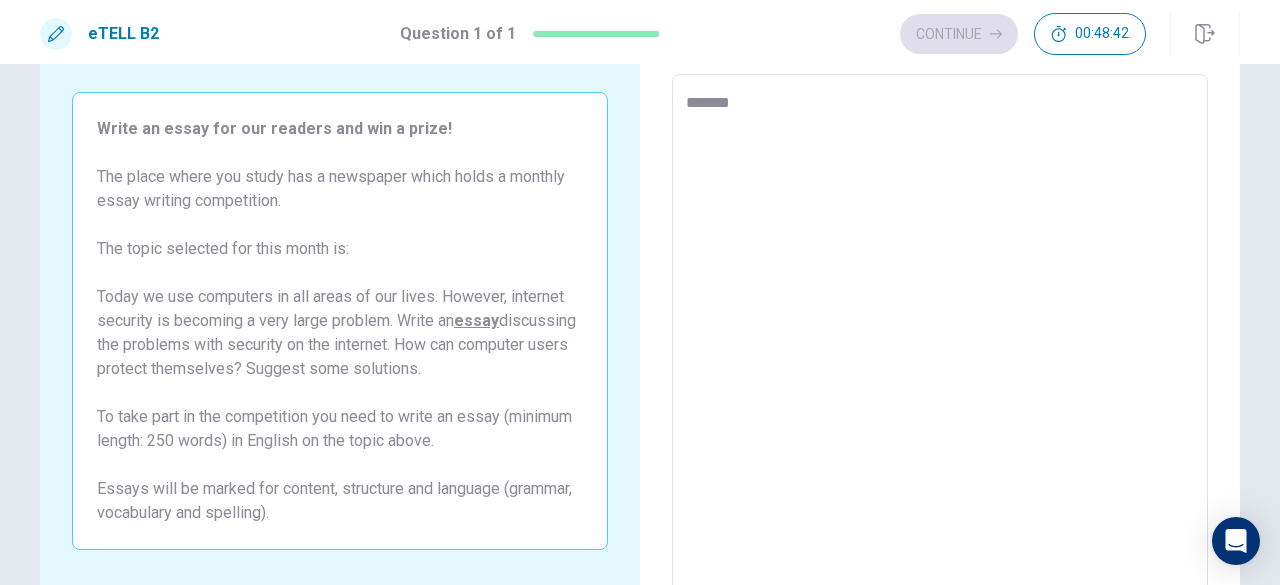 type on "*" 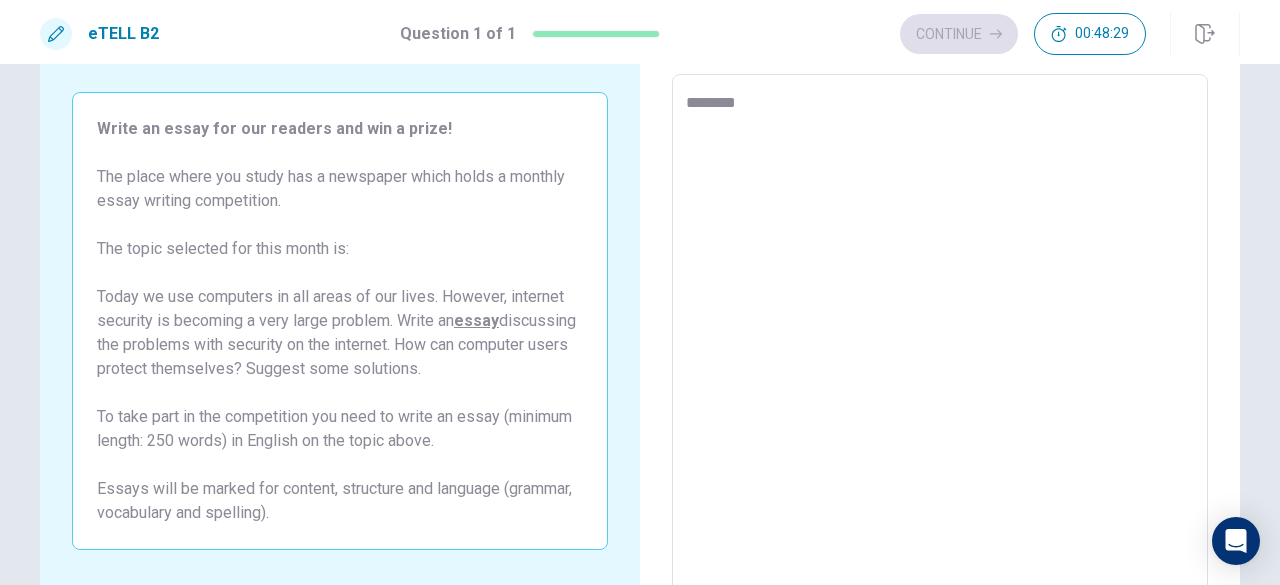 type on "*" 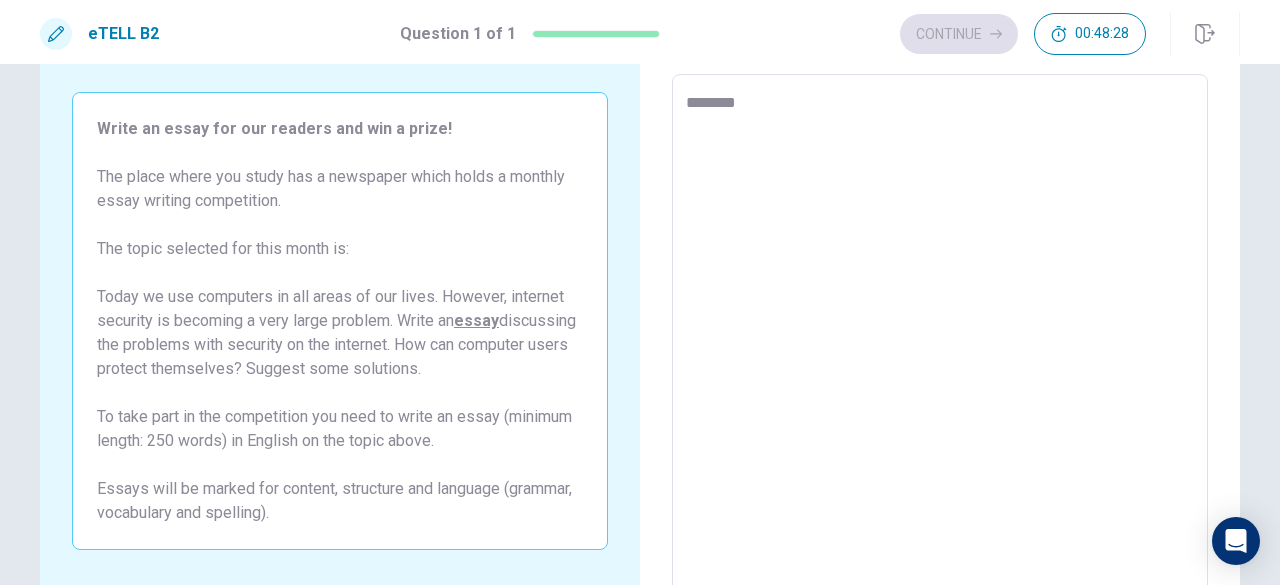 type on "*********" 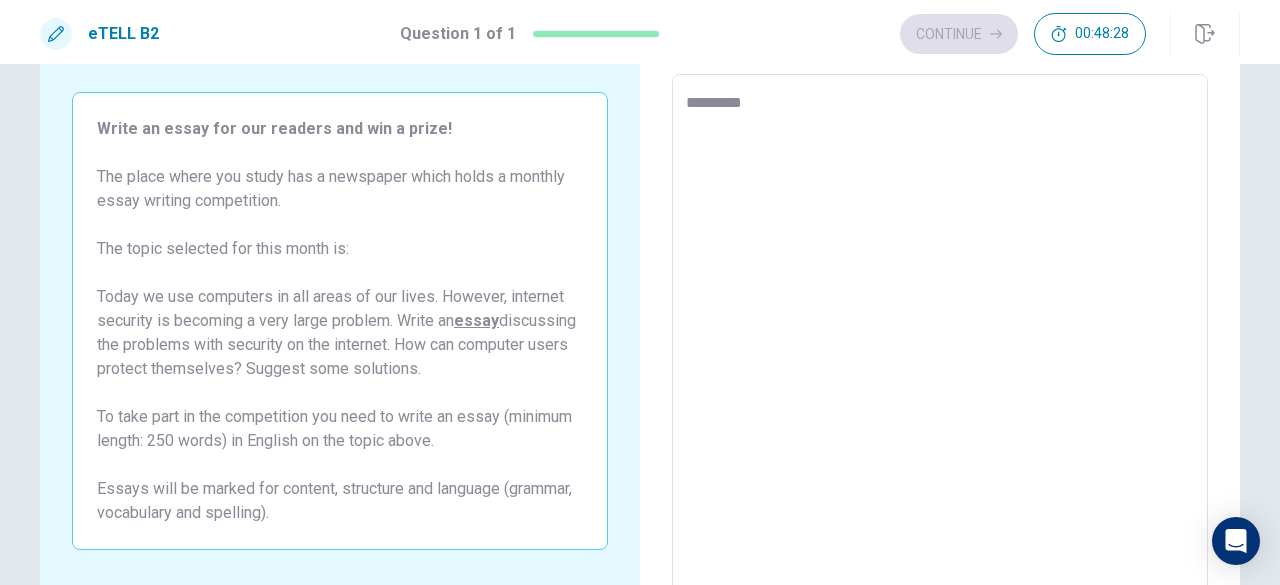 type on "*" 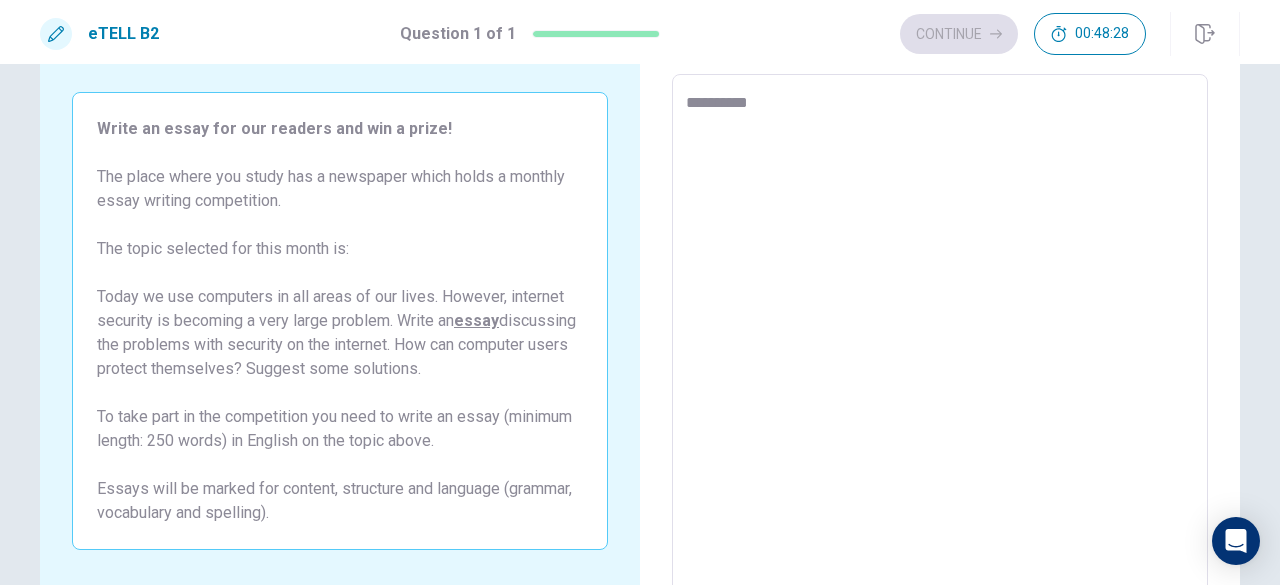 type on "*" 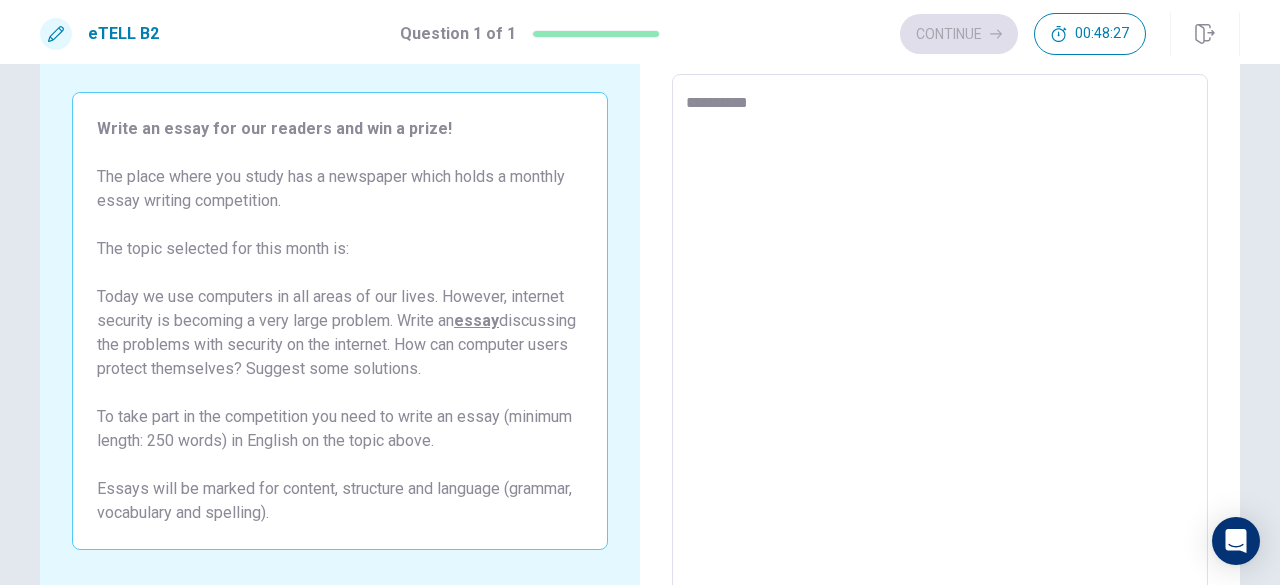type on "**********" 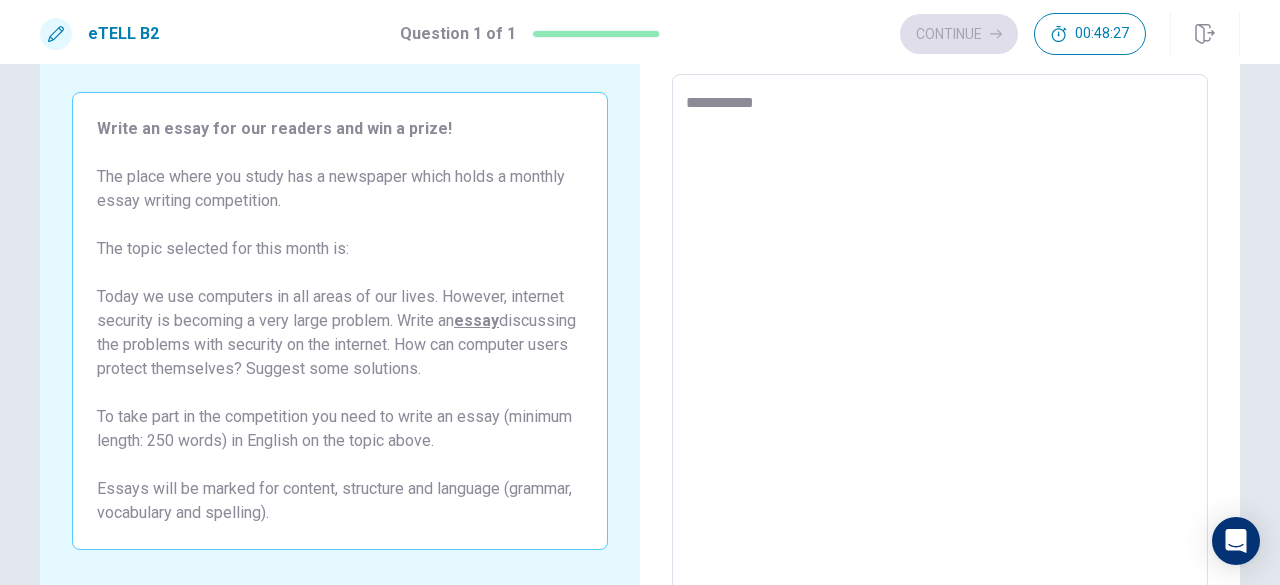 type on "*" 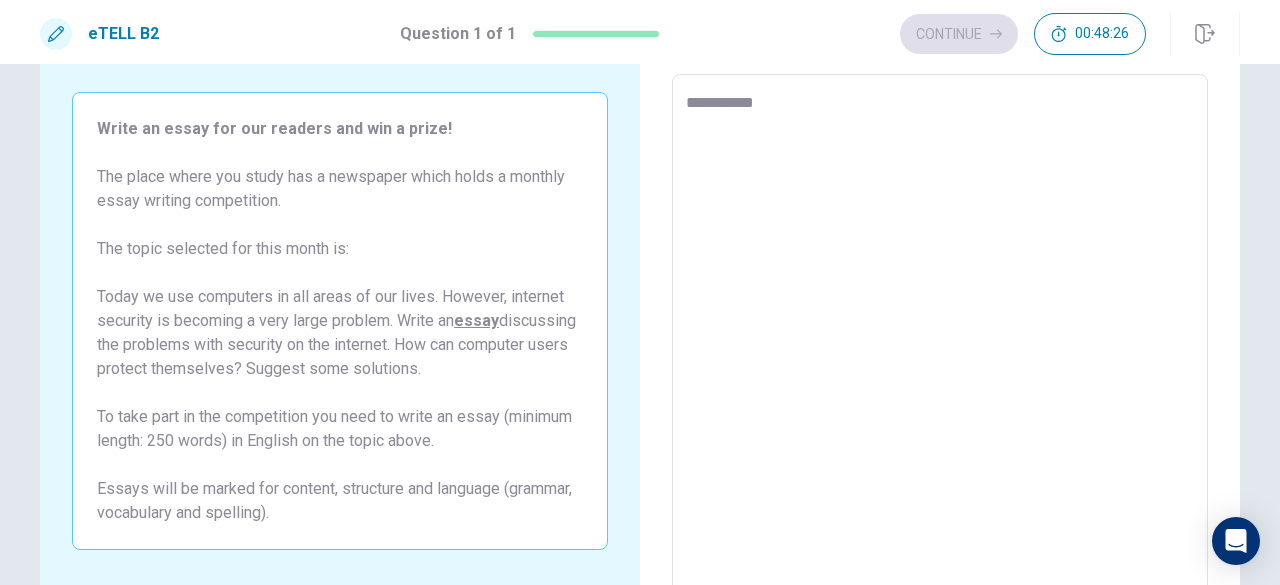 type on "**********" 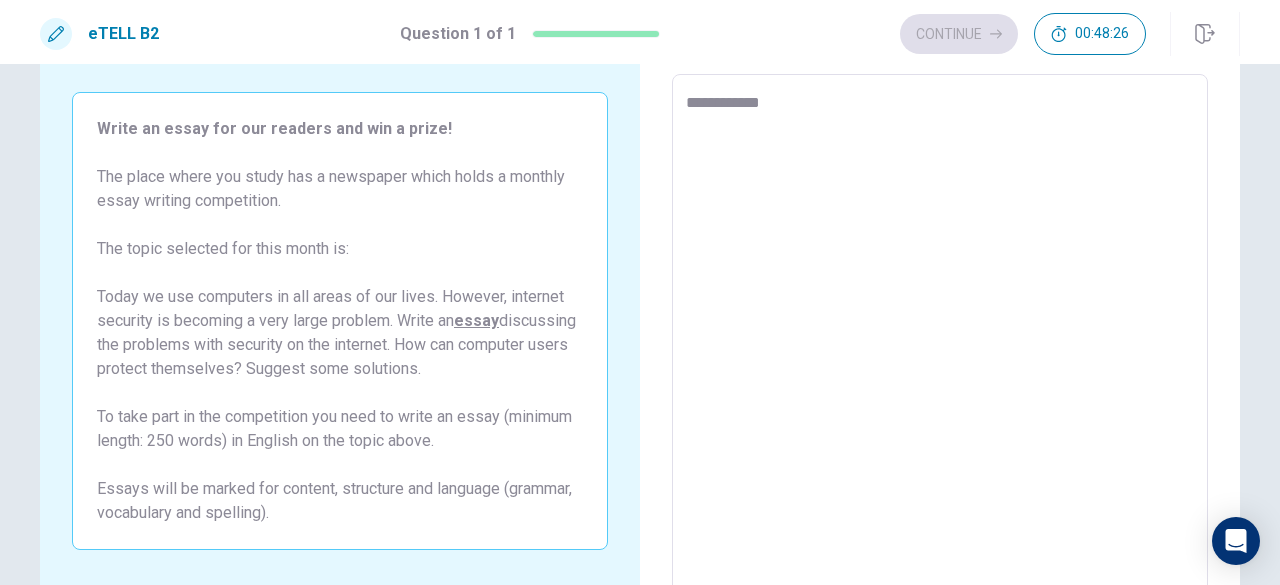 type on "*" 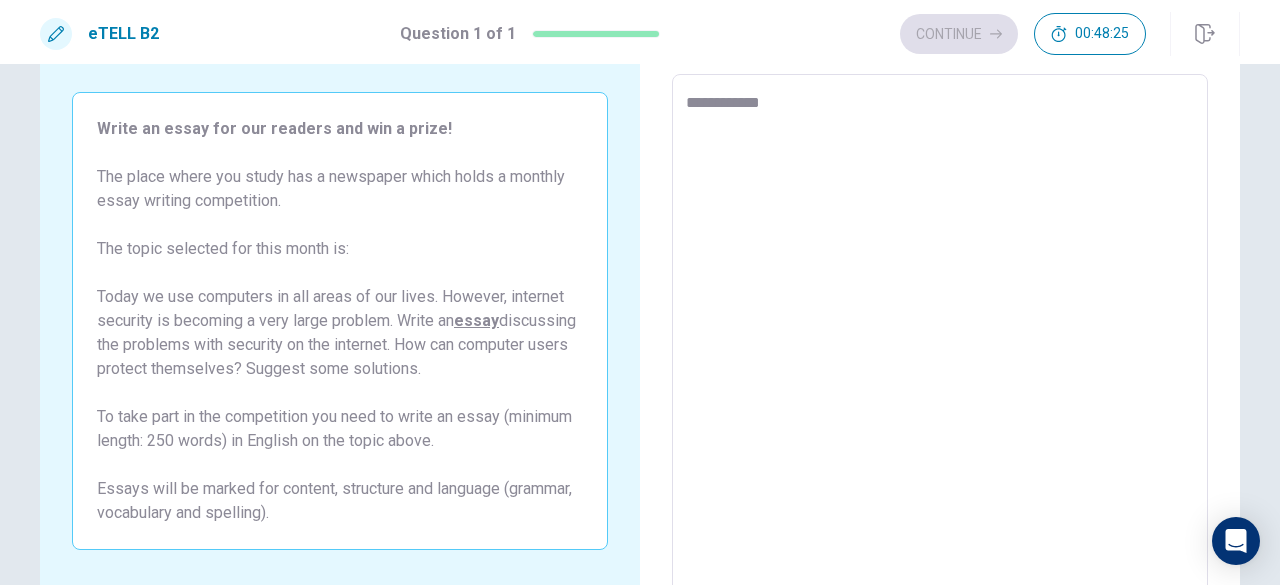 type on "**********" 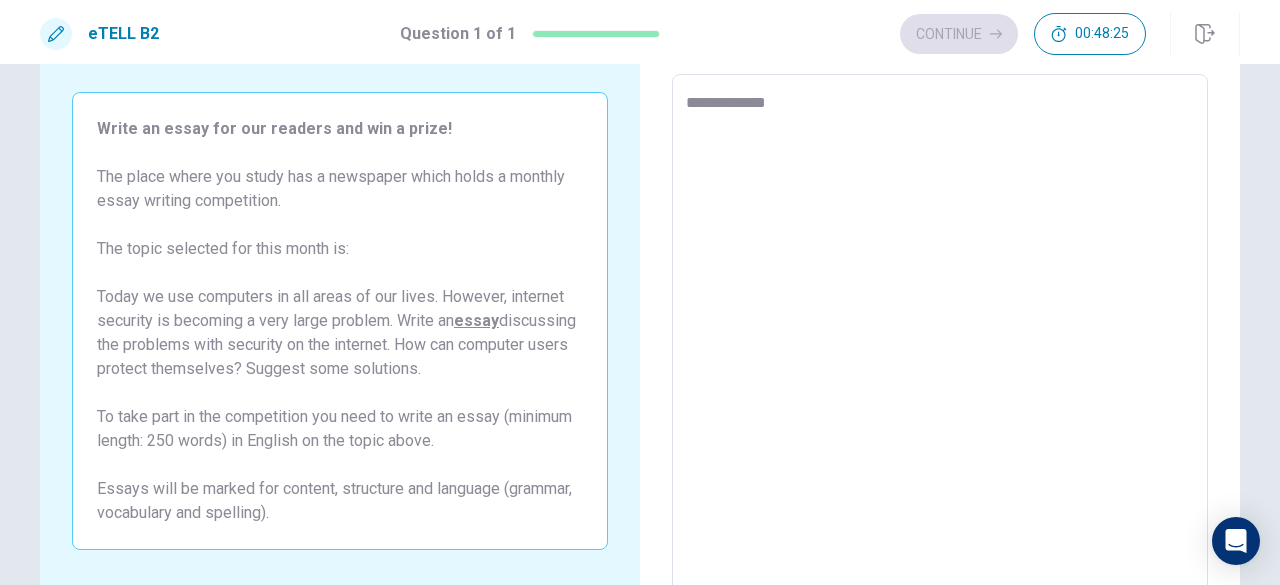 type on "*" 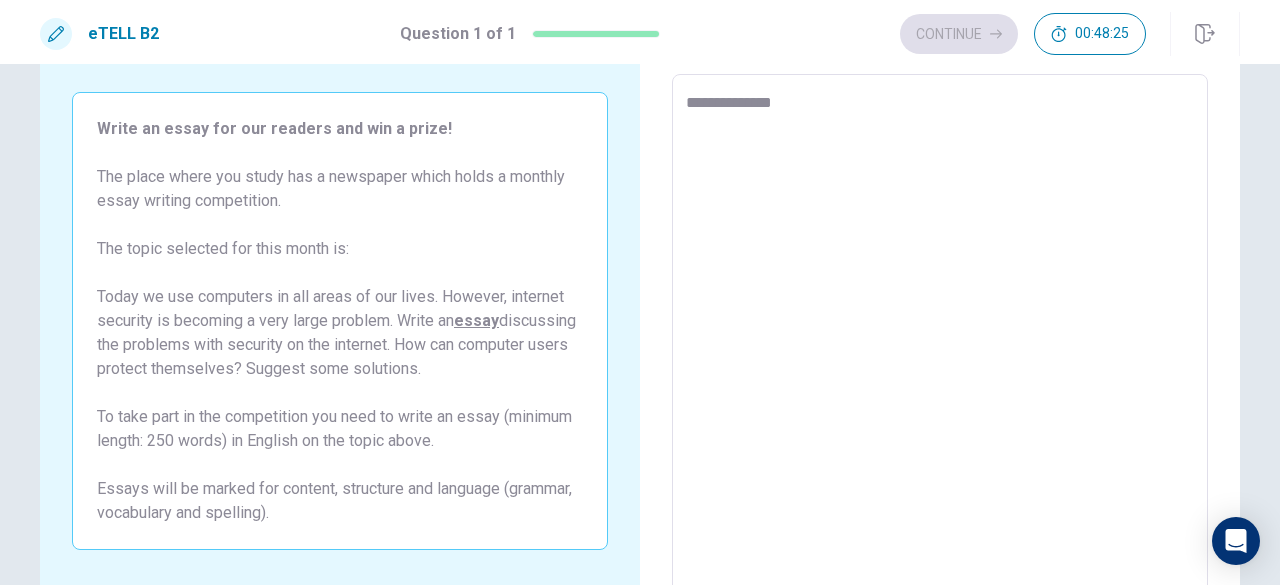 type on "*" 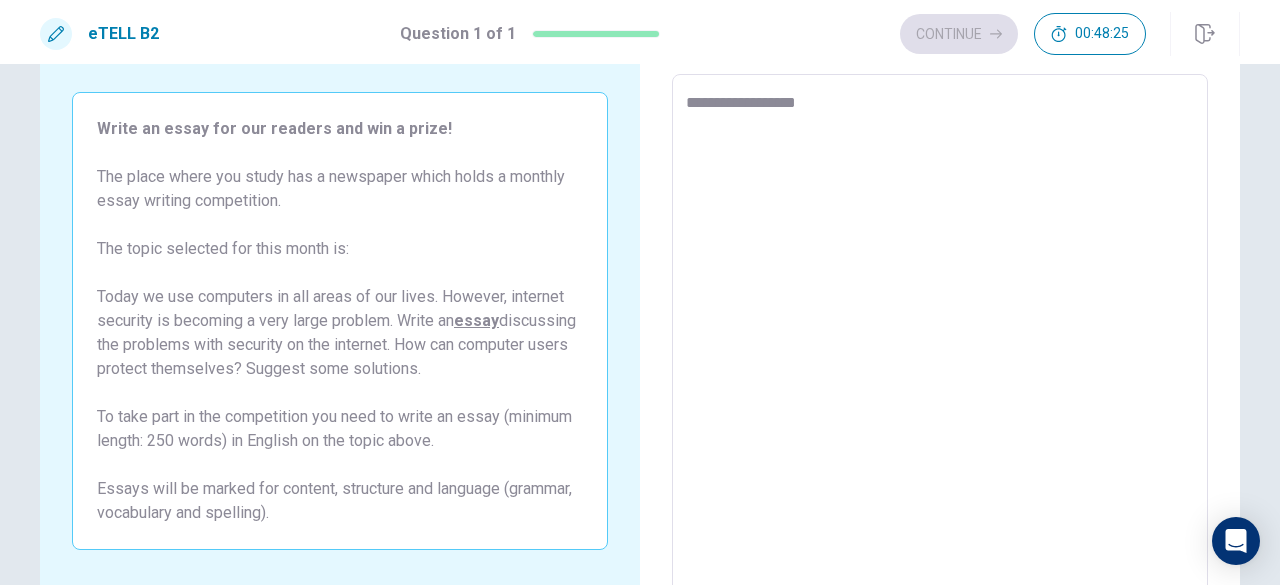 type on "**********" 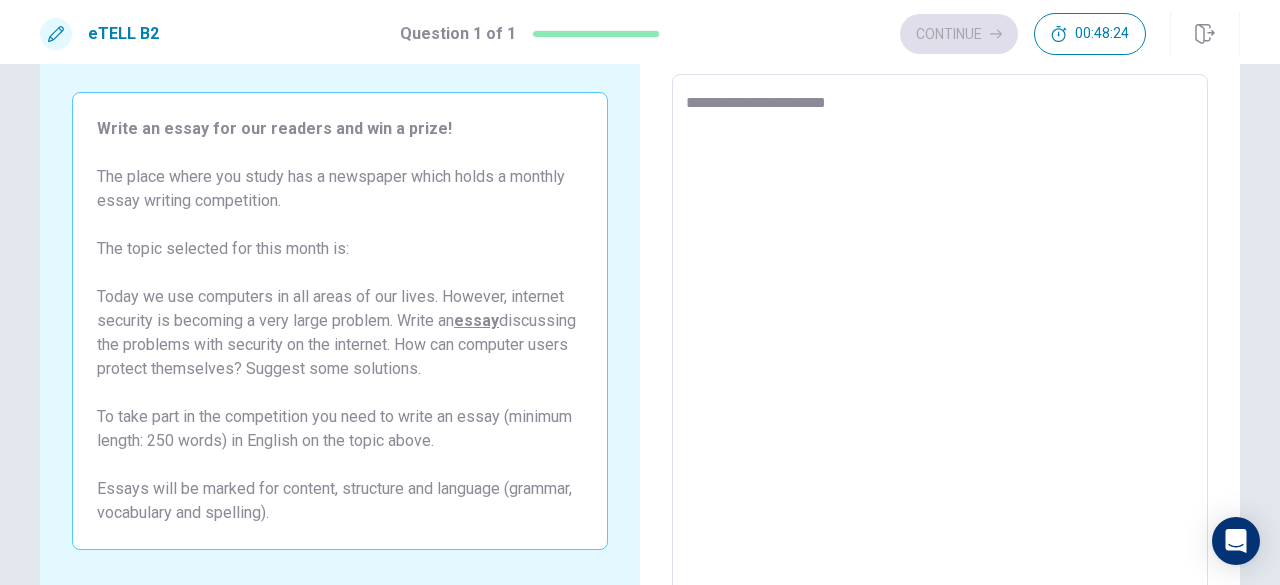 type on "**********" 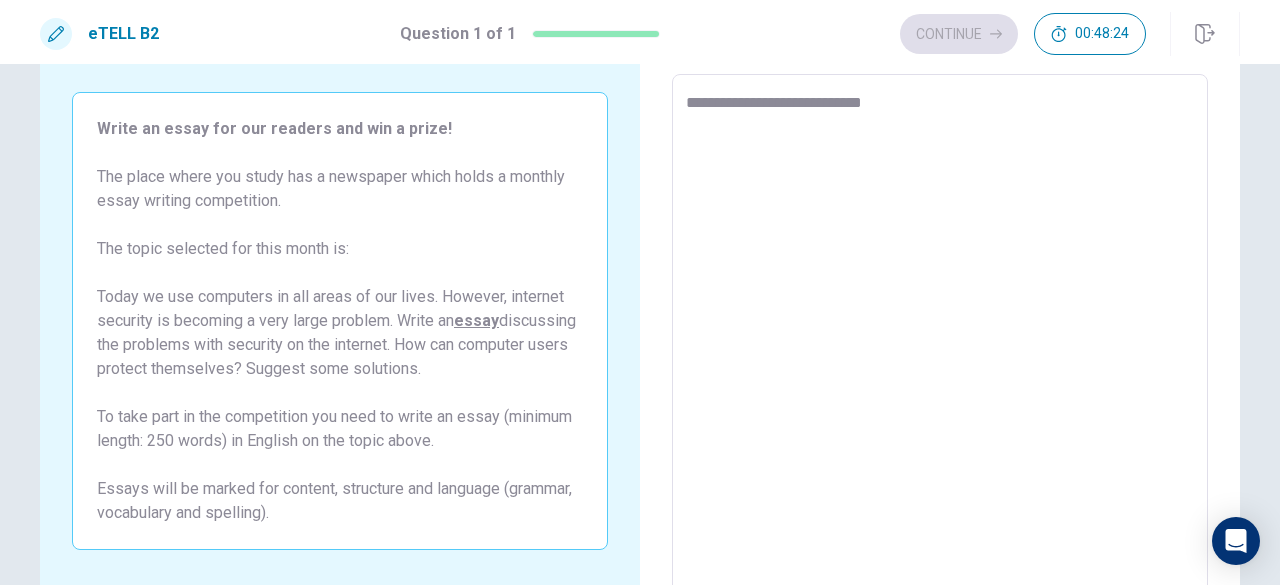 type on "**********" 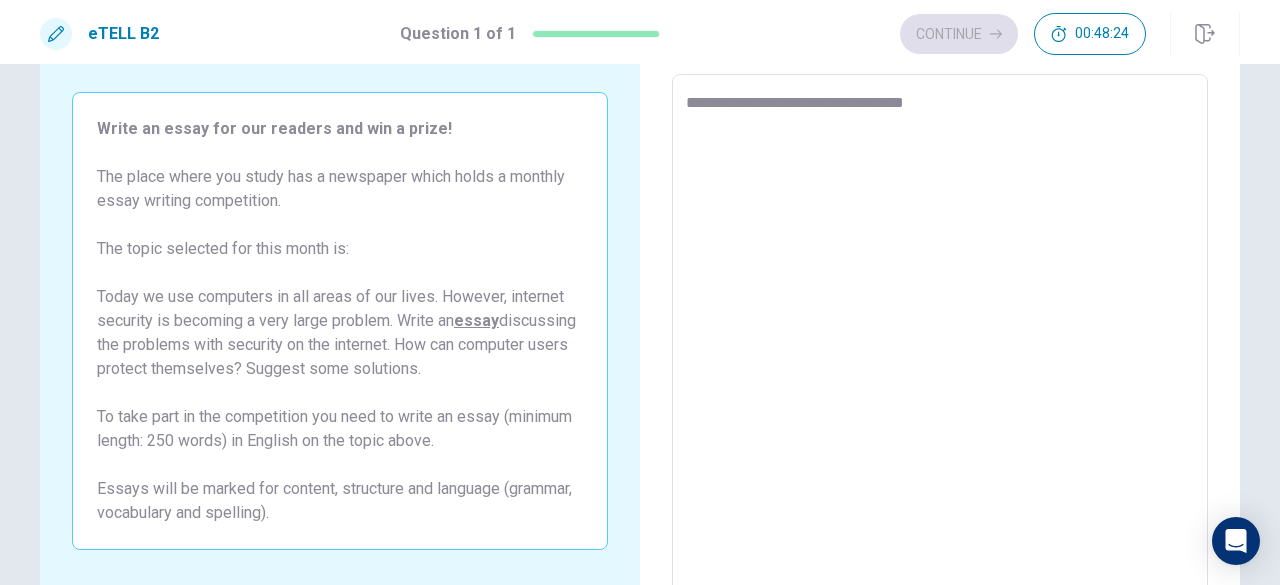 type on "**********" 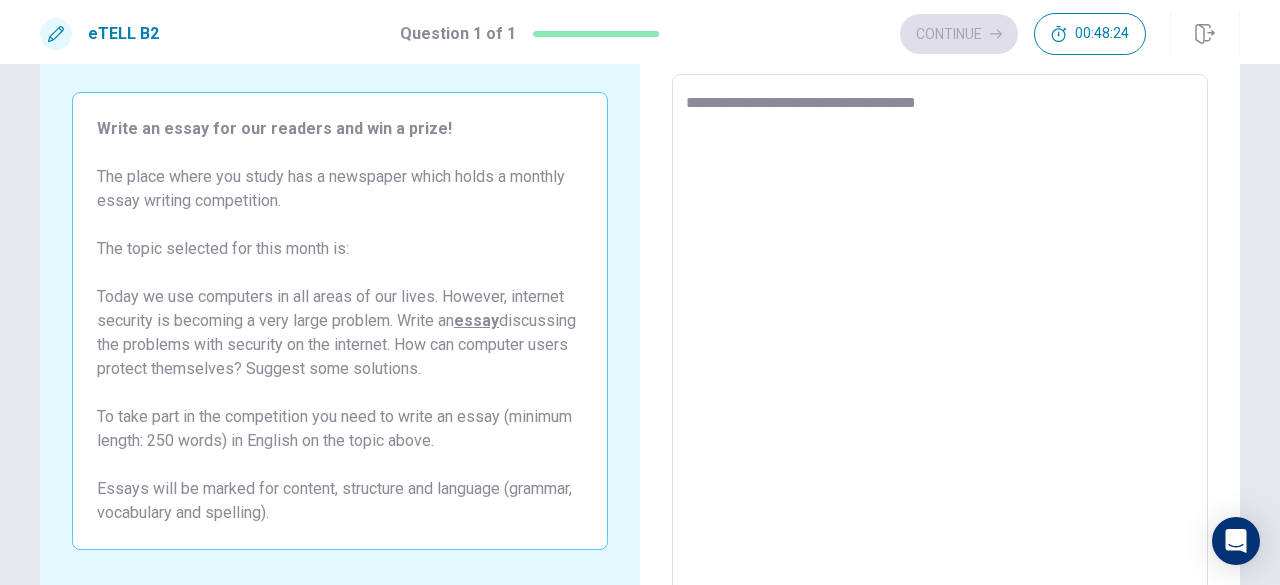 type on "**********" 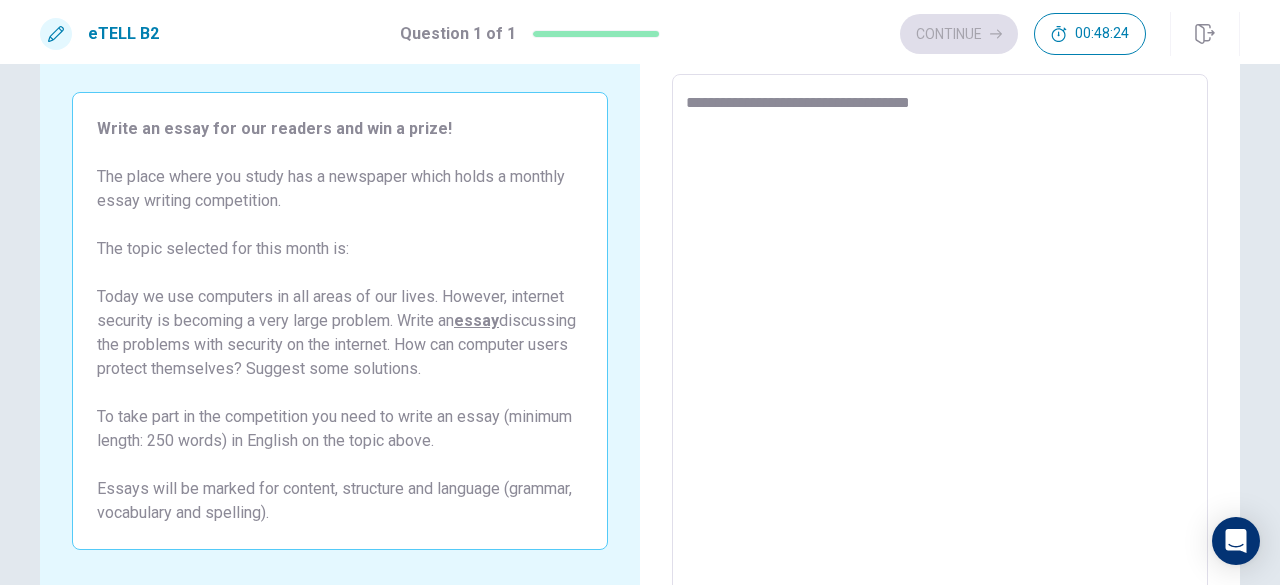 type on "*" 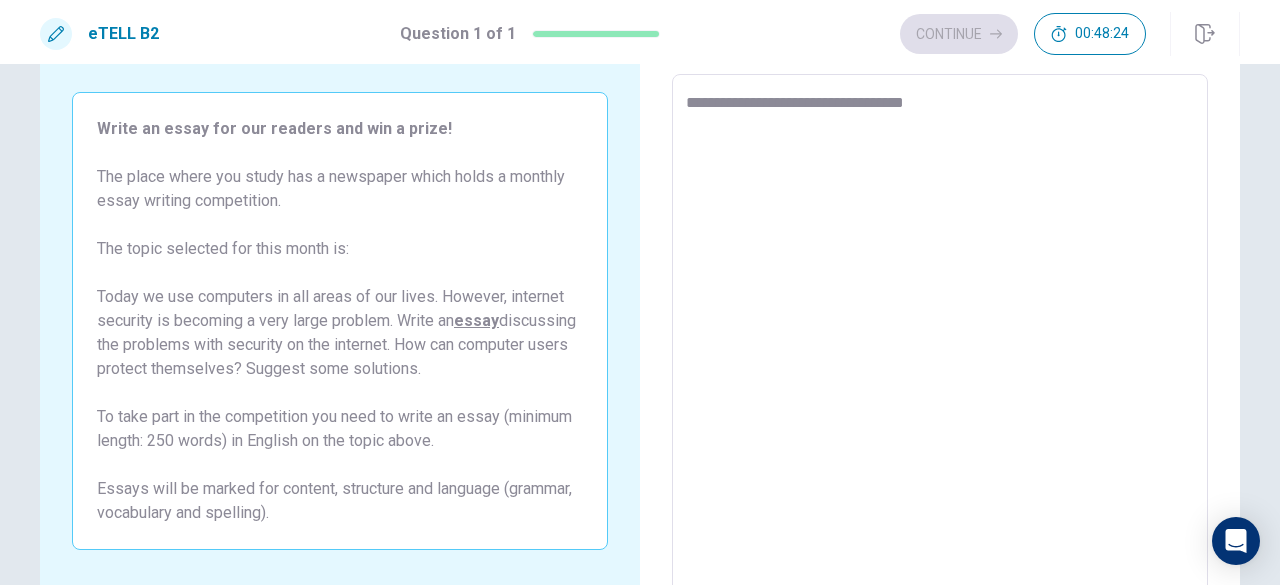 type on "*" 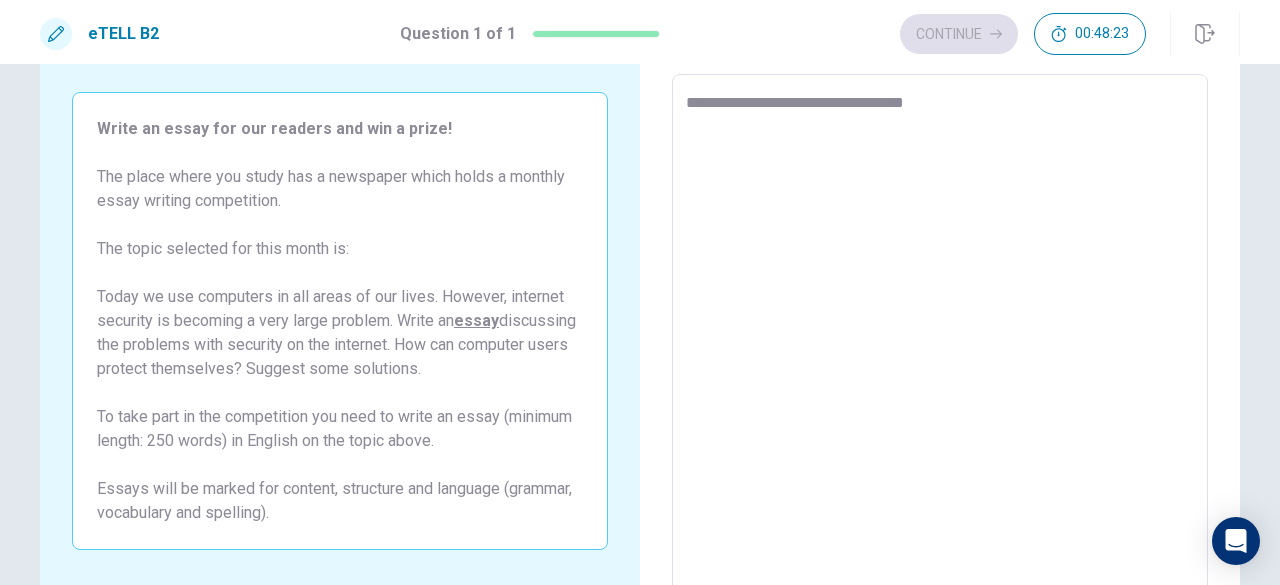 type on "**********" 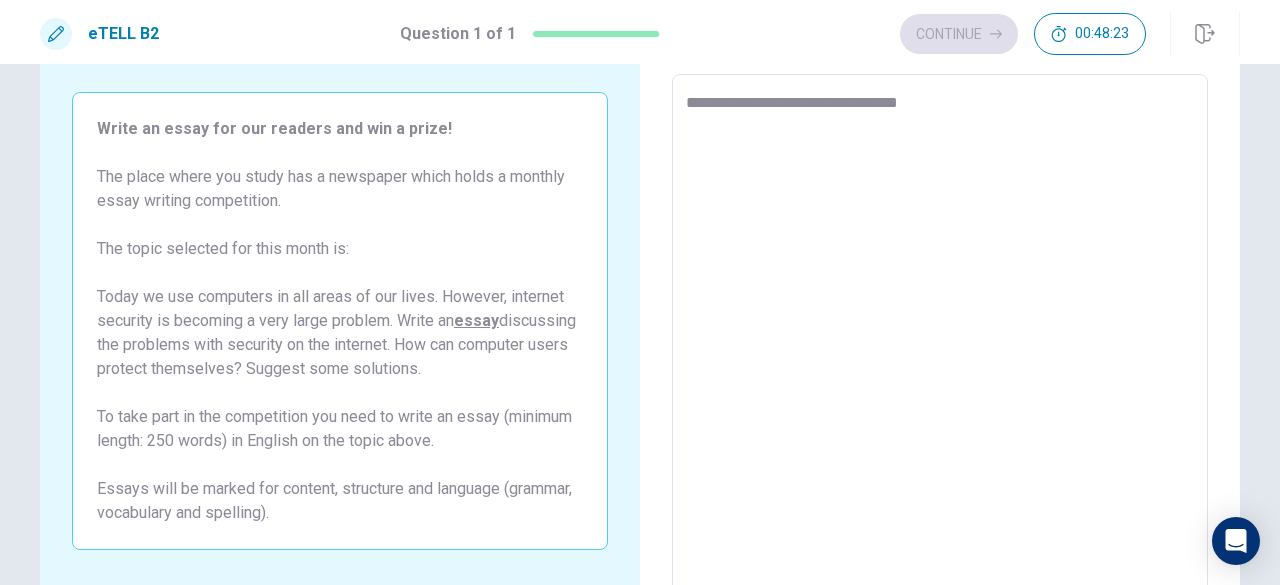 type on "*" 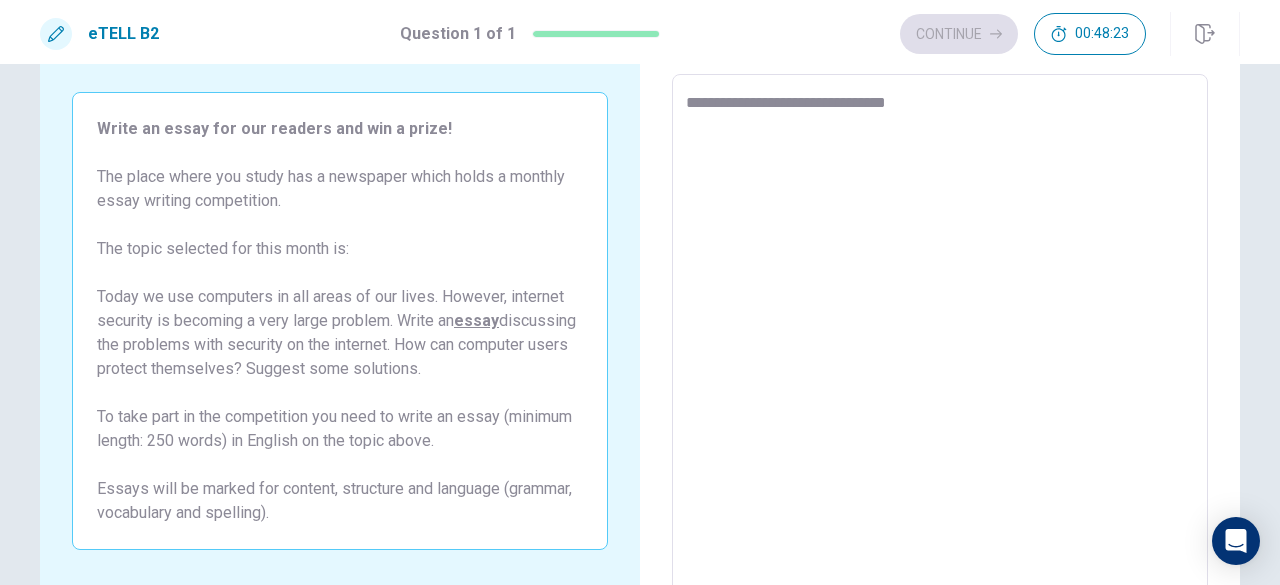 type on "**********" 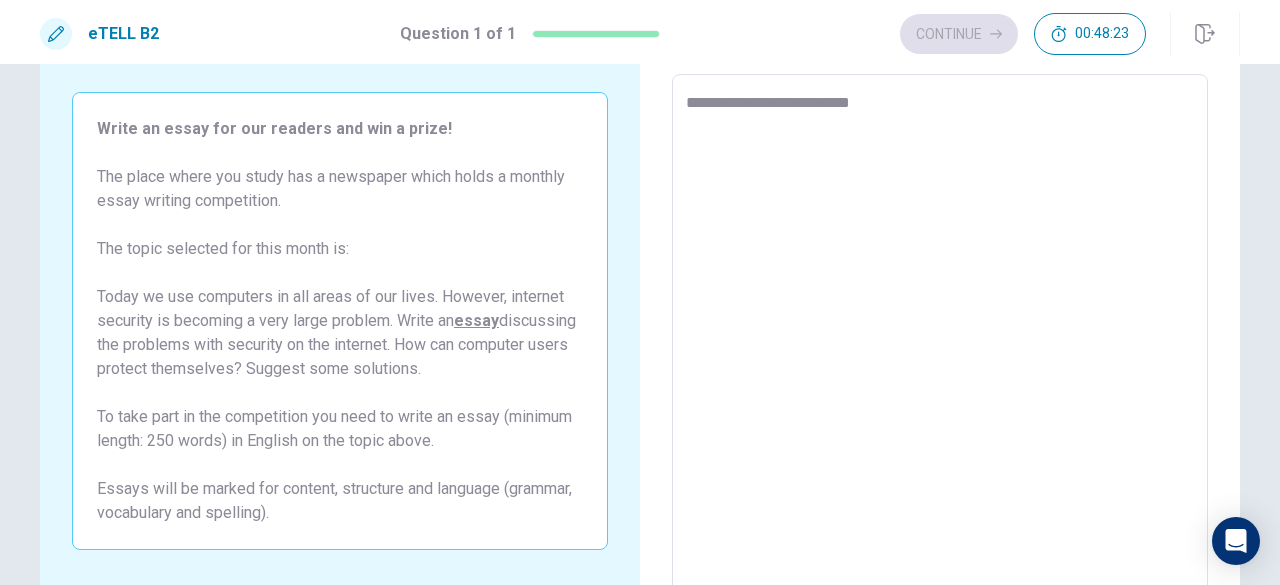 type on "**********" 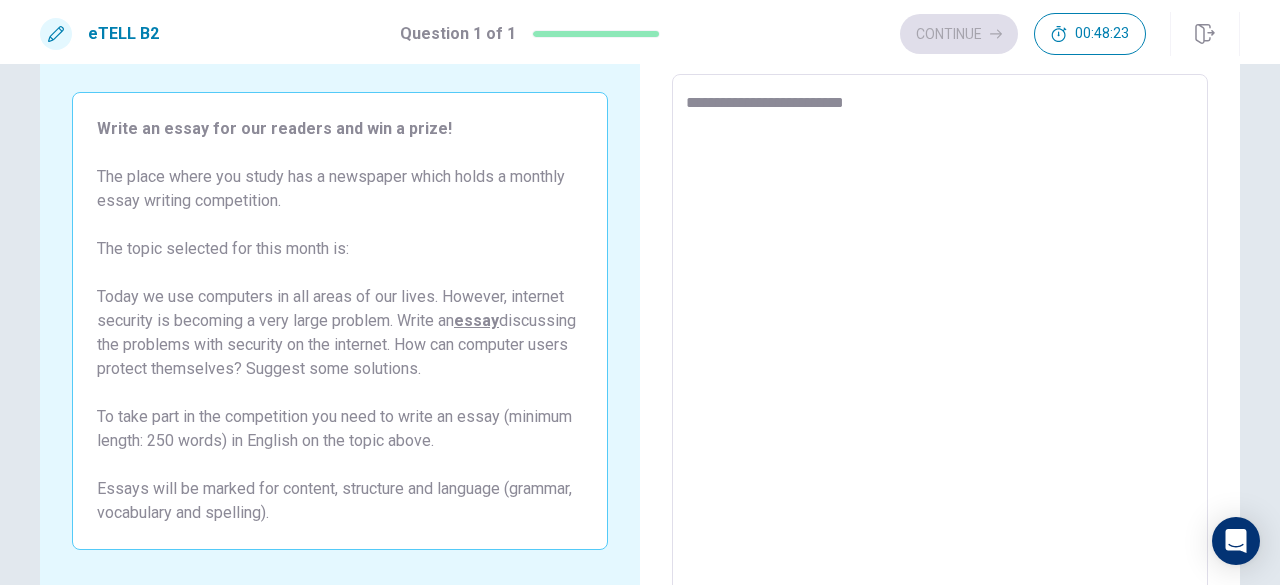 type on "**********" 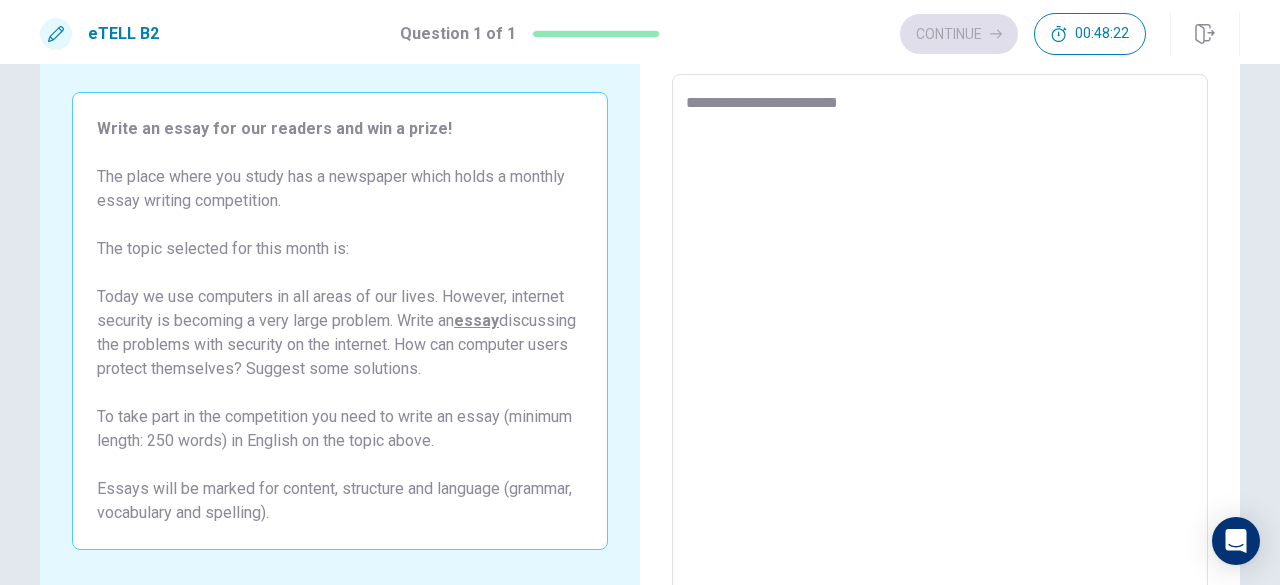 type on "*" 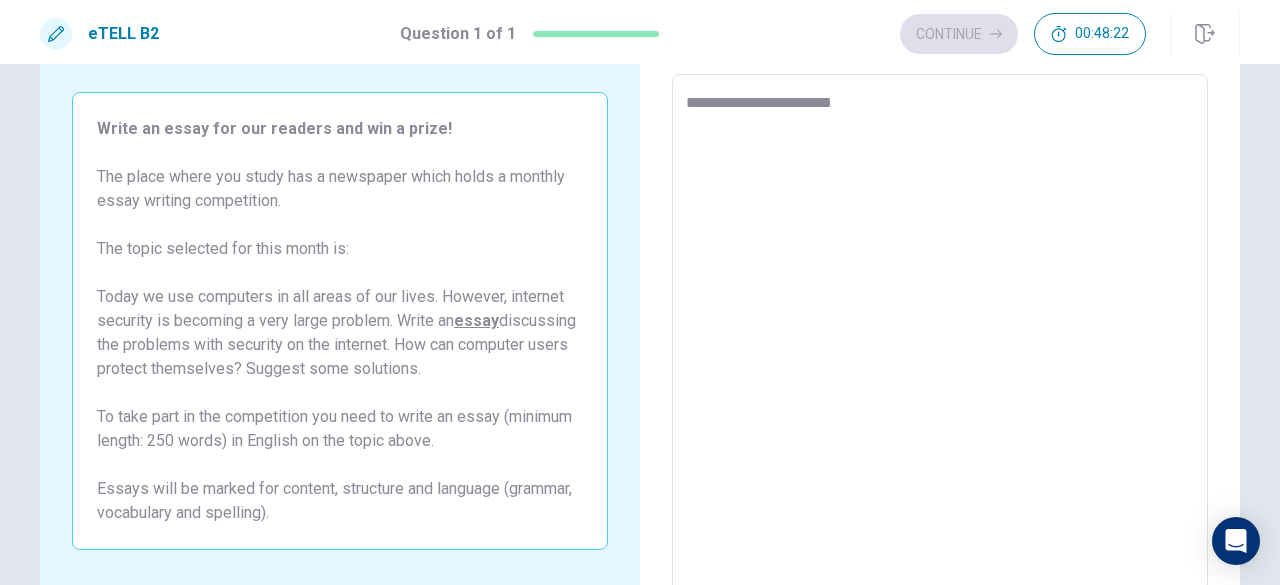 type on "*" 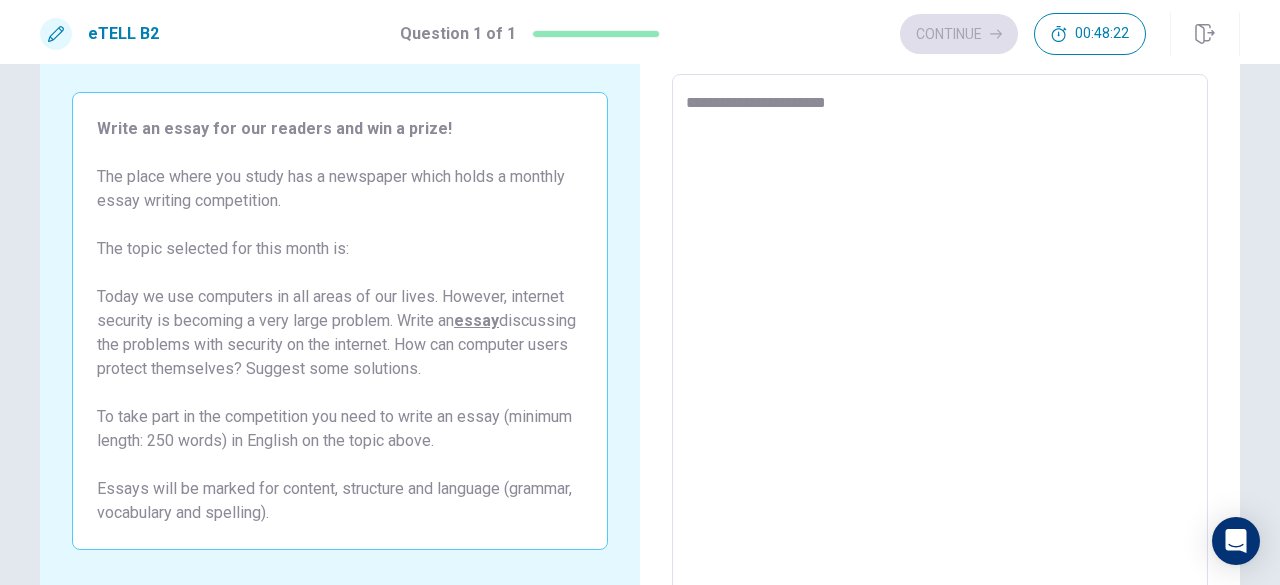type on "*" 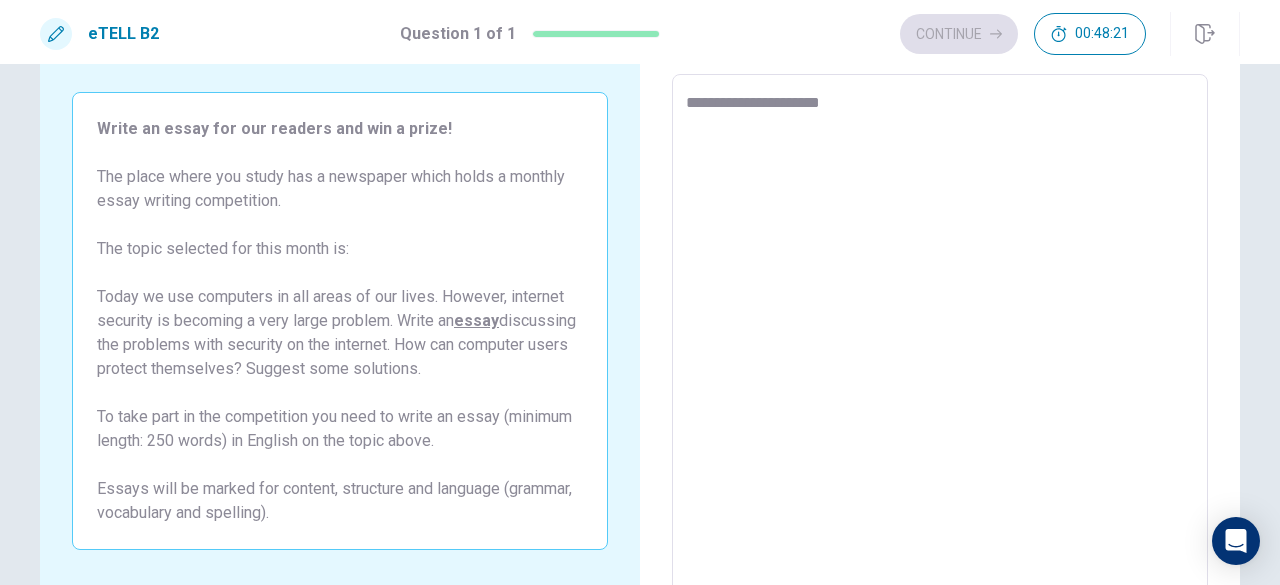 type on "**********" 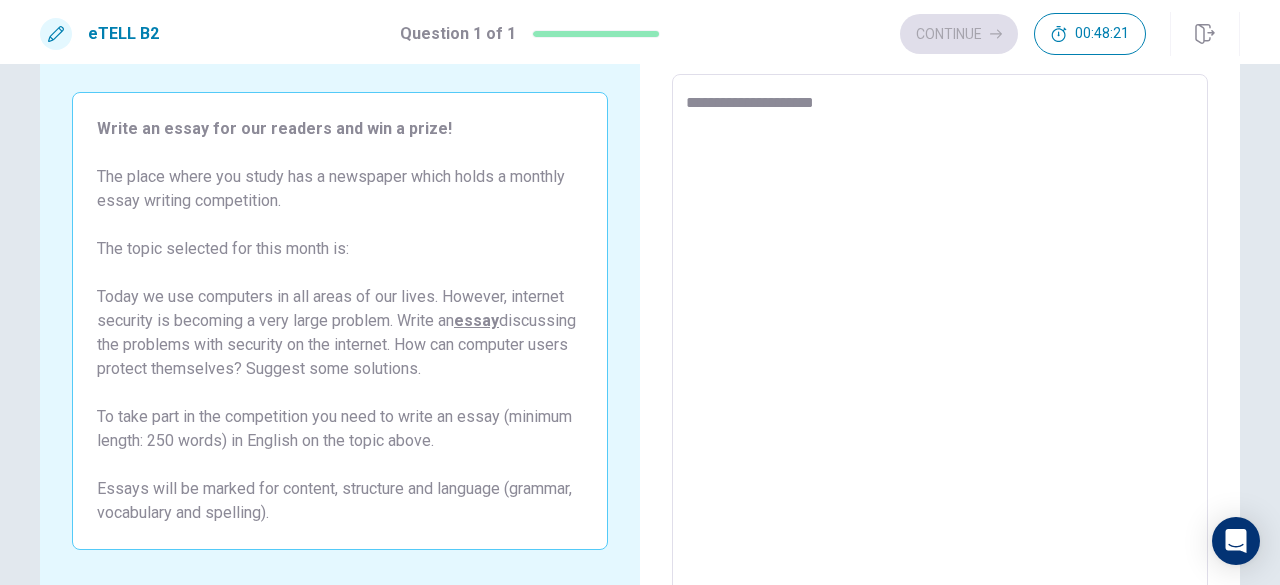 type on "**********" 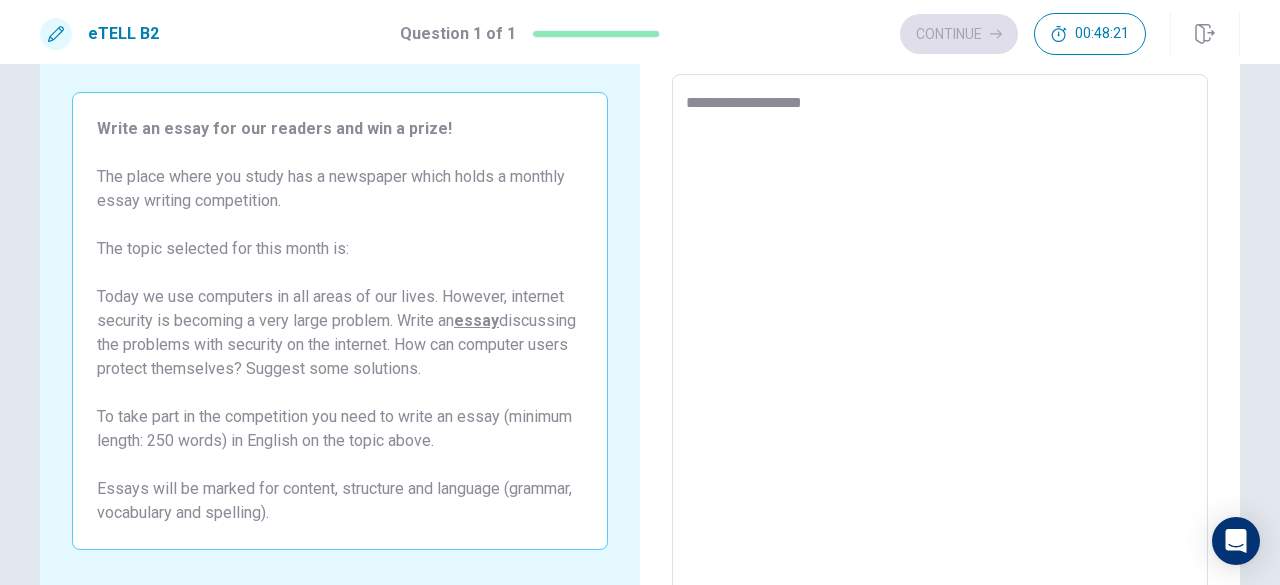 type on "**********" 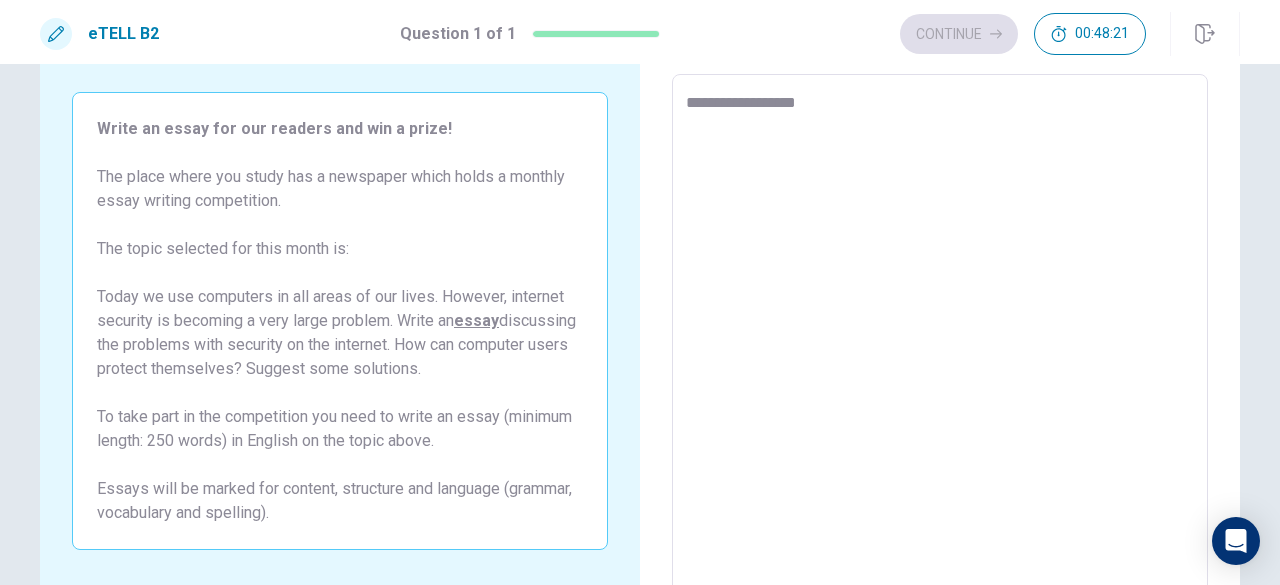 type on "*" 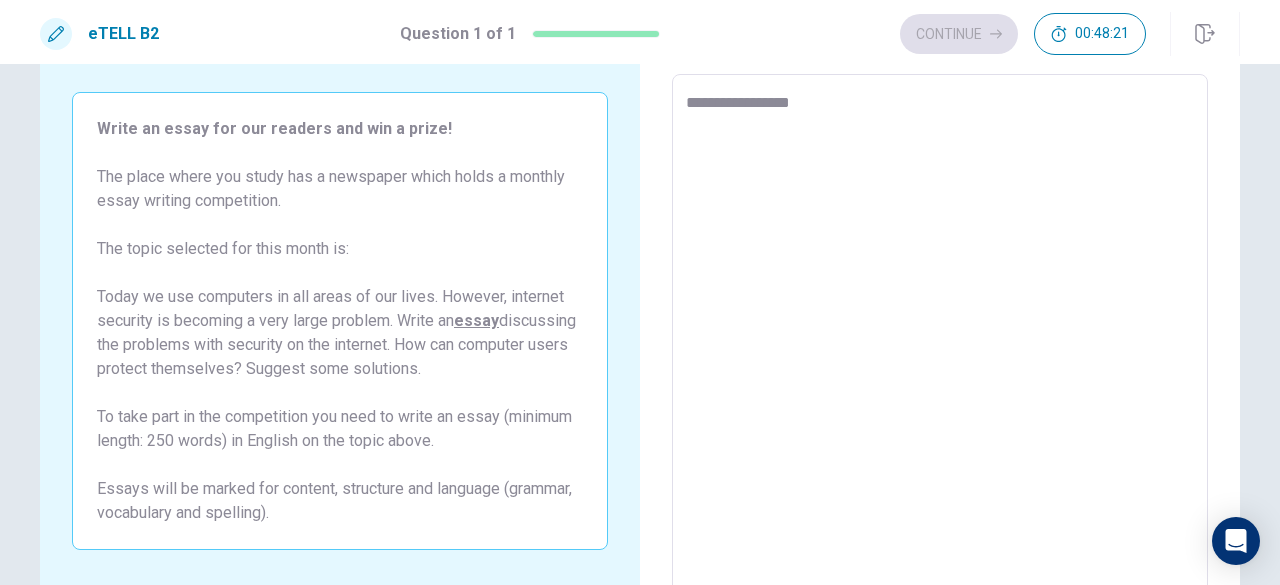 type on "*" 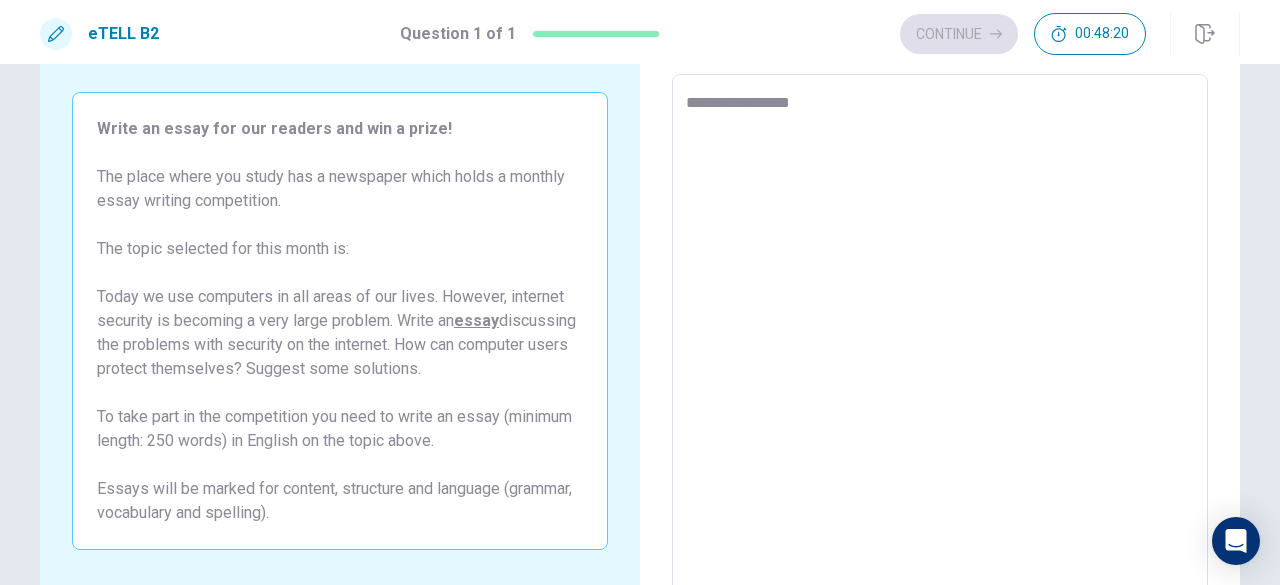 type on "**********" 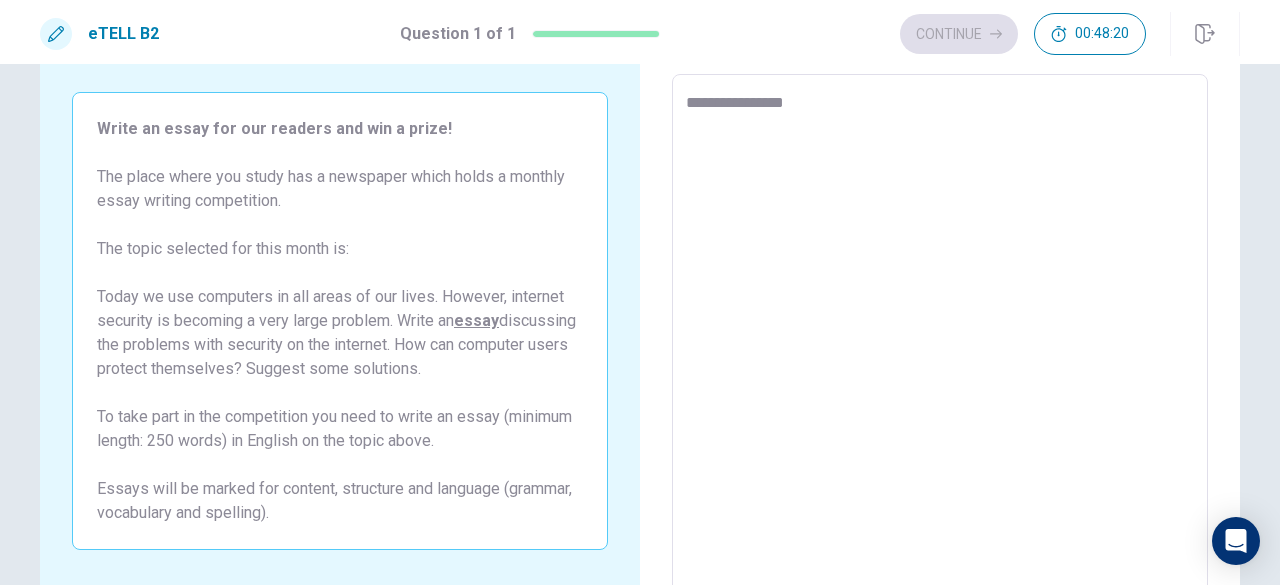 type on "*" 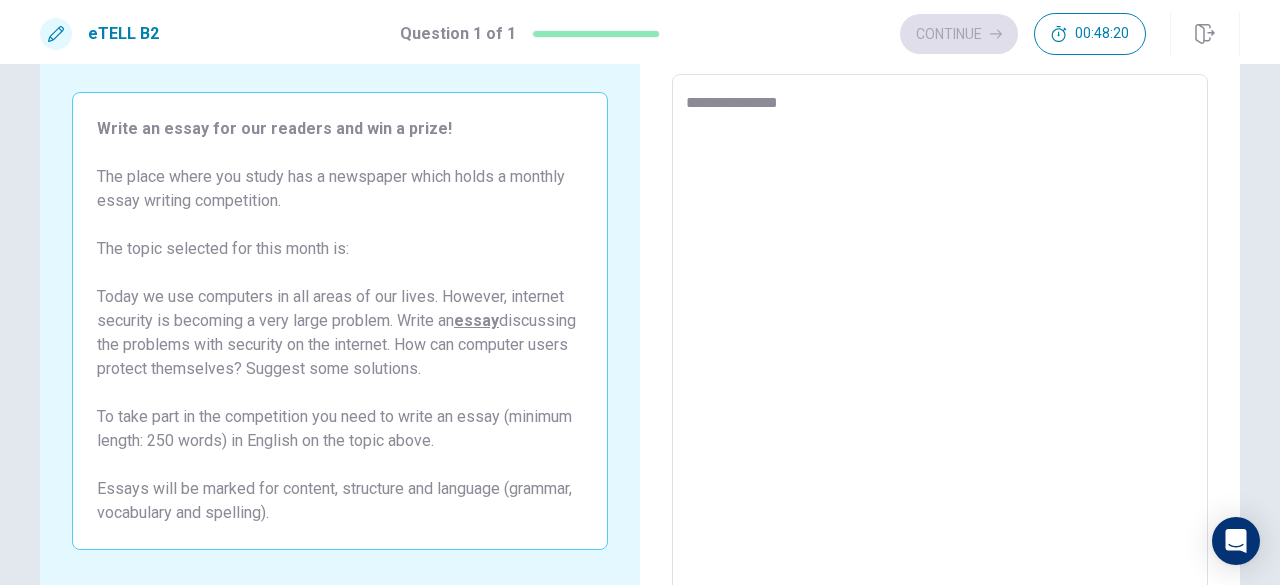type on "*" 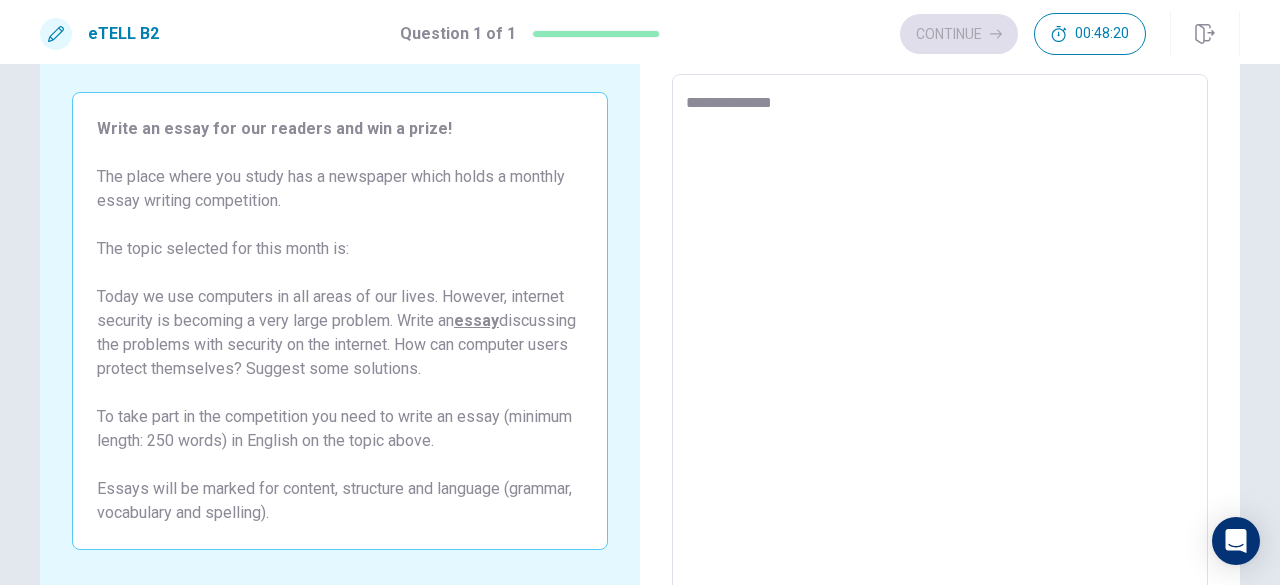type on "*" 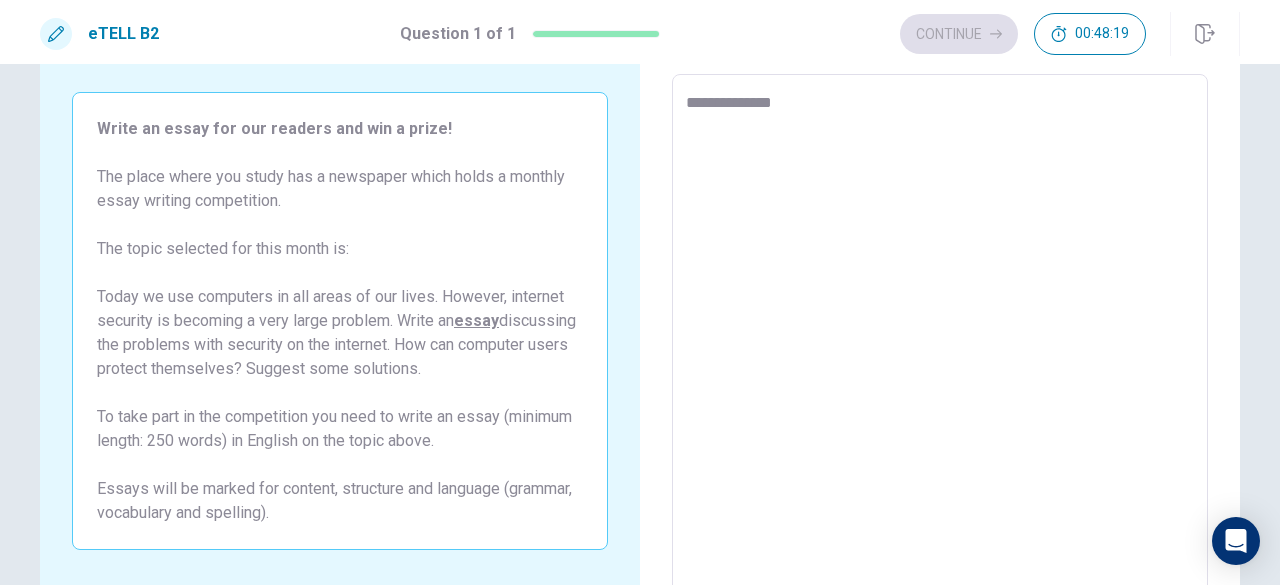 type on "**********" 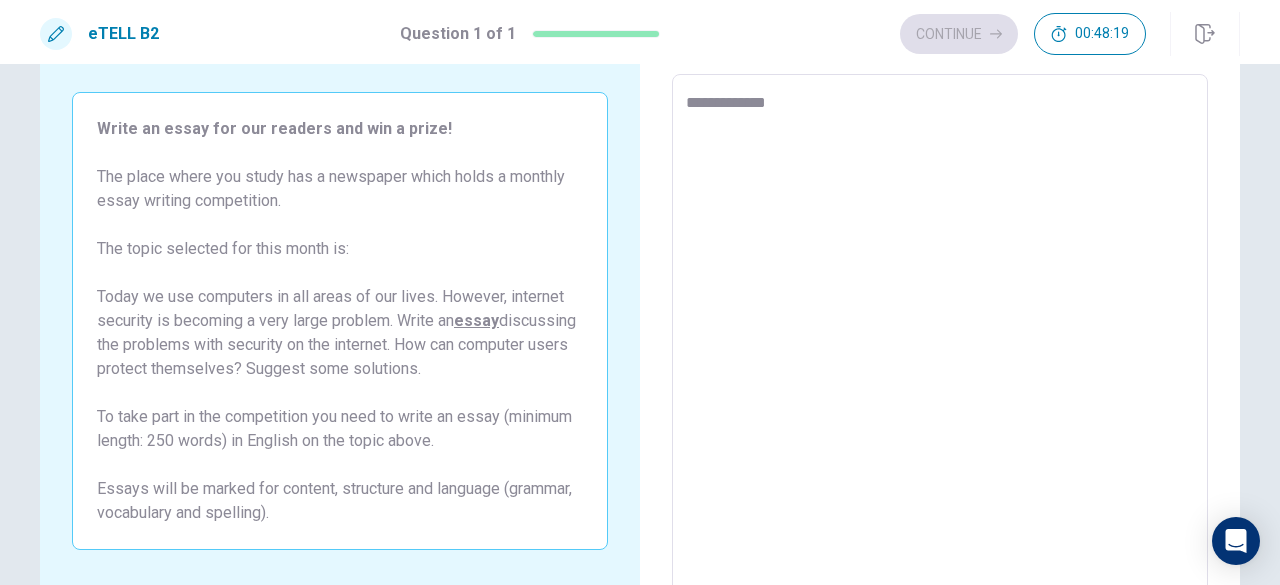 type on "*" 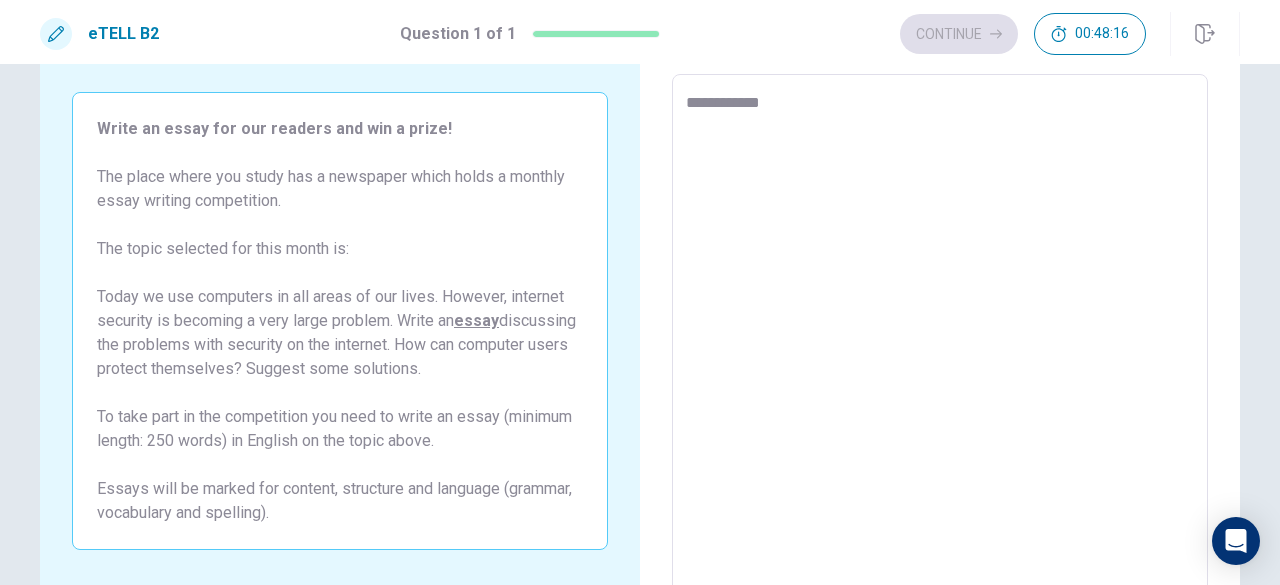 type on "*" 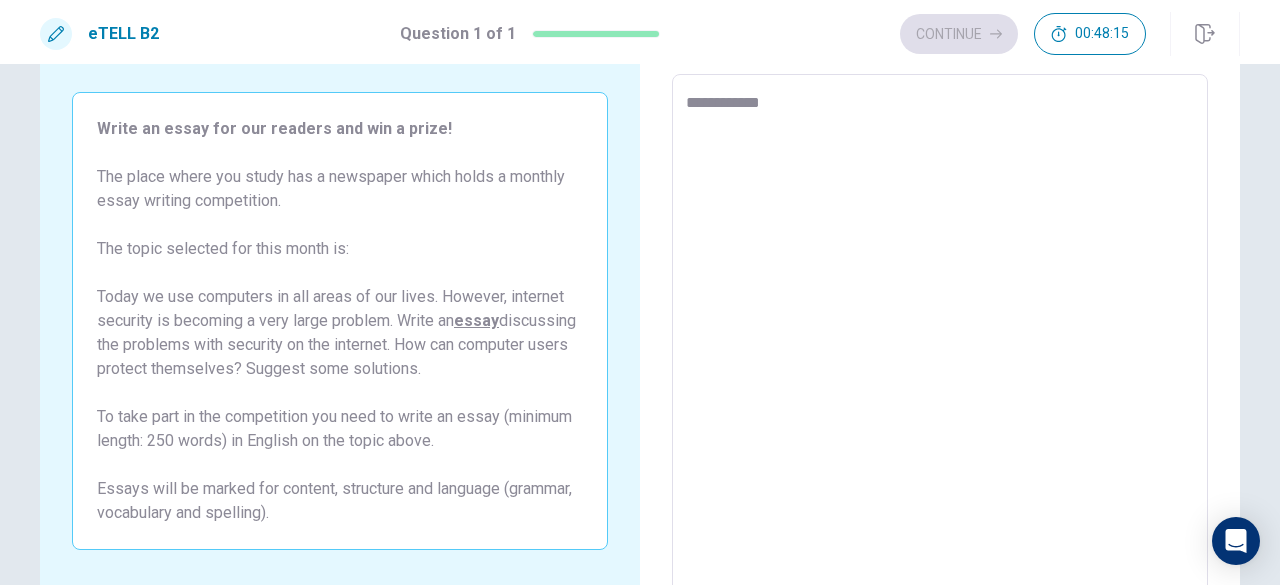 type on "**********" 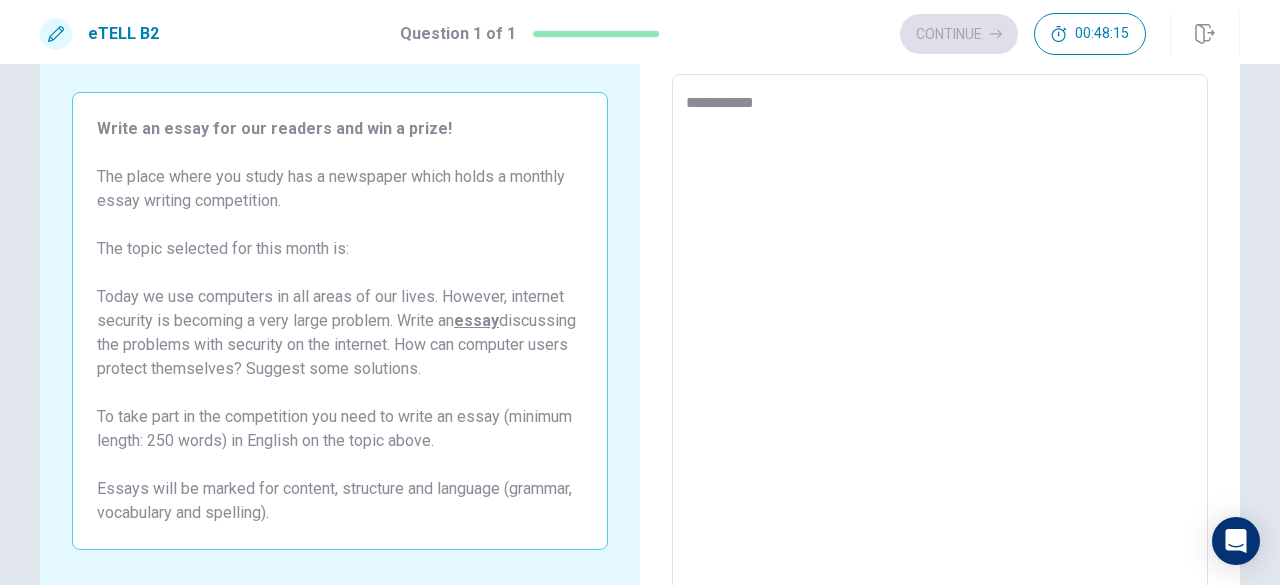 type on "*" 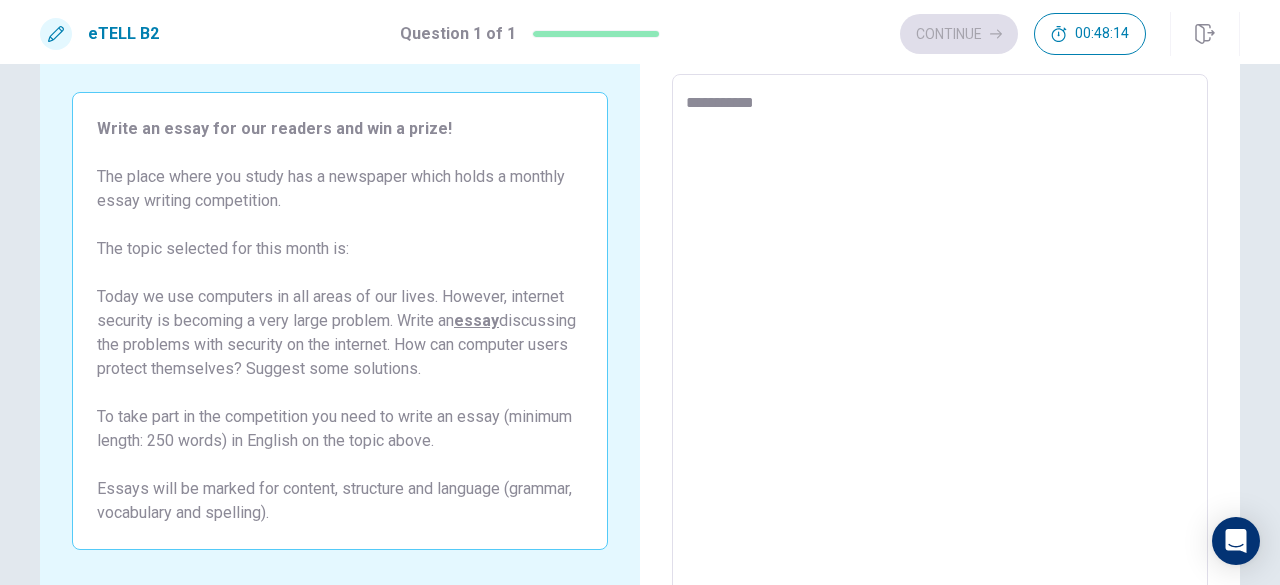 type on "*********" 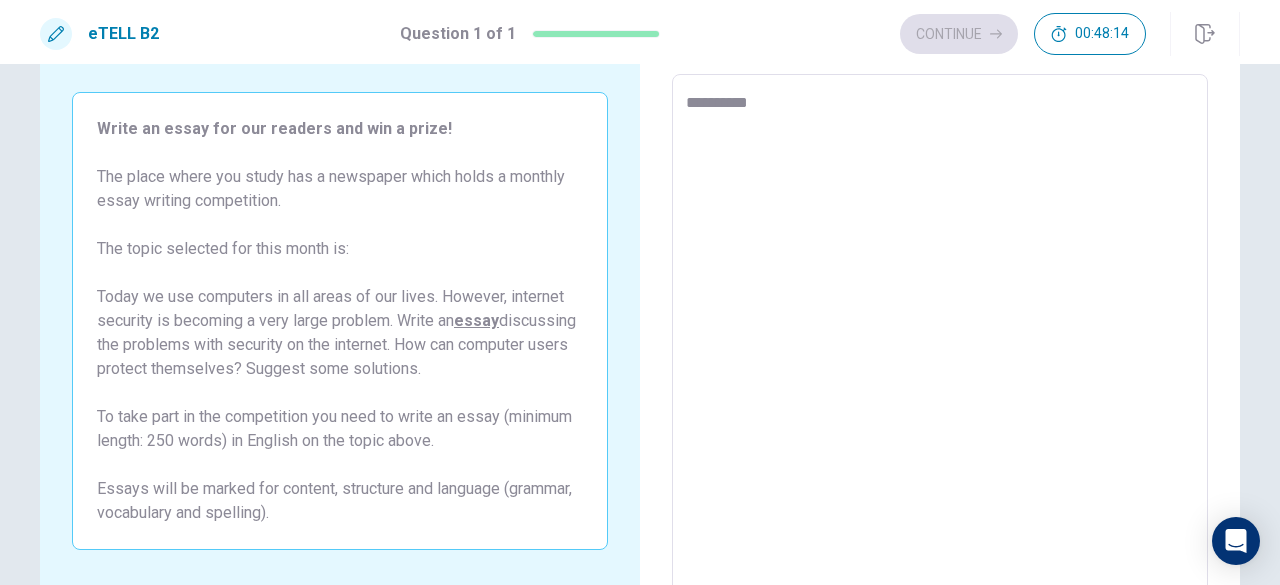 type on "*" 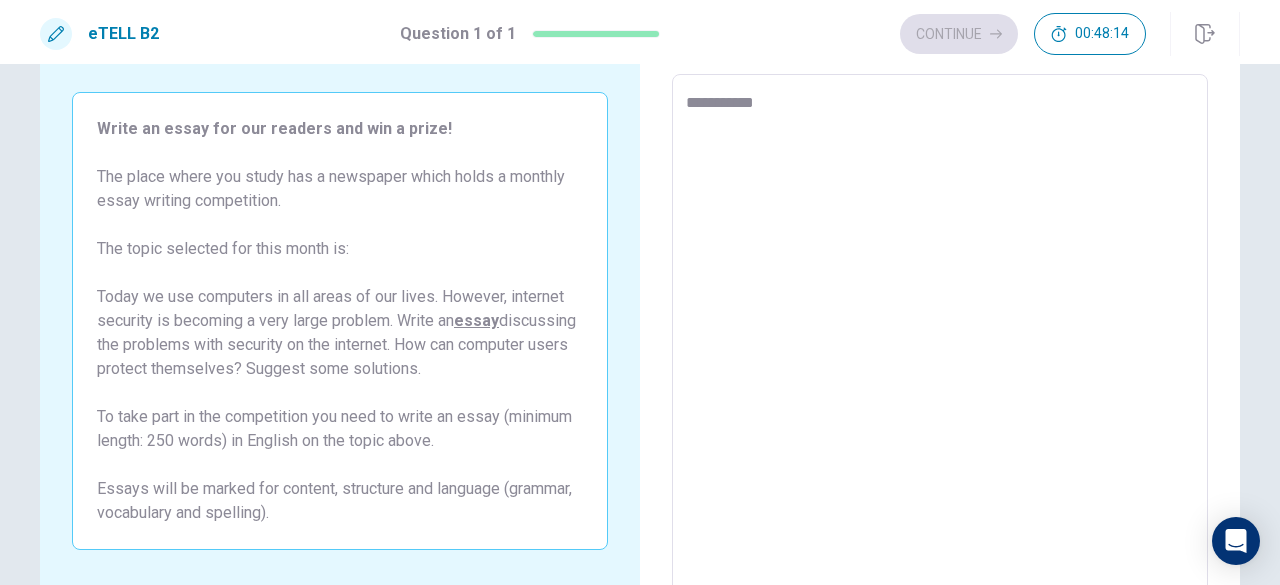 type on "*" 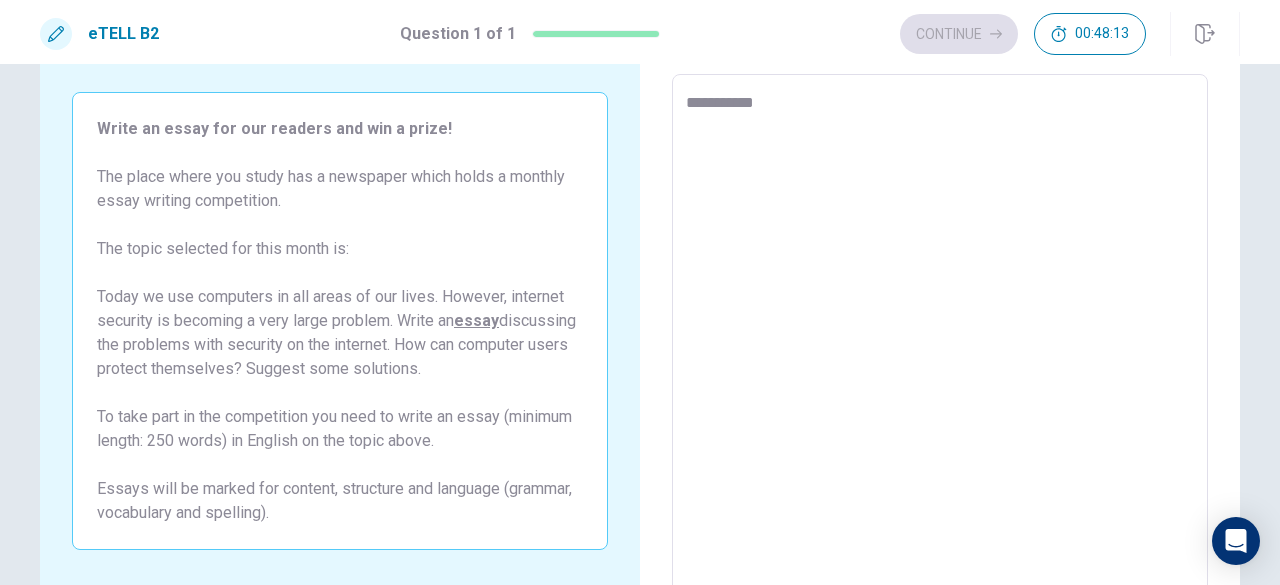 type on "**********" 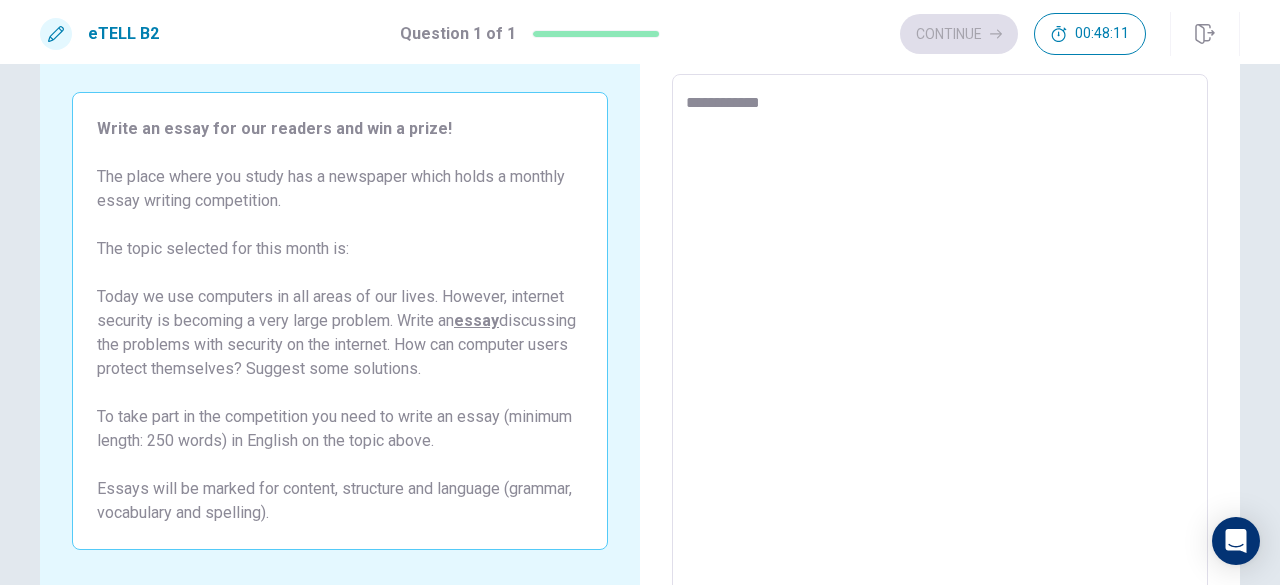 type on "*" 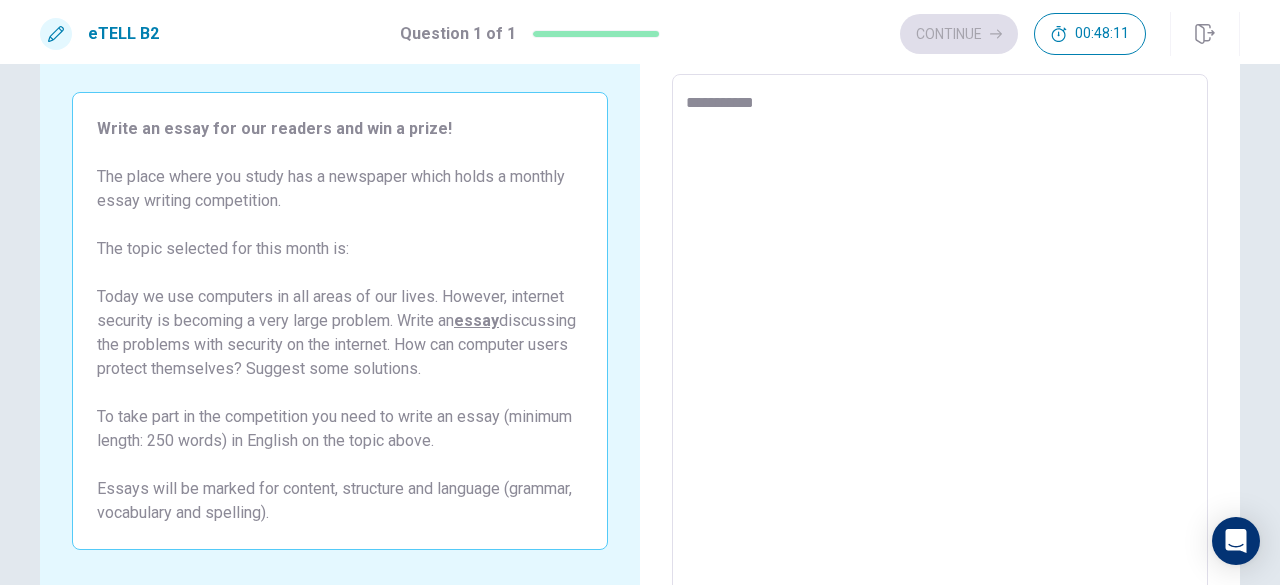 type on "*" 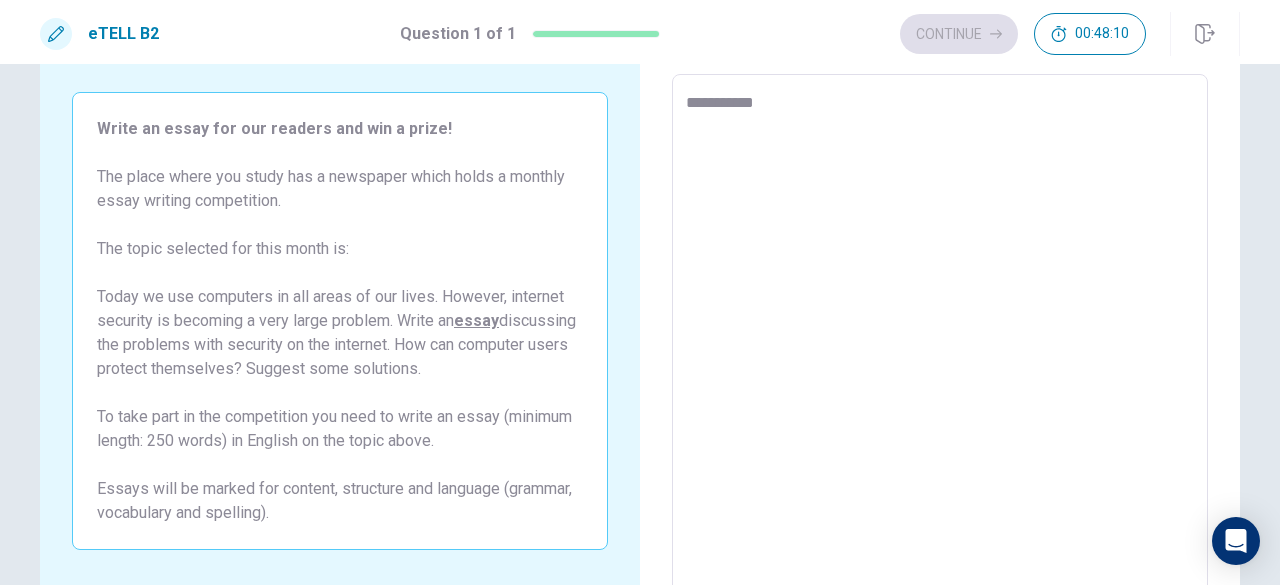 type on "*********" 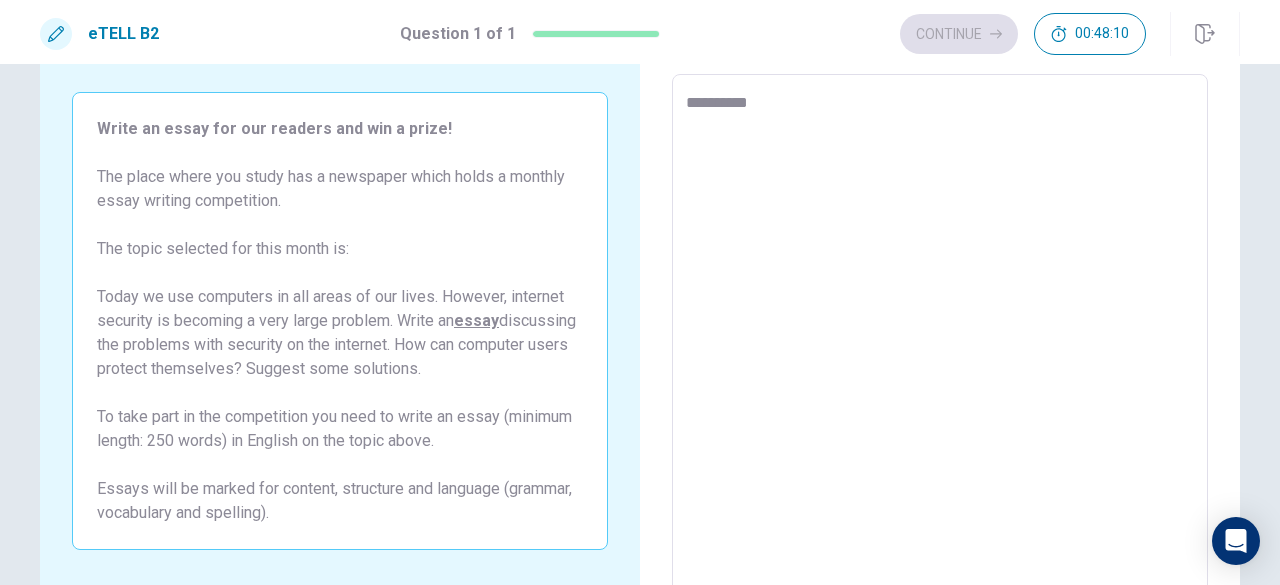 type on "*" 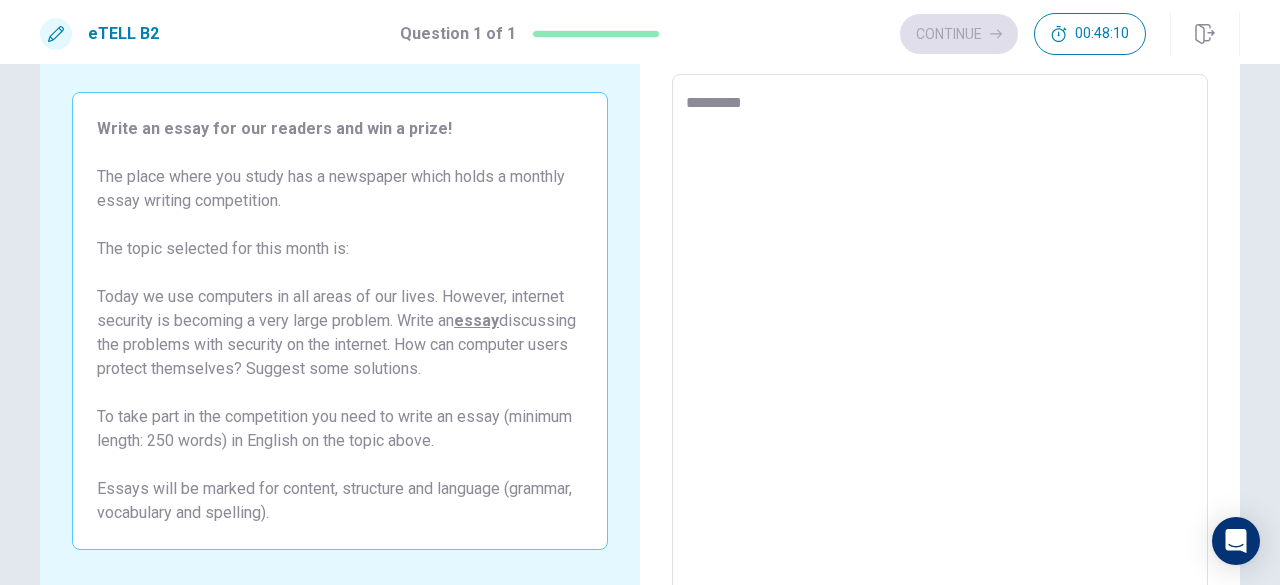 type on "*" 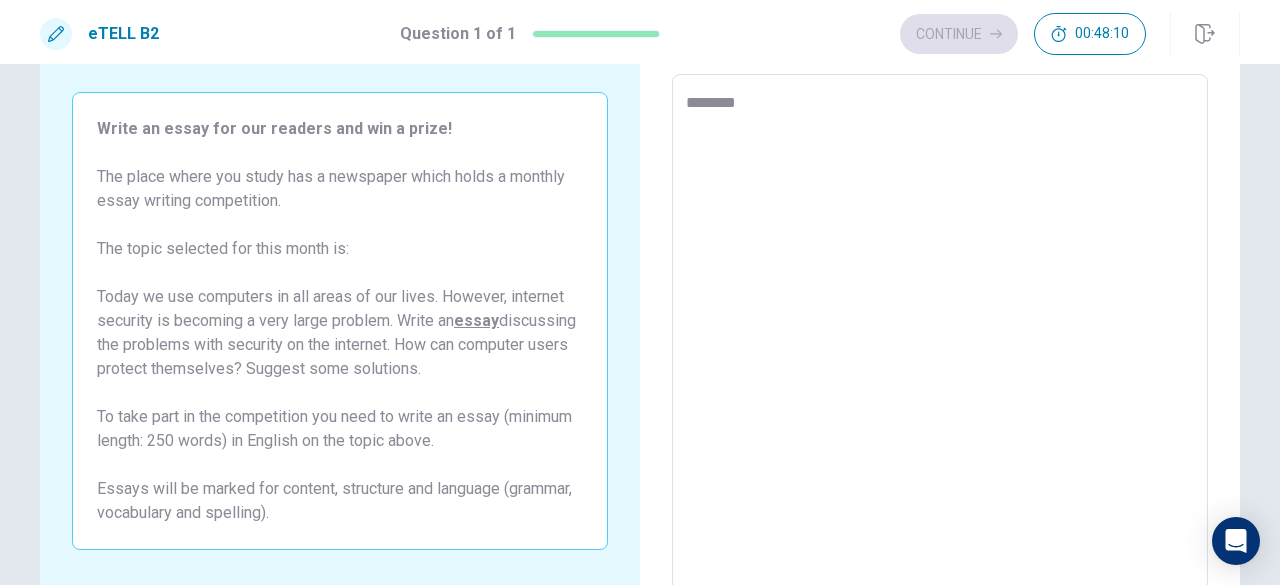 type on "*" 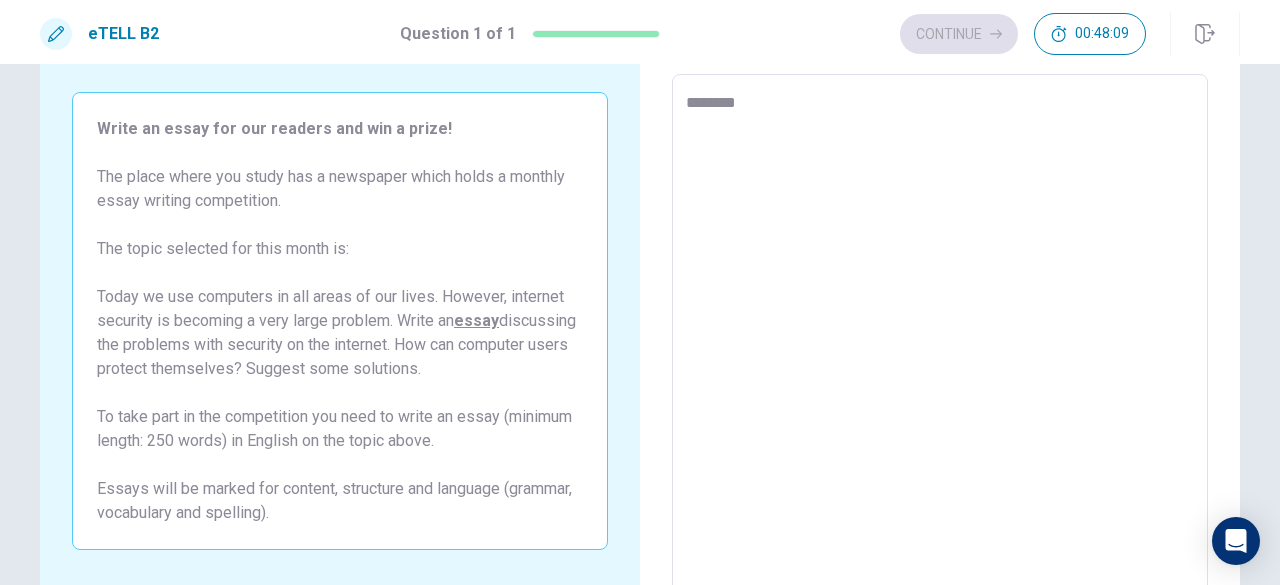 type on "********" 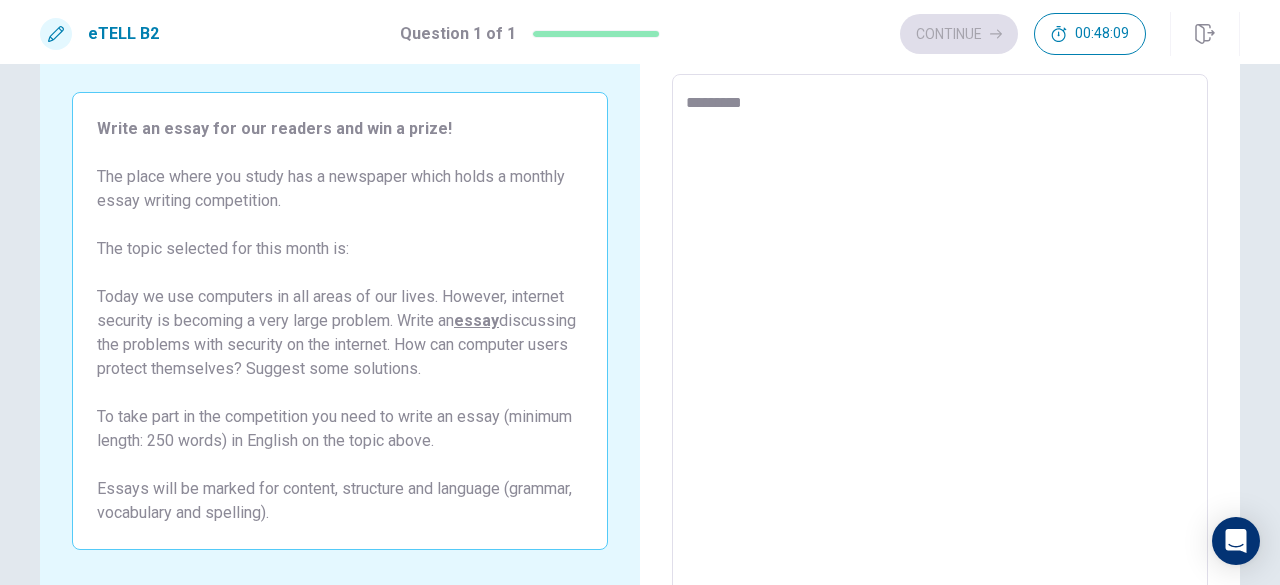 type on "*" 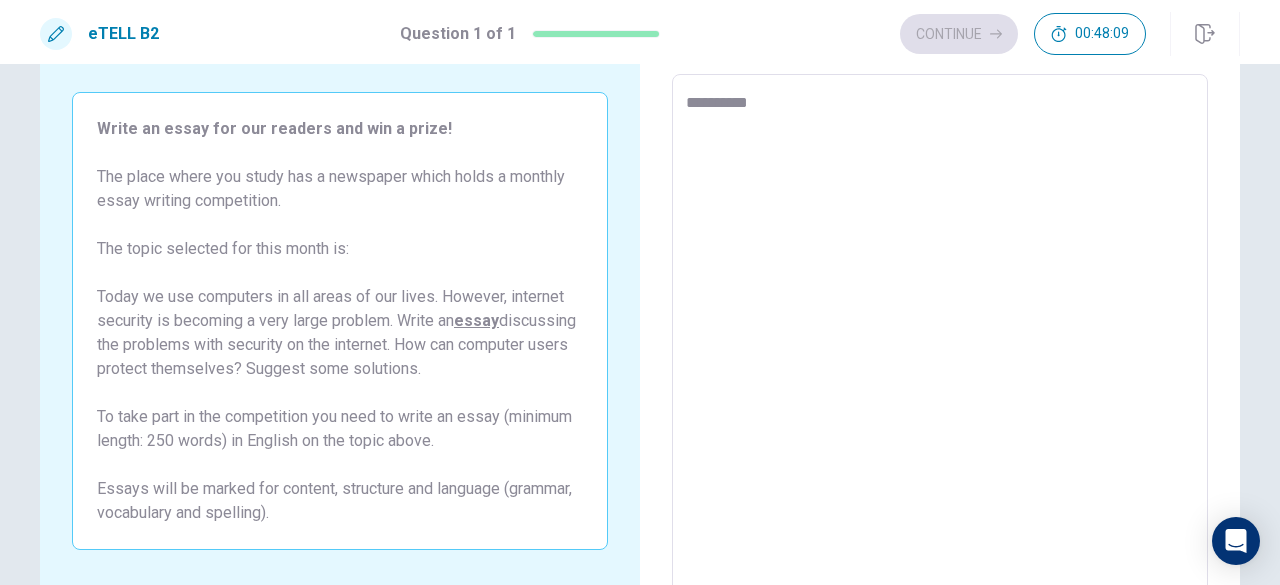 type on "*" 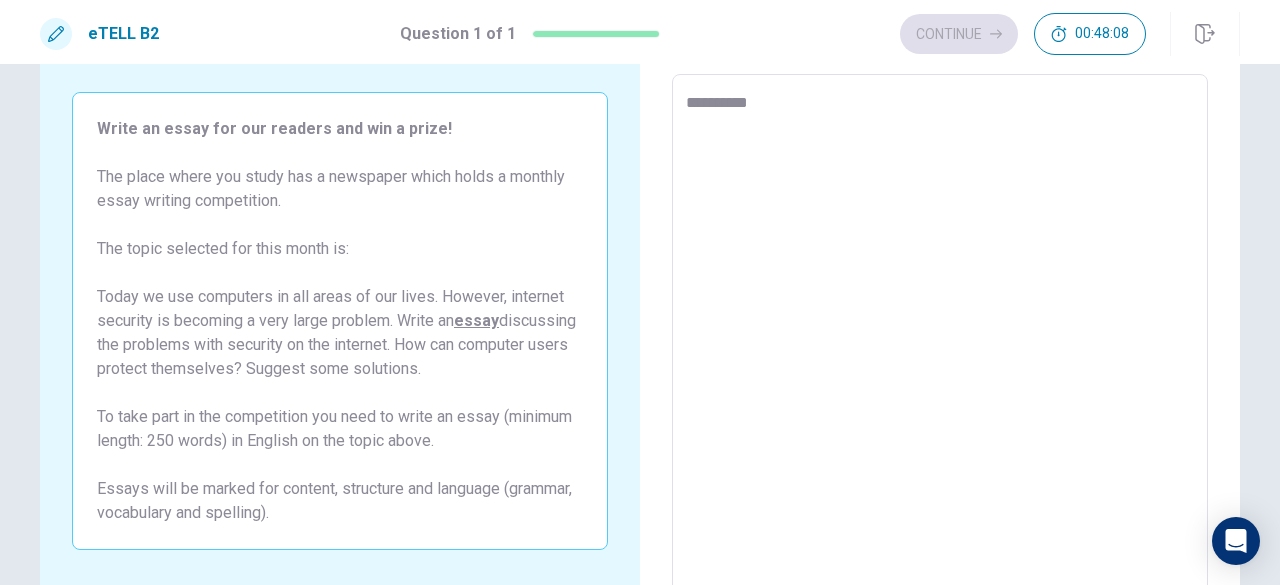 type on "**********" 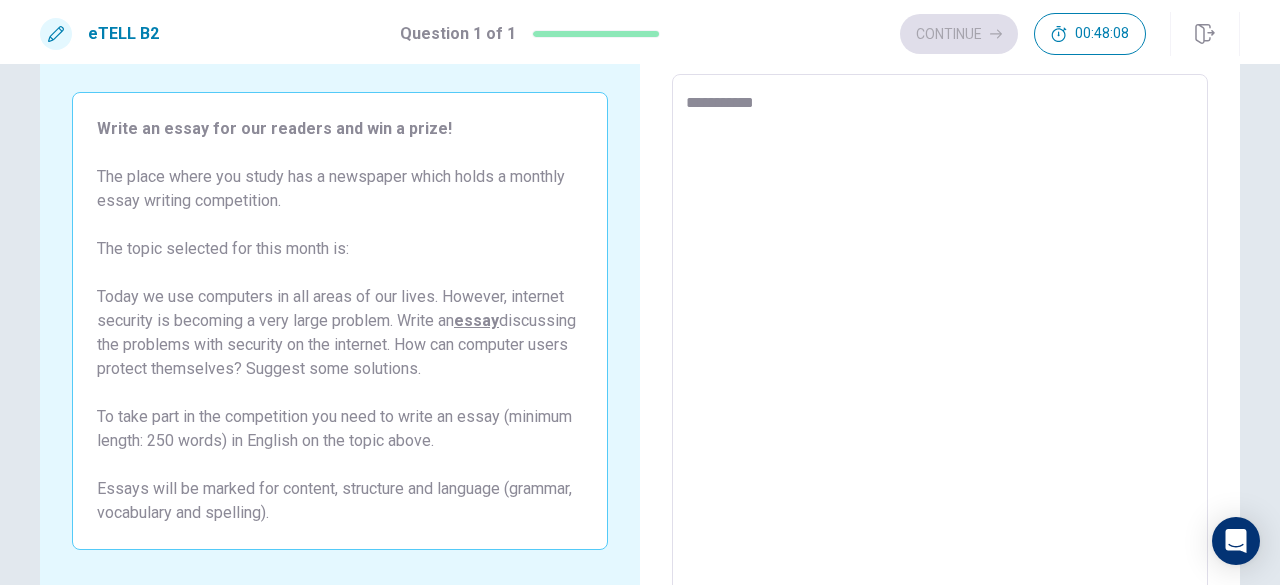 type on "*" 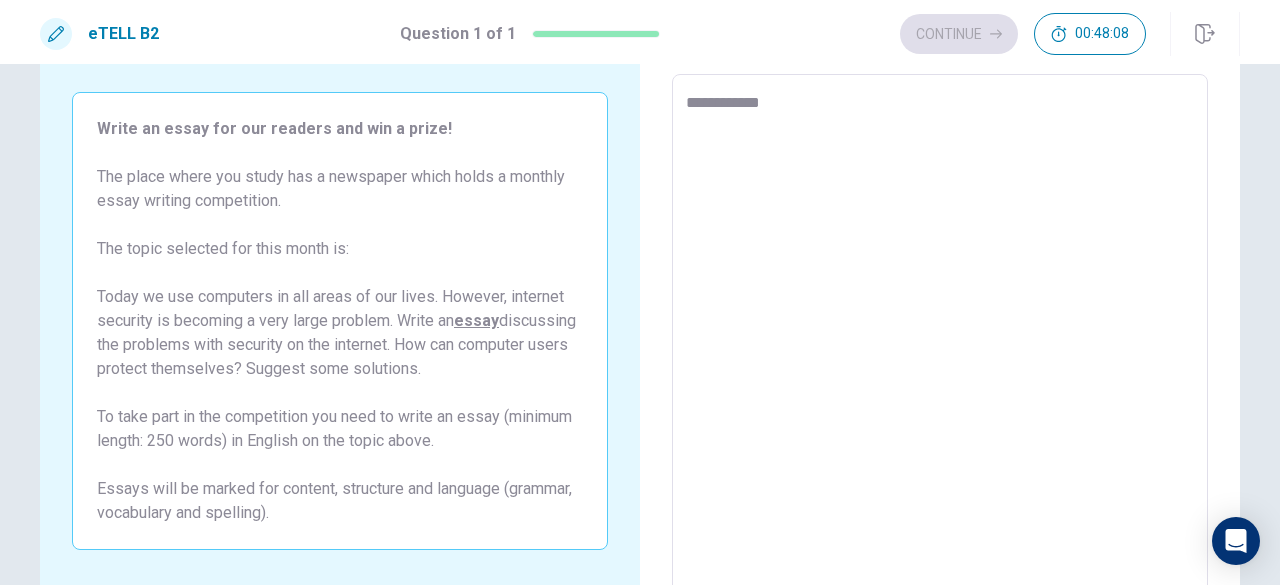 type on "*" 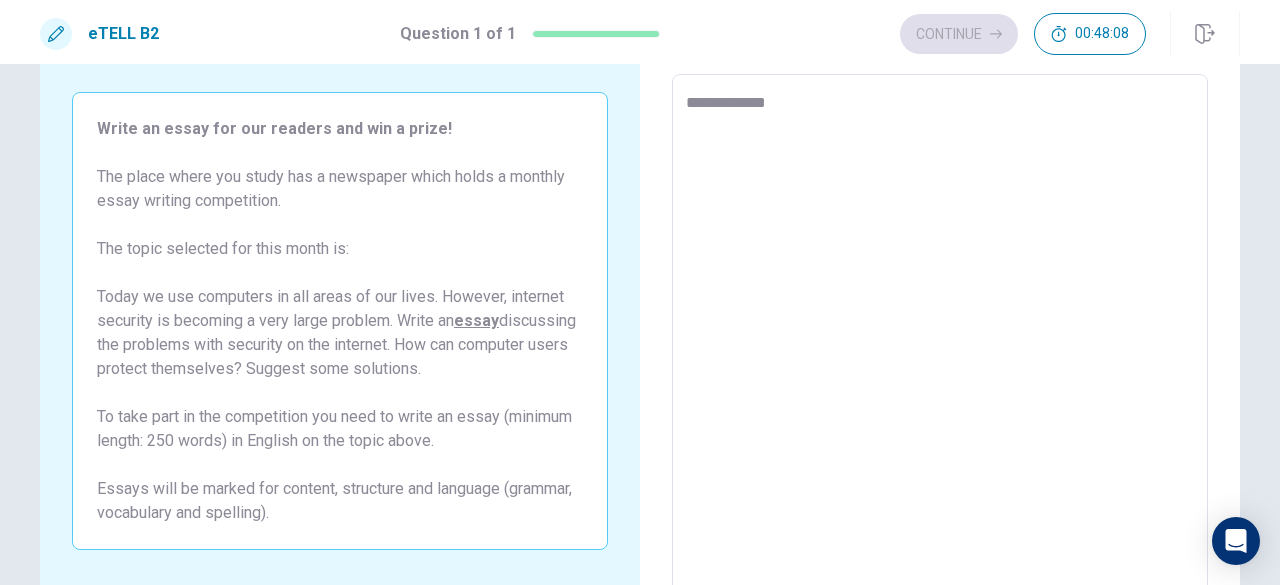 type on "*" 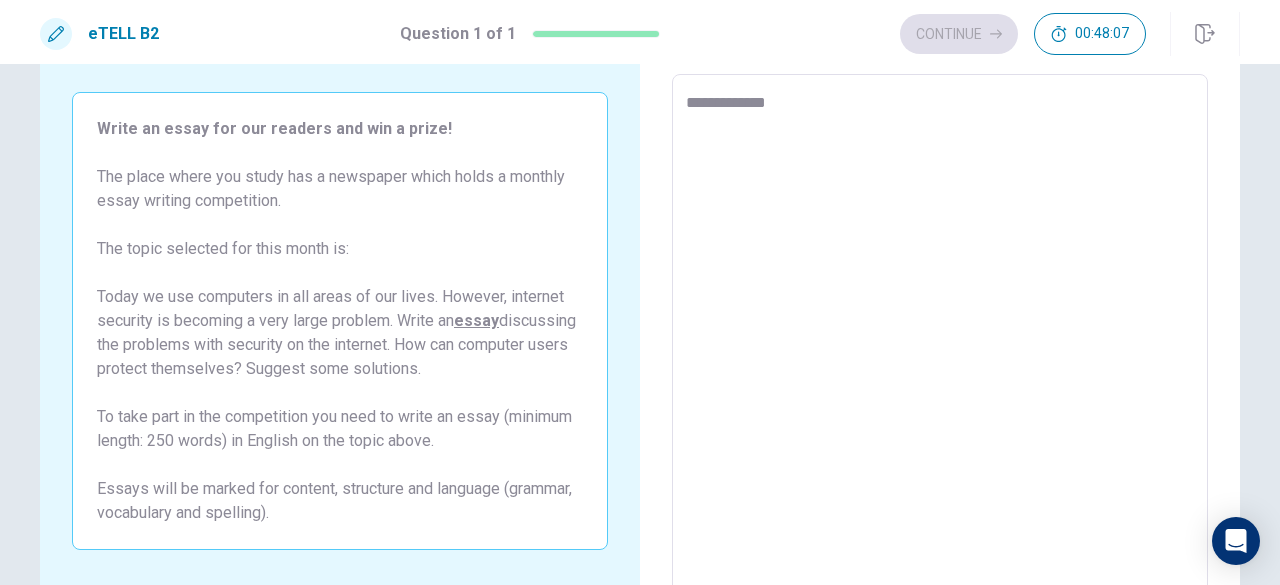 type on "**********" 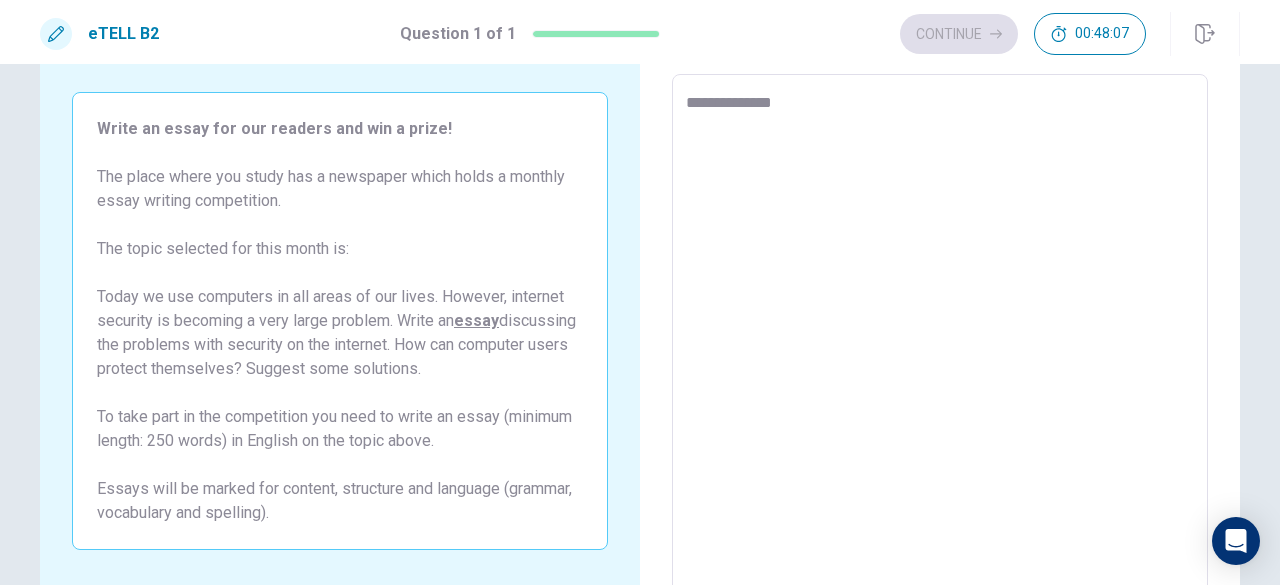 type on "*" 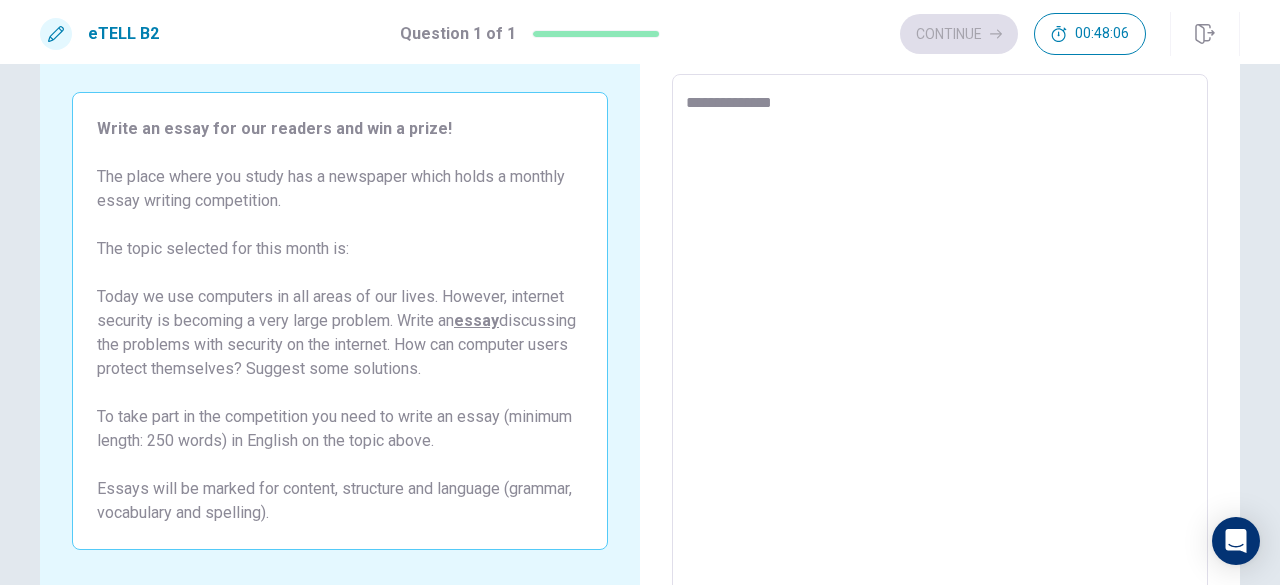 type on "**********" 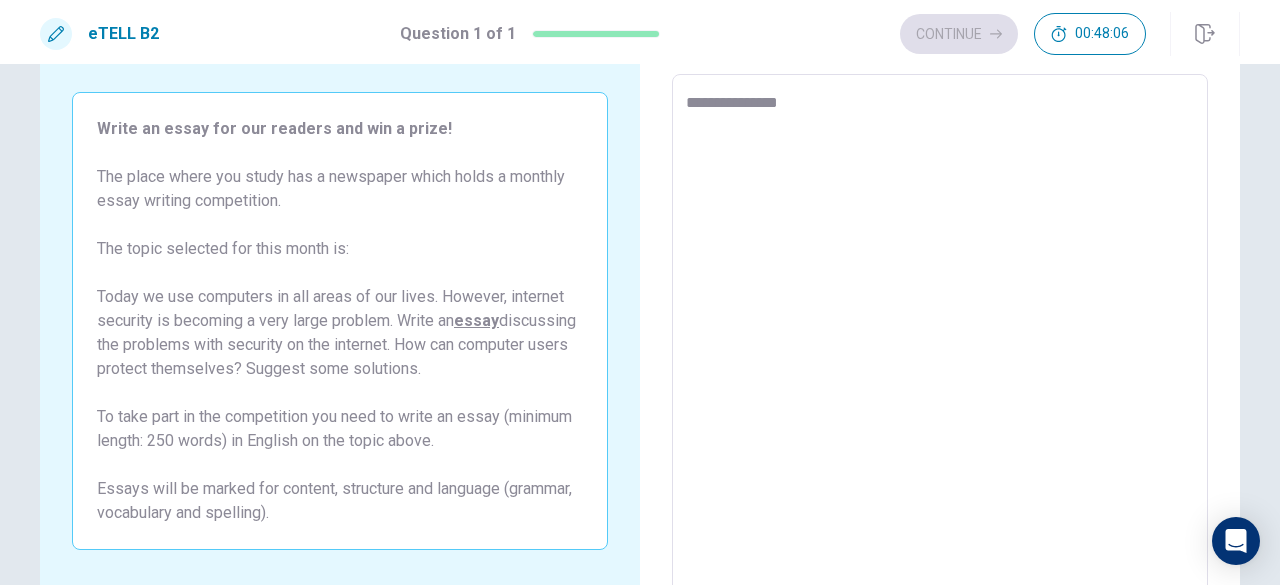 type on "*" 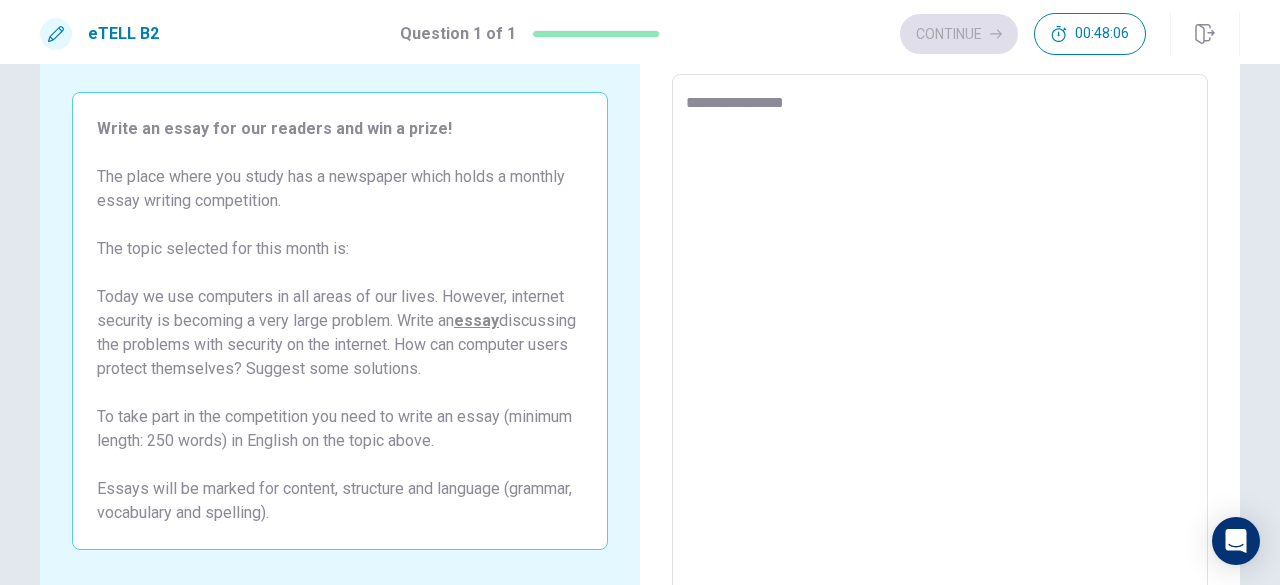 type on "*" 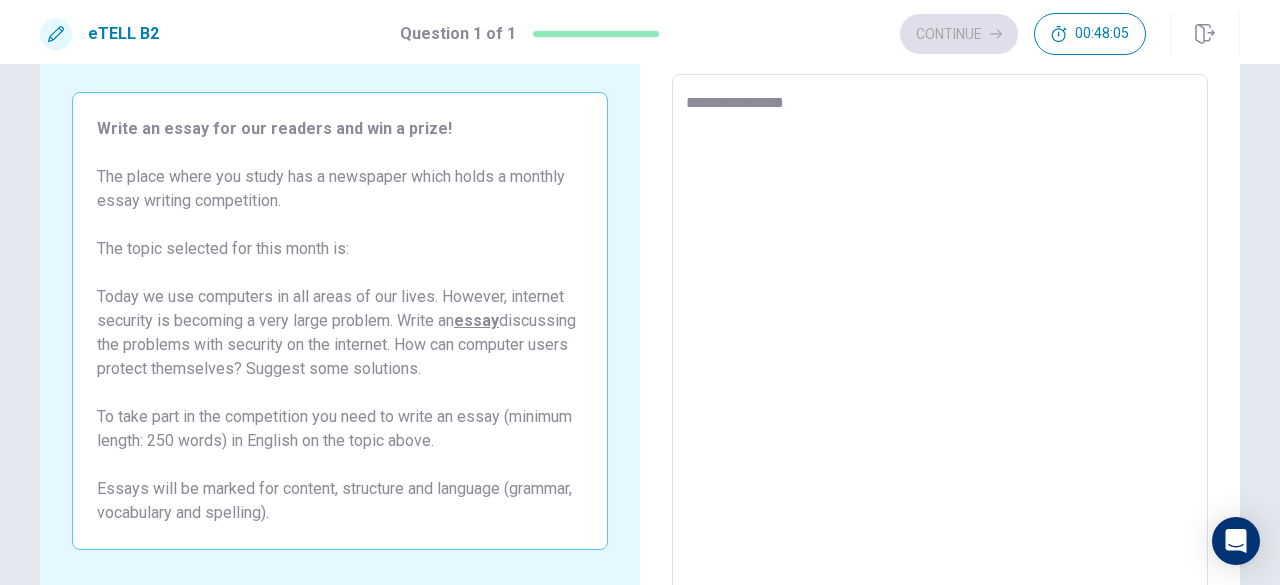 type on "**********" 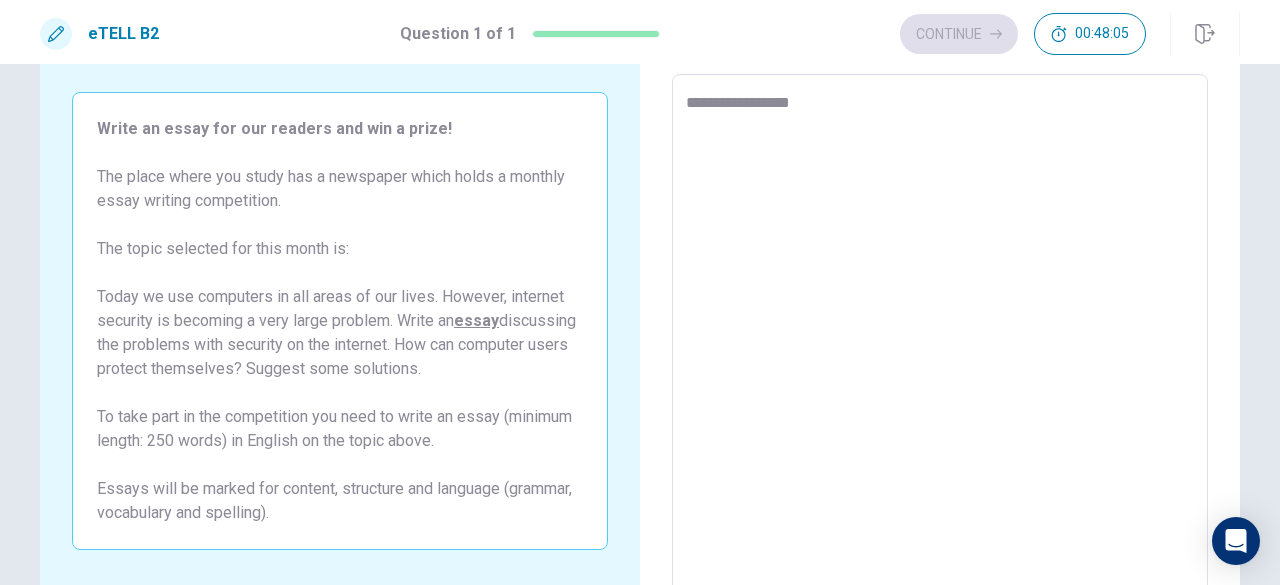 type on "*" 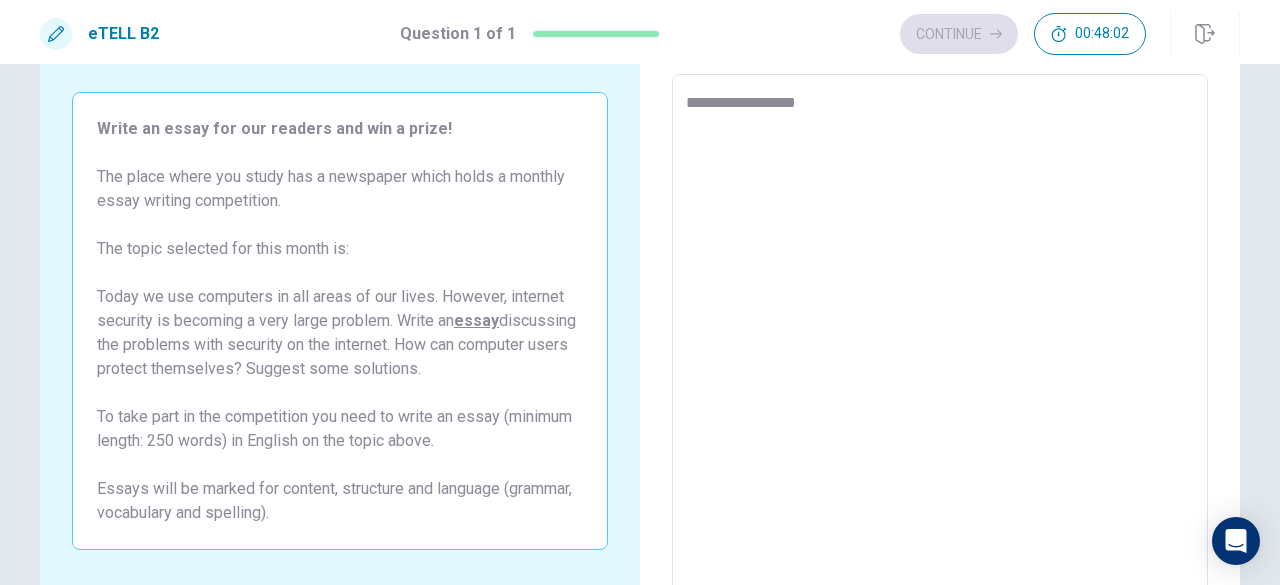 type on "*" 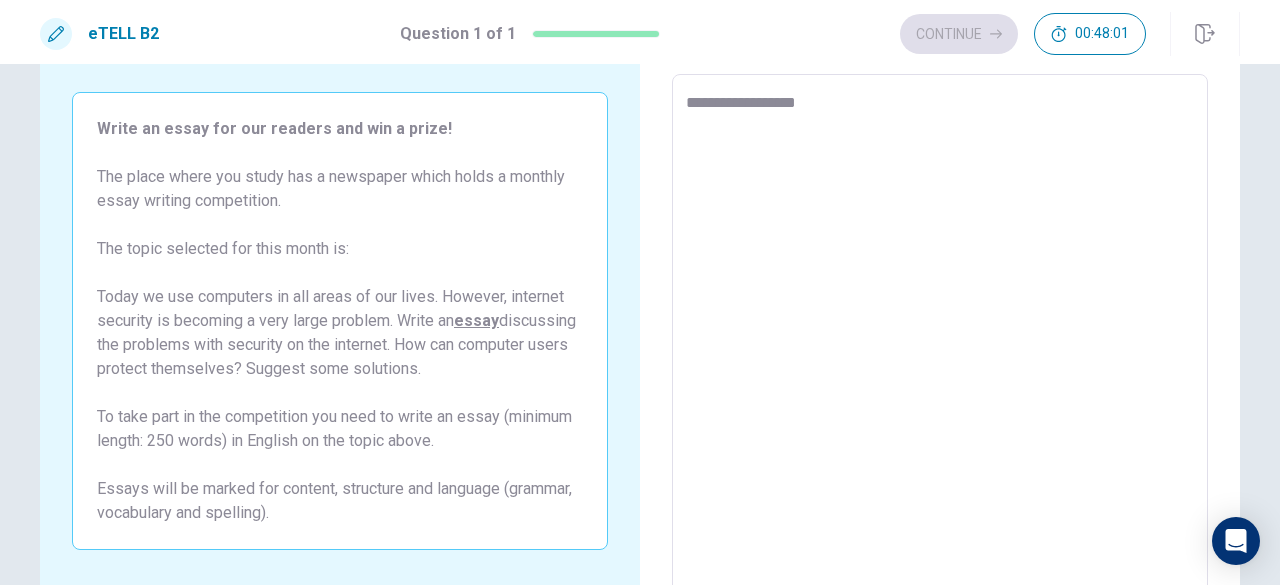 type on "**********" 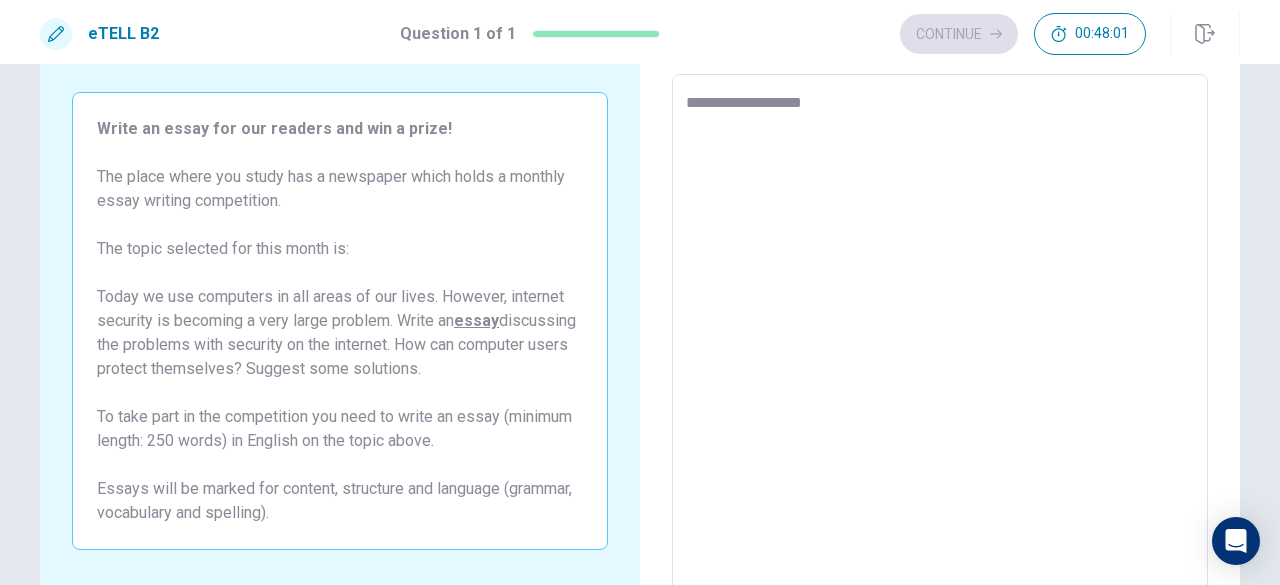 type on "*" 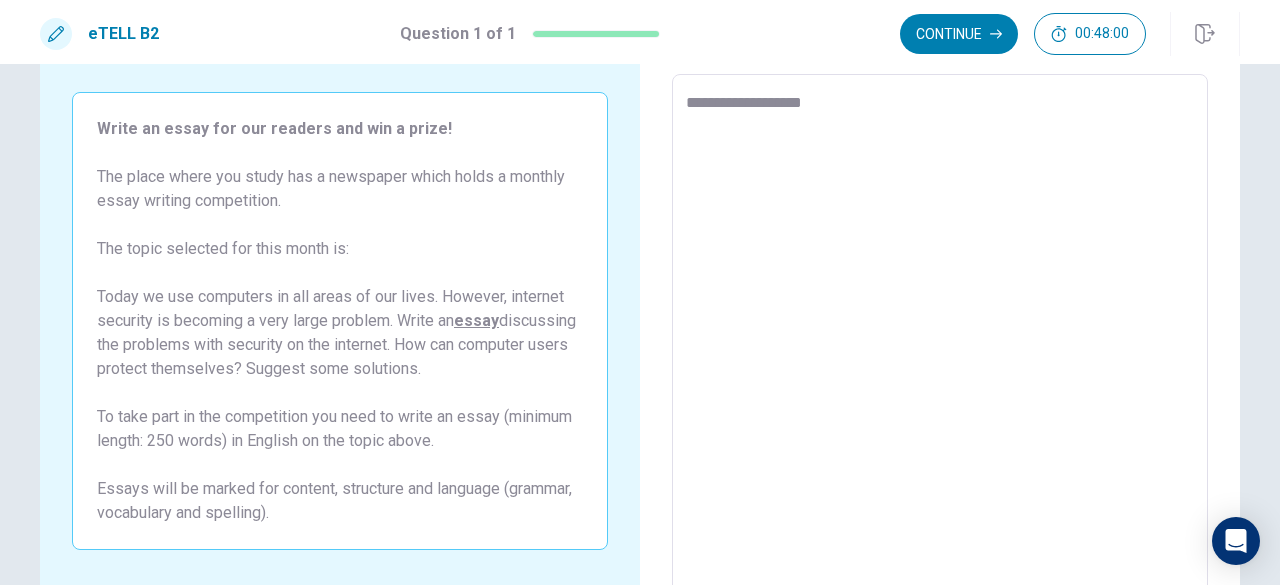 type on "**********" 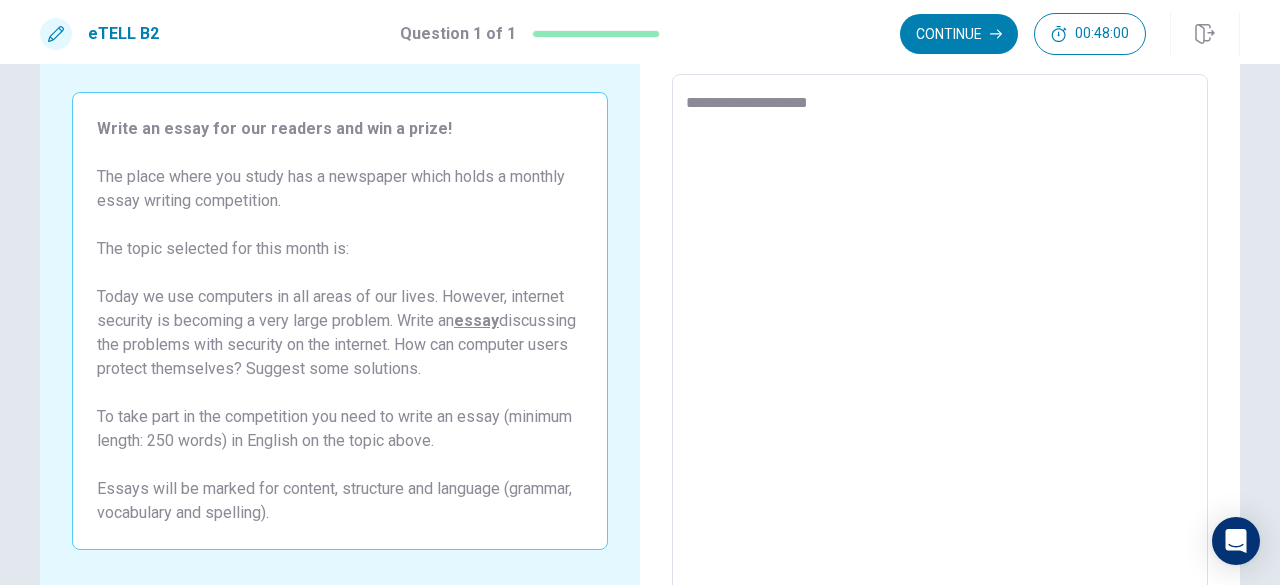 type on "*" 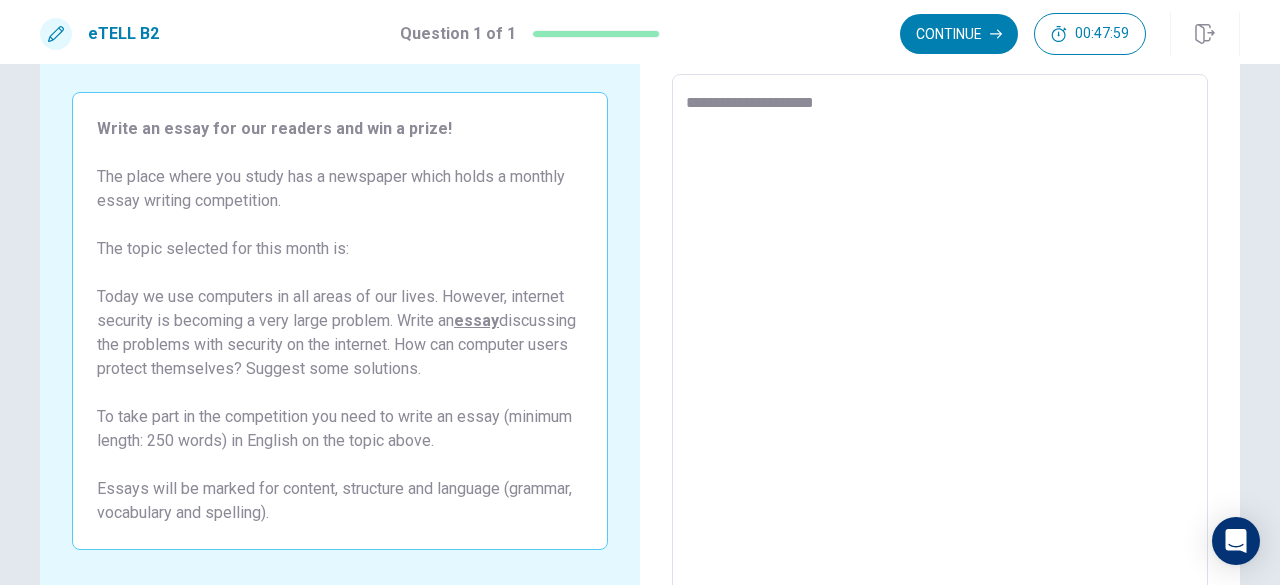 type on "*" 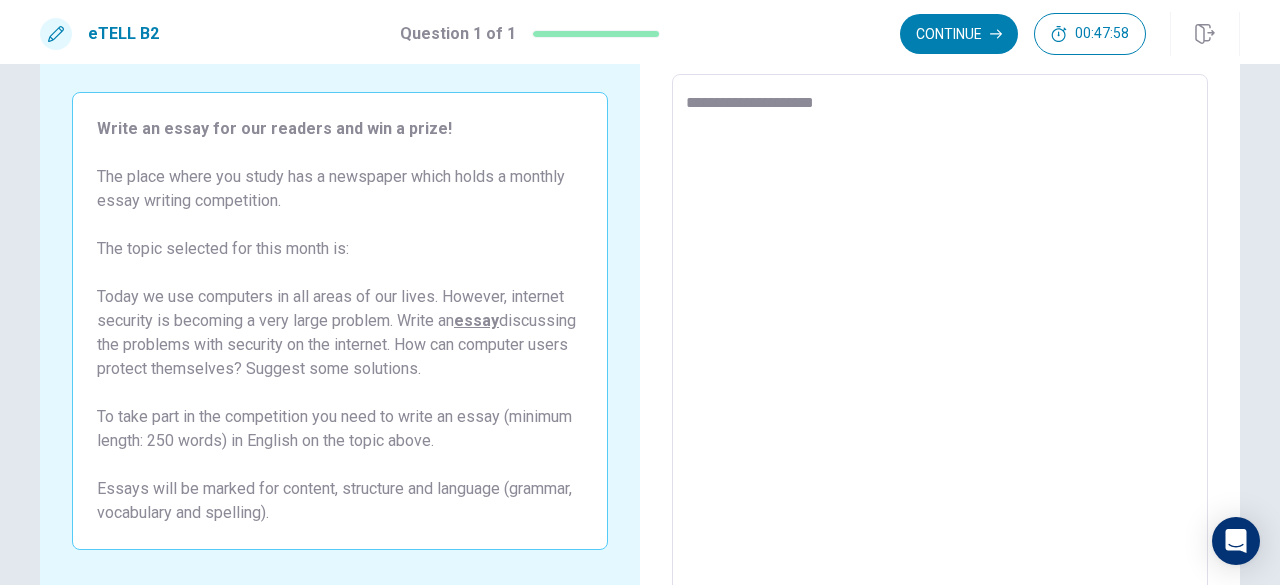 type on "**********" 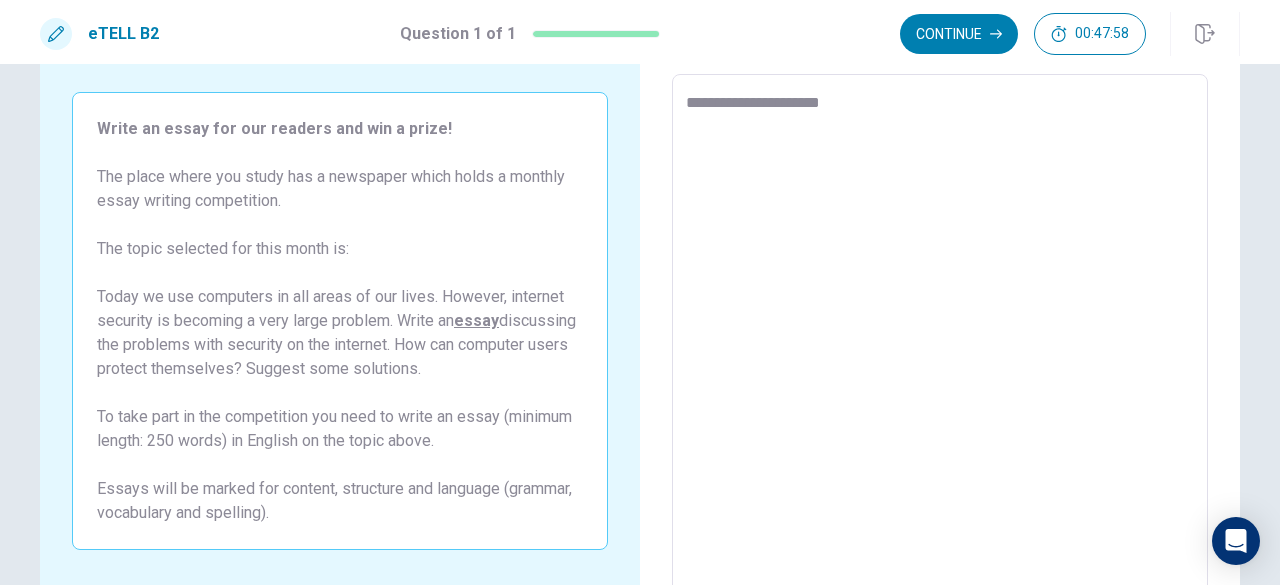 type on "*" 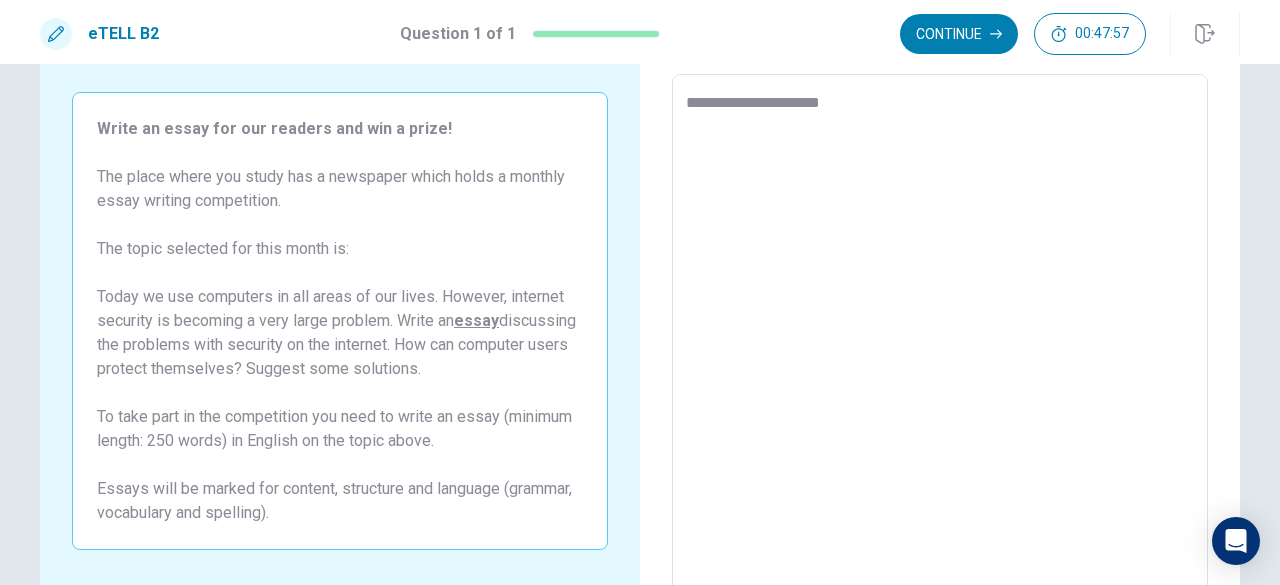 type on "**********" 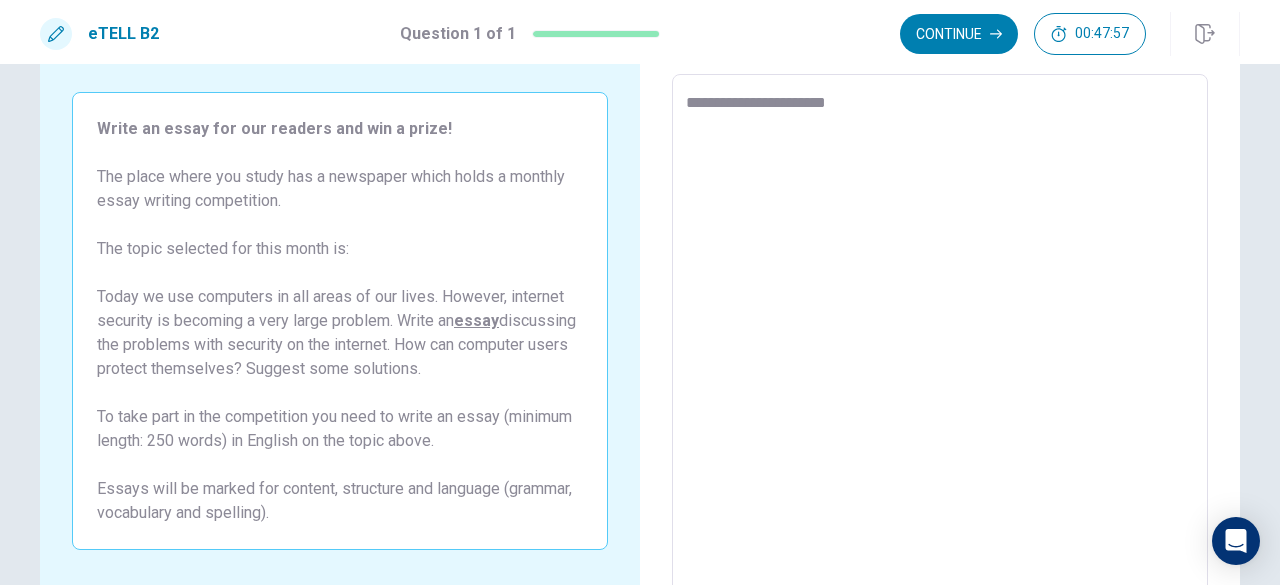 type on "*" 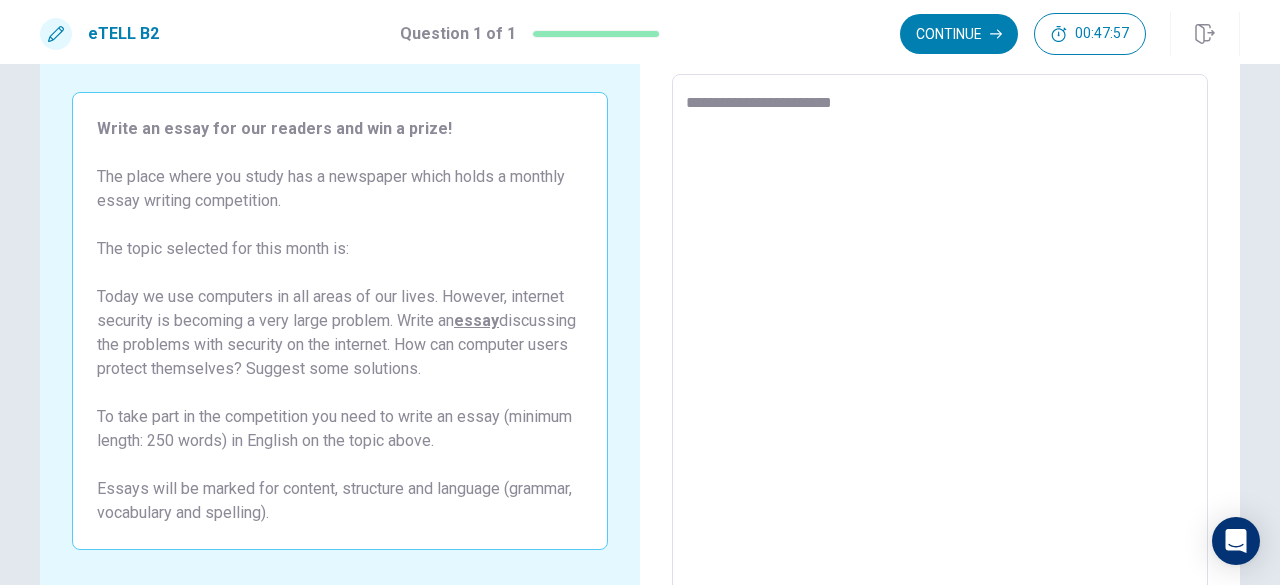 type on "*" 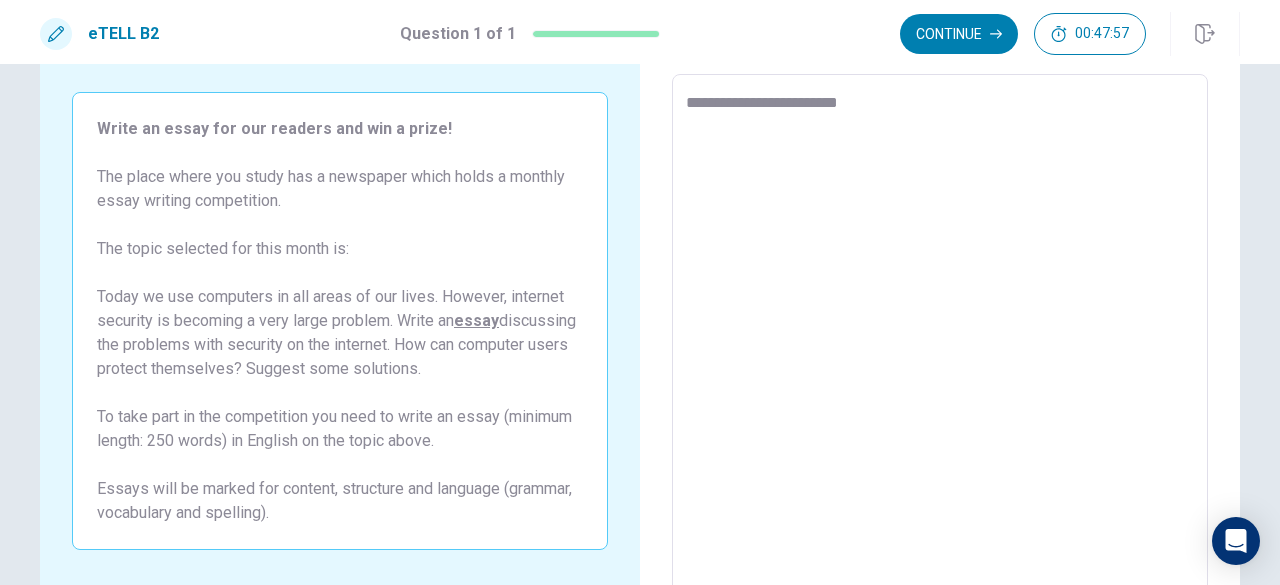 type on "*" 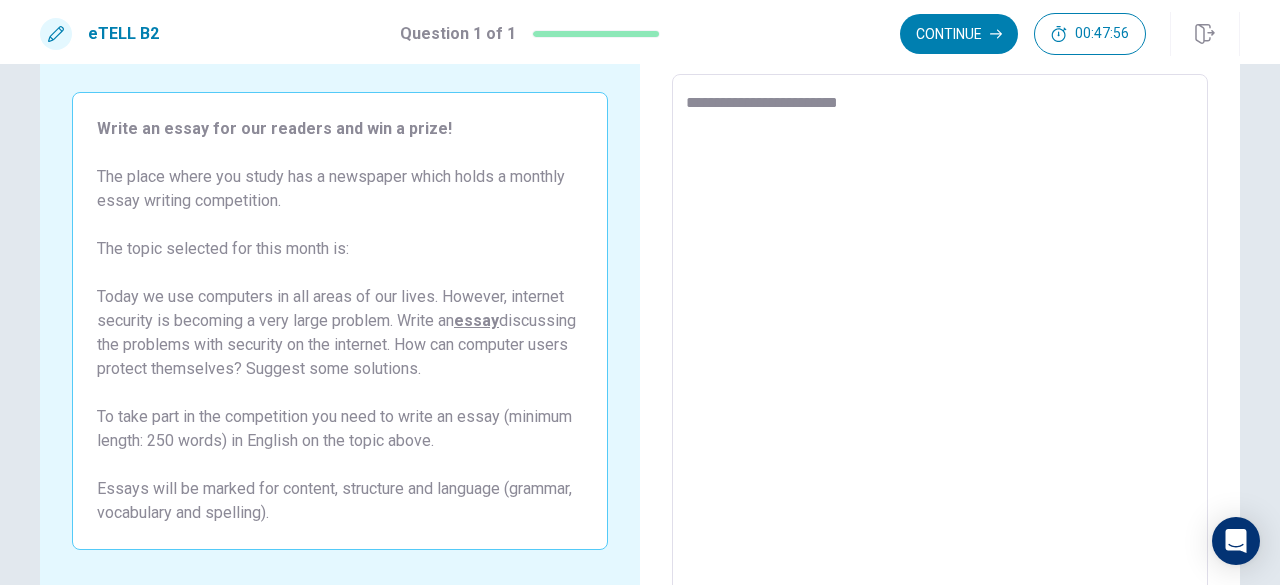 type on "**********" 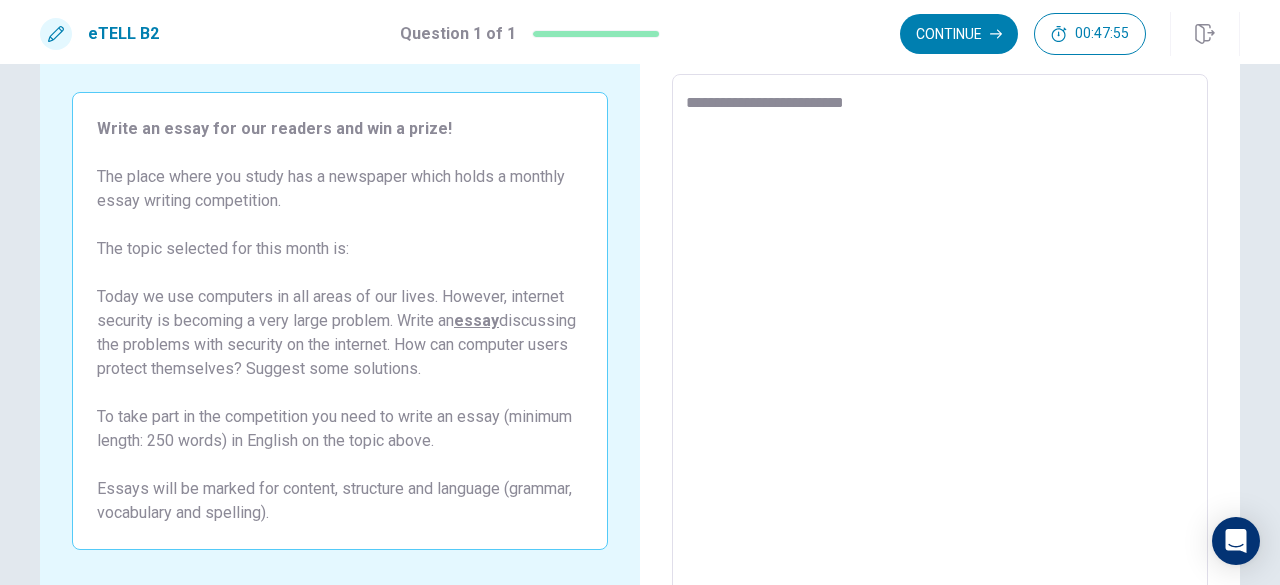 type on "*" 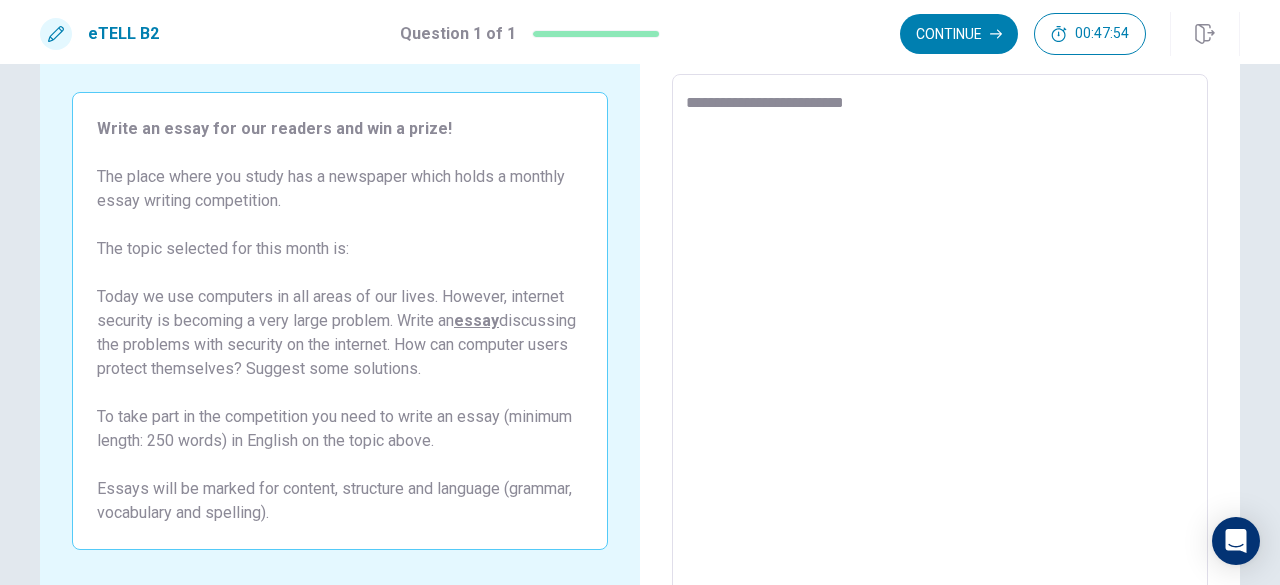 type on "**********" 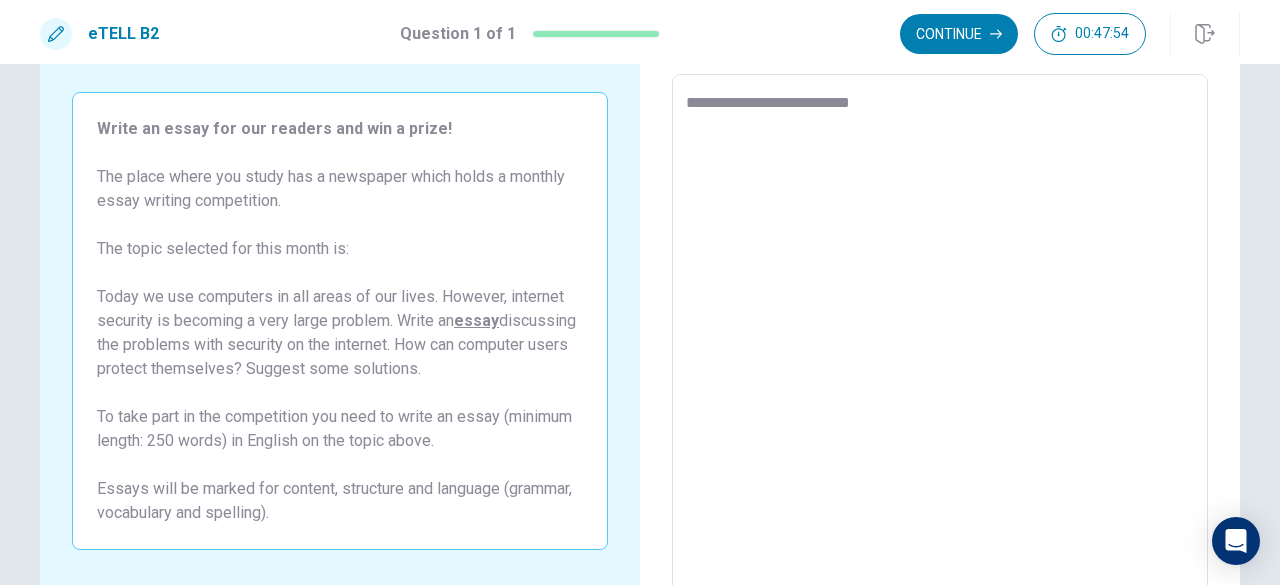 type on "*" 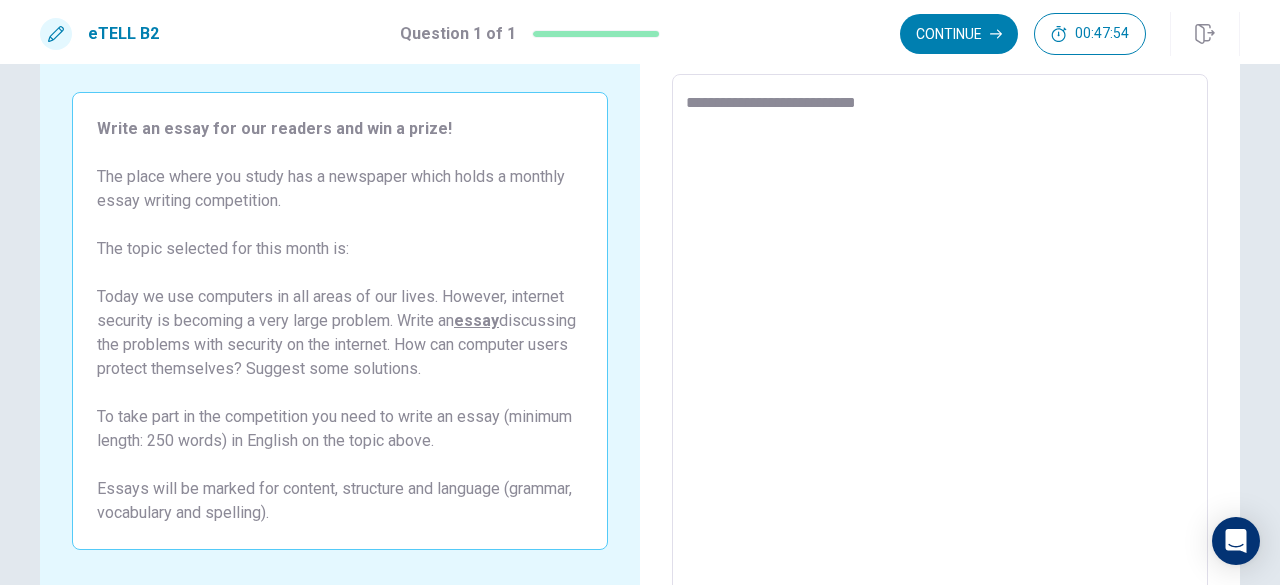 type on "*" 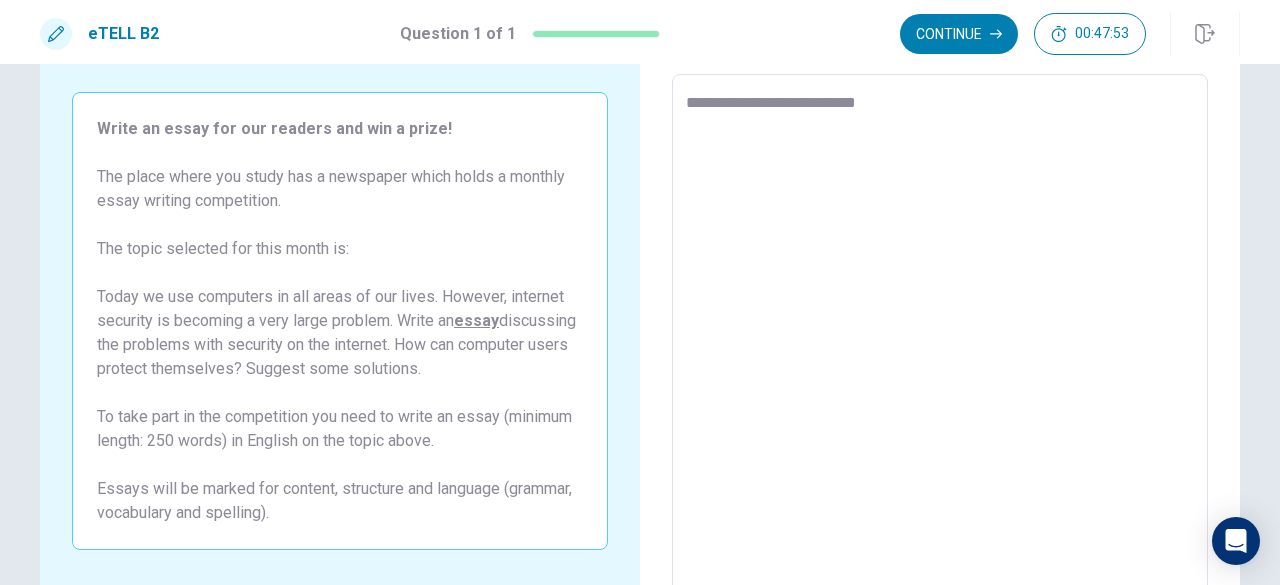 type on "**********" 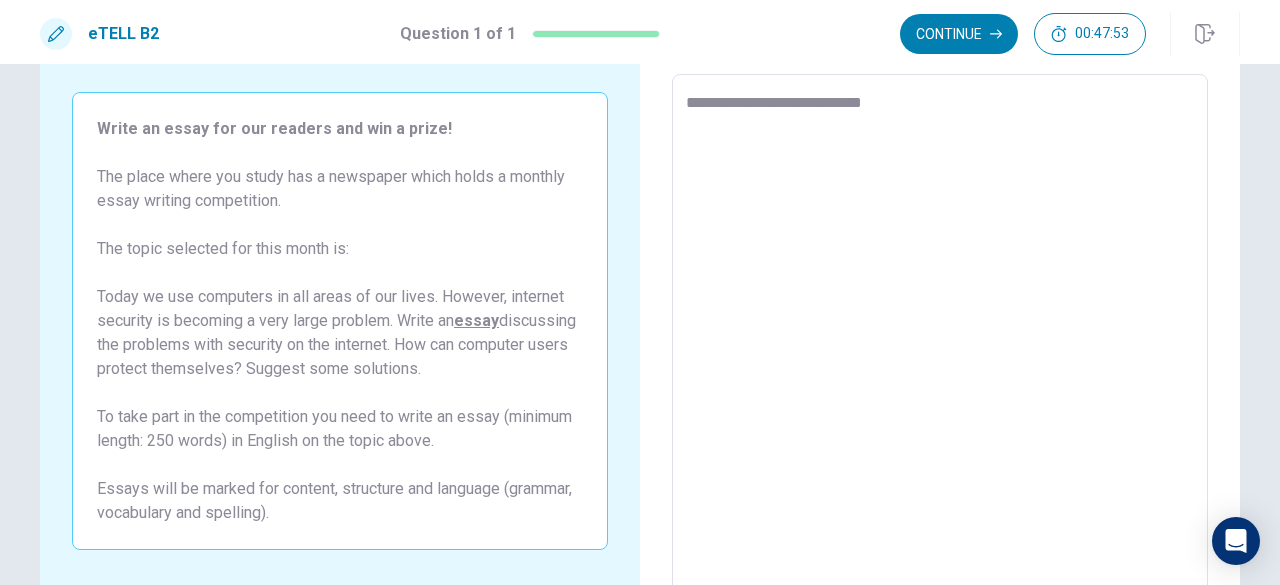 type on "*" 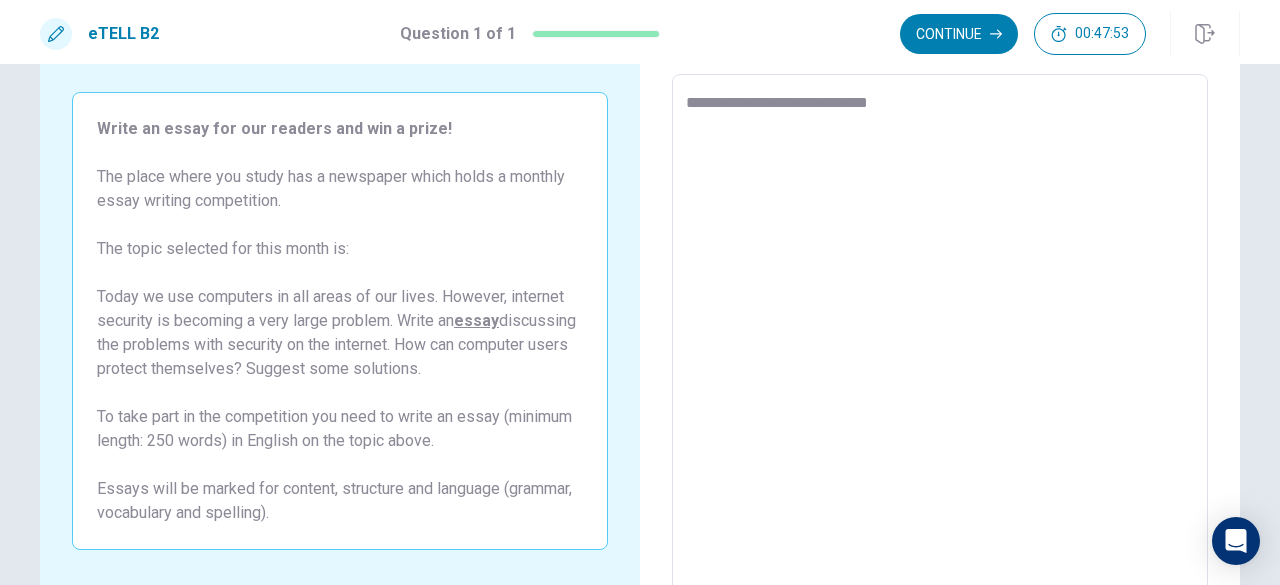 type on "*" 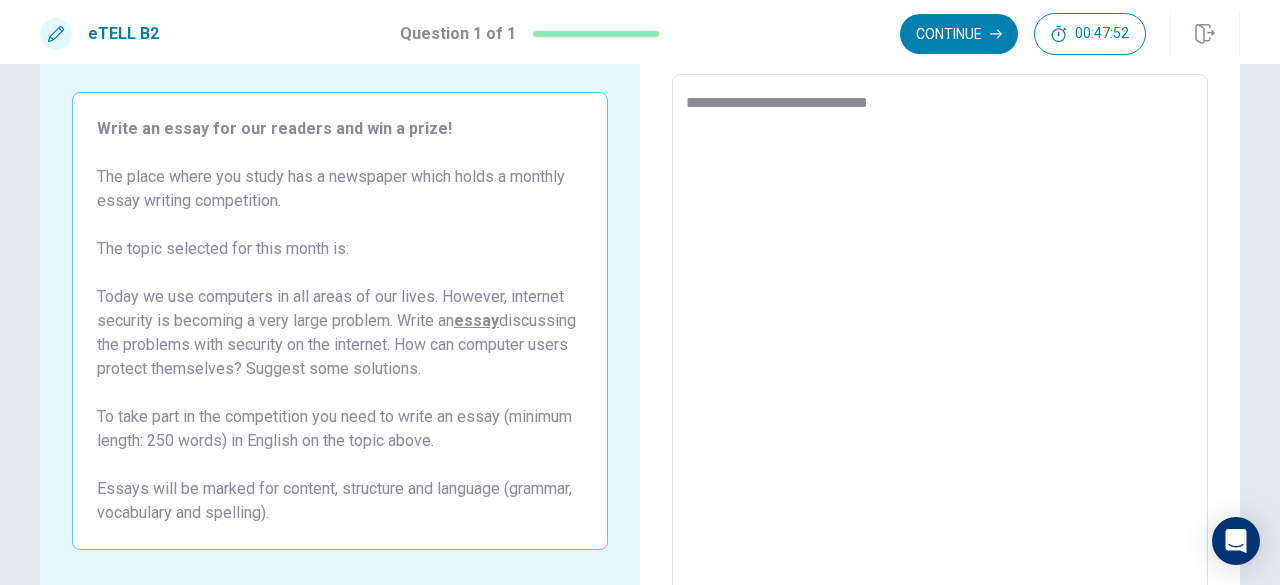 type on "**********" 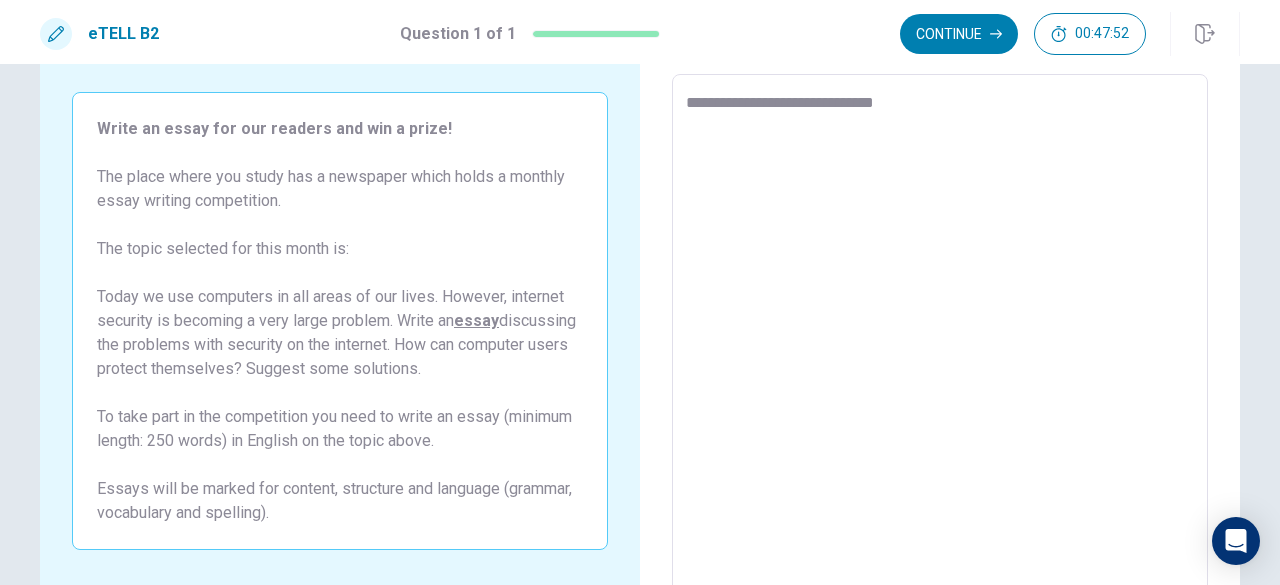 type on "*" 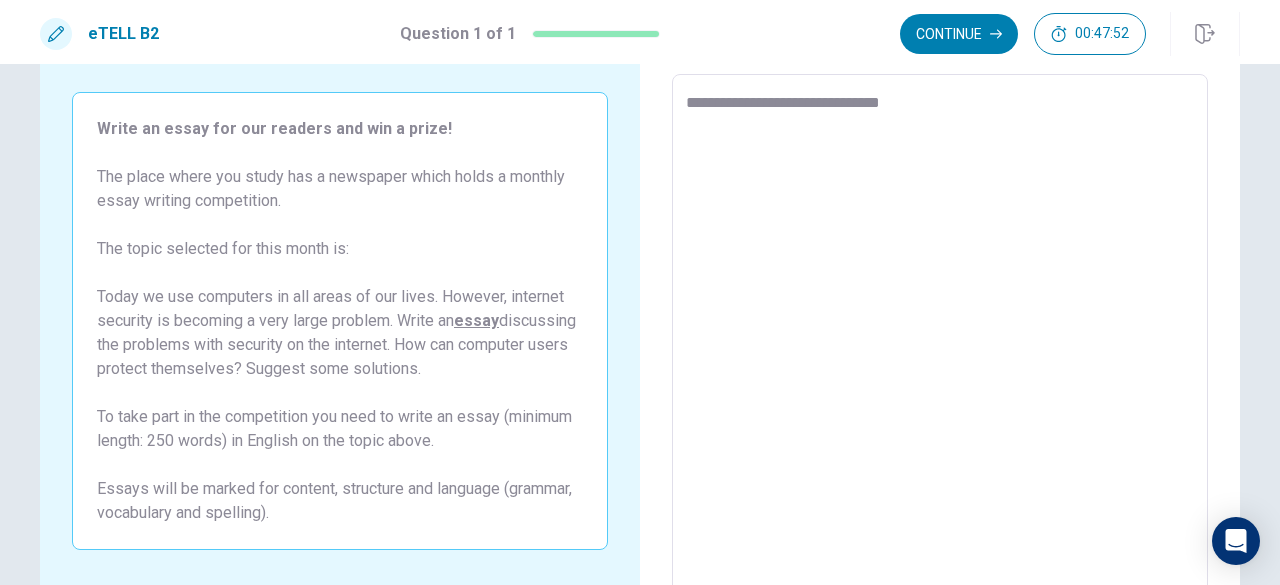 type on "*" 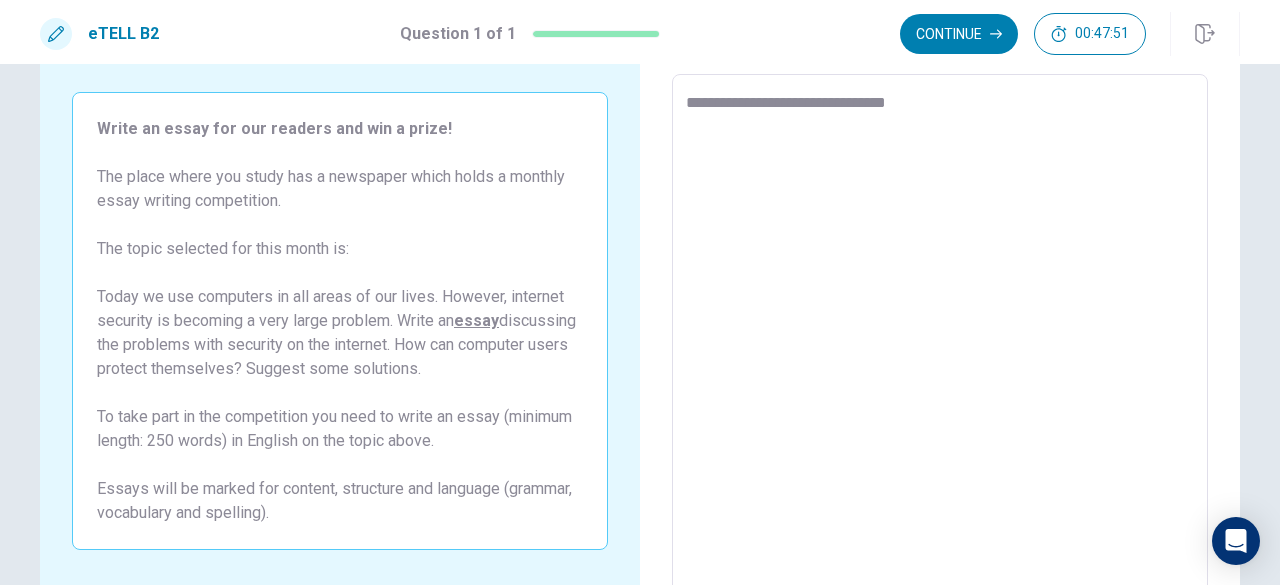 type on "**********" 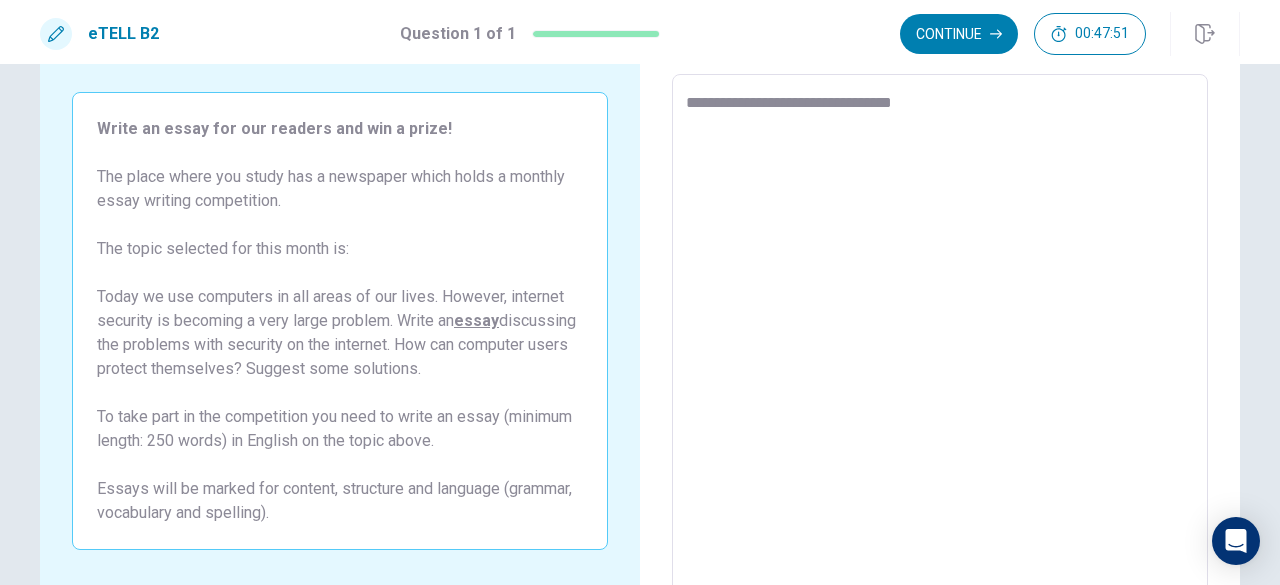 type 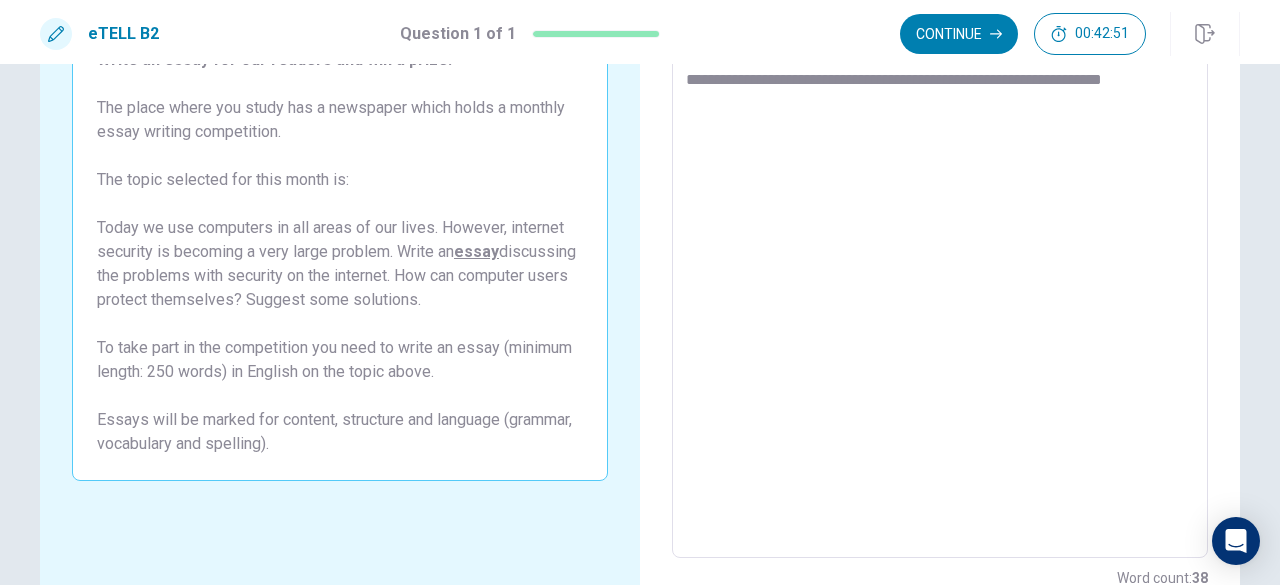 scroll, scrollTop: 200, scrollLeft: 0, axis: vertical 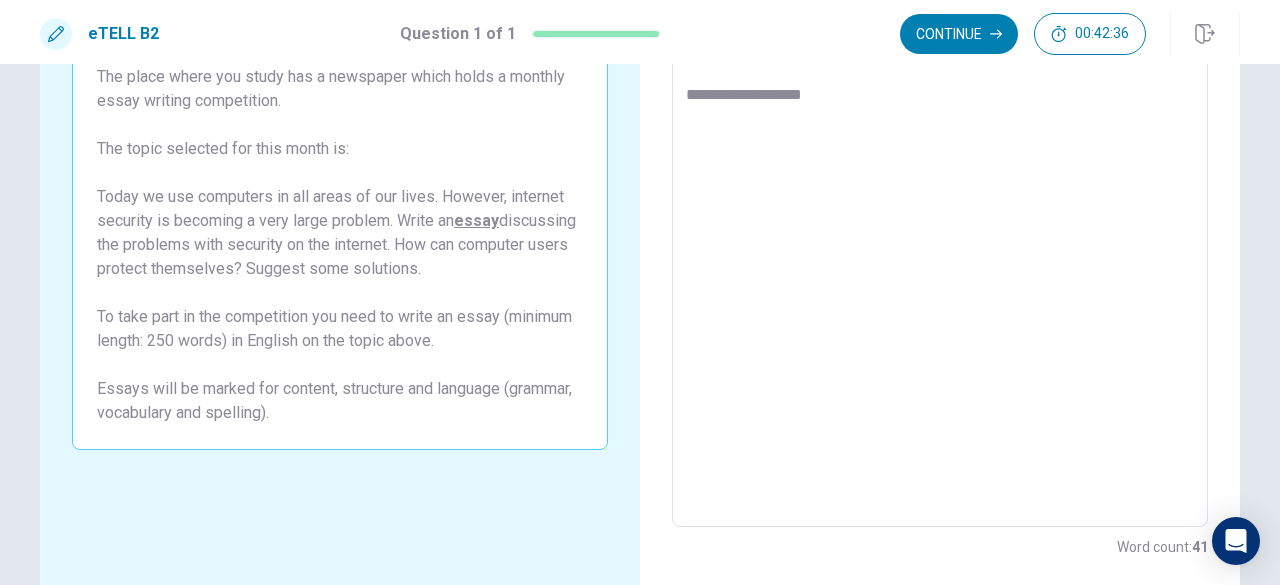 click on "**********" at bounding box center [940, 251] 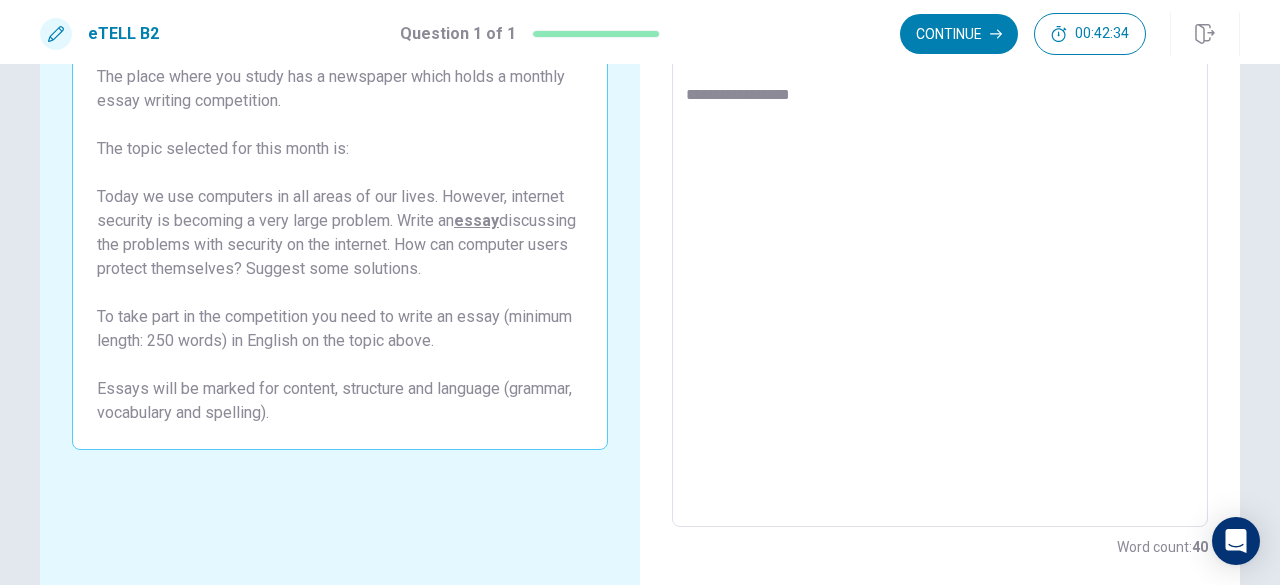 click on "**********" at bounding box center [940, 251] 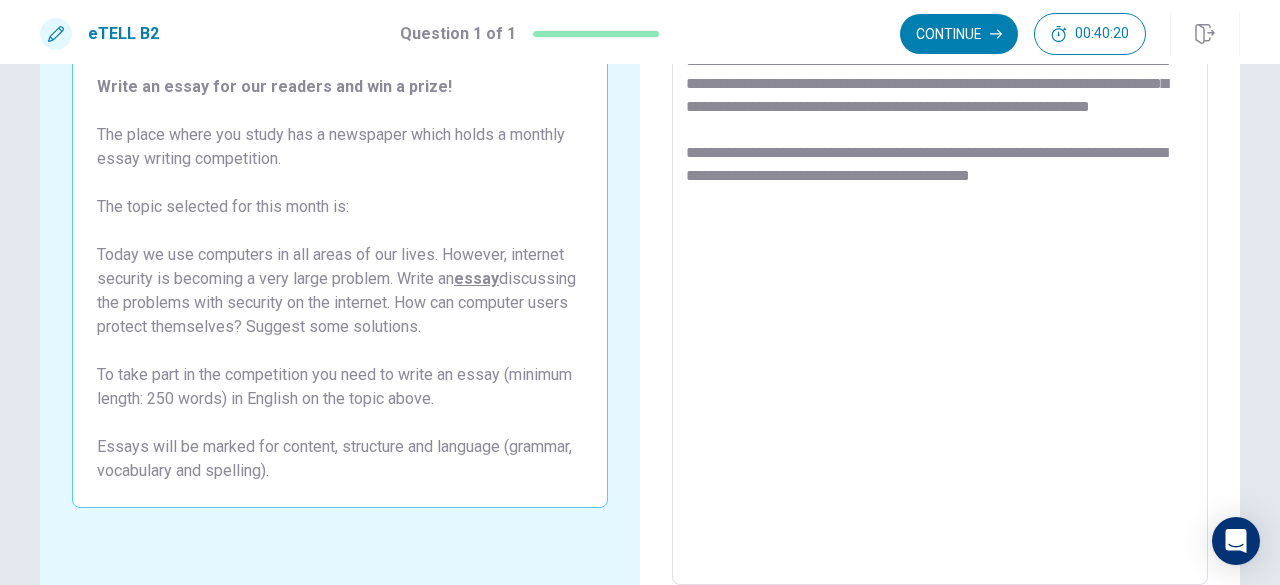 scroll, scrollTop: 100, scrollLeft: 0, axis: vertical 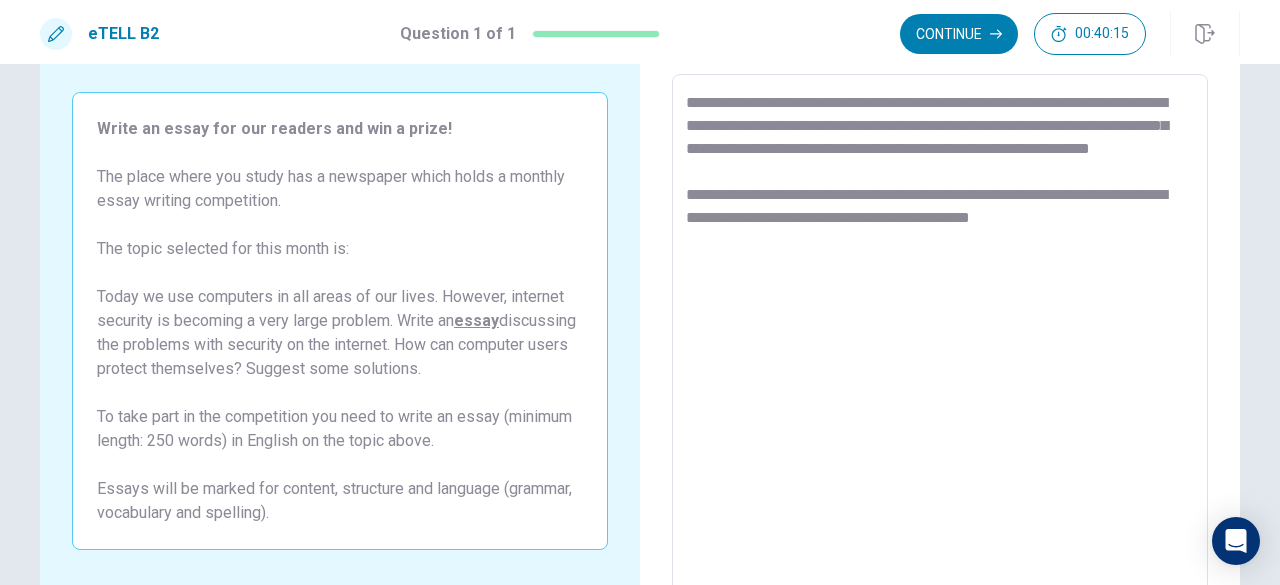 drag, startPoint x: 1085, startPoint y: 122, endPoint x: 736, endPoint y: 151, distance: 350.2028 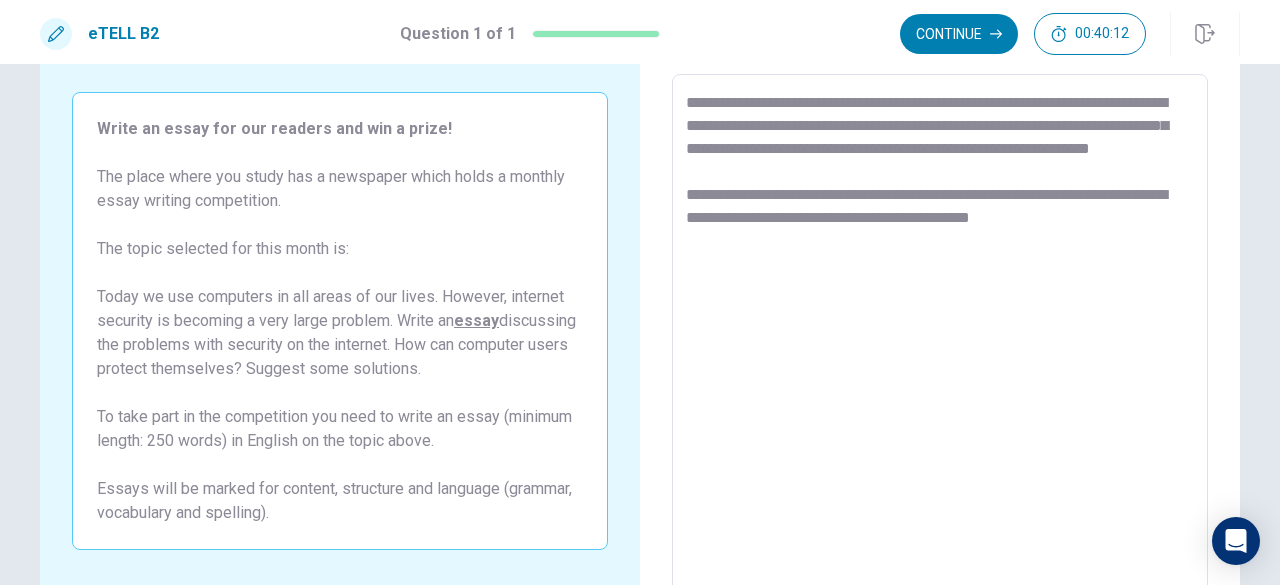 click on "**********" at bounding box center [940, 351] 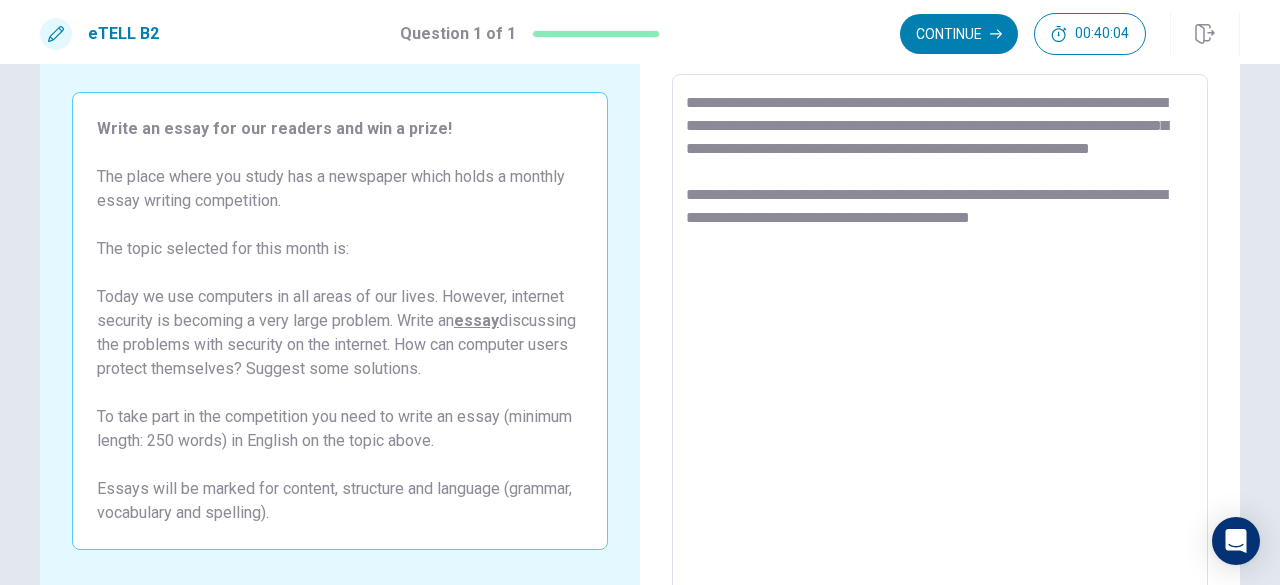 drag, startPoint x: 1089, startPoint y: 120, endPoint x: 736, endPoint y: 154, distance: 354.6336 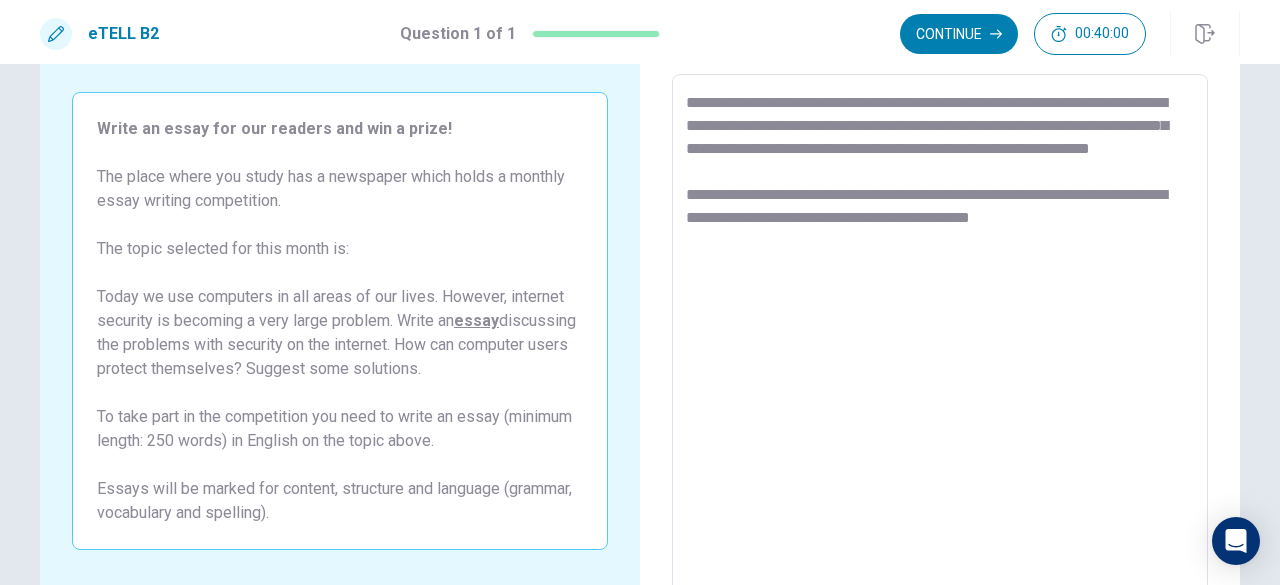 click on "**********" at bounding box center (940, 351) 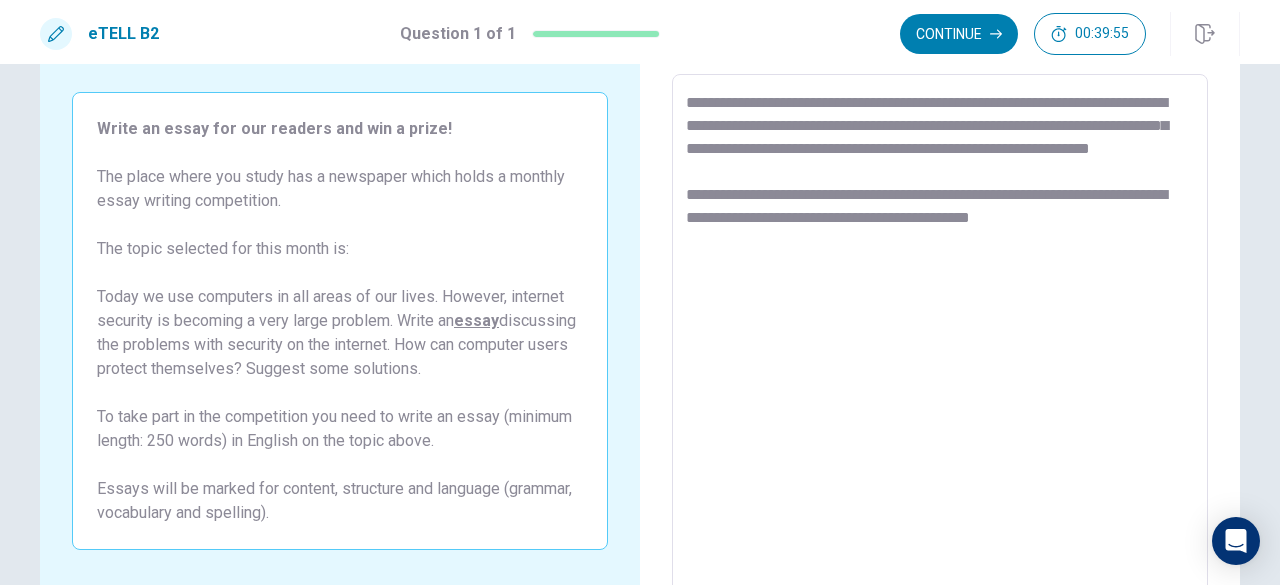 click on "**********" at bounding box center (940, 351) 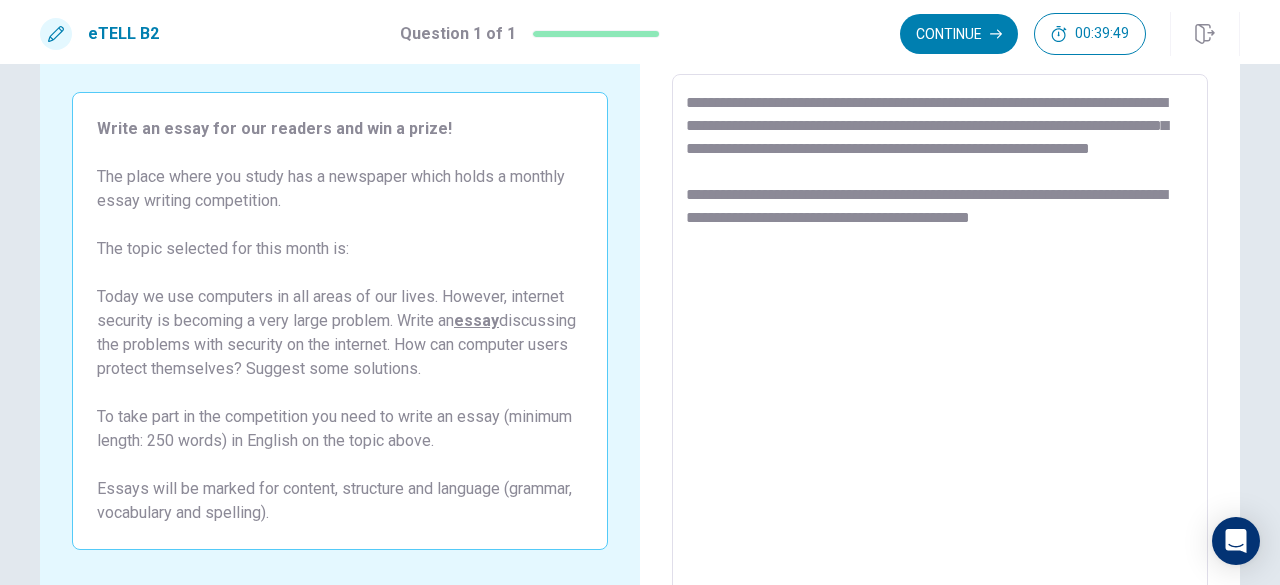 click on "**********" at bounding box center [940, 351] 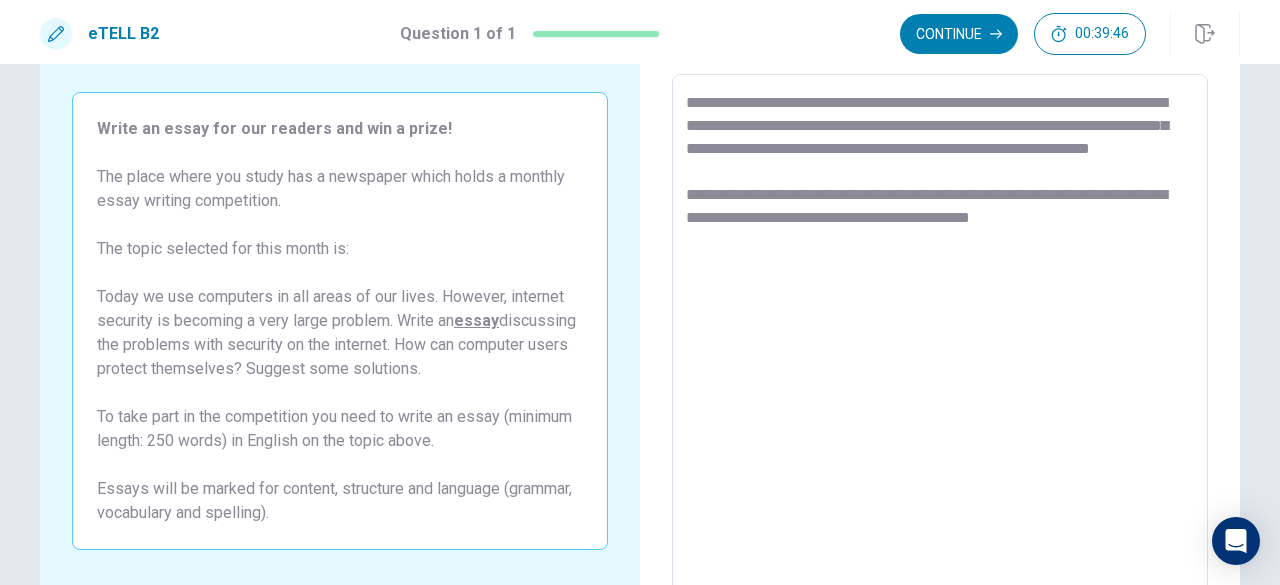 click on "**********" at bounding box center [940, 351] 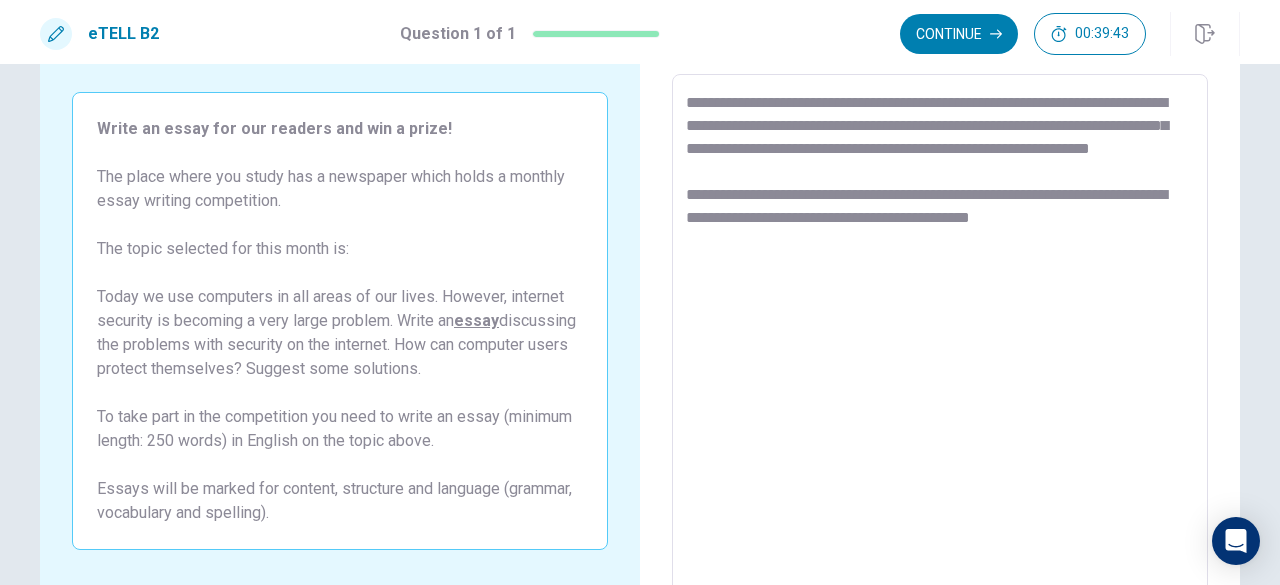 click on "**********" at bounding box center [940, 351] 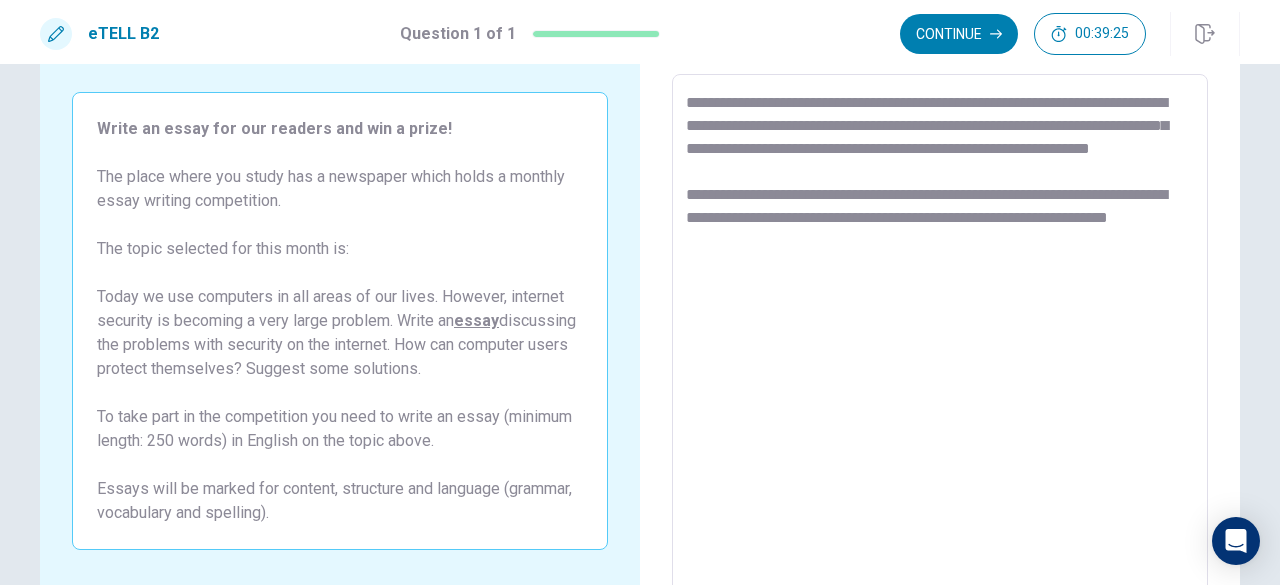 click on "**********" at bounding box center [940, 351] 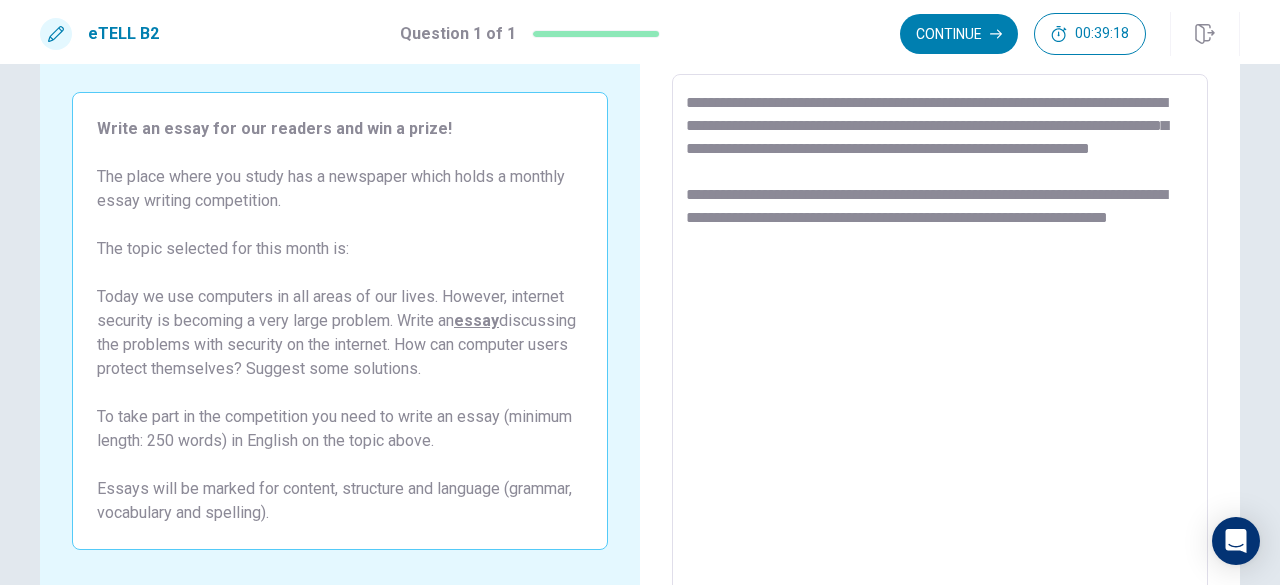 click on "**********" at bounding box center (940, 351) 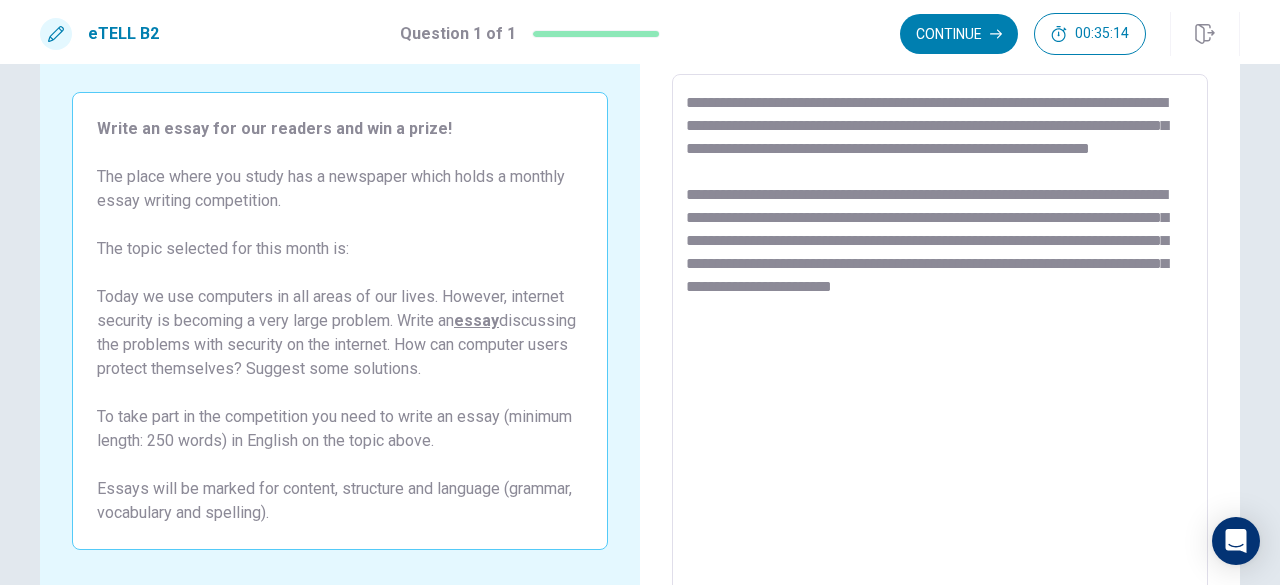 drag, startPoint x: 751, startPoint y: 331, endPoint x: 718, endPoint y: 323, distance: 33.955853 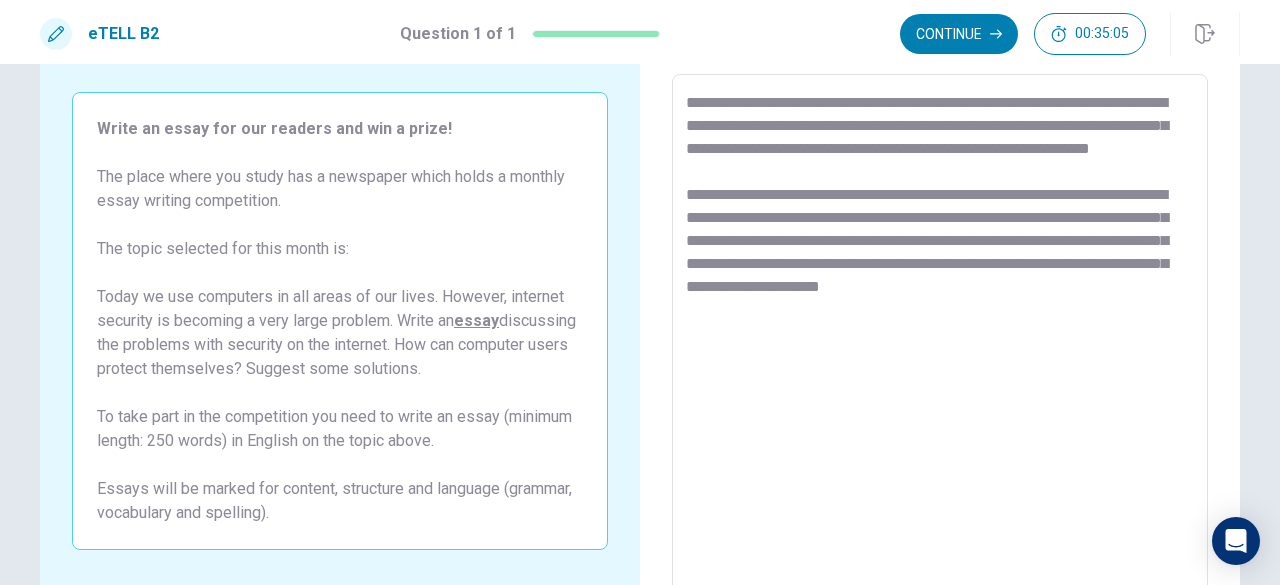 click on "**********" at bounding box center (940, 351) 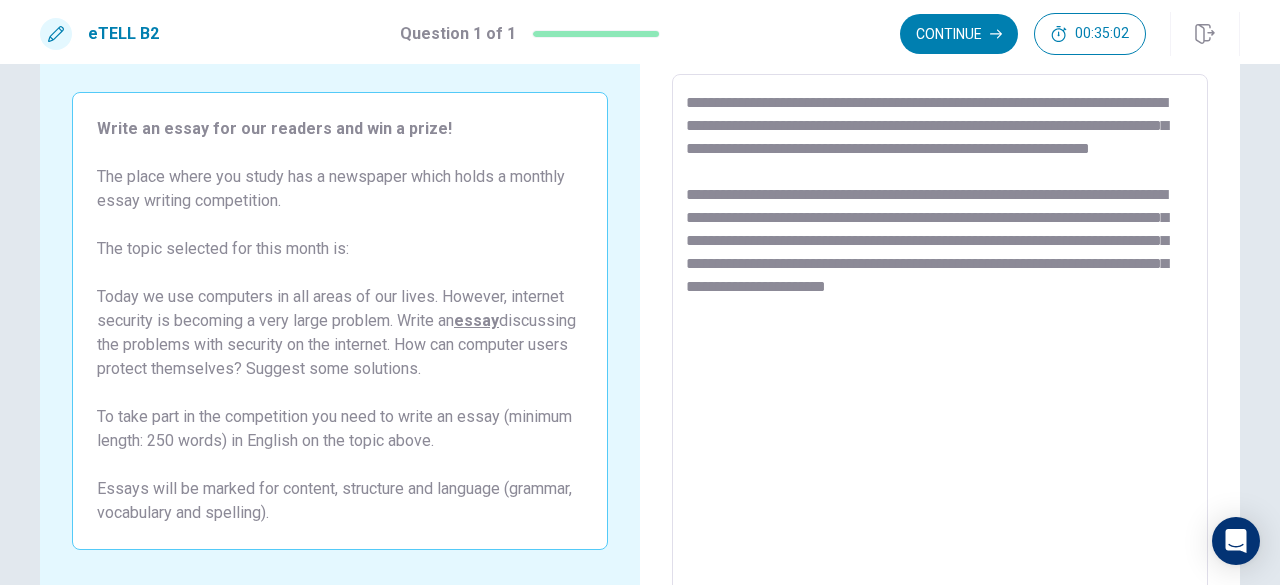 click on "**********" at bounding box center (940, 351) 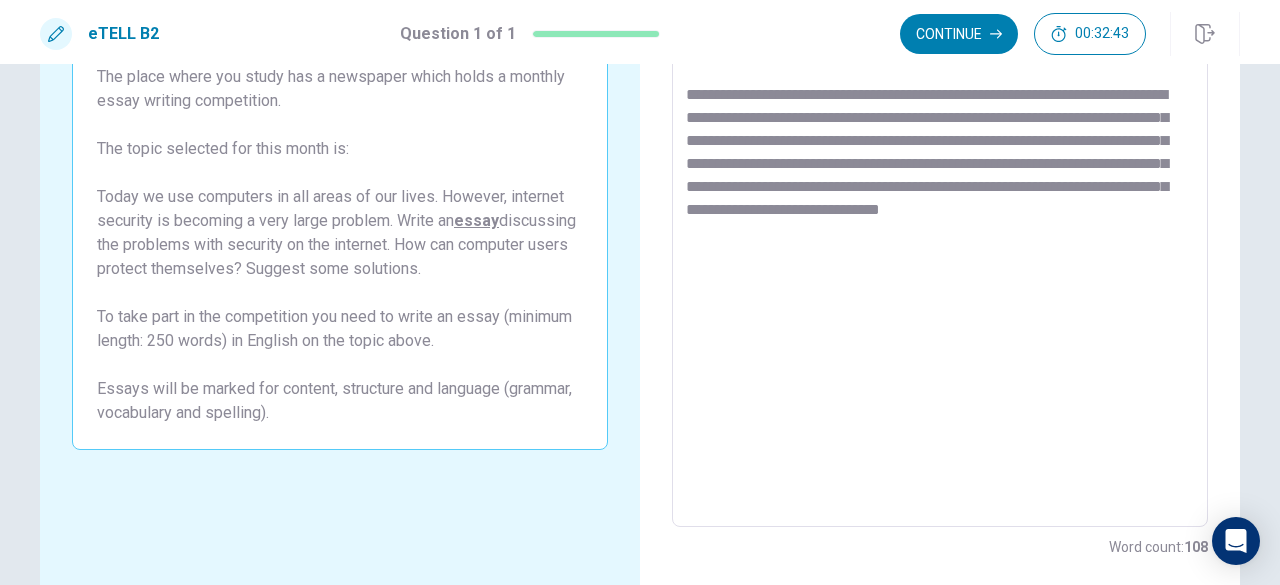 scroll, scrollTop: 100, scrollLeft: 0, axis: vertical 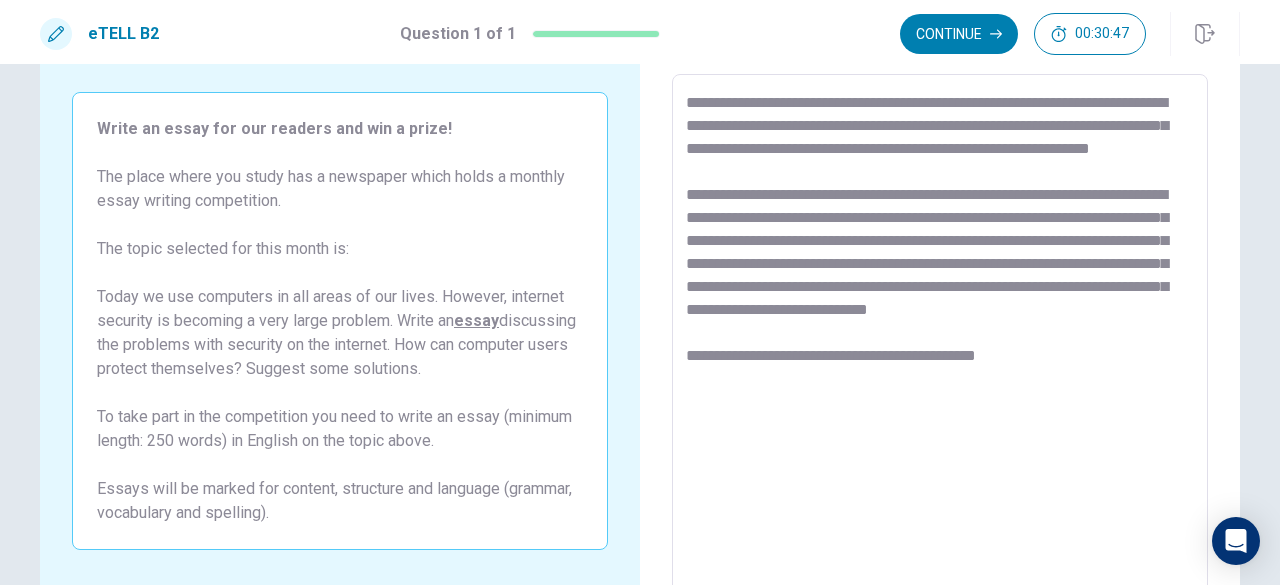 drag, startPoint x: 1088, startPoint y: 405, endPoint x: 1072, endPoint y: 409, distance: 16.492422 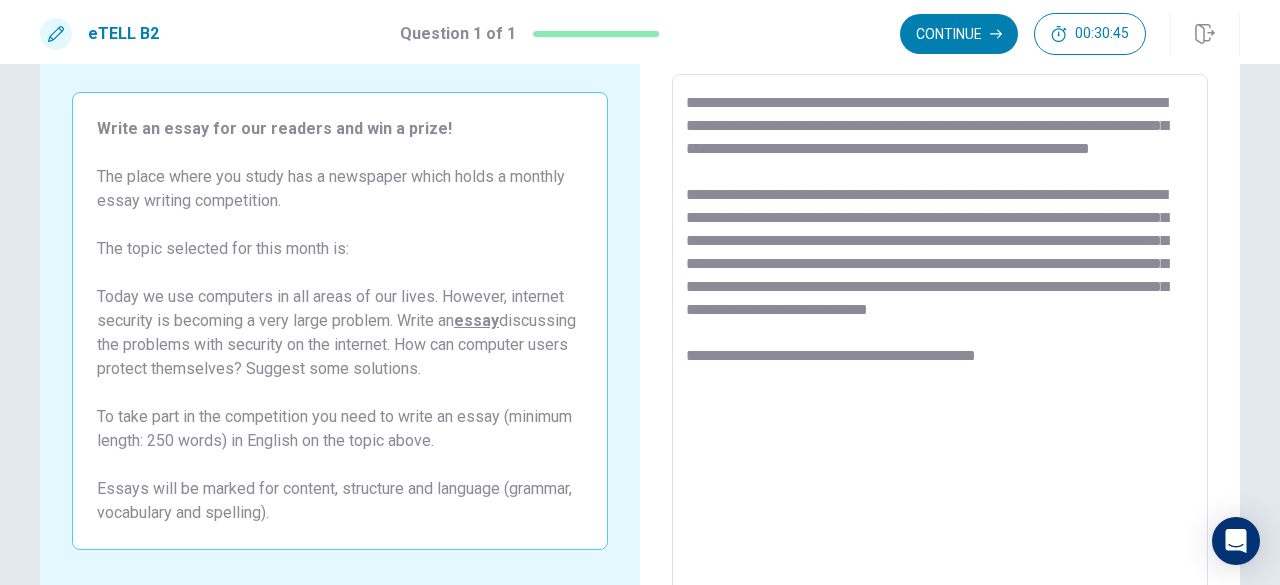 click on "**********" at bounding box center [940, 351] 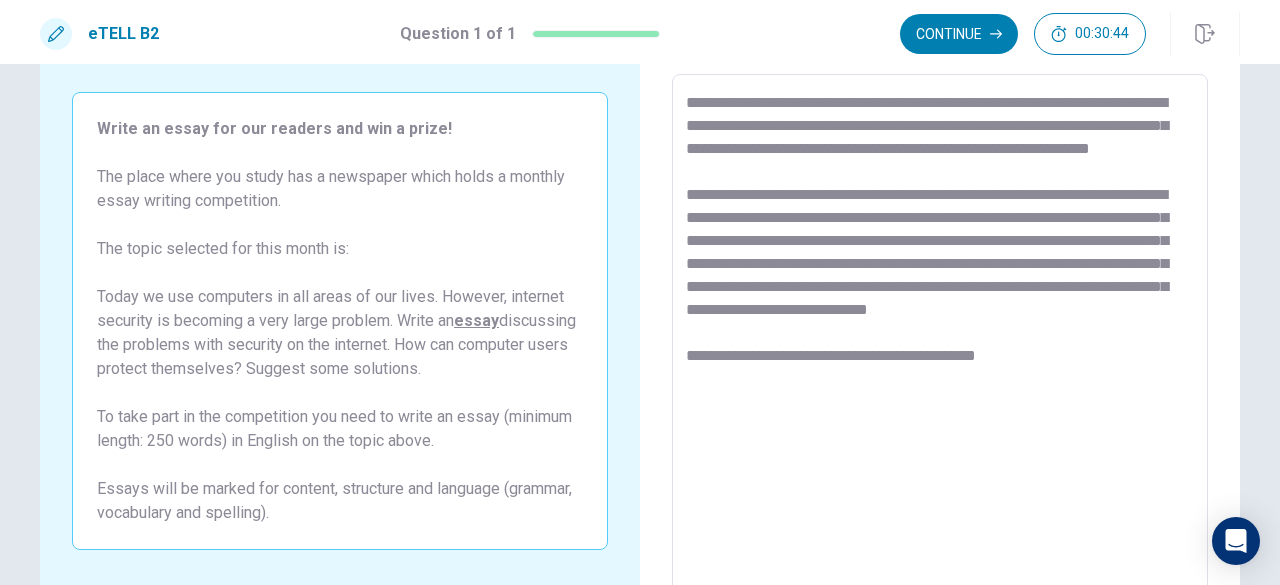 drag, startPoint x: 848, startPoint y: 399, endPoint x: 838, endPoint y: 400, distance: 10.049875 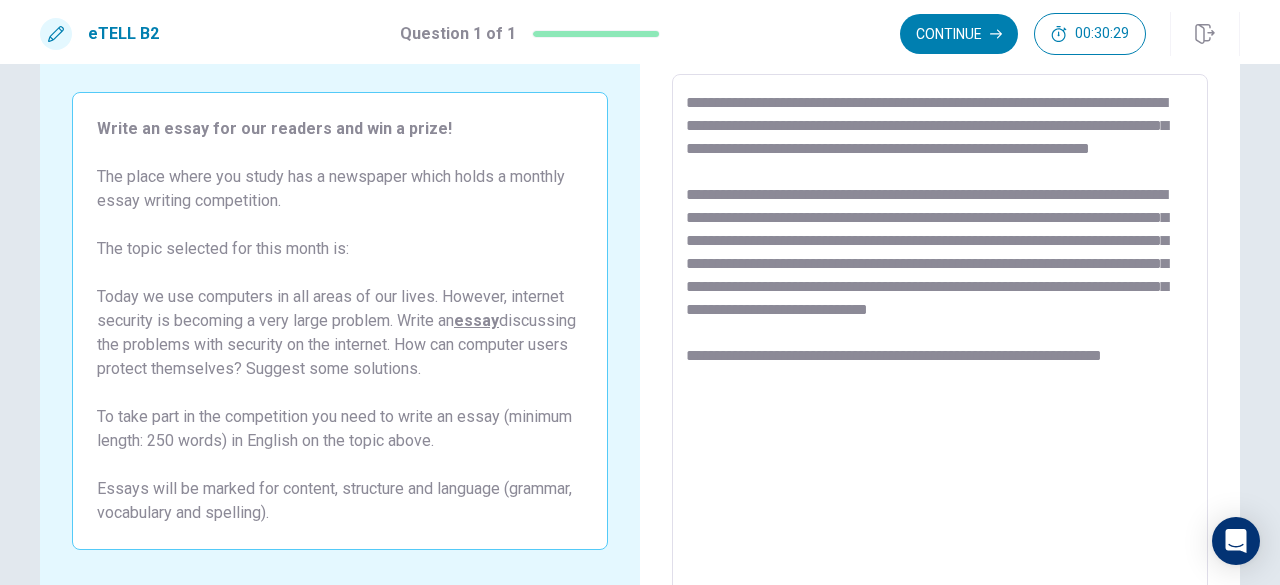 click on "**********" at bounding box center (940, 351) 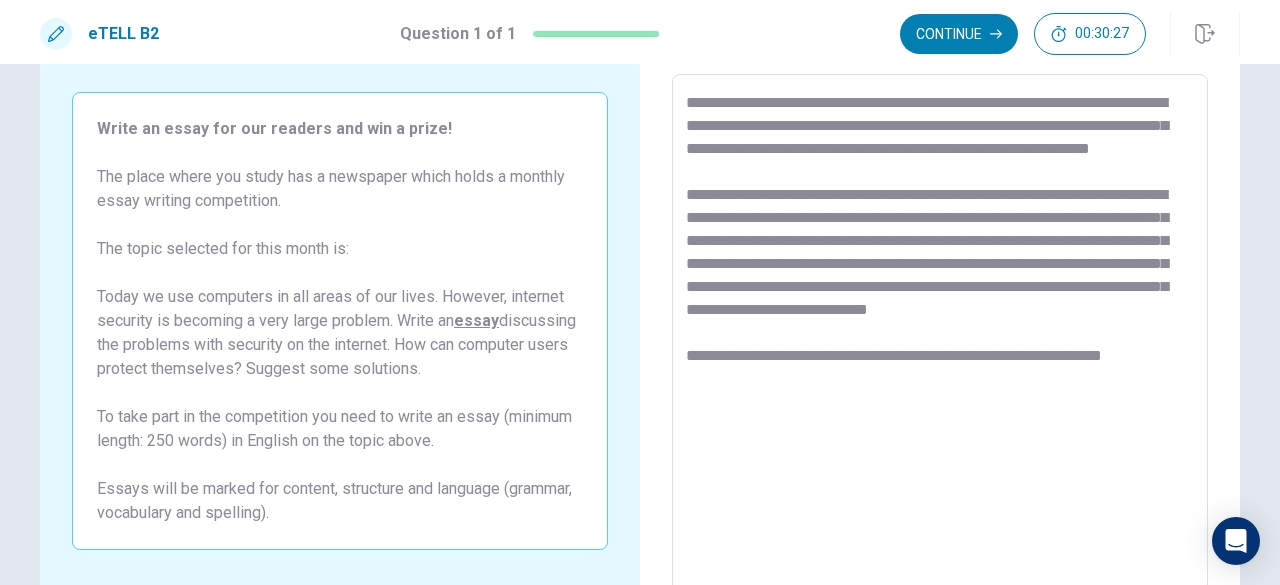 click on "**********" at bounding box center (940, 351) 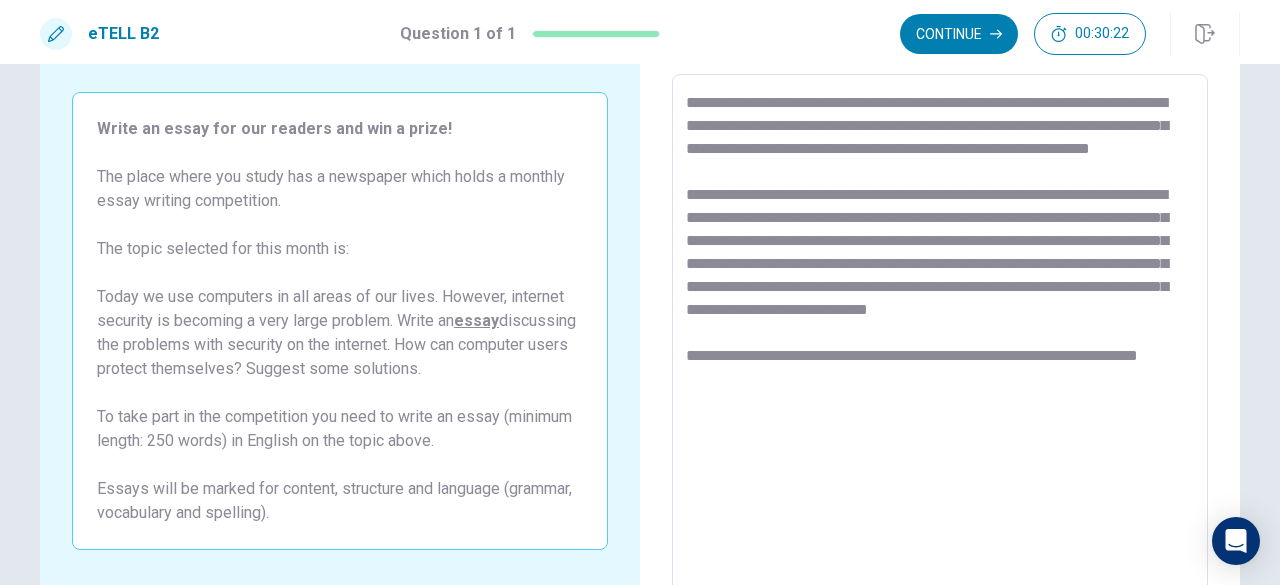 click on "**********" at bounding box center [940, 351] 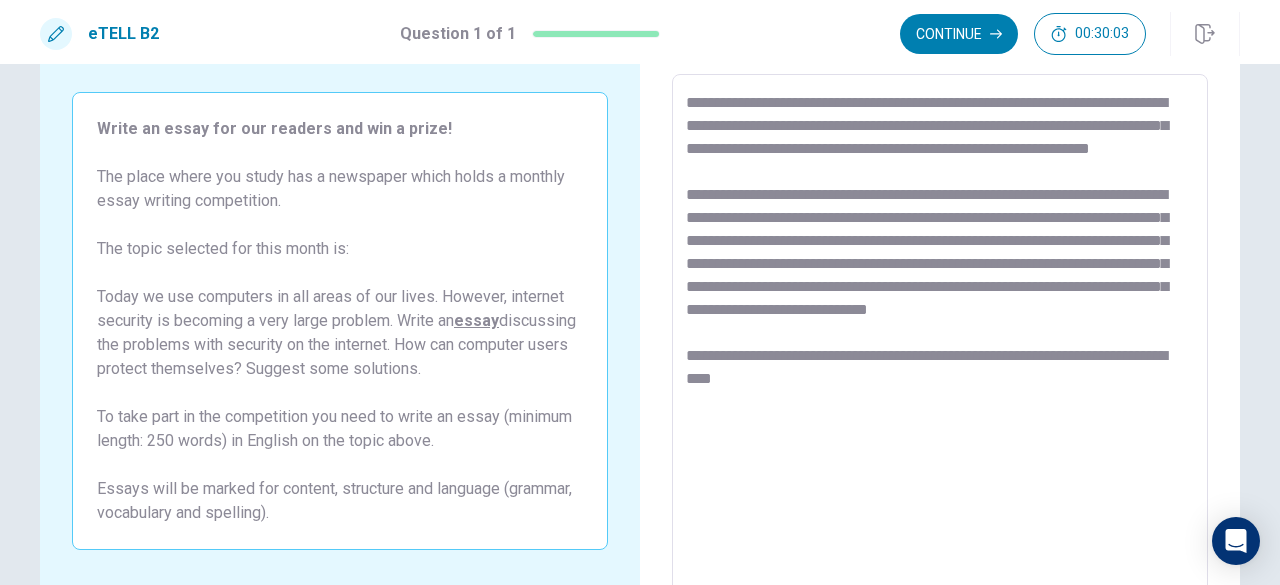 drag, startPoint x: 825, startPoint y: 425, endPoint x: 785, endPoint y: 427, distance: 40.04997 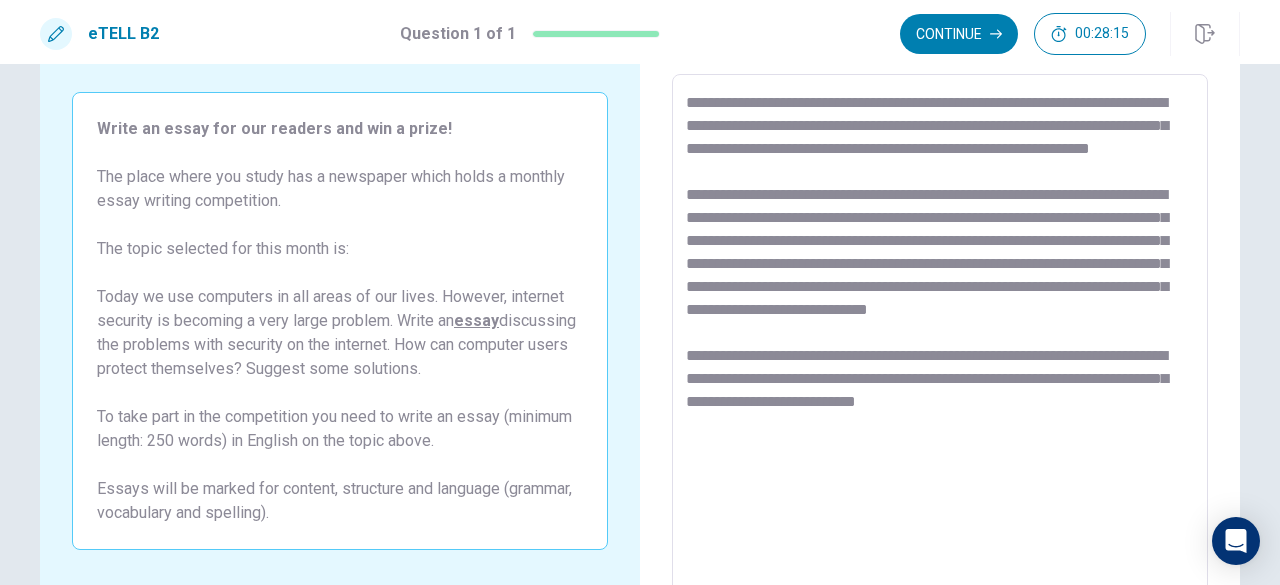 click on "**********" at bounding box center (940, 351) 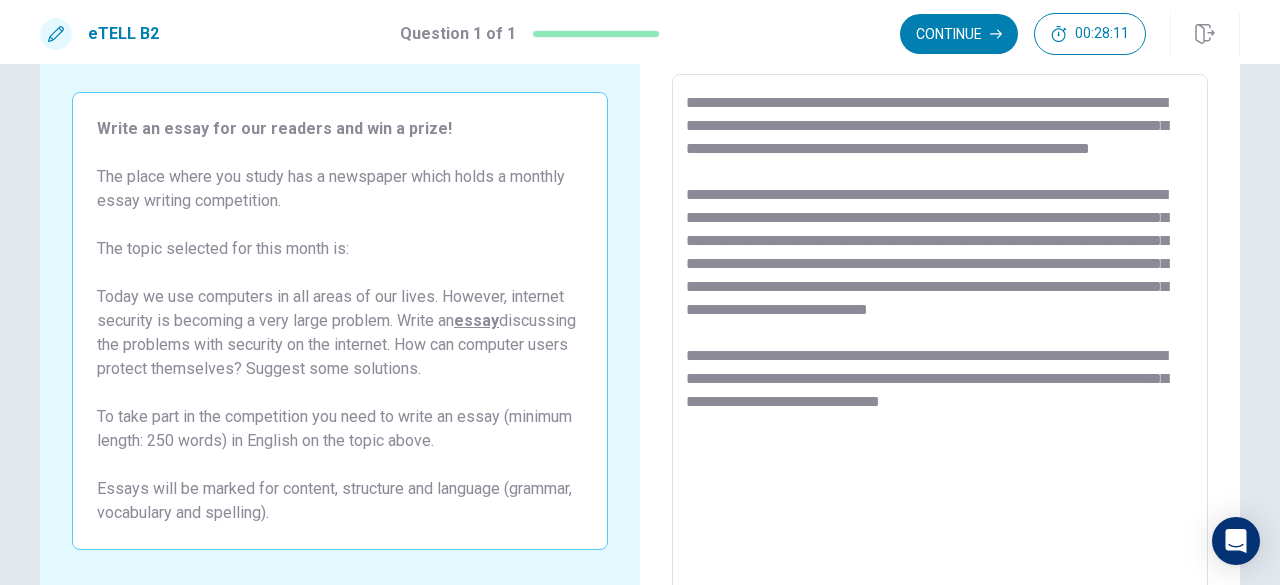 click on "**********" at bounding box center (940, 351) 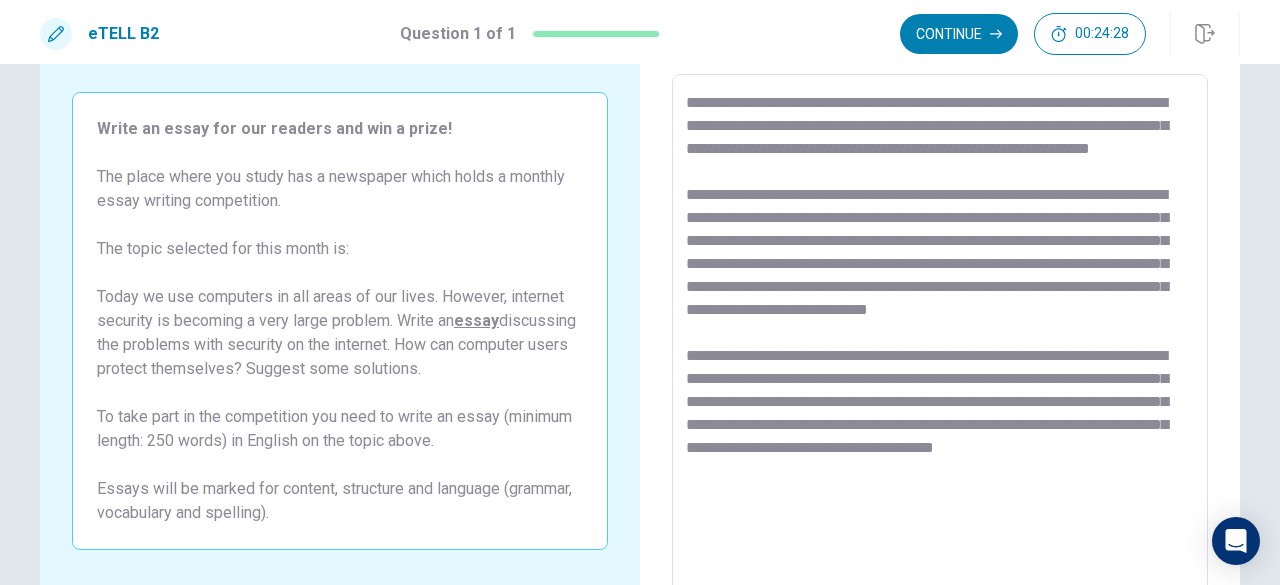 click on "**********" at bounding box center (940, 351) 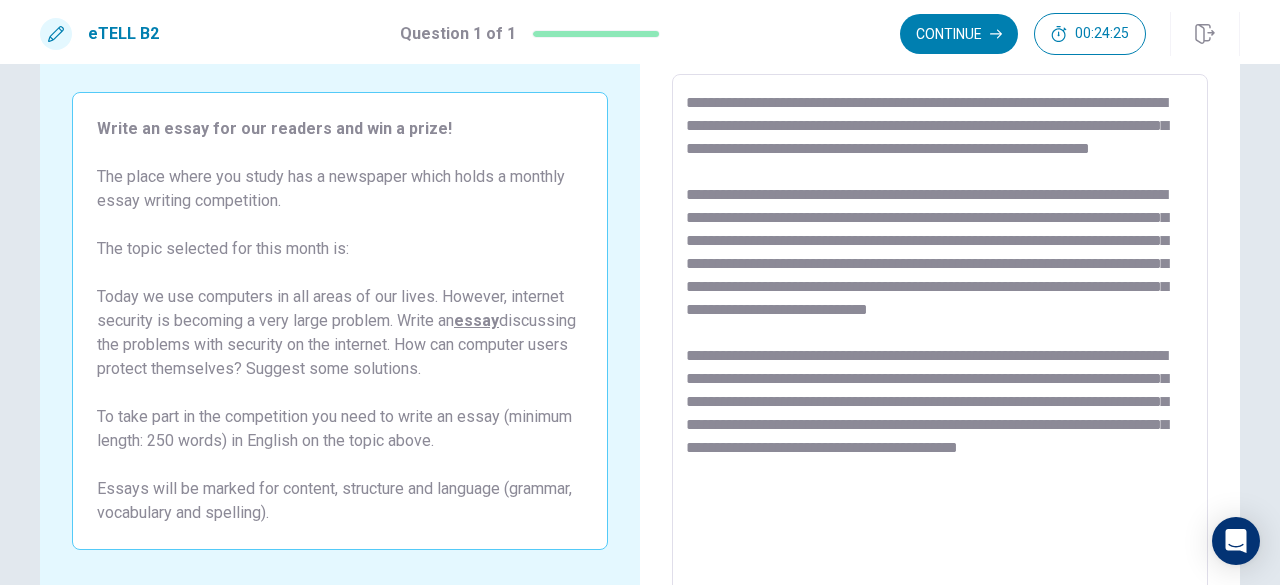 click at bounding box center [940, 351] 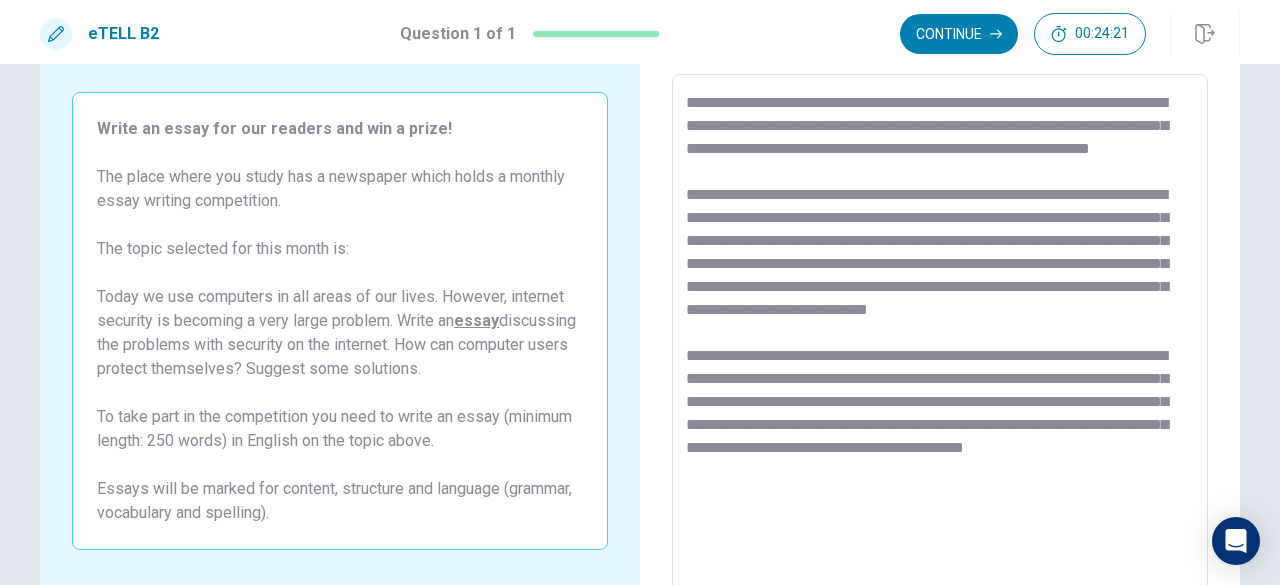 click at bounding box center (940, 351) 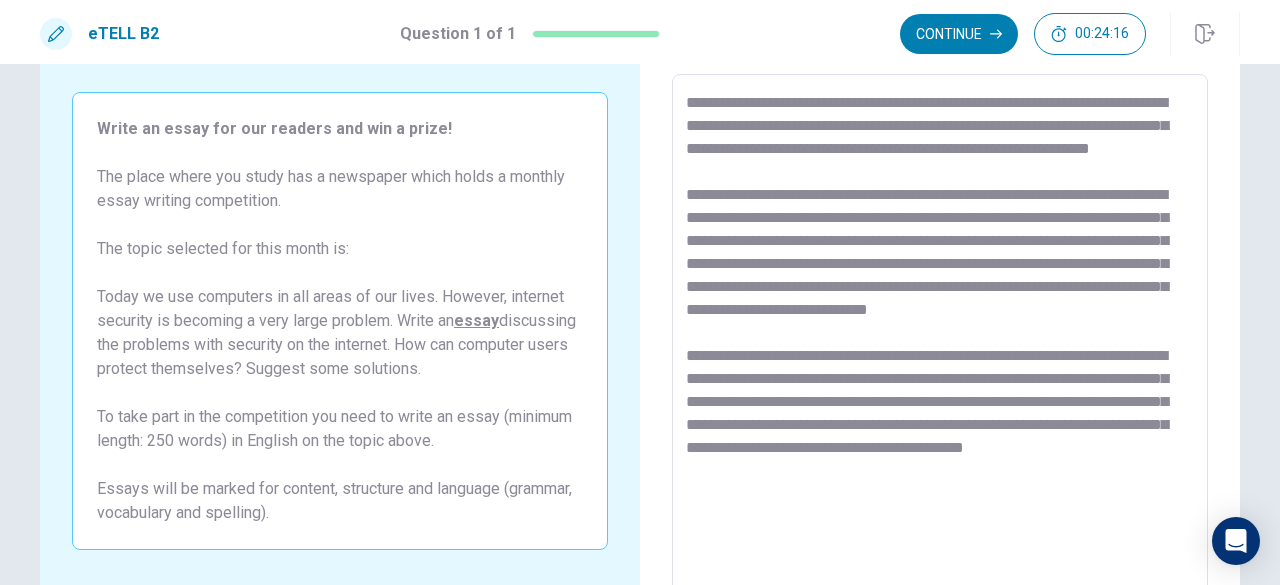 click at bounding box center (940, 351) 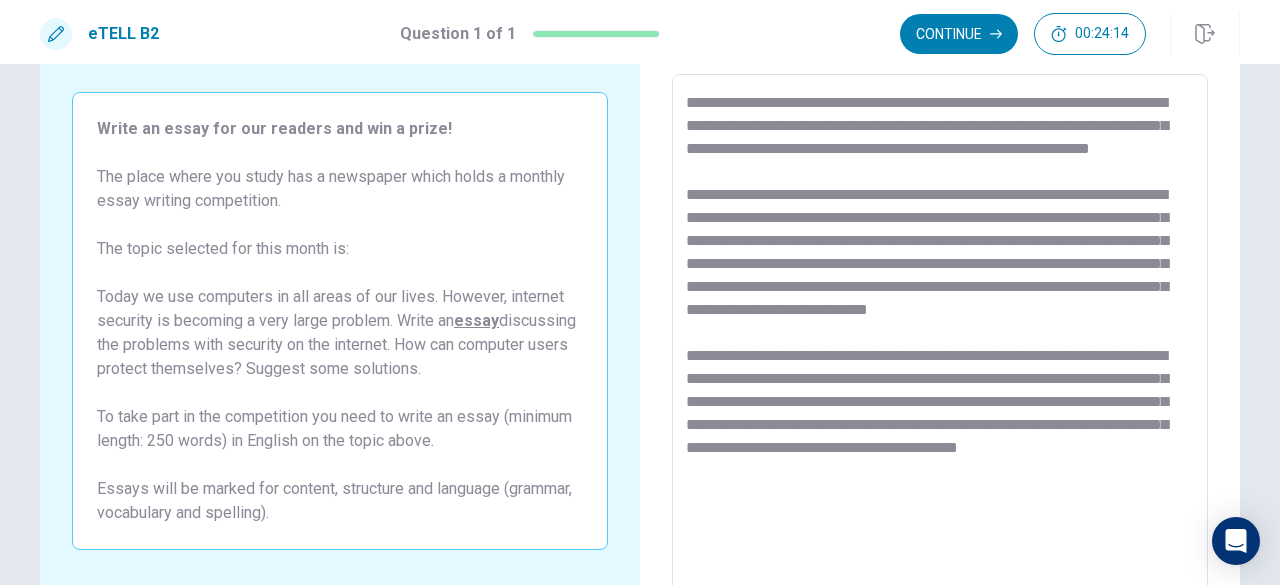 click at bounding box center (940, 351) 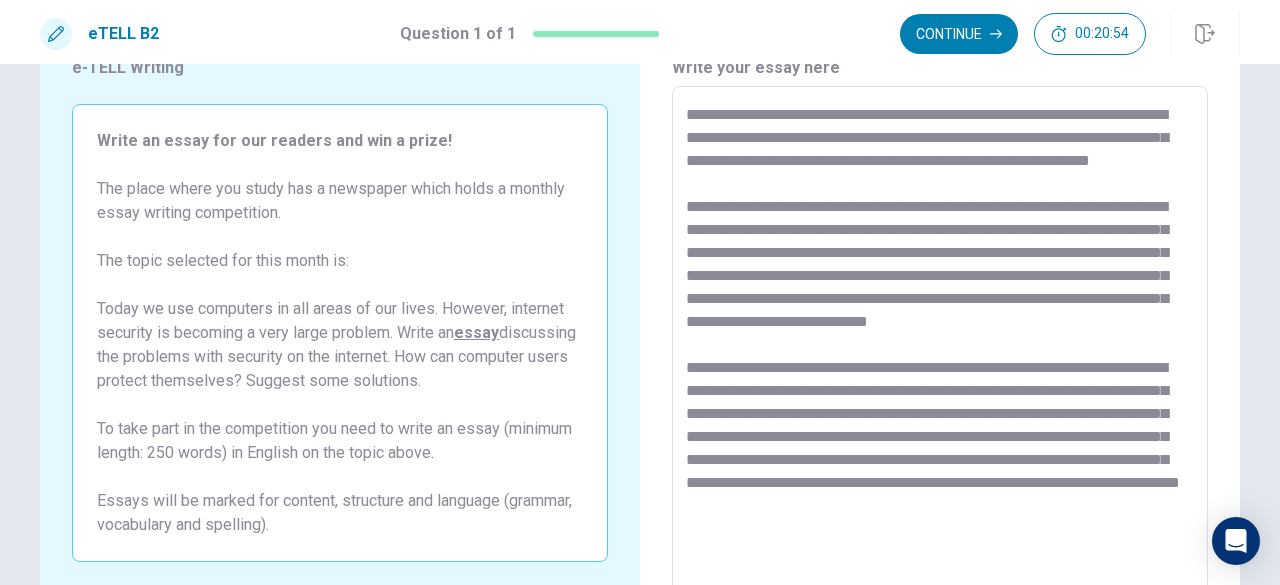 scroll, scrollTop: 200, scrollLeft: 0, axis: vertical 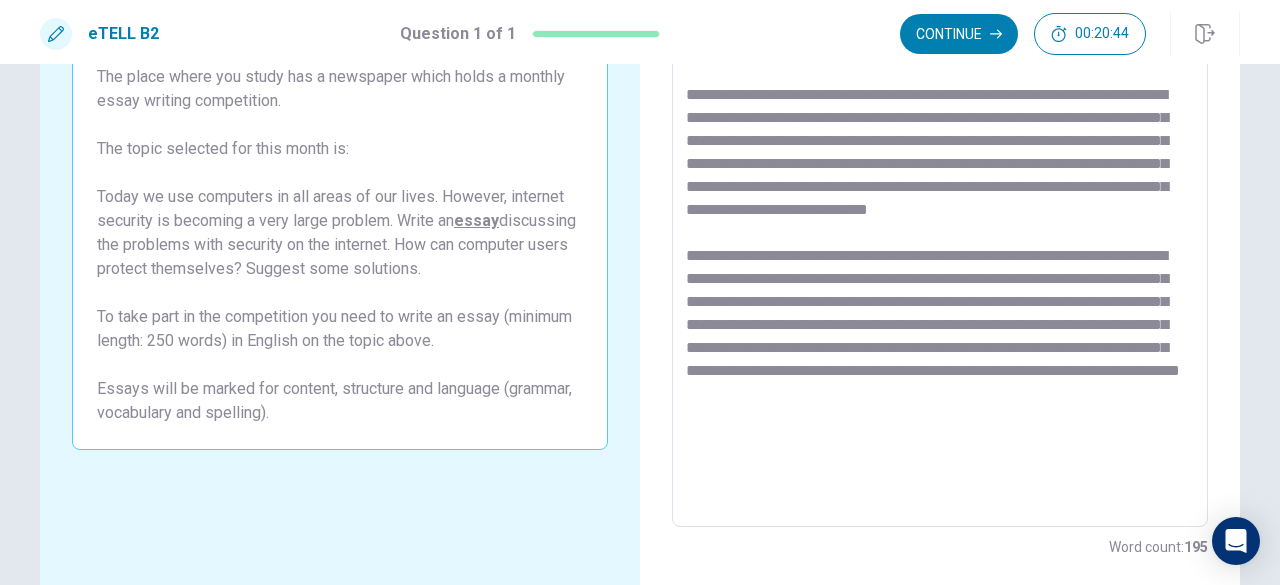 click at bounding box center [940, 251] 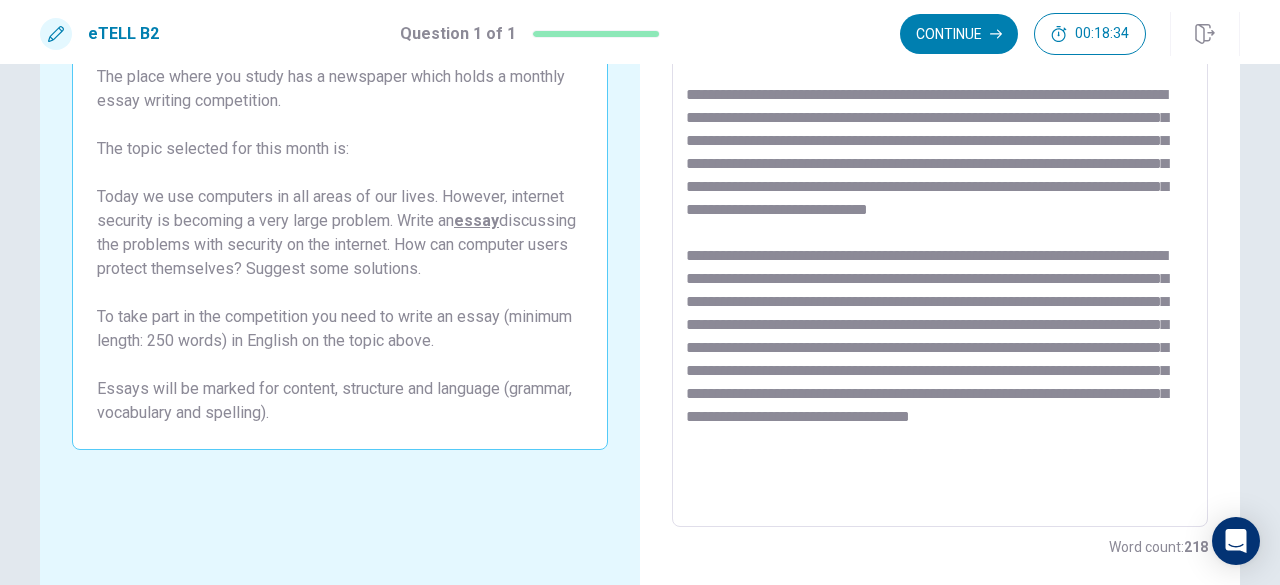 scroll, scrollTop: 7, scrollLeft: 0, axis: vertical 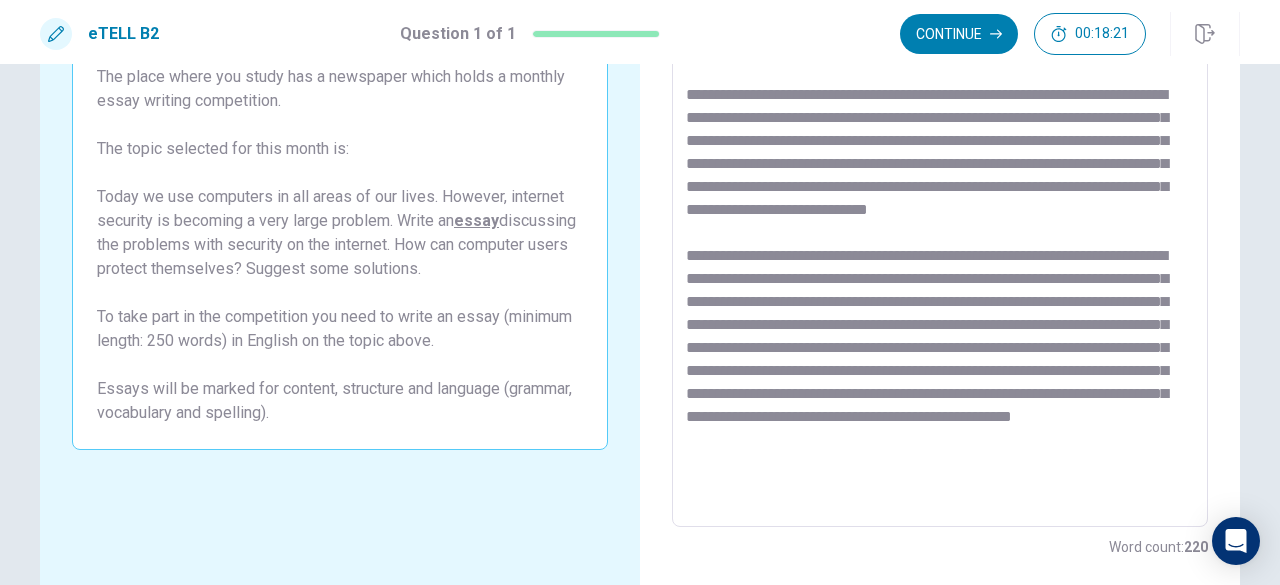click at bounding box center [940, 251] 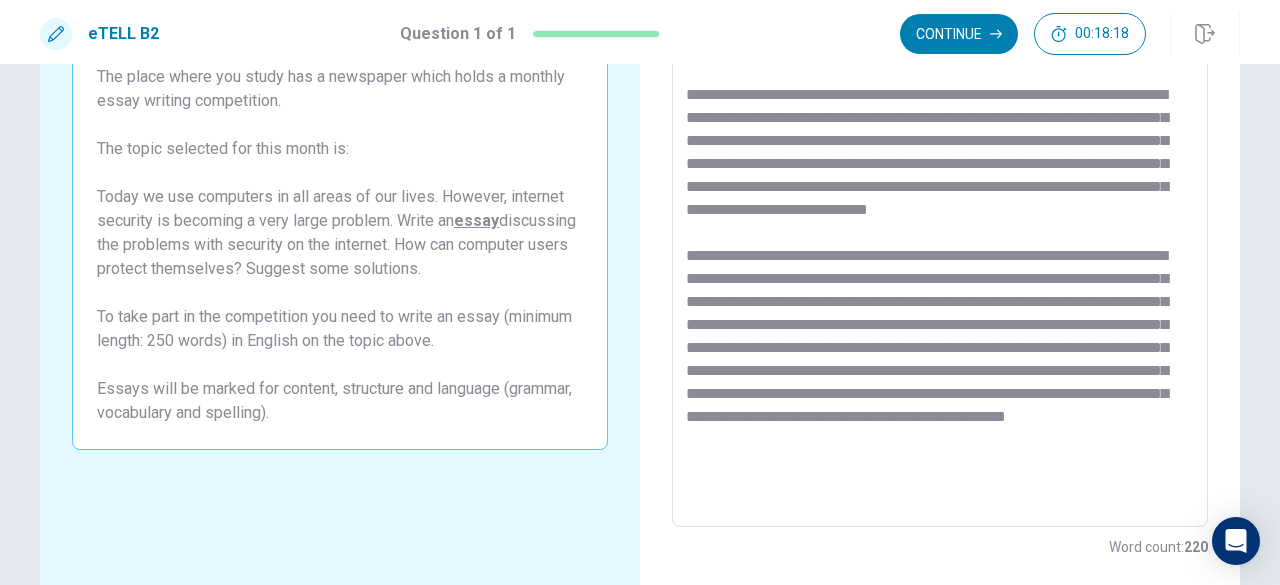 click at bounding box center [940, 251] 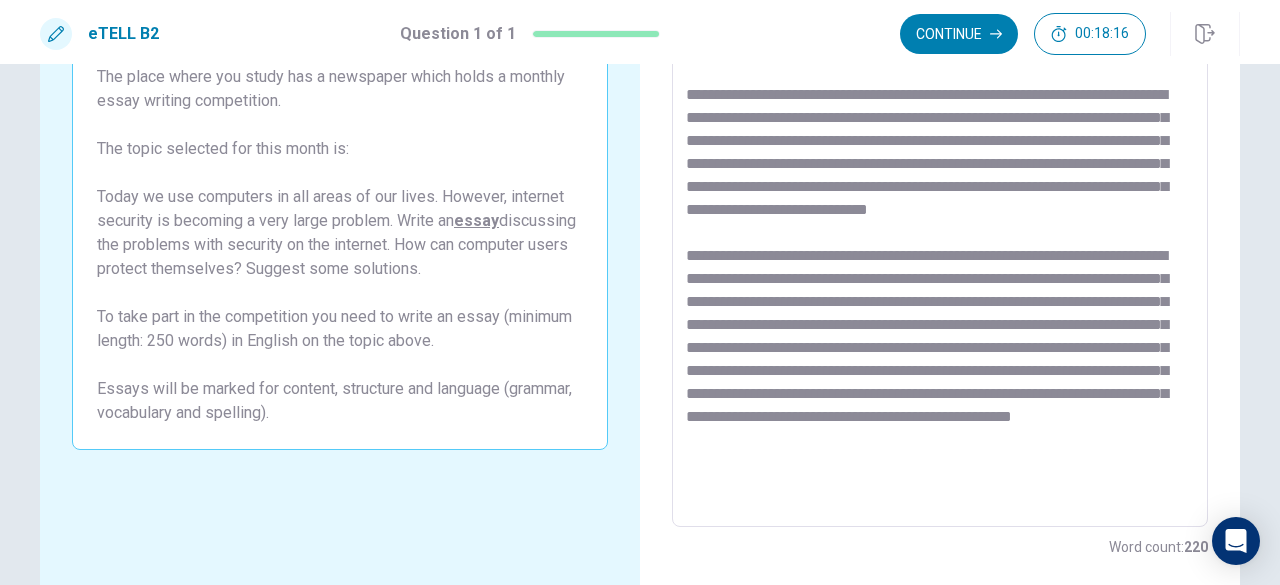 click at bounding box center [940, 251] 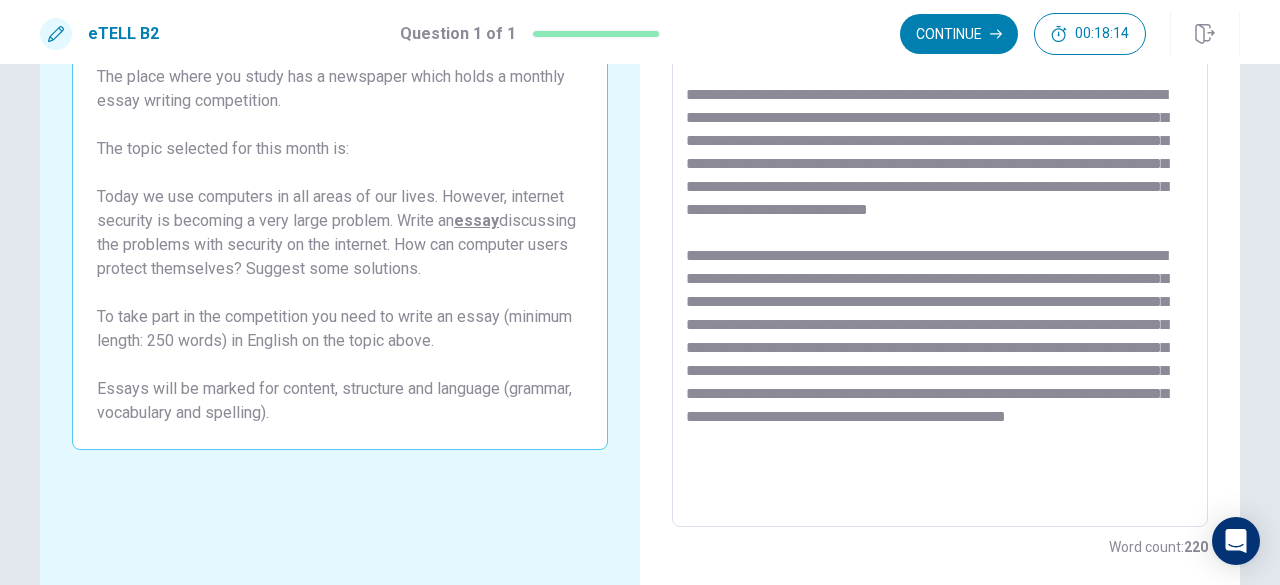 click at bounding box center [940, 251] 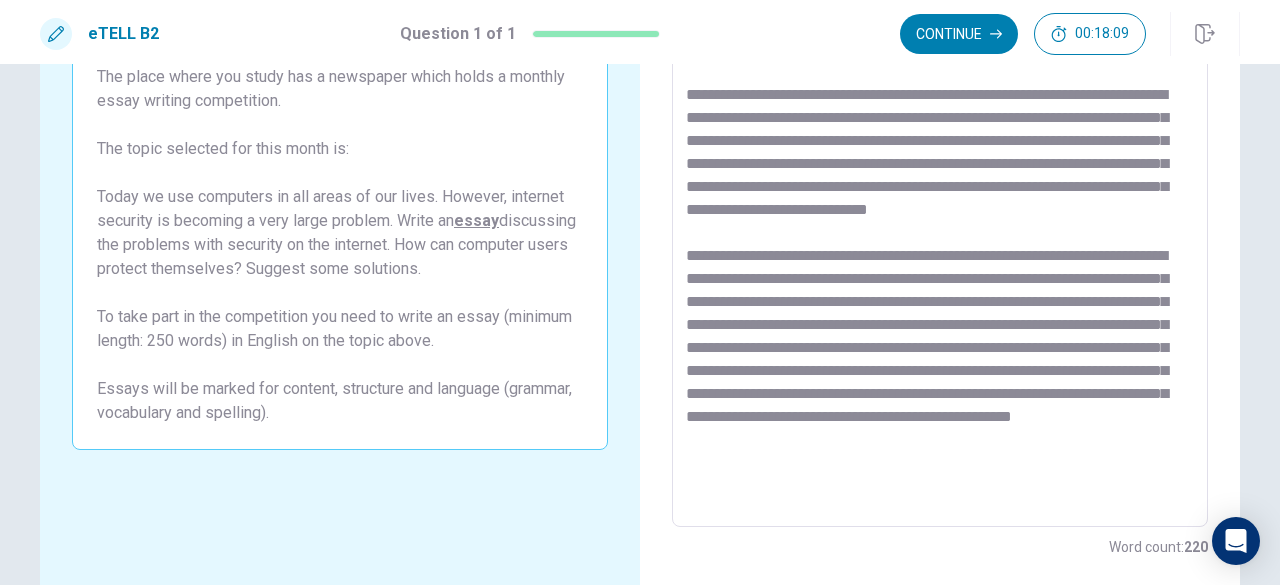 click at bounding box center (940, 251) 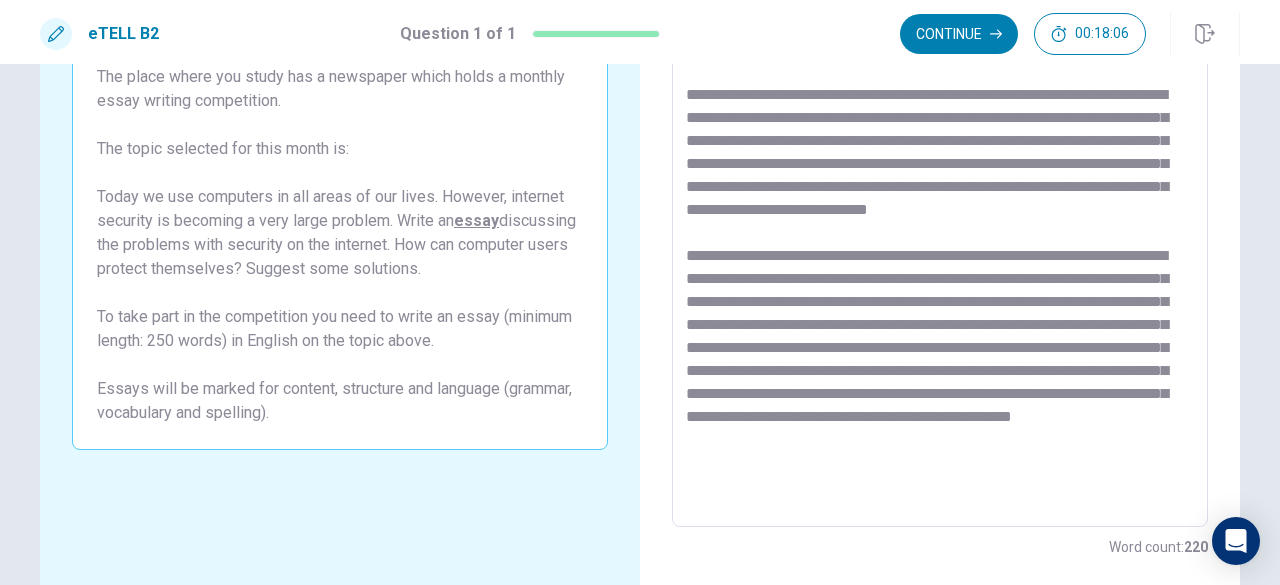 click at bounding box center (940, 251) 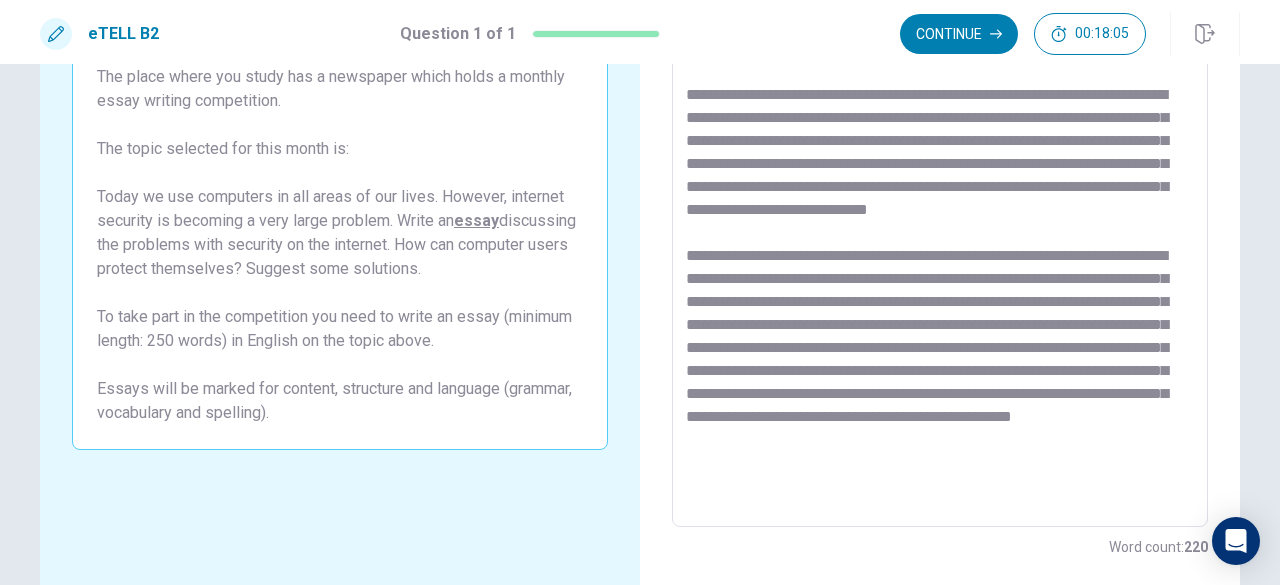 click at bounding box center [940, 251] 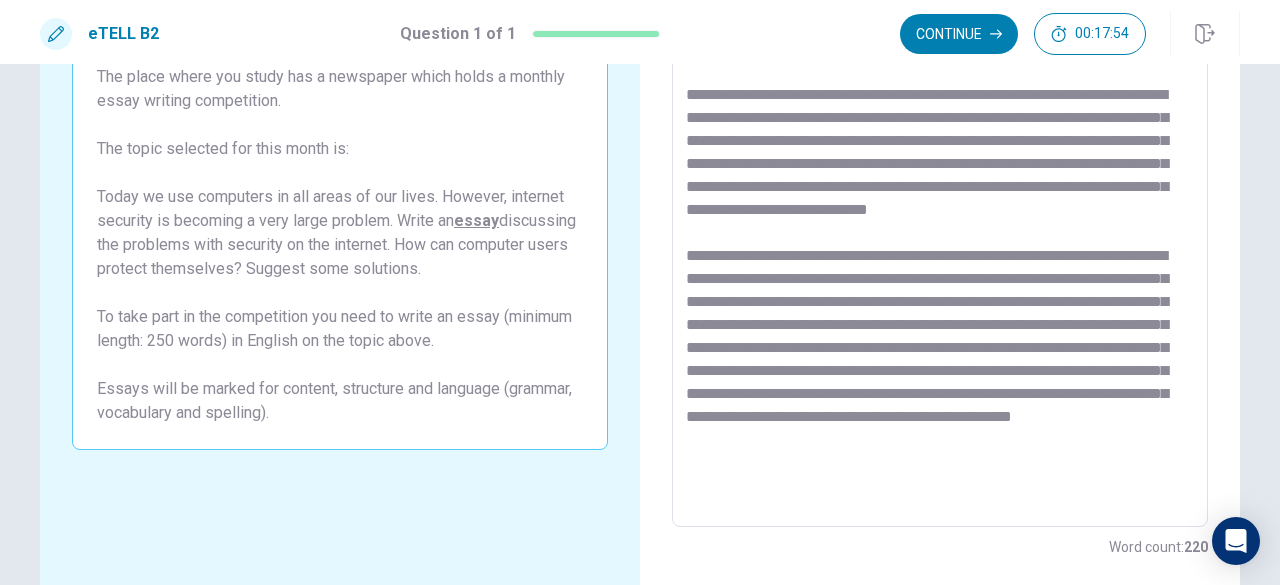 click at bounding box center (940, 251) 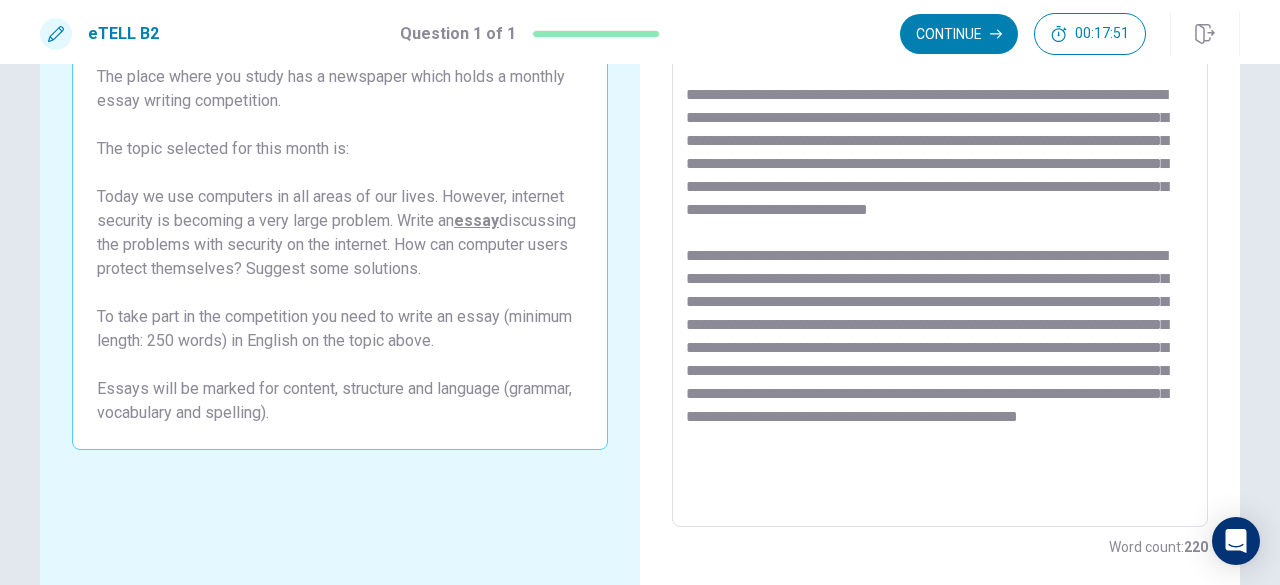 scroll, scrollTop: 9, scrollLeft: 0, axis: vertical 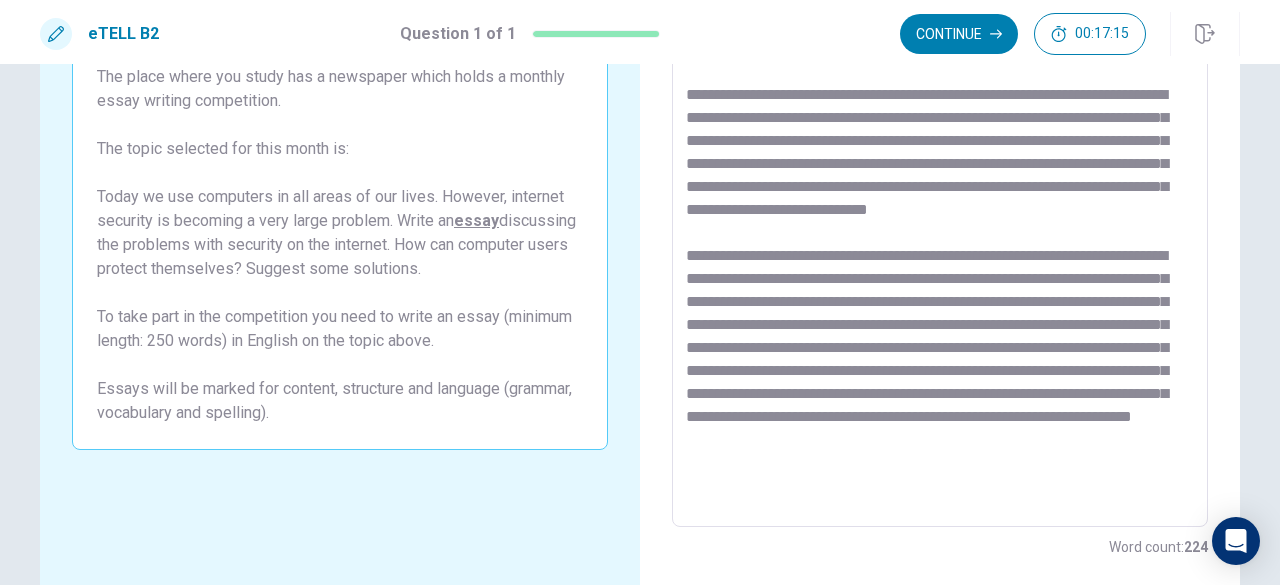 click at bounding box center [940, 251] 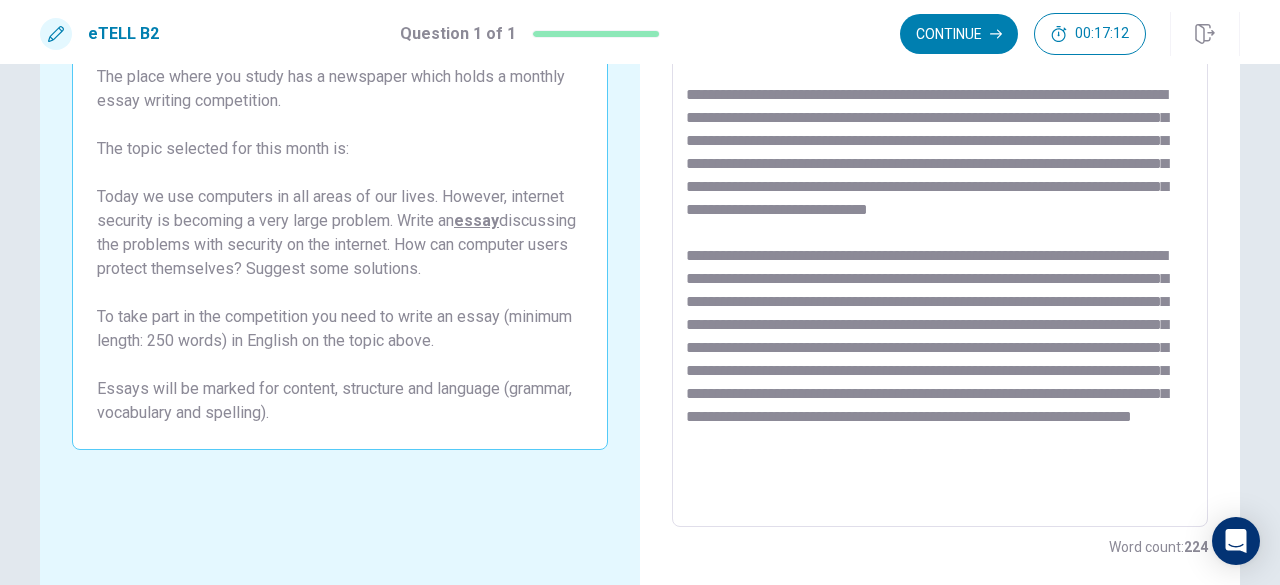 click at bounding box center (940, 251) 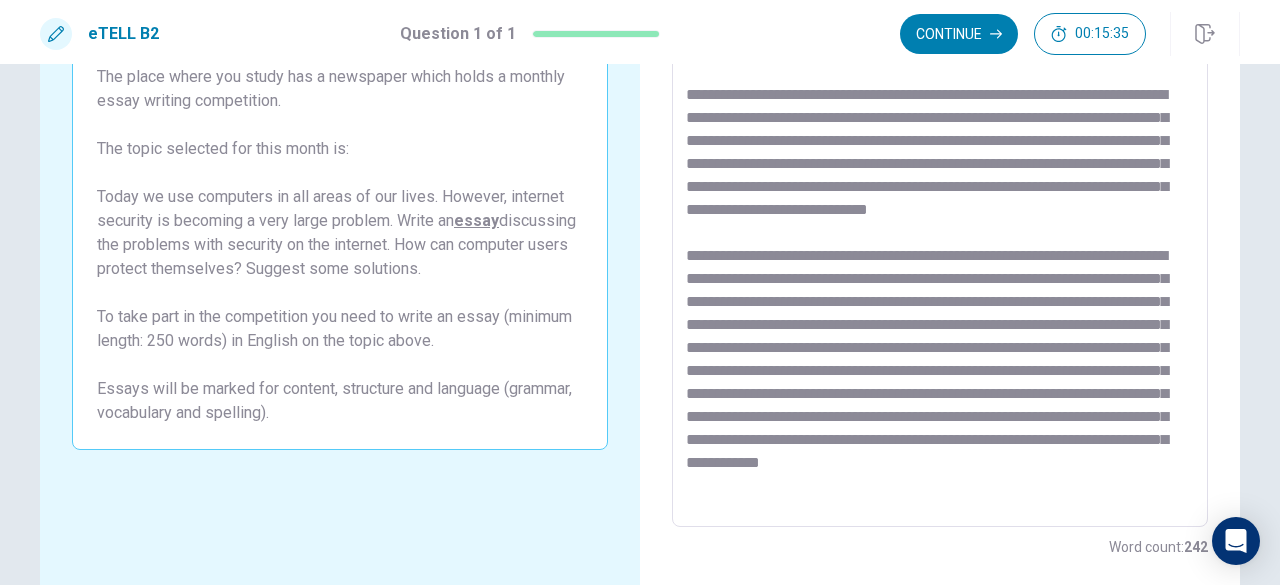 scroll, scrollTop: 53, scrollLeft: 0, axis: vertical 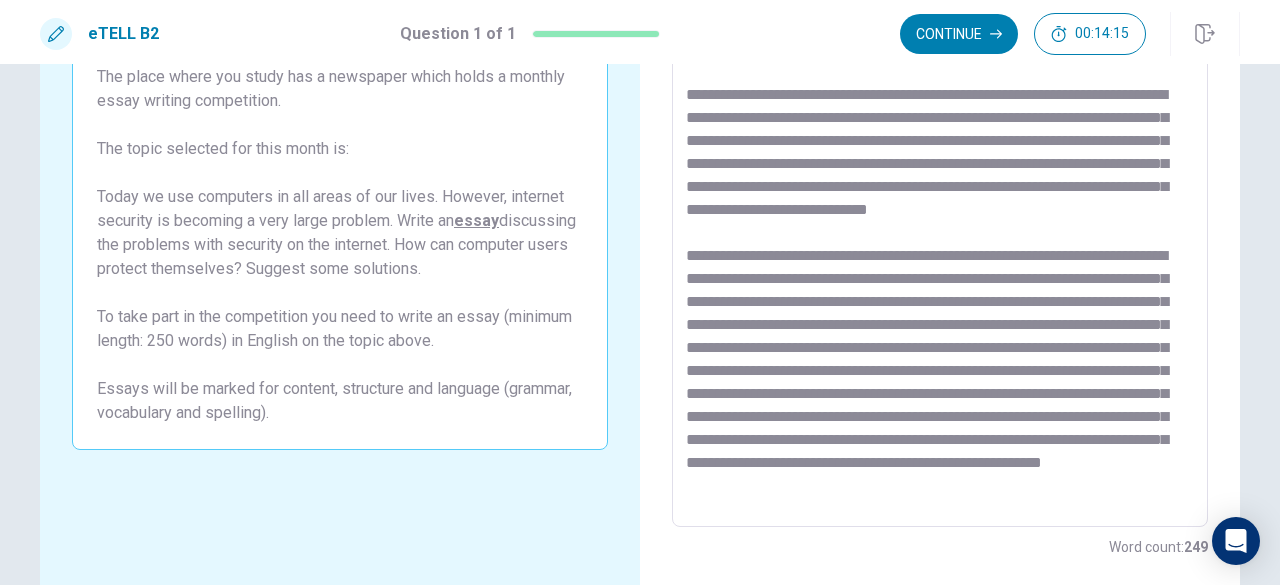 click at bounding box center [940, 251] 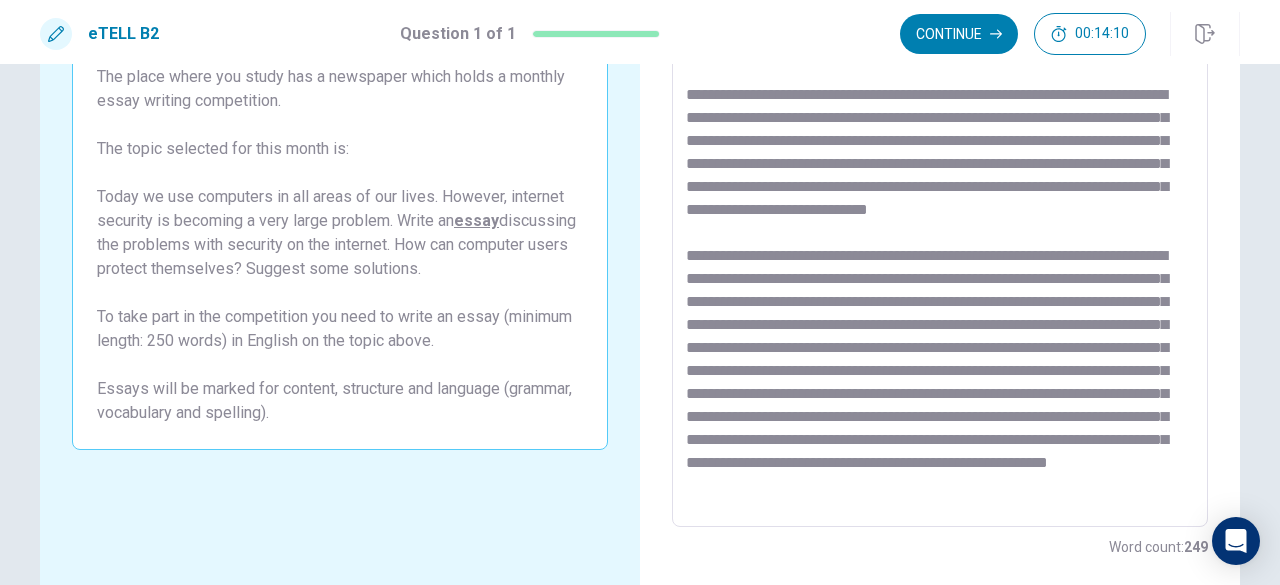 scroll, scrollTop: 0, scrollLeft: 0, axis: both 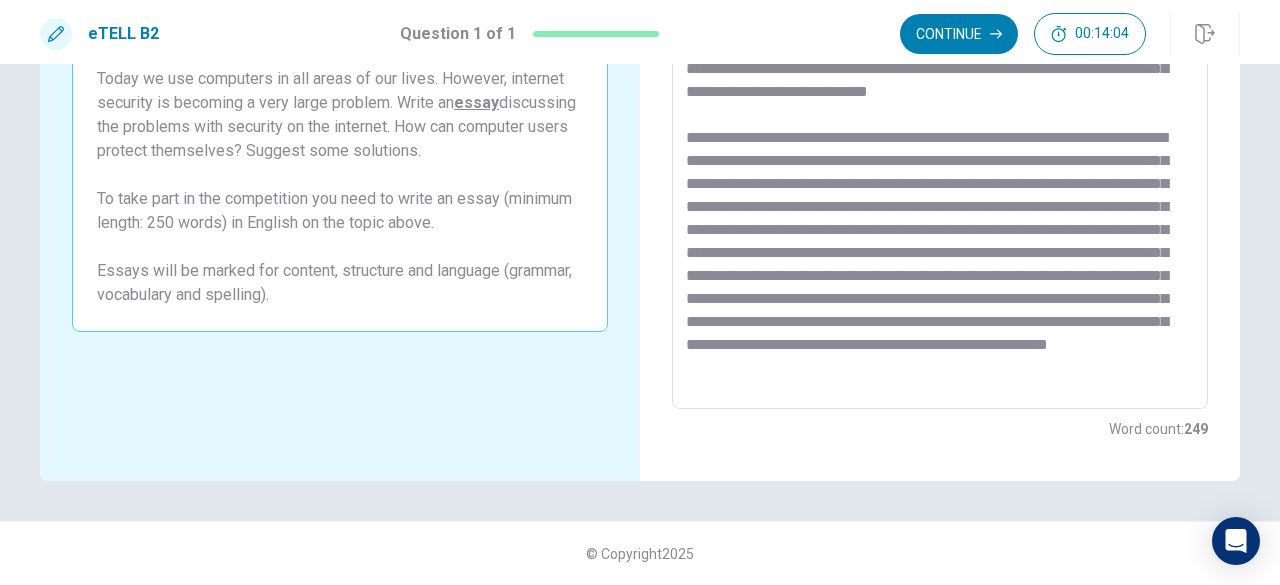 click at bounding box center [940, 133] 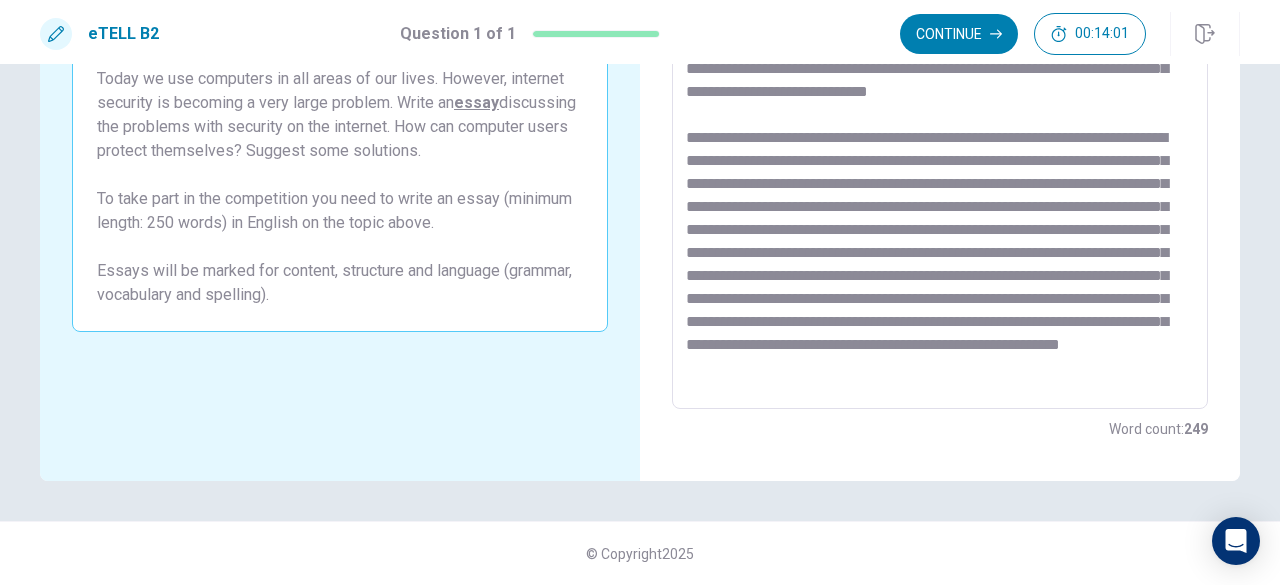 scroll, scrollTop: 99, scrollLeft: 0, axis: vertical 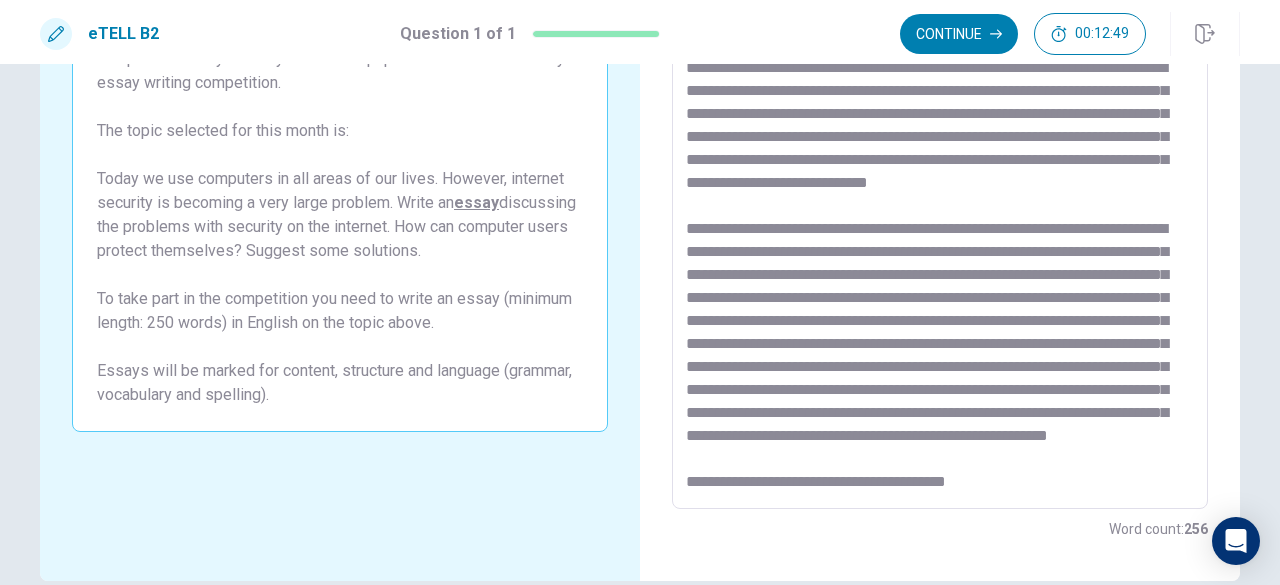 click at bounding box center [940, 233] 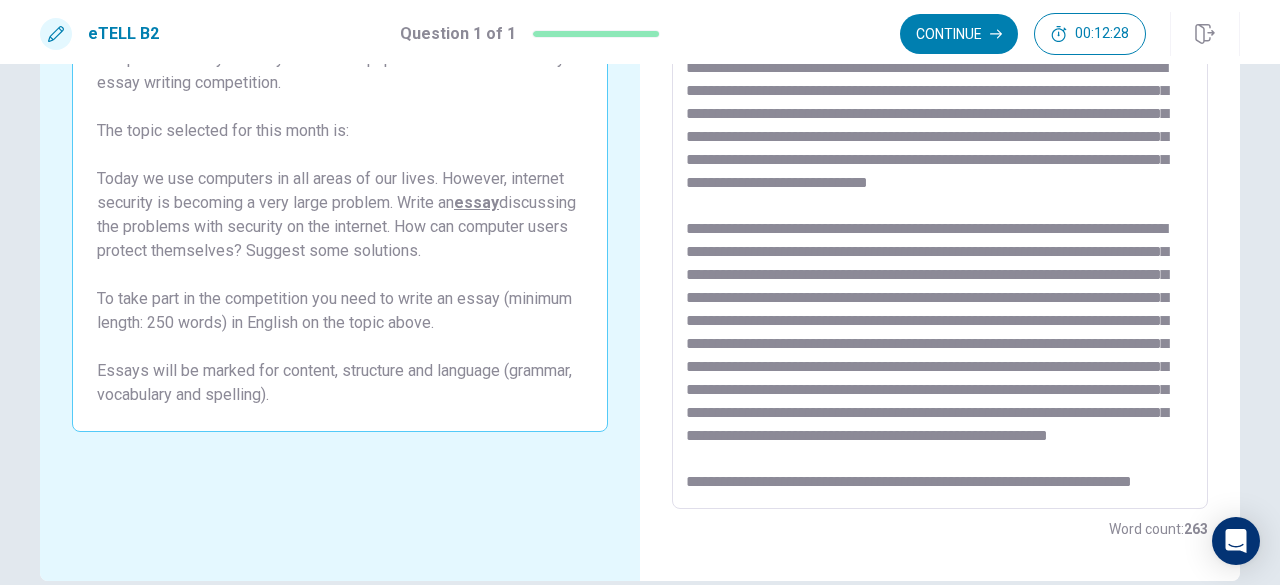 scroll, scrollTop: 122, scrollLeft: 0, axis: vertical 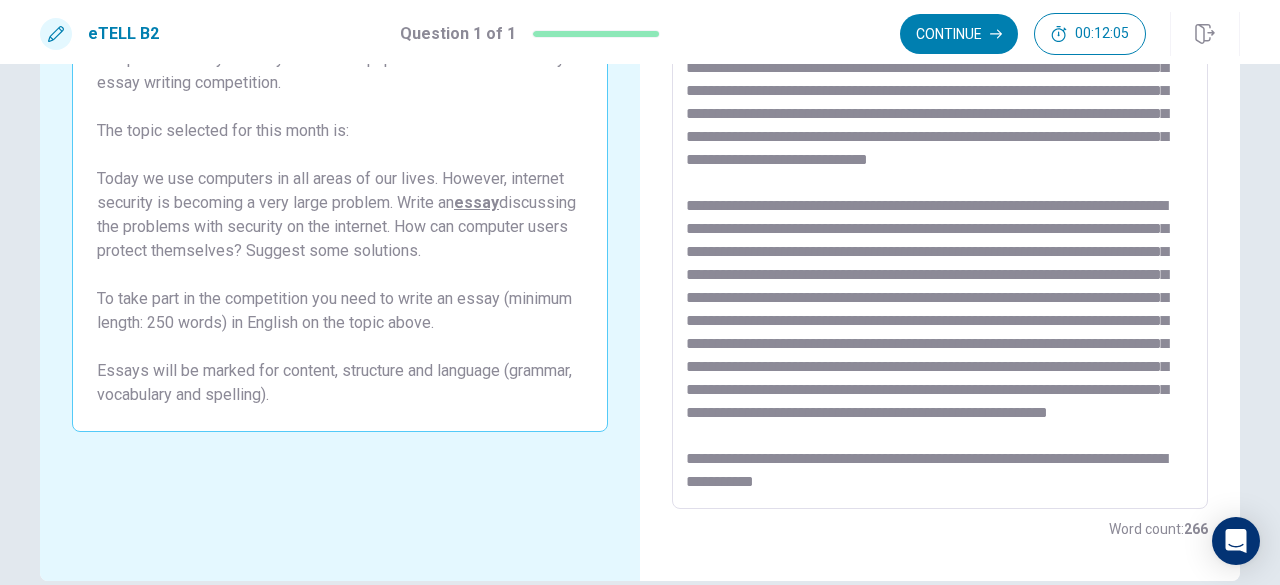 click at bounding box center [940, 233] 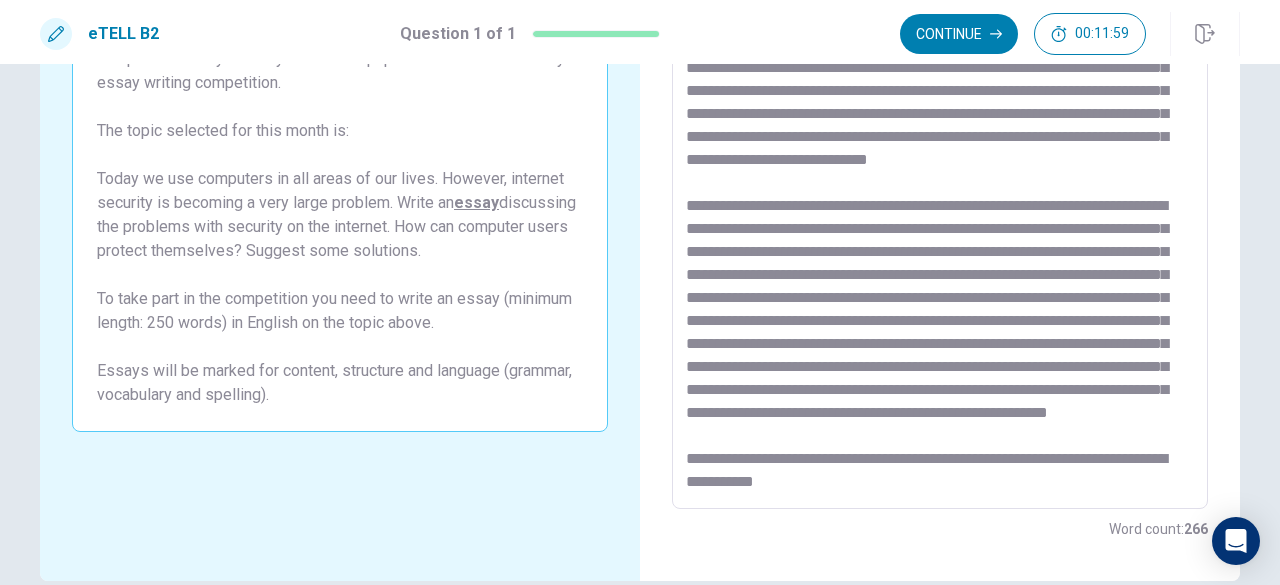 scroll, scrollTop: 124, scrollLeft: 0, axis: vertical 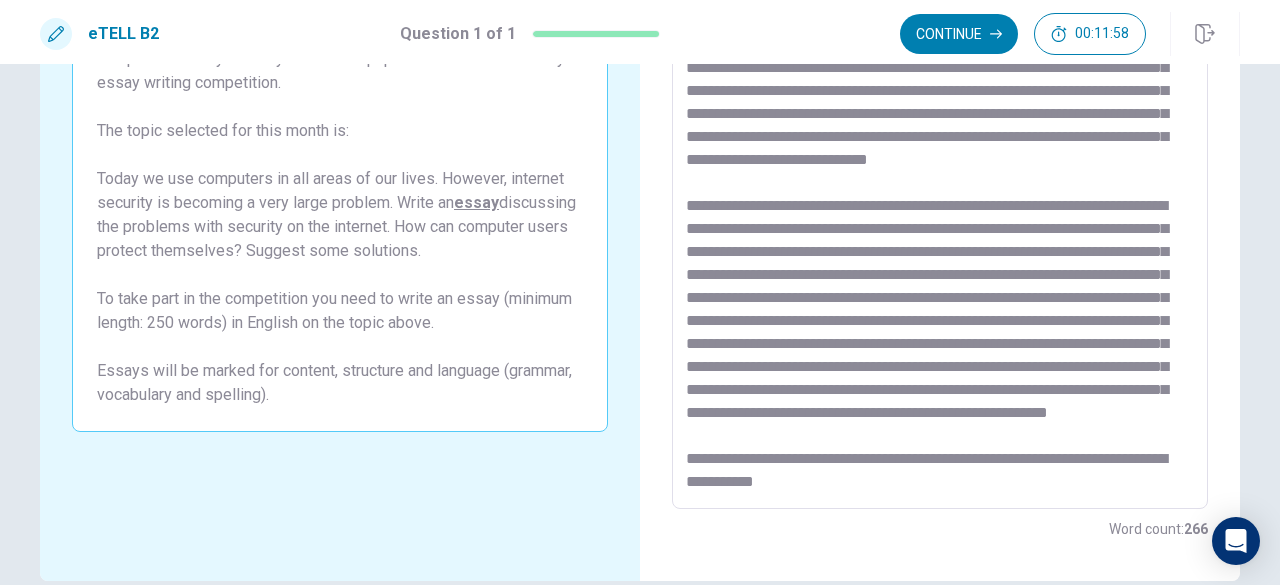 drag, startPoint x: 844, startPoint y: 487, endPoint x: 767, endPoint y: 485, distance: 77.02597 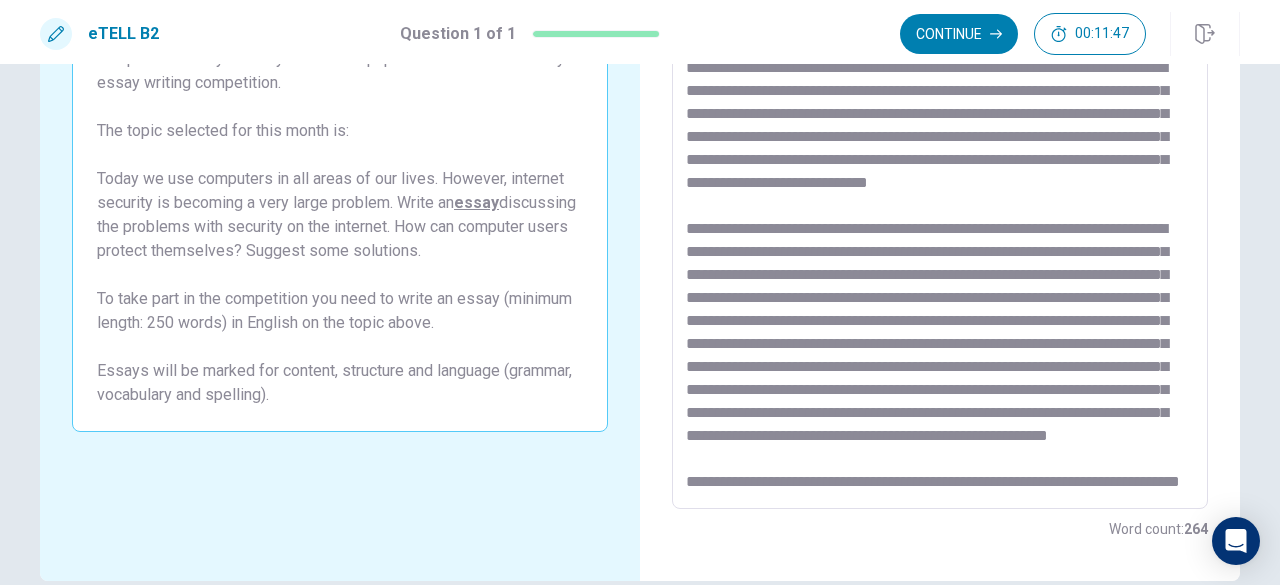 click at bounding box center [940, 233] 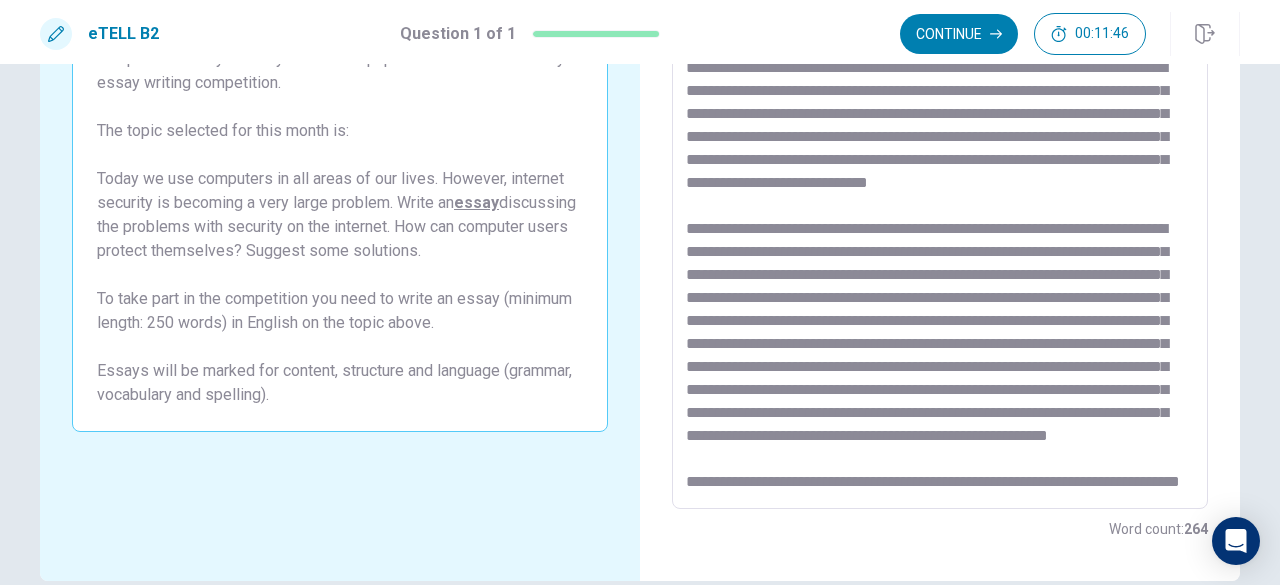 click at bounding box center [940, 233] 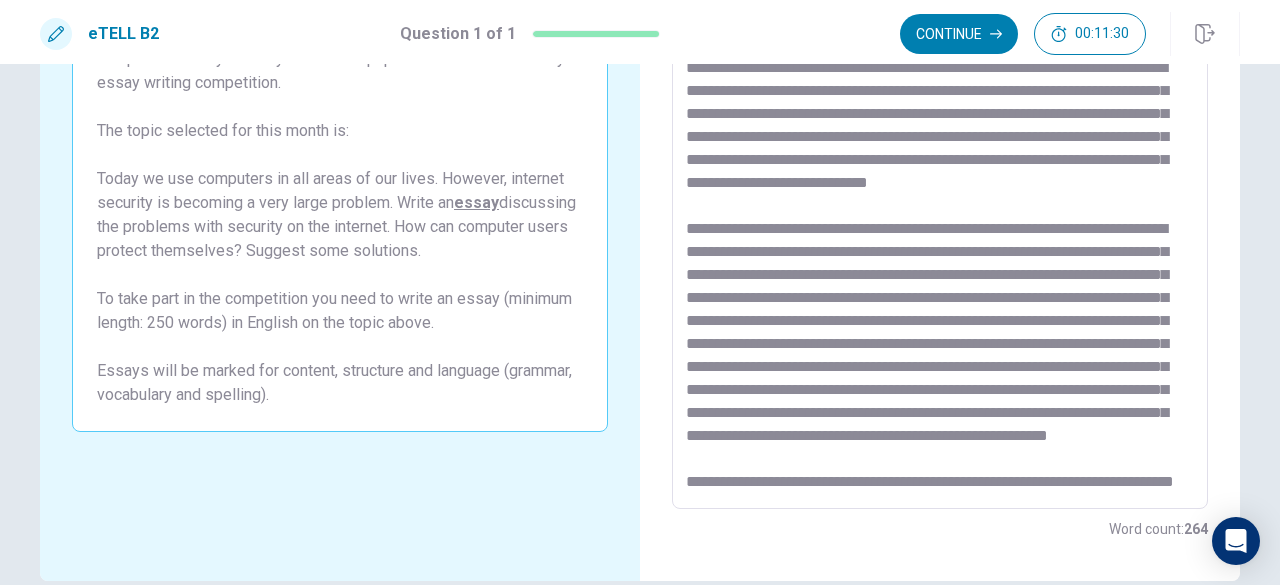 click at bounding box center [940, 233] 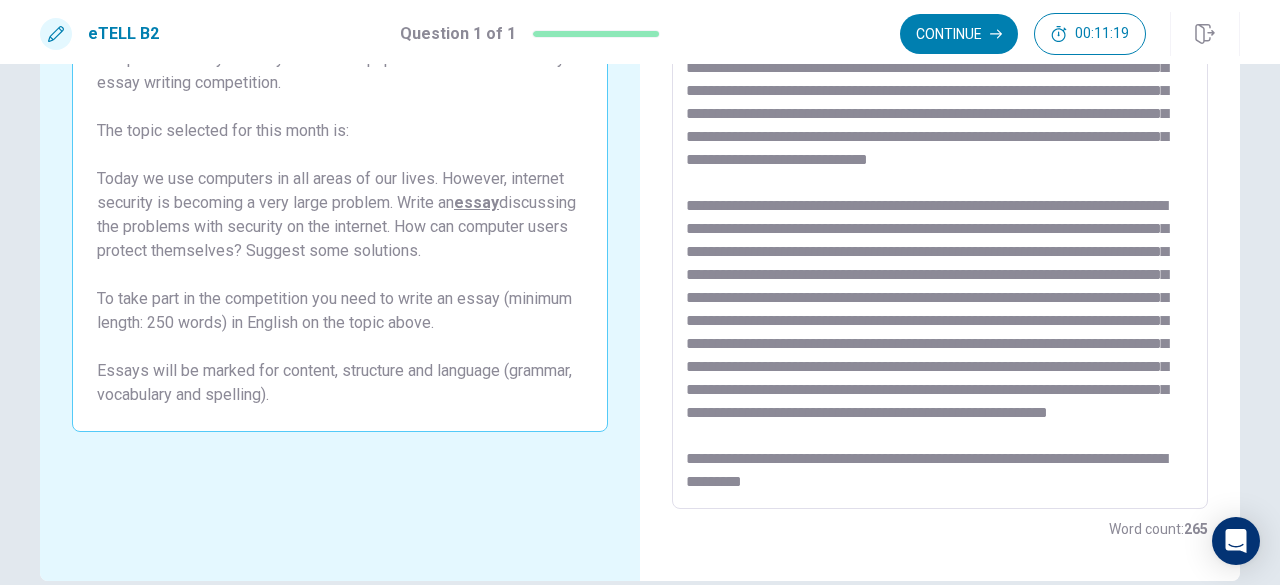 click at bounding box center [940, 233] 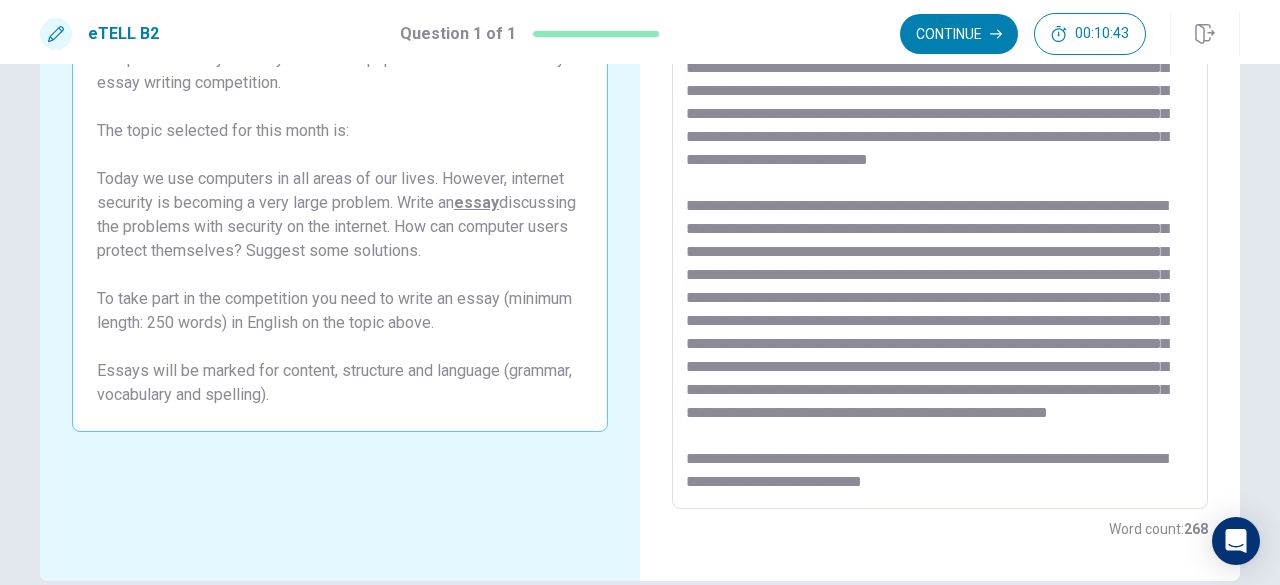 click at bounding box center [940, 233] 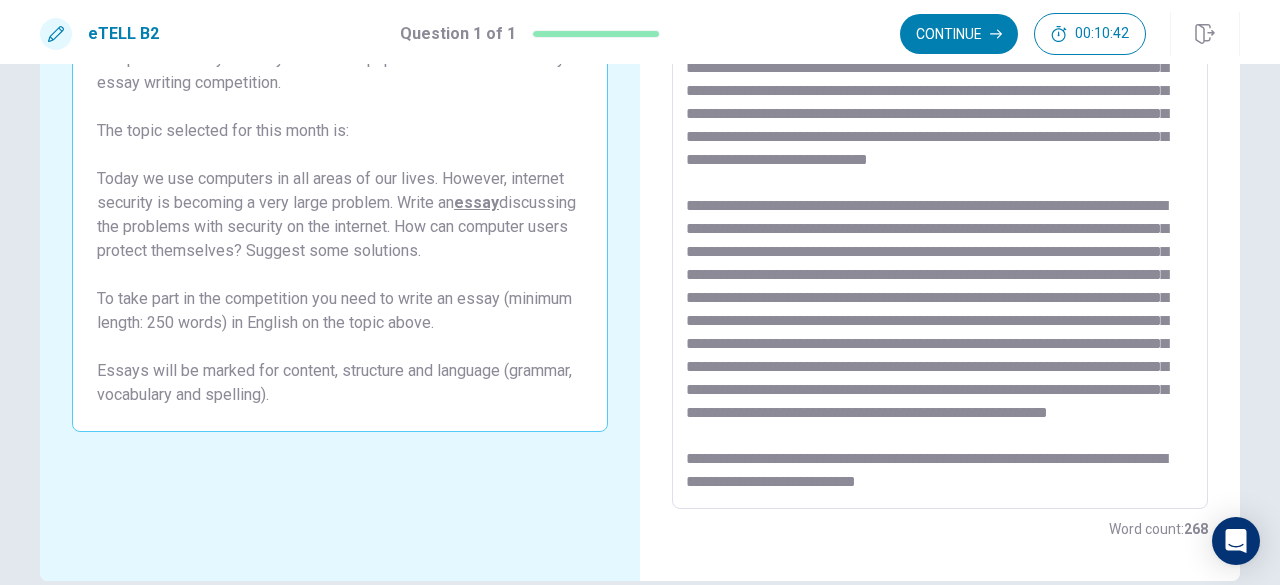 click at bounding box center [940, 233] 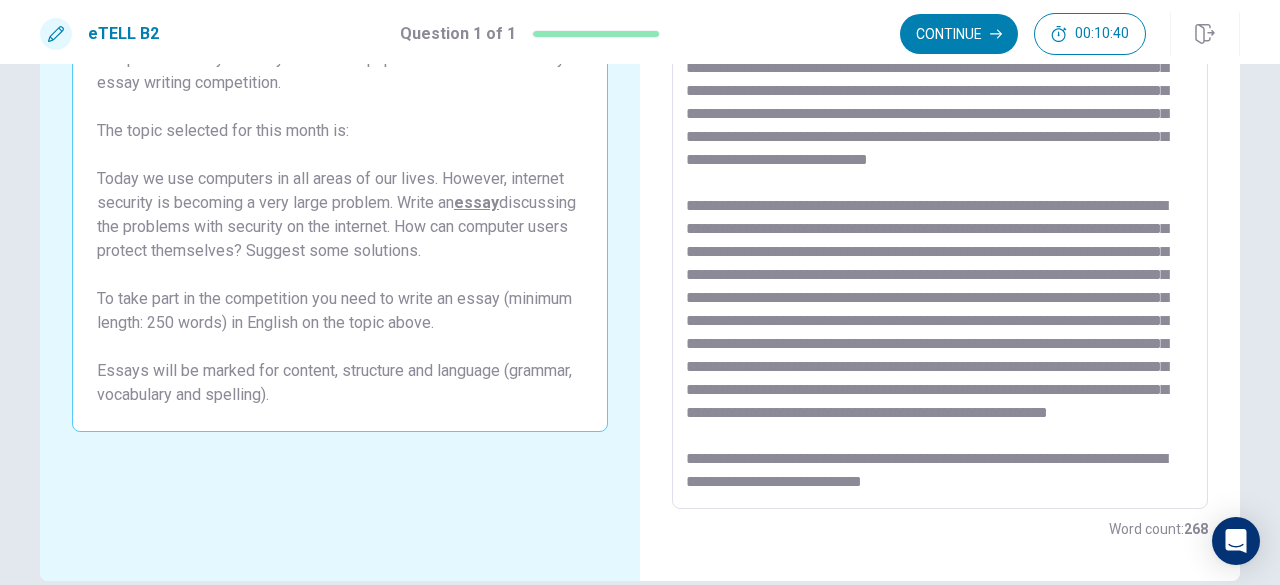 click at bounding box center (940, 233) 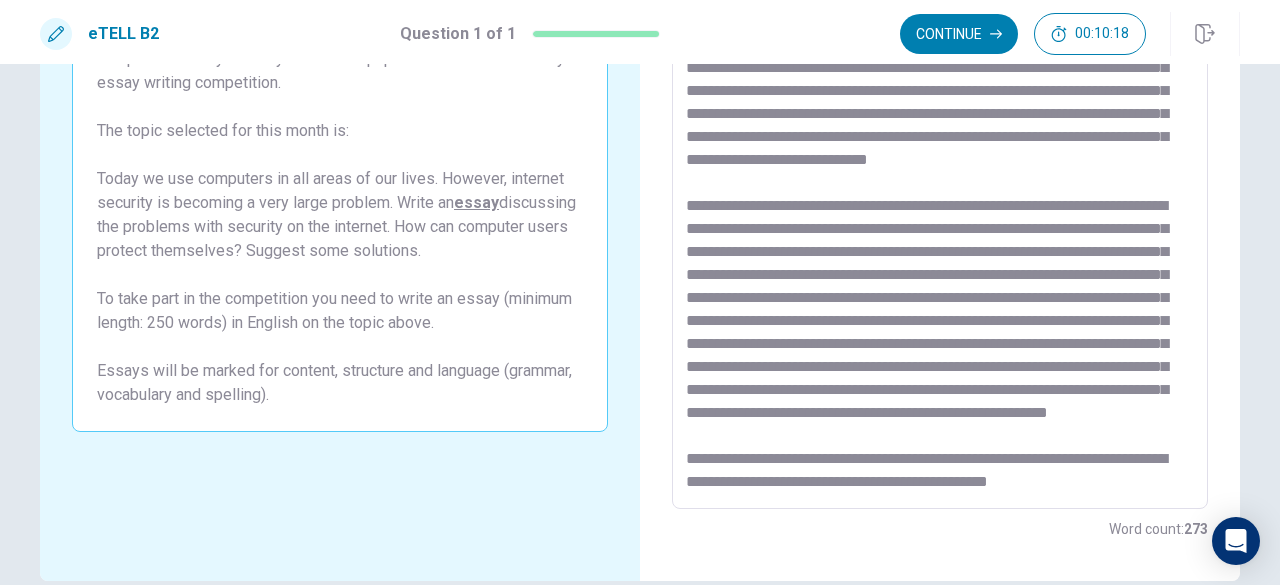 click at bounding box center [940, 233] 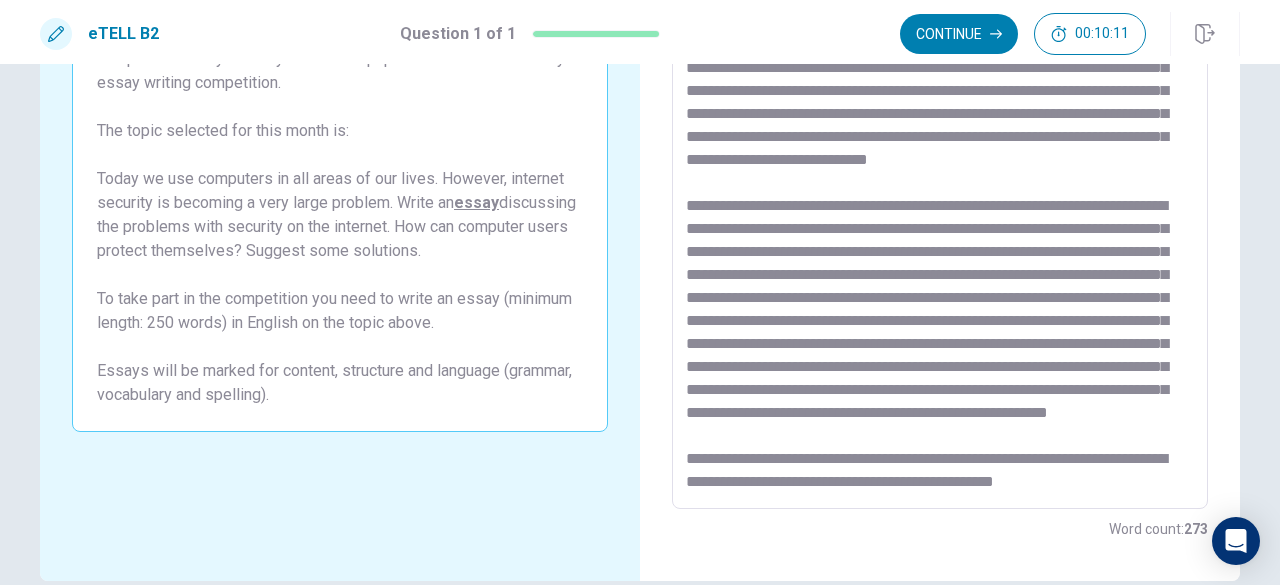 click at bounding box center [940, 233] 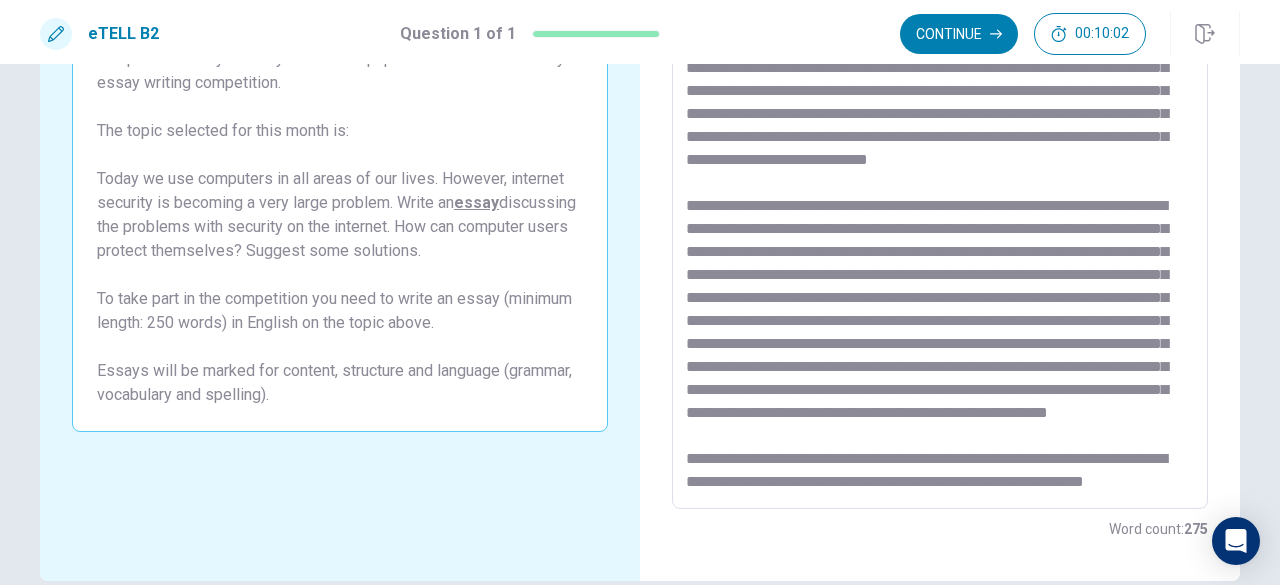 click at bounding box center (940, 233) 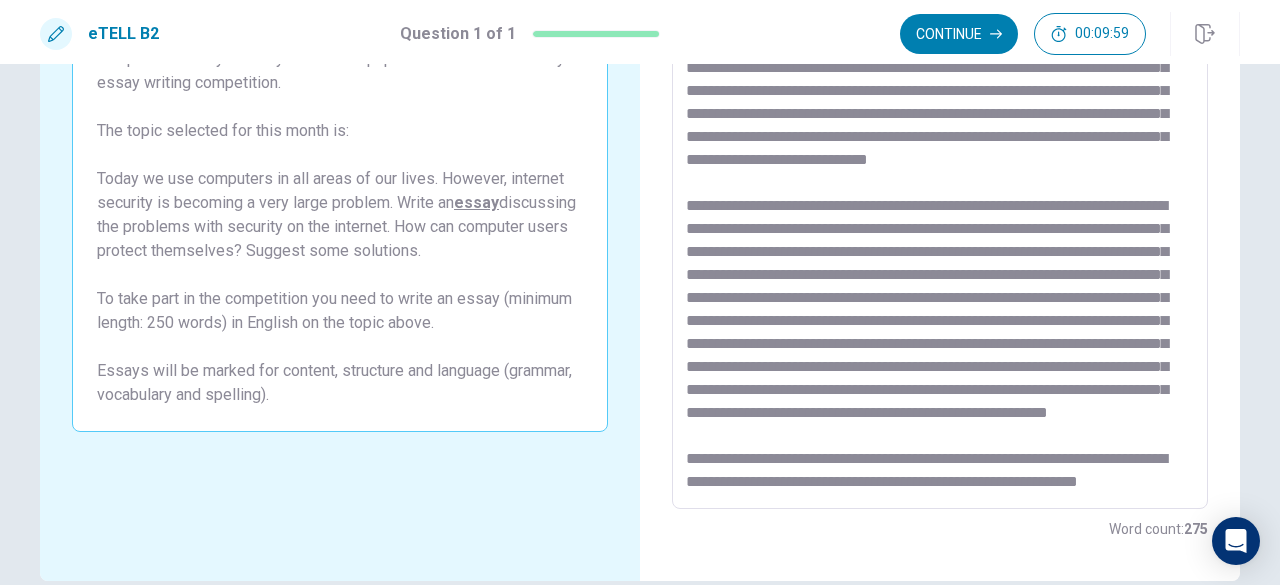 click at bounding box center [940, 233] 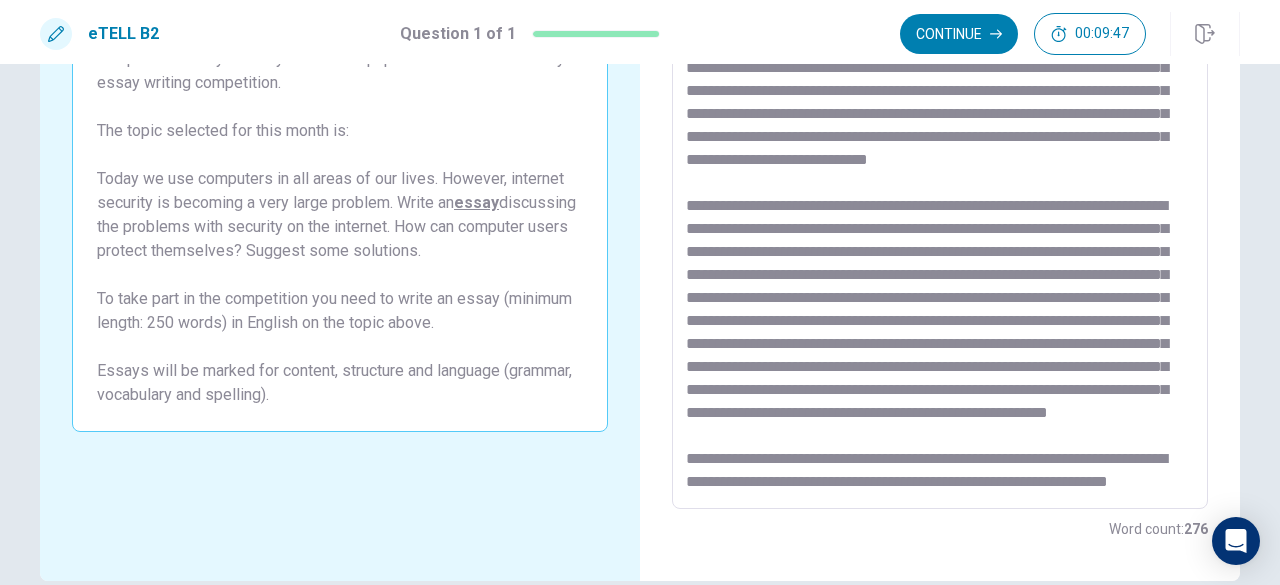 scroll, scrollTop: 147, scrollLeft: 0, axis: vertical 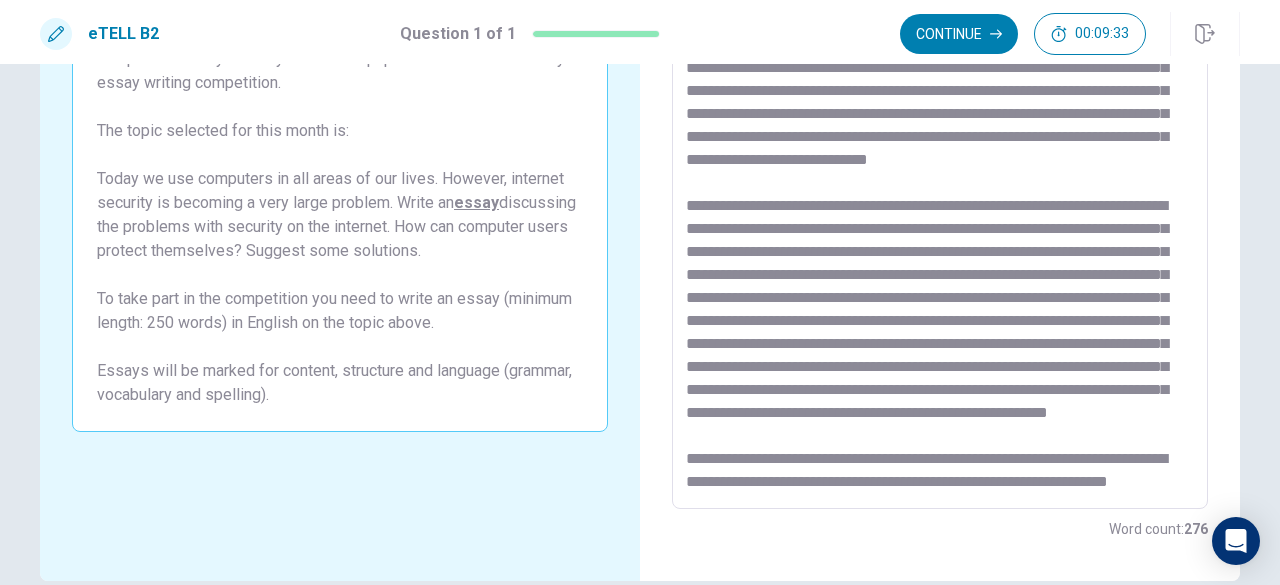 drag, startPoint x: 810, startPoint y: 479, endPoint x: 724, endPoint y: 493, distance: 87.13208 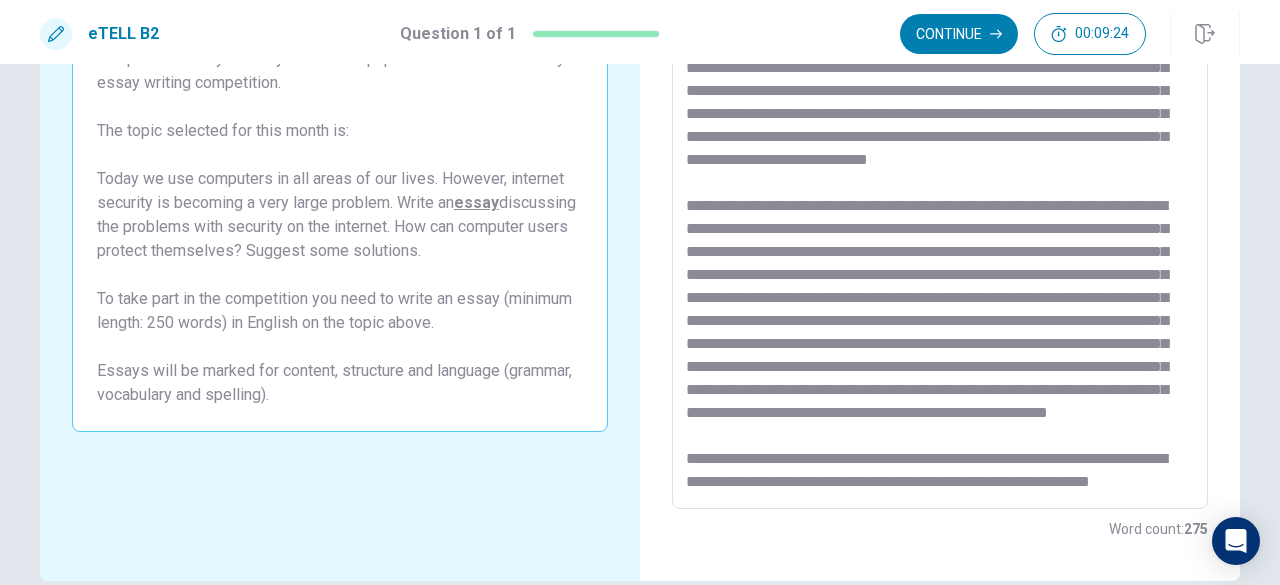 scroll, scrollTop: 0, scrollLeft: 0, axis: both 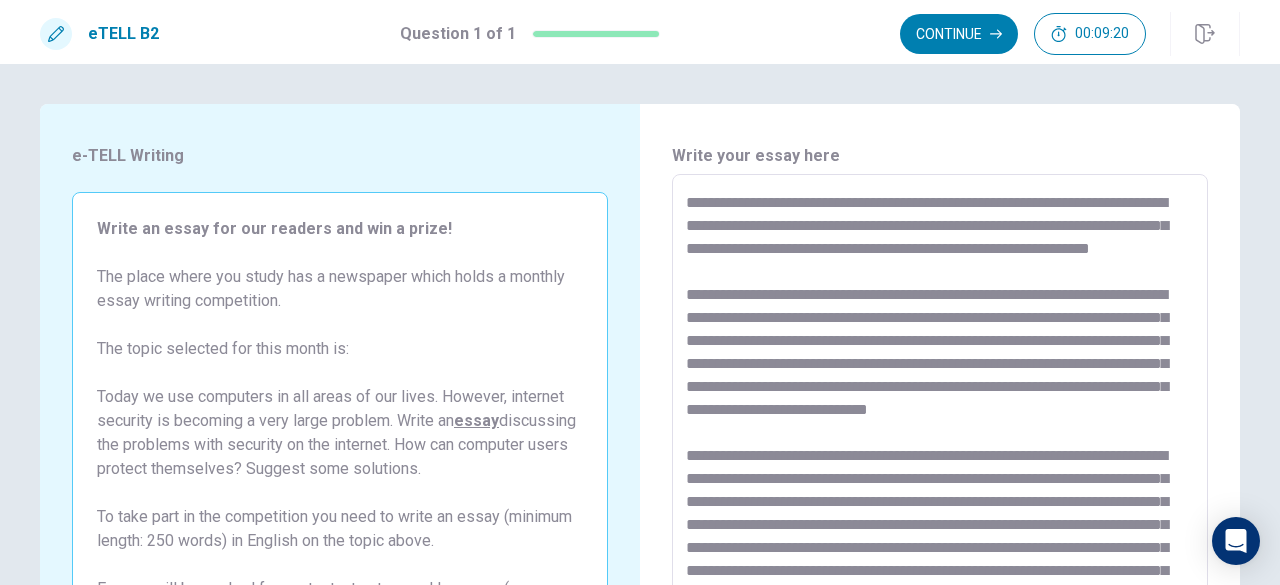 click at bounding box center [940, 451] 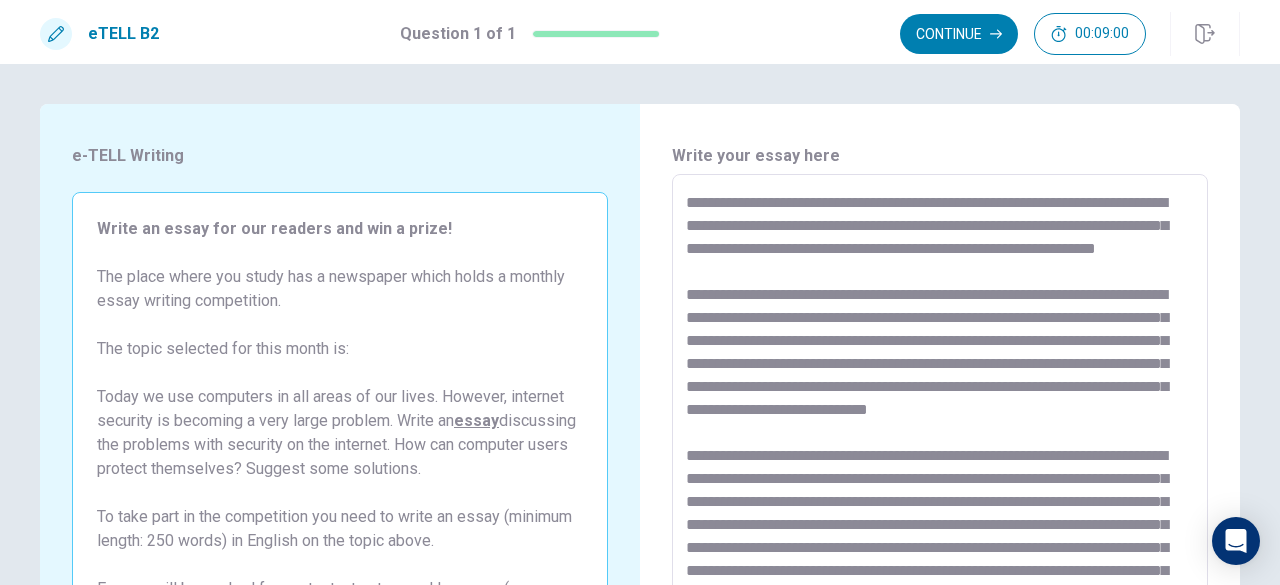 click at bounding box center [940, 451] 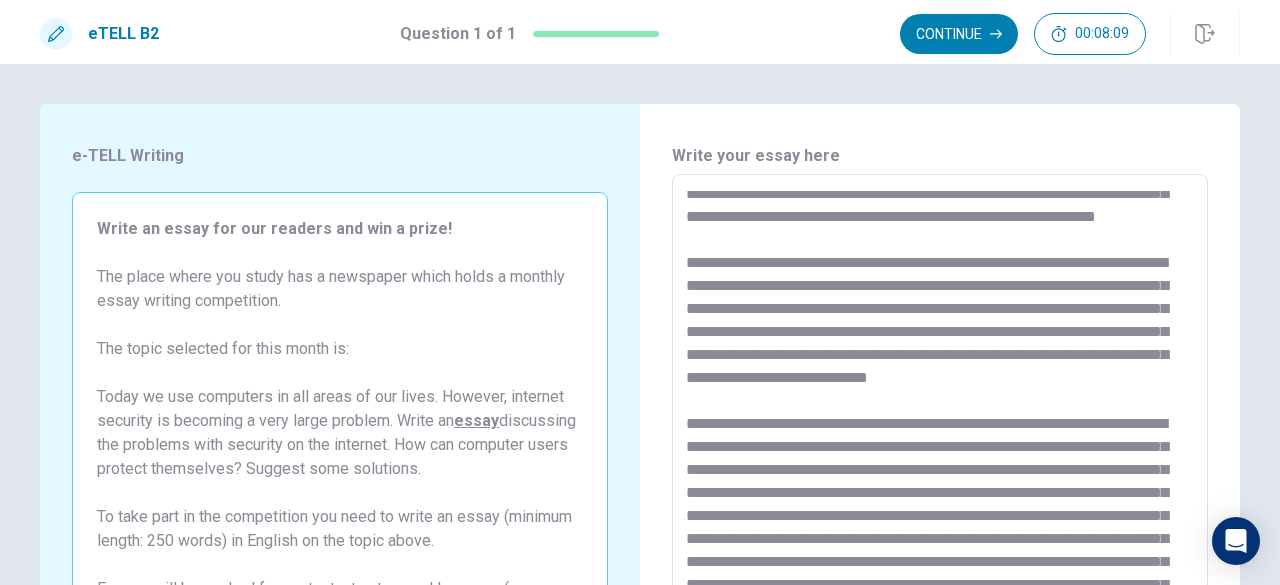 scroll, scrollTop: 100, scrollLeft: 0, axis: vertical 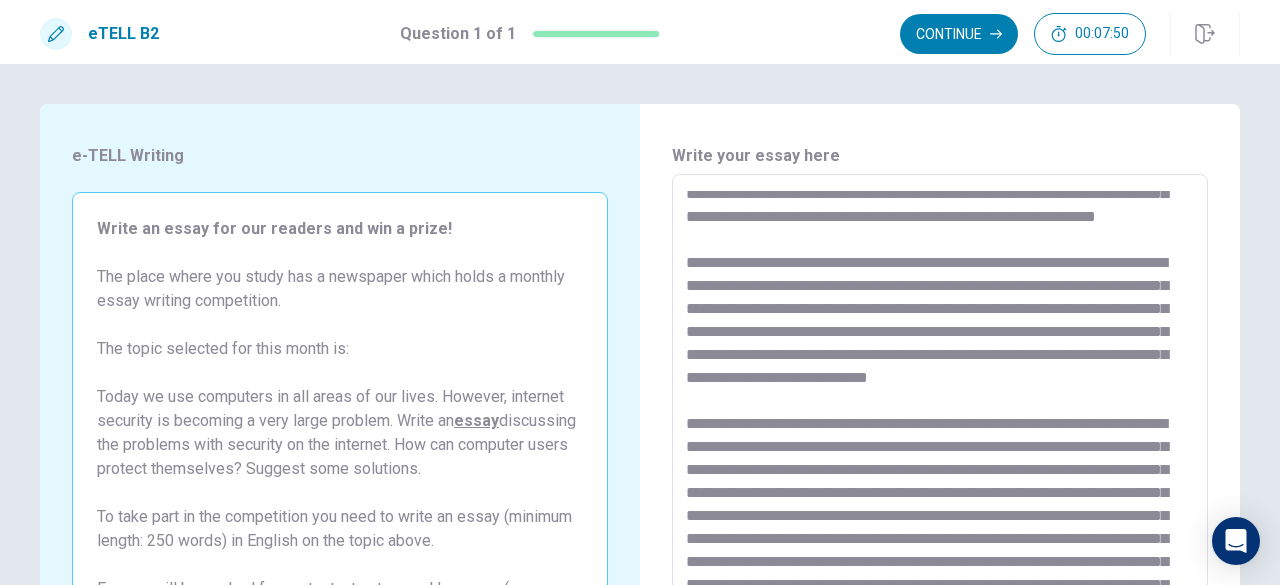 click at bounding box center (940, 451) 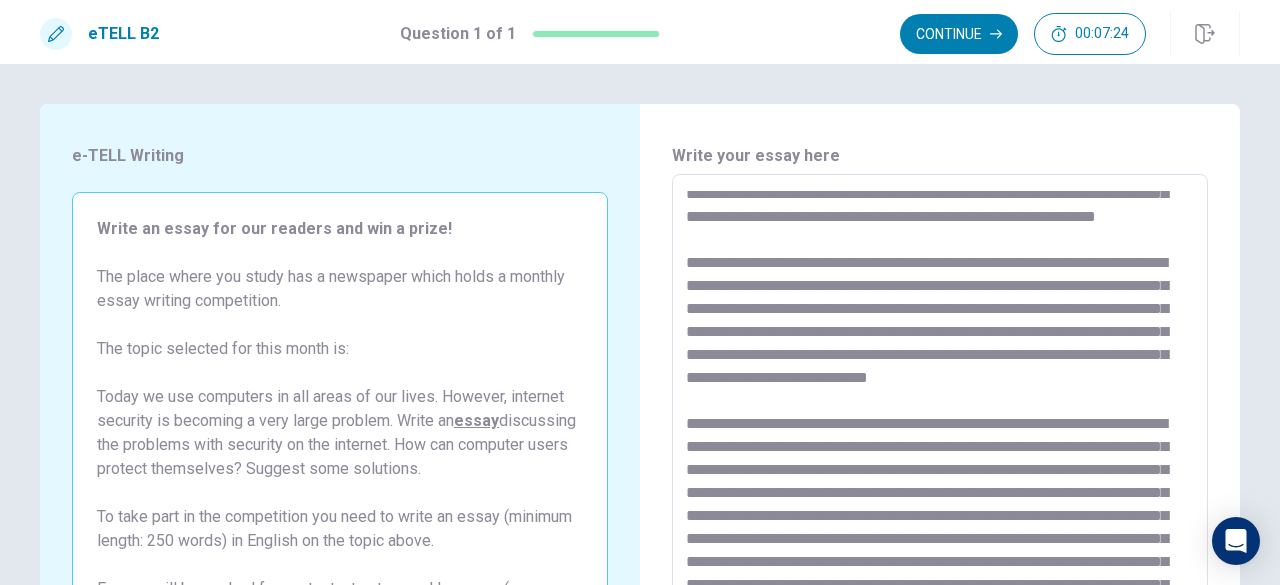 click at bounding box center [940, 451] 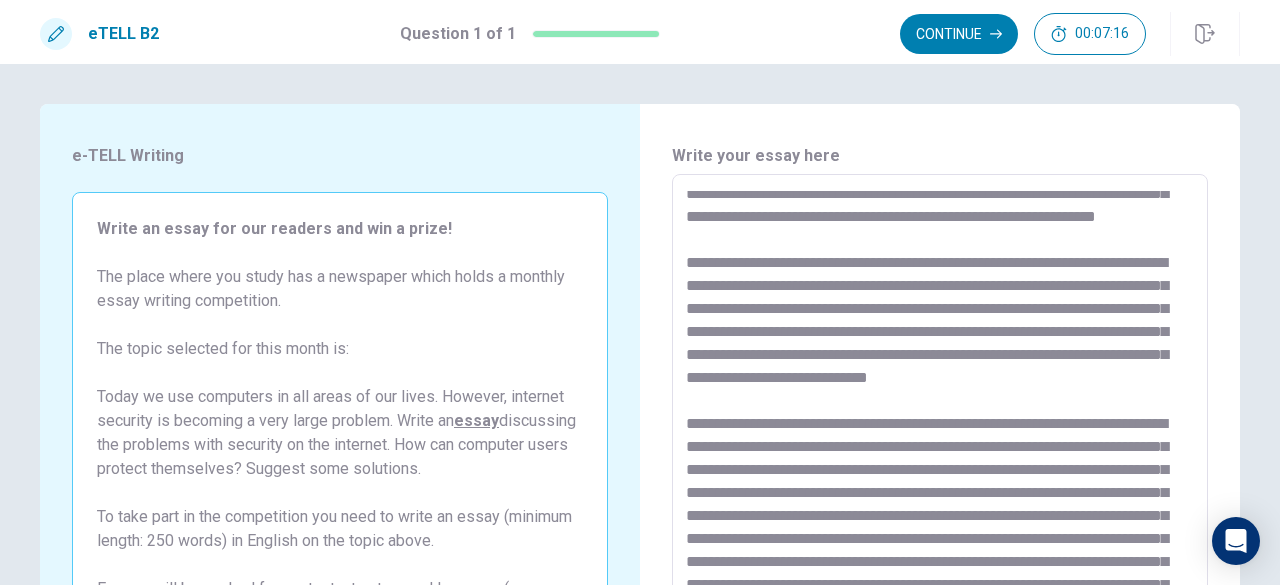 scroll, scrollTop: 147, scrollLeft: 0, axis: vertical 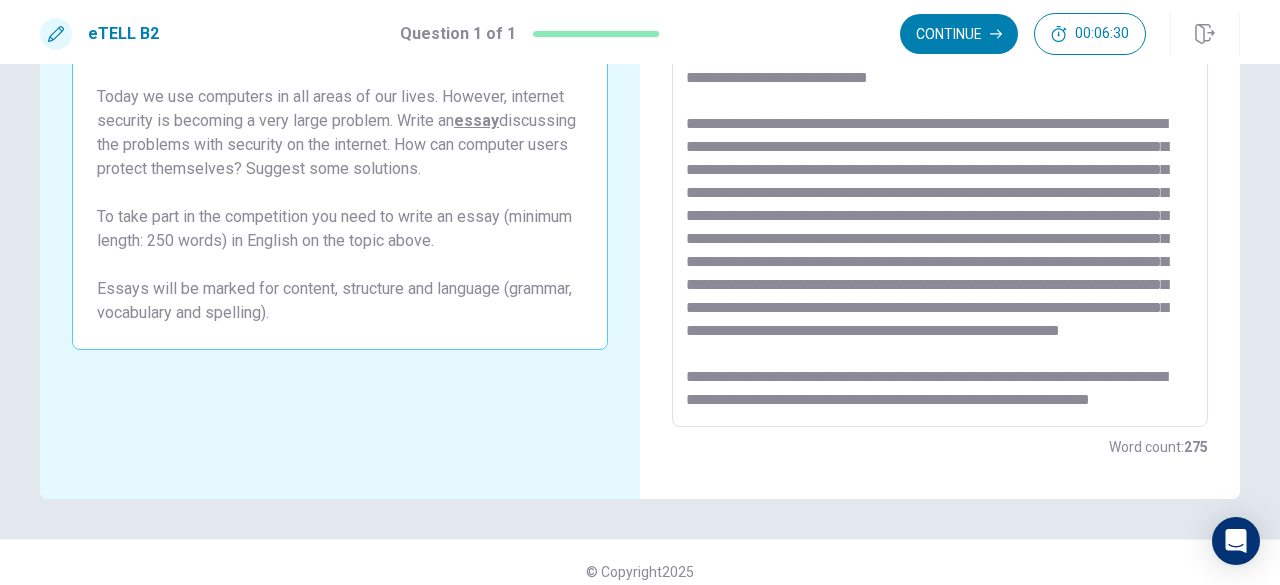 click at bounding box center (940, 151) 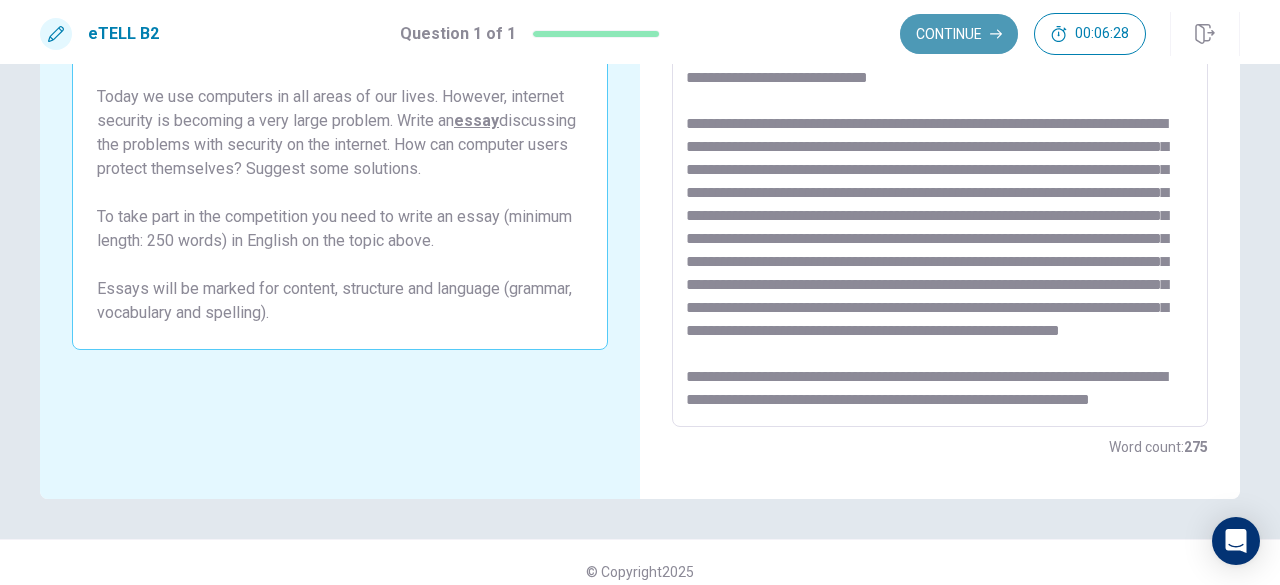 click on "Continue" at bounding box center [959, 34] 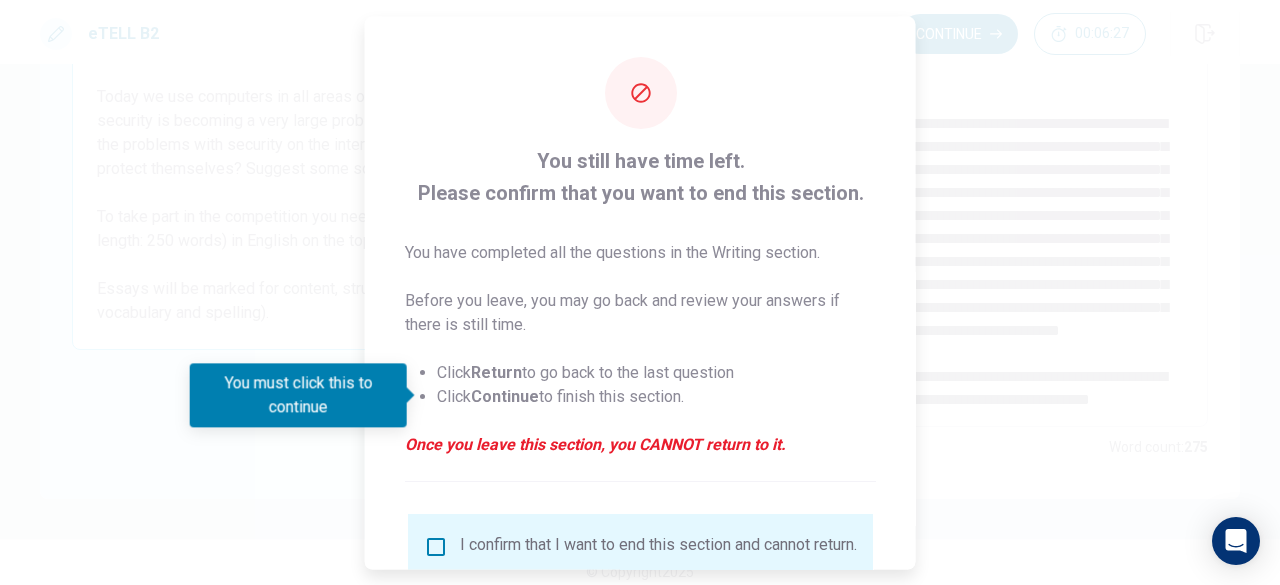 scroll, scrollTop: 160, scrollLeft: 0, axis: vertical 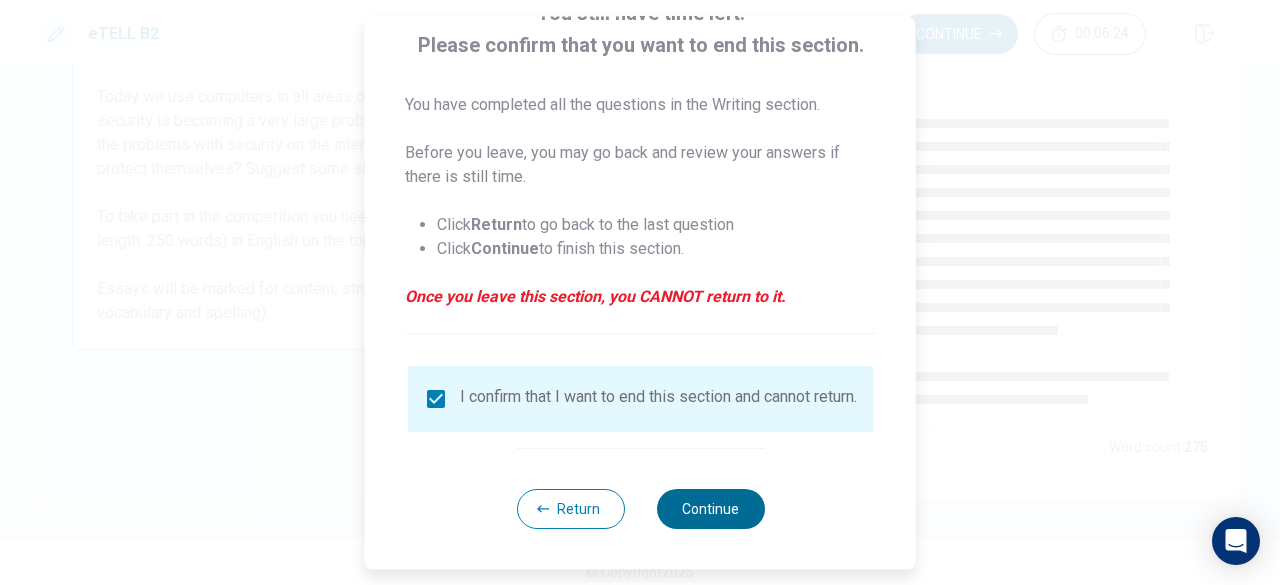 click on "Continue" at bounding box center [710, 509] 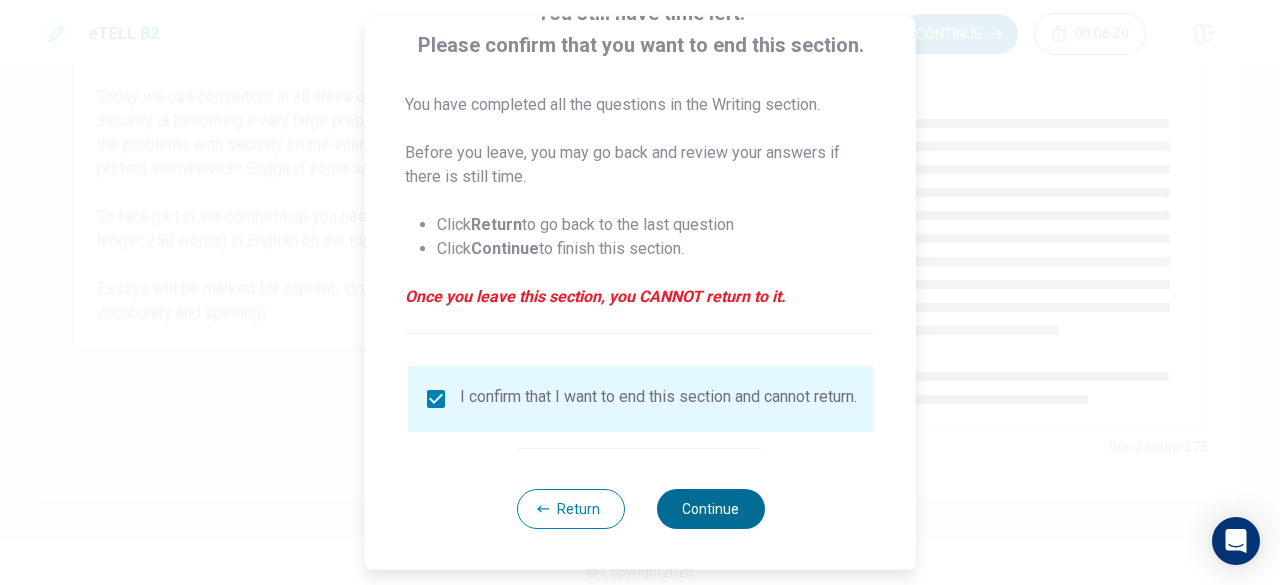 click on "Continue" at bounding box center (710, 509) 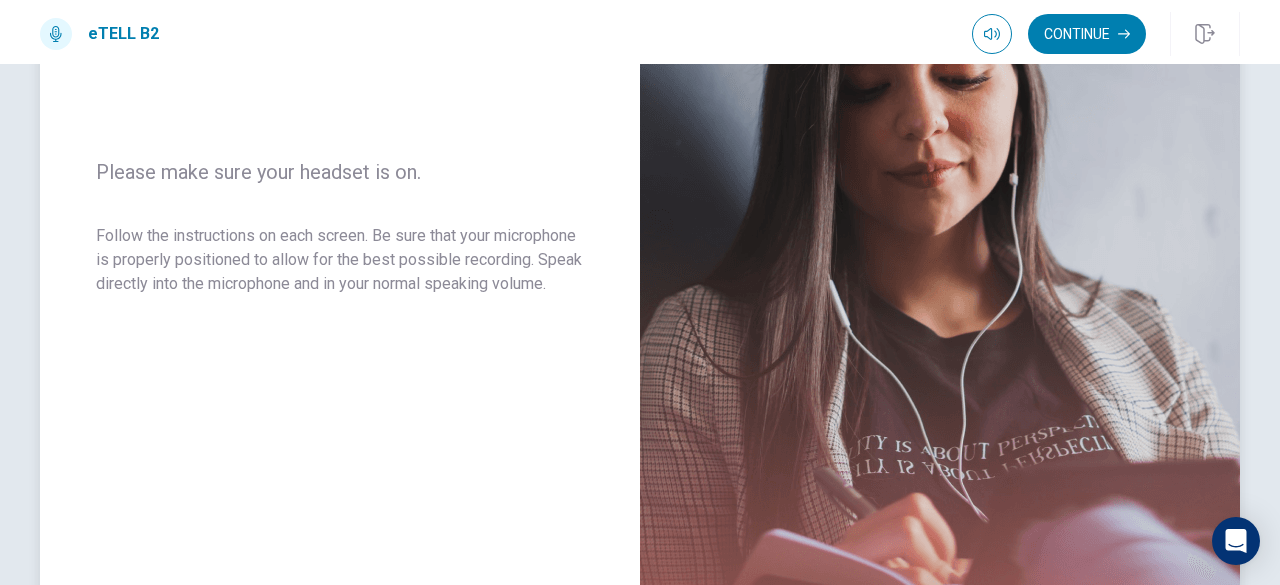 click at bounding box center (940, 240) 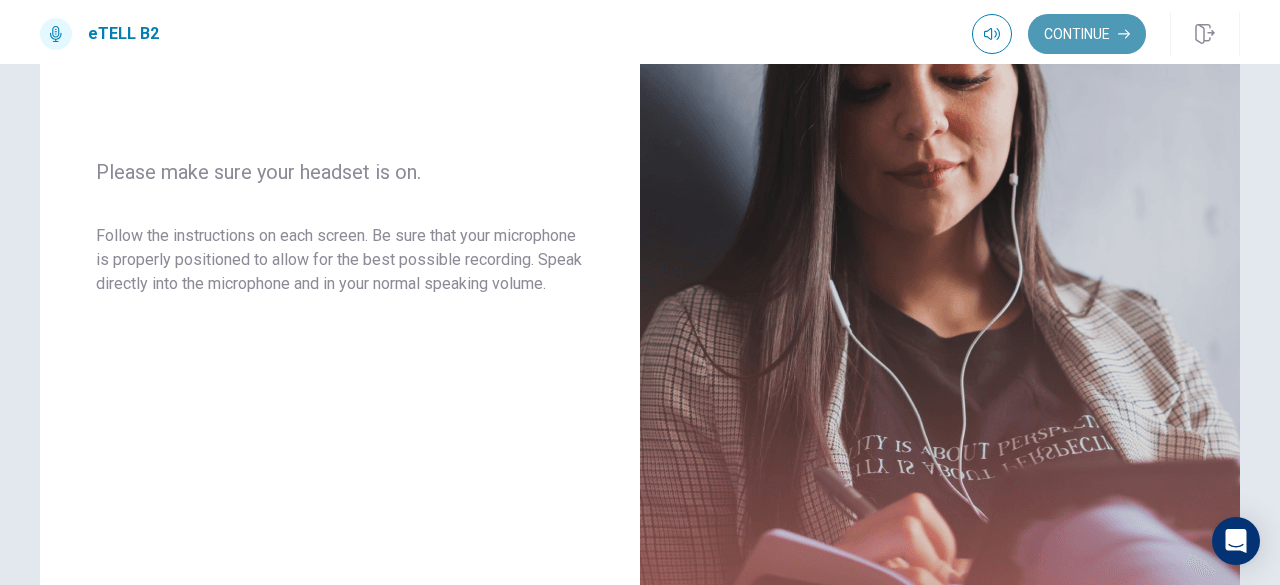 click on "Continue" at bounding box center [1087, 34] 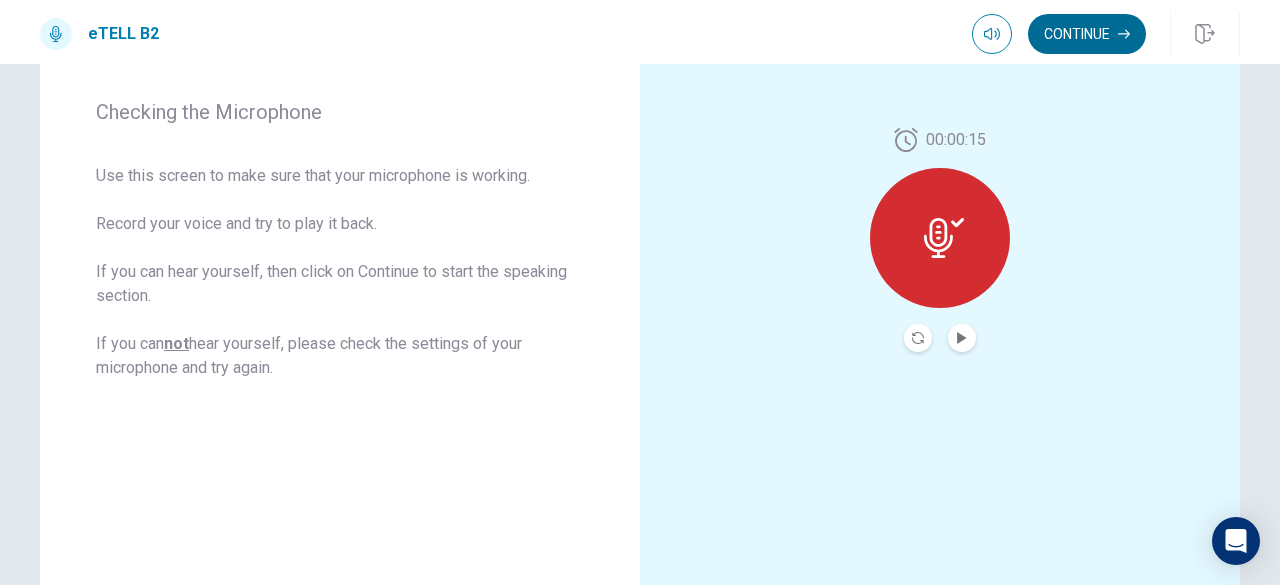 click on "Continue" at bounding box center (1087, 34) 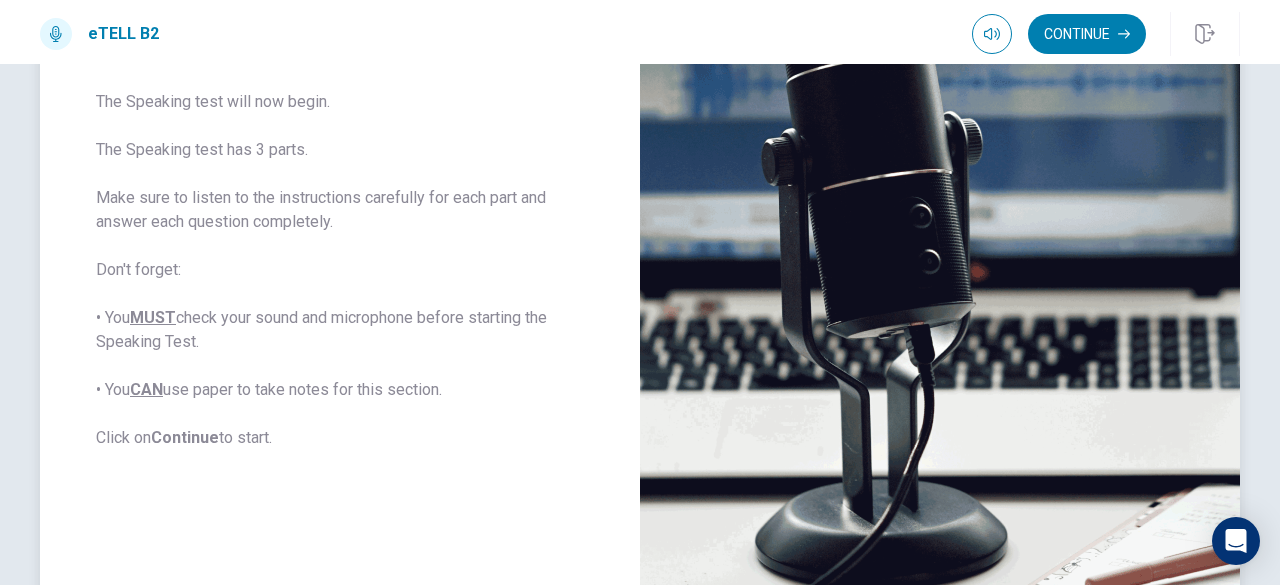 scroll, scrollTop: 294, scrollLeft: 0, axis: vertical 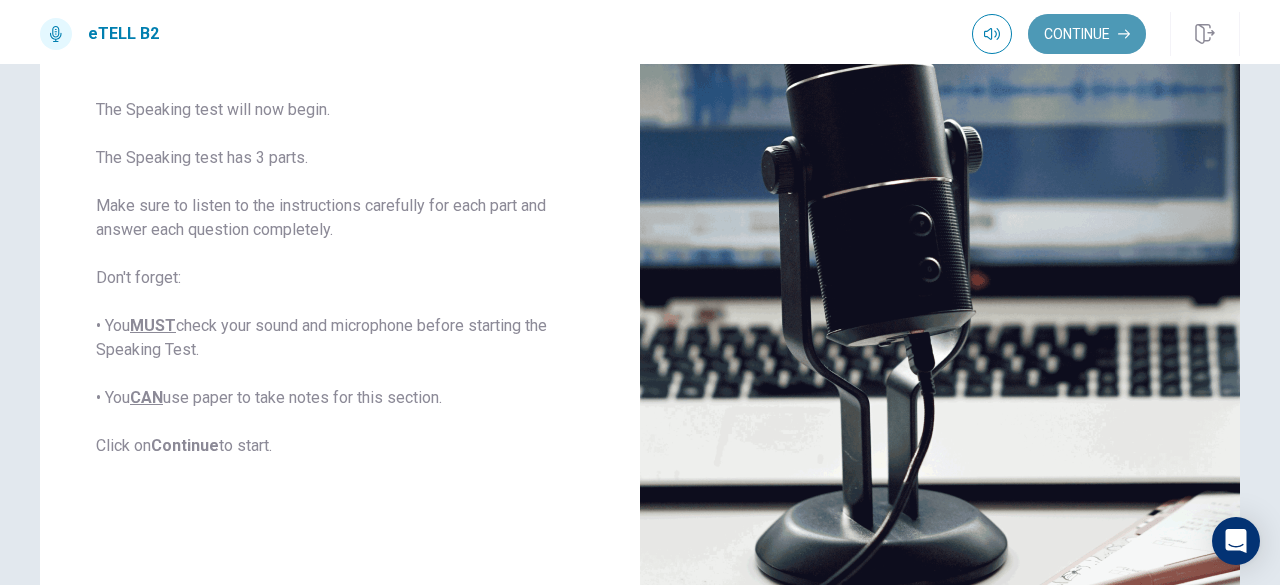 click on "Continue" at bounding box center [1087, 34] 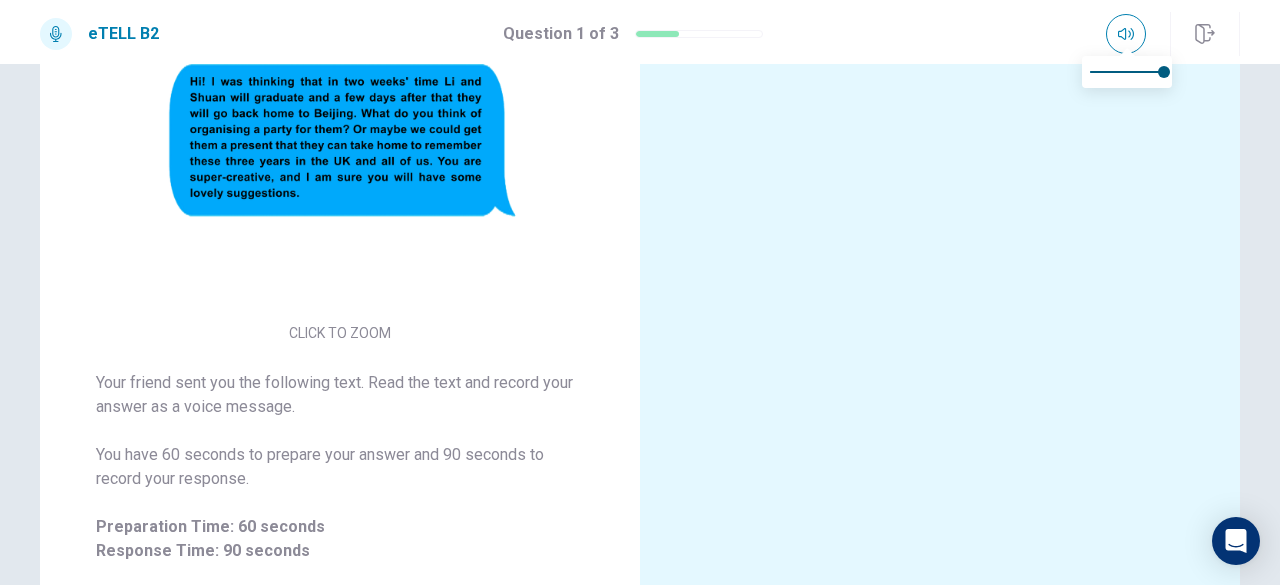 scroll, scrollTop: 294, scrollLeft: 0, axis: vertical 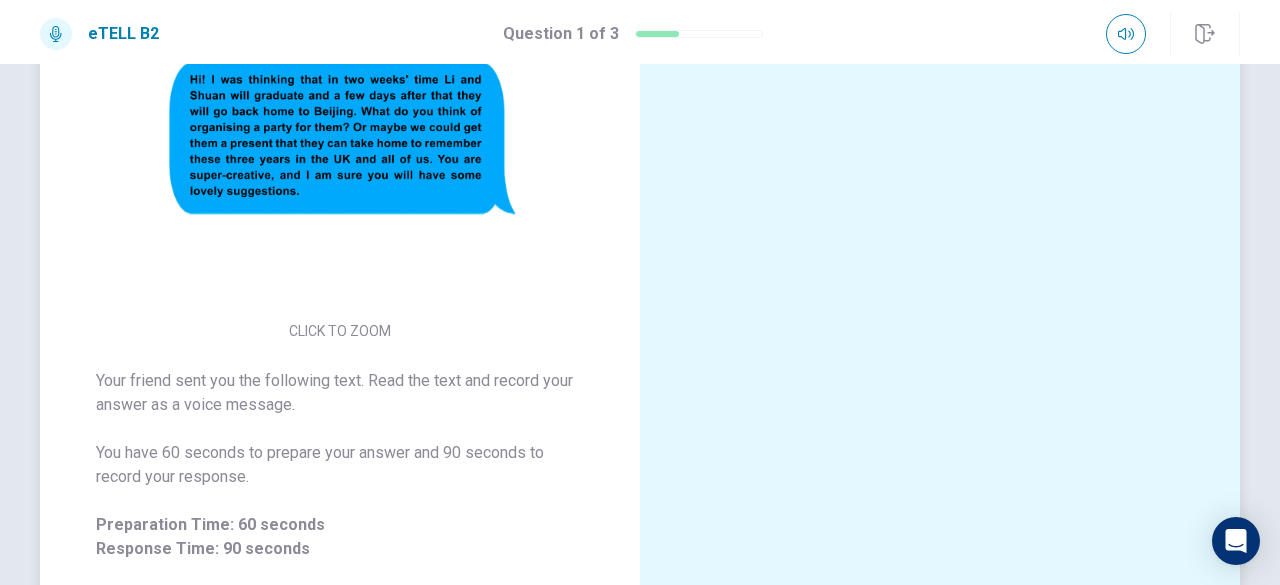 click on "CLICK TO ZOOM" at bounding box center [340, 331] 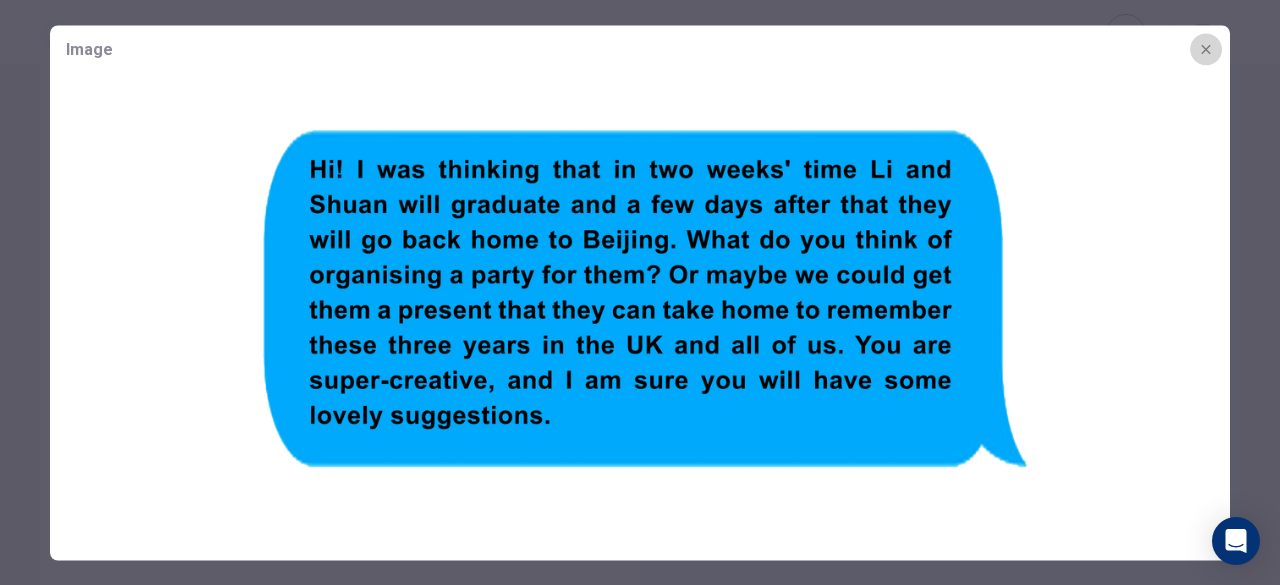 click 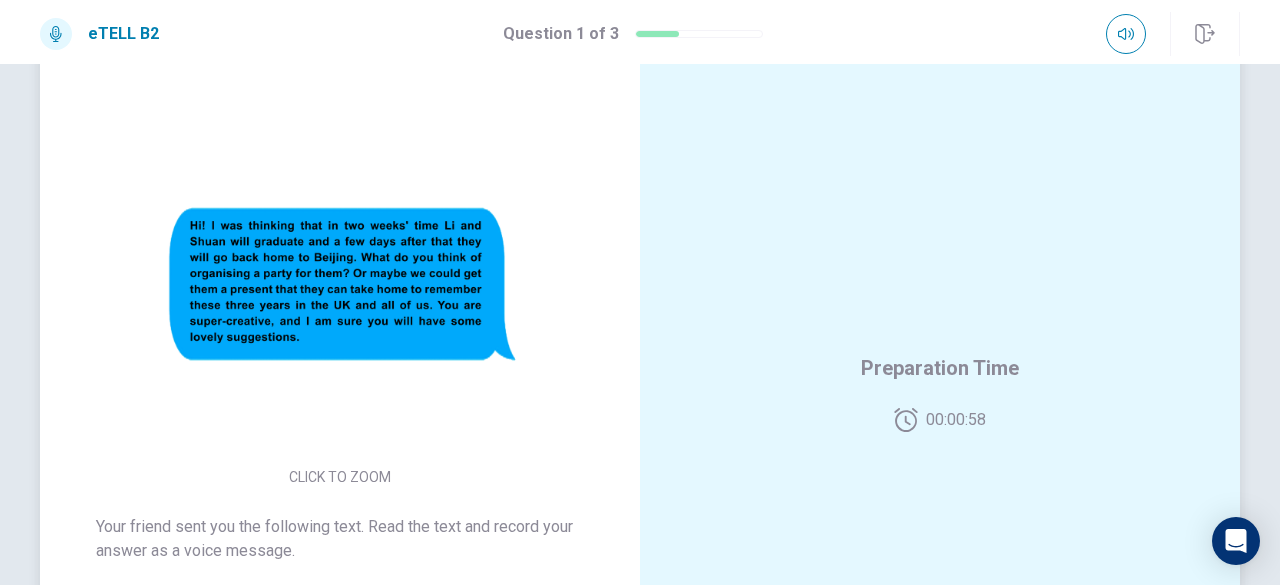 scroll, scrollTop: 94, scrollLeft: 0, axis: vertical 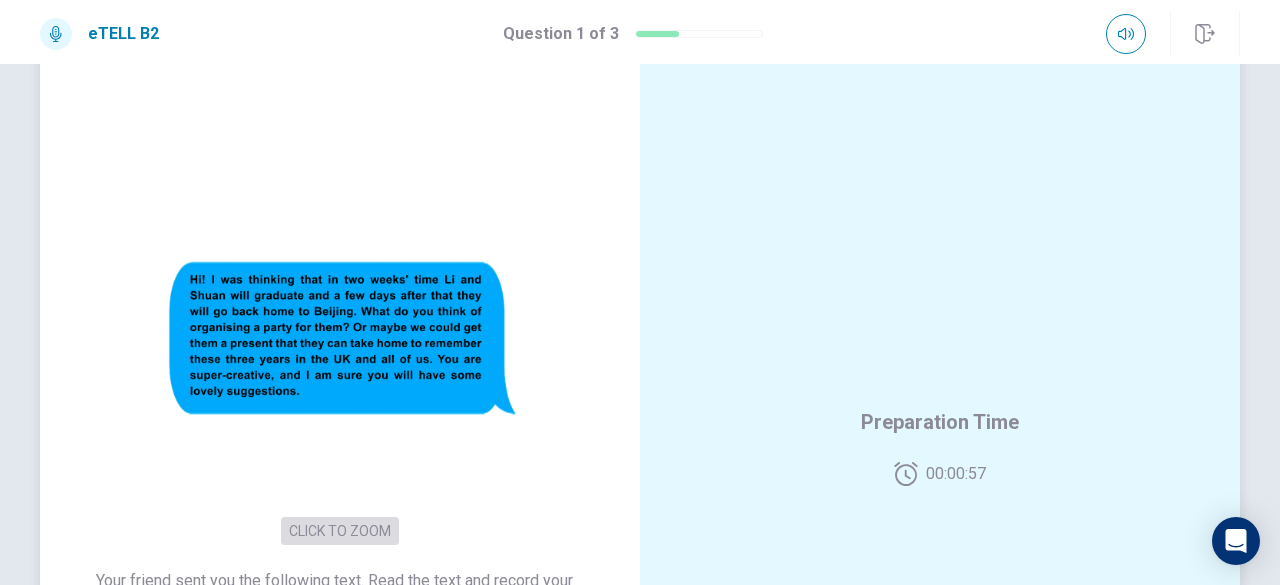 click on "CLICK TO ZOOM" at bounding box center (340, 531) 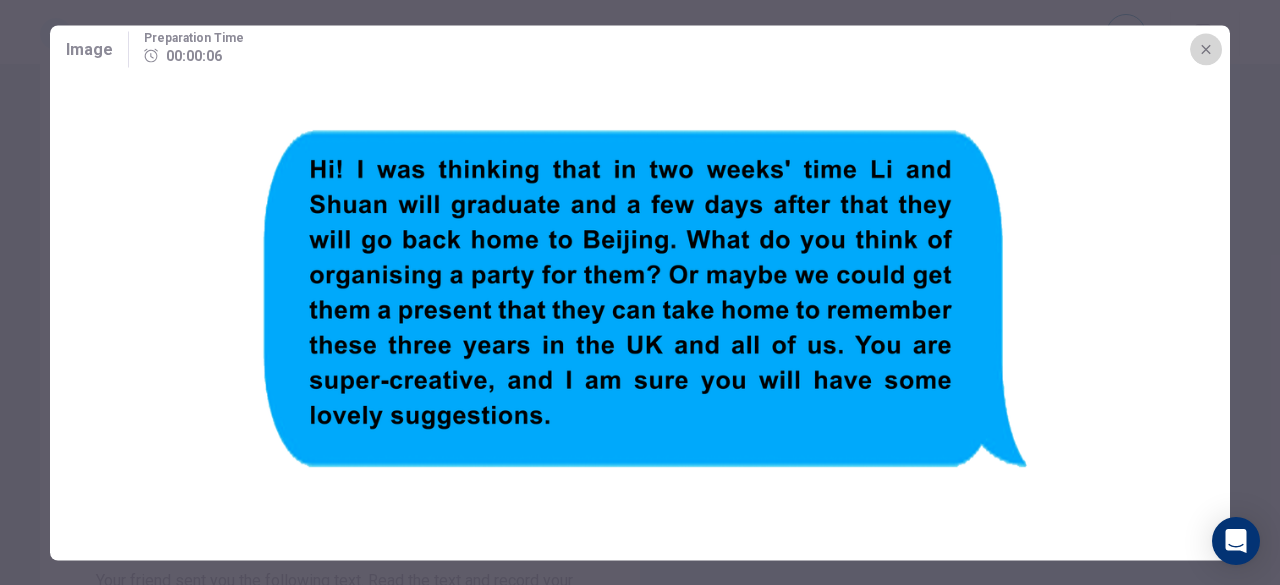 click 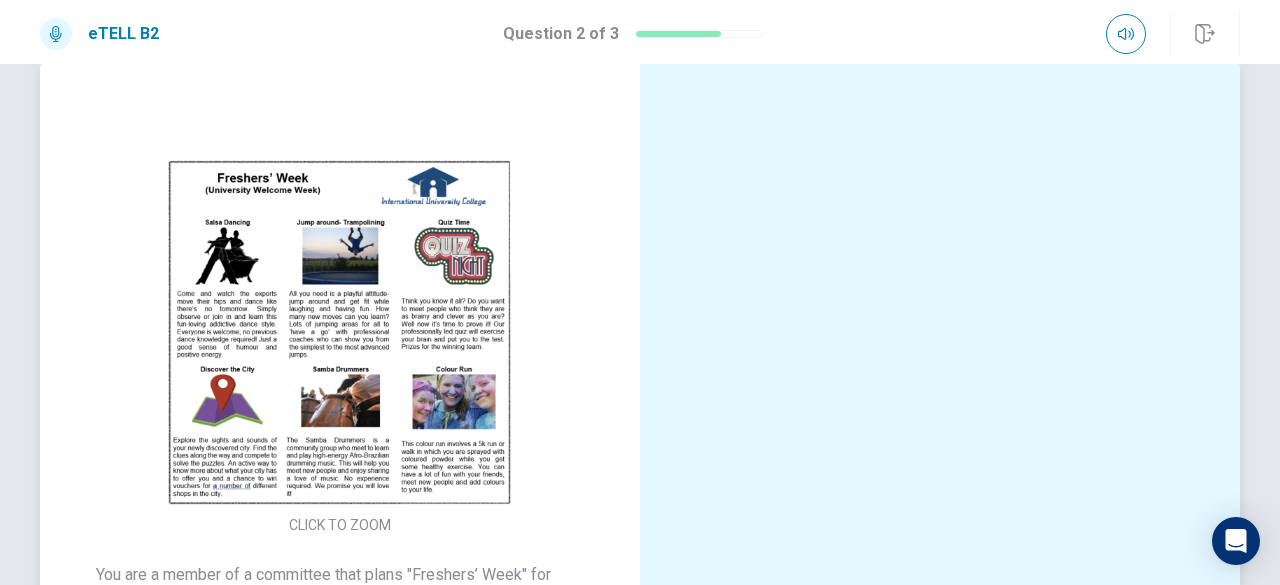 scroll, scrollTop: 0, scrollLeft: 0, axis: both 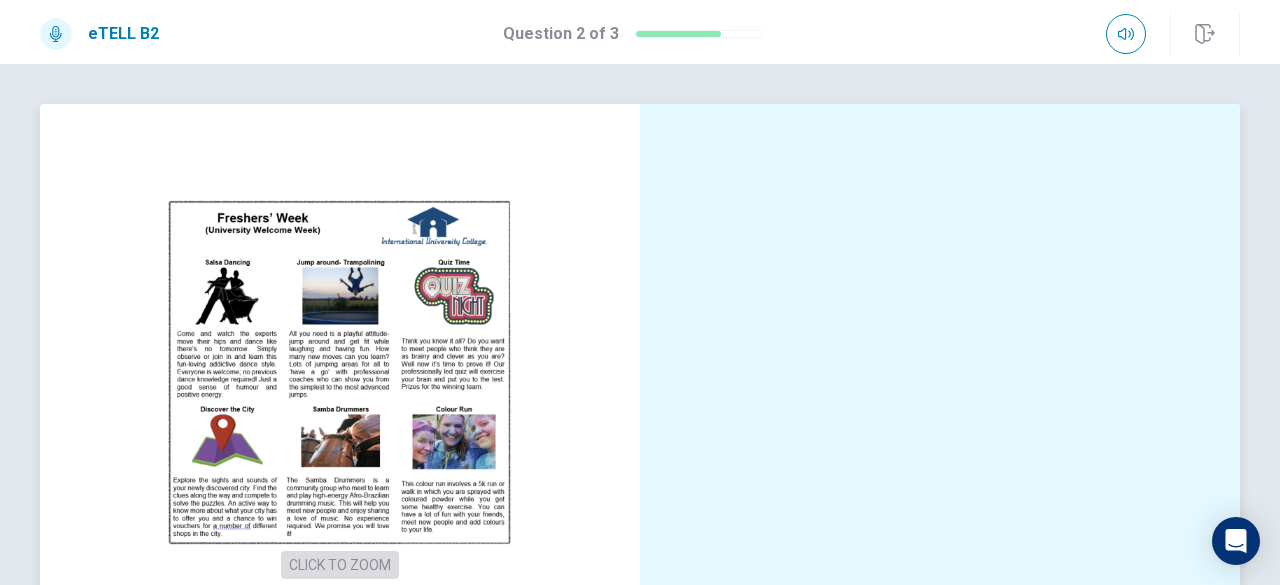 click on "CLICK TO ZOOM" at bounding box center (340, 565) 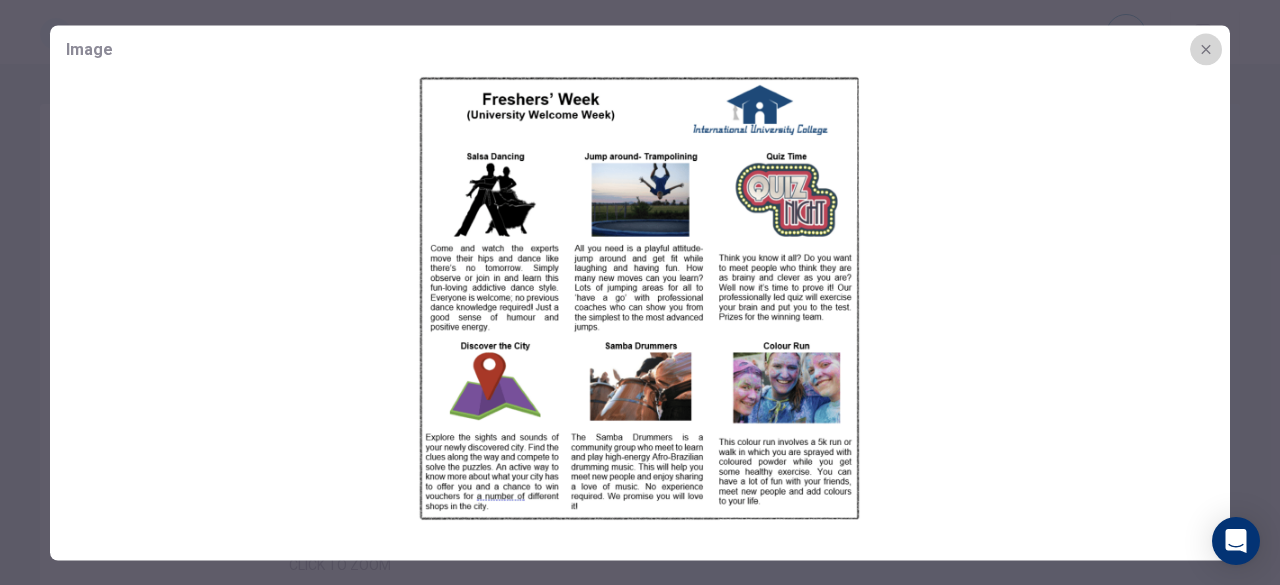 click 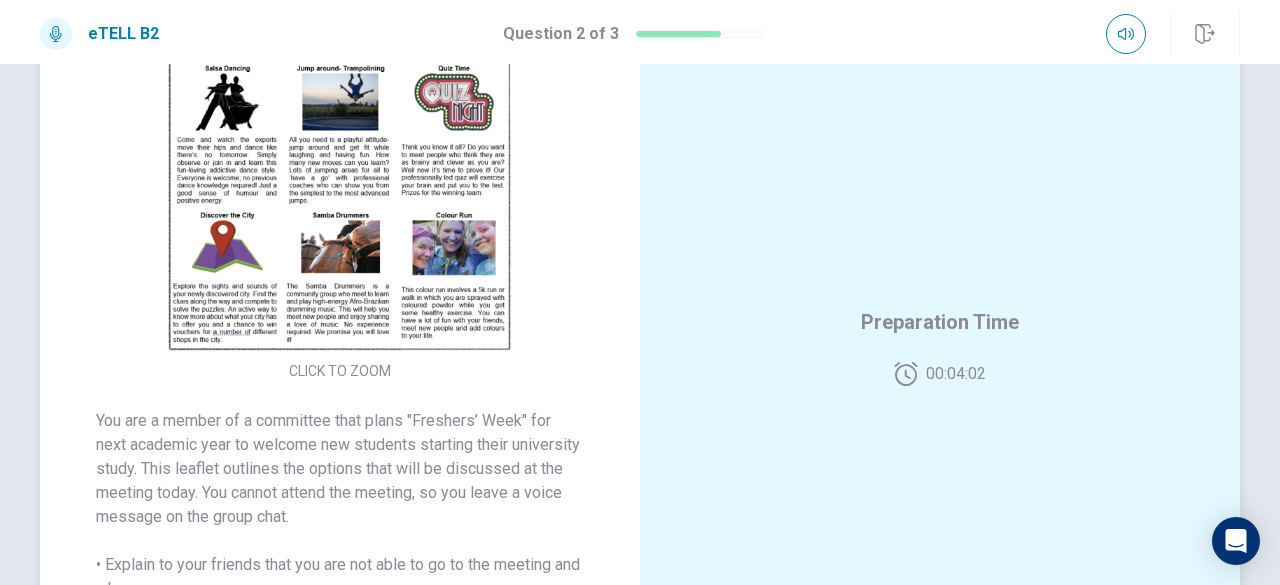 scroll, scrollTop: 94, scrollLeft: 0, axis: vertical 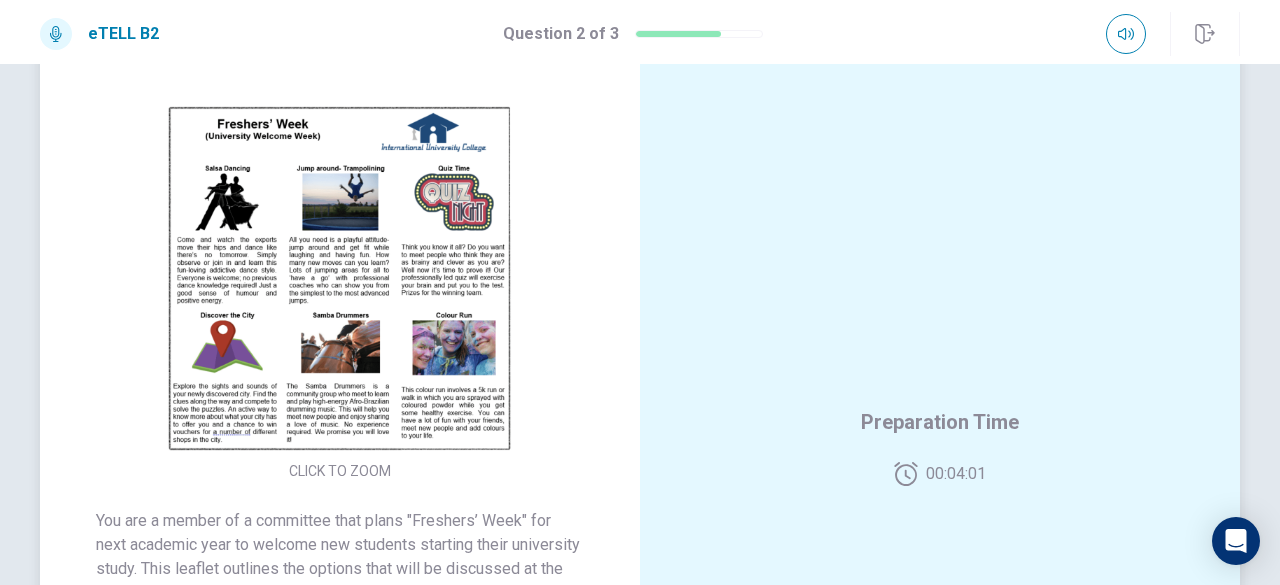 click at bounding box center (340, 278) 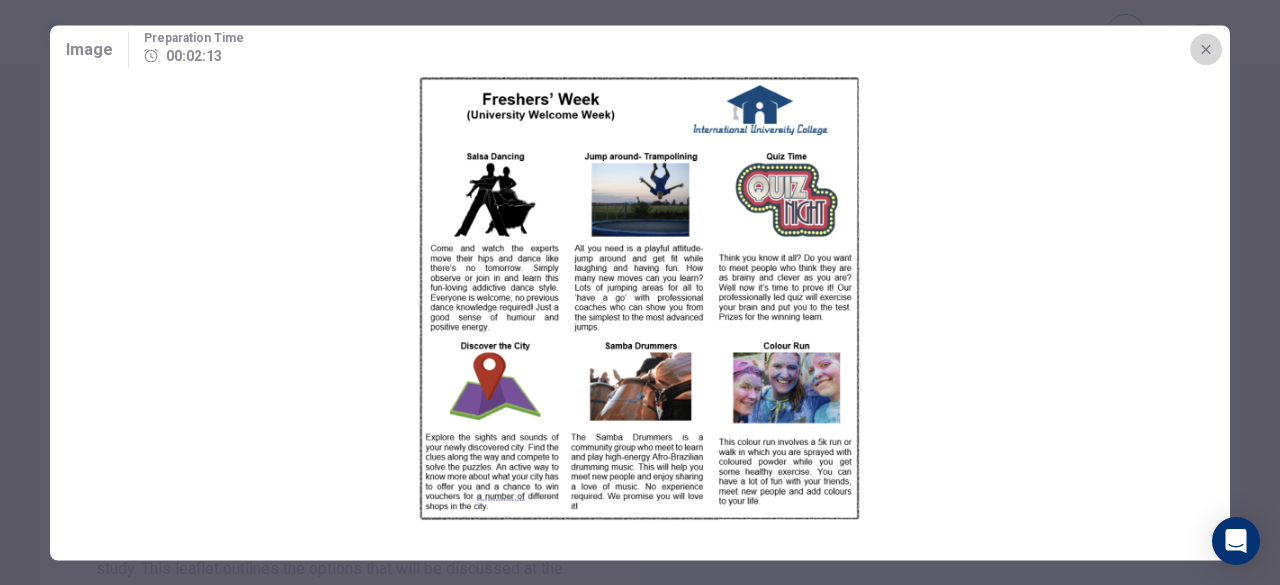 click at bounding box center (1206, 49) 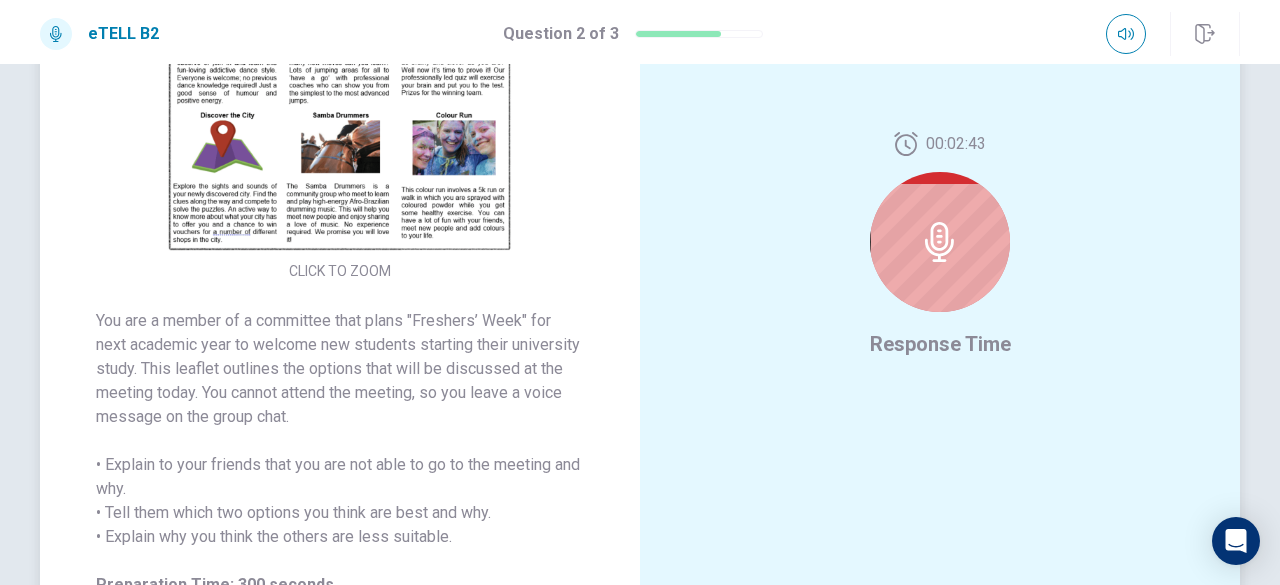 scroll, scrollTop: 394, scrollLeft: 0, axis: vertical 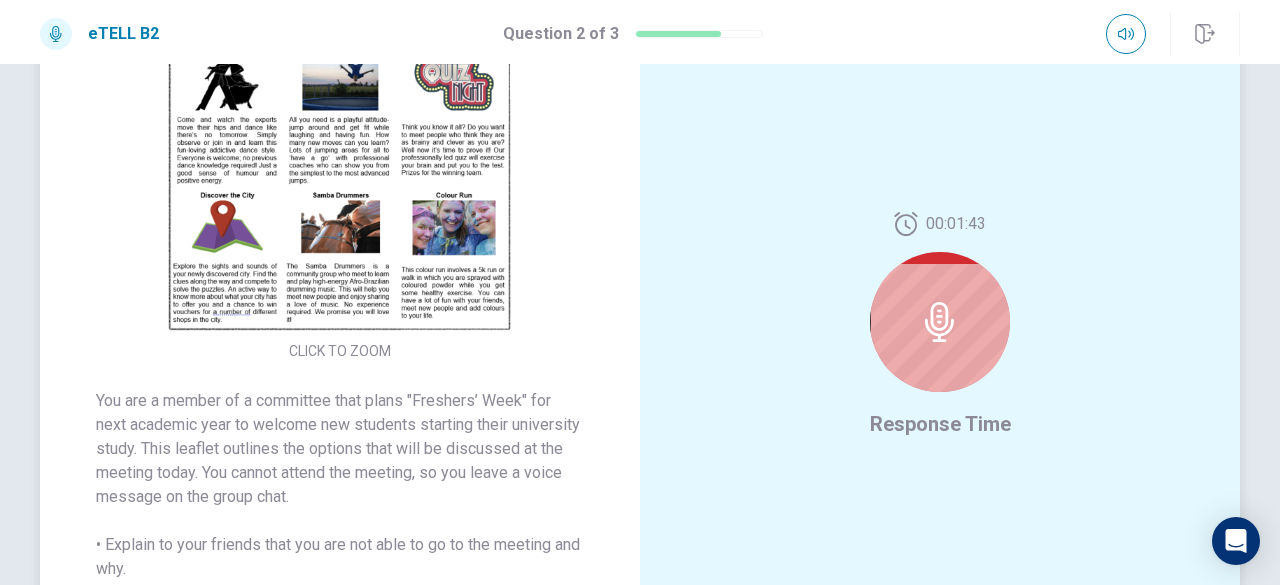 click on "You are a member of a committee that plans "Freshers’ Week" for next academic year to welcome new students starting their university study. This leaflet outlines the options that will be discussed at the meeting today. You cannot attend the meeting, so you leave a voice message on the group chat.
• Explain to your friends that you are not able to go to the meeting and why.
• Tell them which two options you think are best and why.
• Explain why you think the others are less suitable." at bounding box center (340, 509) 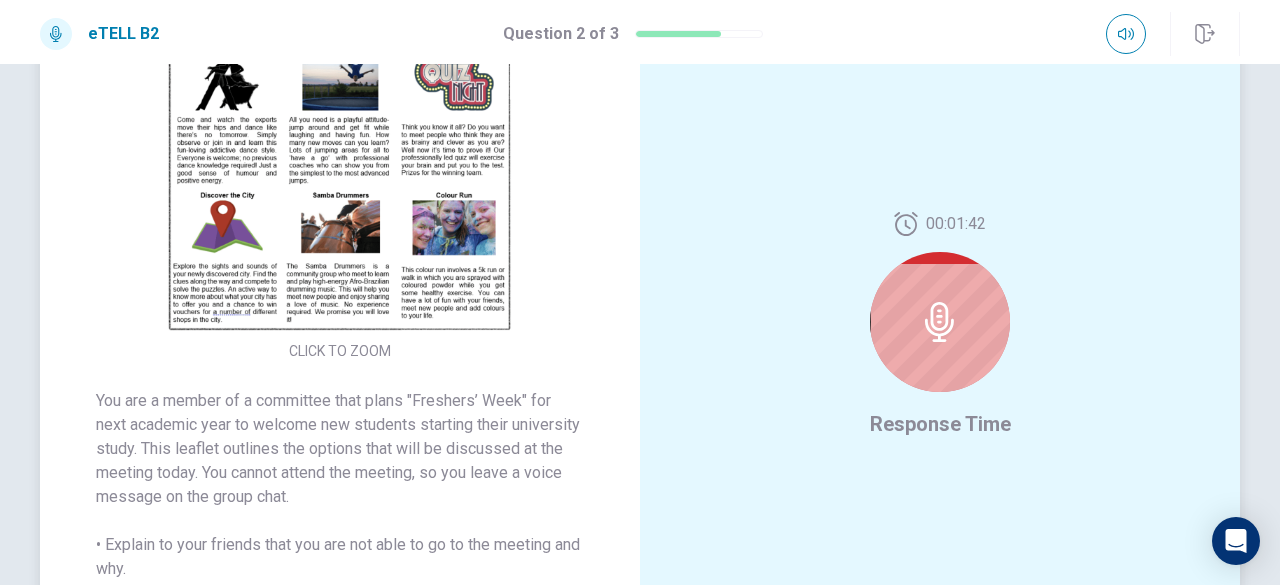 click on "You are a member of a committee that plans "Freshers’ Week" for next academic year to welcome new students starting their university study. This leaflet outlines the options that will be discussed at the meeting today. You cannot attend the meeting, so you leave a voice message on the group chat.
• Explain to your friends that you are not able to go to the meeting and why.
• Tell them which two options you think are best and why.
• Explain why you think the others are less suitable." at bounding box center [340, 509] 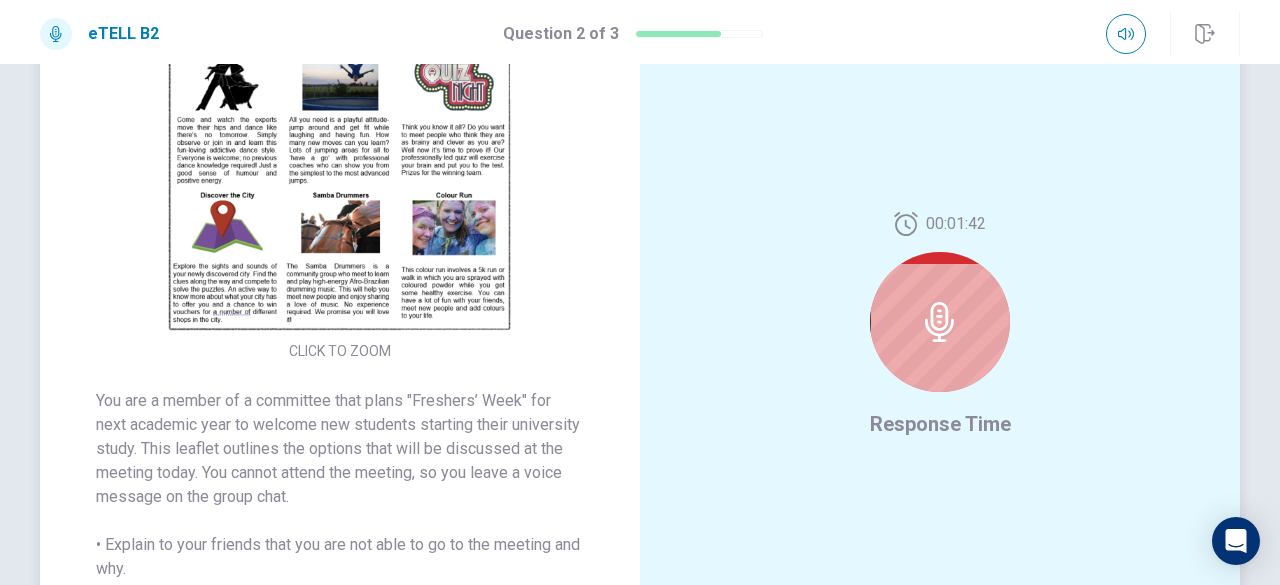 click on "You are a member of a committee that plans "Freshers’ Week" for next academic year to welcome new students starting their university study. This leaflet outlines the options that will be discussed at the meeting today. You cannot attend the meeting, so you leave a voice message on the group chat.
• Explain to your friends that you are not able to go to the meeting and why.
• Tell them which two options you think are best and why.
• Explain why you think the others are less suitable." at bounding box center (340, 509) 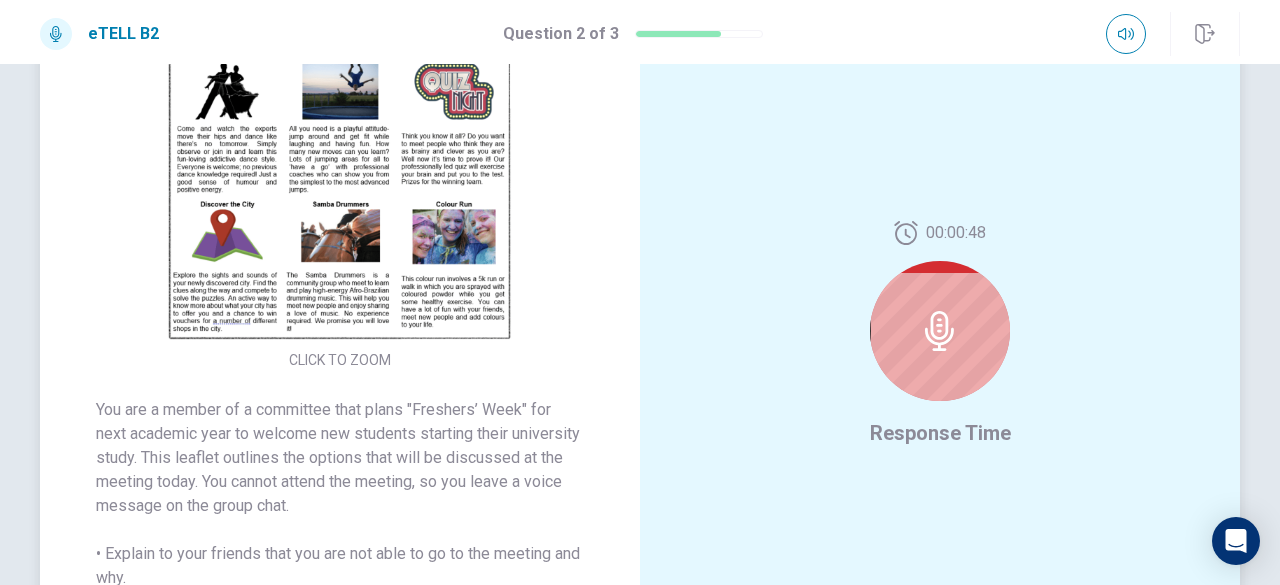 scroll, scrollTop: 214, scrollLeft: 0, axis: vertical 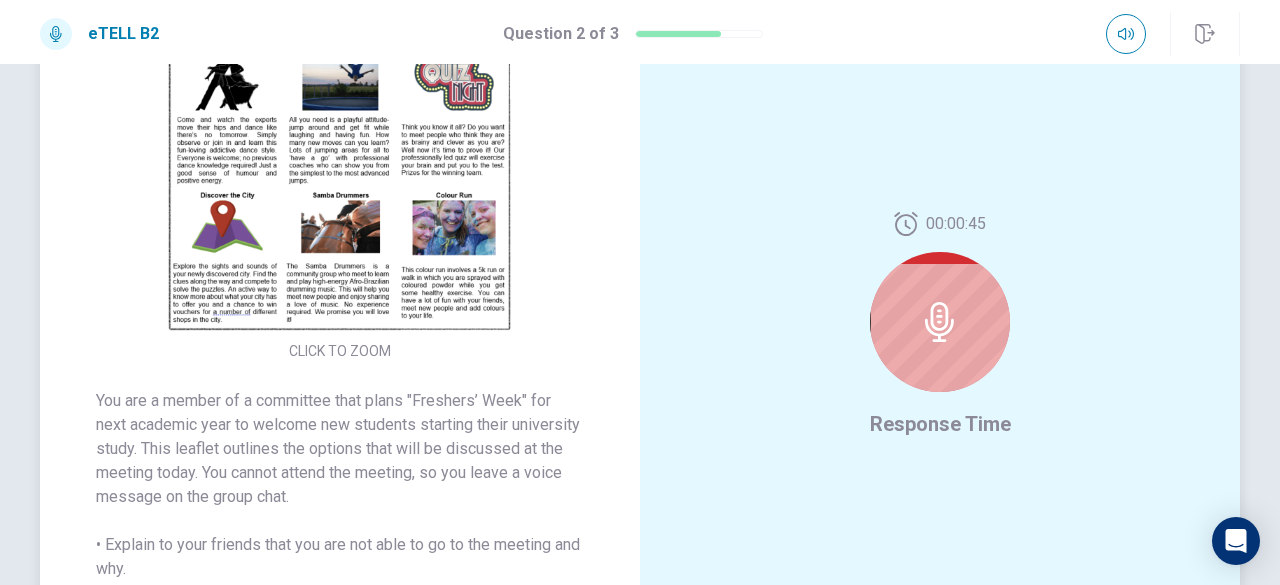 click on "You are a member of a committee that plans "Freshers’ Week" for next academic year to welcome new students starting their university study. This leaflet outlines the options that will be discussed at the meeting today. You cannot attend the meeting, so you leave a voice message on the group chat.
• Explain to your friends that you are not able to go to the meeting and why.
• Tell them which two options you think are best and why.
• Explain why you think the others are less suitable." at bounding box center [340, 509] 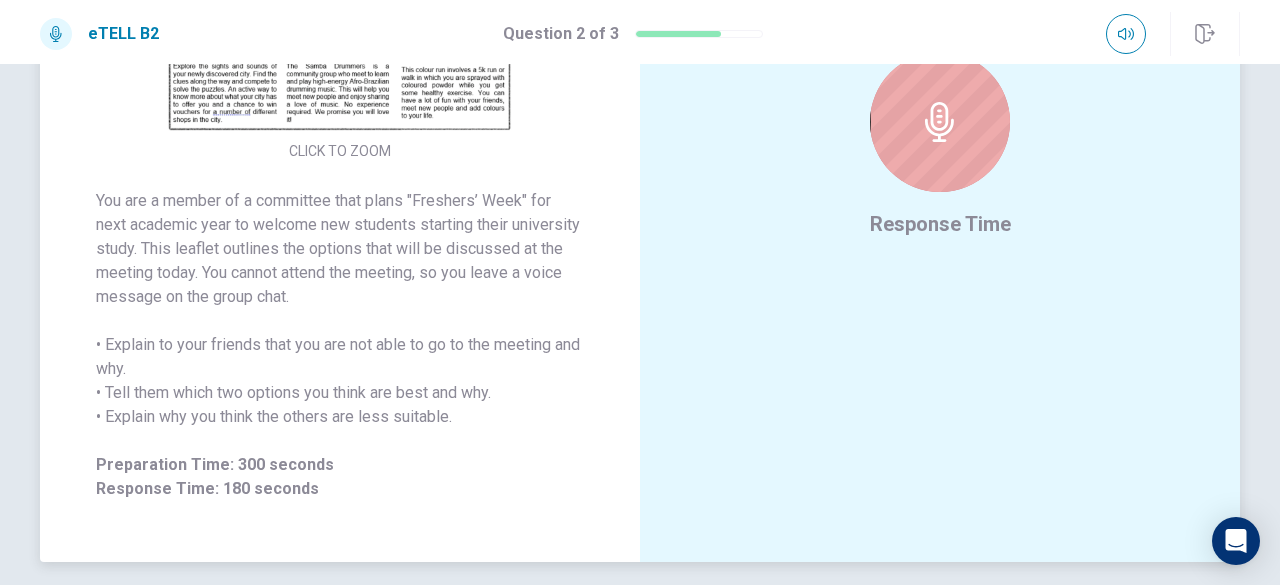 scroll, scrollTop: 314, scrollLeft: 0, axis: vertical 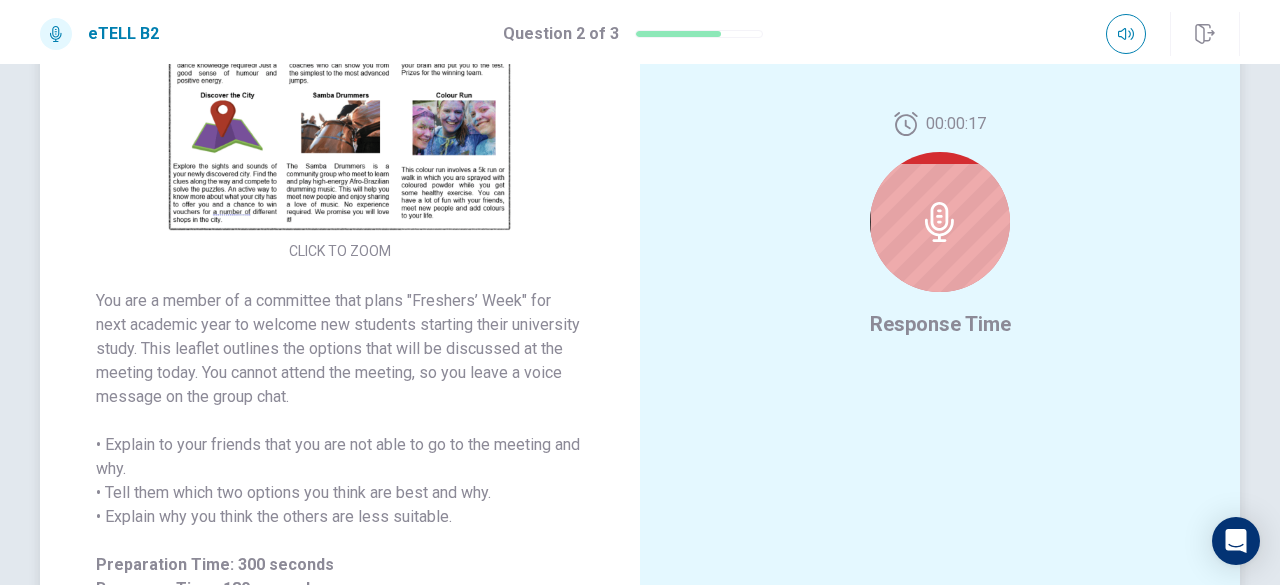 click 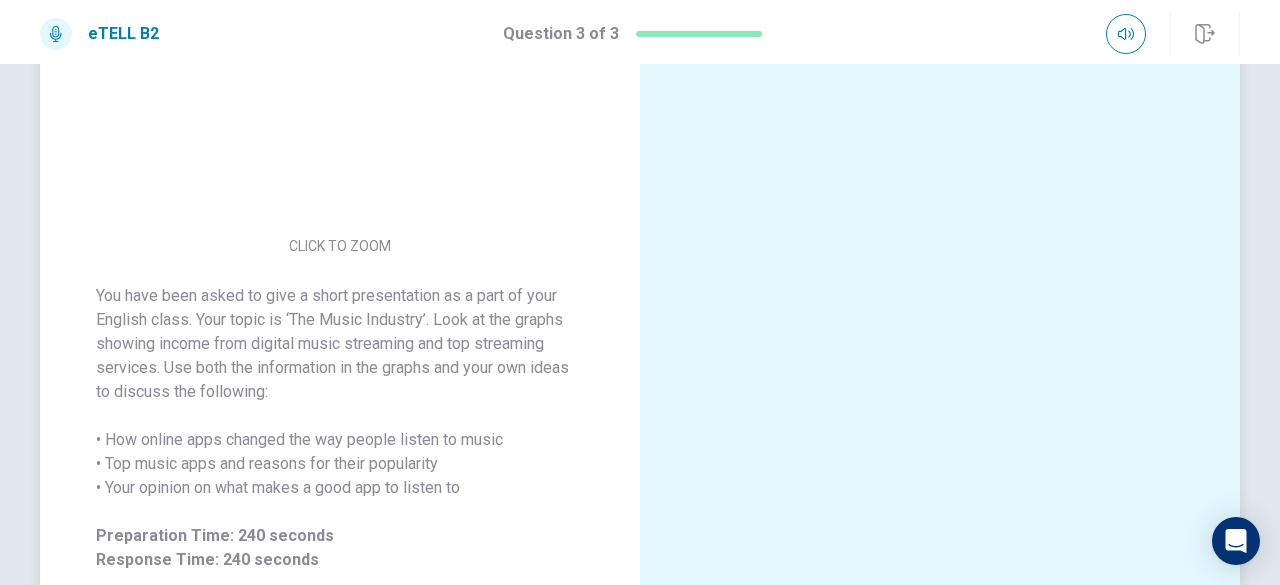 scroll, scrollTop: 300, scrollLeft: 0, axis: vertical 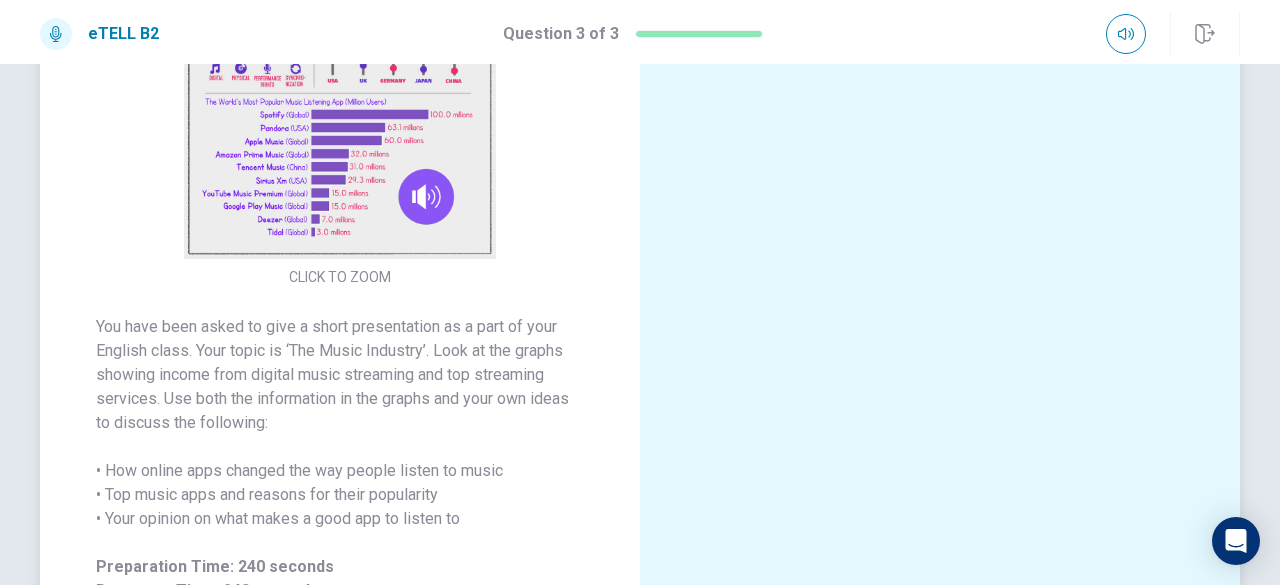 click at bounding box center (340, 84) 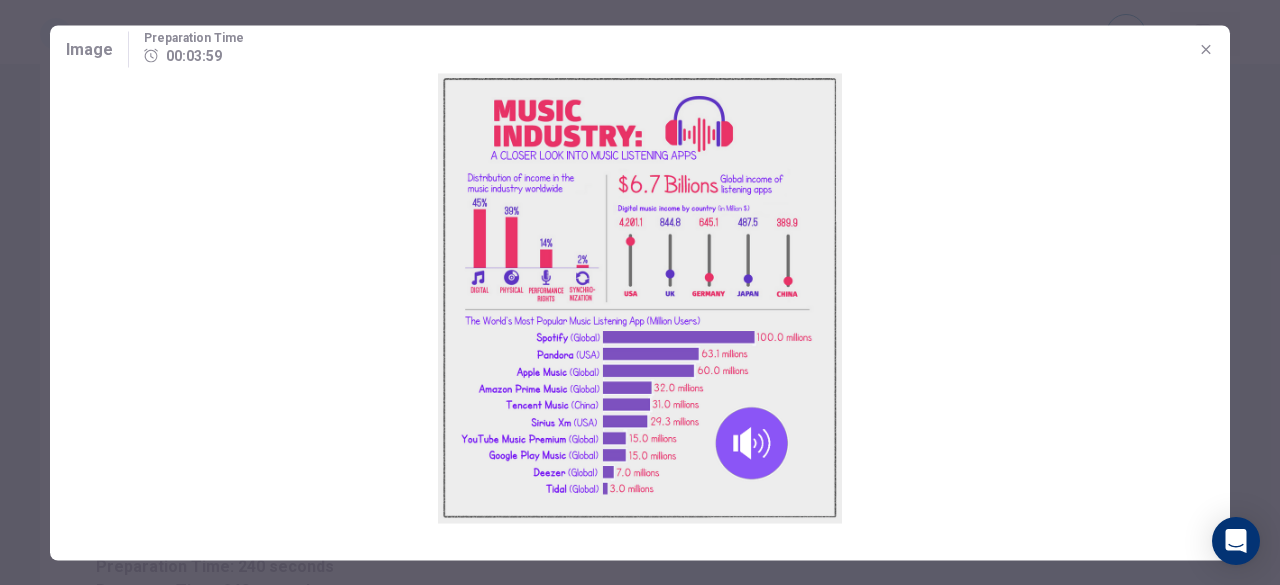click at bounding box center (1206, 49) 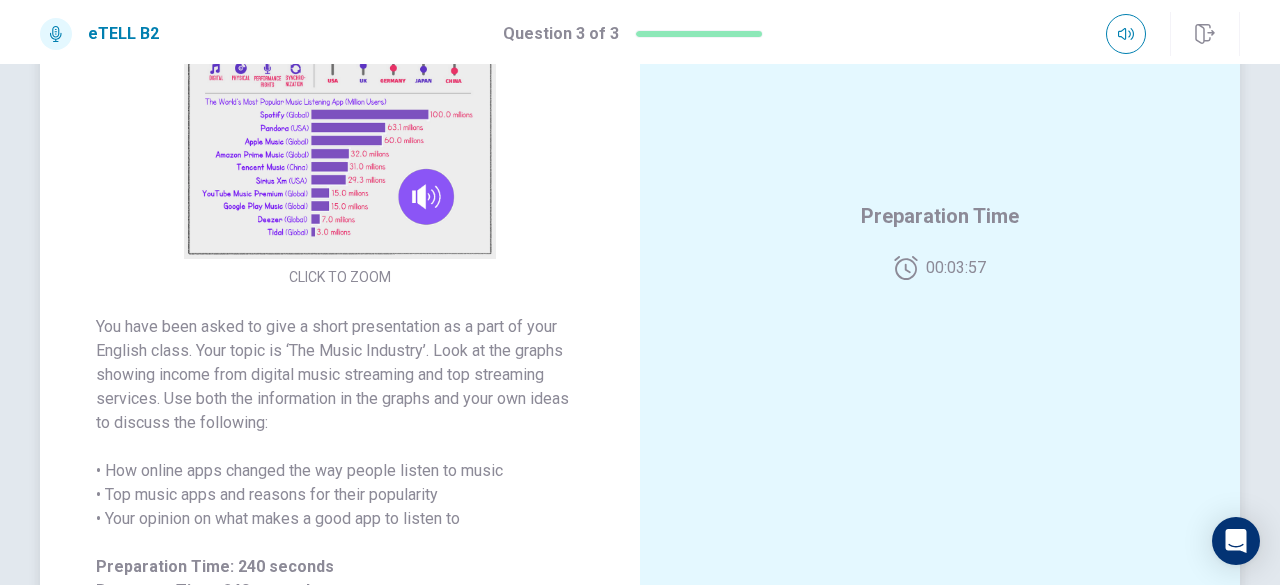 scroll, scrollTop: 400, scrollLeft: 0, axis: vertical 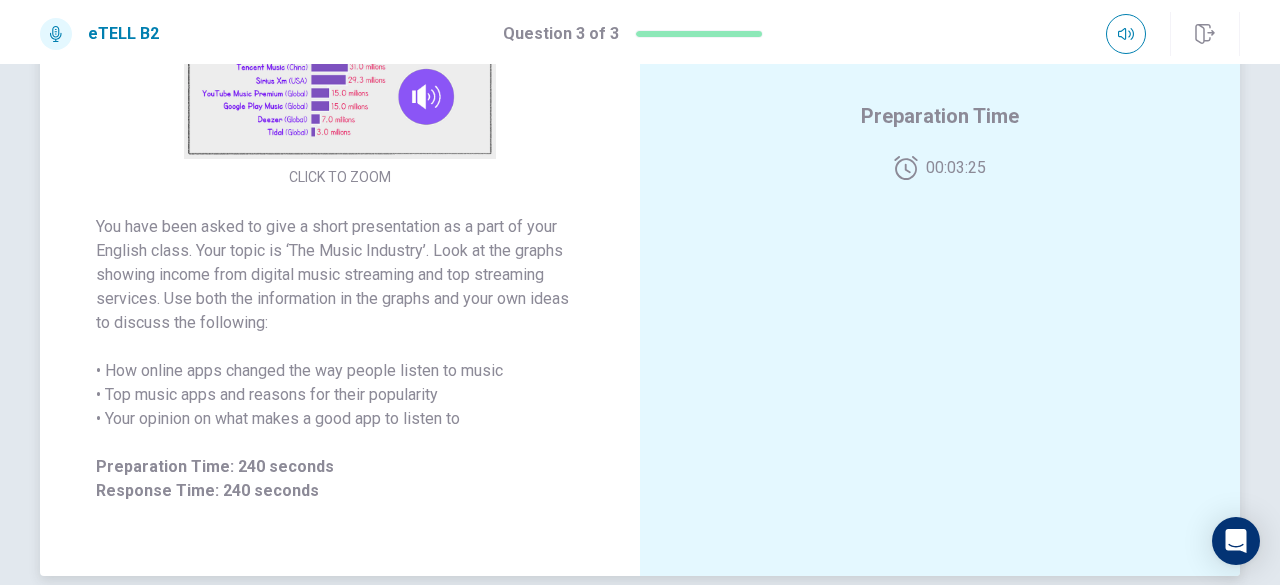 click at bounding box center (340, -16) 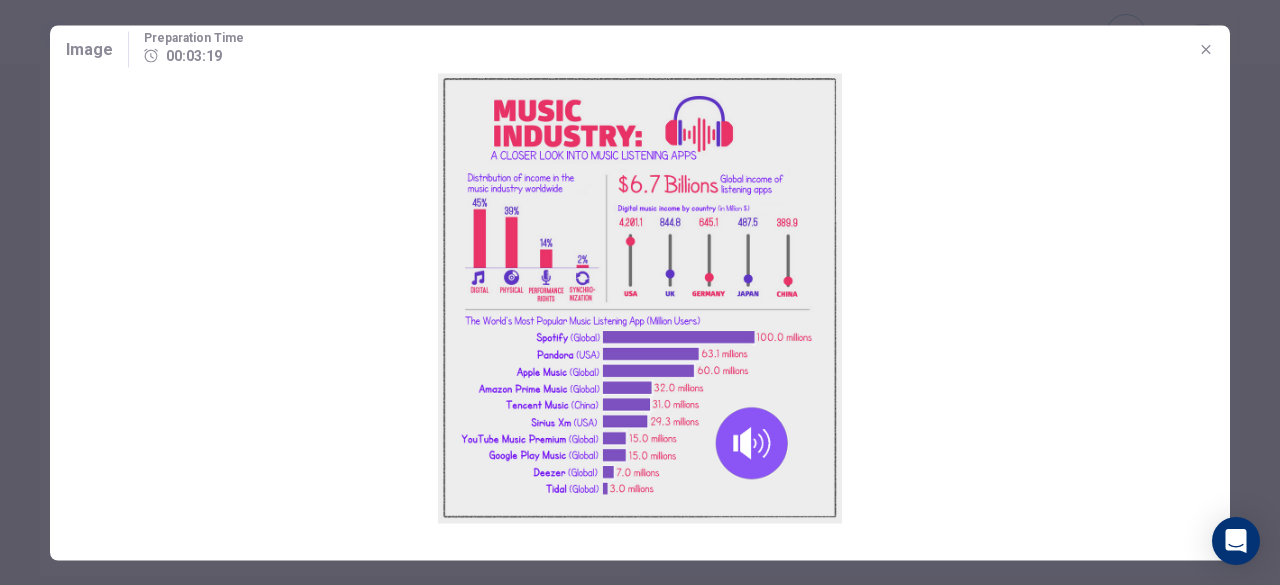 drag, startPoint x: 600, startPoint y: 297, endPoint x: 703, endPoint y: 211, distance: 134.18271 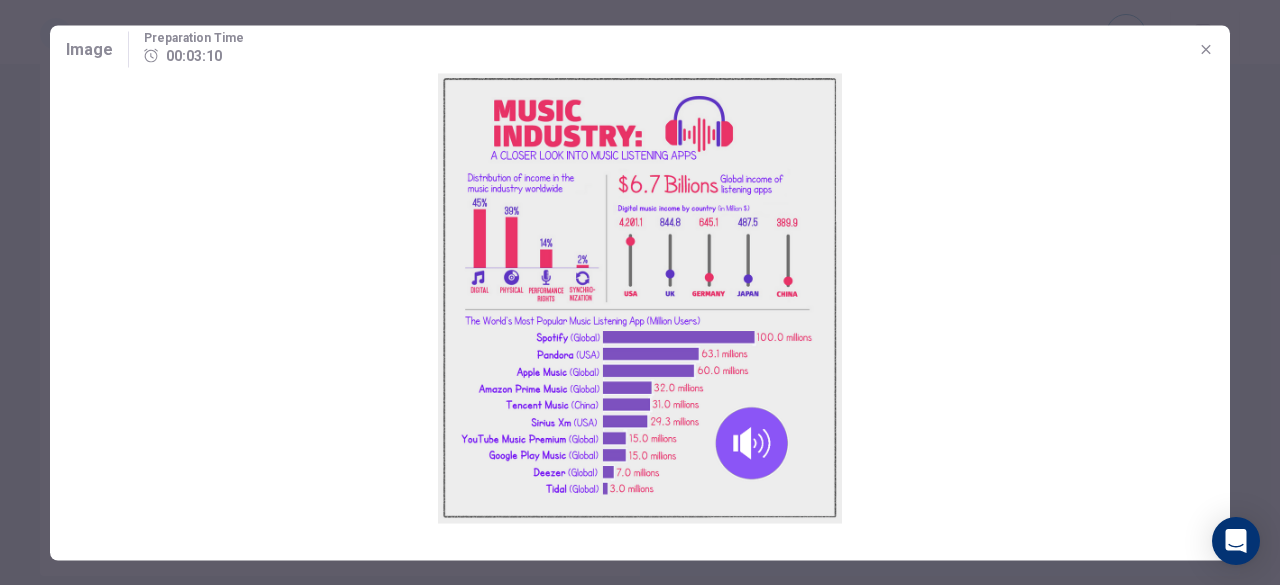 click at bounding box center [1206, 49] 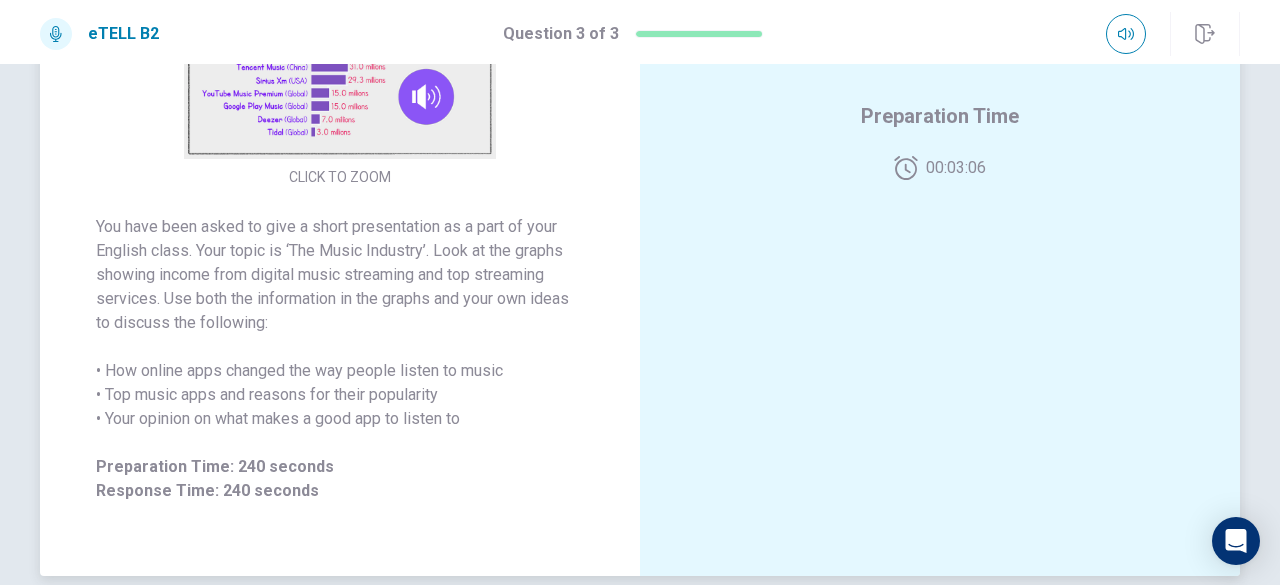 click at bounding box center (340, -16) 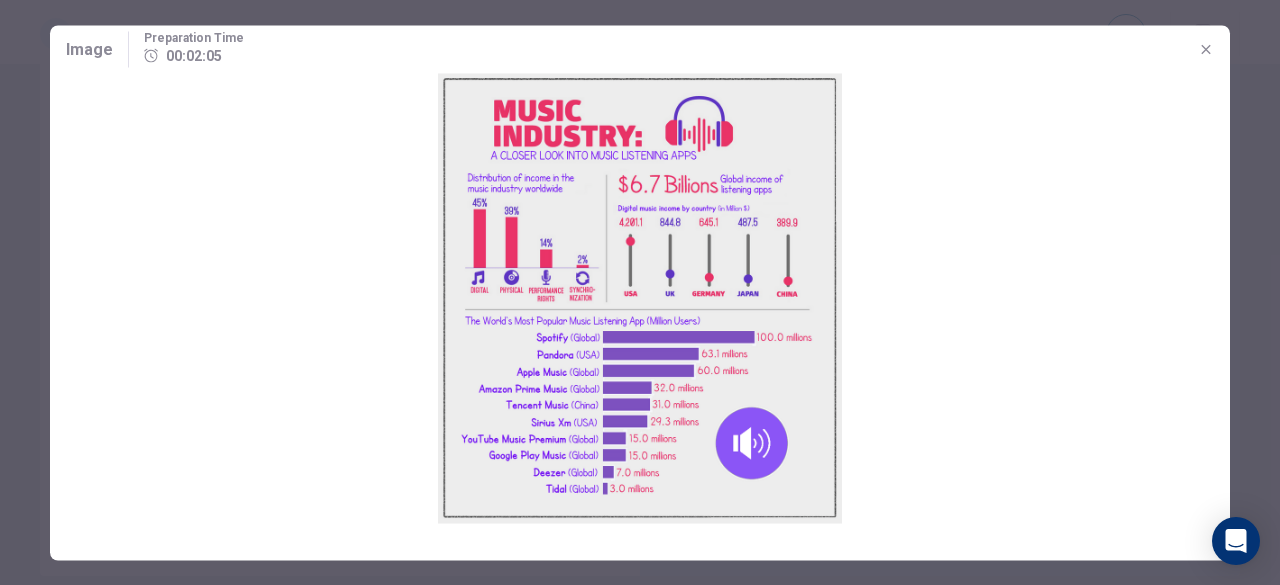 click 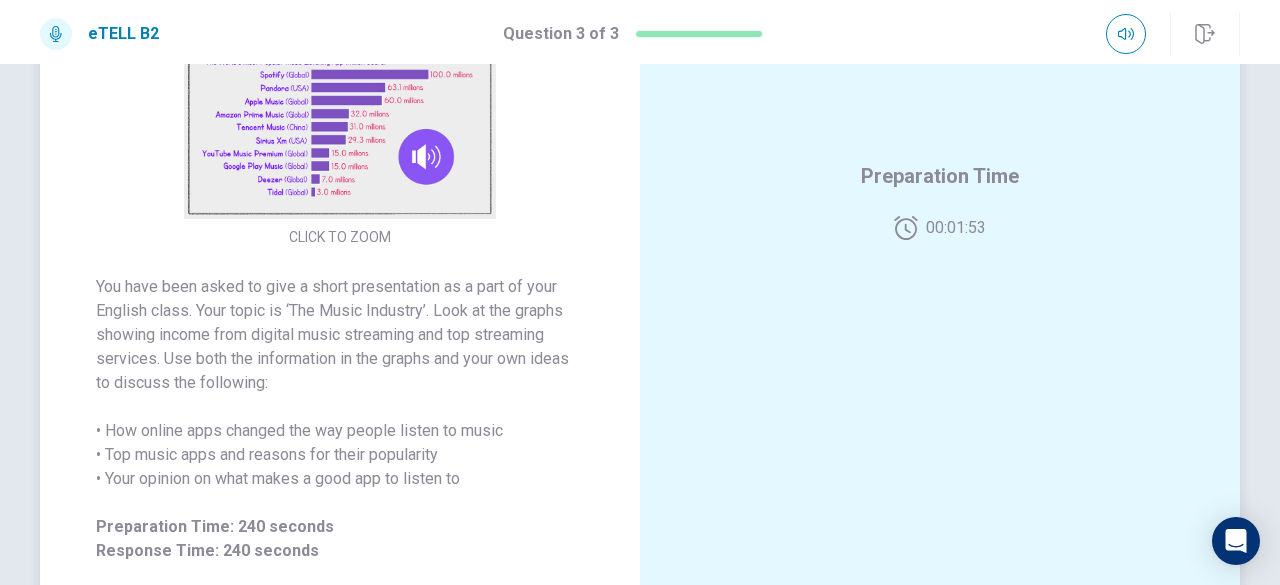 scroll, scrollTop: 100, scrollLeft: 0, axis: vertical 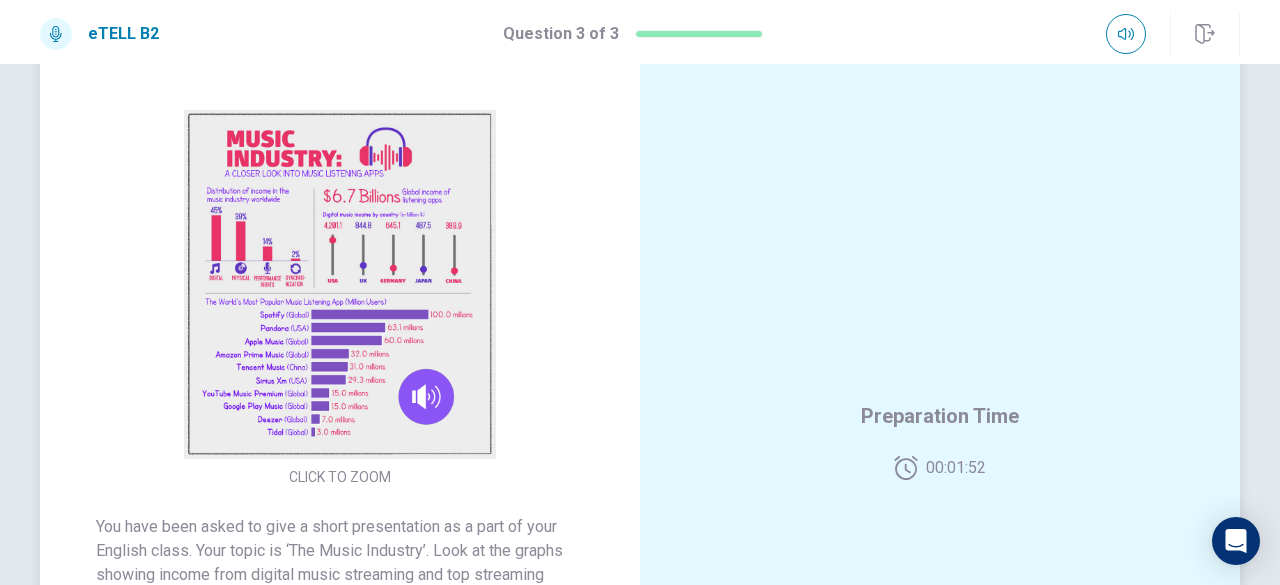 click at bounding box center [340, 284] 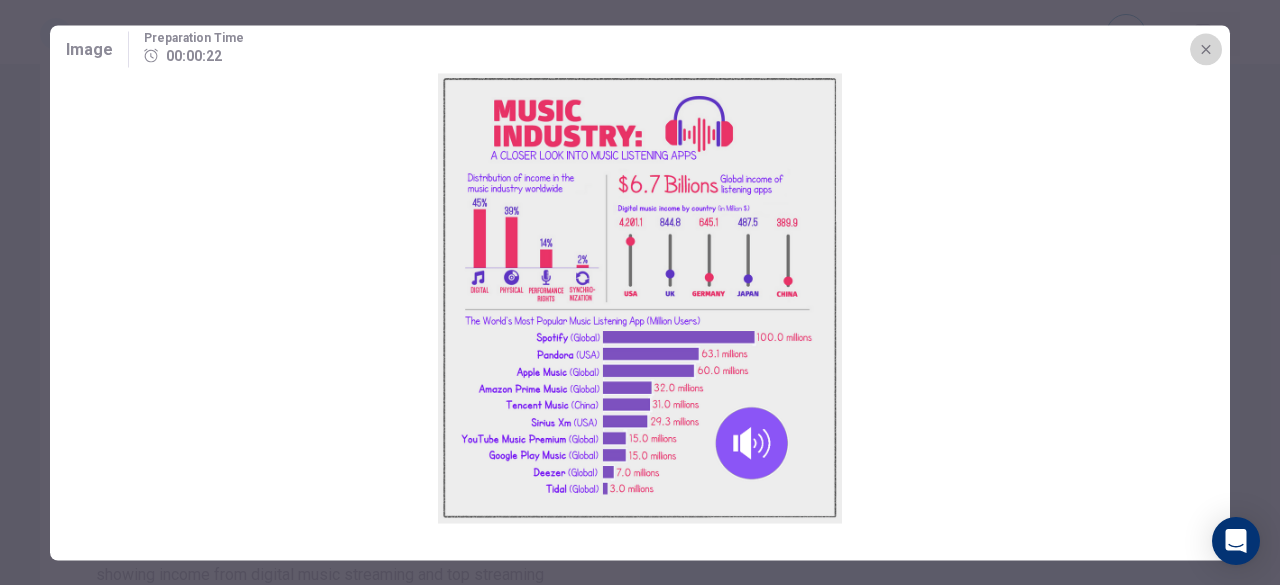 click 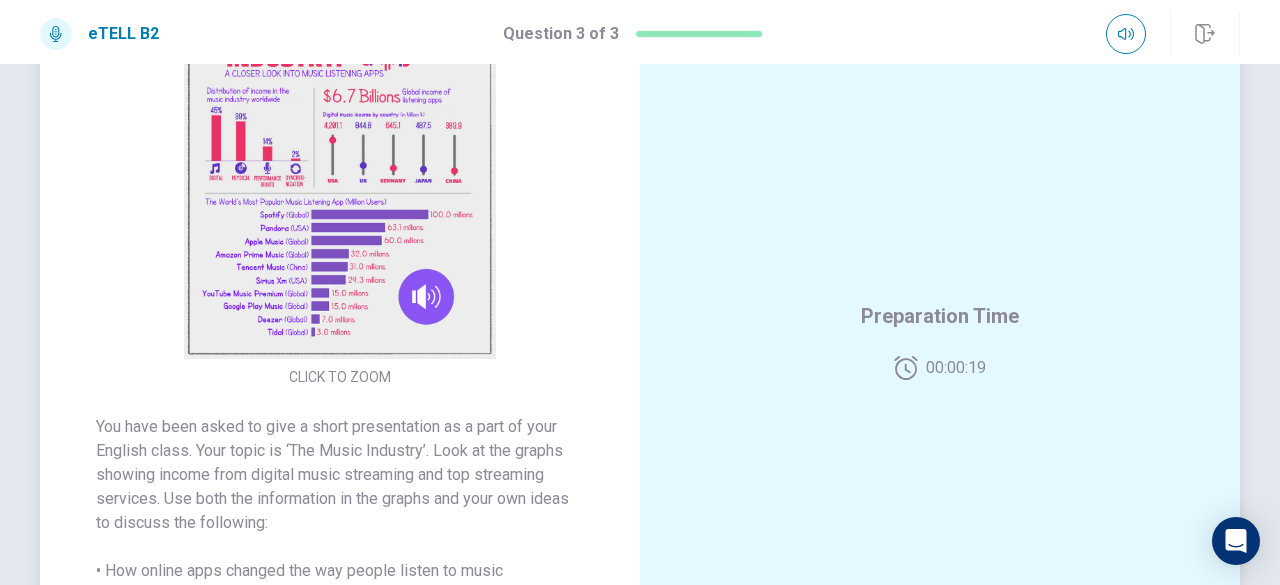 scroll, scrollTop: 300, scrollLeft: 0, axis: vertical 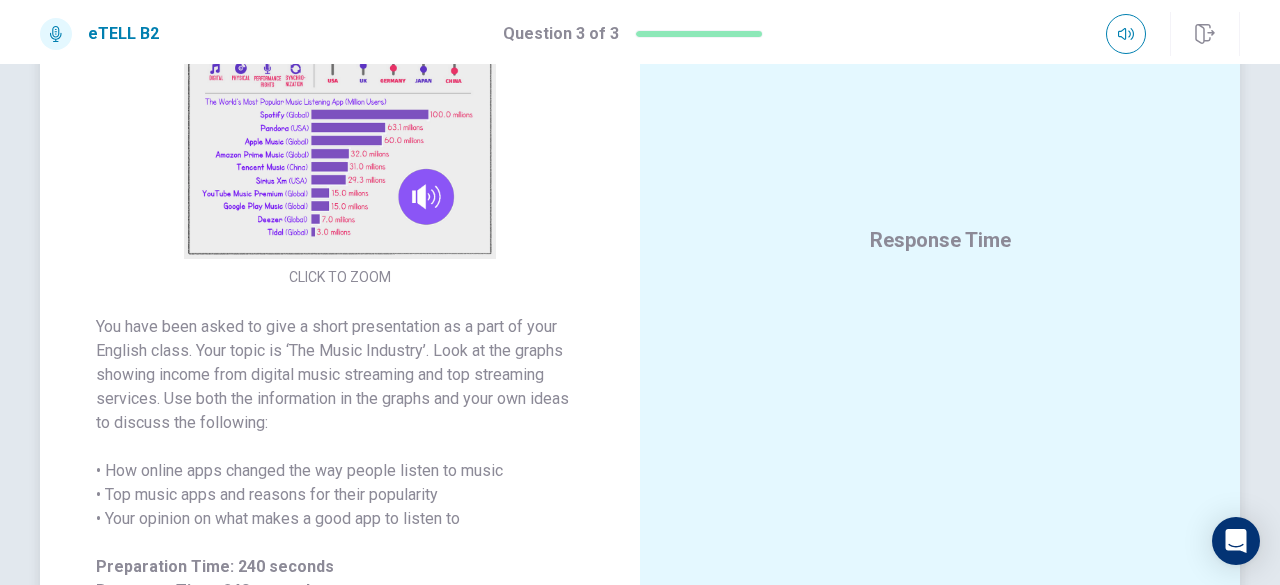 click at bounding box center (340, 84) 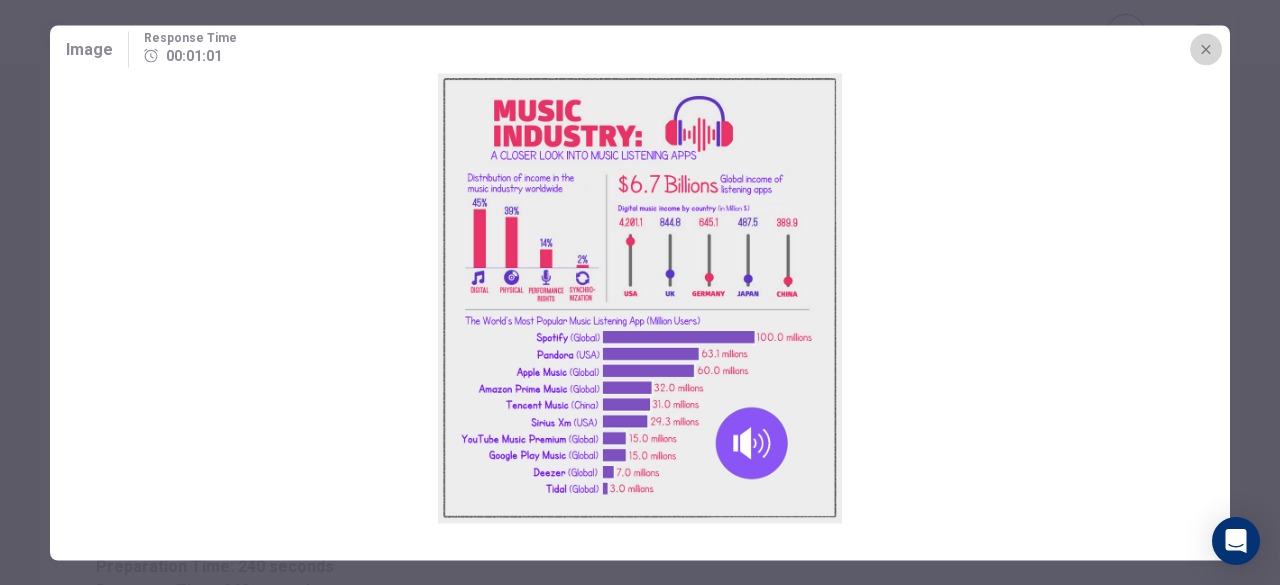 click 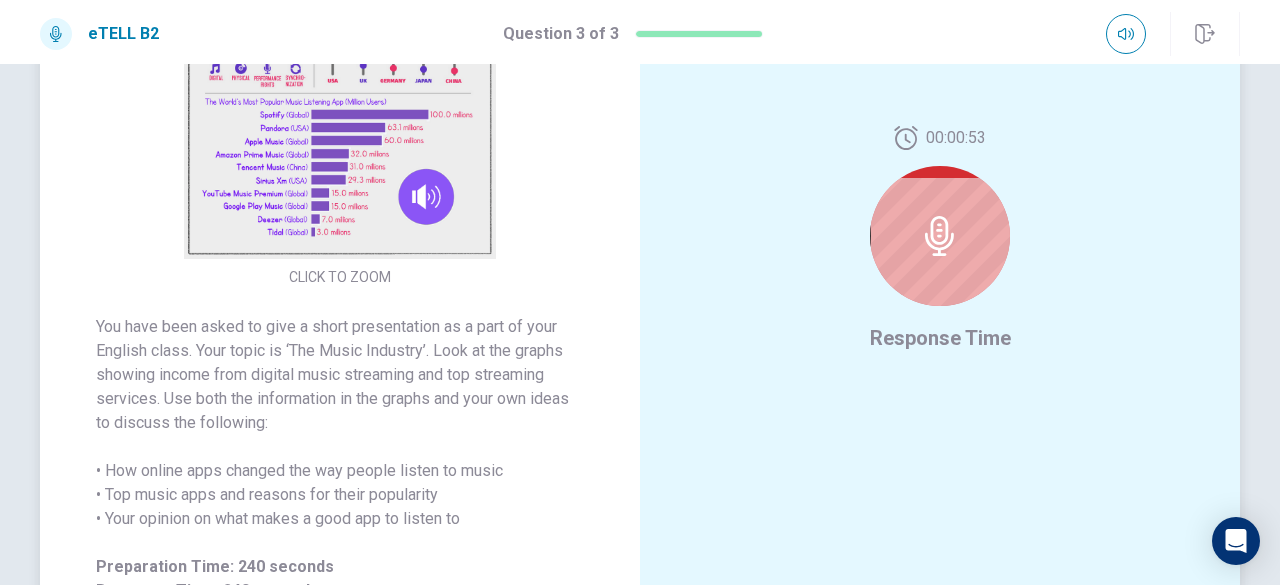 click at bounding box center (340, 84) 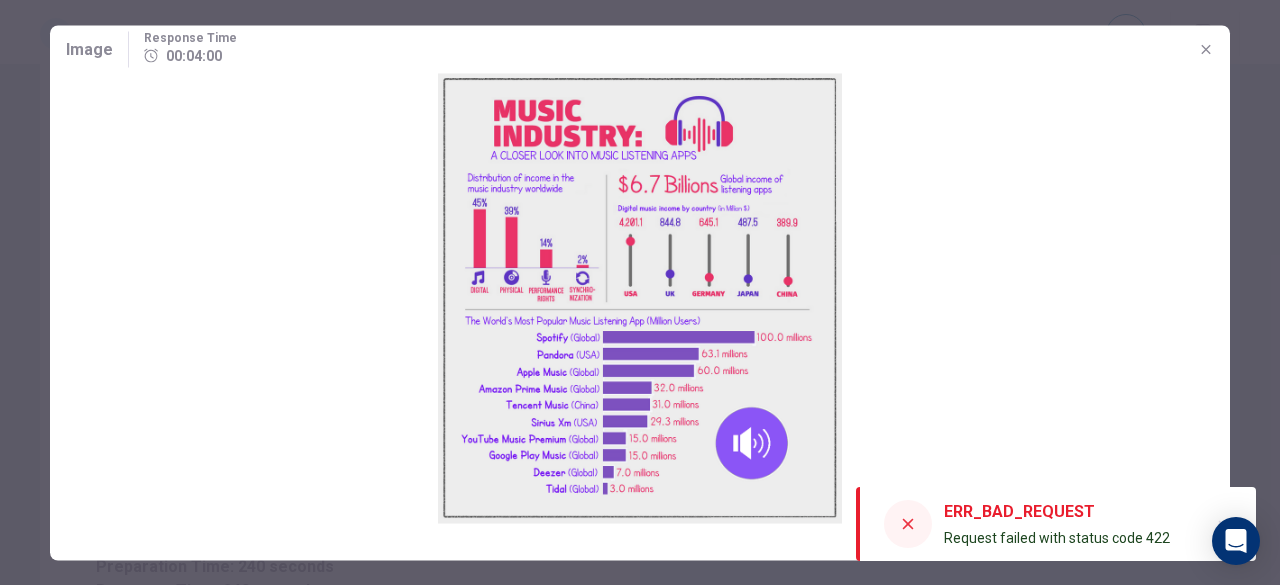 click 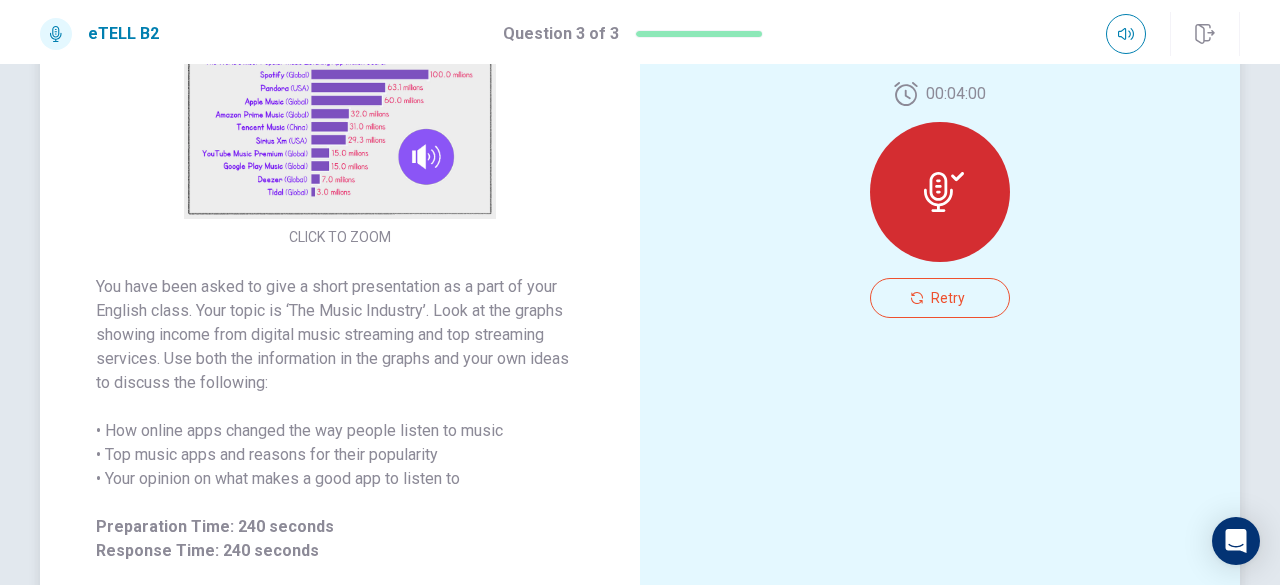 scroll, scrollTop: 294, scrollLeft: 0, axis: vertical 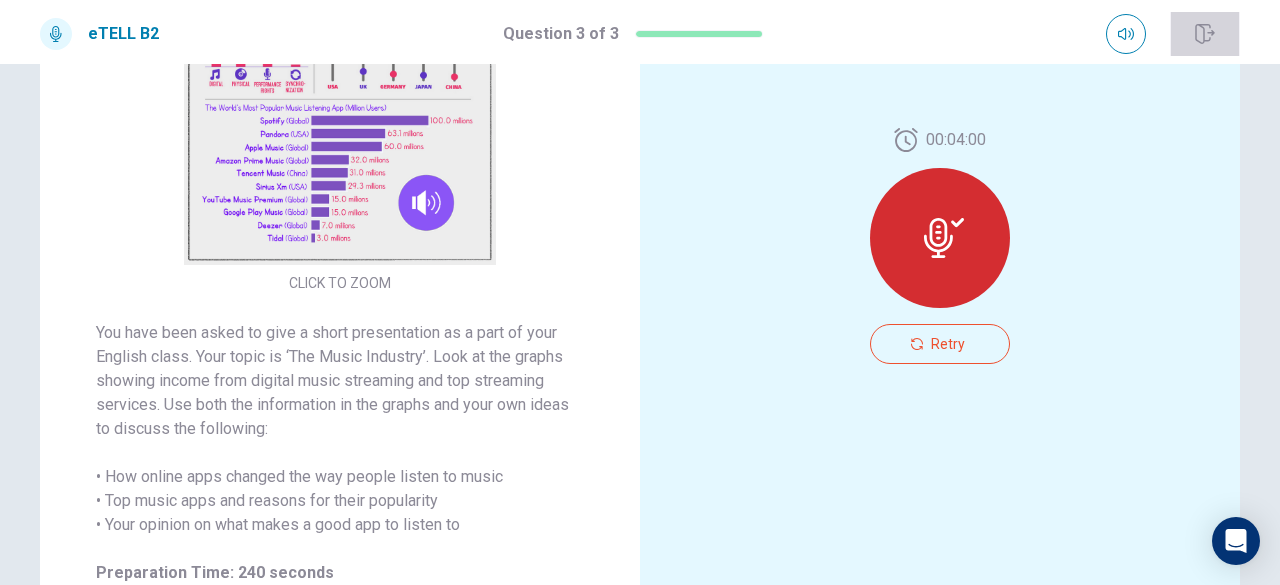 click 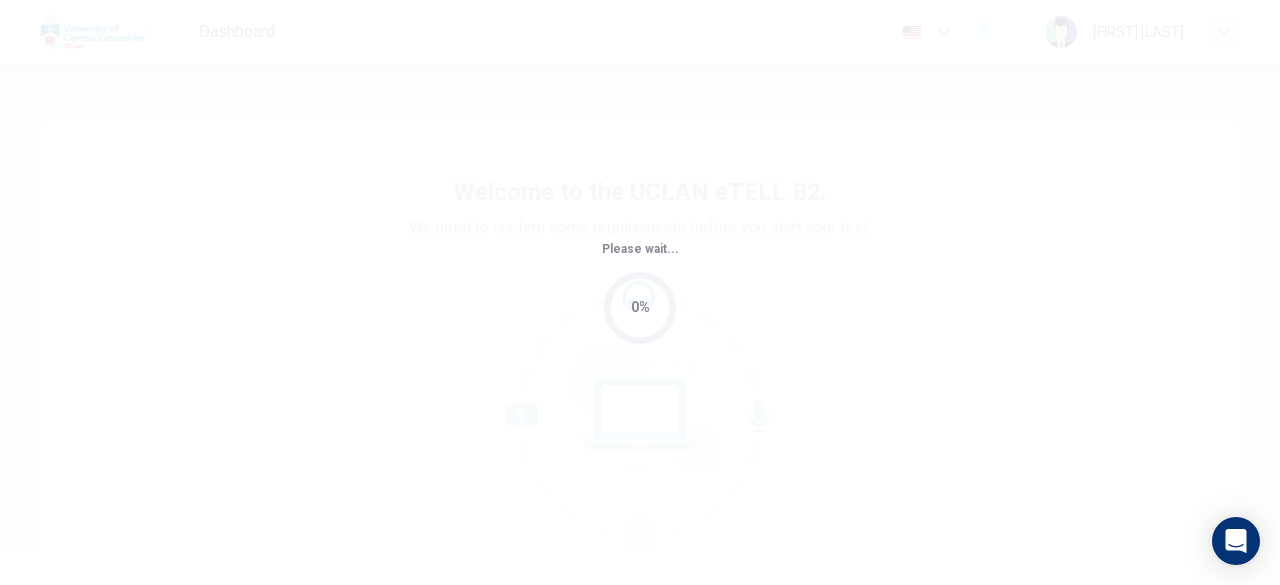 scroll, scrollTop: 0, scrollLeft: 0, axis: both 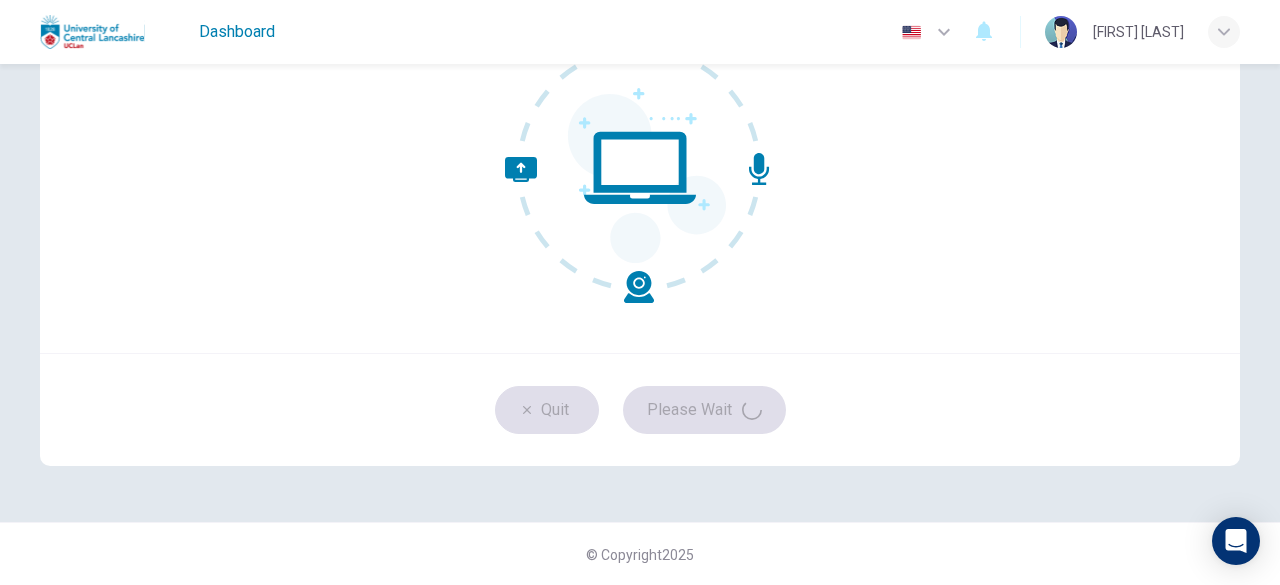click on "Dashboard" at bounding box center [237, 32] 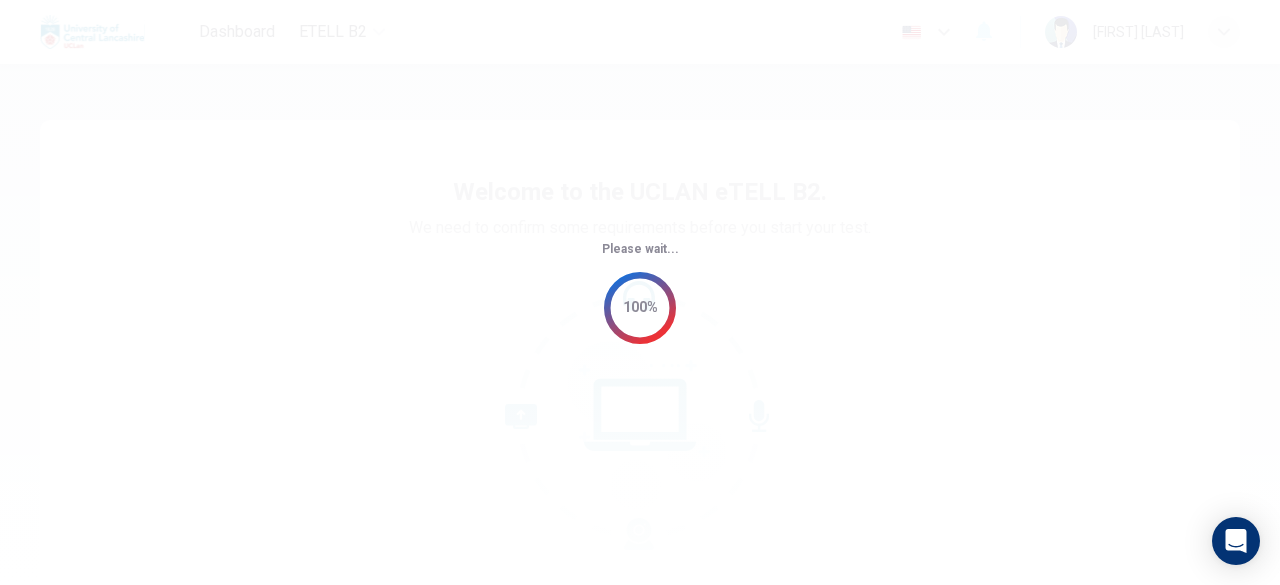 scroll, scrollTop: 0, scrollLeft: 0, axis: both 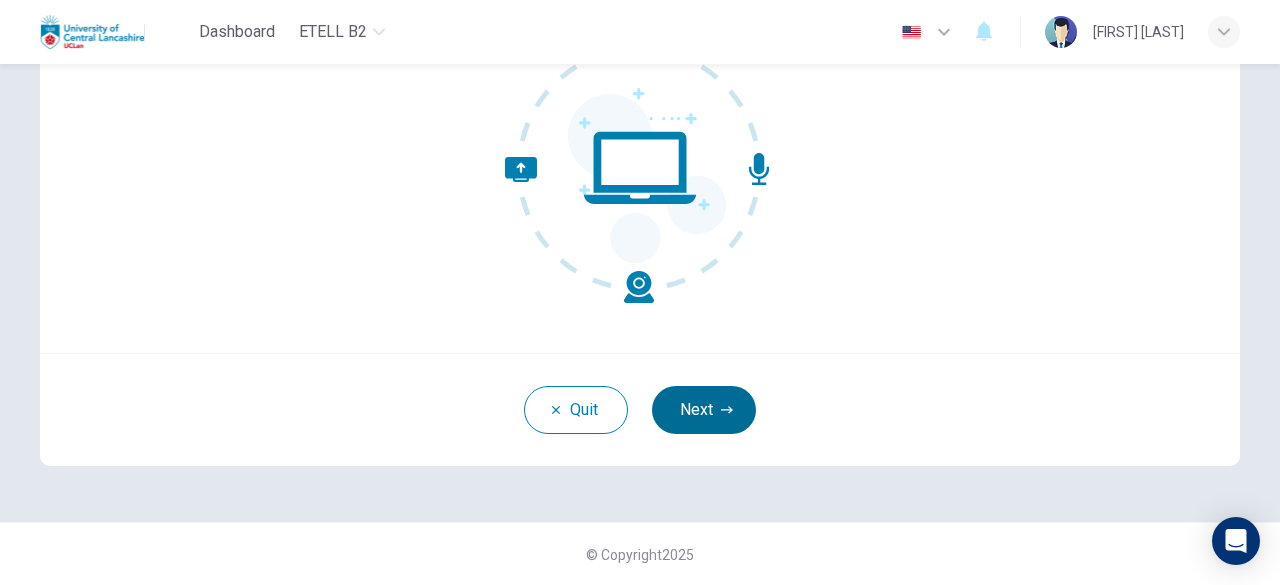 click on "Next" at bounding box center (704, 410) 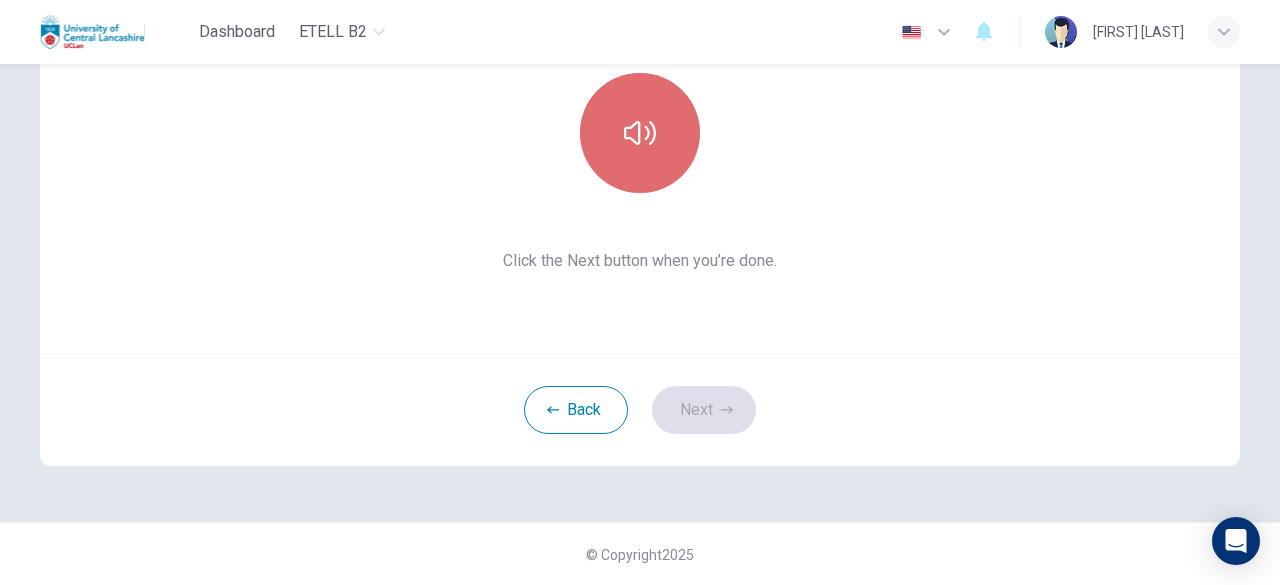 click at bounding box center [640, 133] 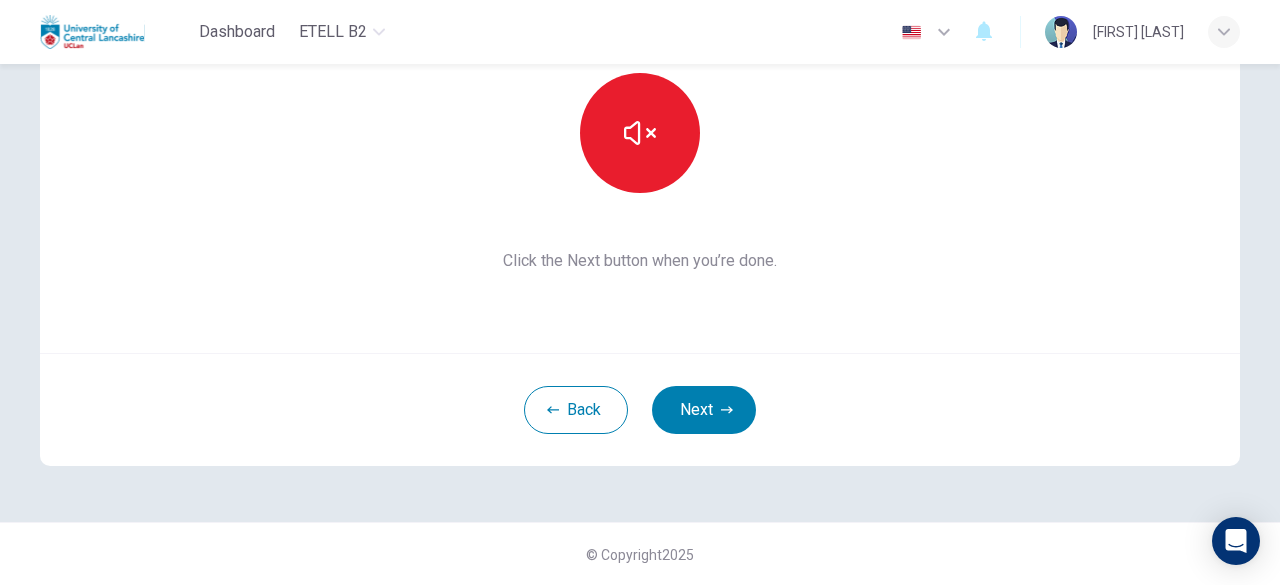 click on "Next" at bounding box center (704, 410) 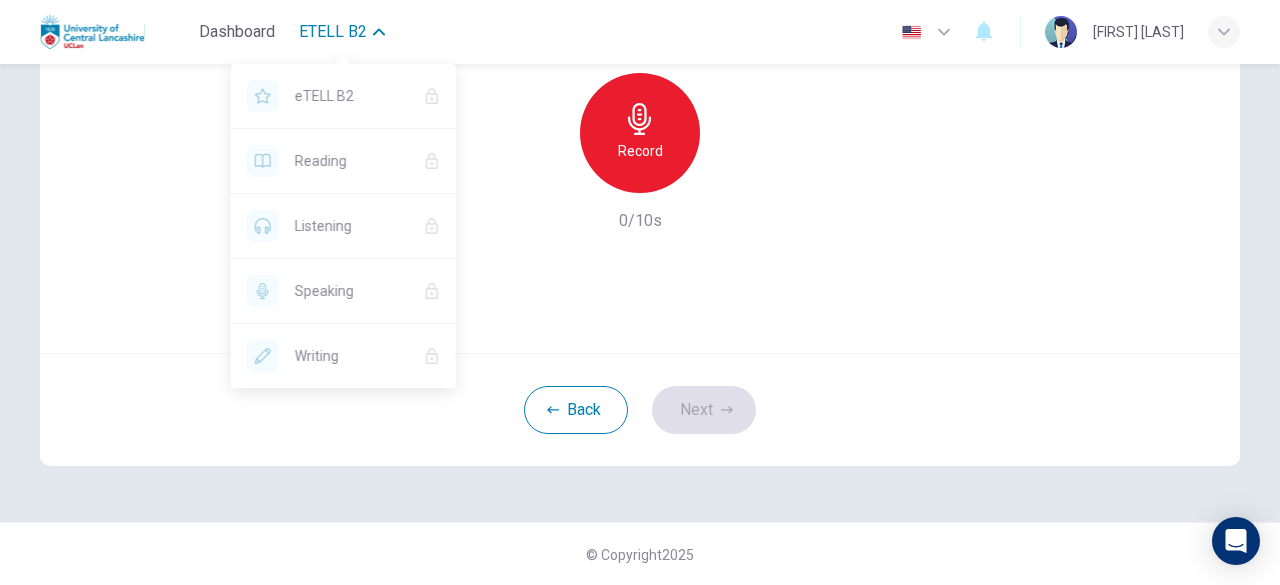 click on "eTELL B2" at bounding box center [333, 32] 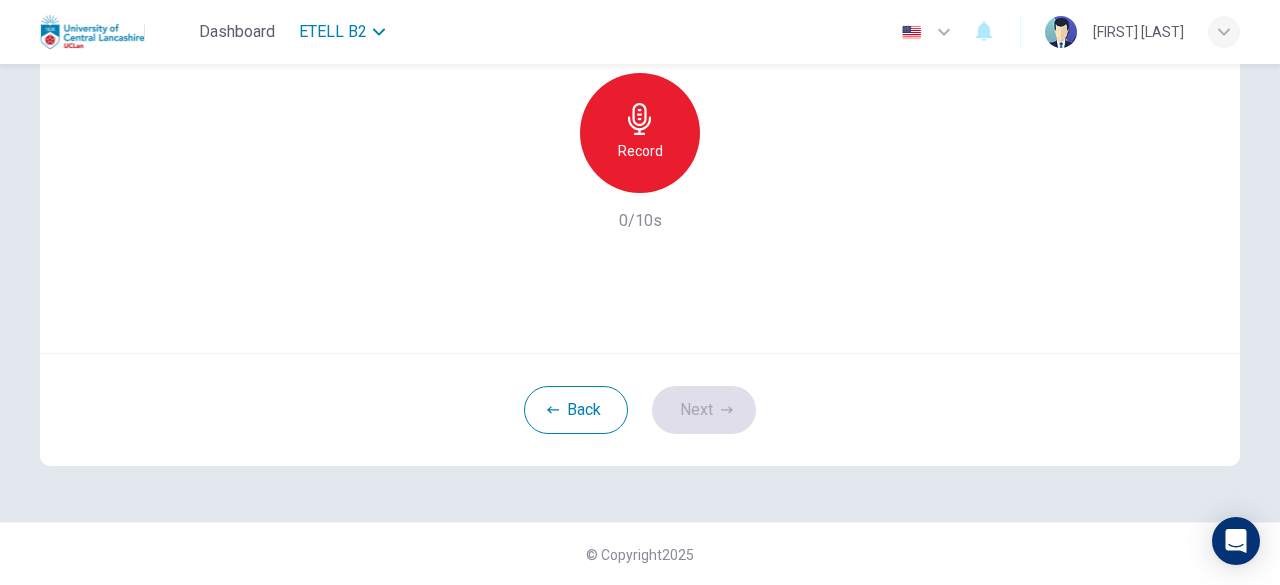 click on "eTELL B2" at bounding box center (333, 32) 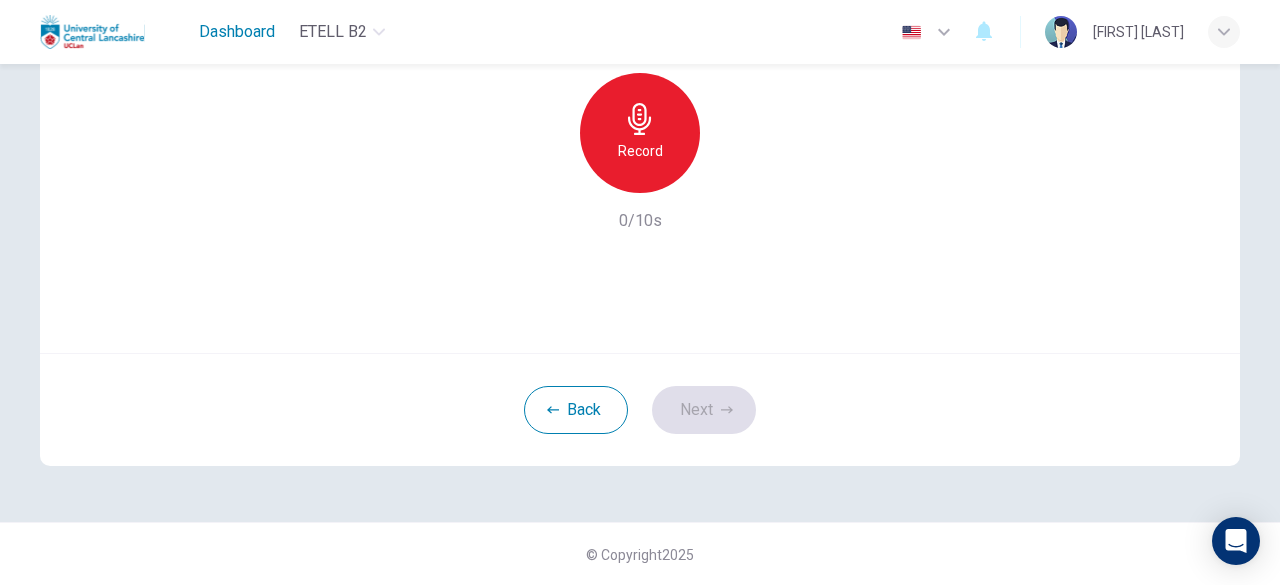 click on "Dashboard" at bounding box center [237, 32] 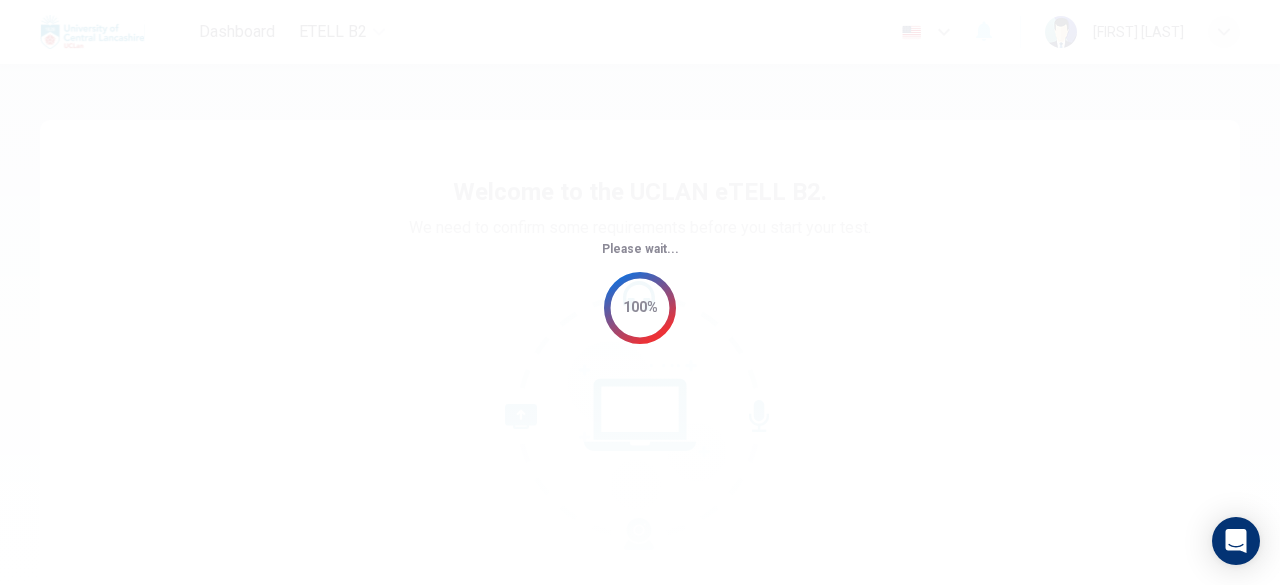 scroll, scrollTop: 0, scrollLeft: 0, axis: both 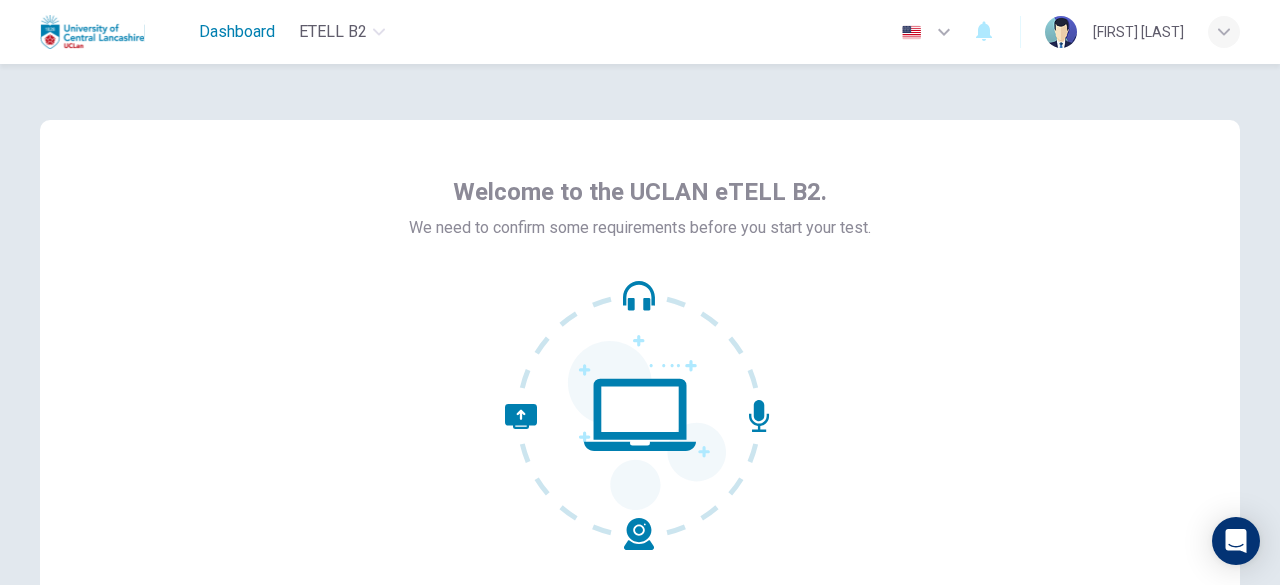 click on "Dashboard" at bounding box center (237, 32) 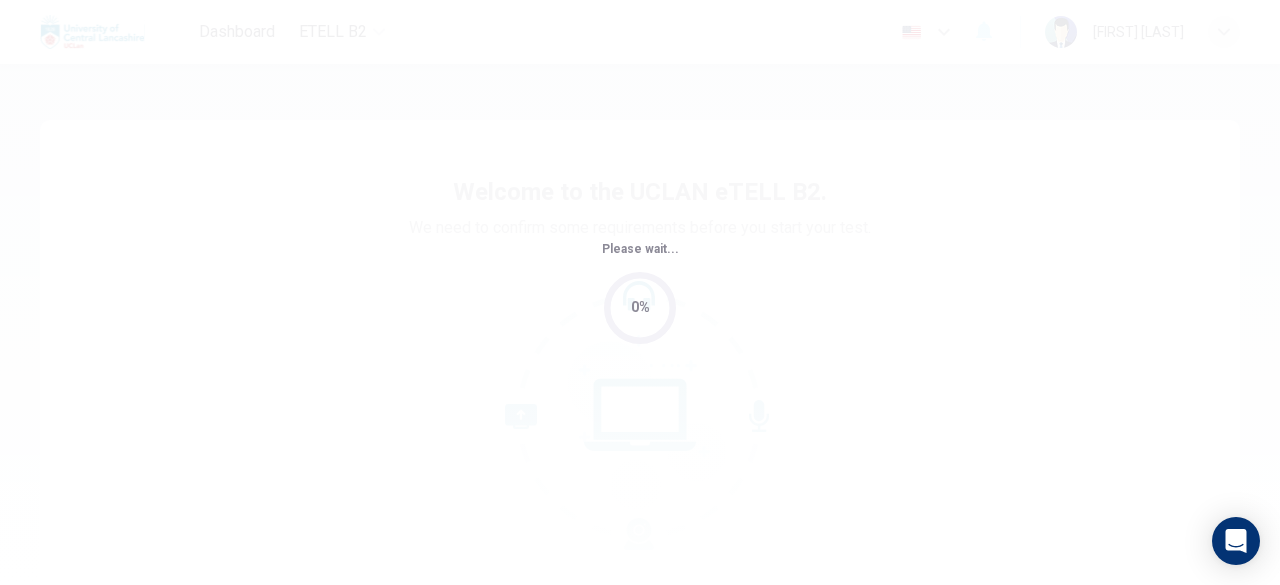 scroll, scrollTop: 0, scrollLeft: 0, axis: both 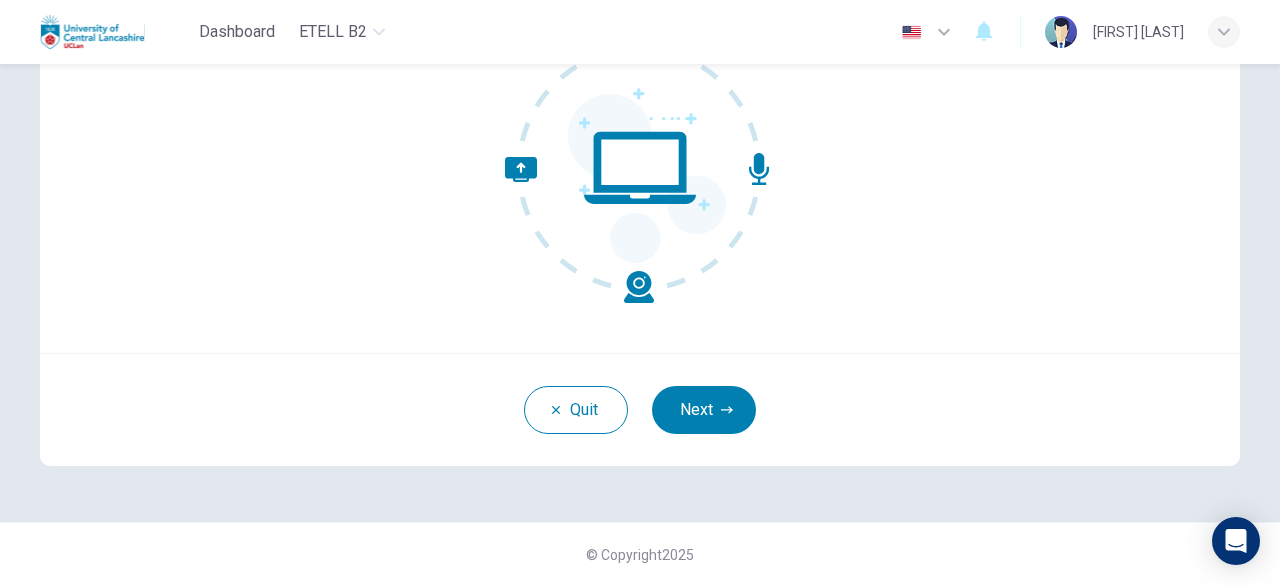 click on "Next" at bounding box center [704, 410] 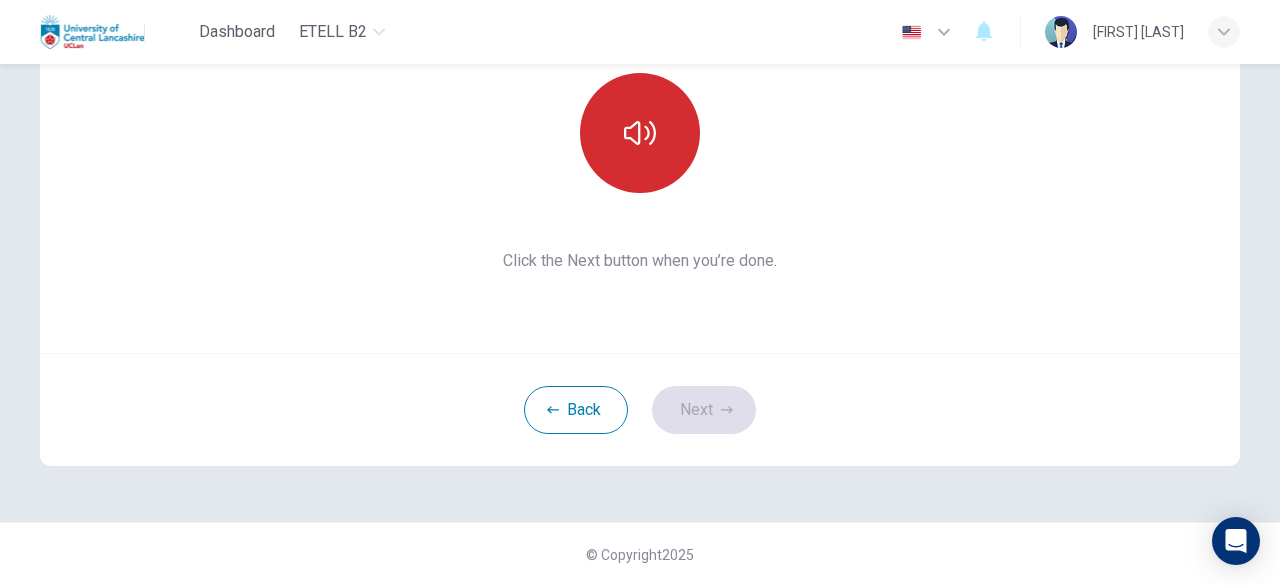 click at bounding box center (640, 133) 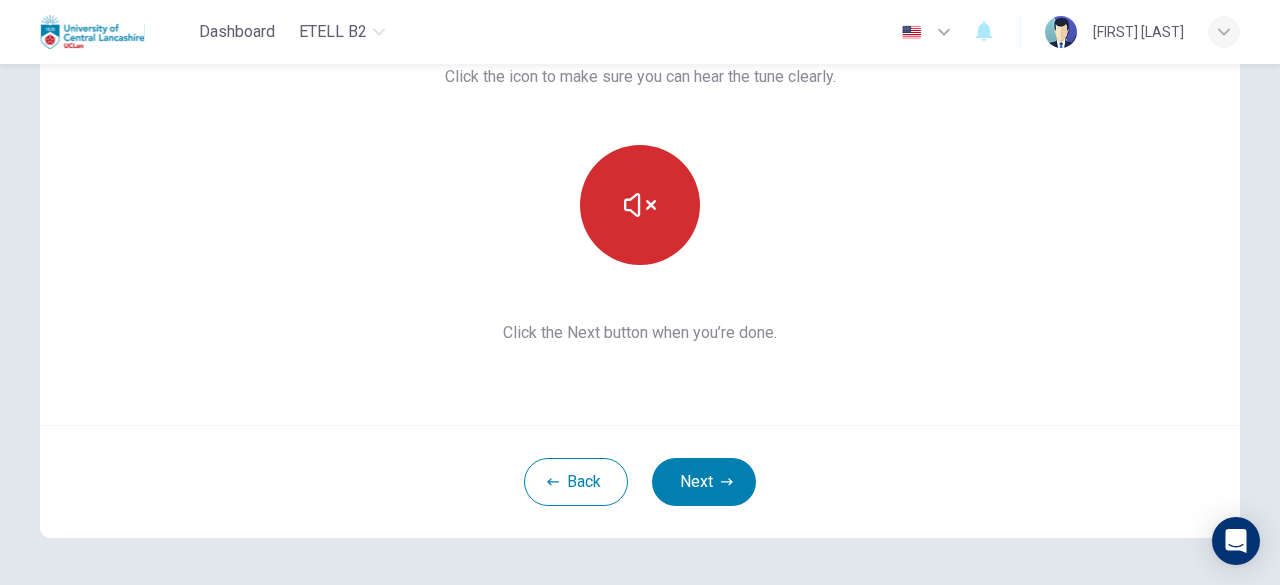 scroll, scrollTop: 247, scrollLeft: 0, axis: vertical 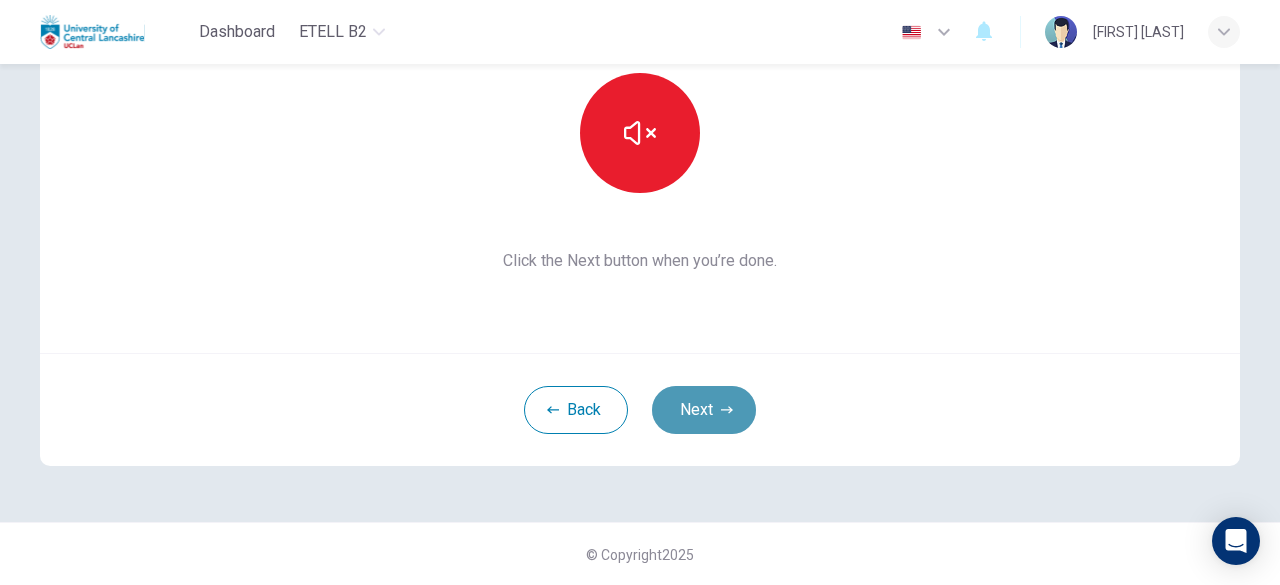click on "Next" at bounding box center (704, 410) 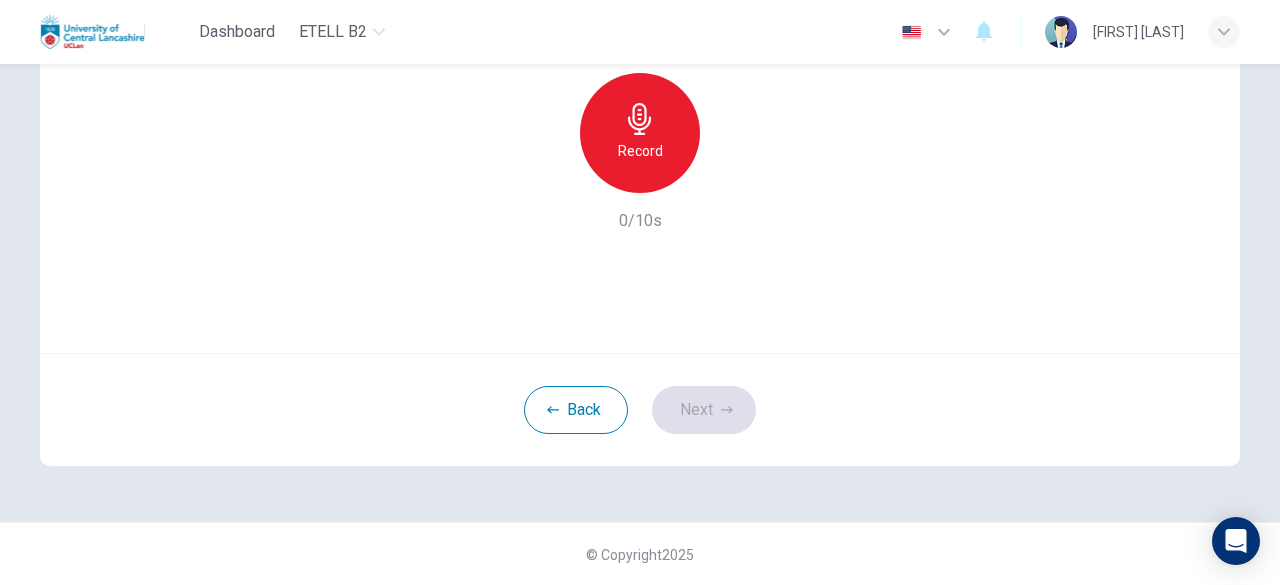 click on "Record" at bounding box center (640, 133) 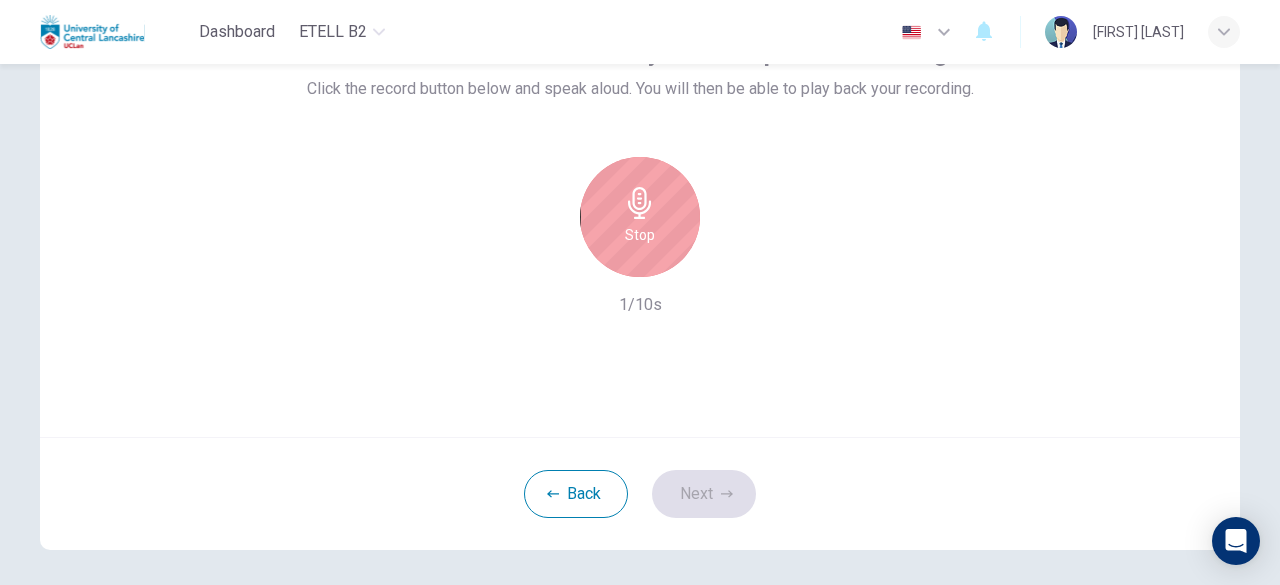 scroll, scrollTop: 47, scrollLeft: 0, axis: vertical 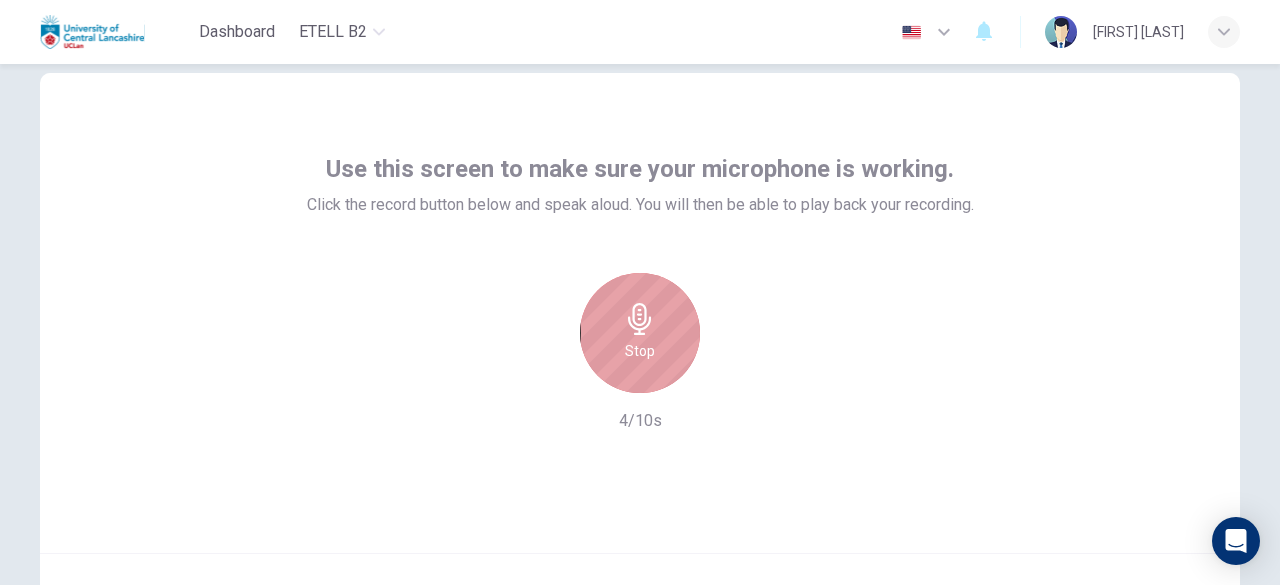 click 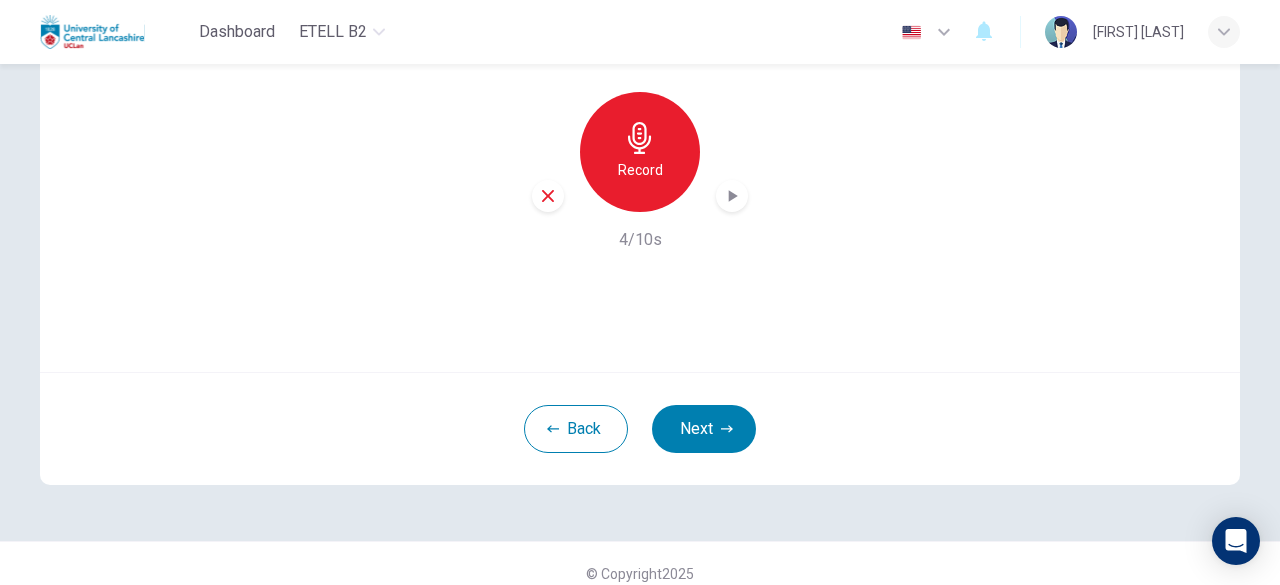 scroll, scrollTop: 247, scrollLeft: 0, axis: vertical 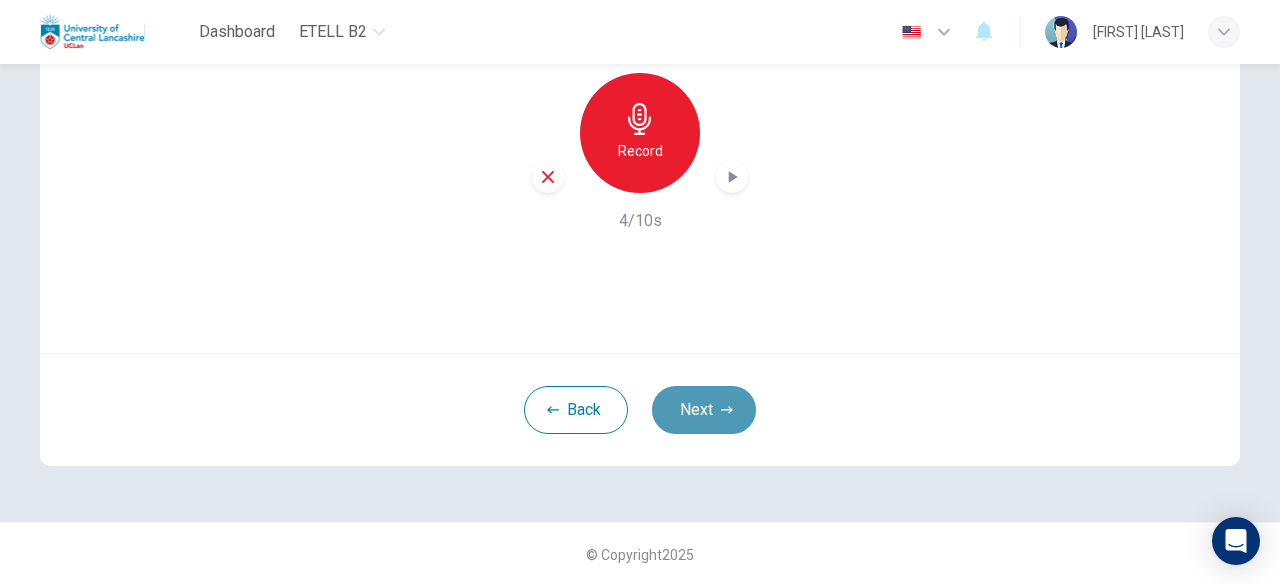 click 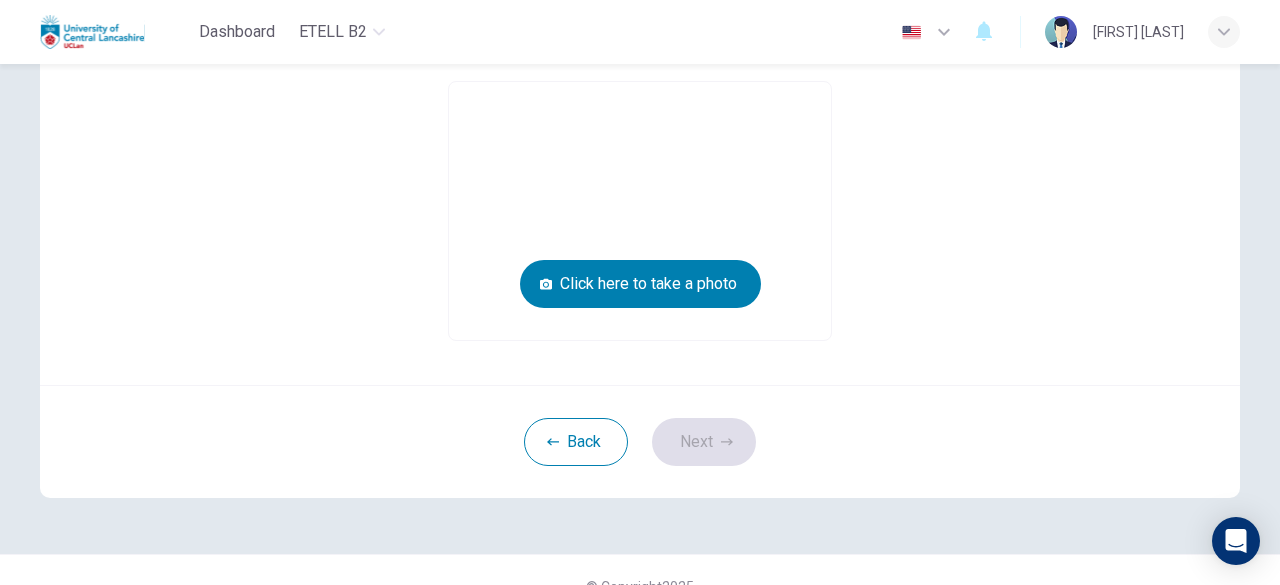 scroll, scrollTop: 147, scrollLeft: 0, axis: vertical 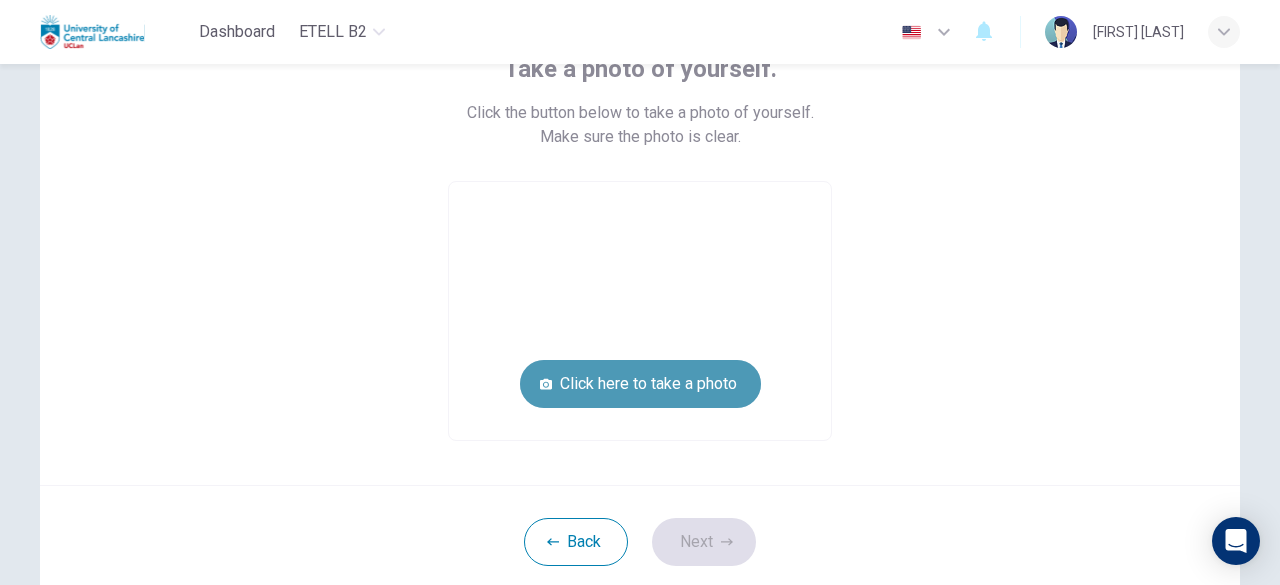 click on "Click here to take a photo" at bounding box center (640, 384) 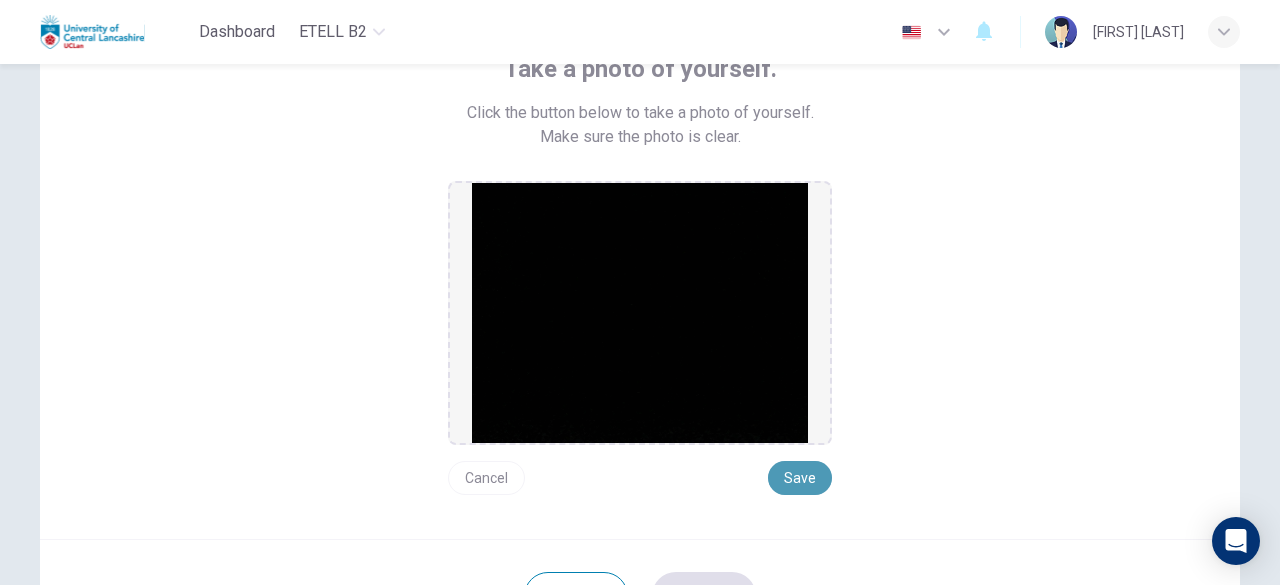 click on "Save" at bounding box center (800, 478) 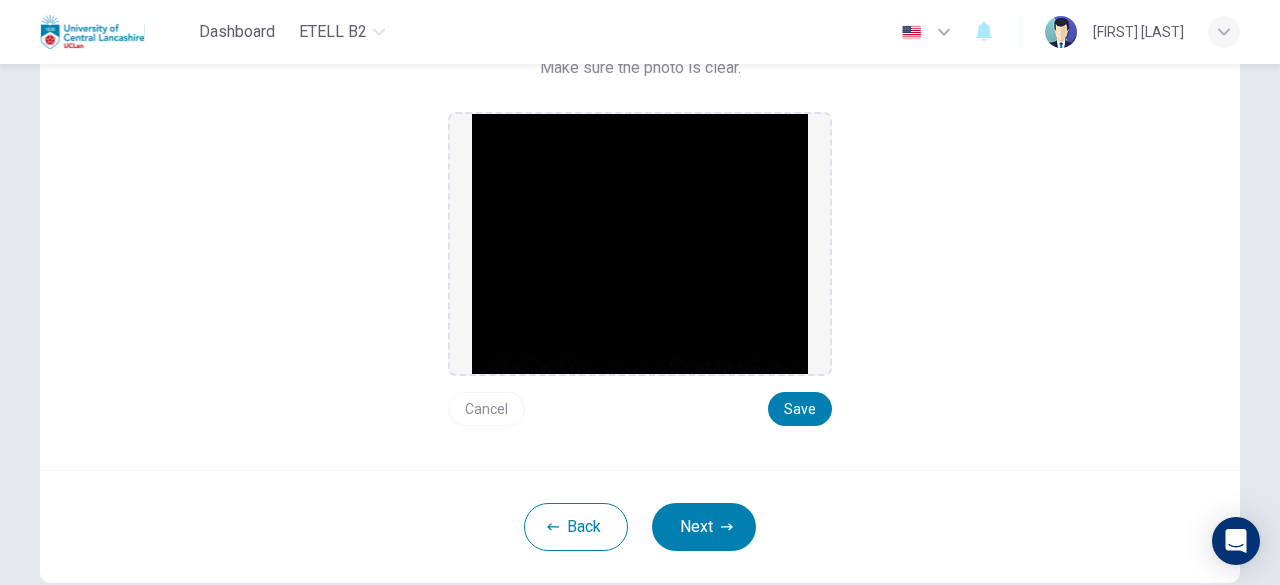 scroll, scrollTop: 247, scrollLeft: 0, axis: vertical 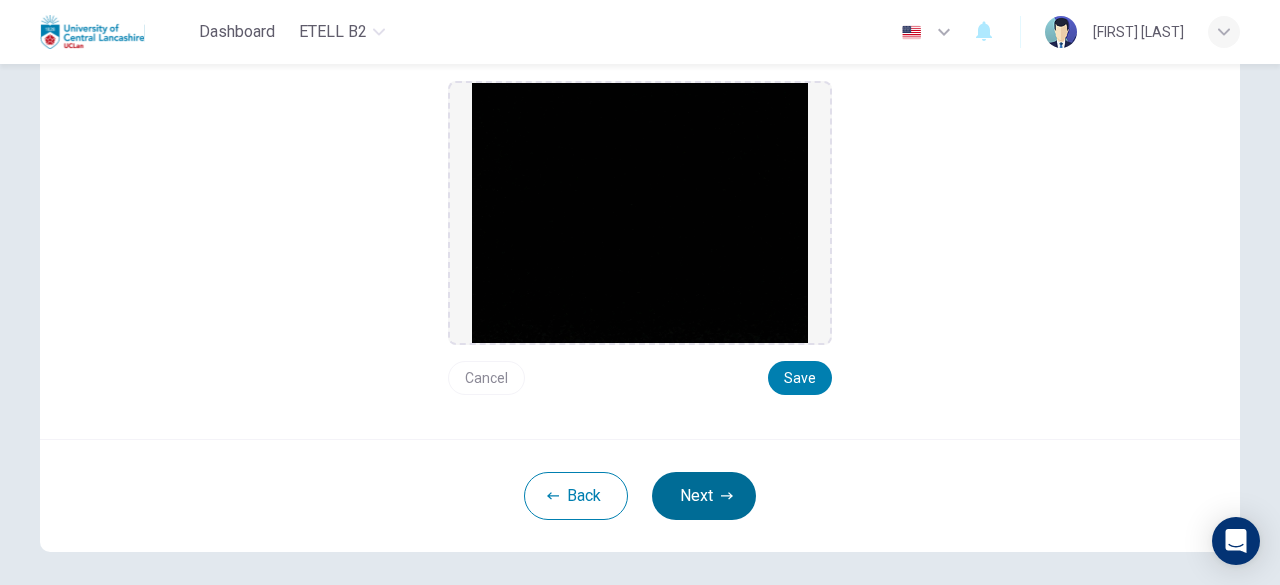 click 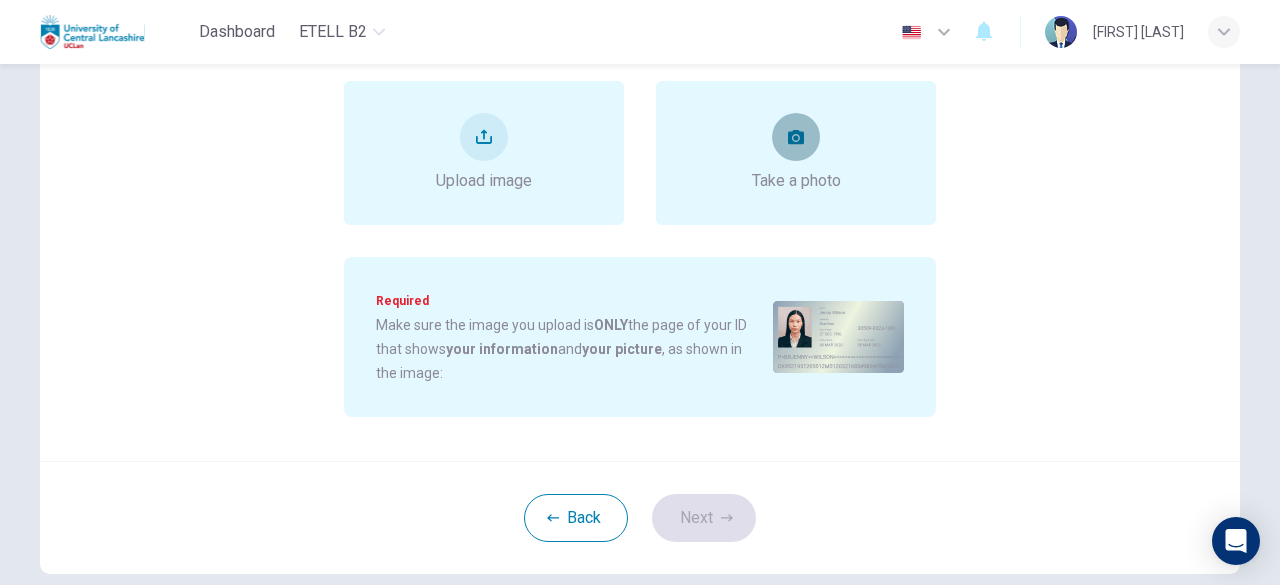 click at bounding box center (796, 137) 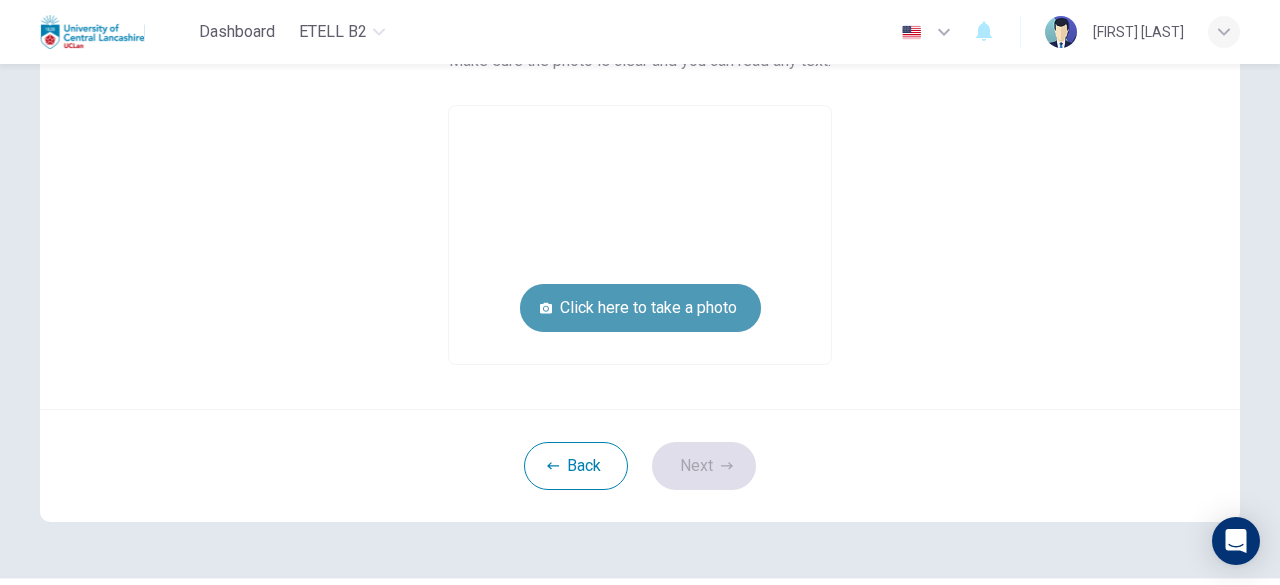 click on "Click here to take a photo" at bounding box center (640, 308) 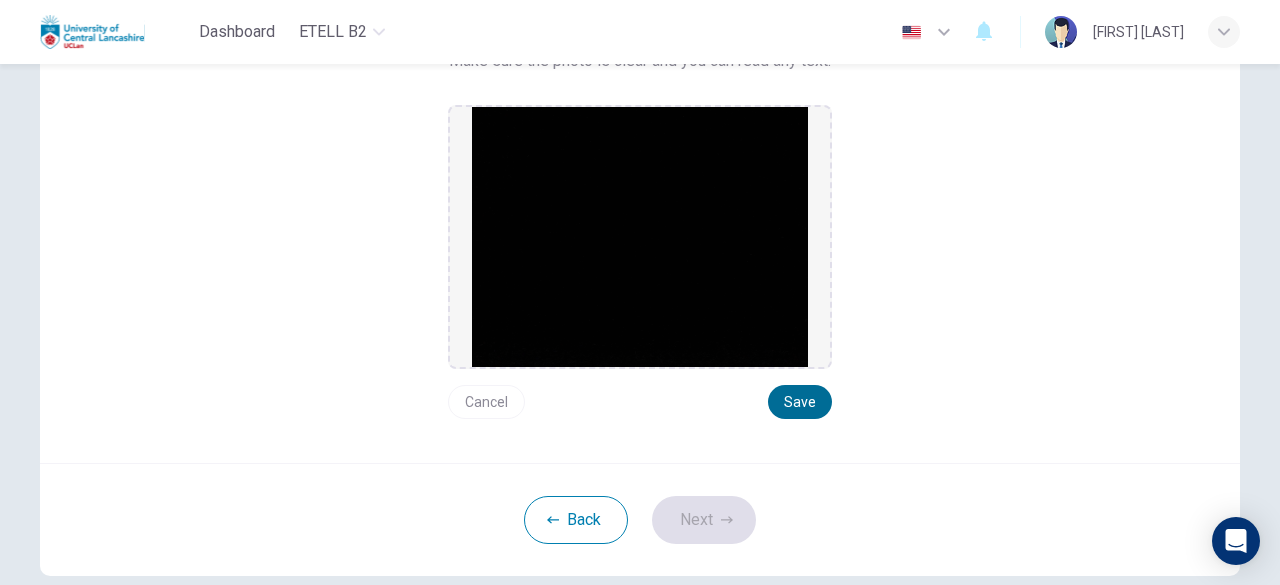 click on "Save" at bounding box center [800, 402] 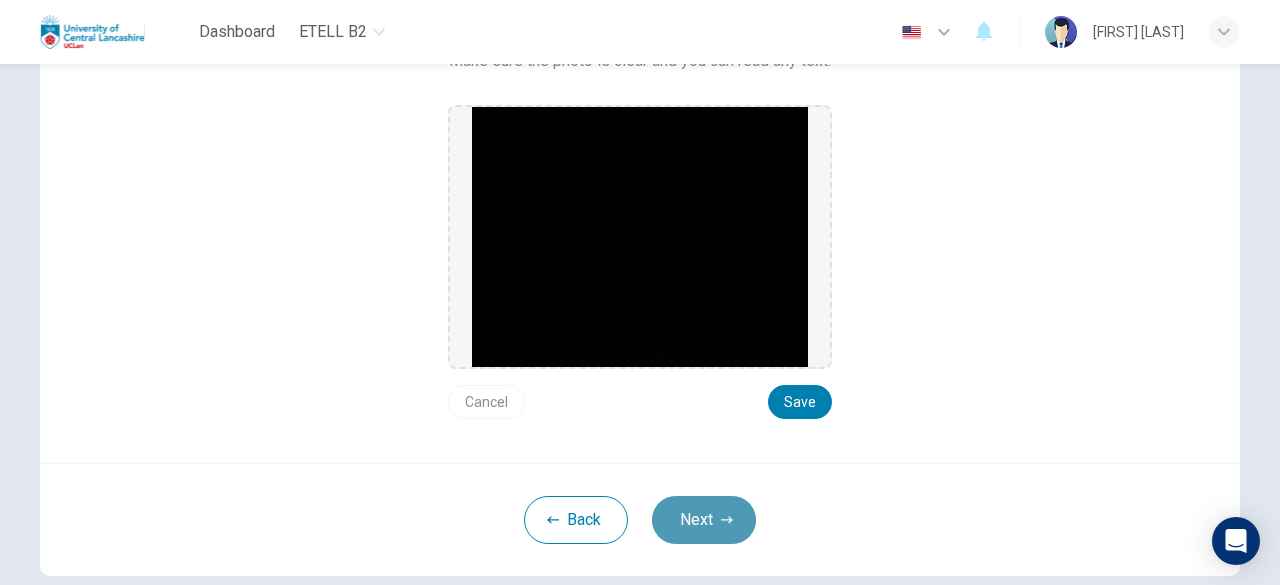 click 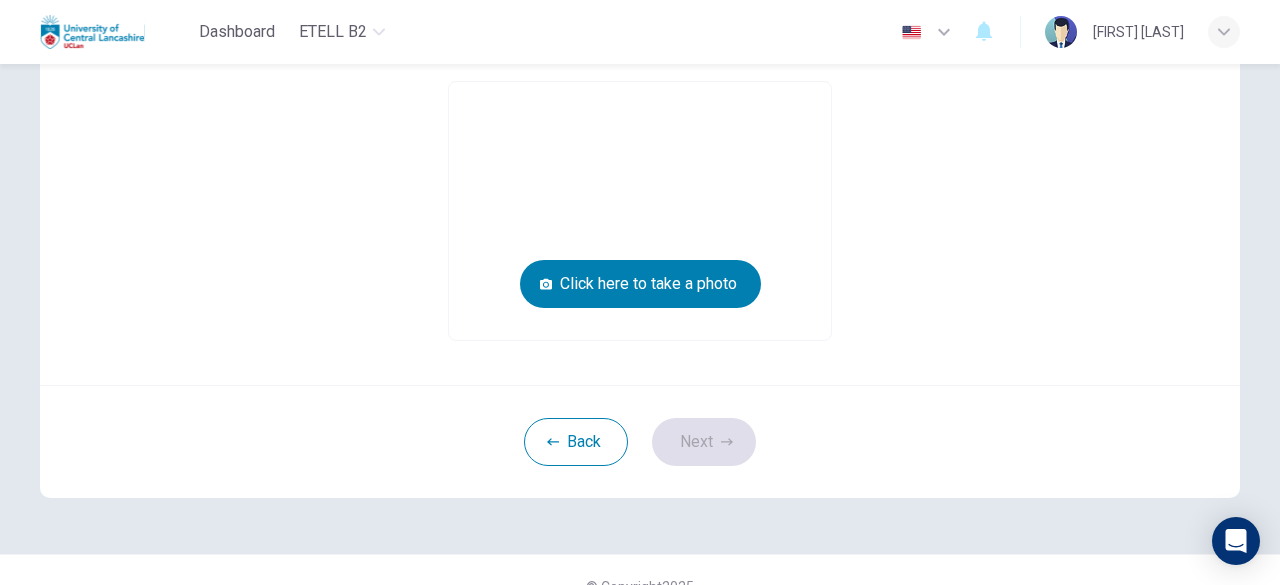 scroll, scrollTop: 147, scrollLeft: 0, axis: vertical 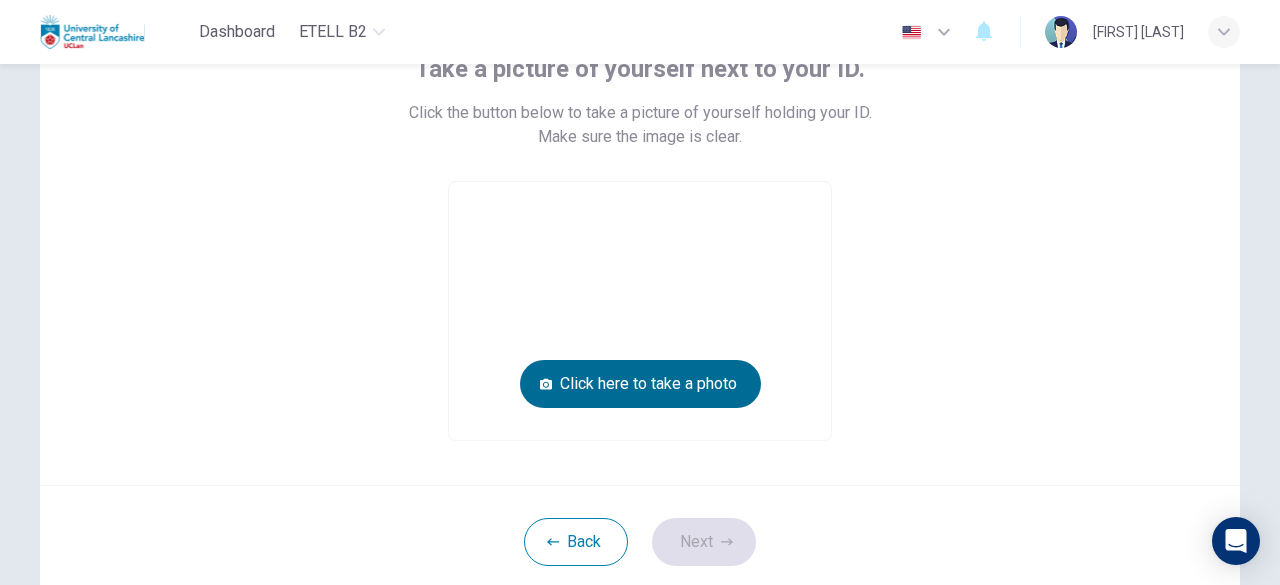 click on "Click here to take a photo" at bounding box center (640, 384) 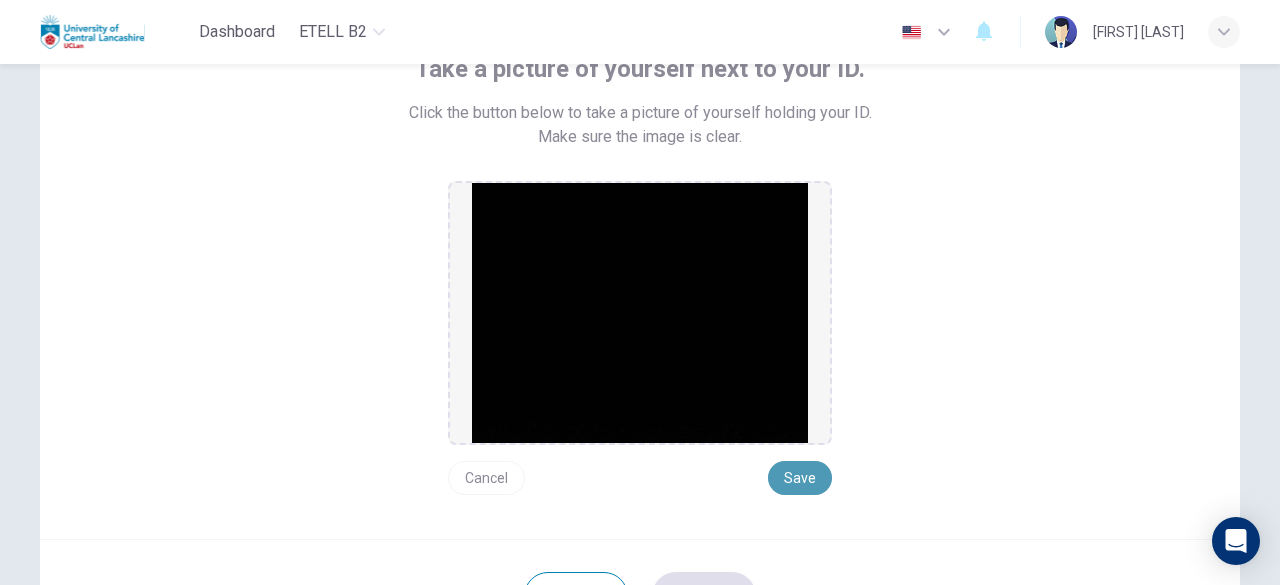 click on "Save" at bounding box center (800, 478) 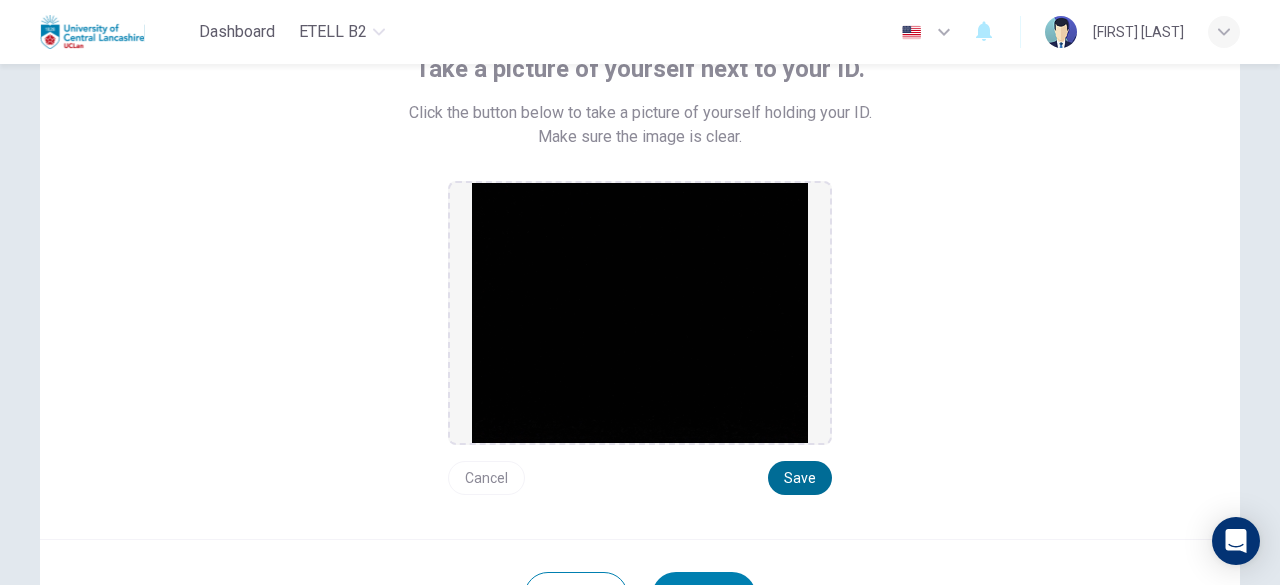 click on "Save" at bounding box center (800, 478) 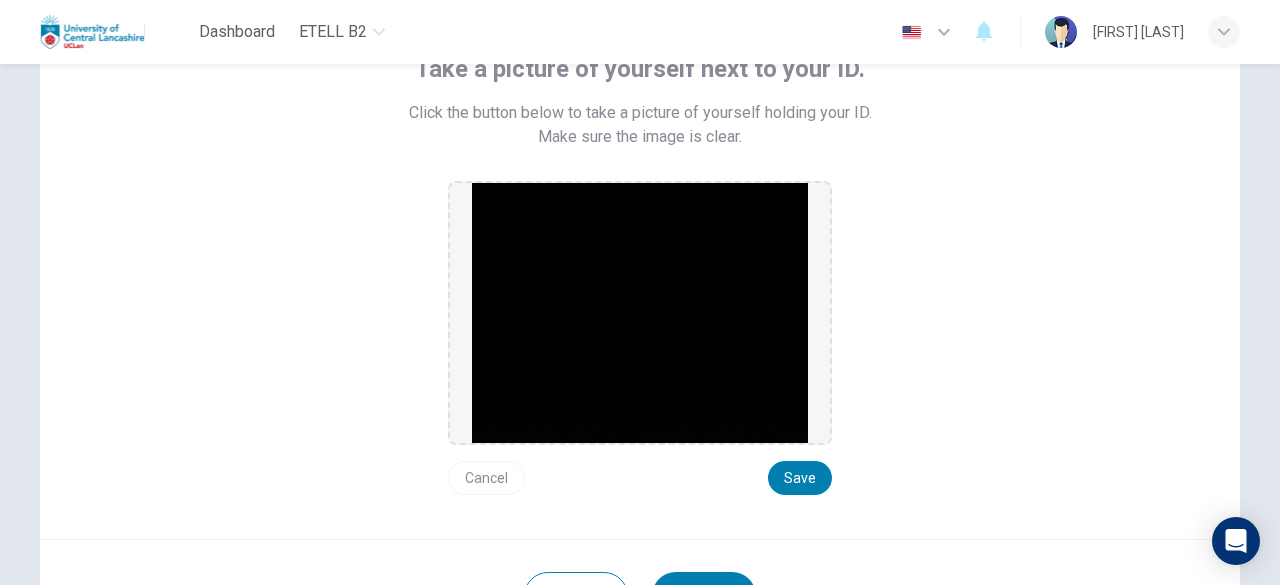 click on "Back Next" at bounding box center [640, 595] 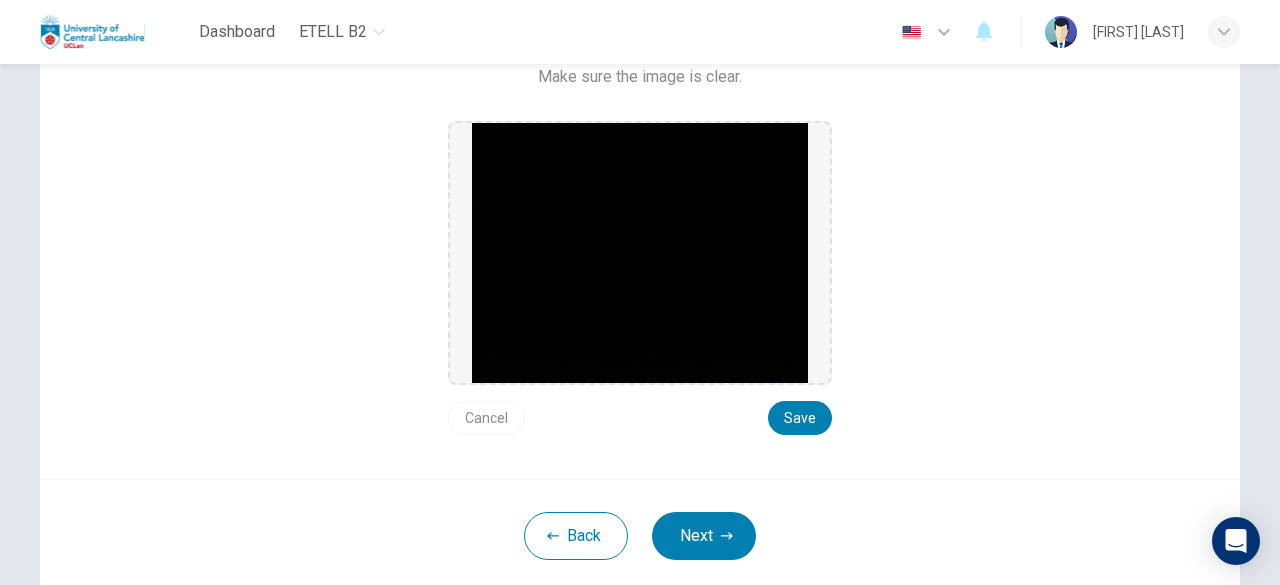 scroll, scrollTop: 247, scrollLeft: 0, axis: vertical 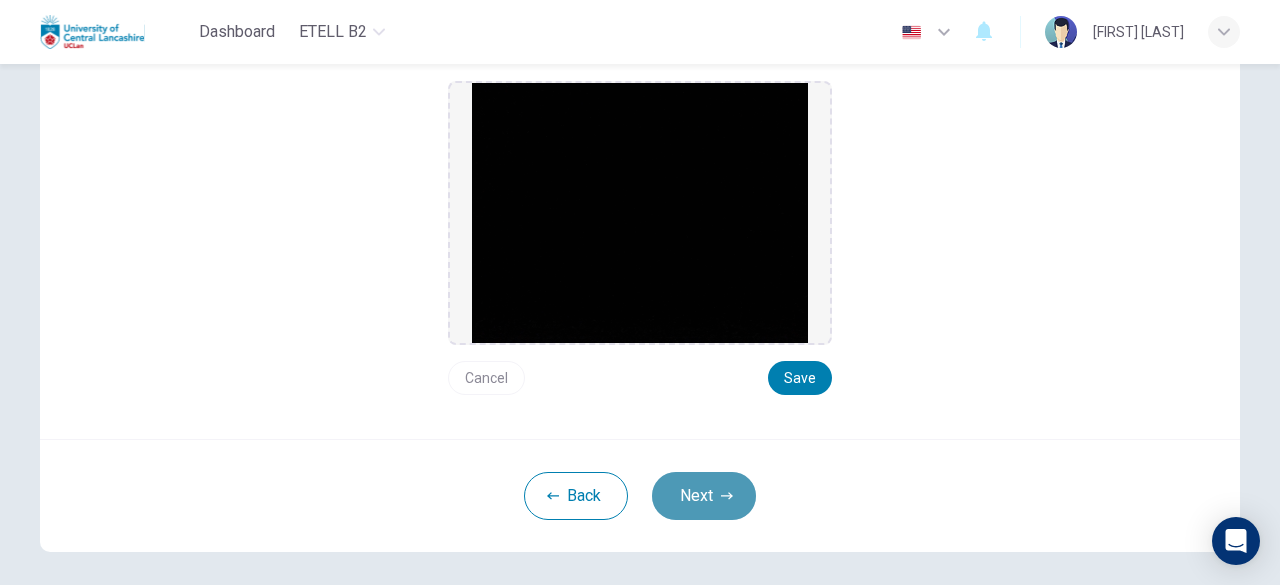 click on "Next" at bounding box center (704, 496) 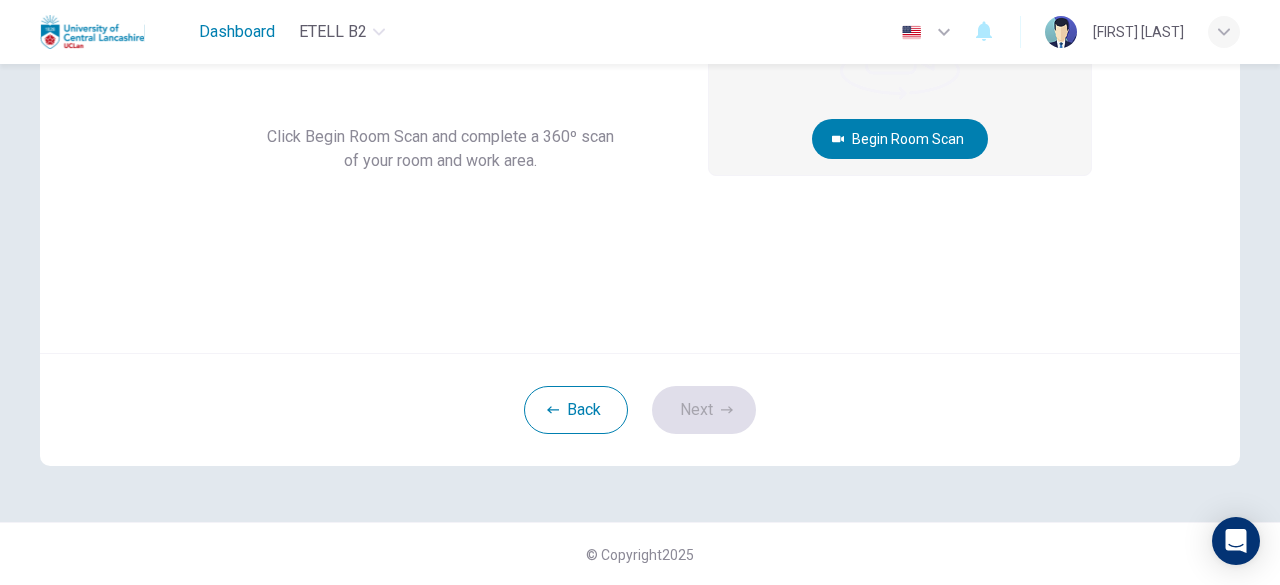click on "Dashboard" at bounding box center [237, 32] 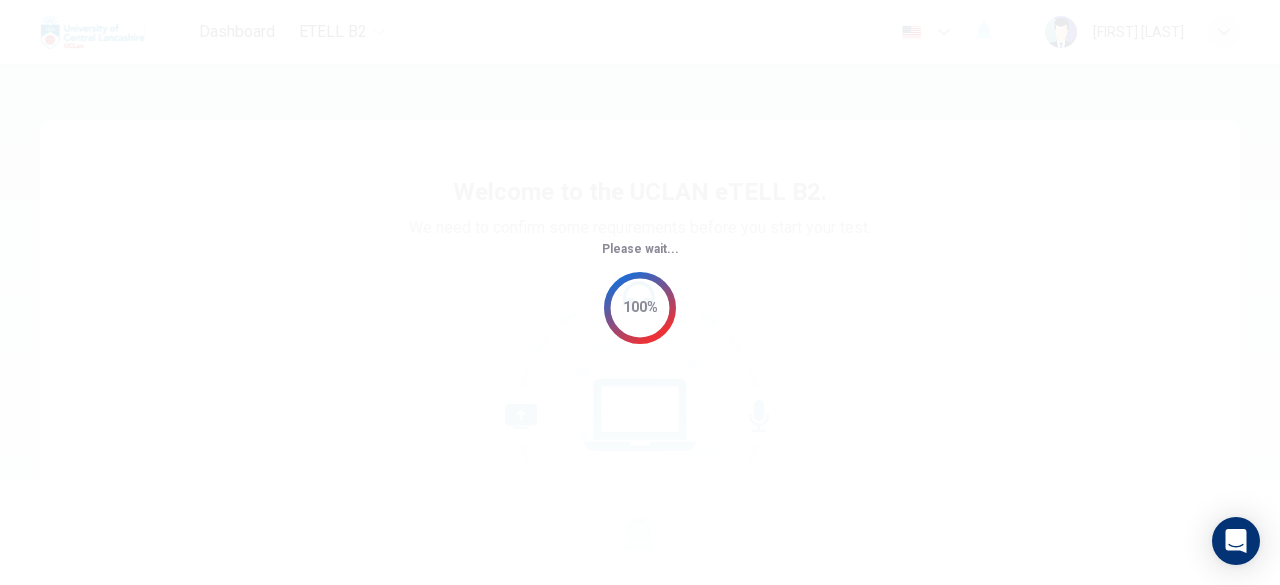 scroll, scrollTop: 0, scrollLeft: 0, axis: both 